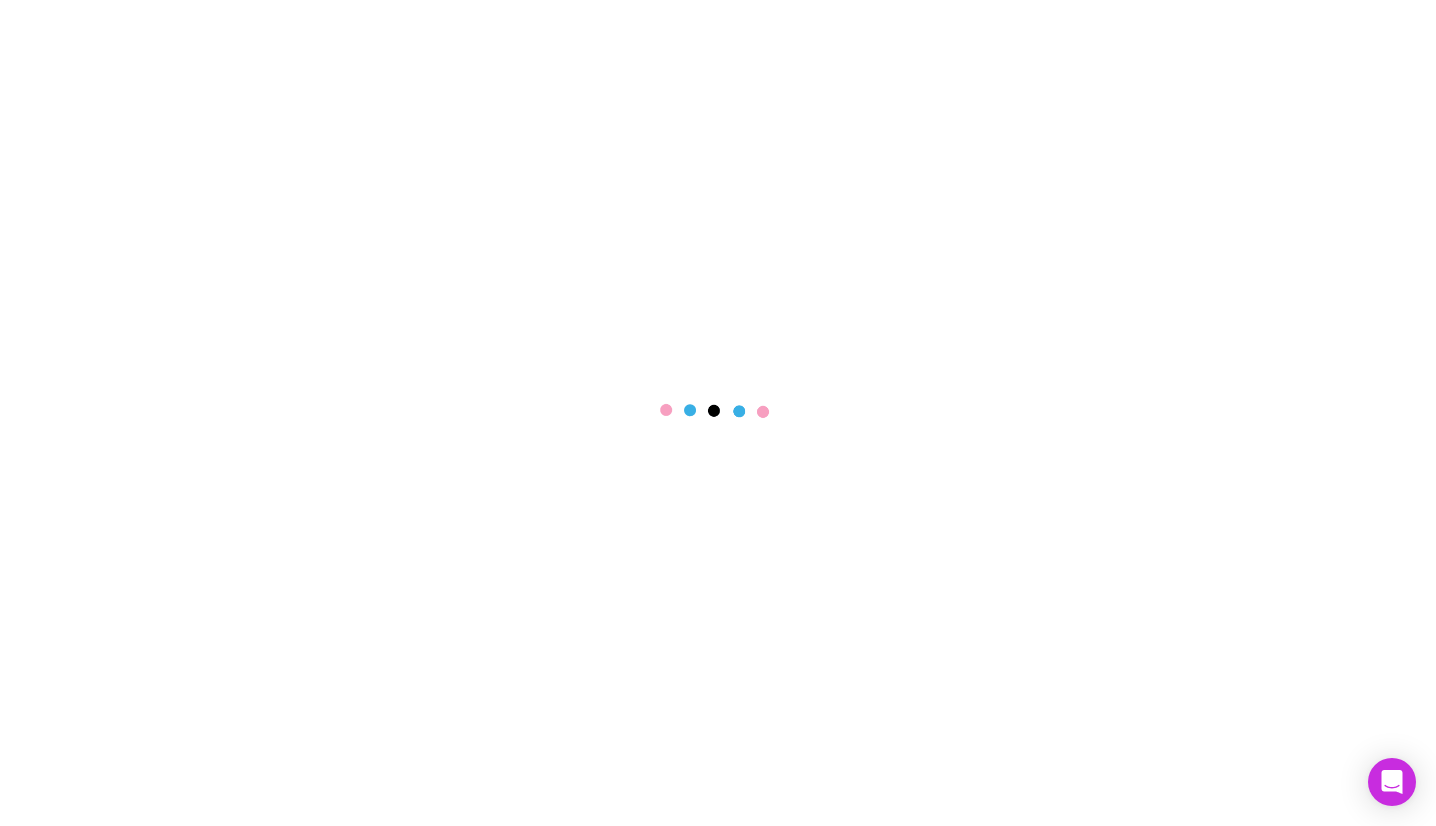 scroll, scrollTop: 0, scrollLeft: 0, axis: both 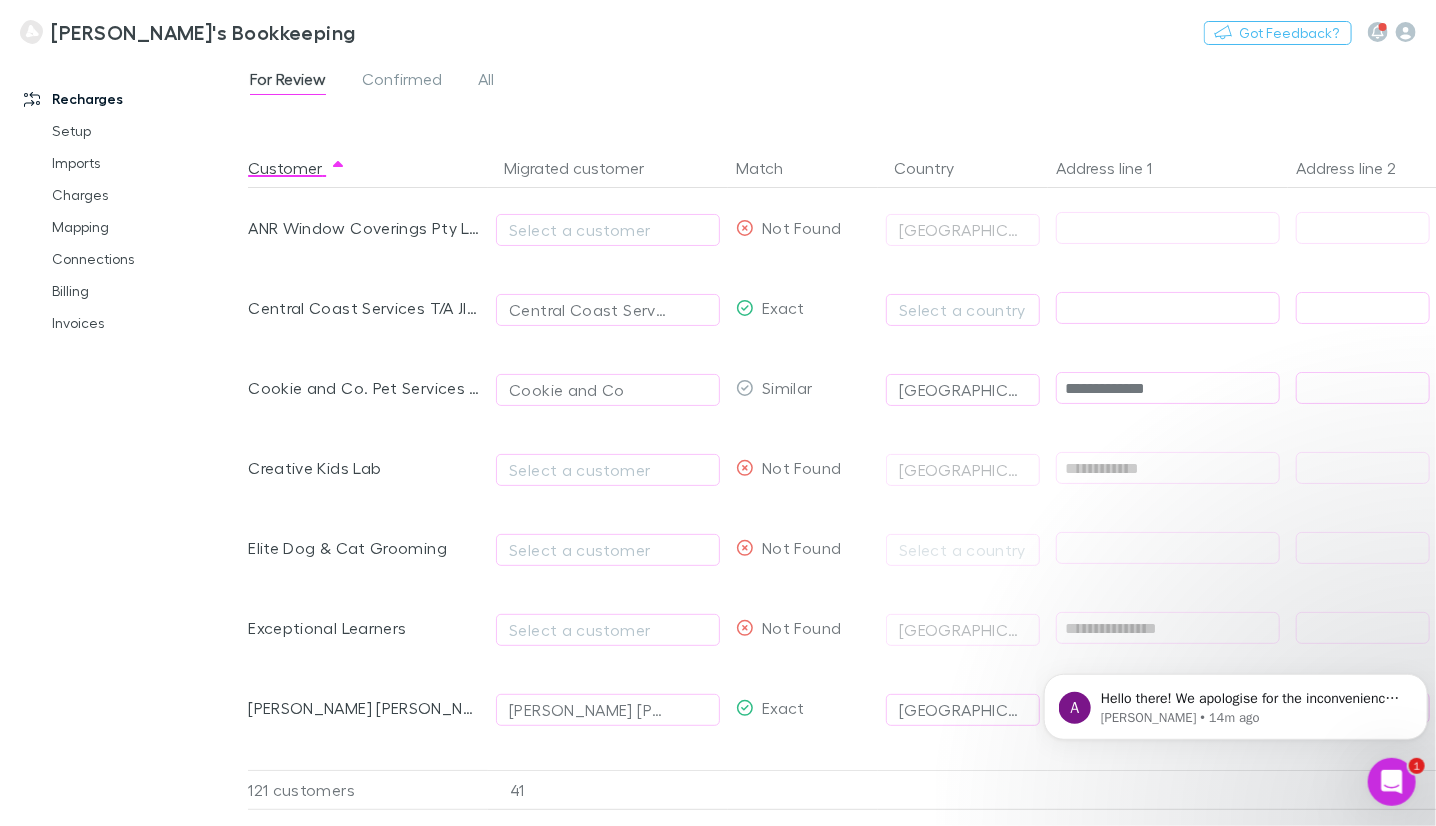 click 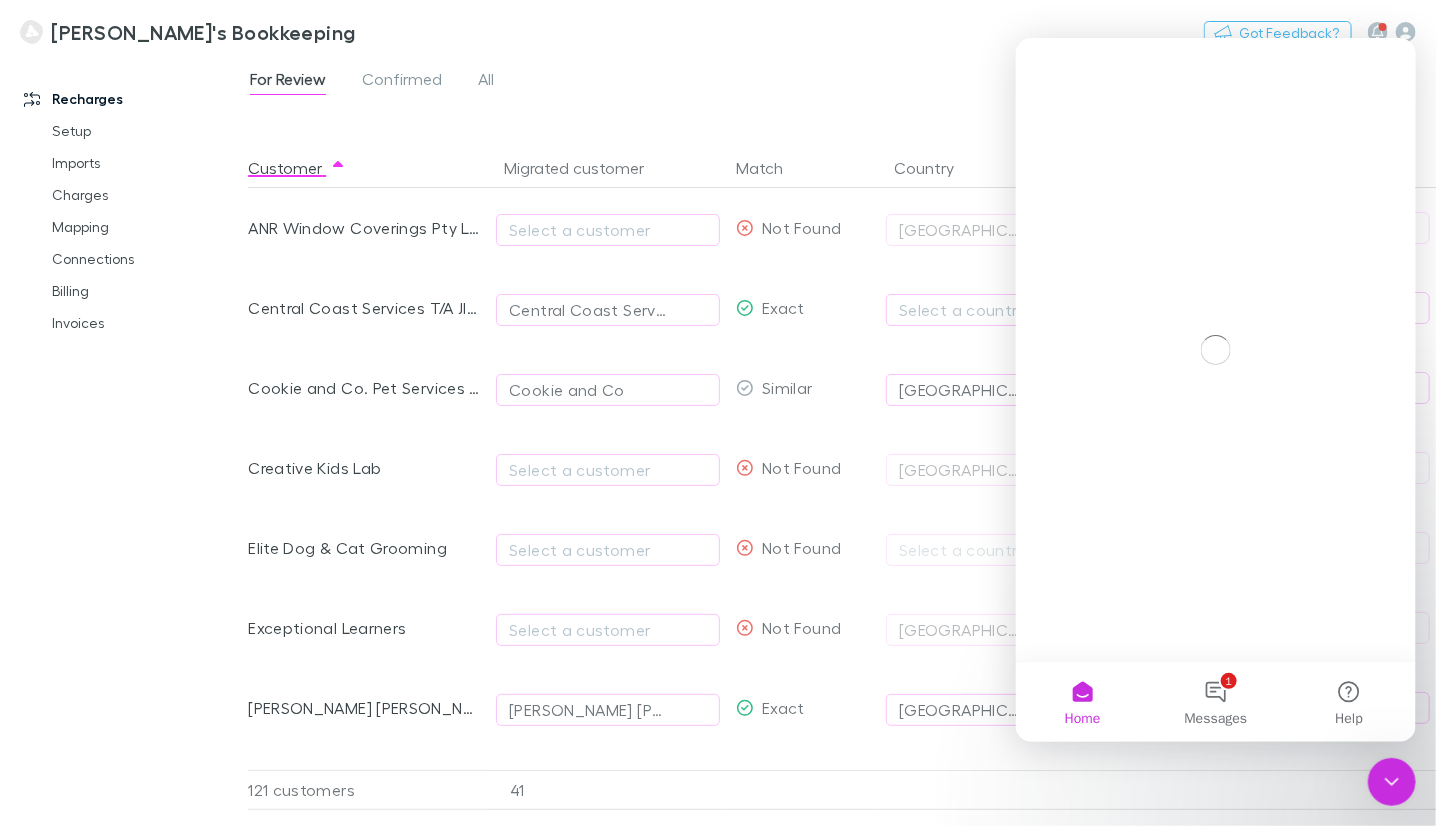 scroll, scrollTop: 0, scrollLeft: 0, axis: both 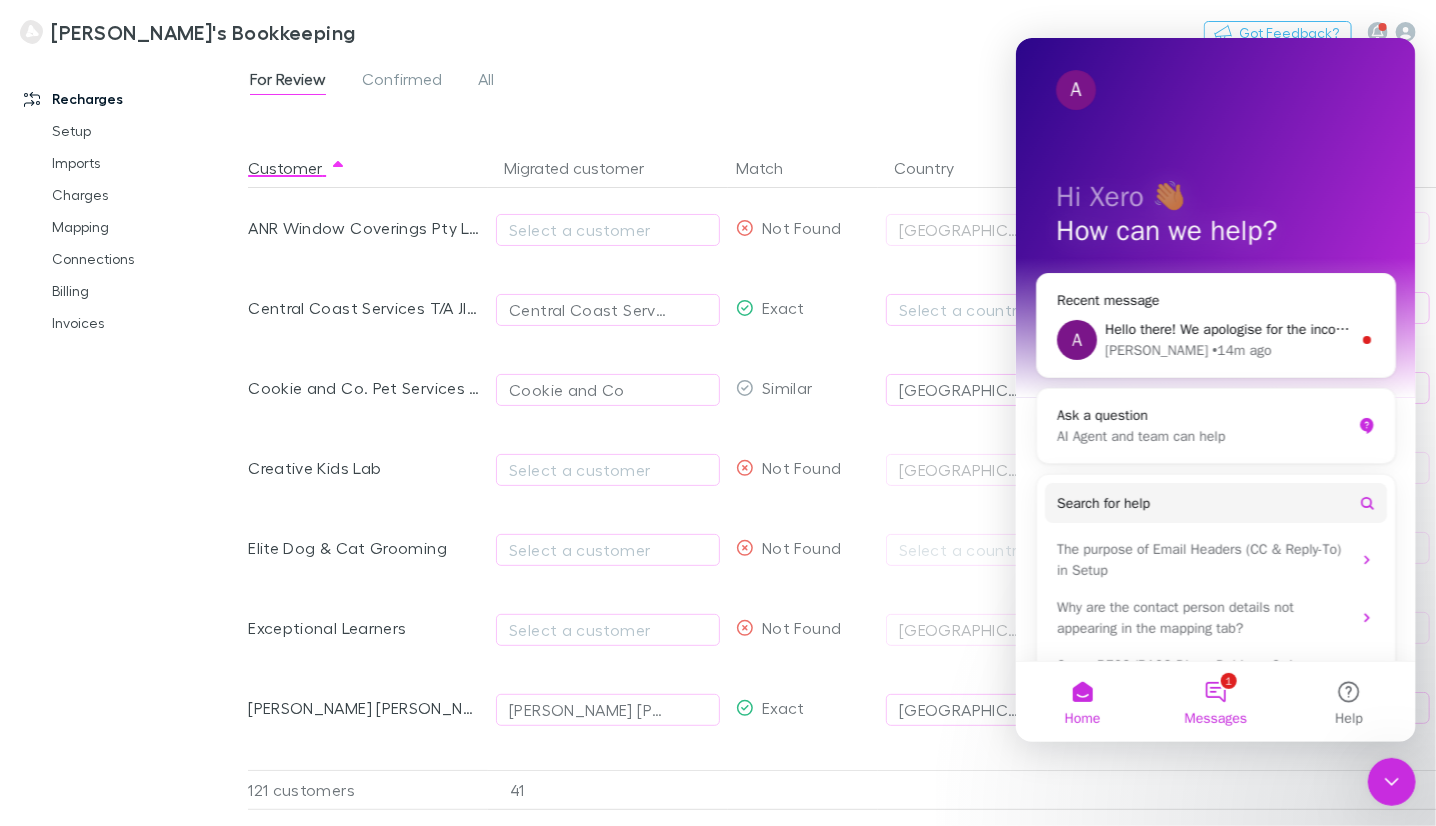 click on "1 Messages" at bounding box center [1214, 701] 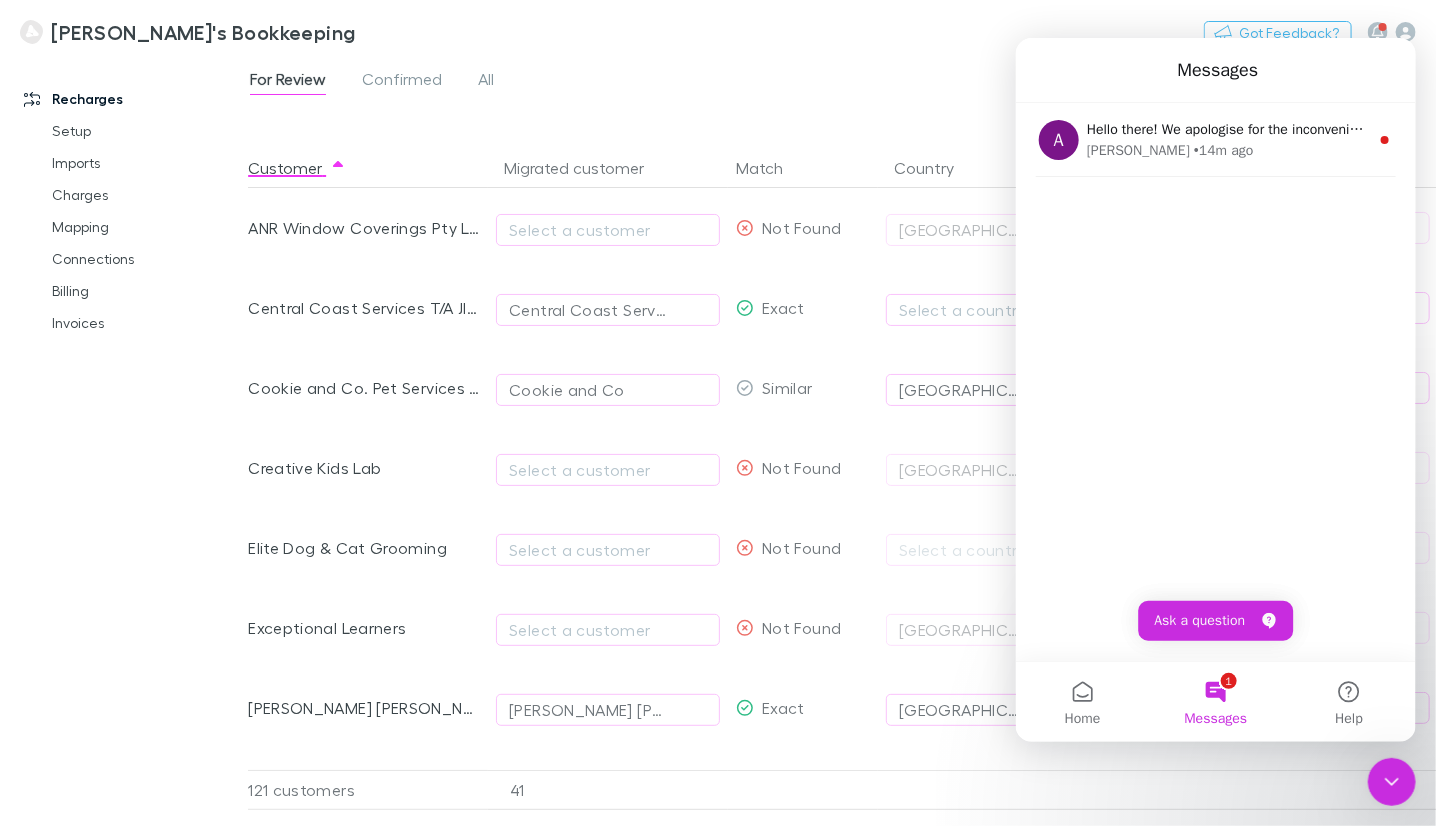 click on "A Hello there!   We apologise for the inconvenience, but there was a technical issue on our end that prevented you from exporting the CSVs. Rest assured, we have resolved this problem and you should now be able to successfully export them. Please feel free to try again at your convenience.   Best regards, [PERSON_NAME] •  14m ago" at bounding box center [1215, 381] 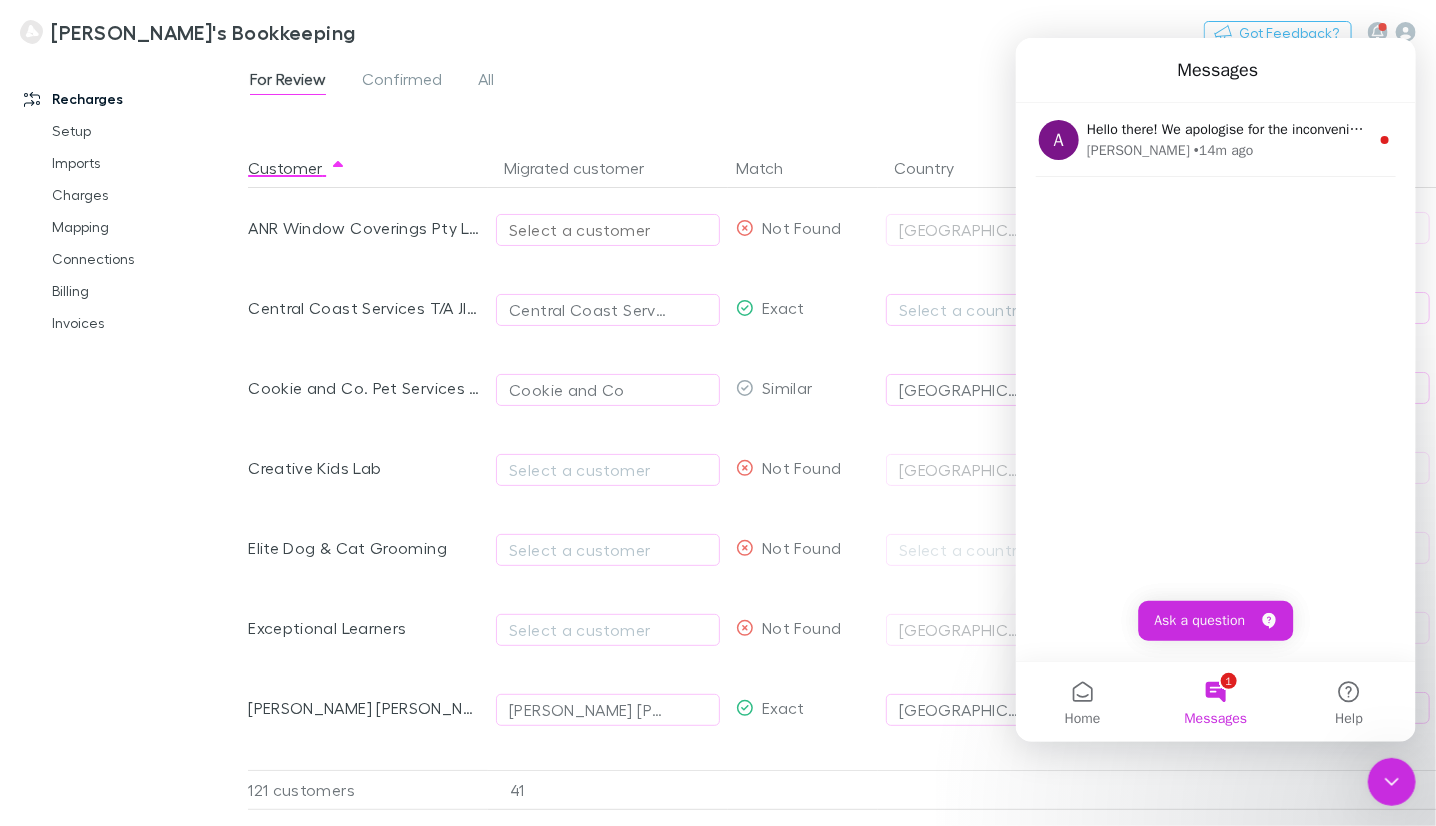 click on "Select a customer" at bounding box center [608, 230] 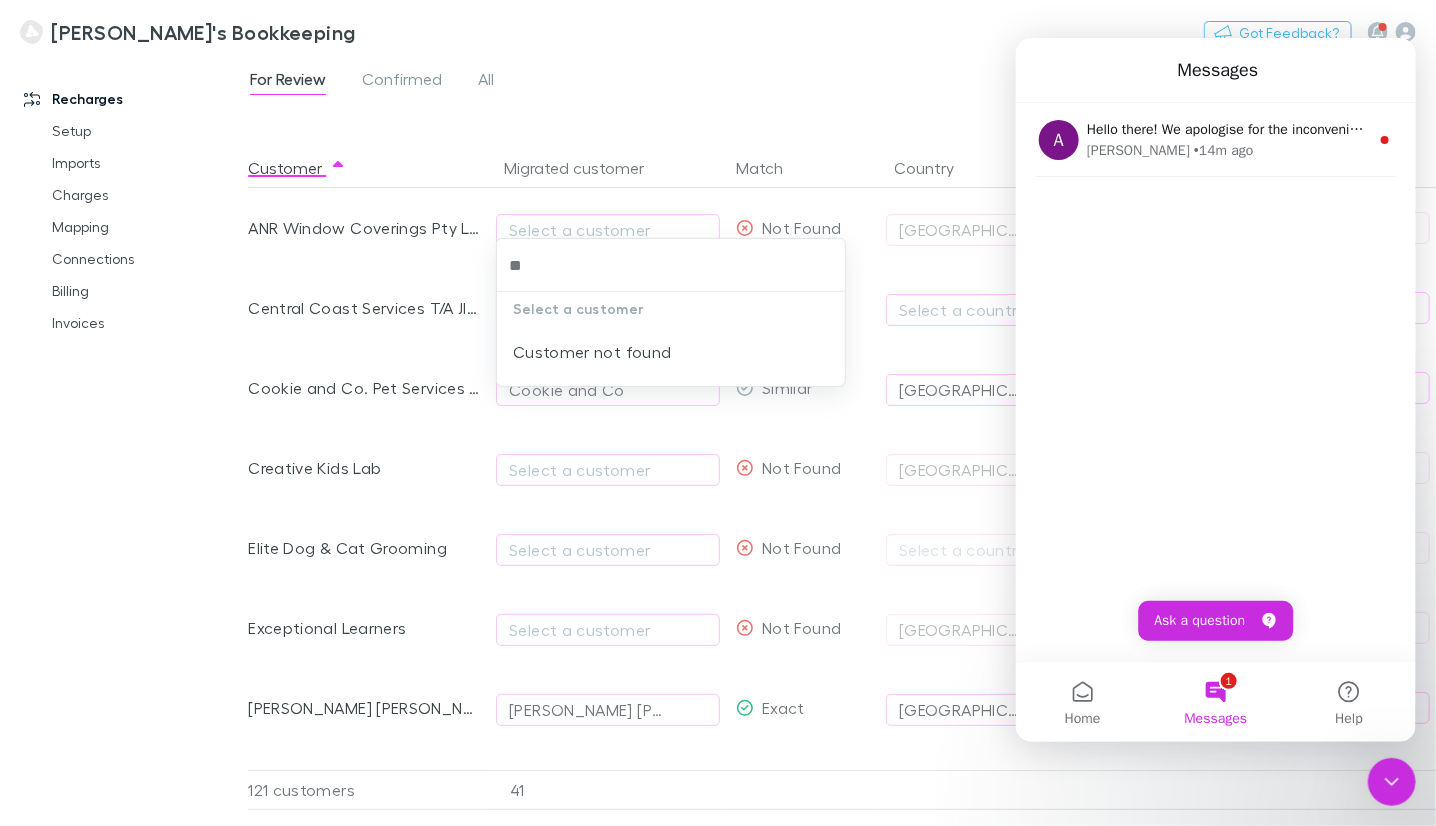 type on "*" 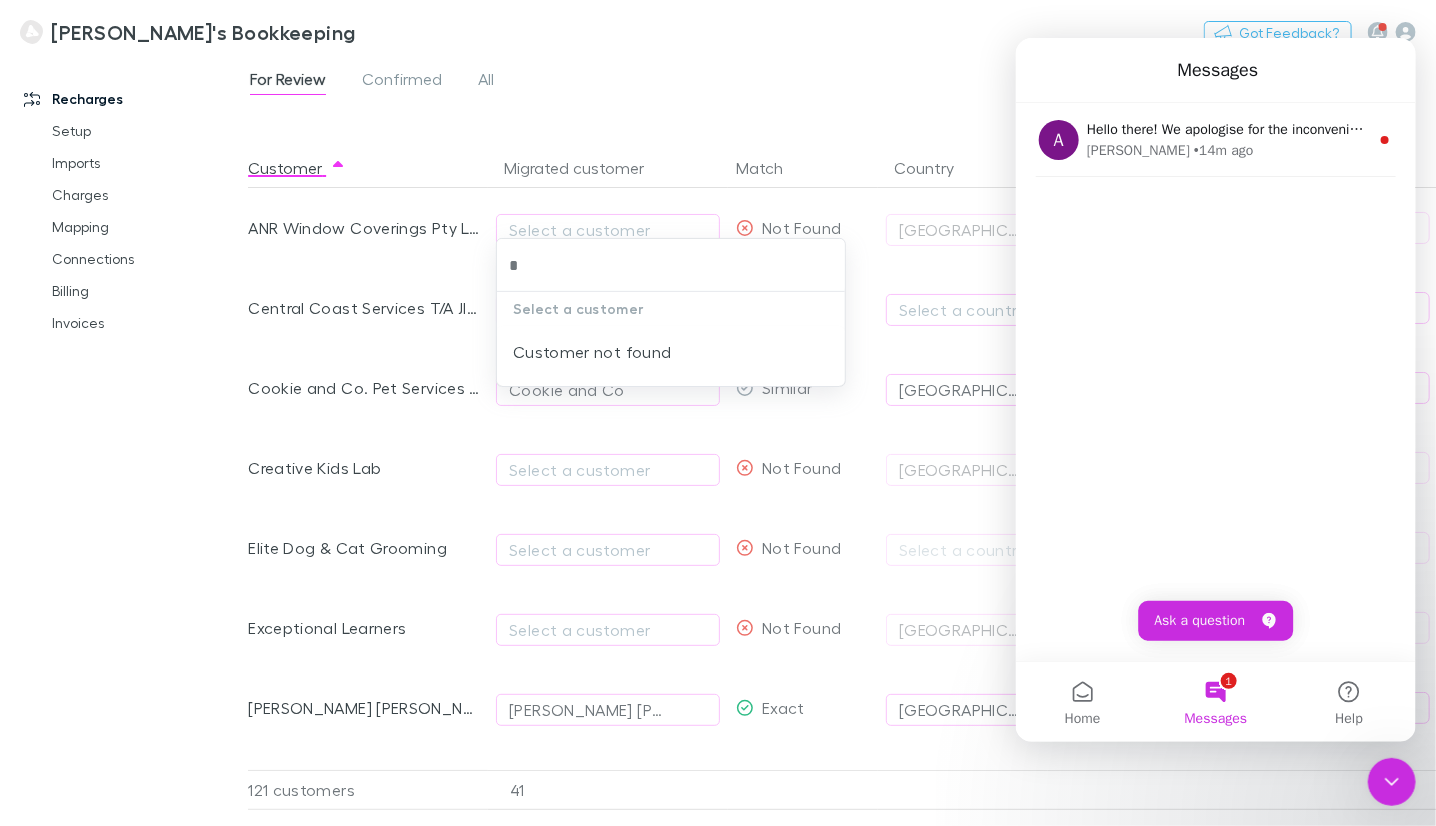 type 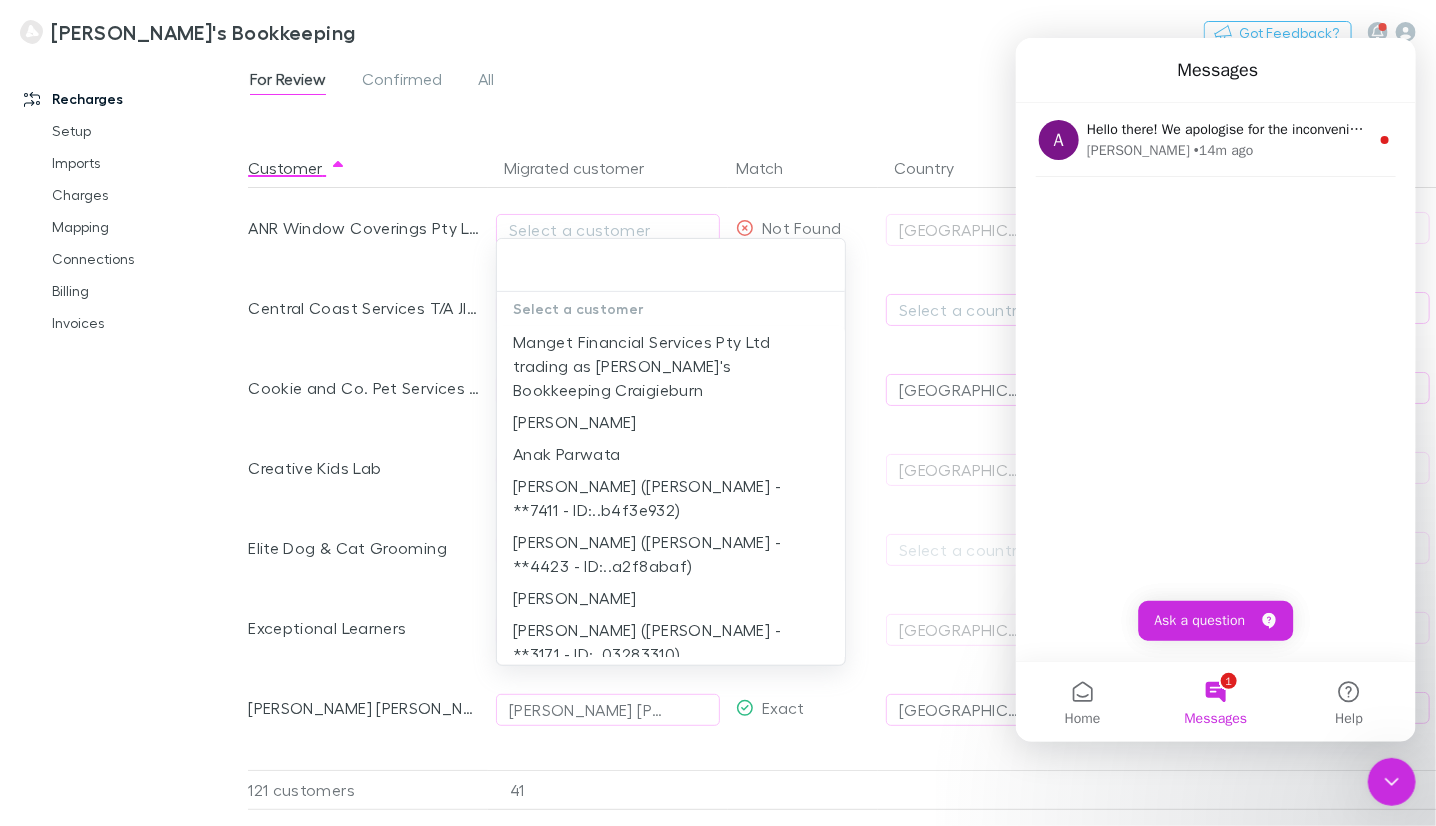 click at bounding box center [718, 413] 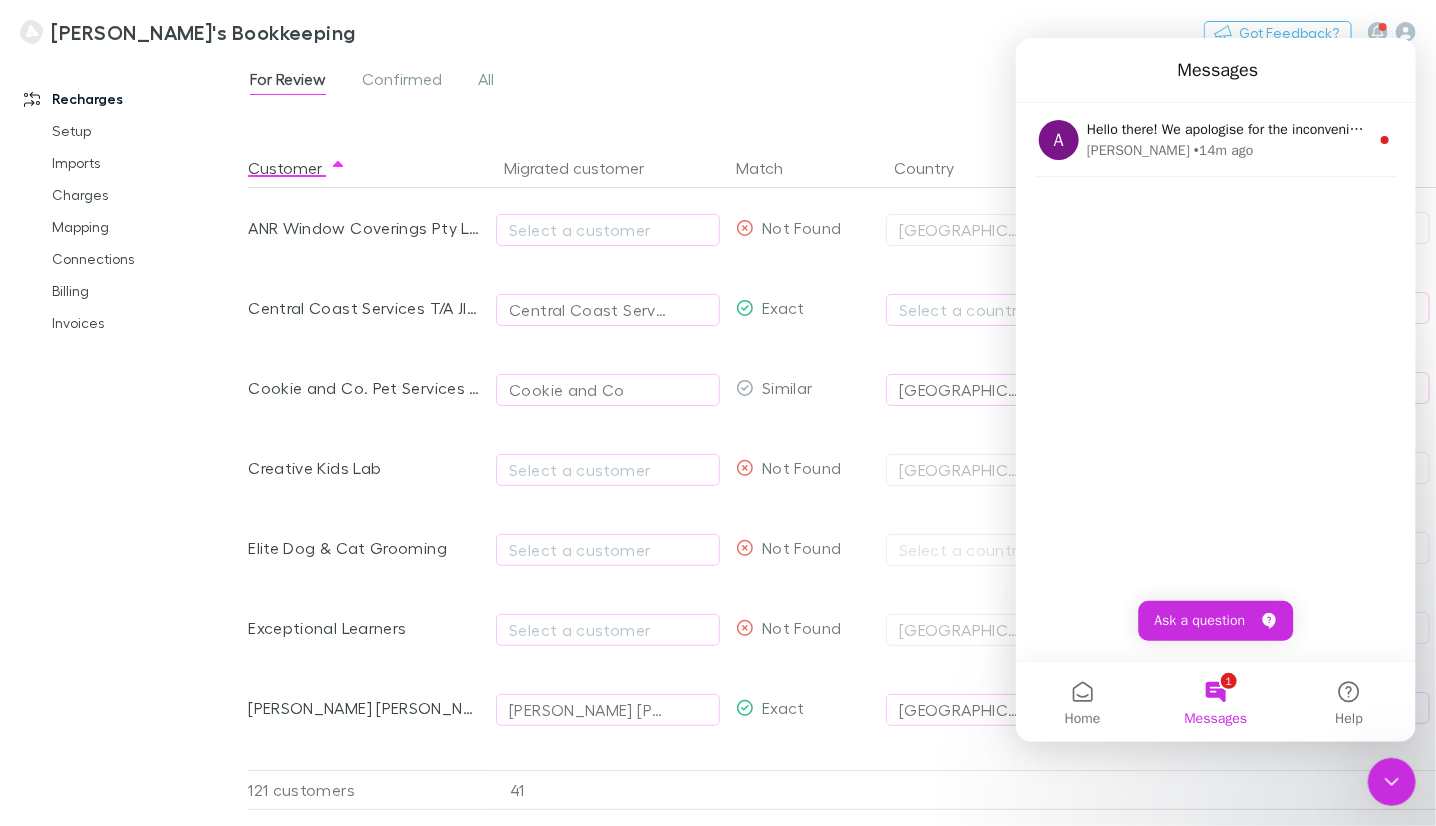 click 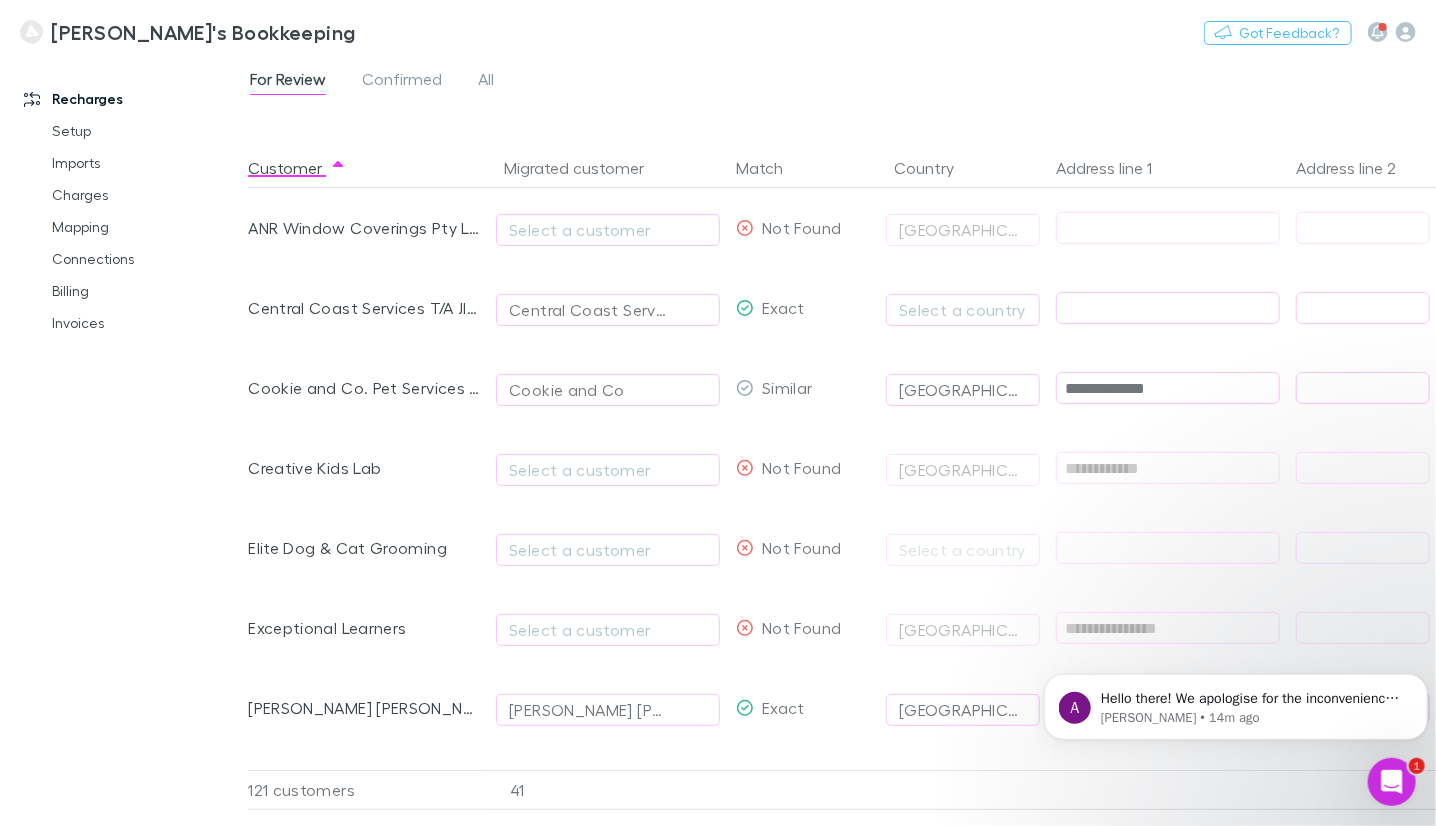 scroll, scrollTop: 0, scrollLeft: 0, axis: both 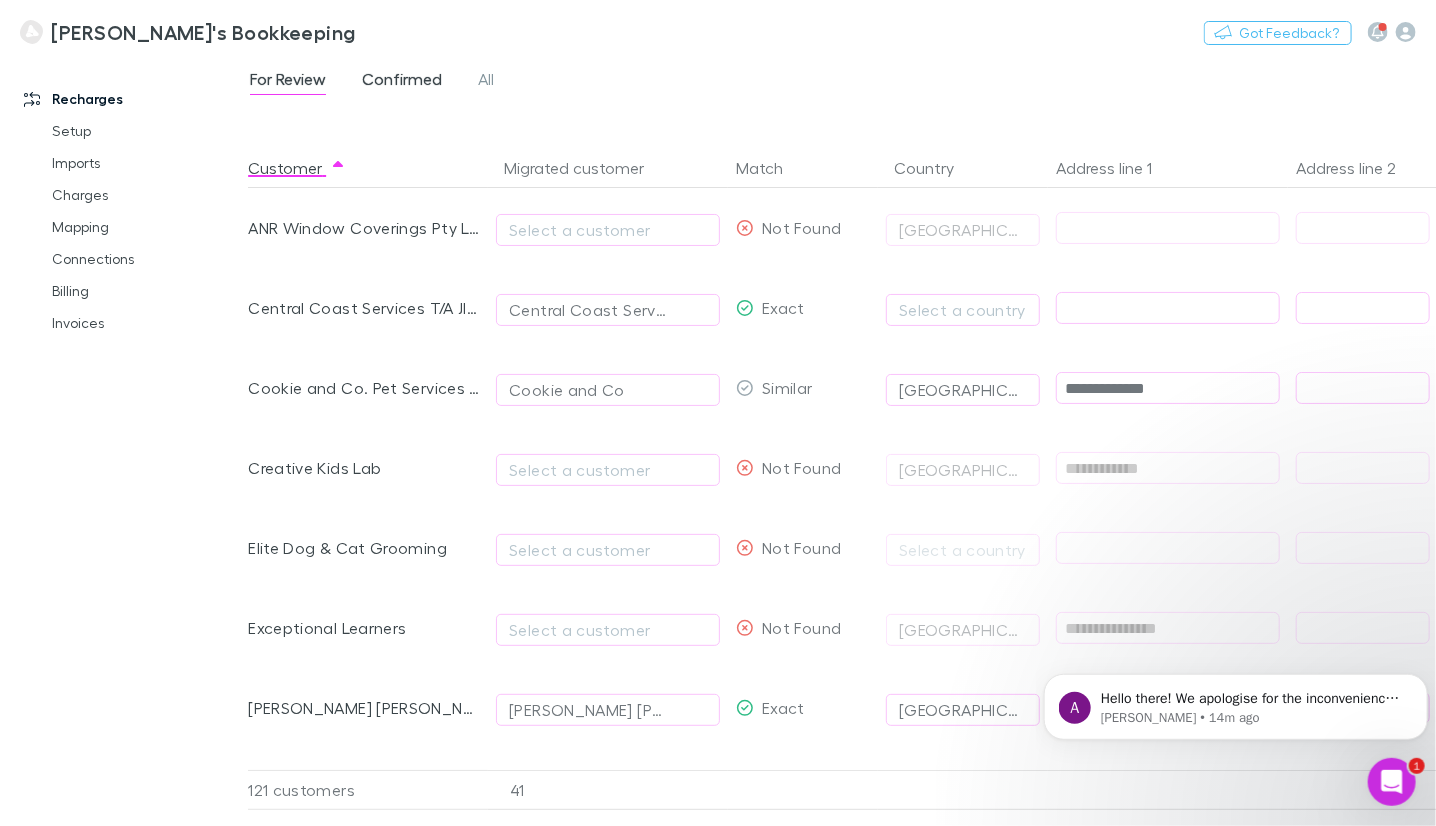 click on "Confirmed" at bounding box center (402, 82) 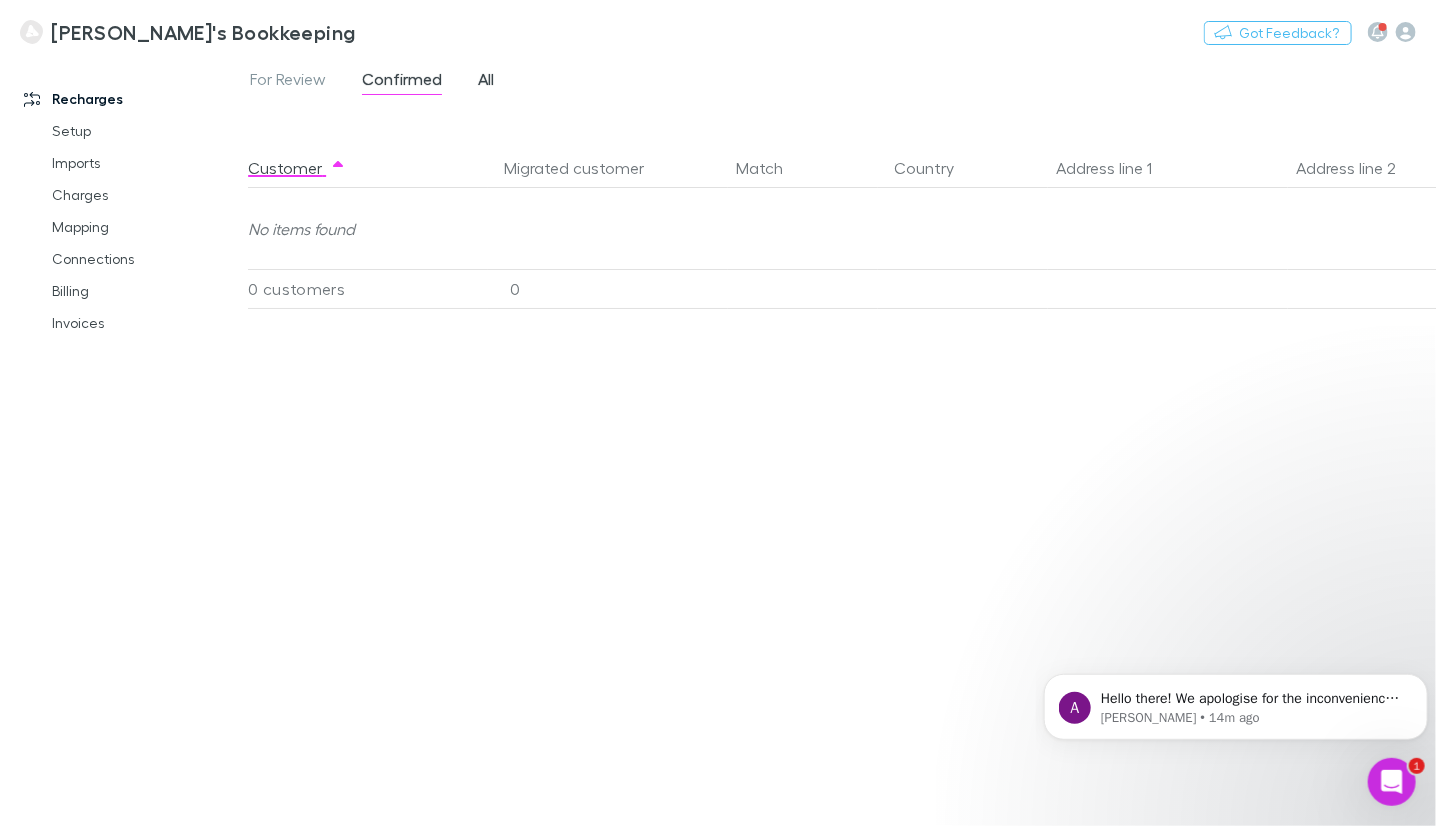 click on "All" at bounding box center [486, 82] 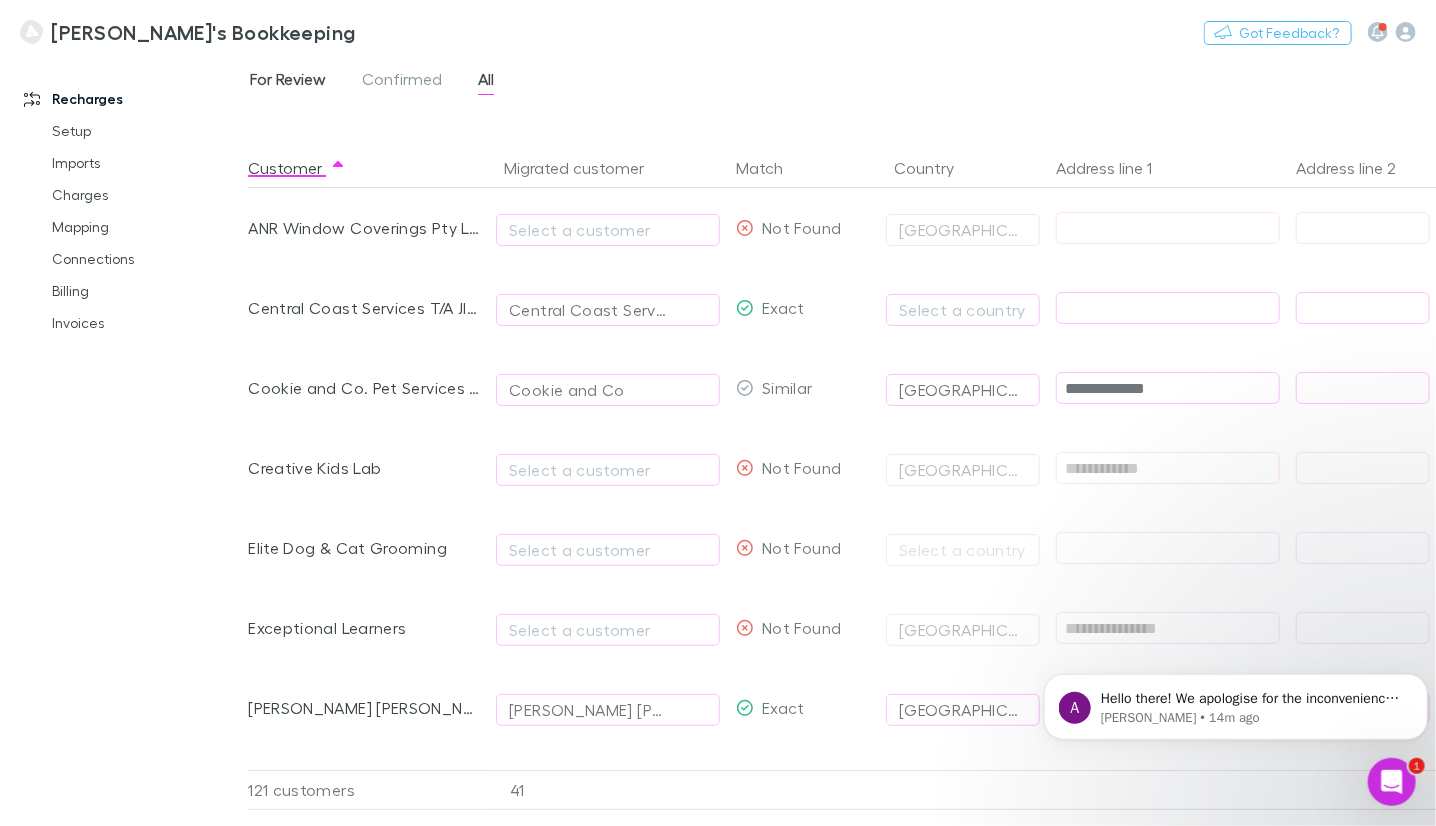 click on "For Review" at bounding box center [288, 82] 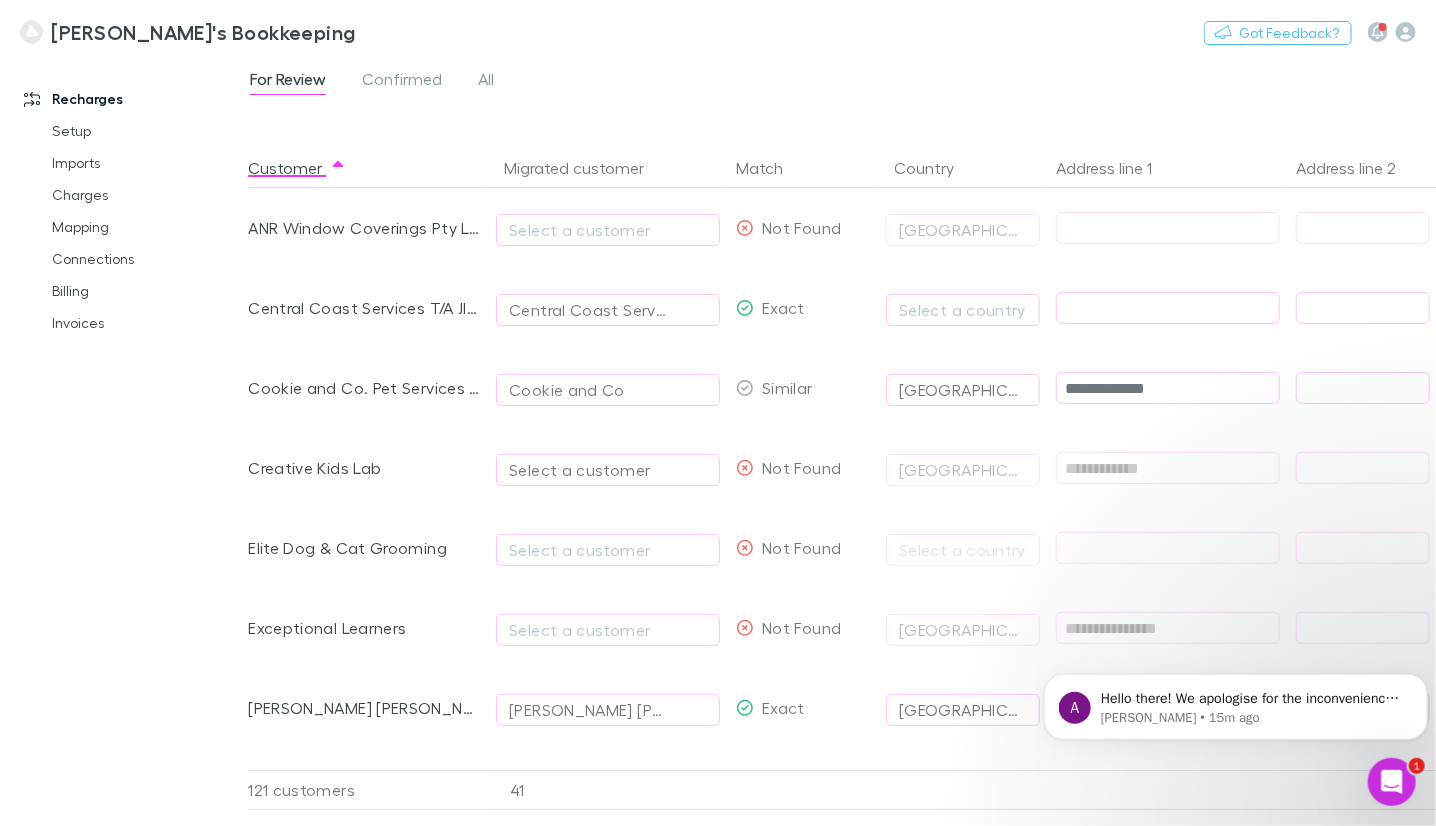 click on "Select a customer" at bounding box center (608, 470) 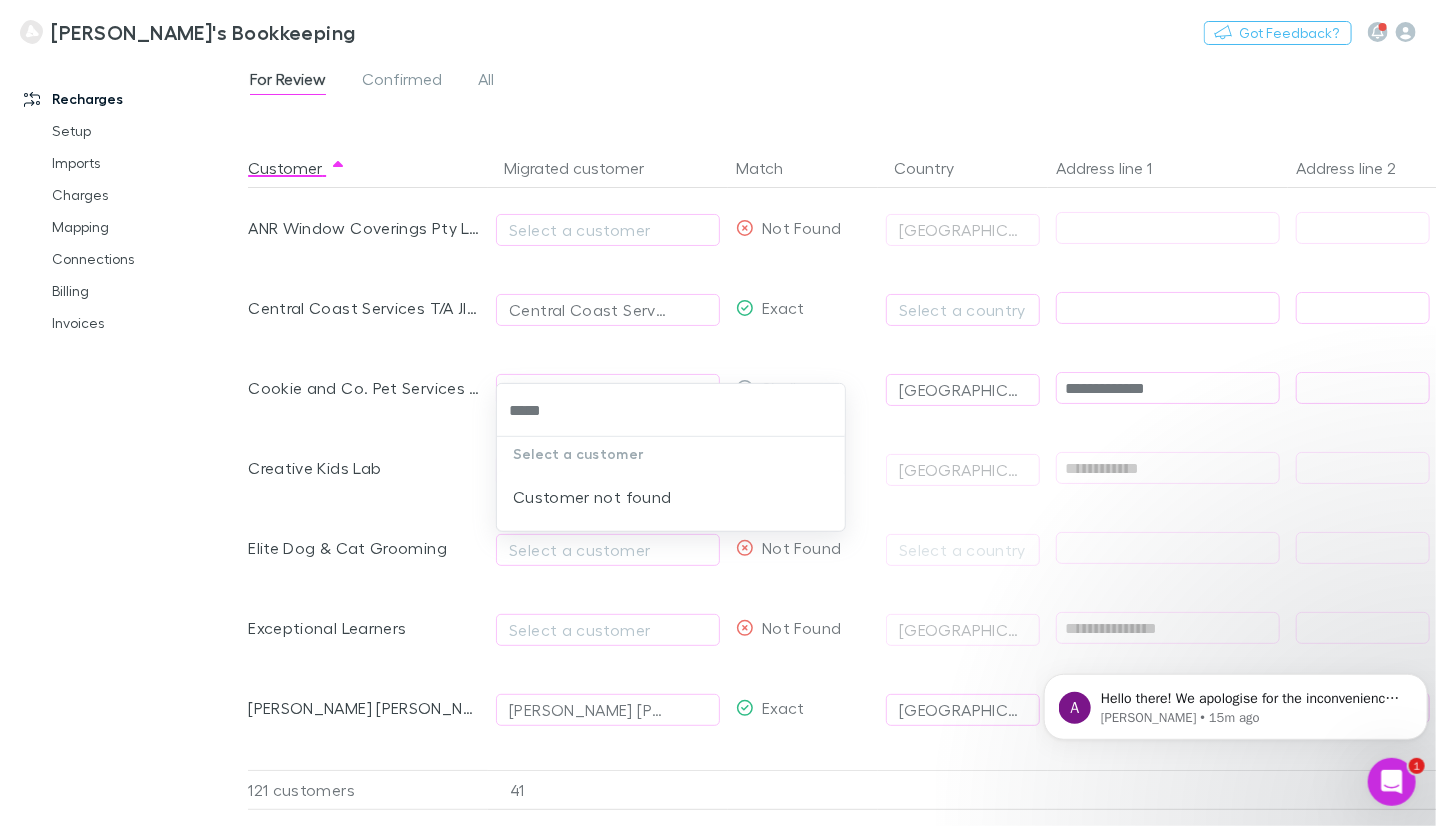 type on "*****" 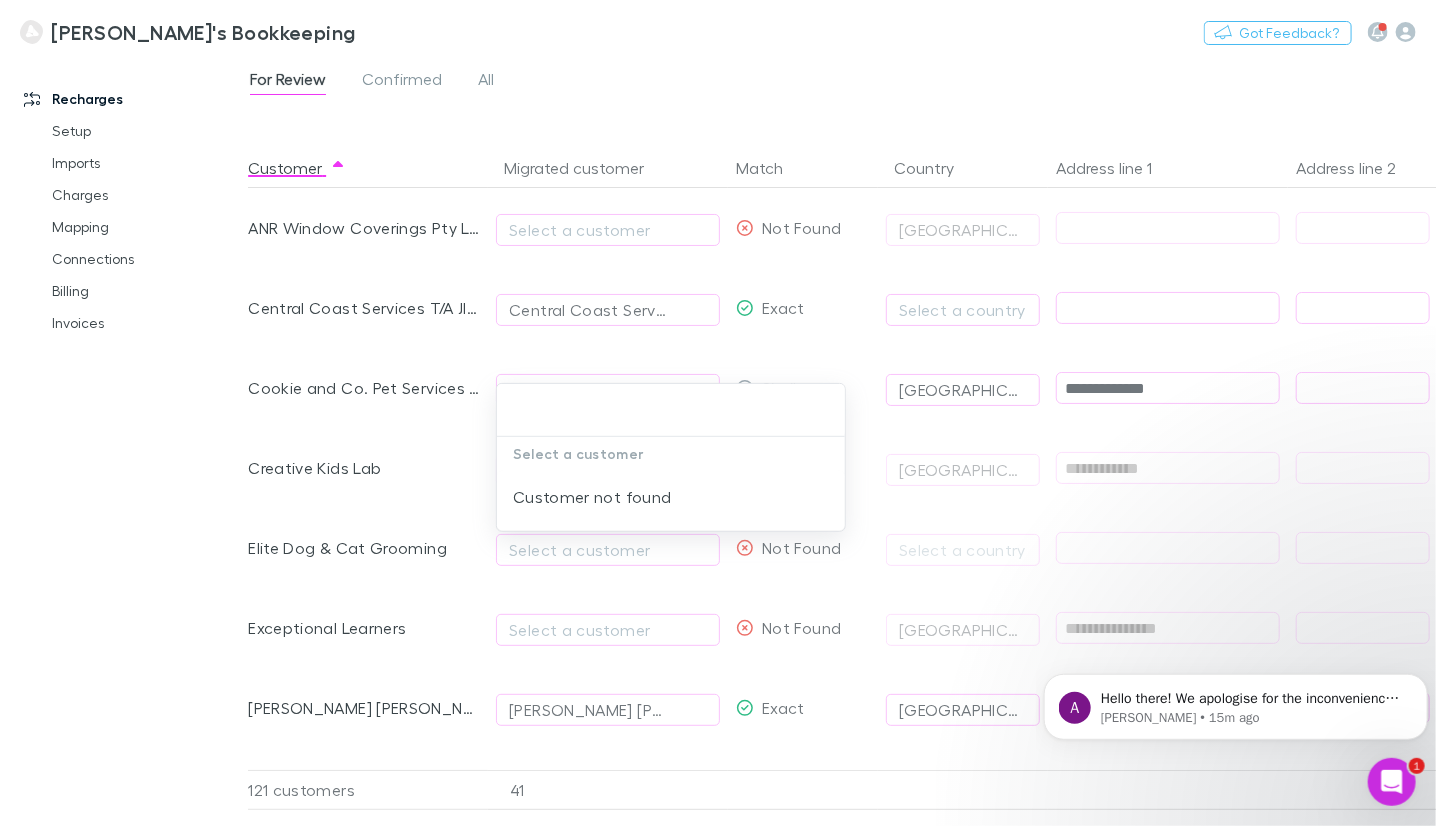 click on "Select a customer Customer not found" at bounding box center (718, 413) 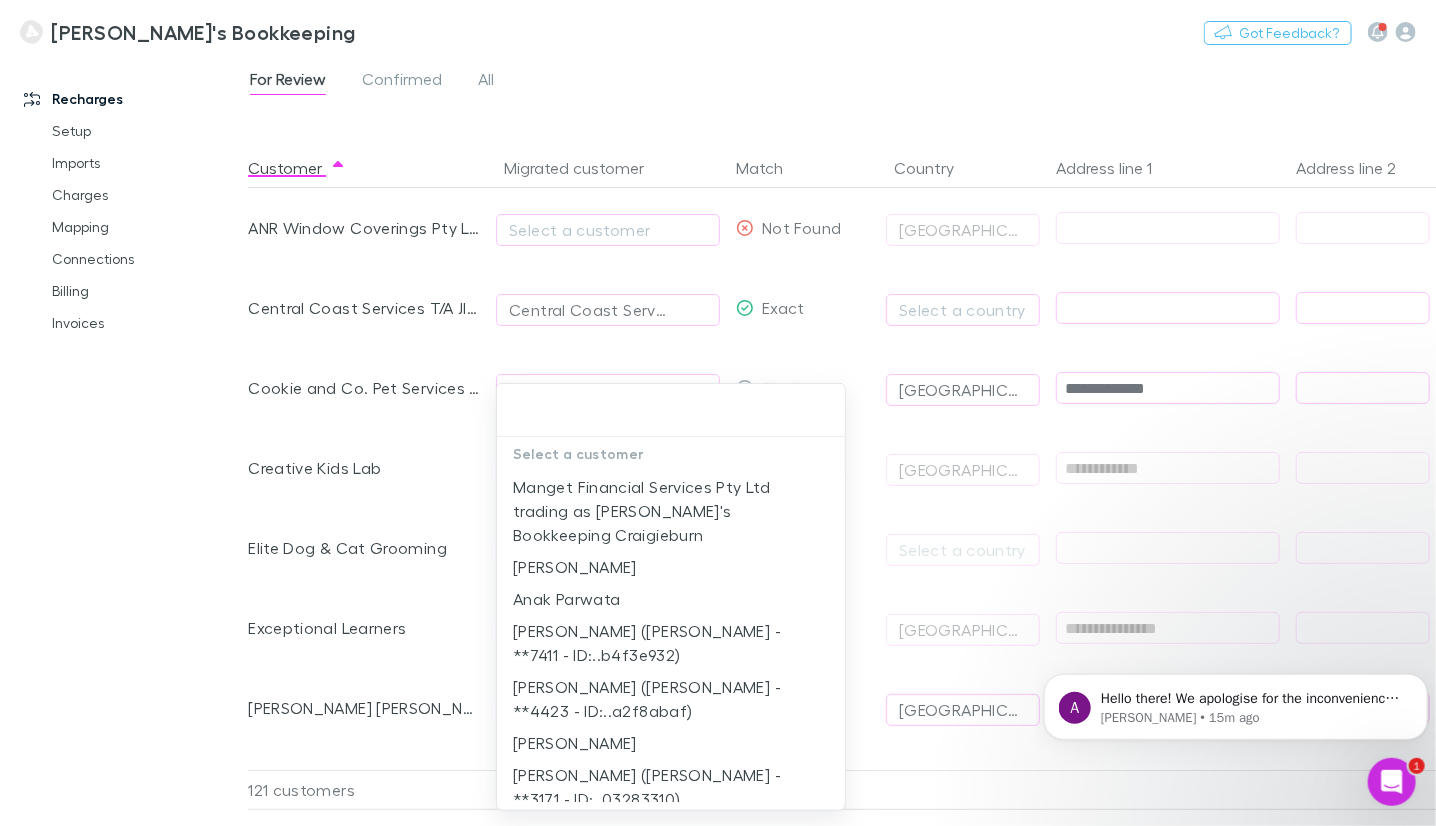 click at bounding box center (718, 413) 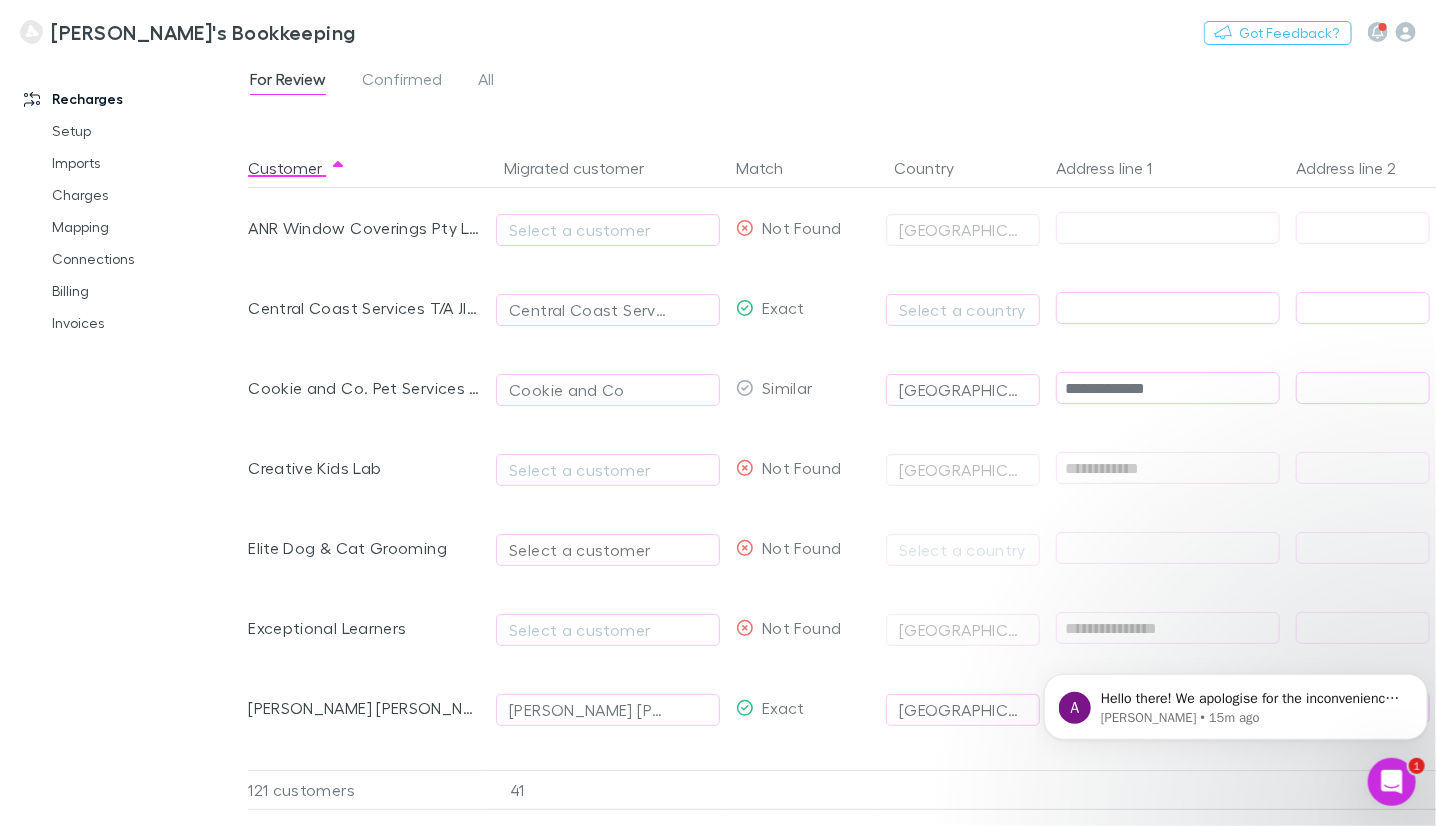 click on "Select a customer" at bounding box center [608, 550] 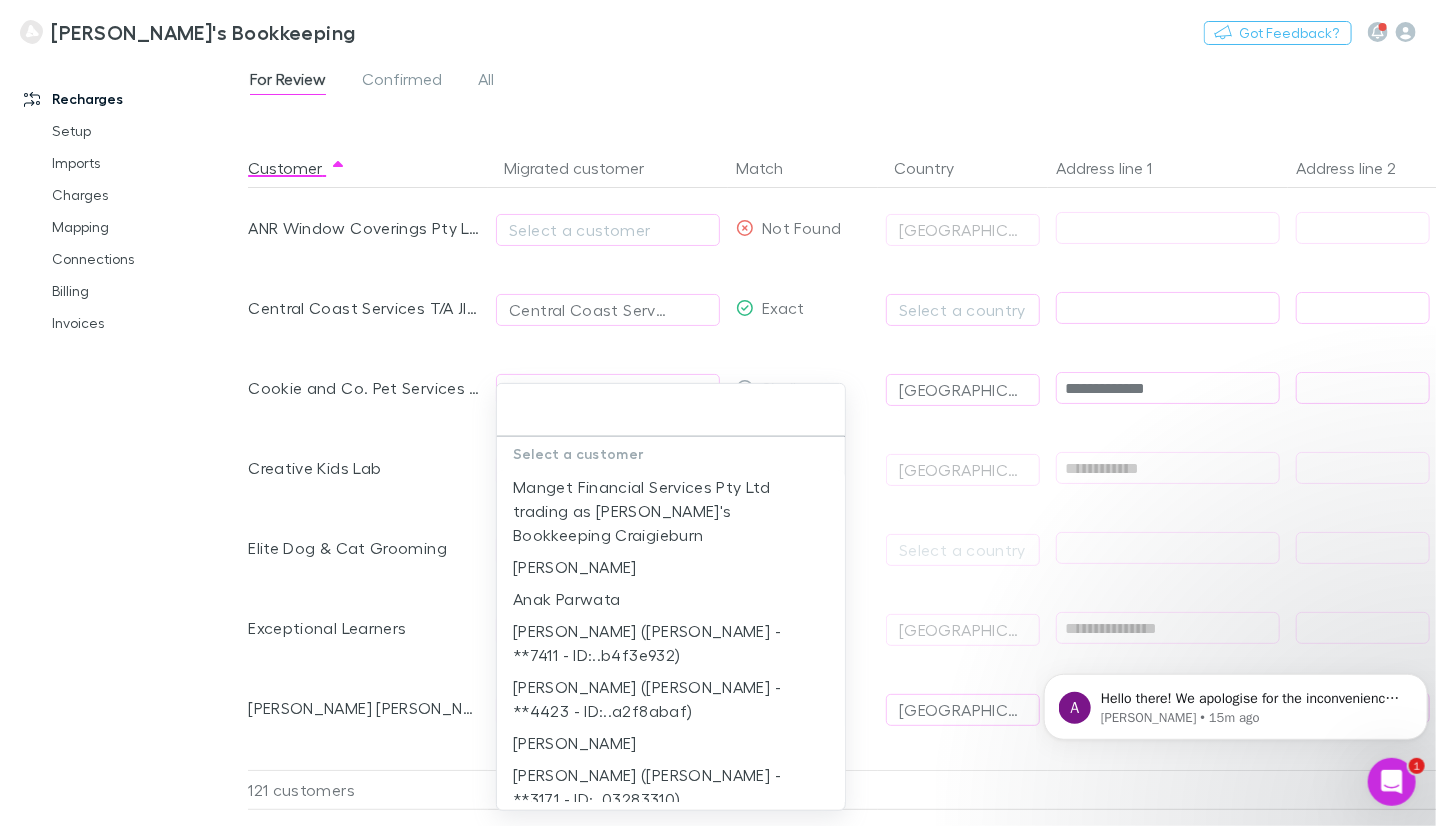 drag, startPoint x: 499, startPoint y: 534, endPoint x: 573, endPoint y: 412, distance: 142.68848 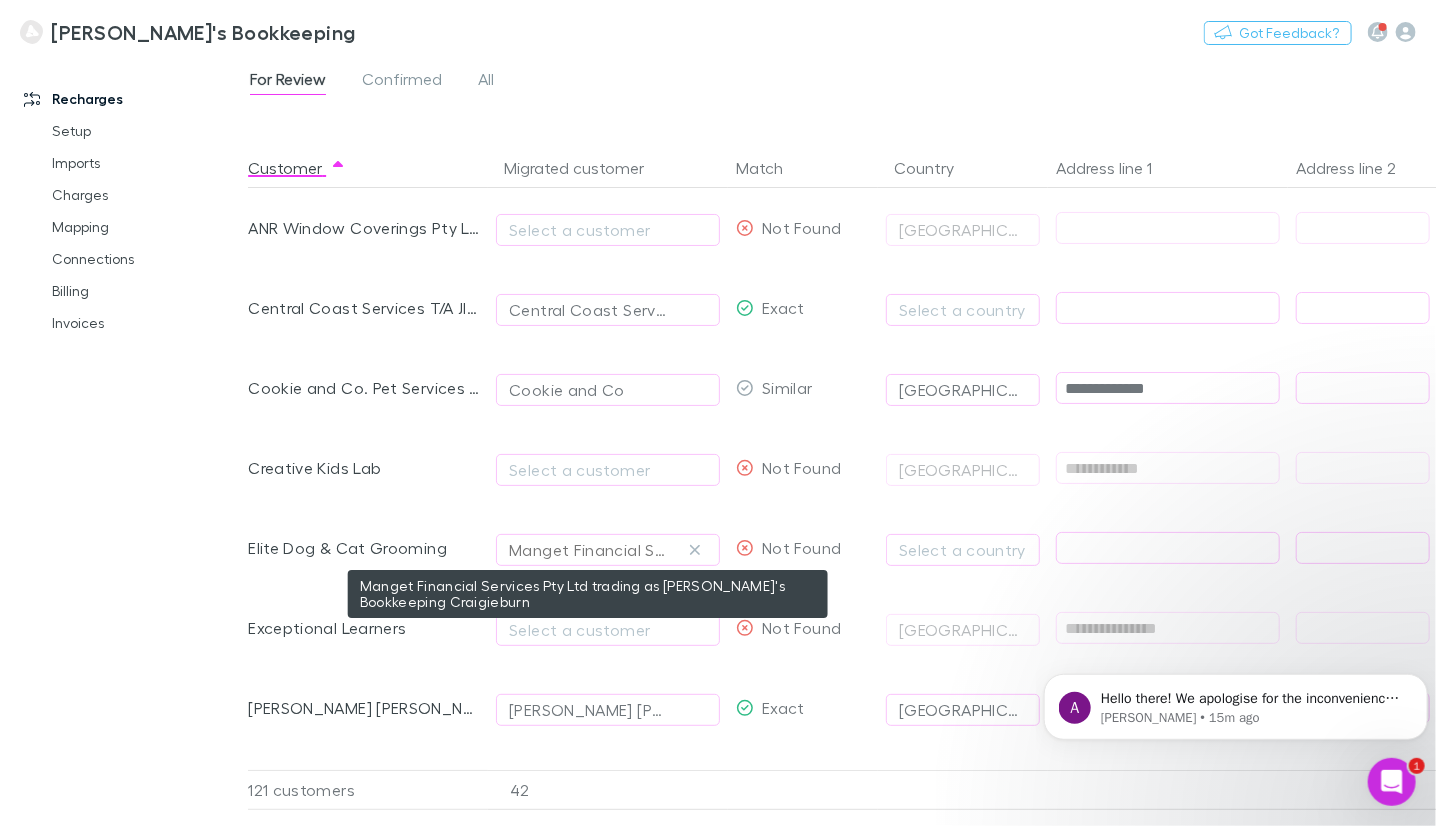 click on "Manget Financial Services Pty Ltd trading as [PERSON_NAME]'s Bookkeeping Craigieburn" at bounding box center [588, 550] 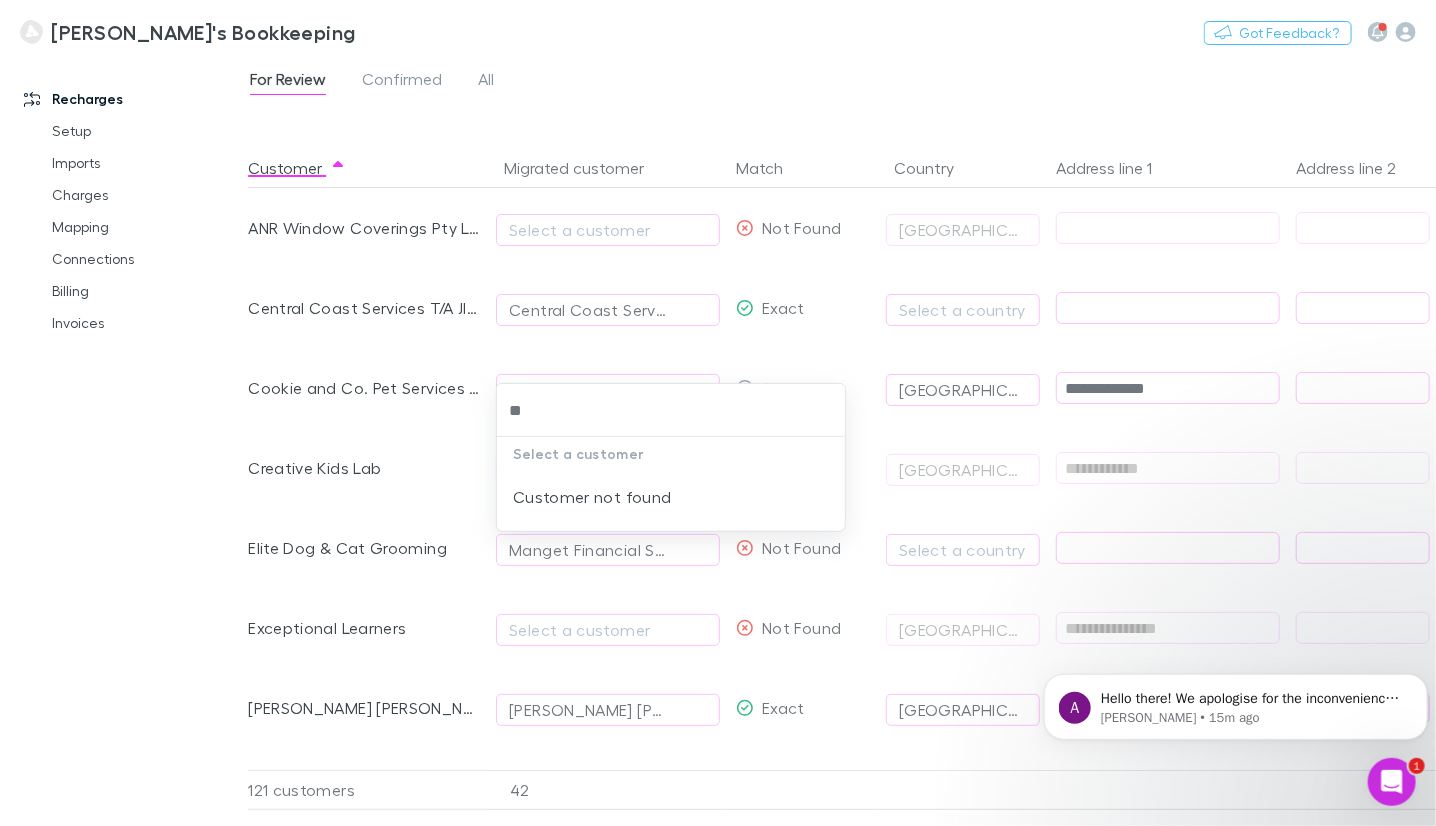 type on "*" 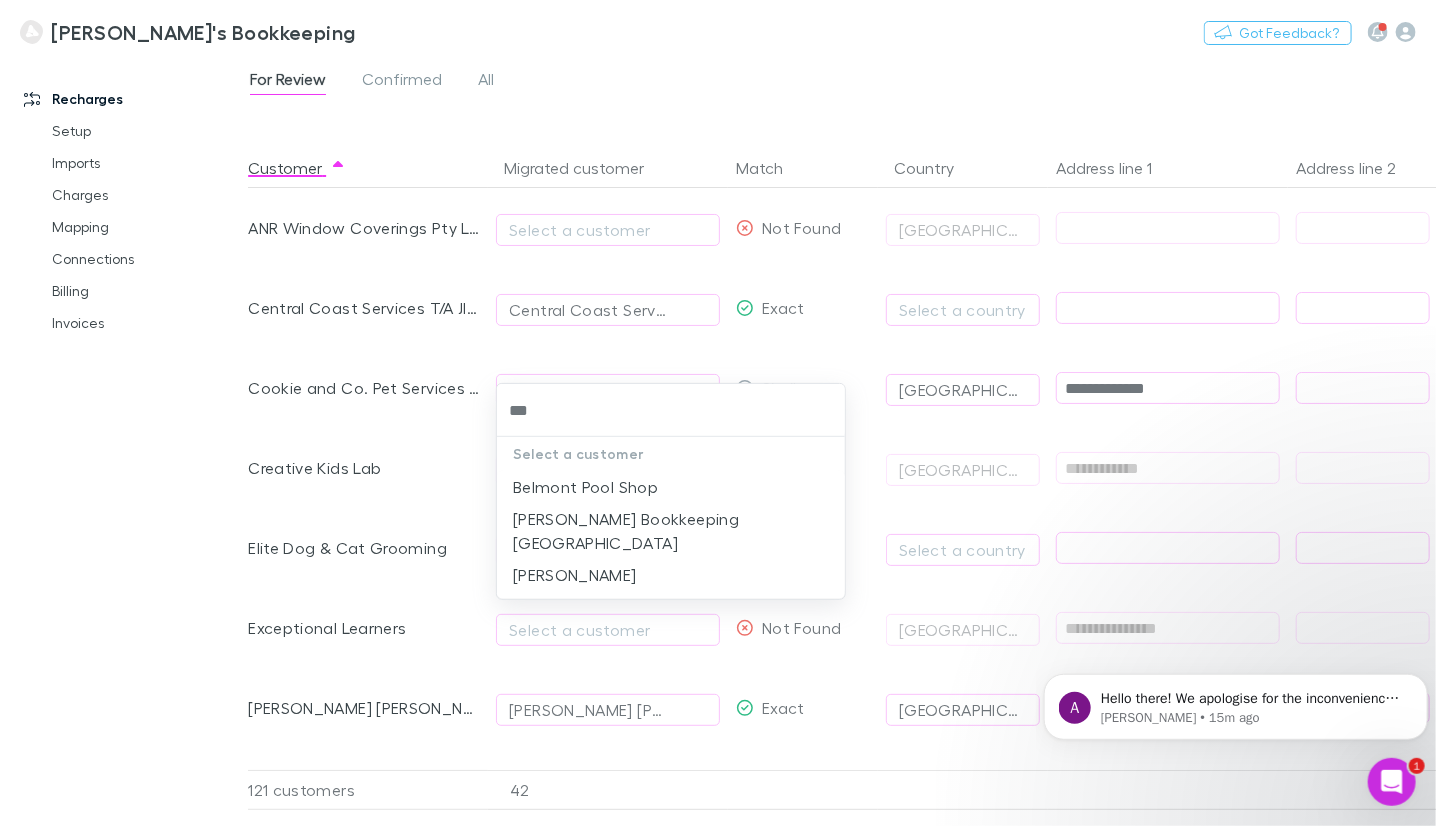 type on "***" 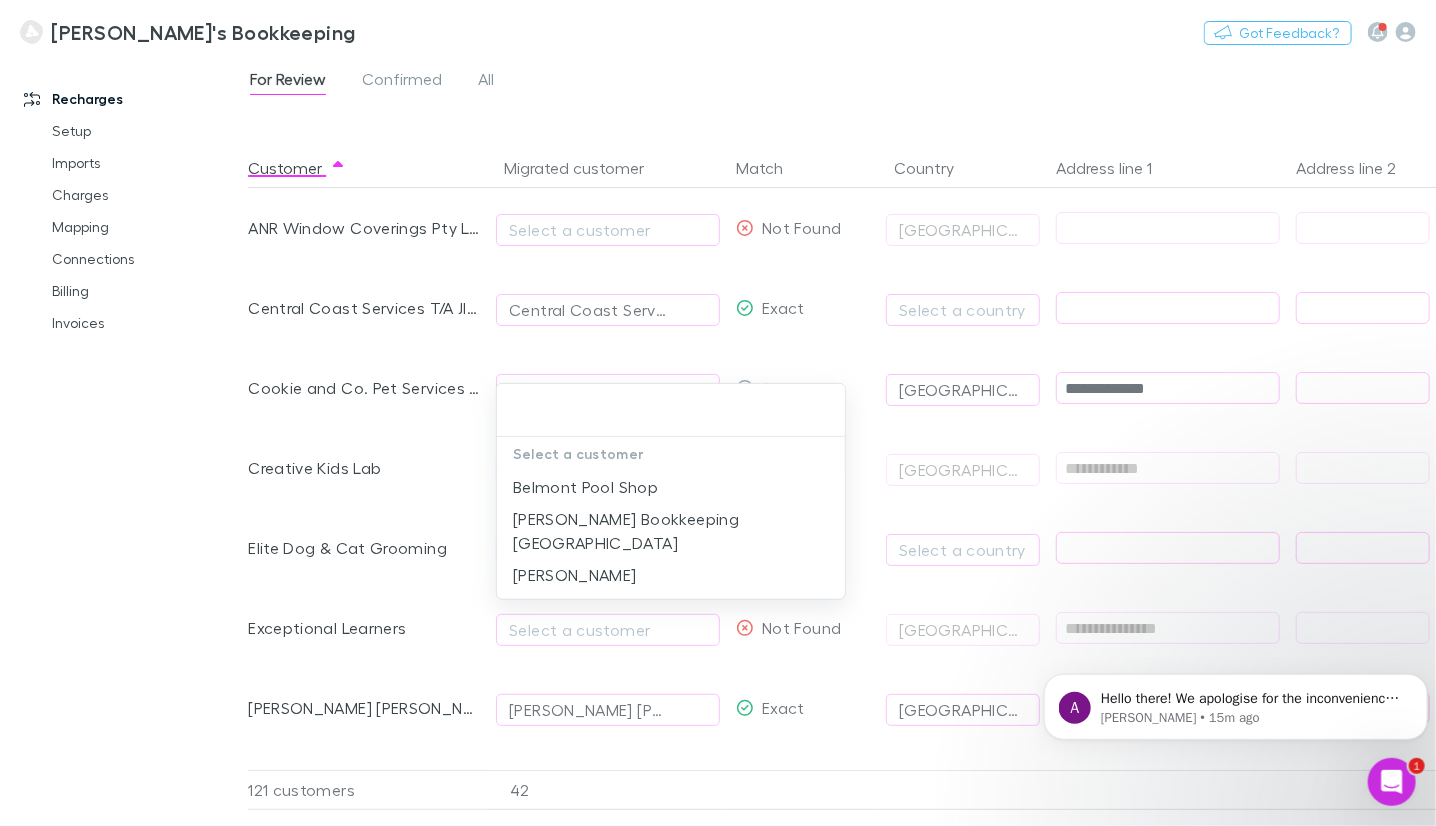 click at bounding box center [718, 413] 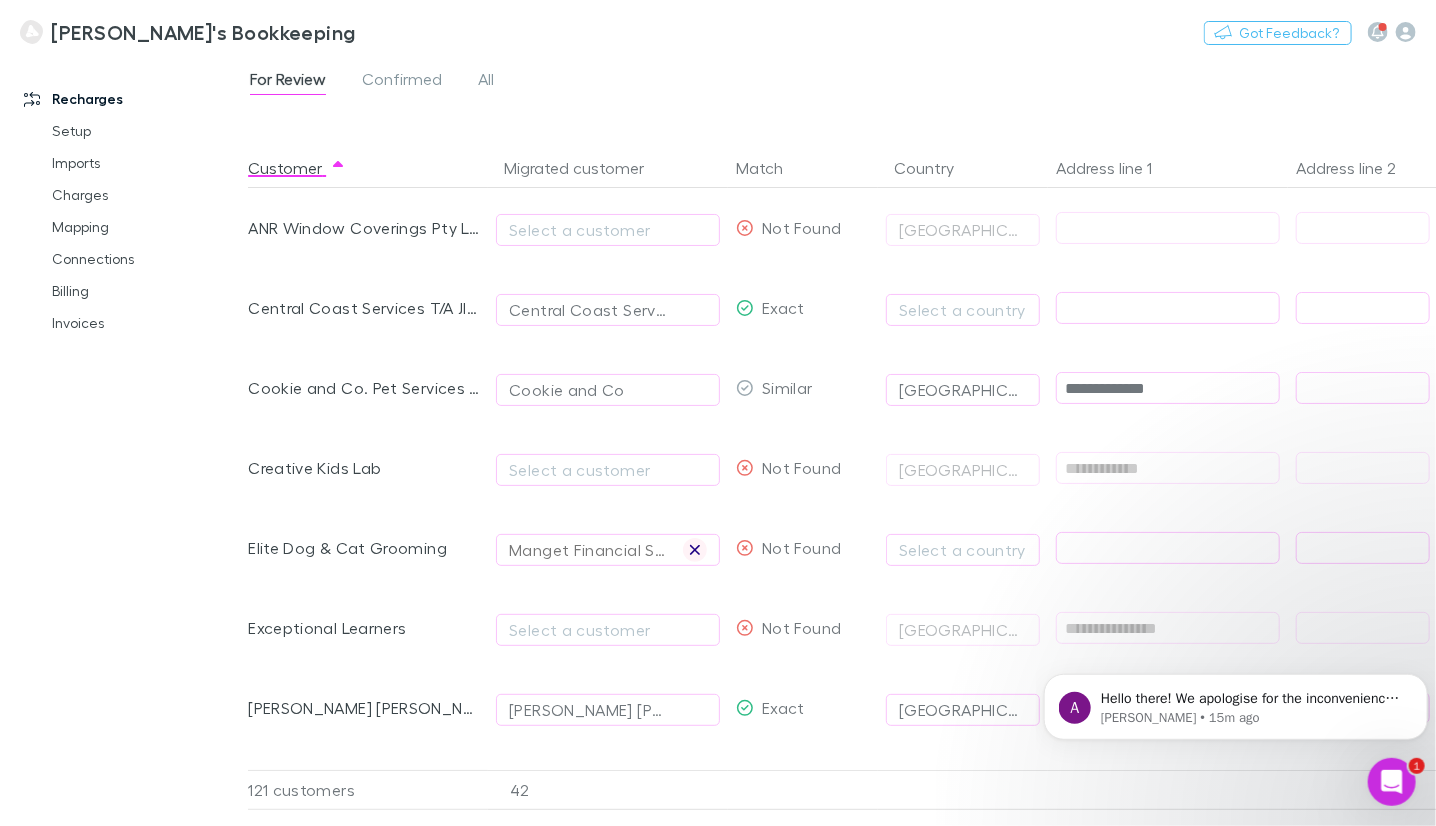 click 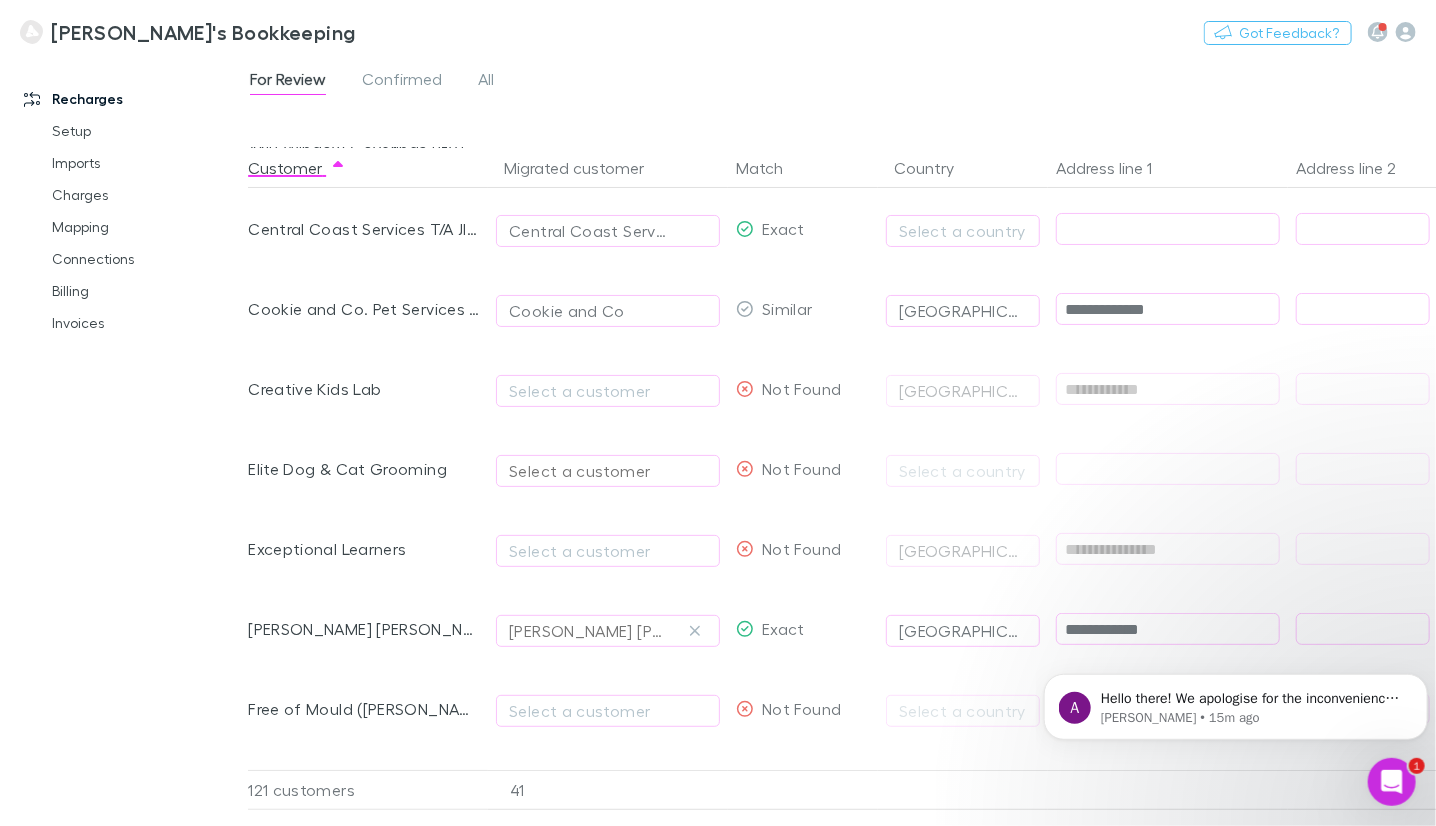 scroll, scrollTop: 199, scrollLeft: 0, axis: vertical 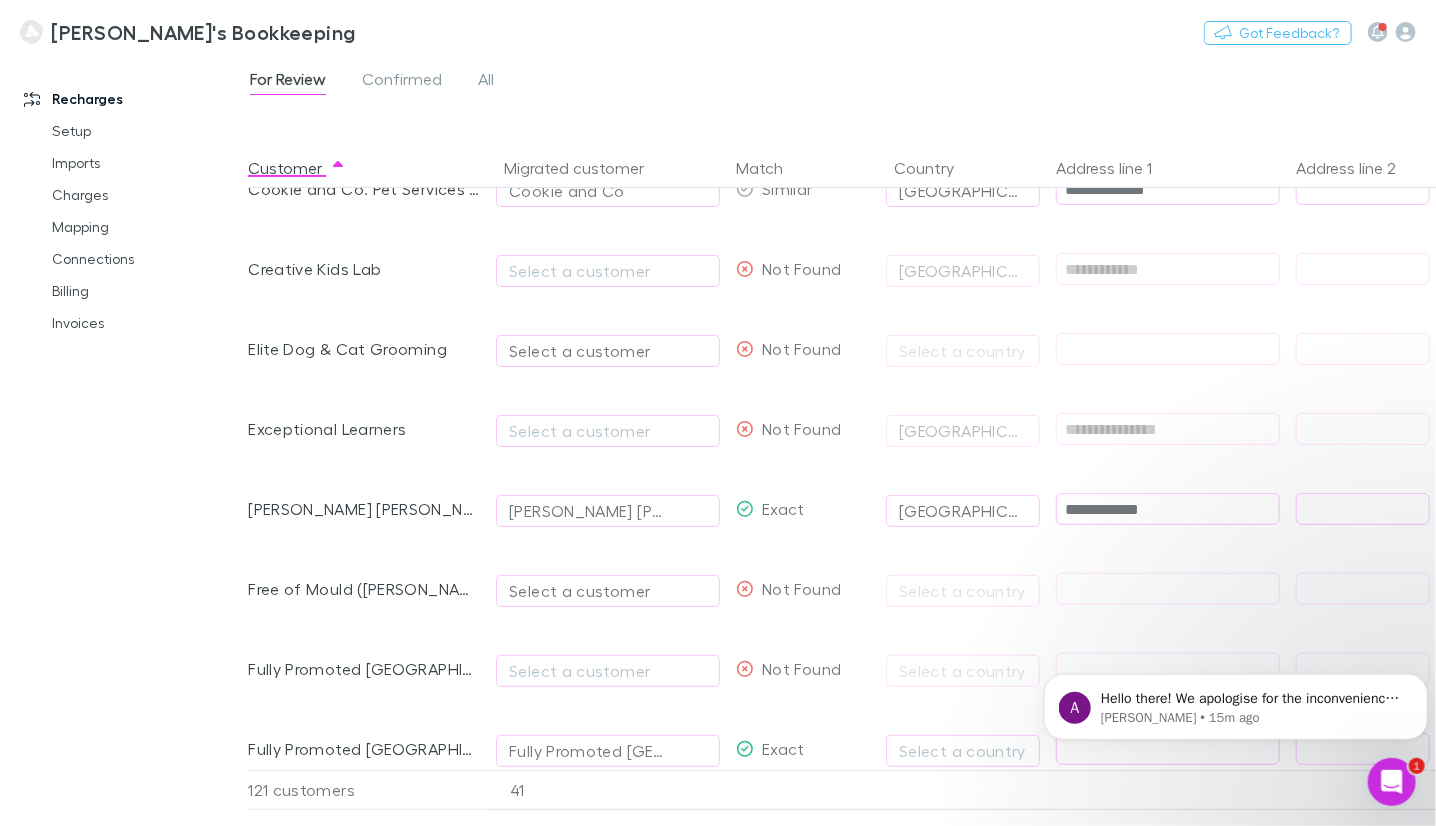 click on "Select a customer" at bounding box center (608, 591) 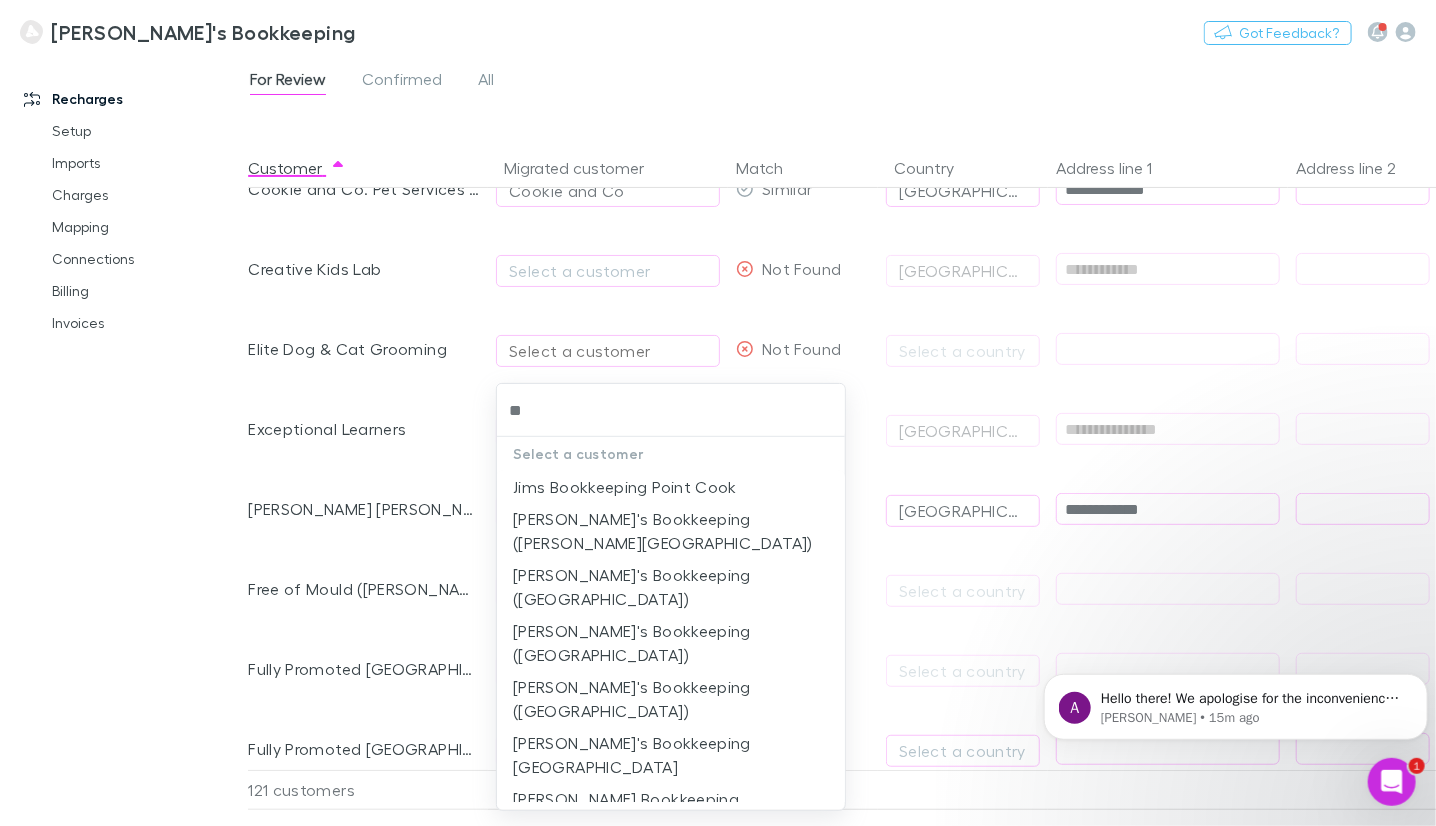 type on "*" 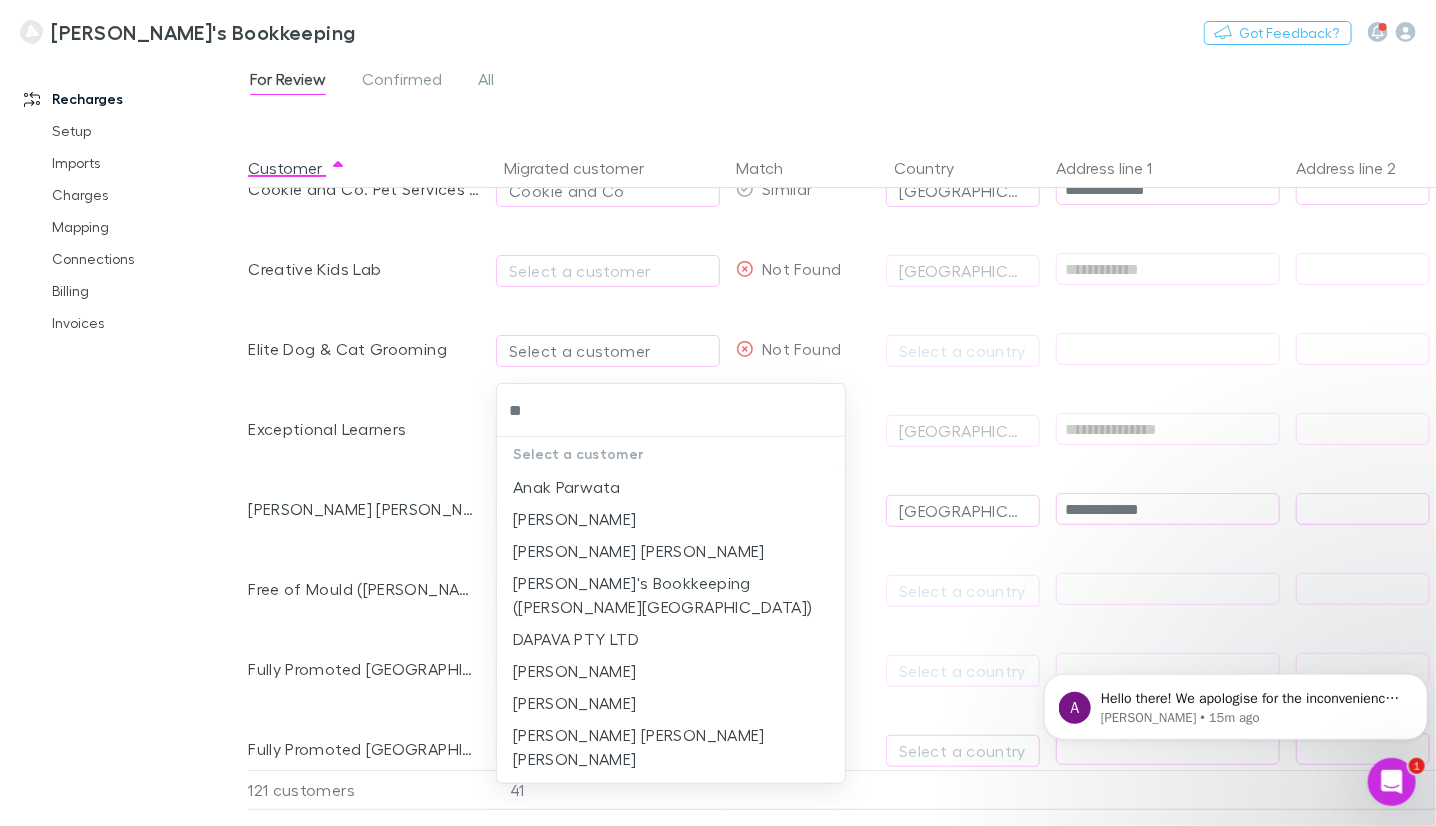 type on "*" 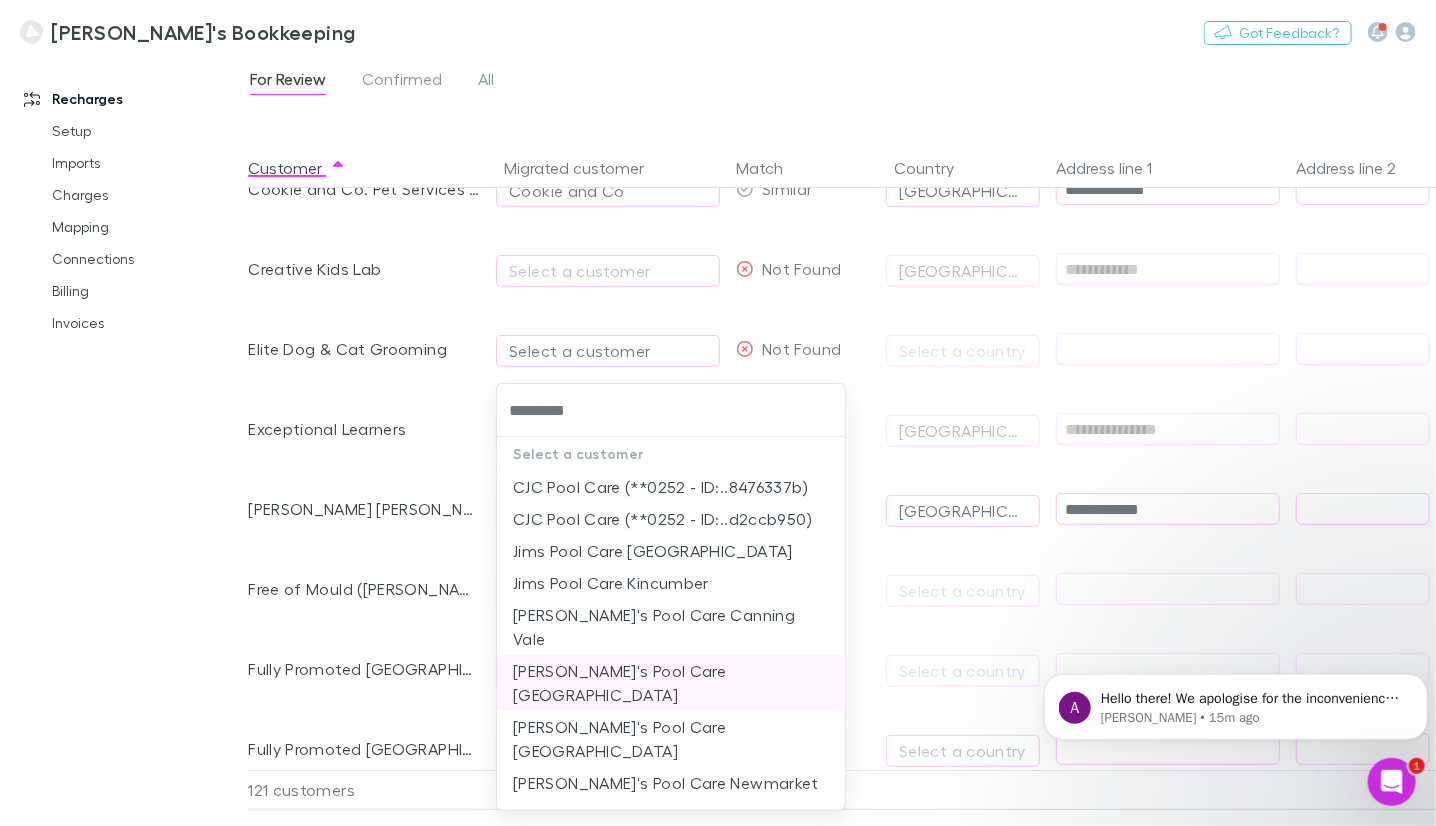scroll, scrollTop: 76, scrollLeft: 0, axis: vertical 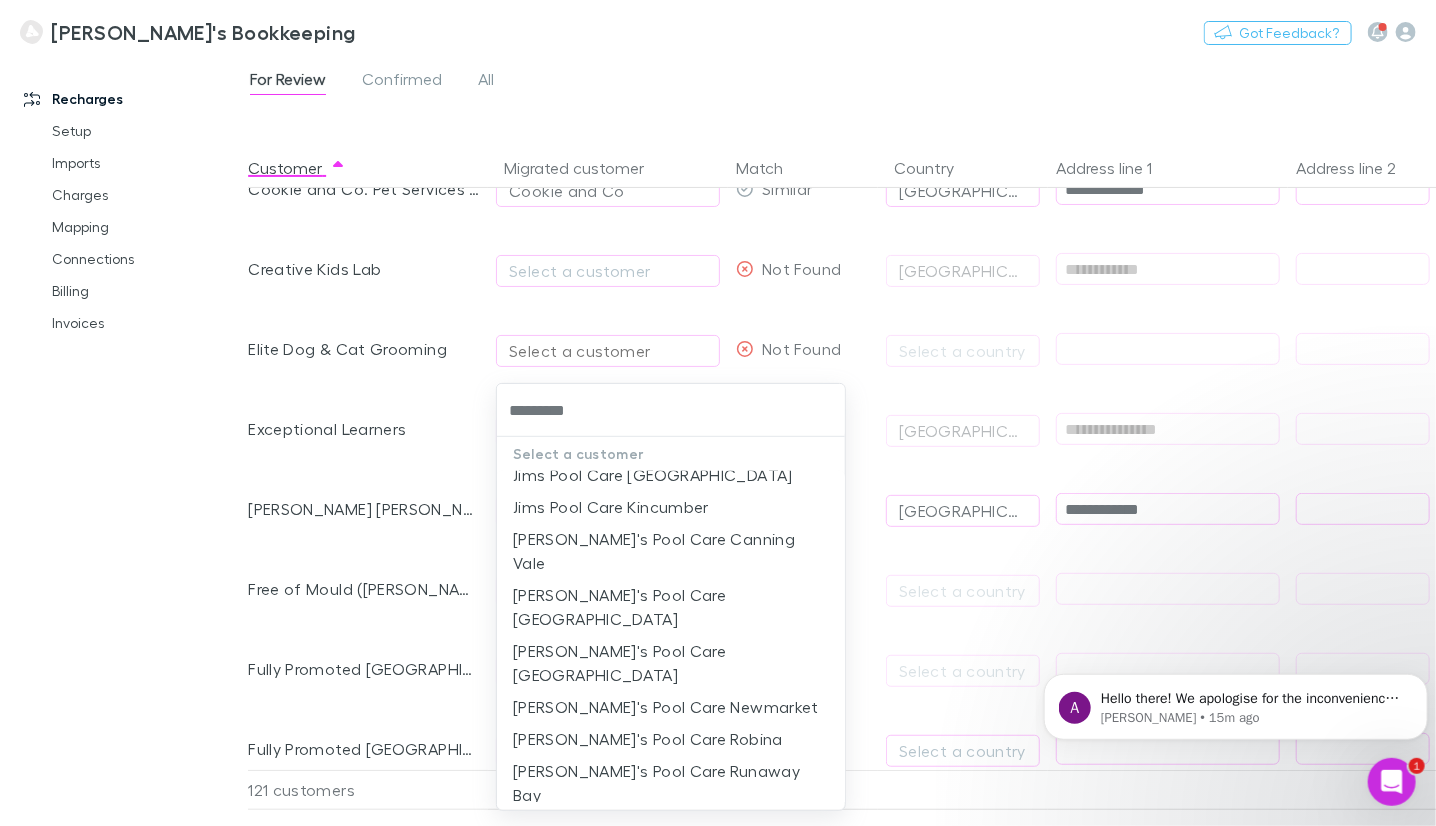 type on "*********" 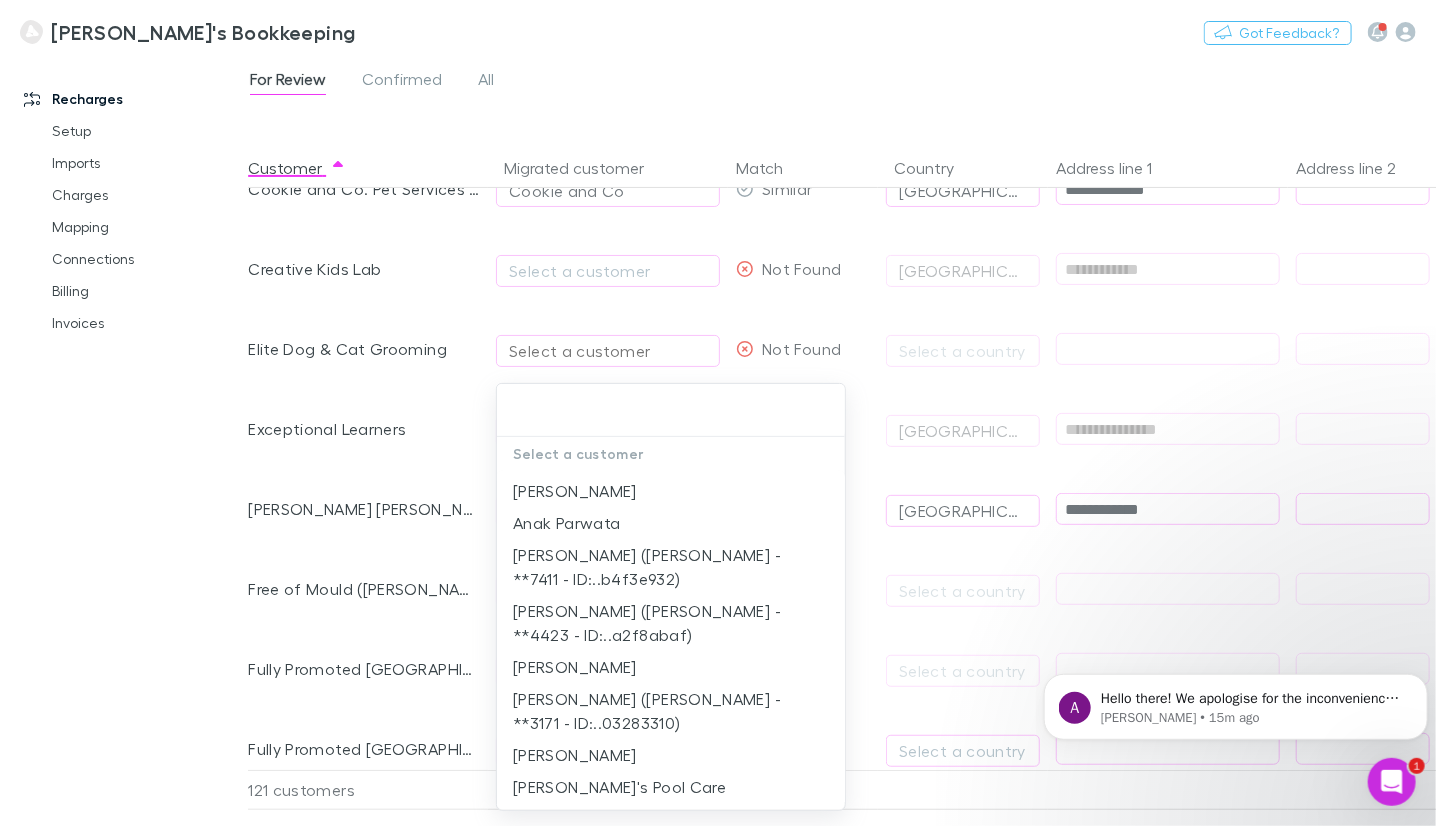 click at bounding box center (718, 413) 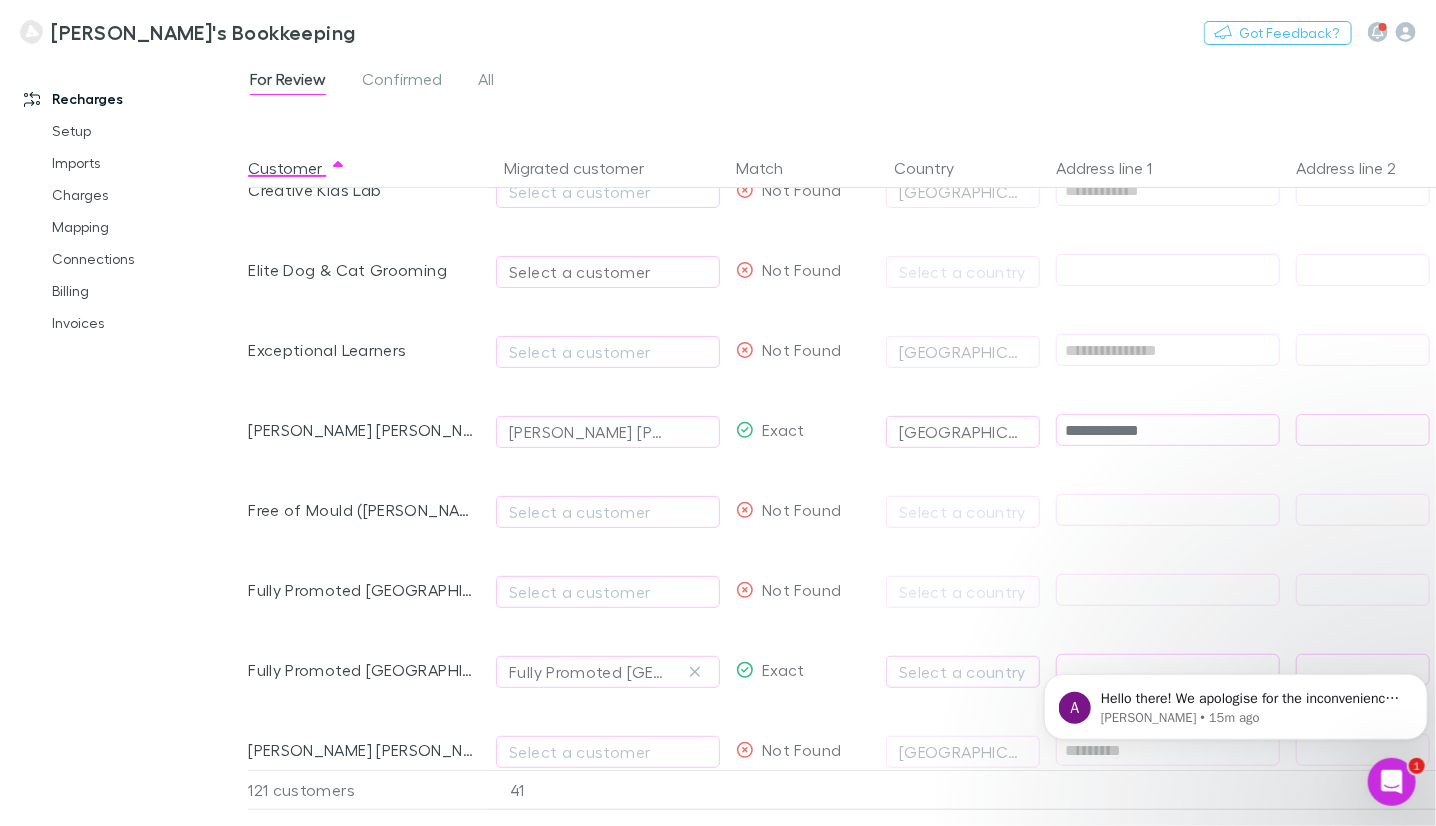 scroll, scrollTop: 300, scrollLeft: 0, axis: vertical 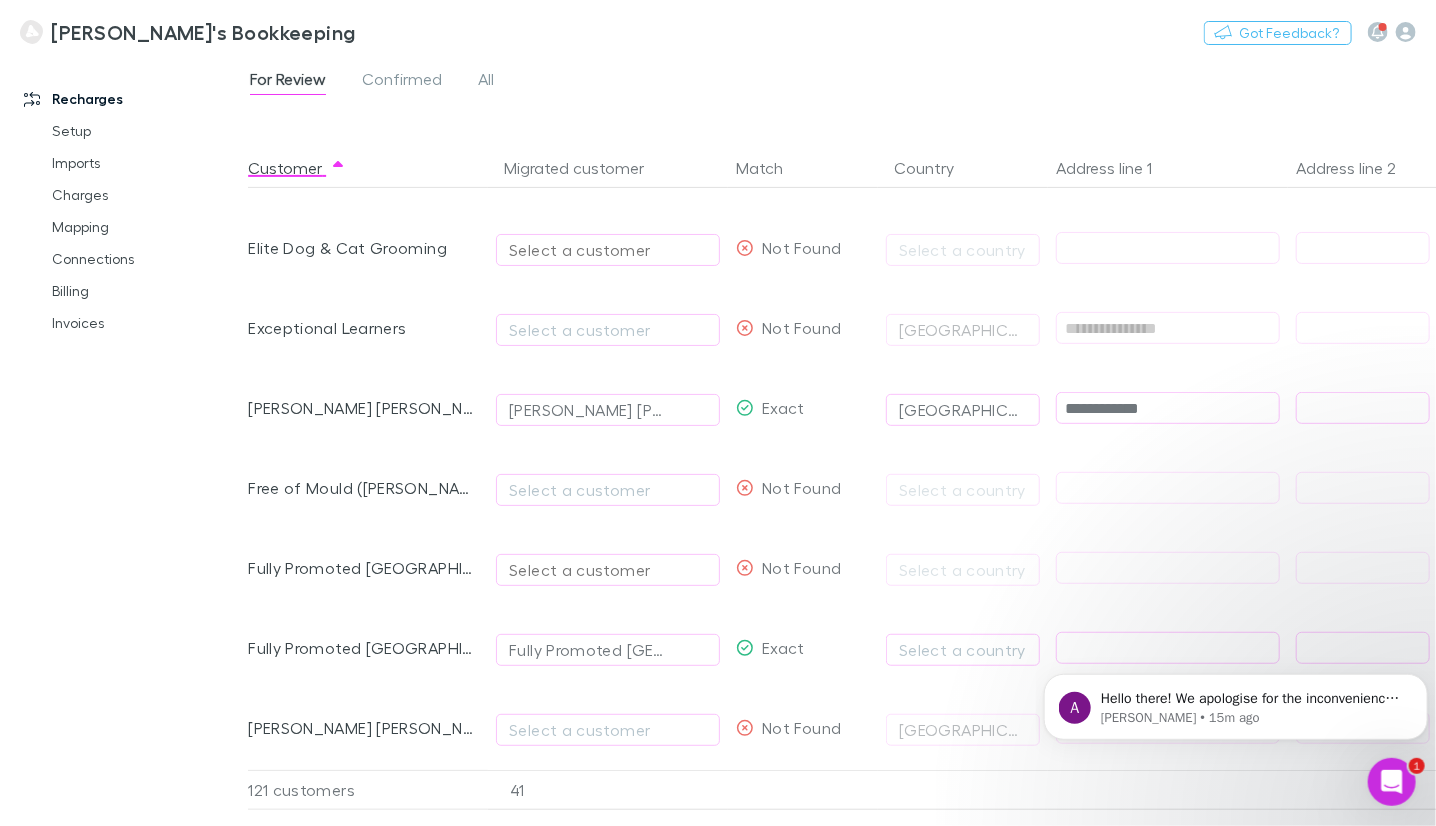 click on "Select a customer" at bounding box center (608, 570) 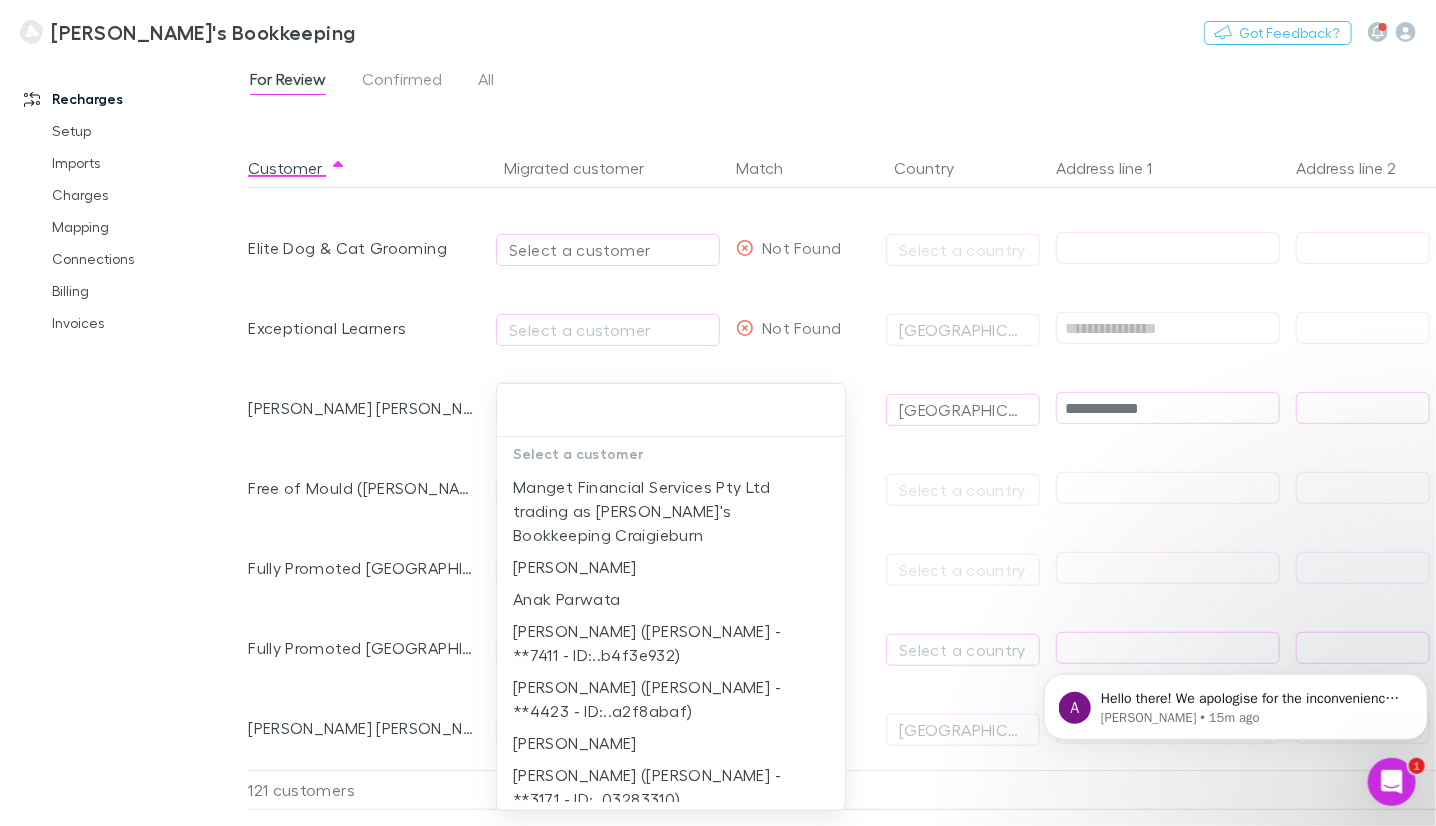 type on "*" 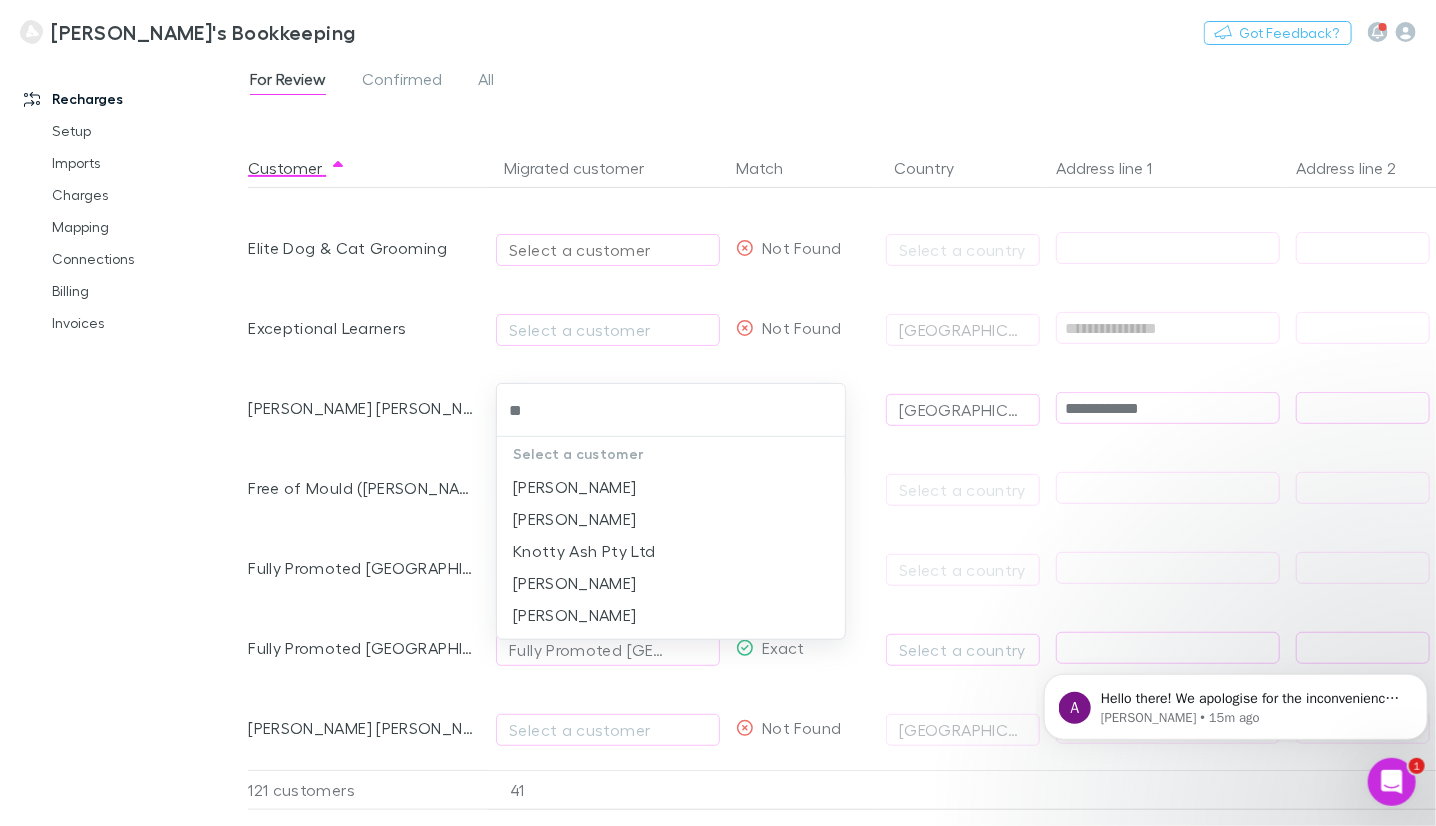 type on "*" 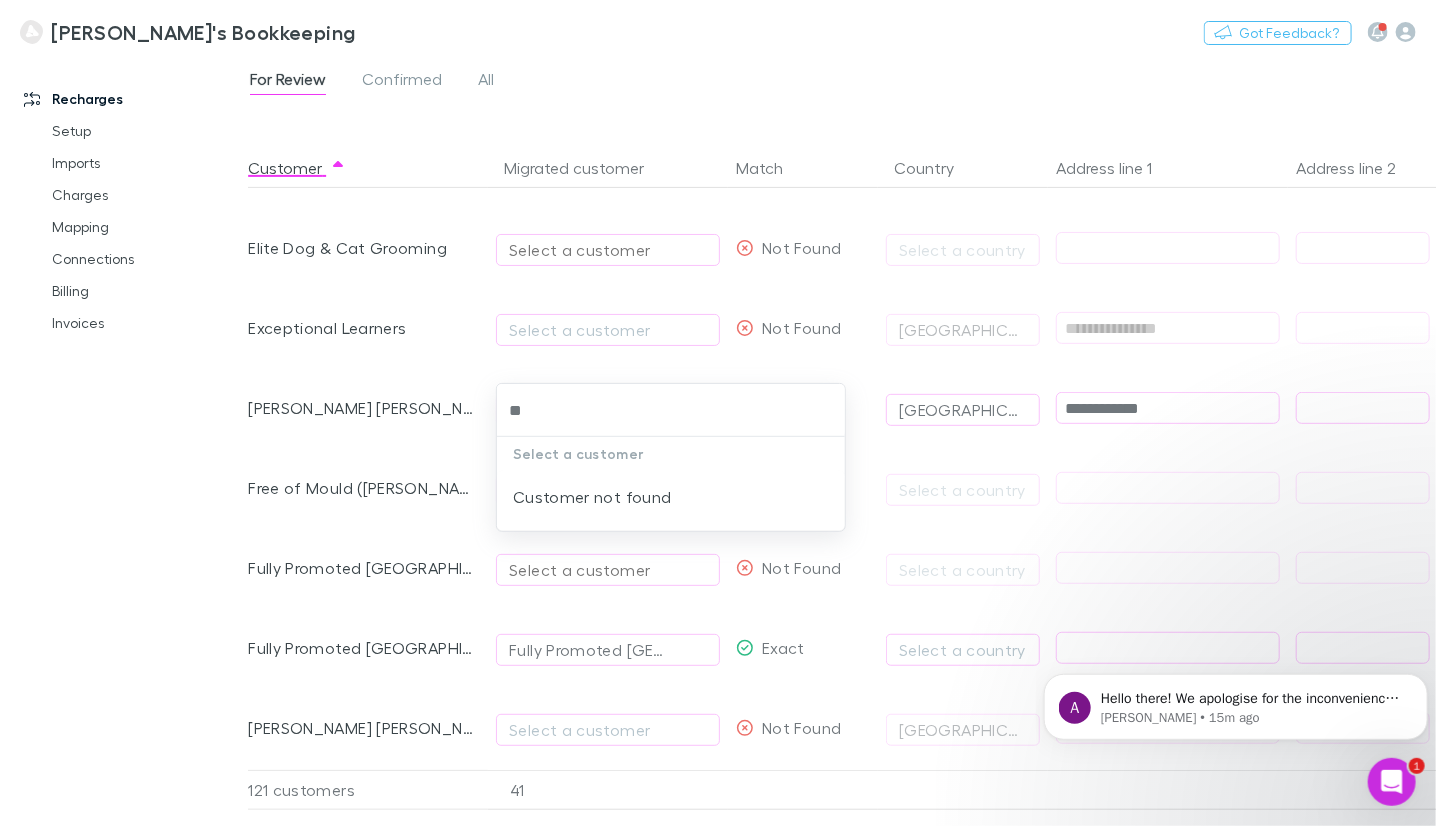 type on "*" 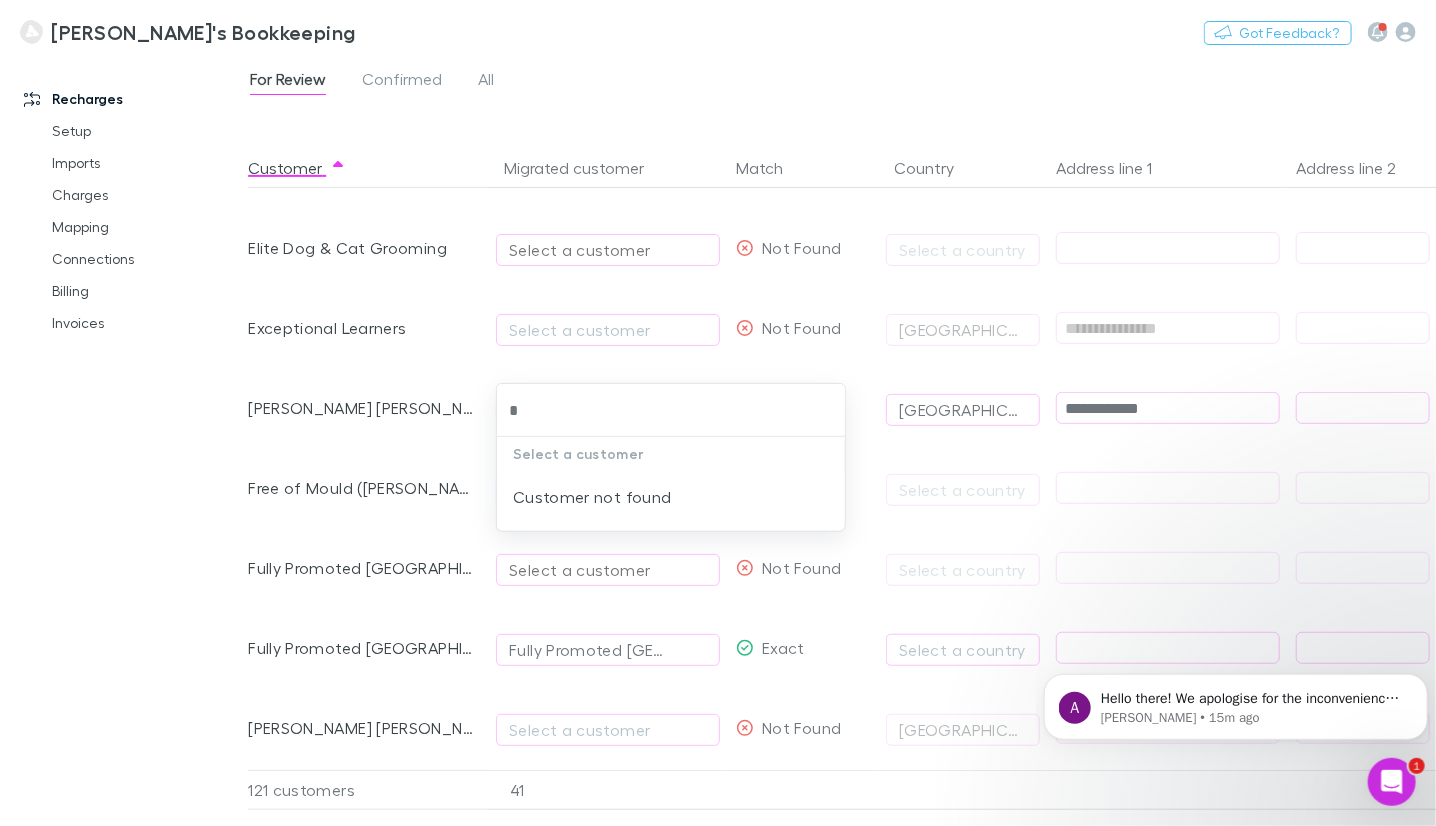 type 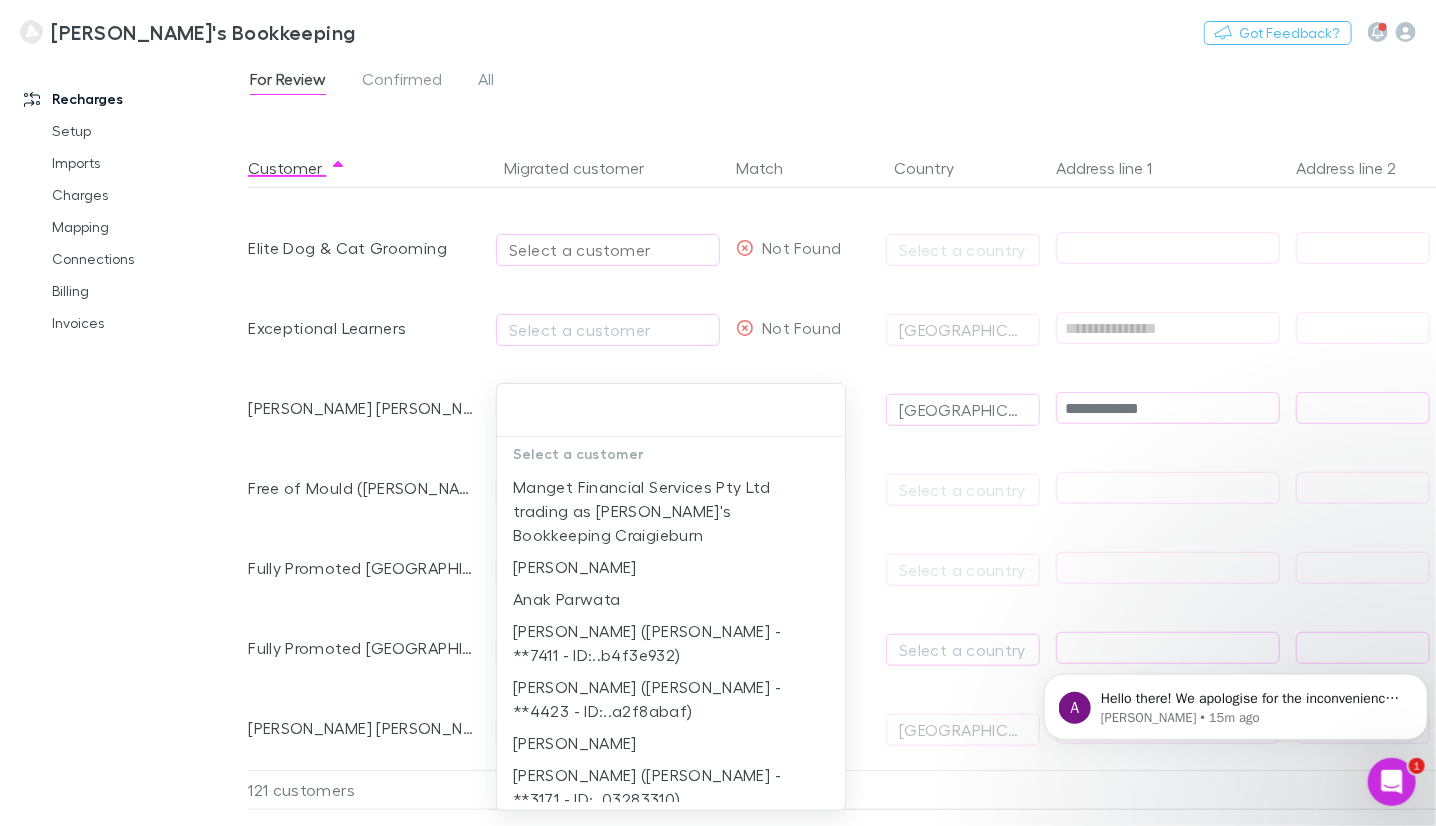 click at bounding box center [718, 413] 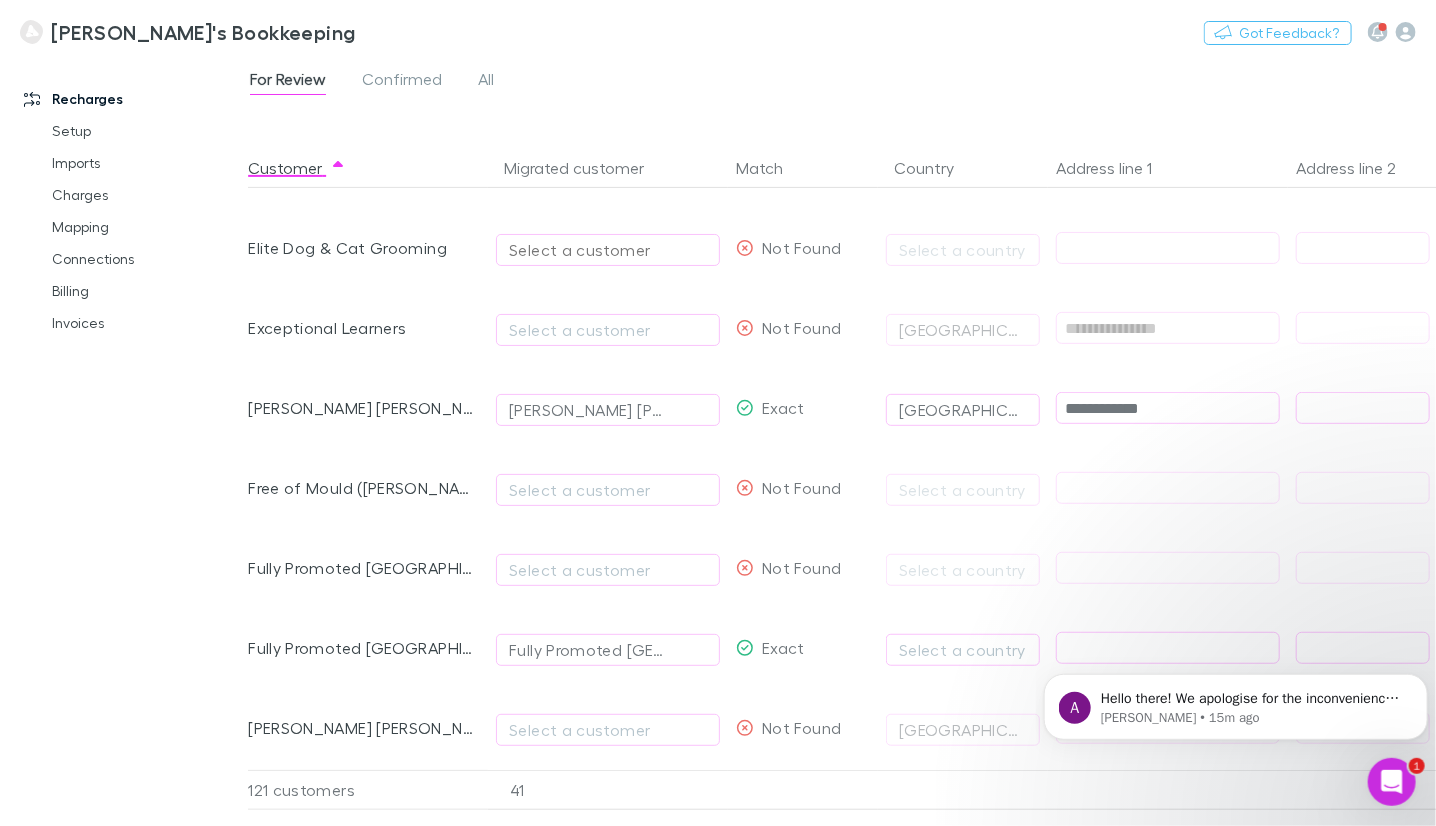 scroll, scrollTop: 499, scrollLeft: 0, axis: vertical 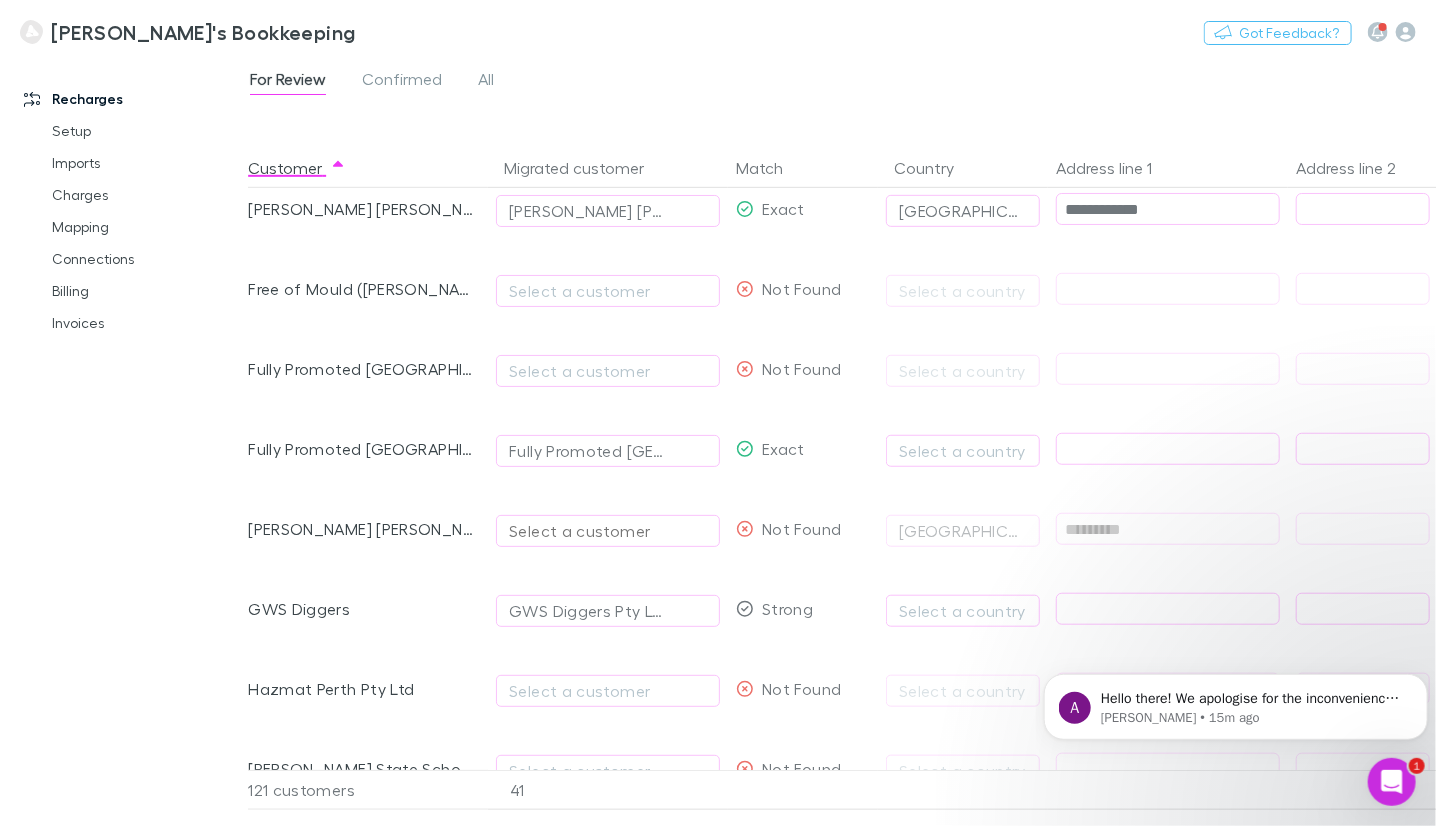 click on "Select a customer" at bounding box center (608, 531) 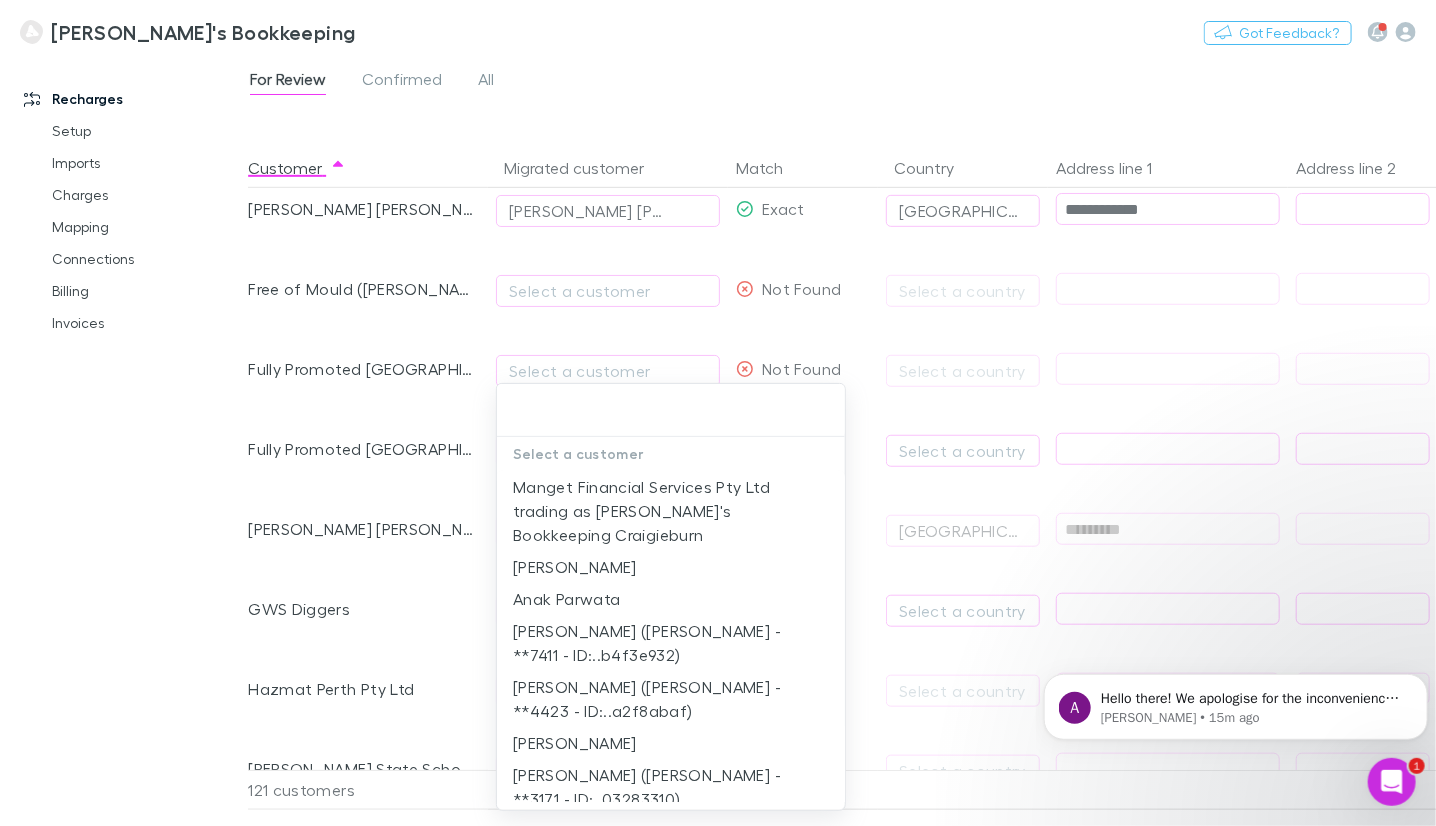 click at bounding box center (718, 413) 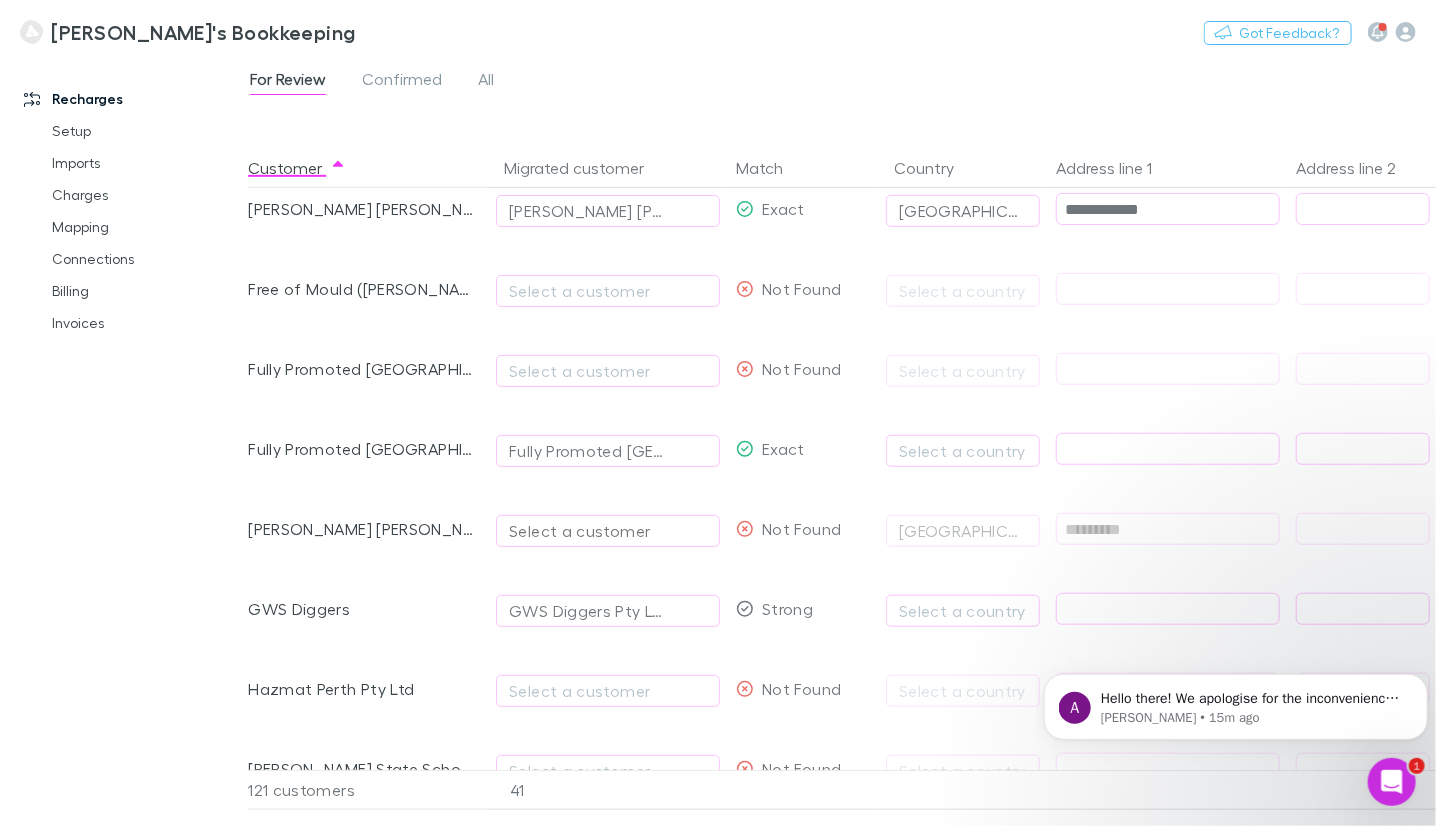 click on "Select a customer" at bounding box center [608, 531] 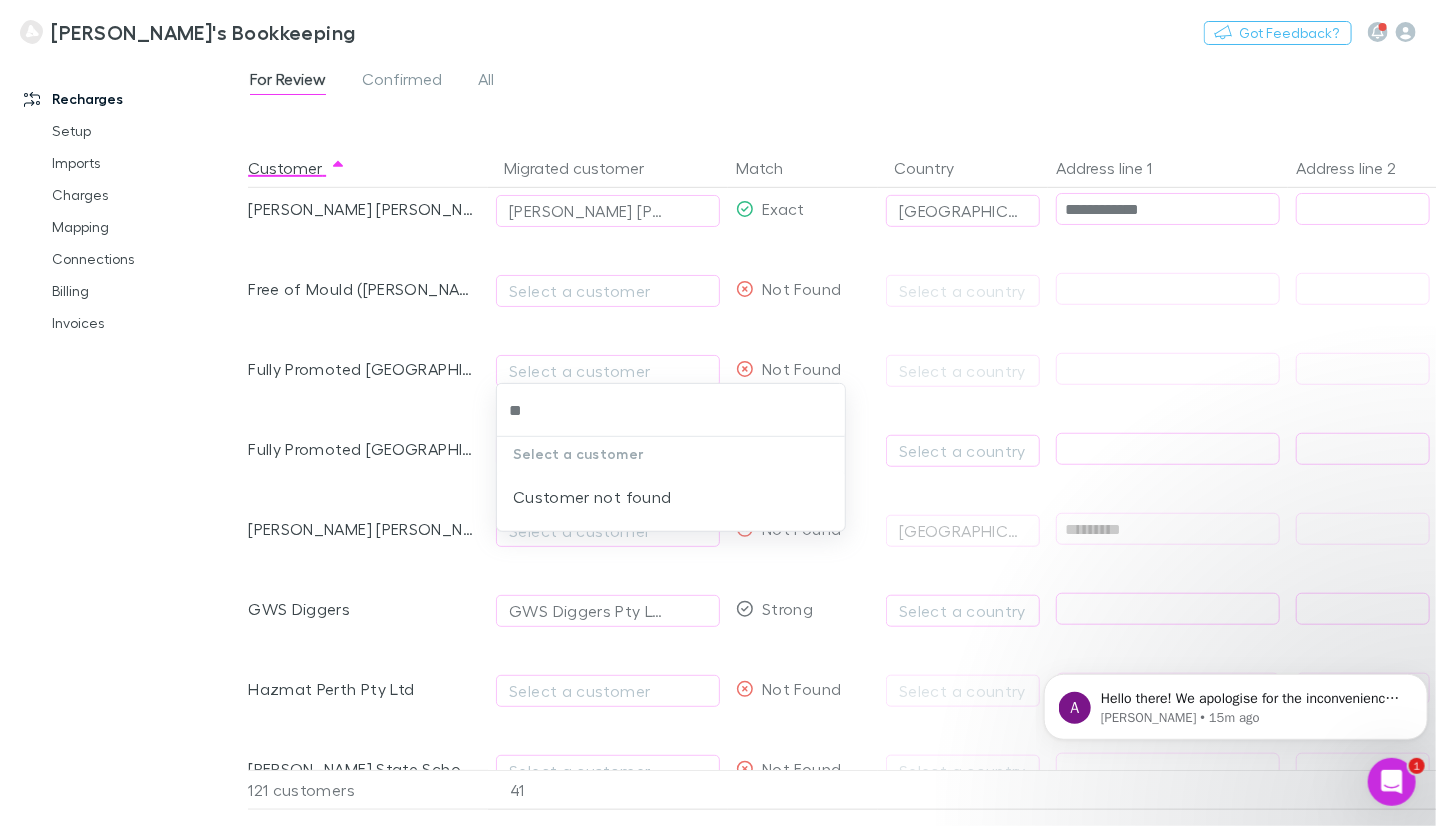 type on "*" 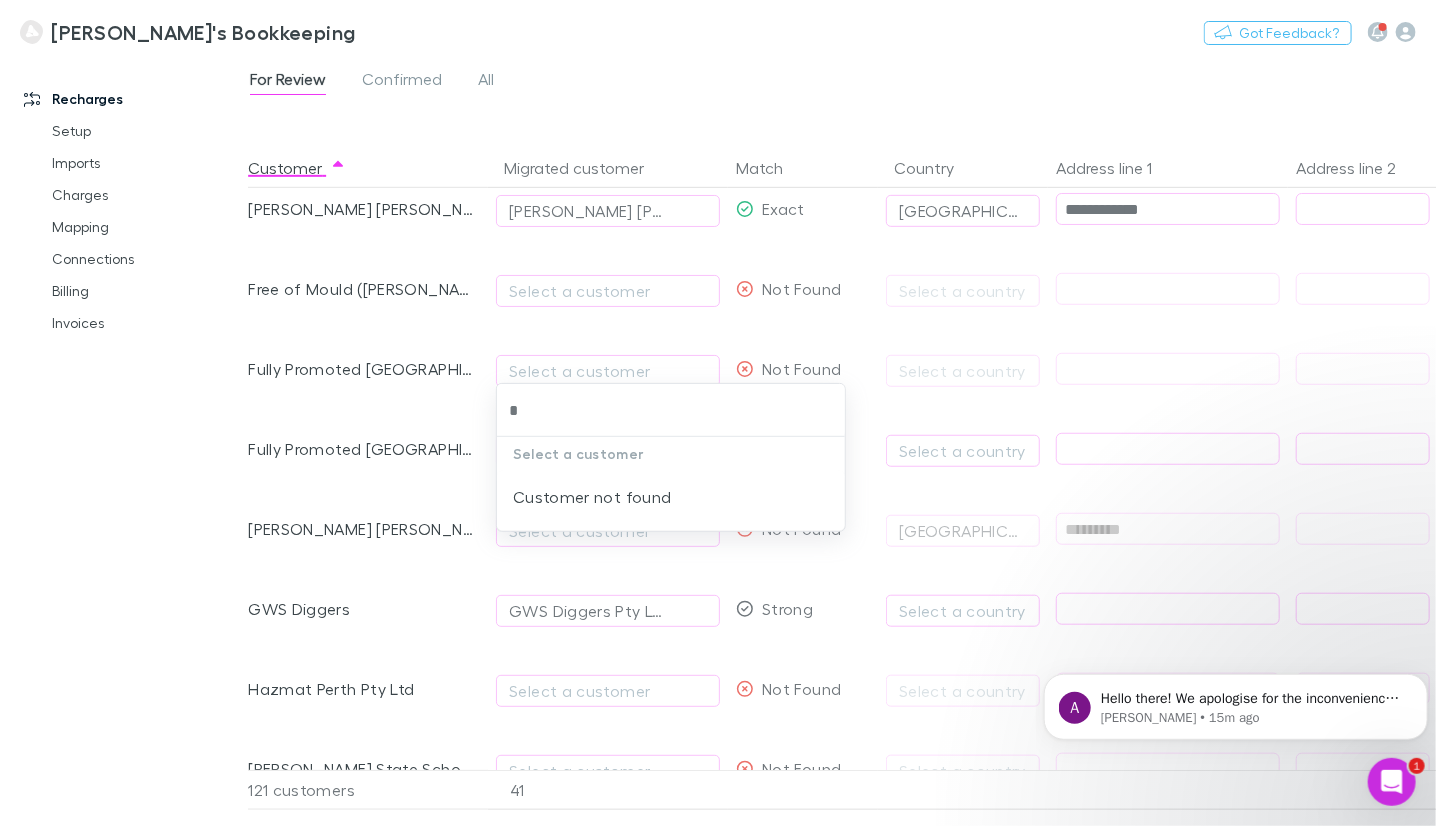 type 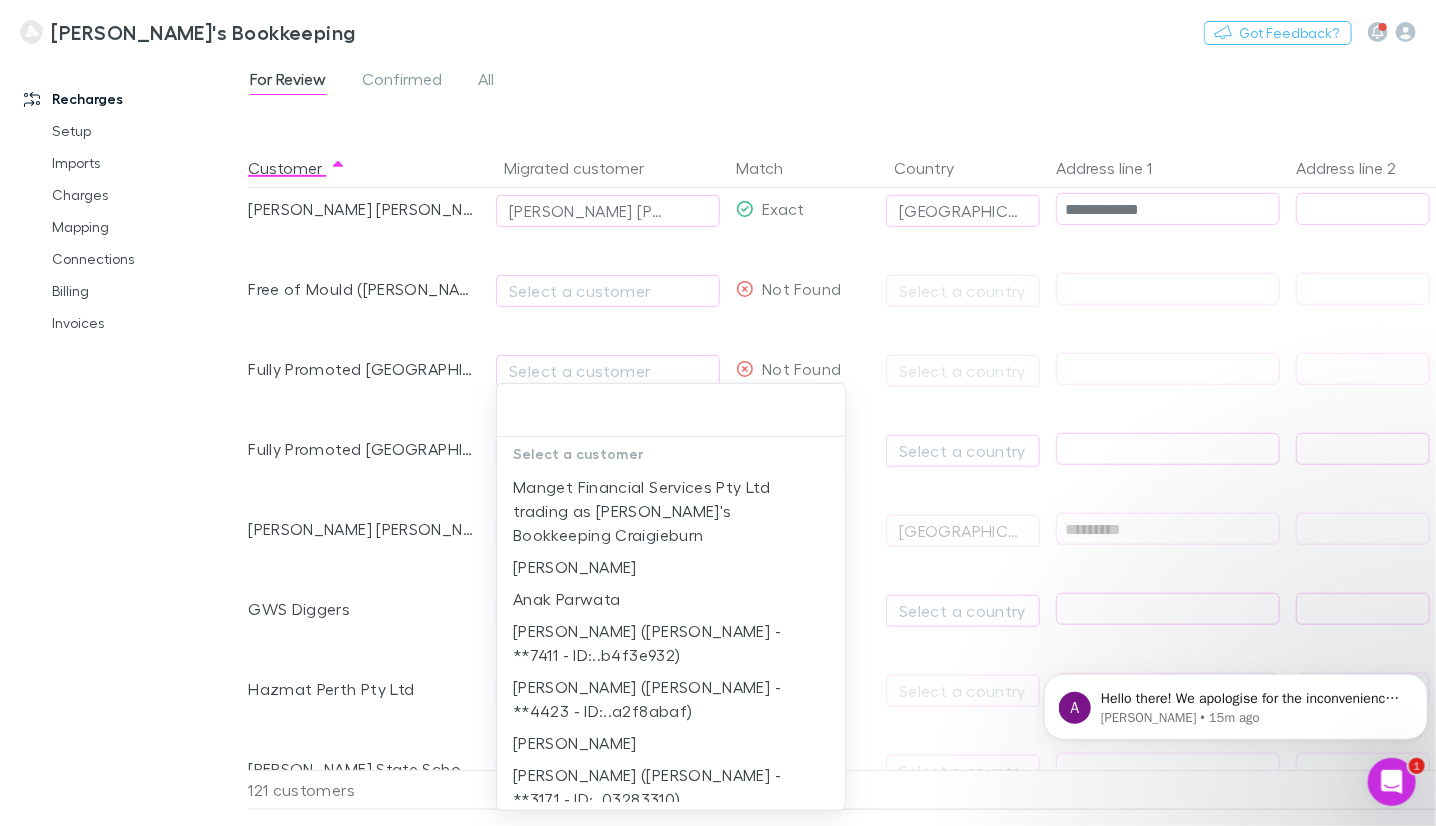 click at bounding box center (718, 413) 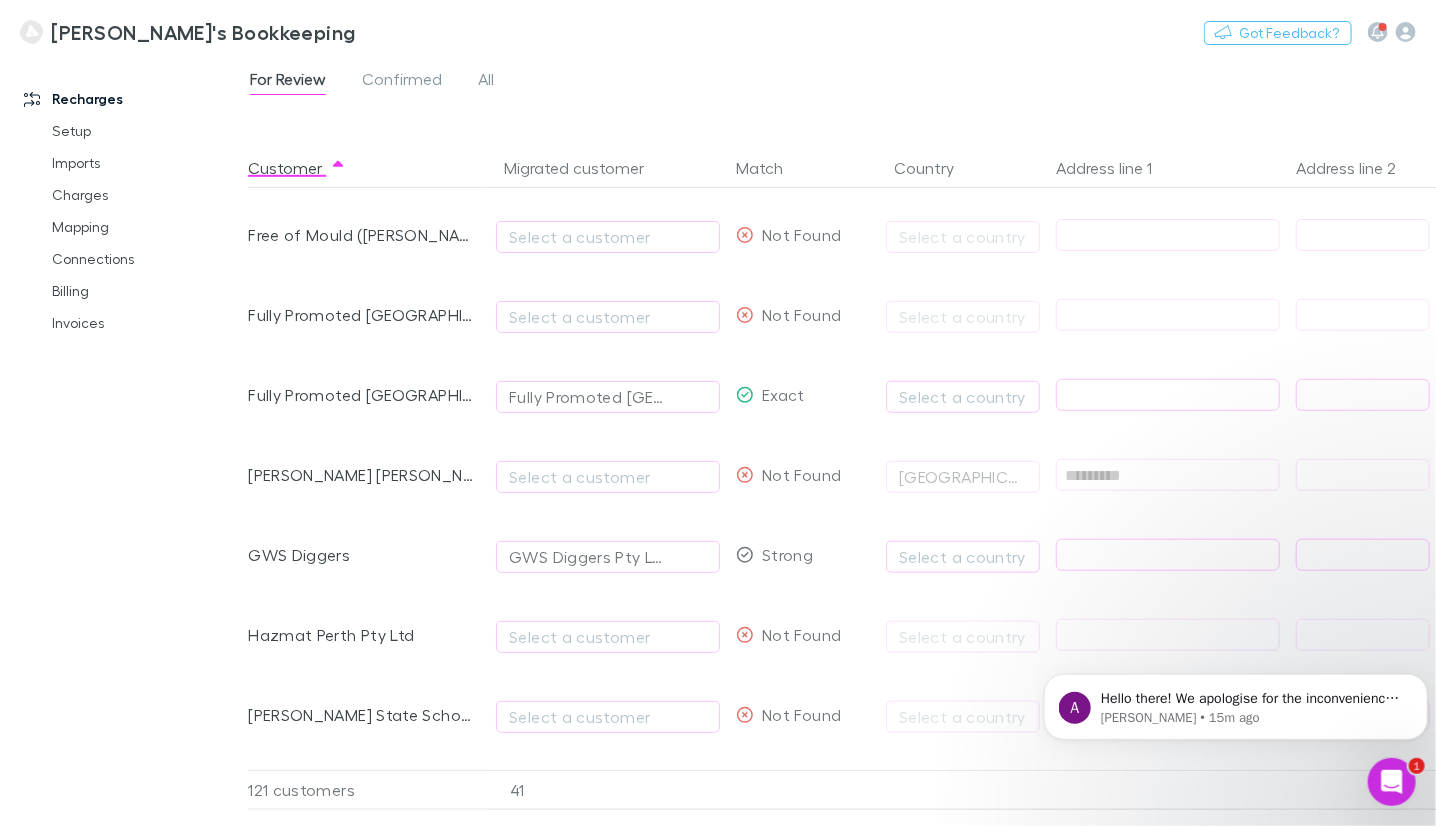 scroll, scrollTop: 799, scrollLeft: 0, axis: vertical 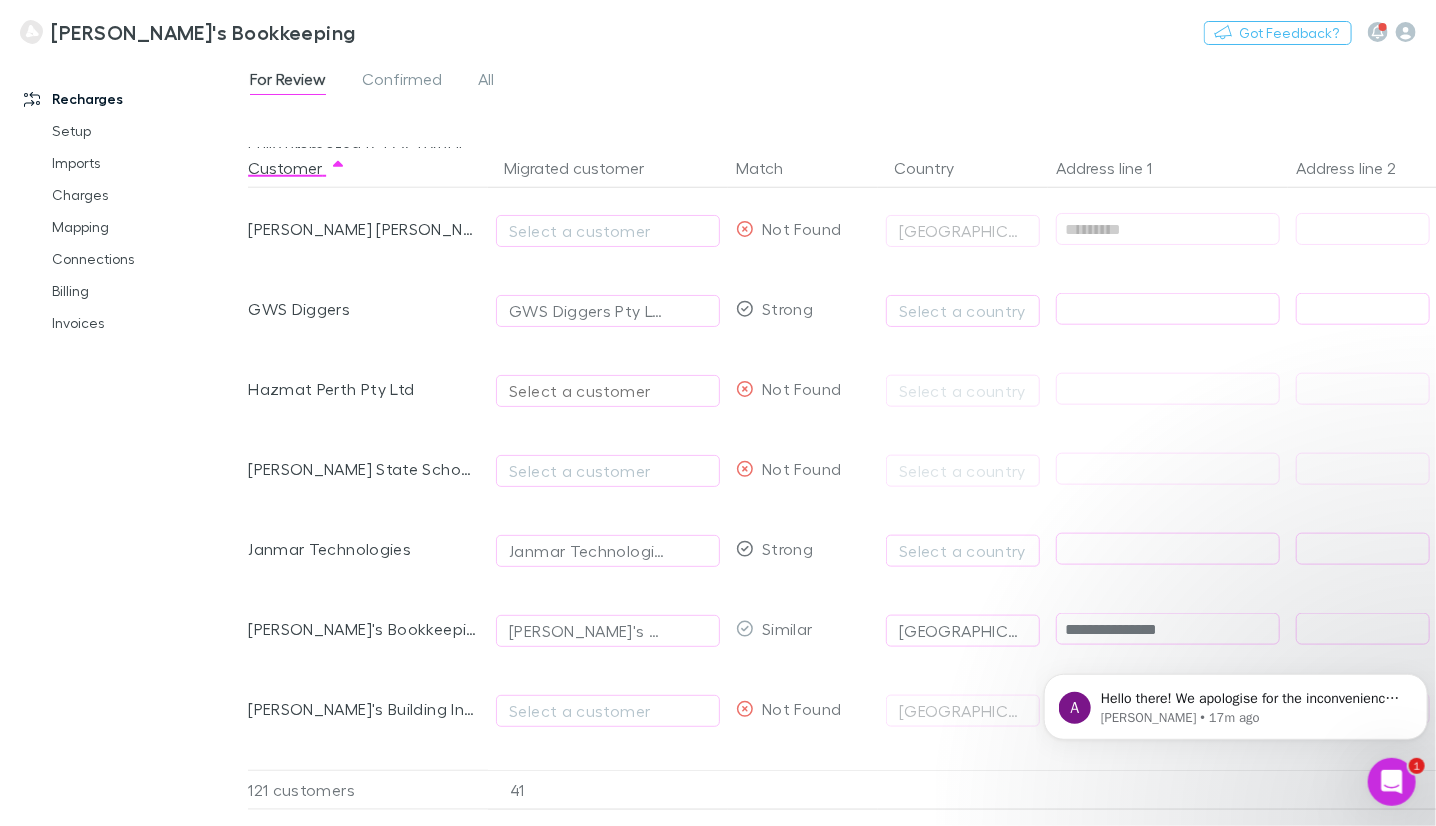 click on "Select a customer" at bounding box center [608, 391] 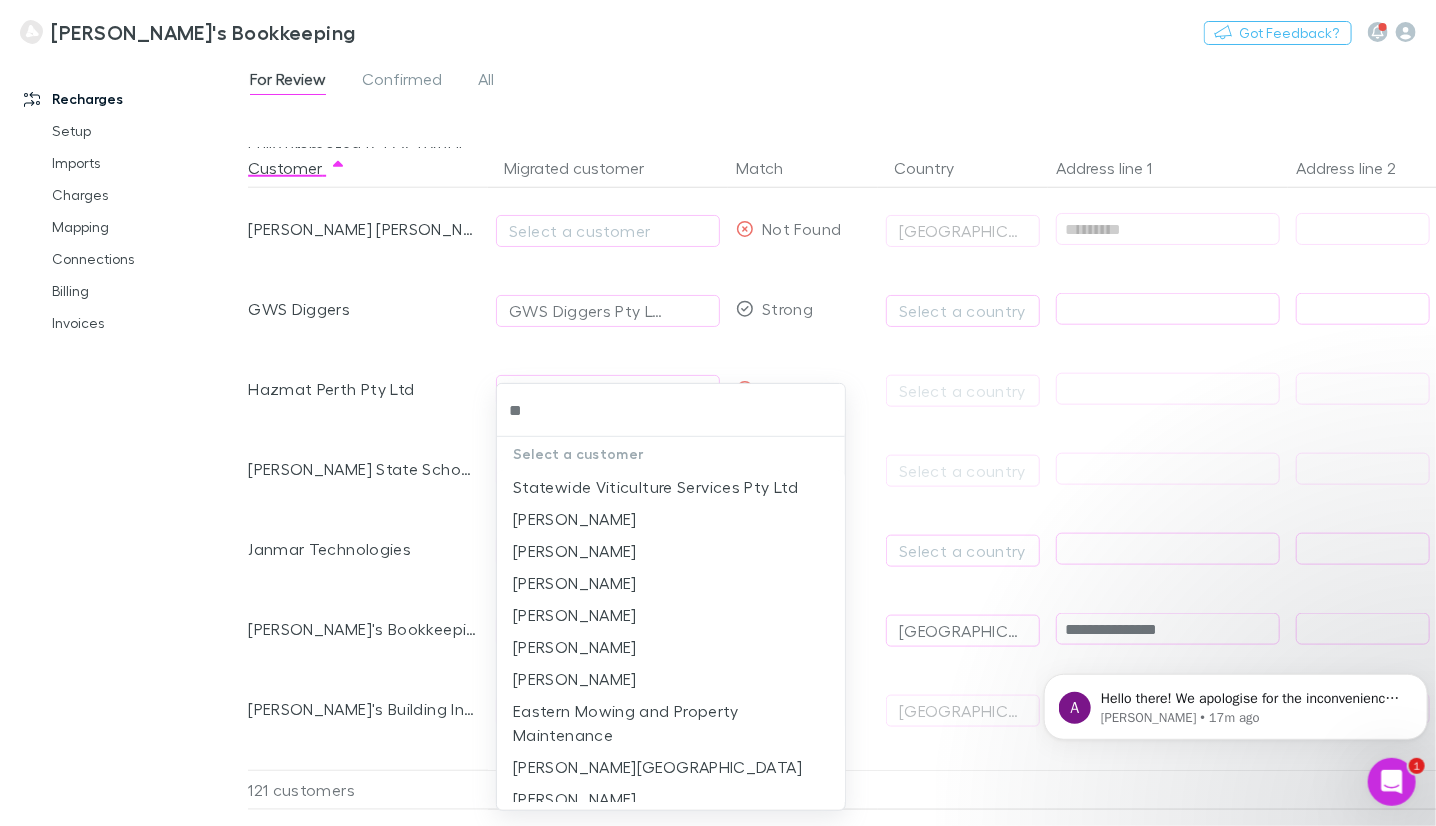 type on "***" 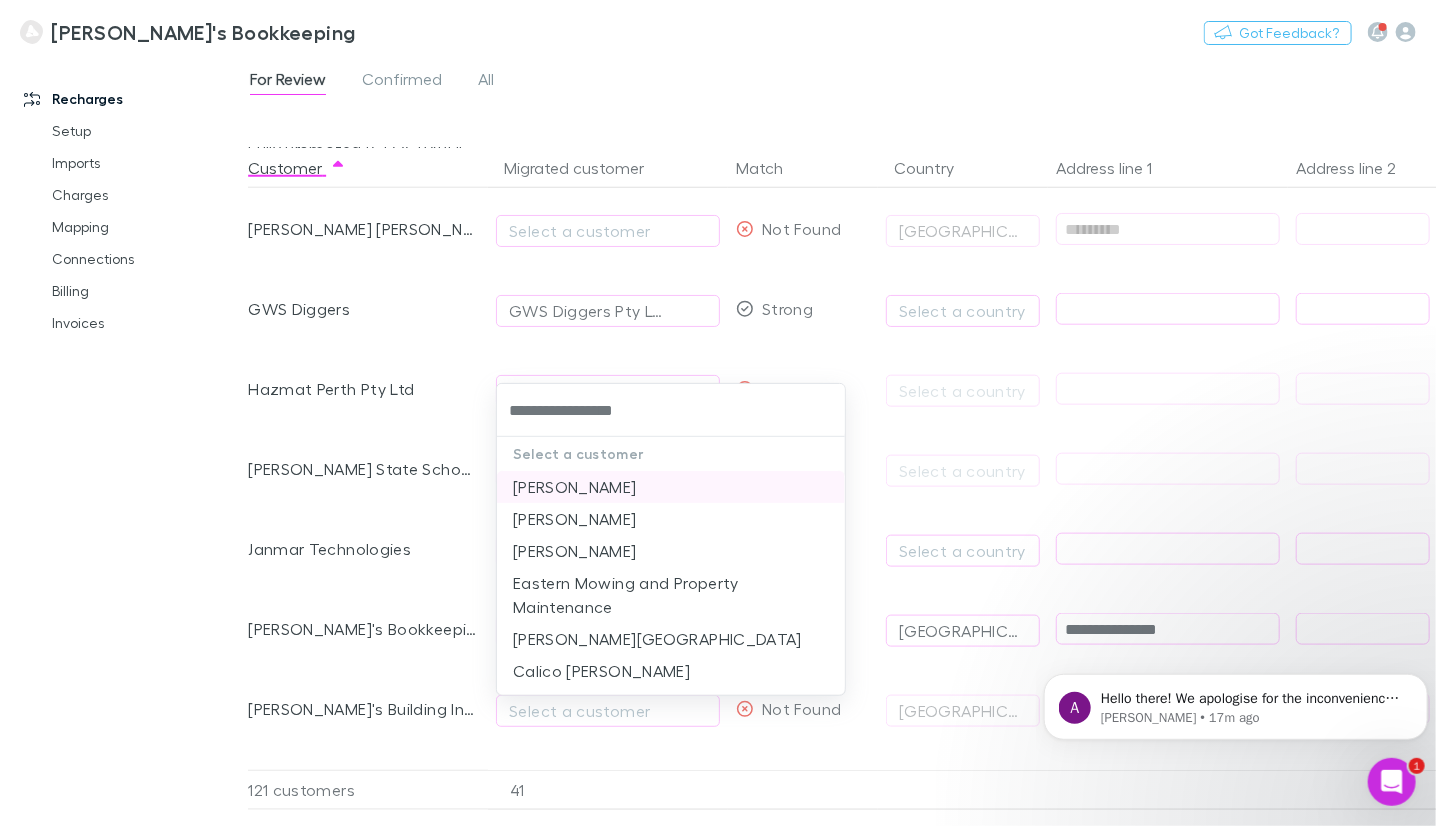 type 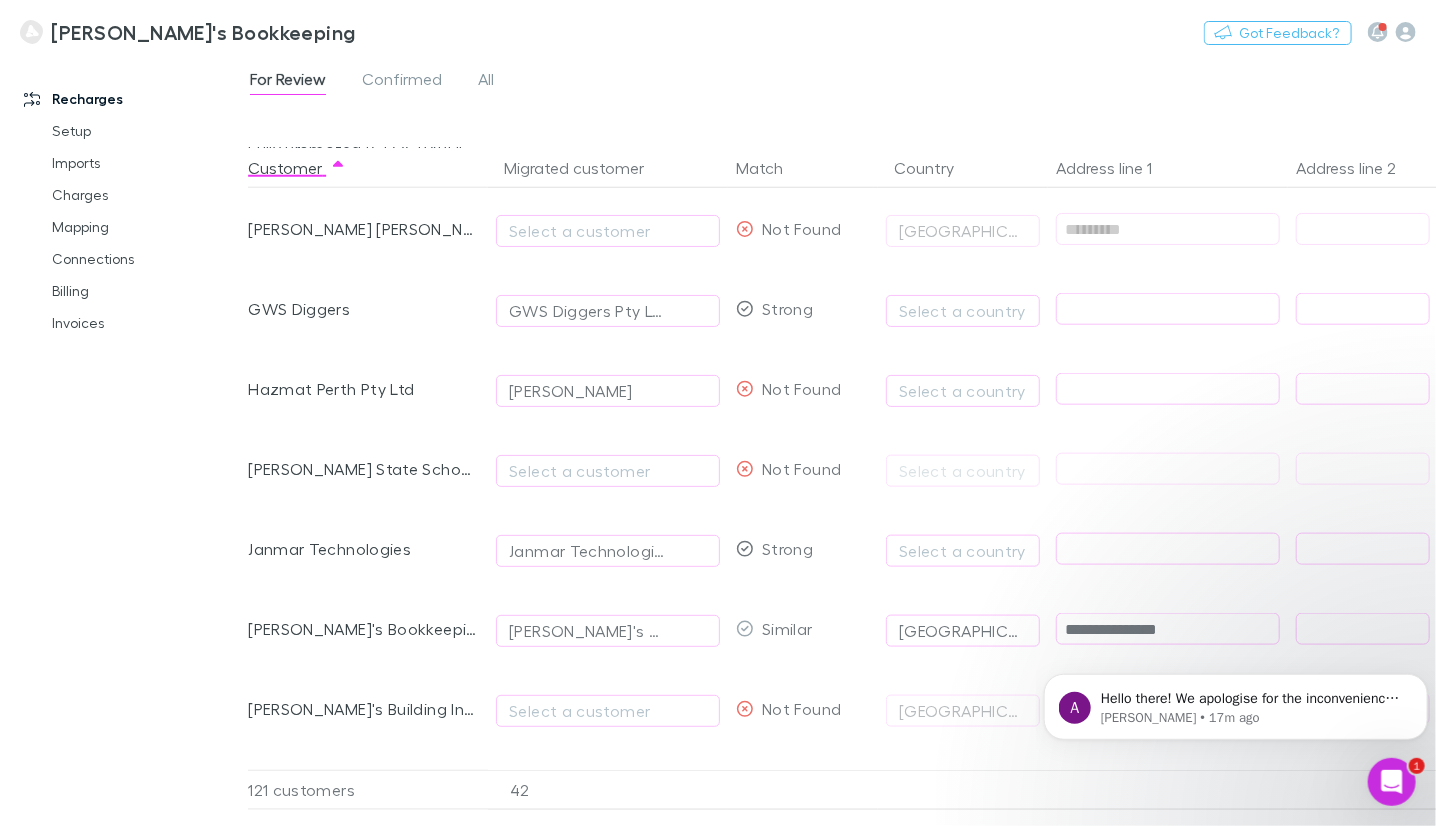 click on "[PERSON_NAME]" at bounding box center (571, 391) 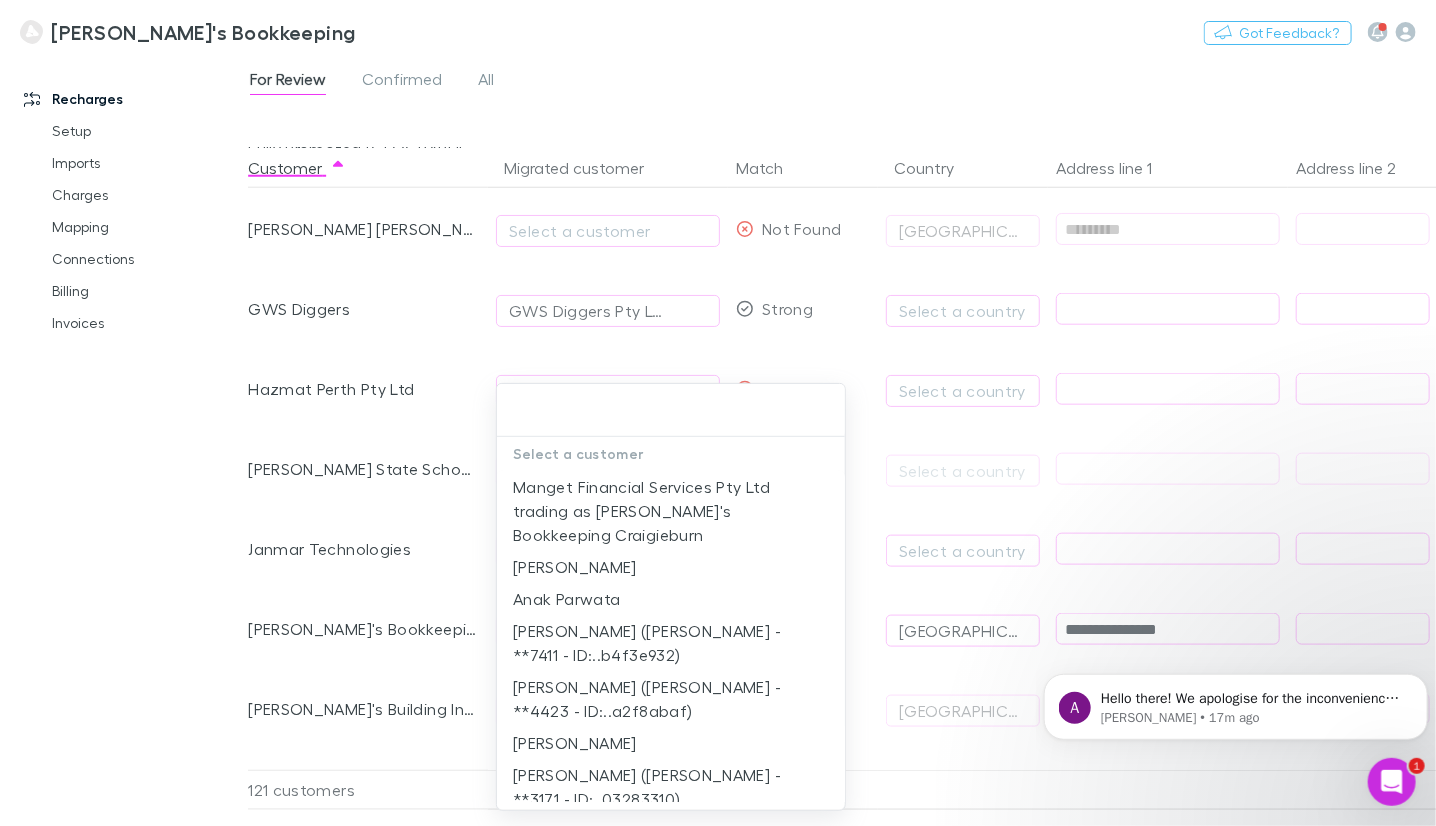 click at bounding box center [718, 413] 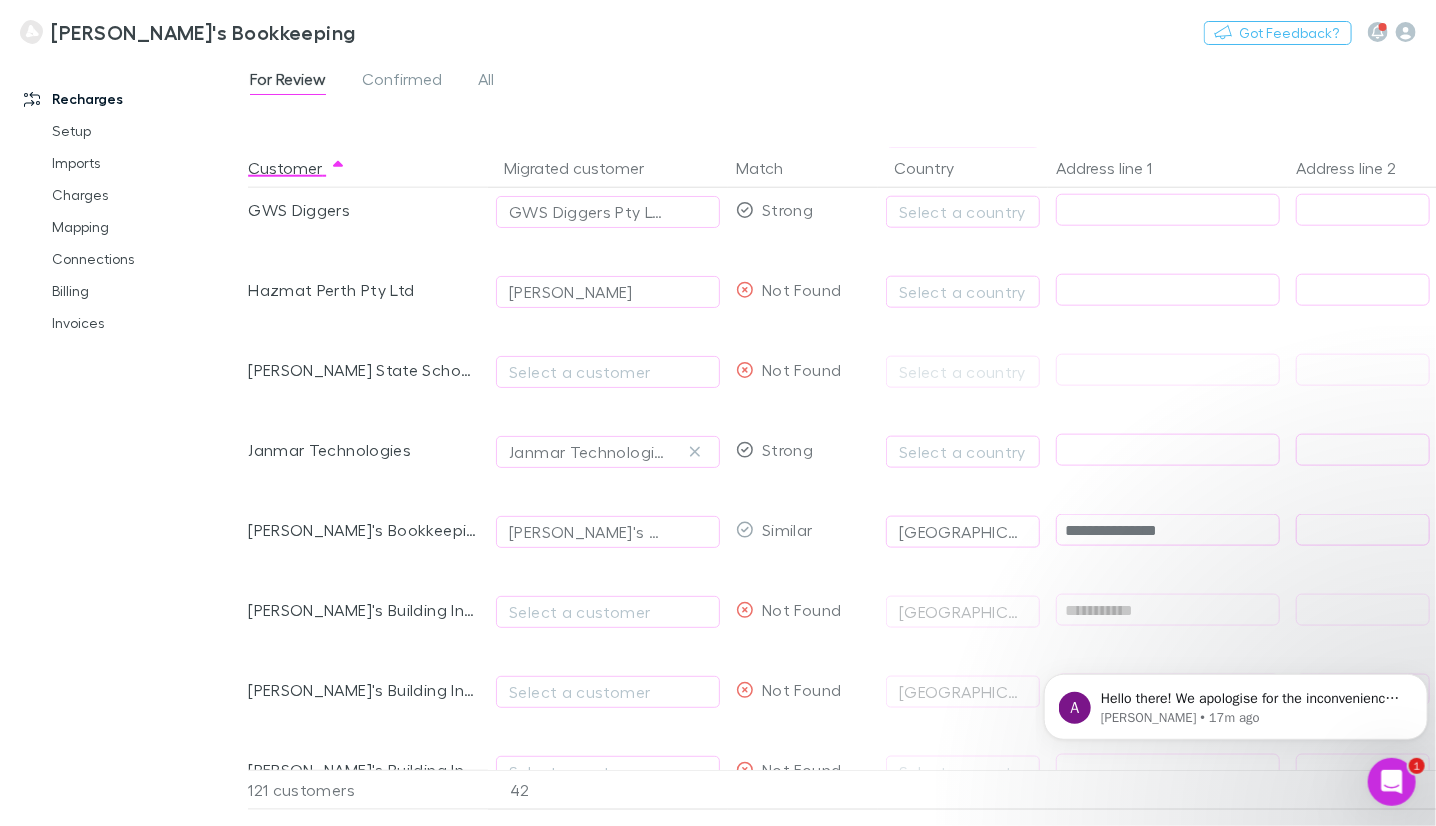 scroll, scrollTop: 999, scrollLeft: 0, axis: vertical 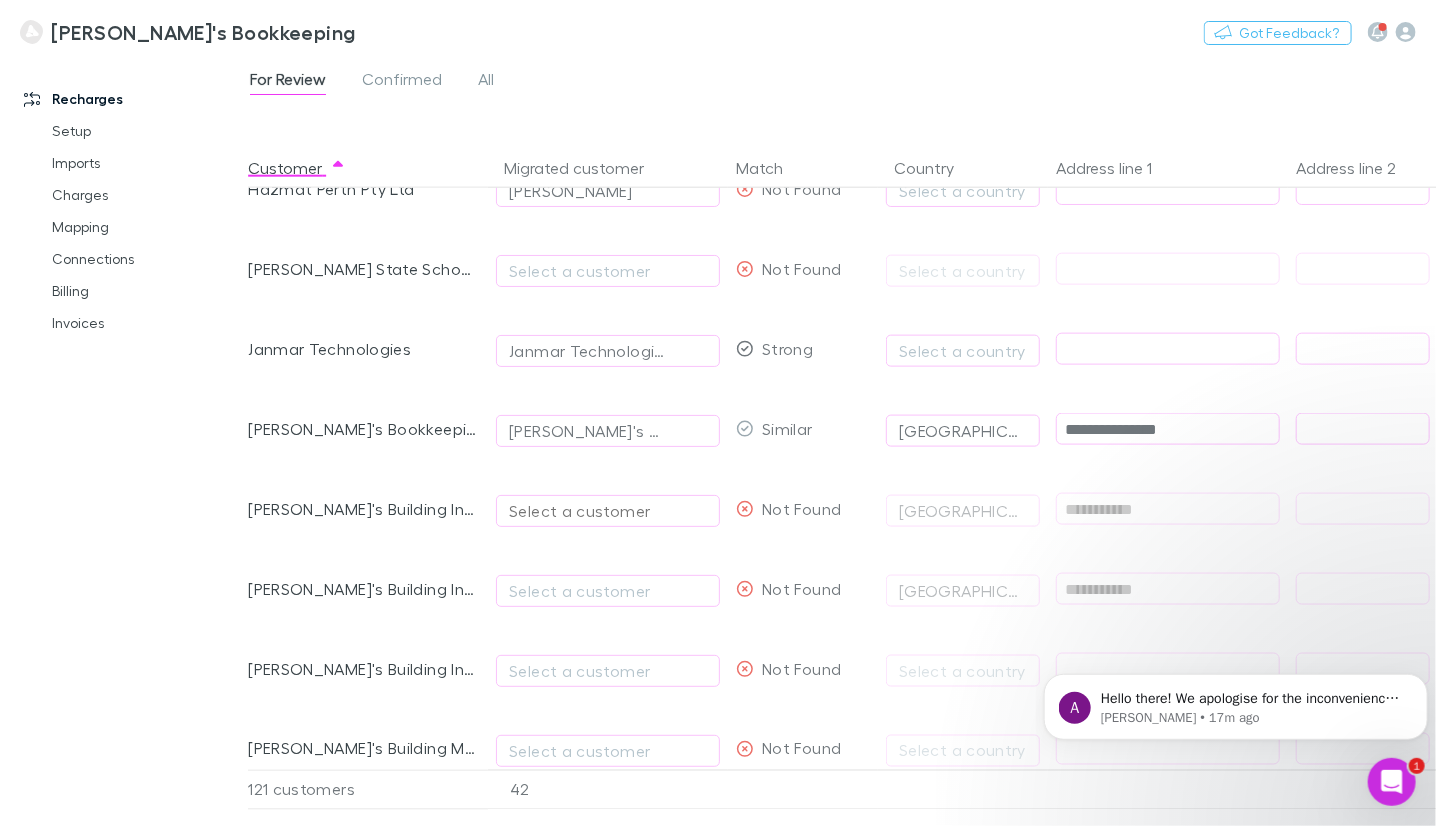 click on "Select a customer" at bounding box center [608, 511] 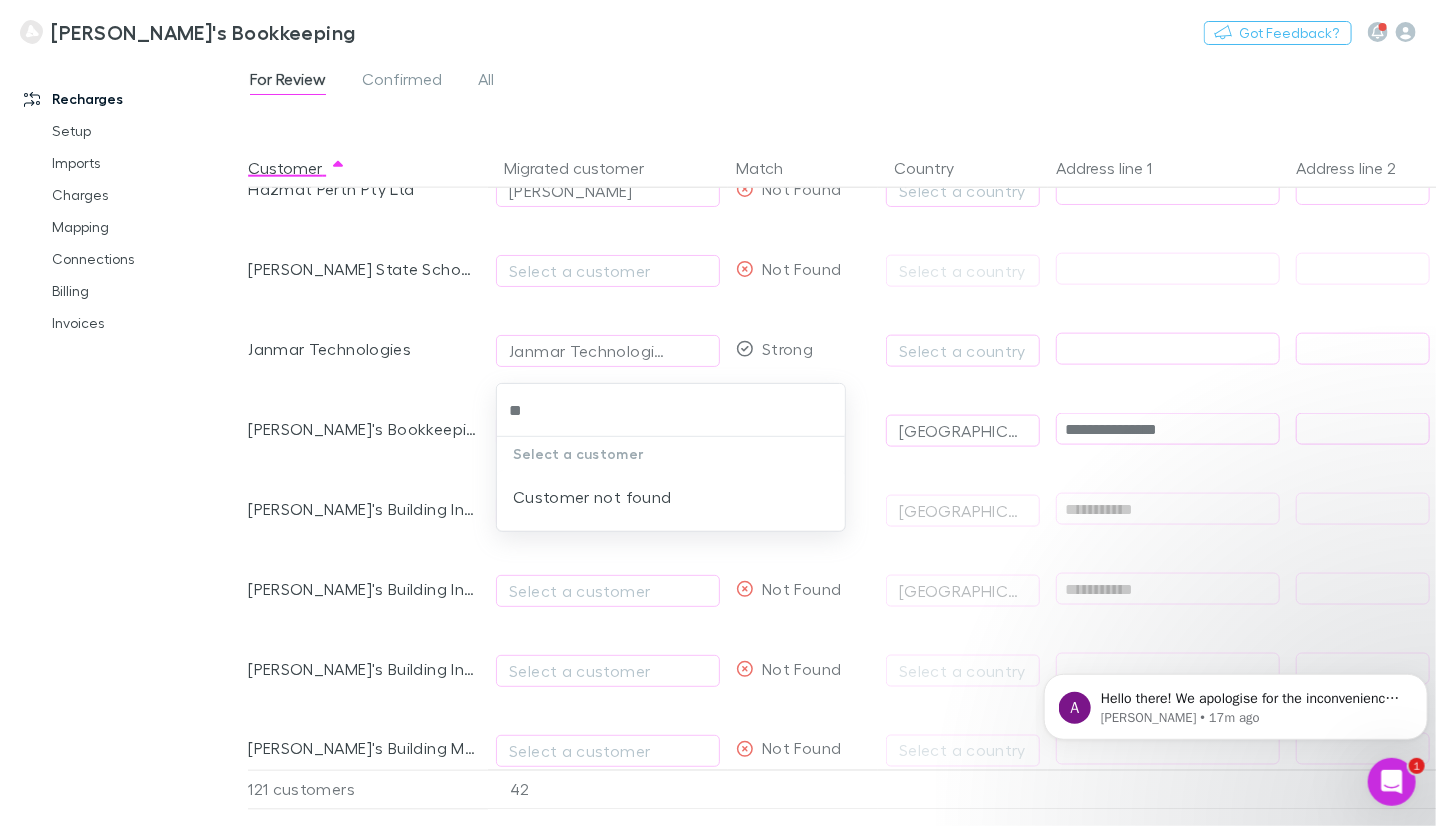 type on "*" 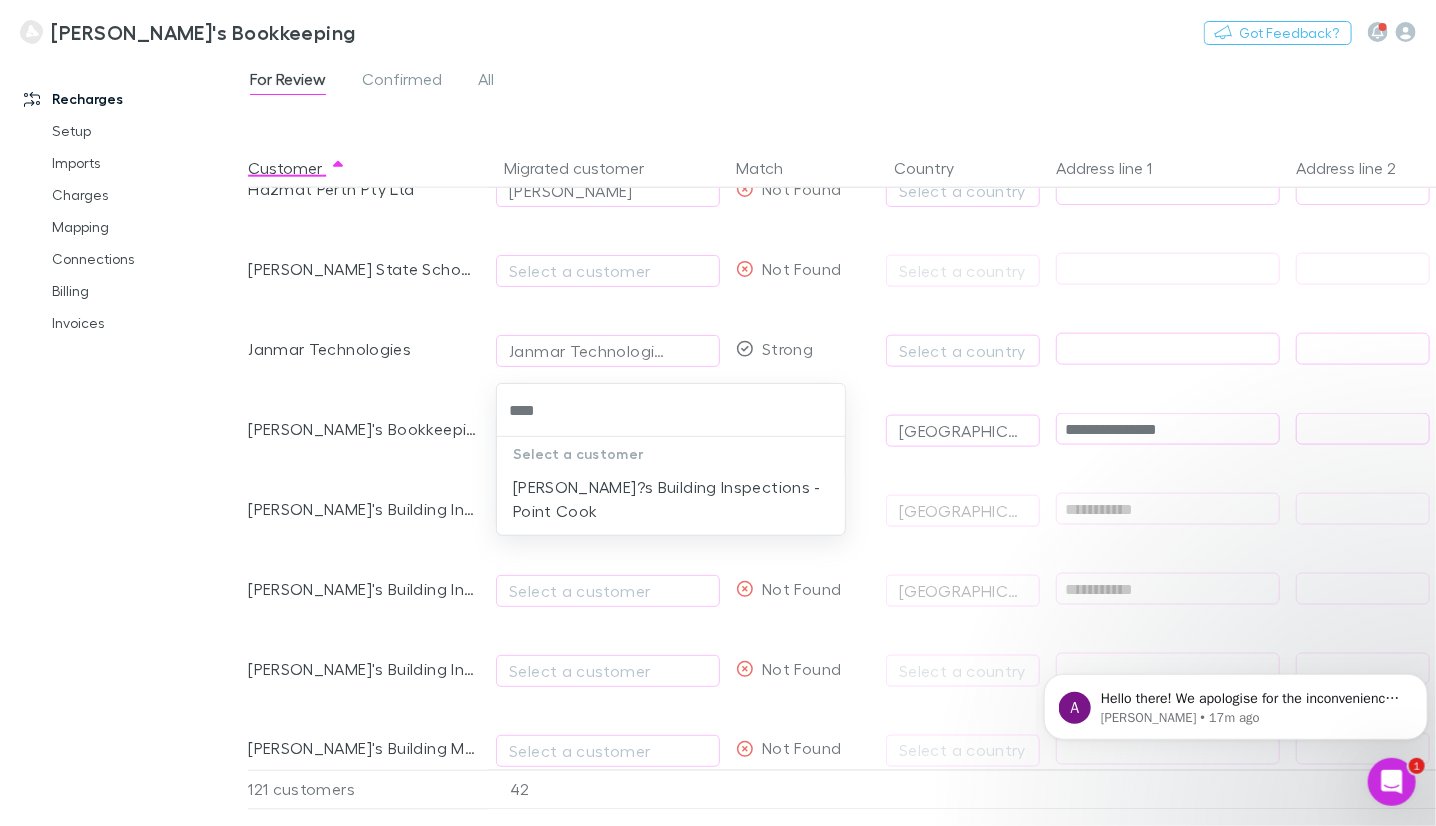 type on "****" 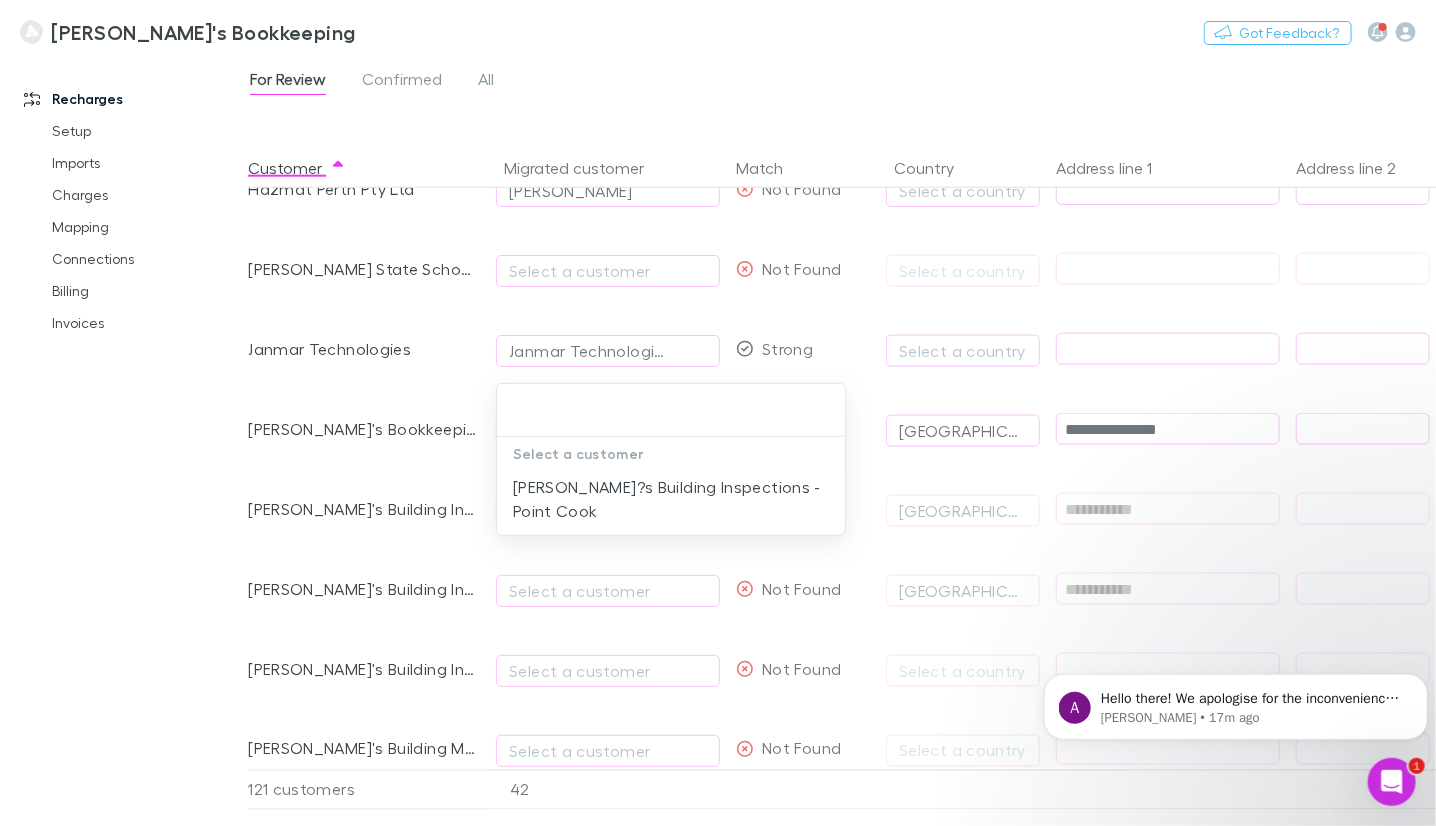 click at bounding box center [718, 413] 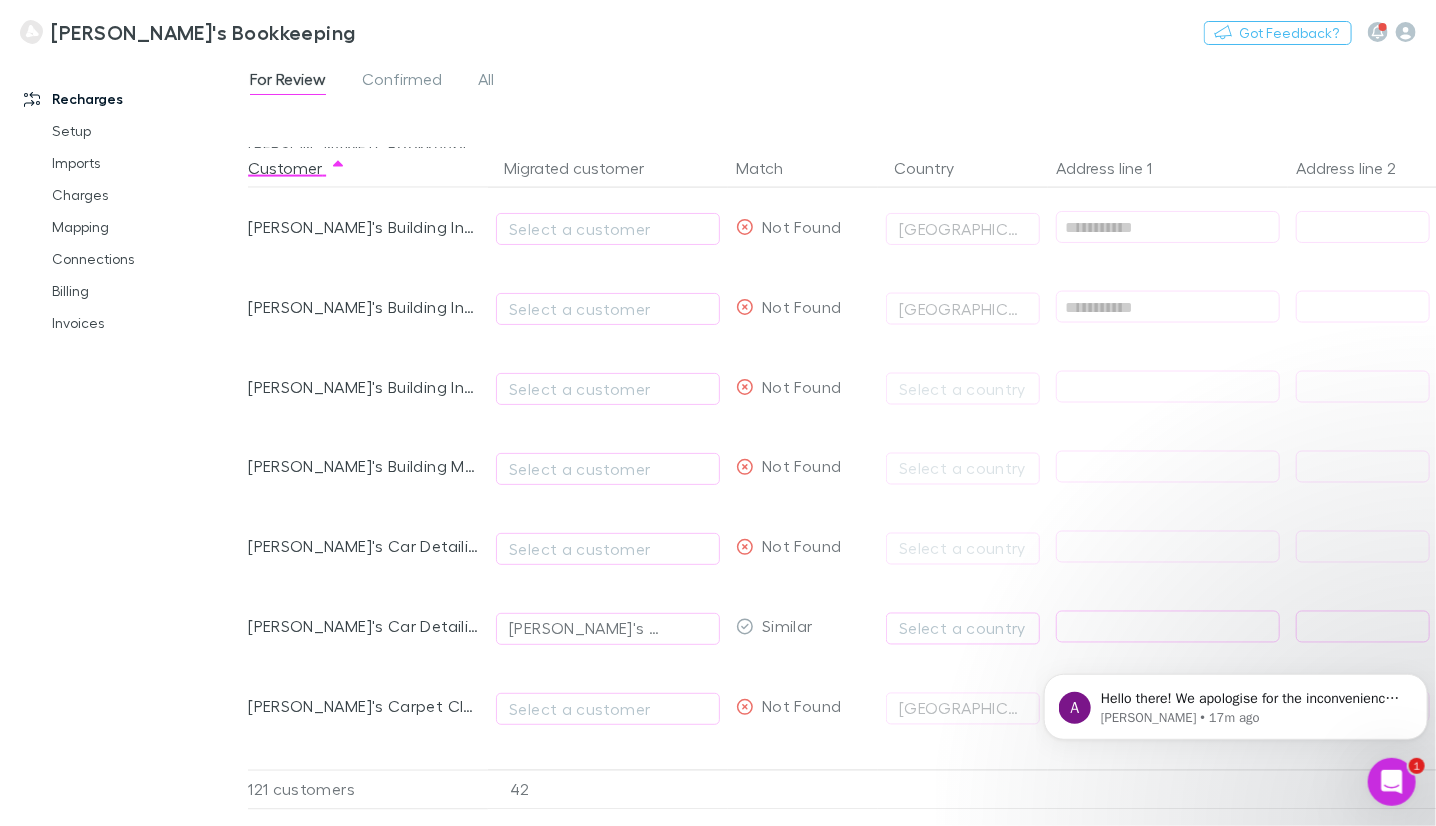 scroll, scrollTop: 1299, scrollLeft: 0, axis: vertical 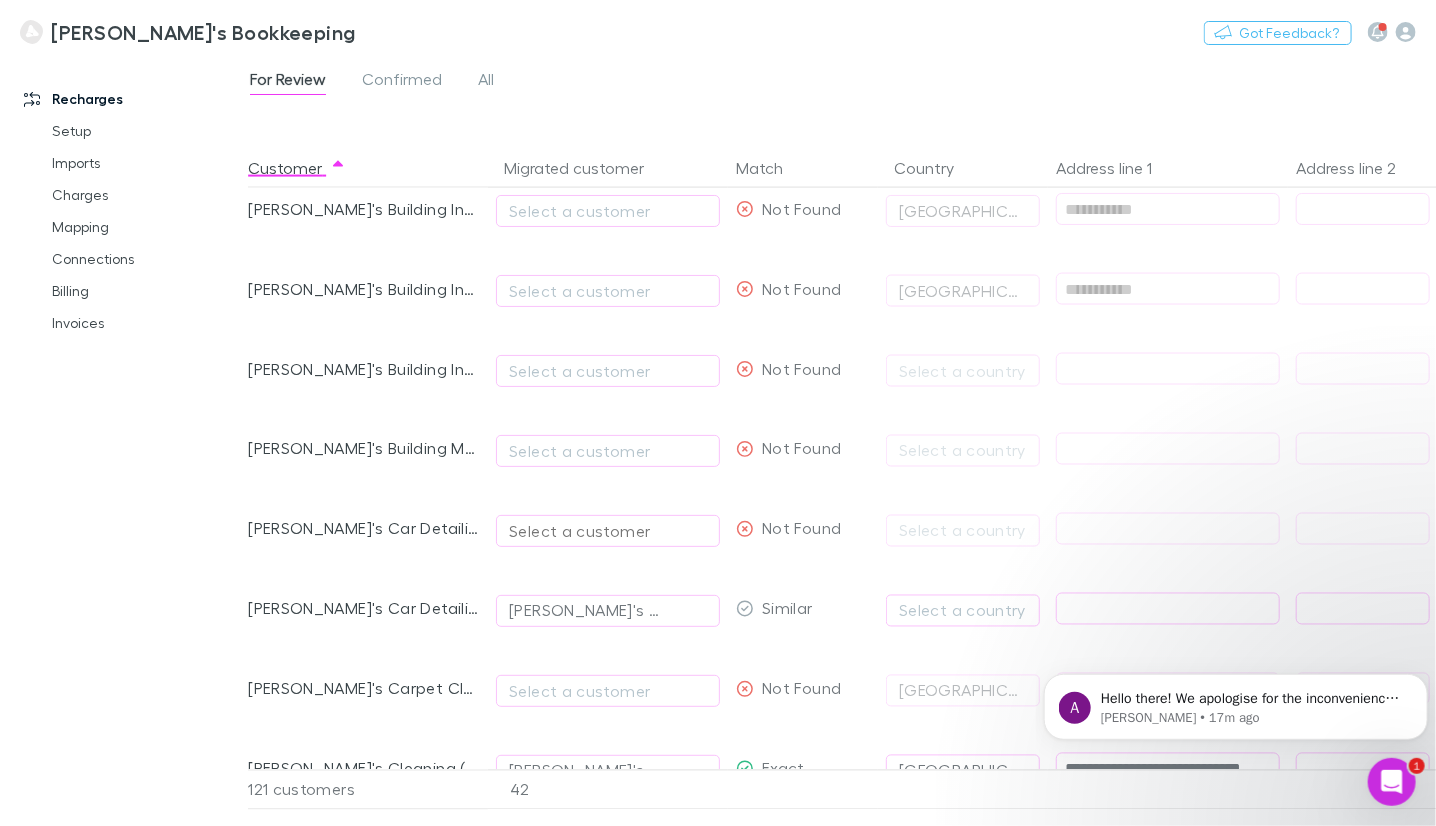 click on "Select a customer" at bounding box center (608, 531) 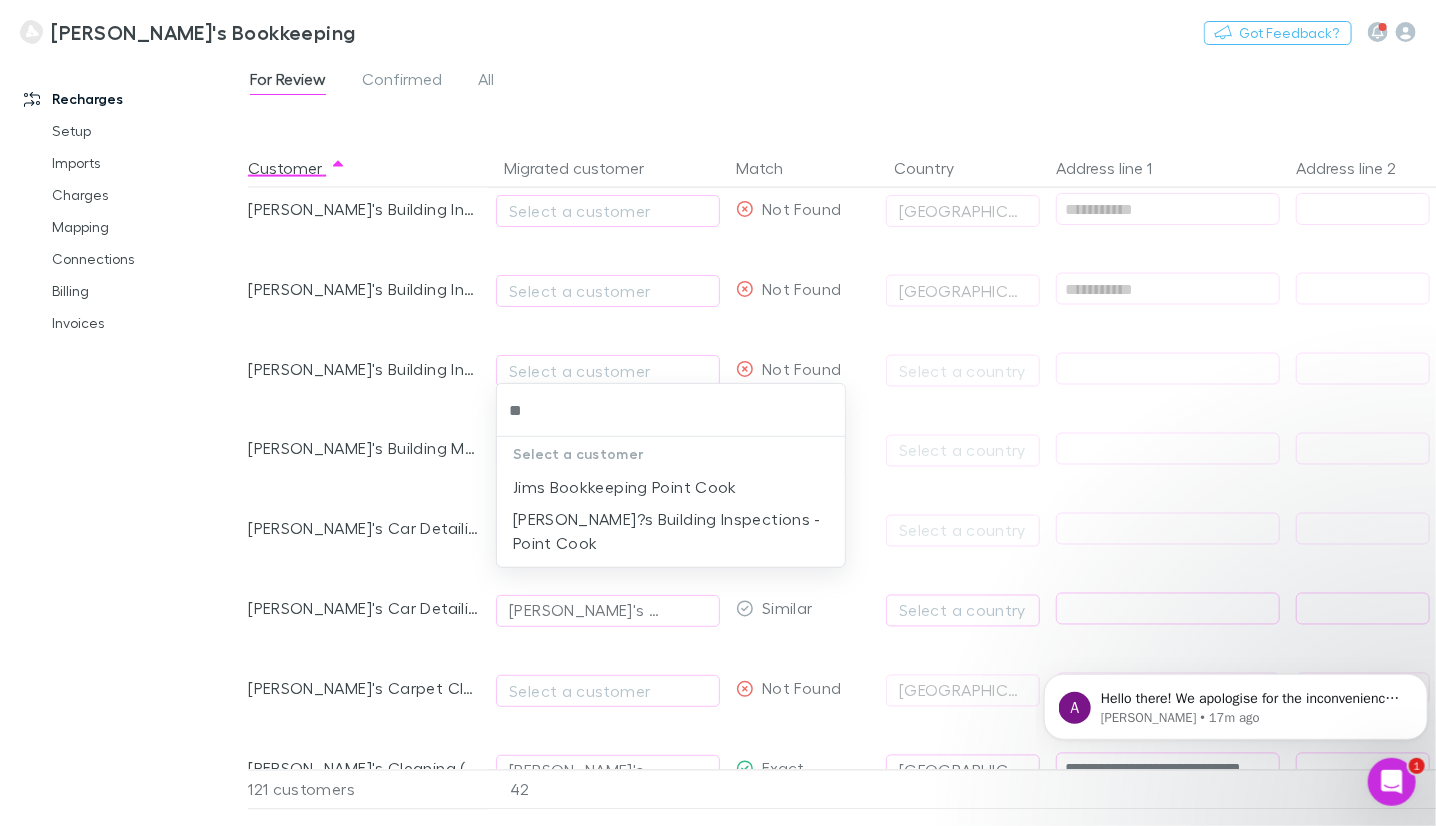type on "*" 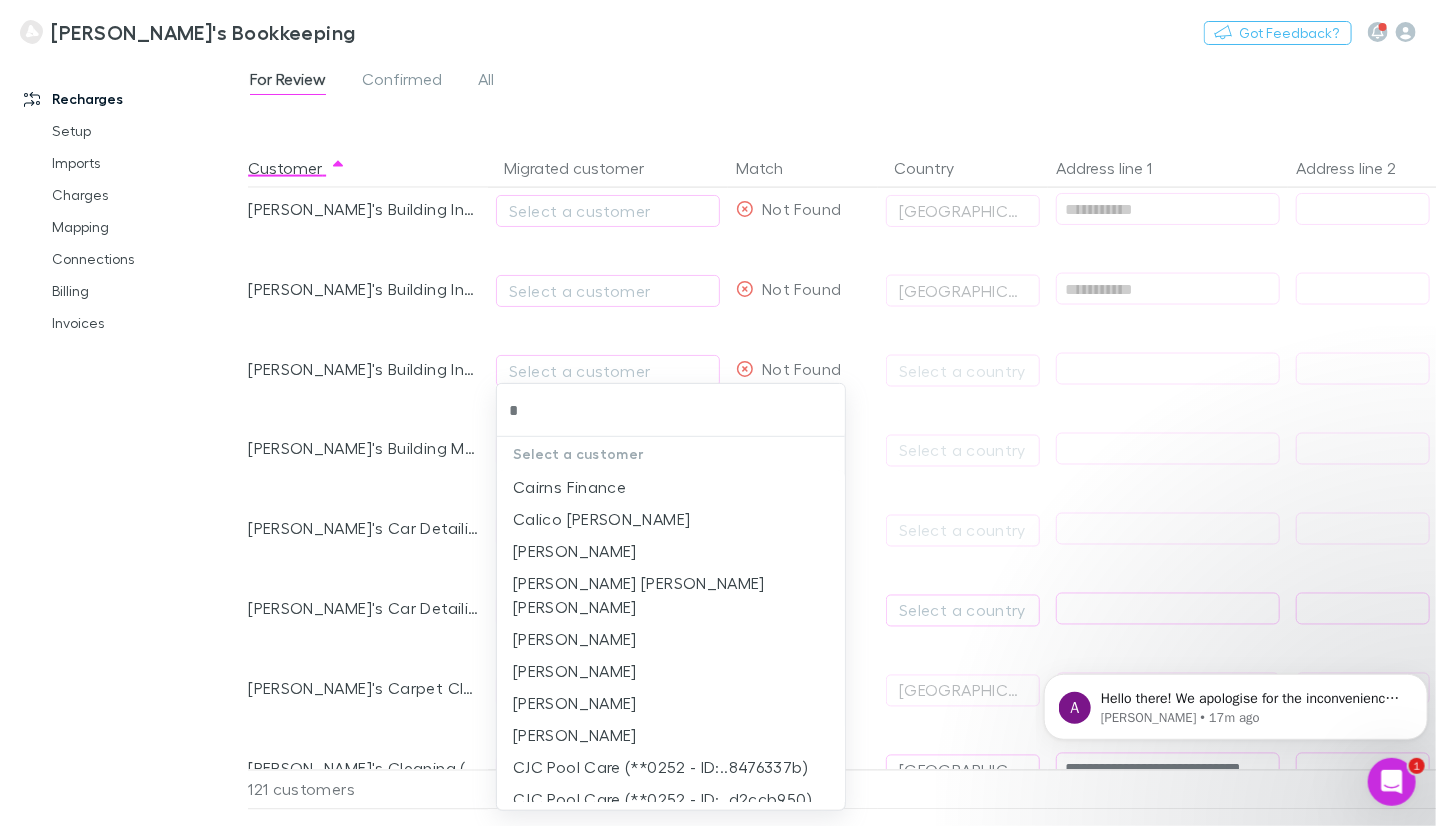 type 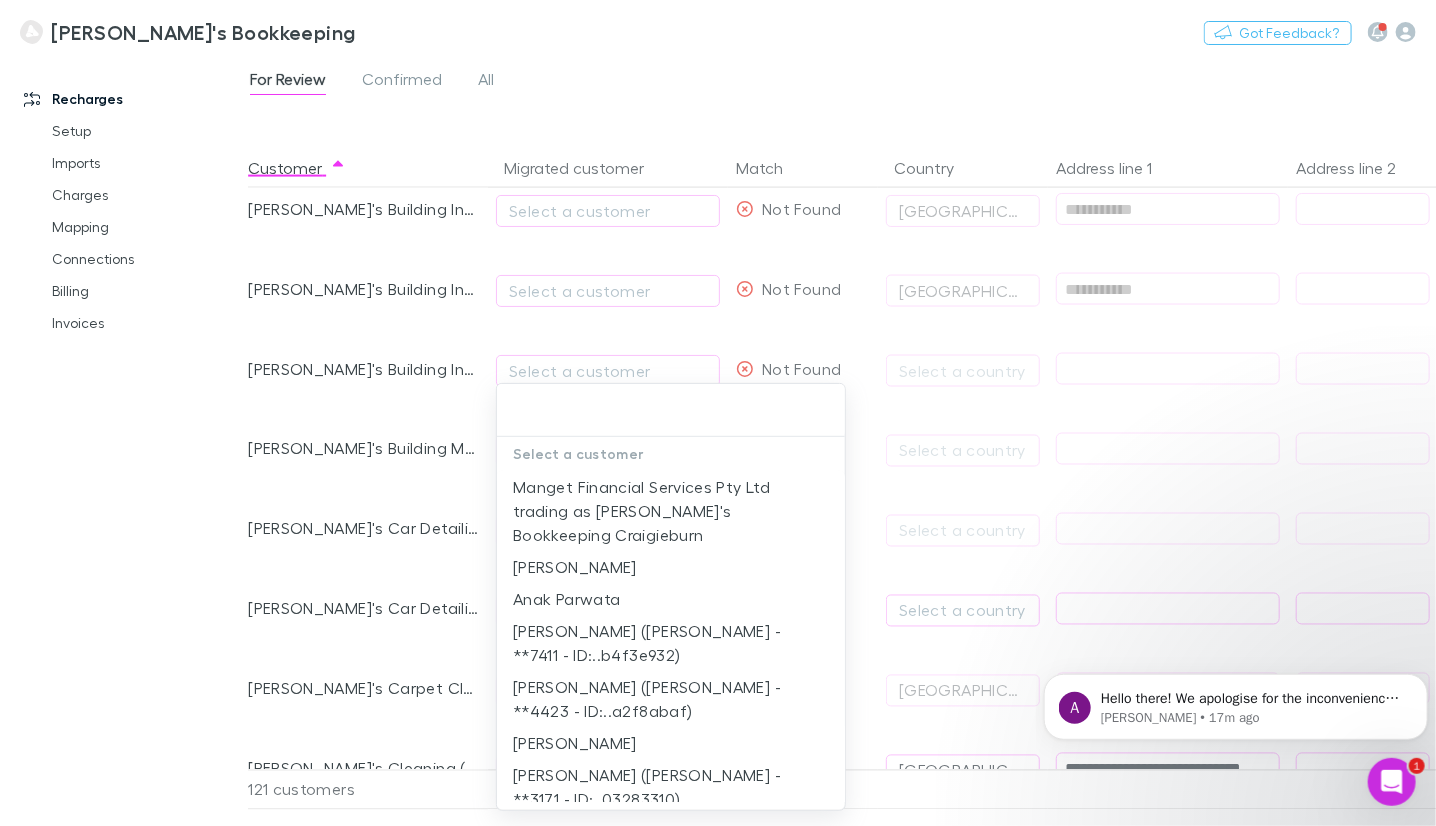 click at bounding box center [718, 413] 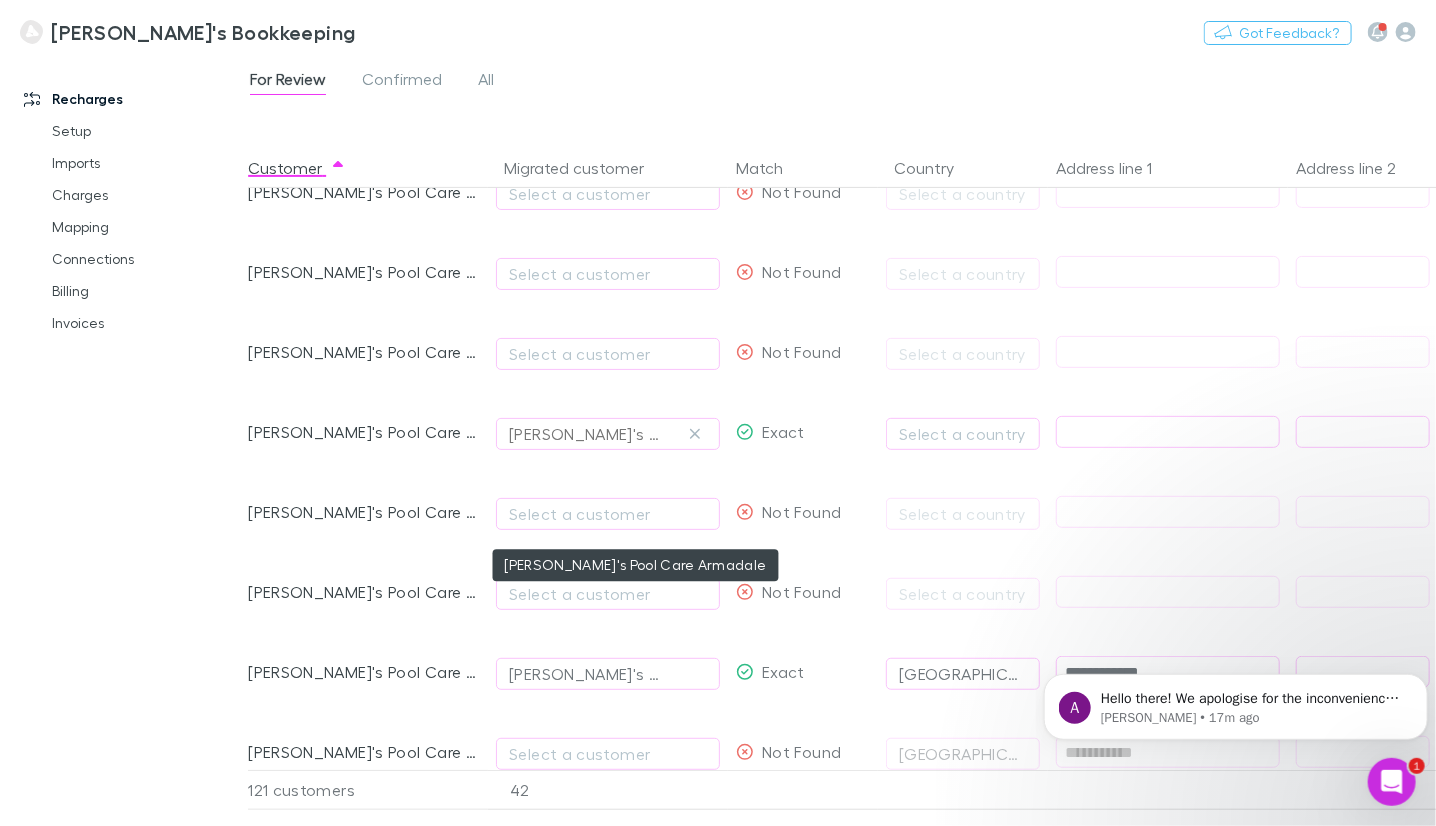 scroll, scrollTop: 3499, scrollLeft: 0, axis: vertical 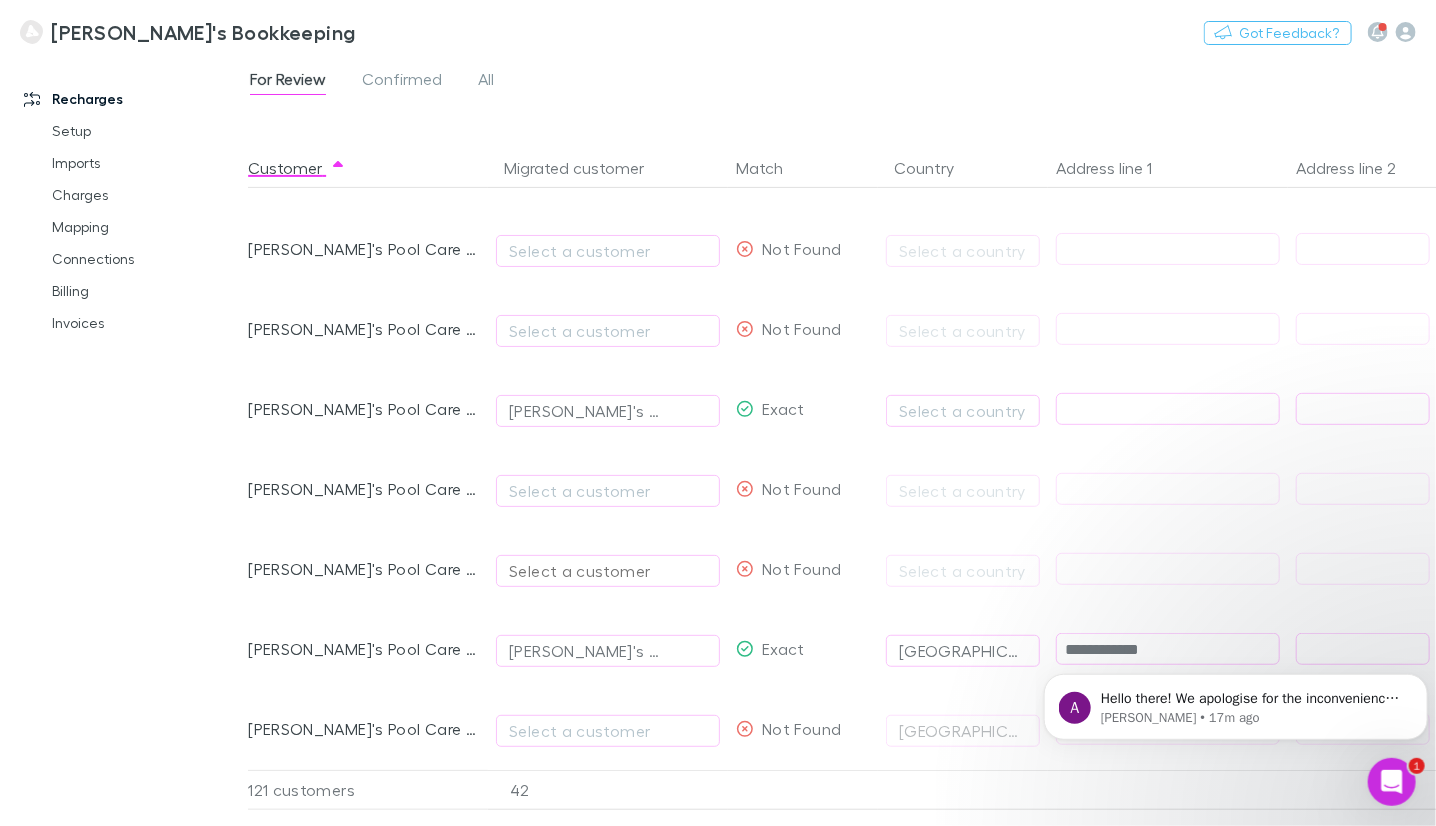 click on "Select a customer" at bounding box center [608, 571] 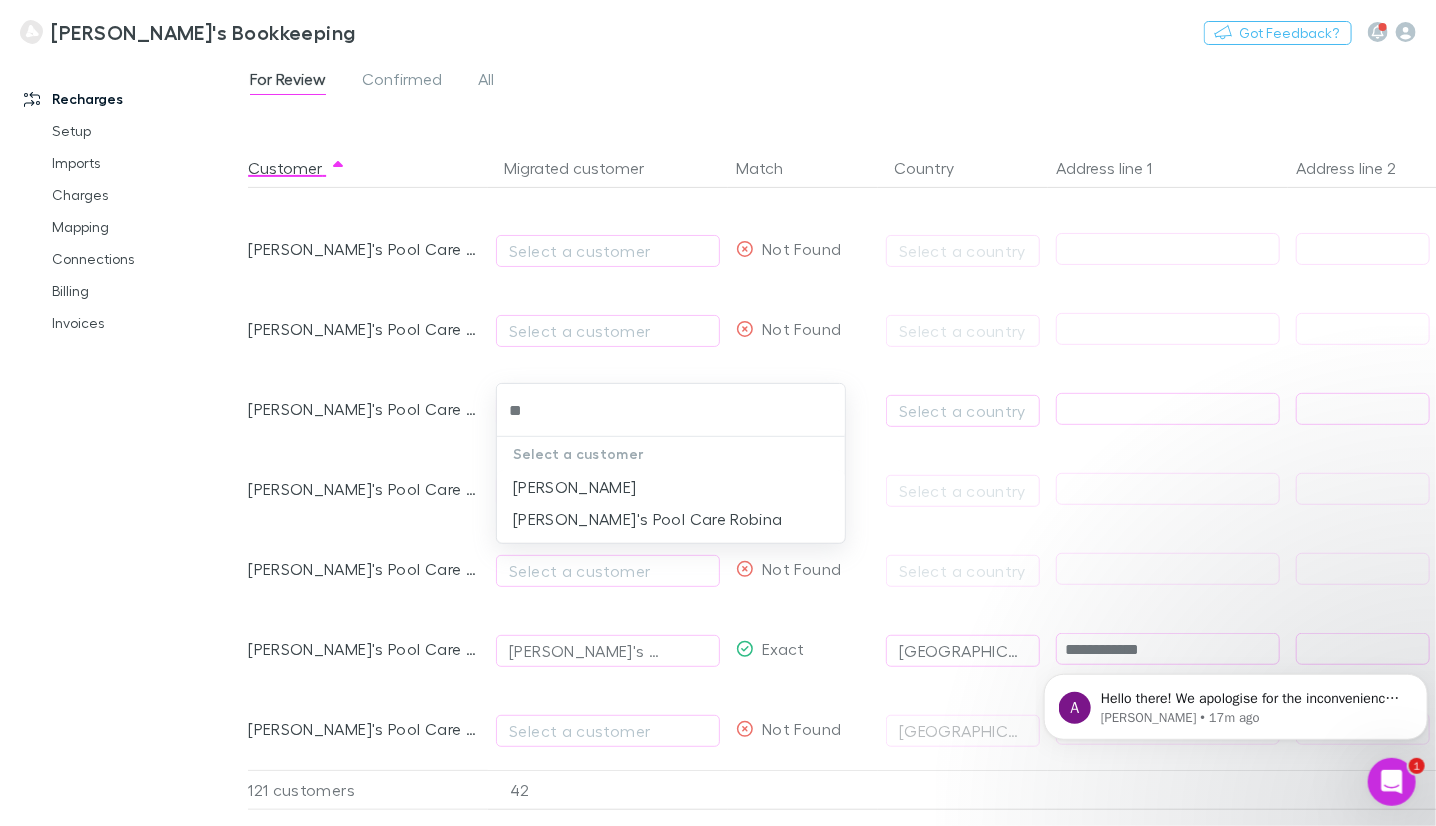 type on "*" 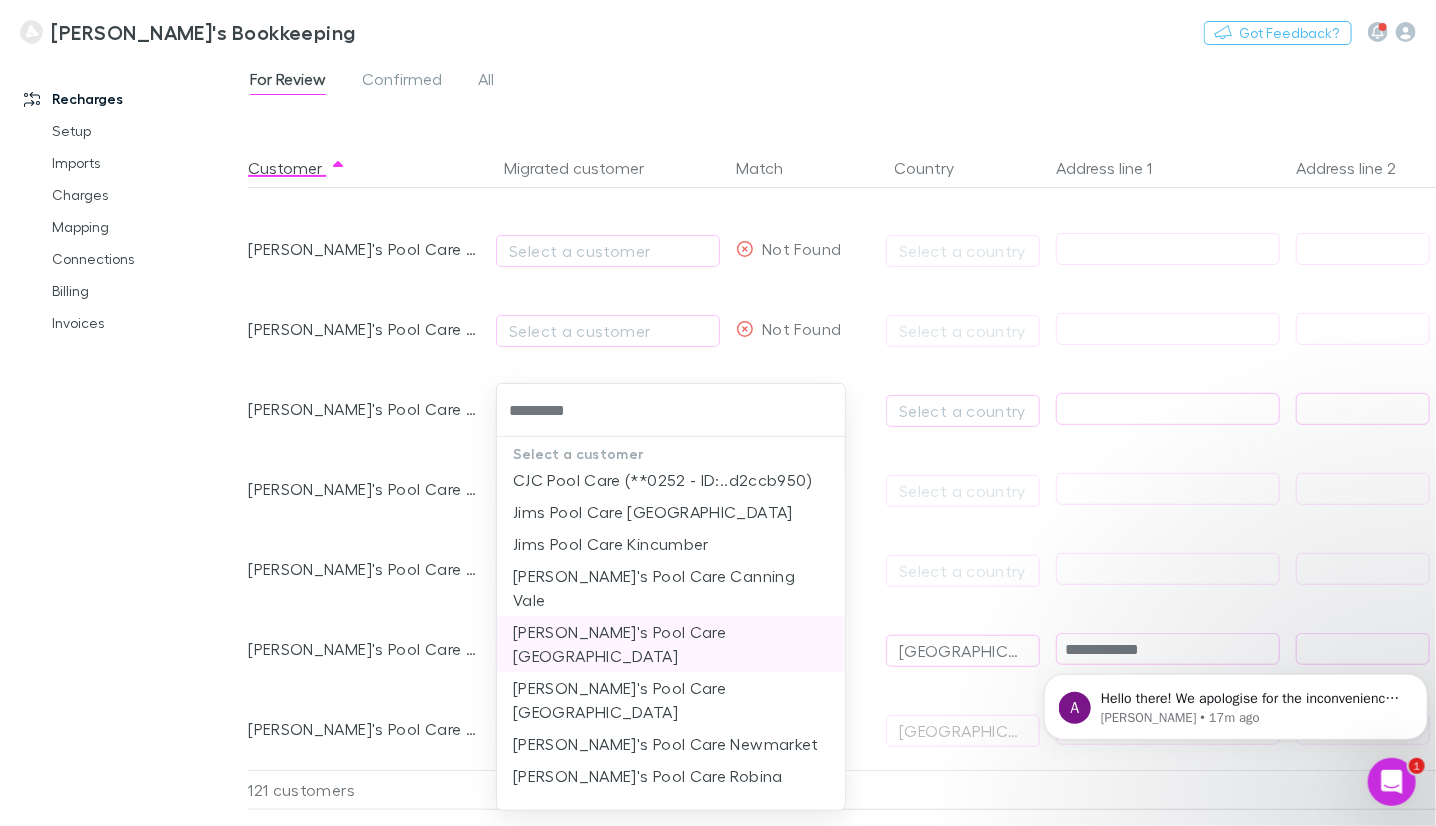 scroll, scrollTop: 76, scrollLeft: 0, axis: vertical 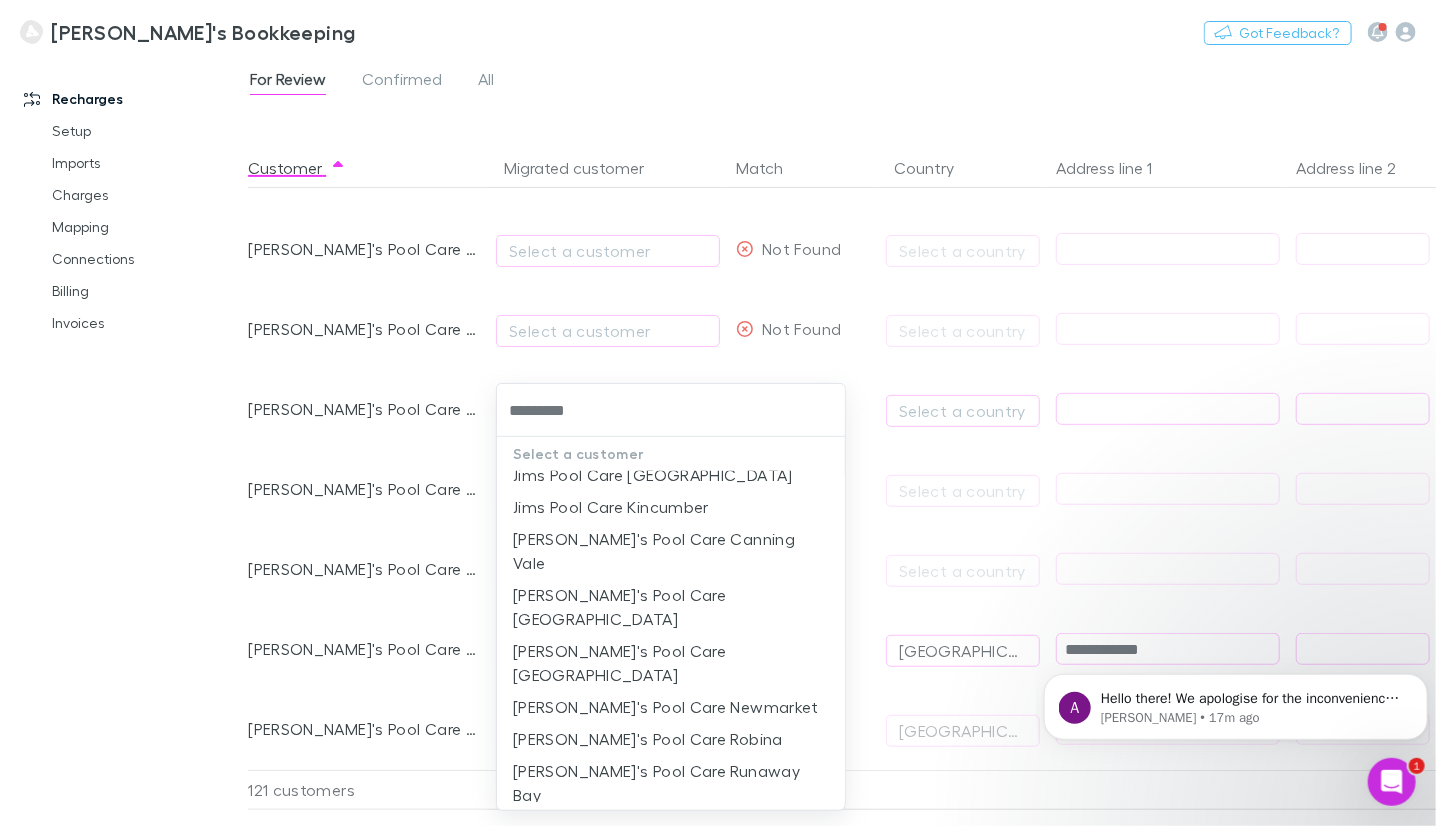 type on "*********" 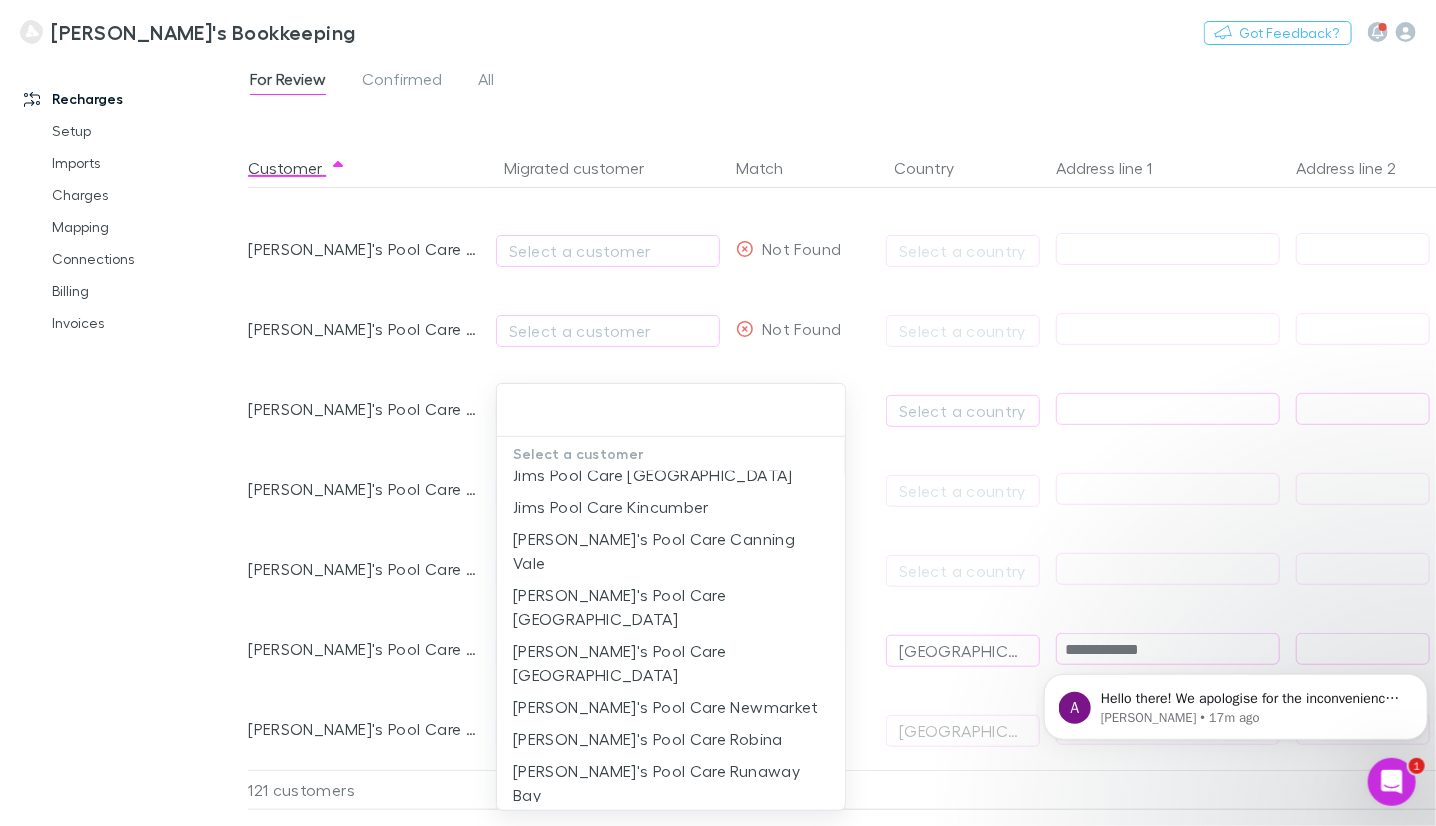 click at bounding box center (718, 413) 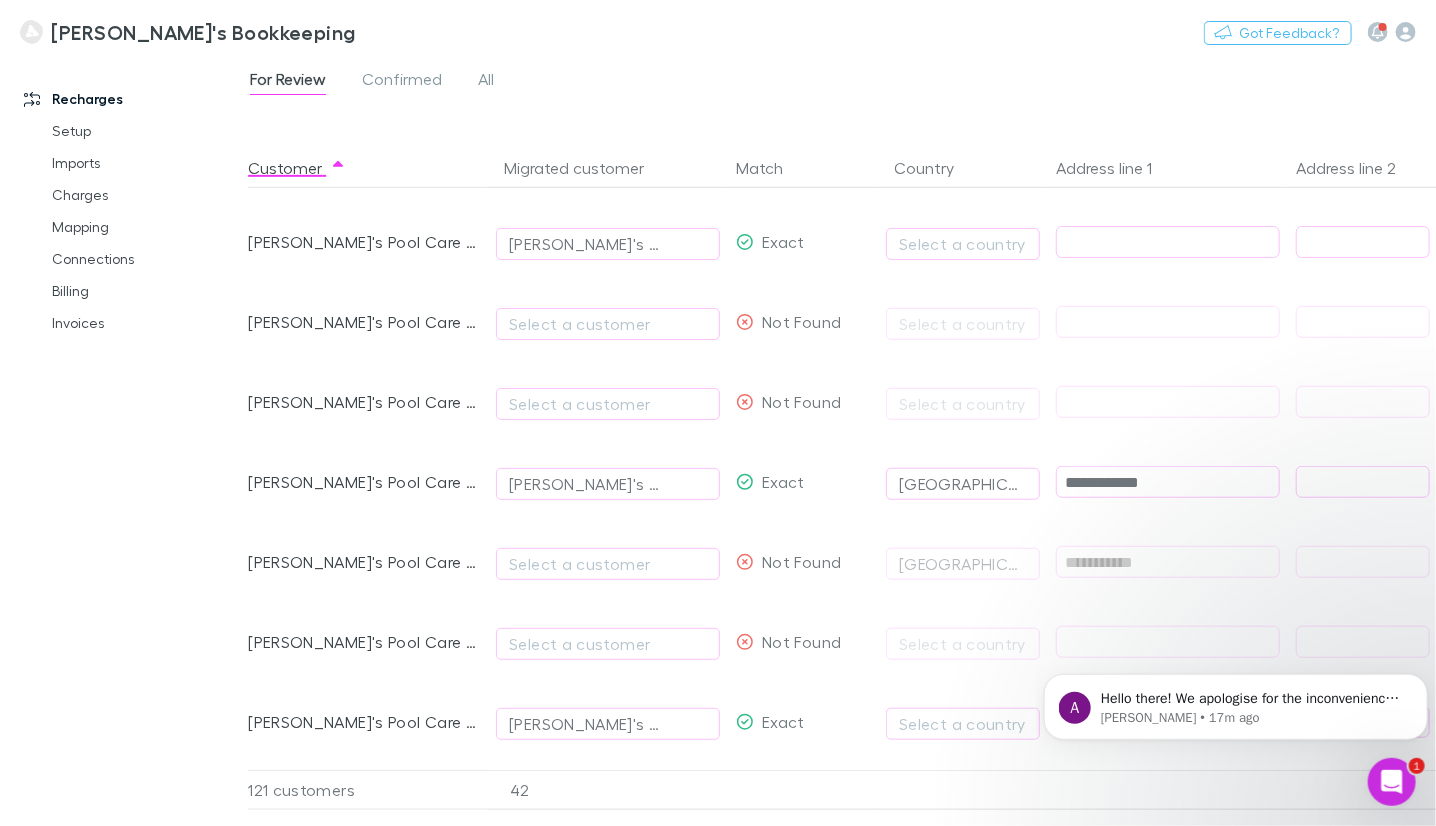 scroll, scrollTop: 3799, scrollLeft: 0, axis: vertical 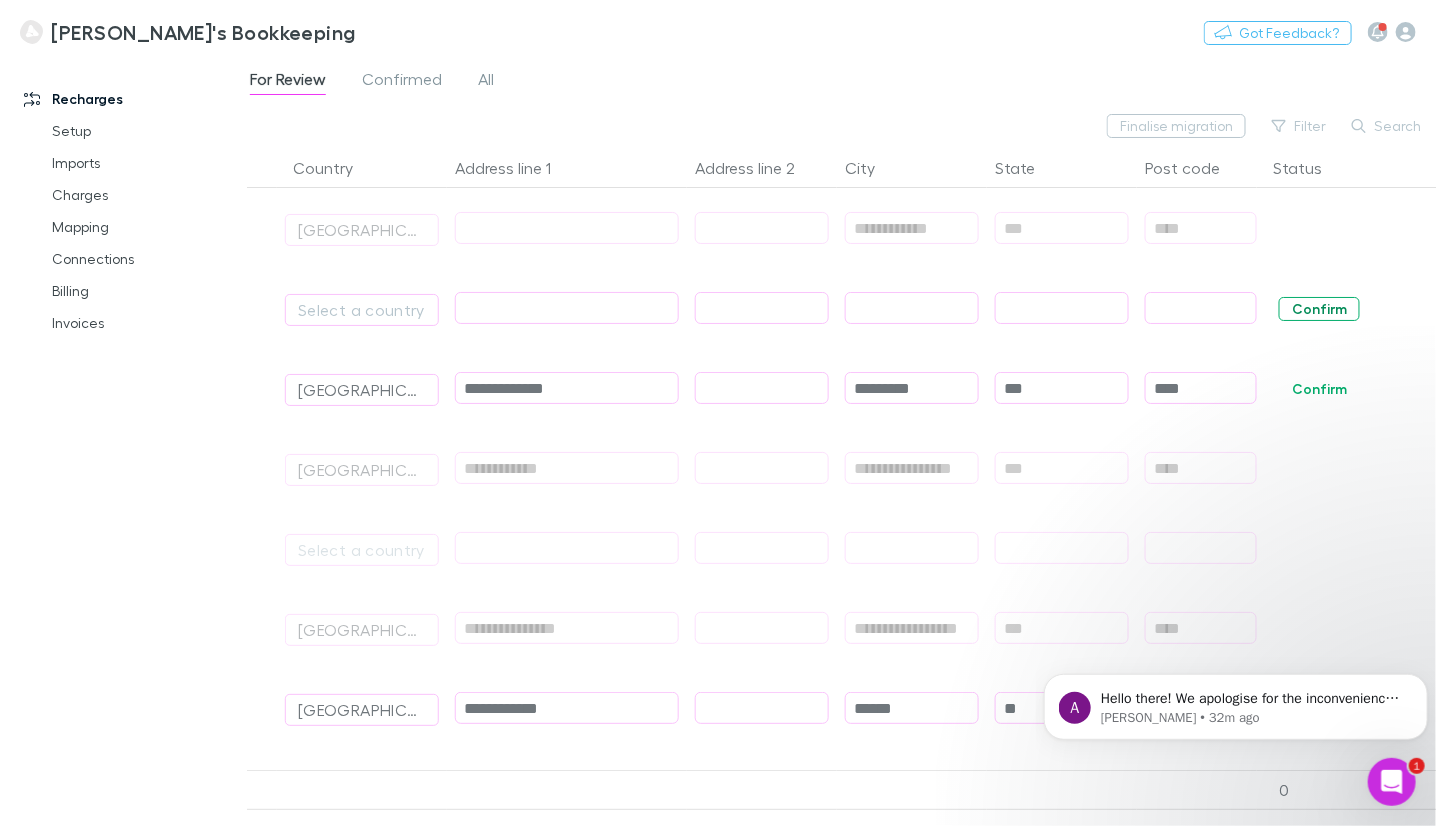 click on "Confirm" at bounding box center (1319, 309) 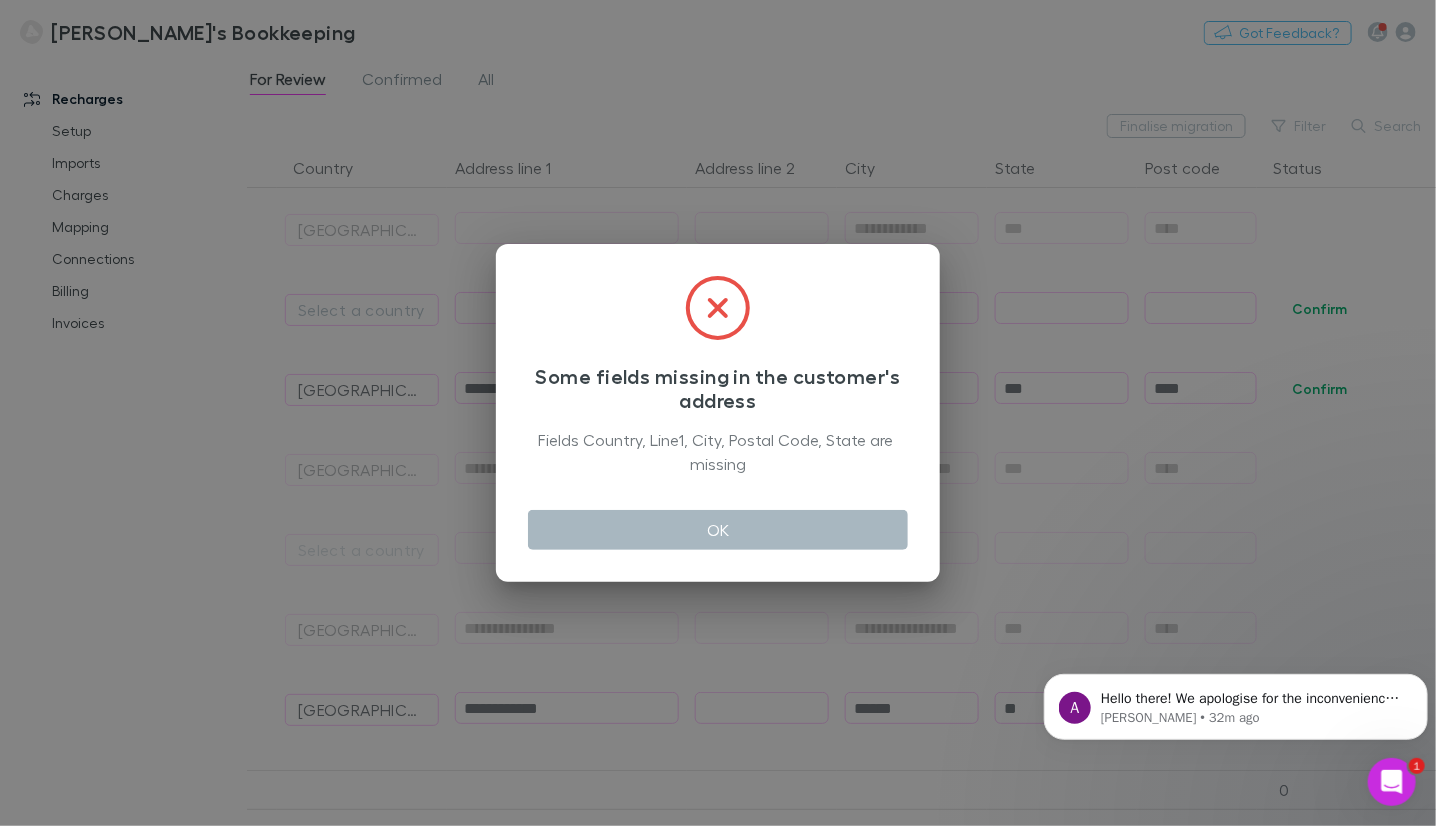 click on "OK" at bounding box center [718, 530] 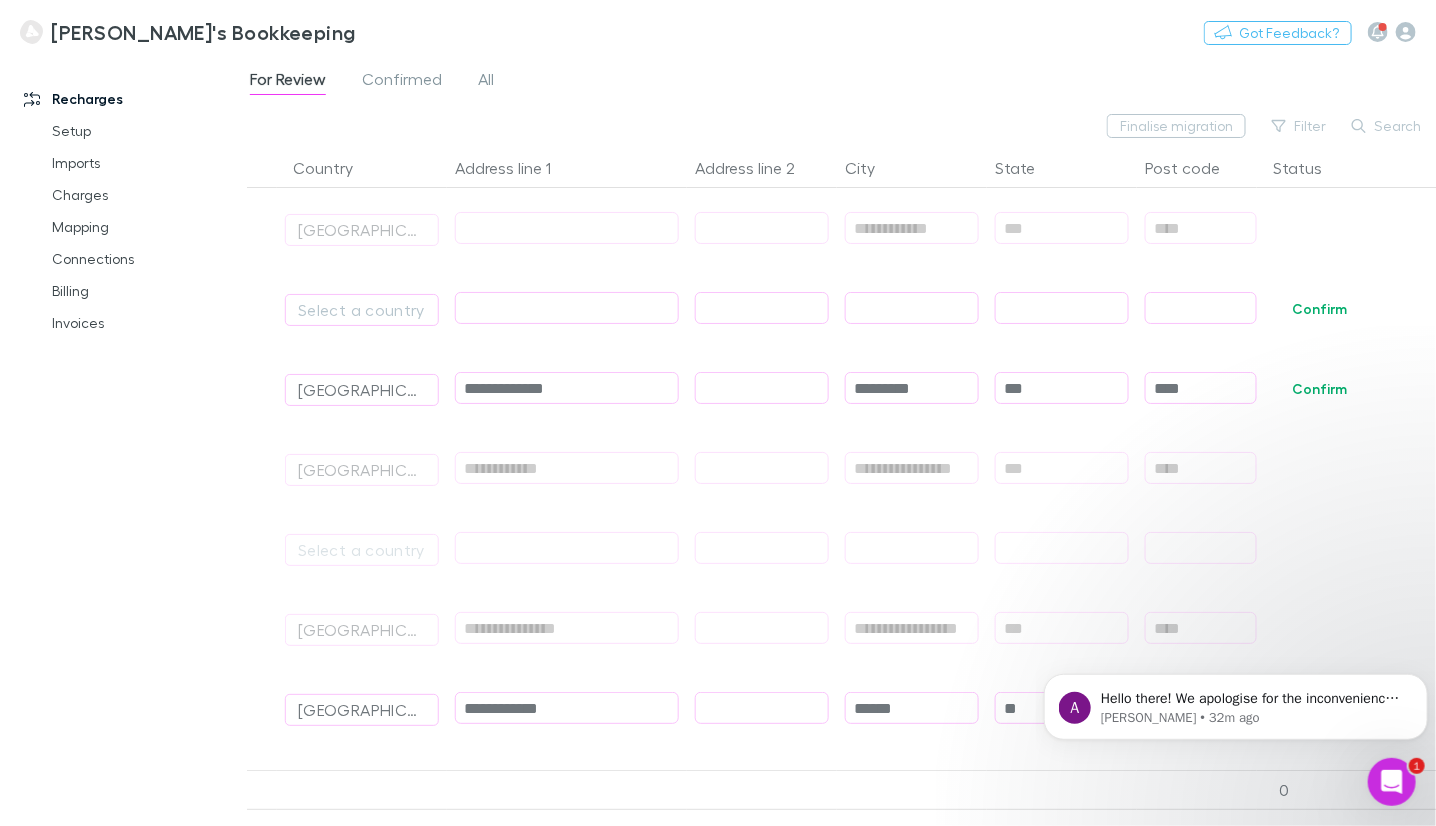 click at bounding box center (762, 388) 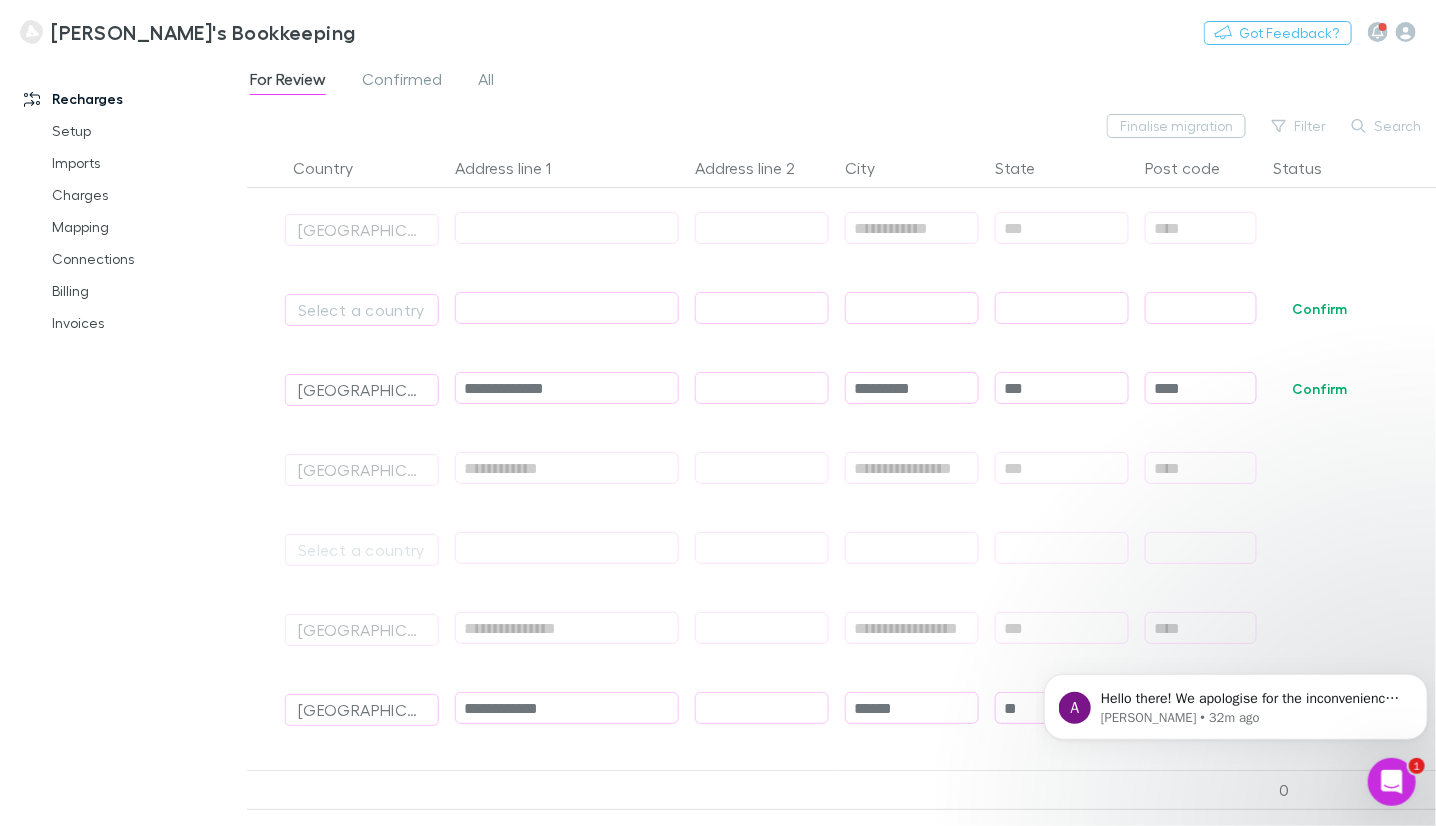 click on "**********" at bounding box center [567, 388] 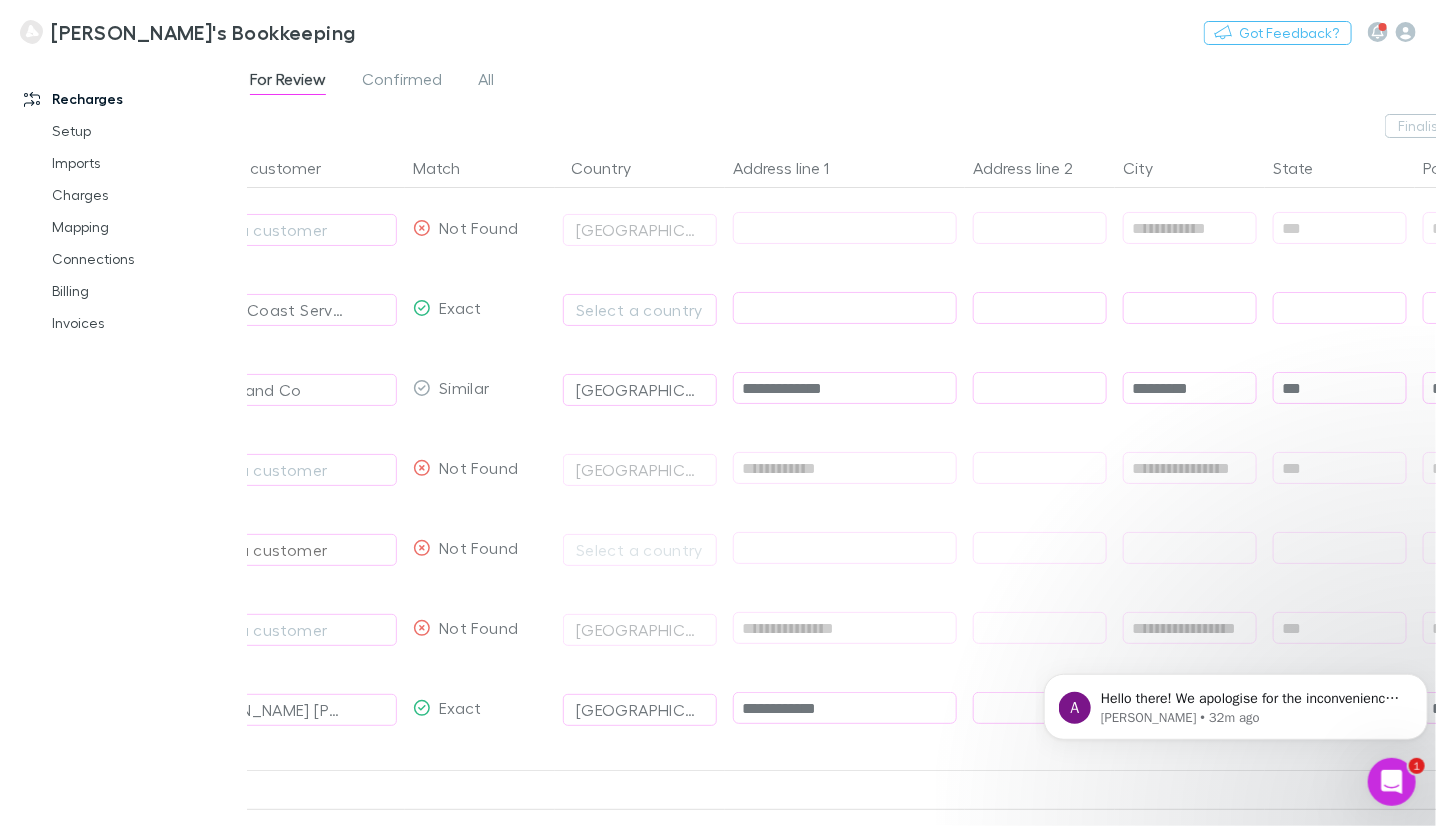 scroll, scrollTop: 0, scrollLeft: 462, axis: horizontal 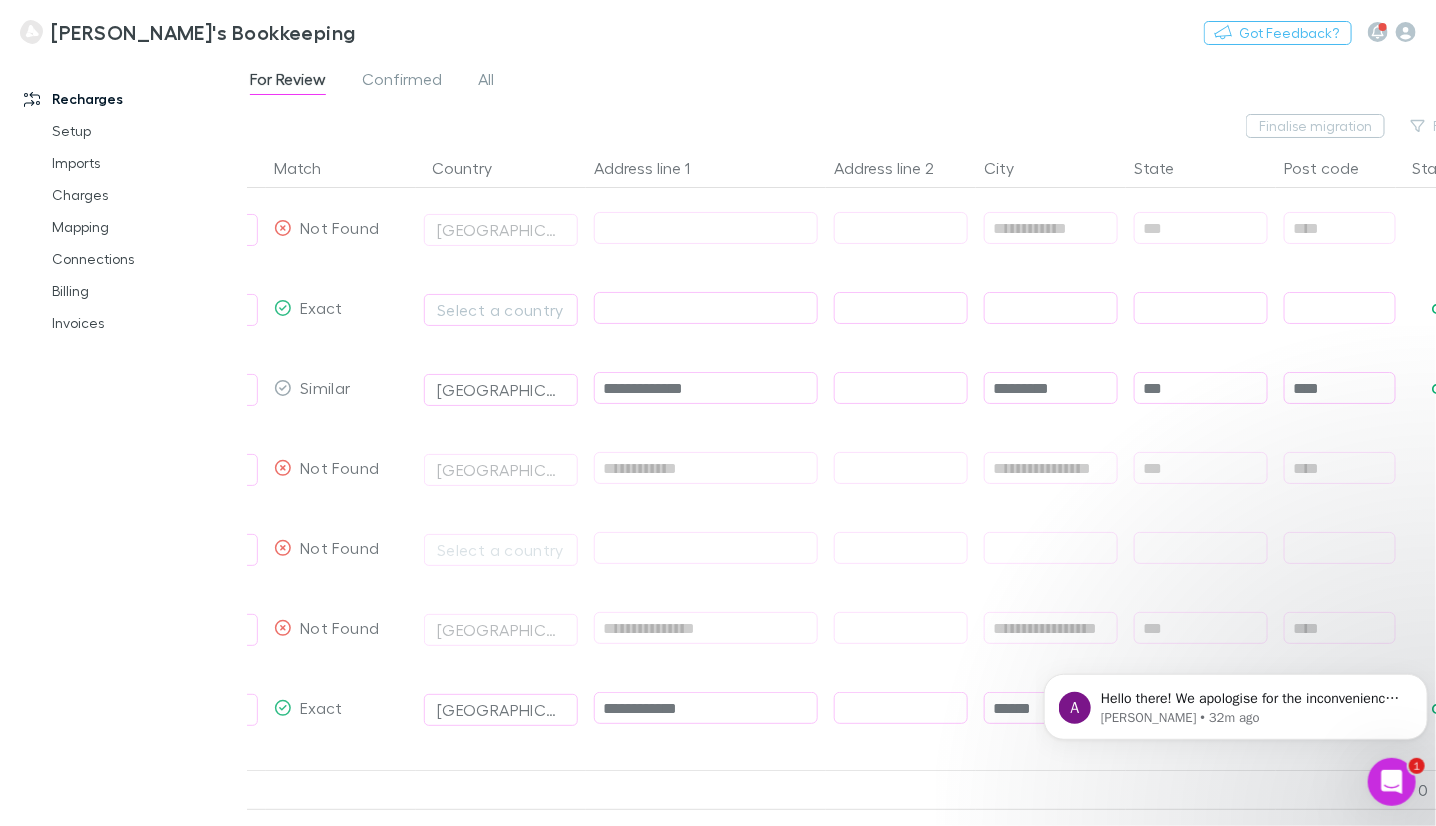 click at bounding box center [901, 388] 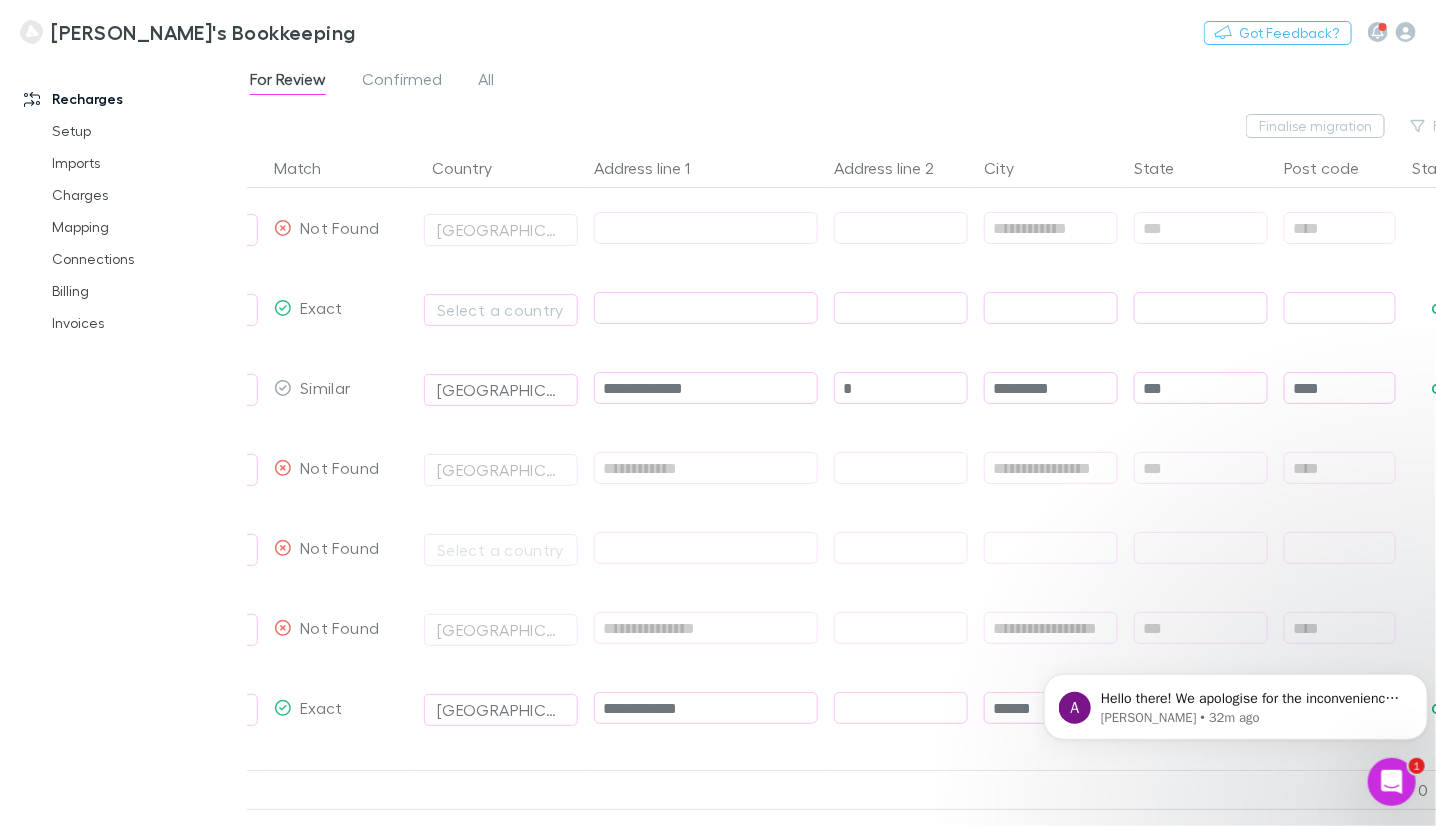 scroll, scrollTop: 0, scrollLeft: 601, axis: horizontal 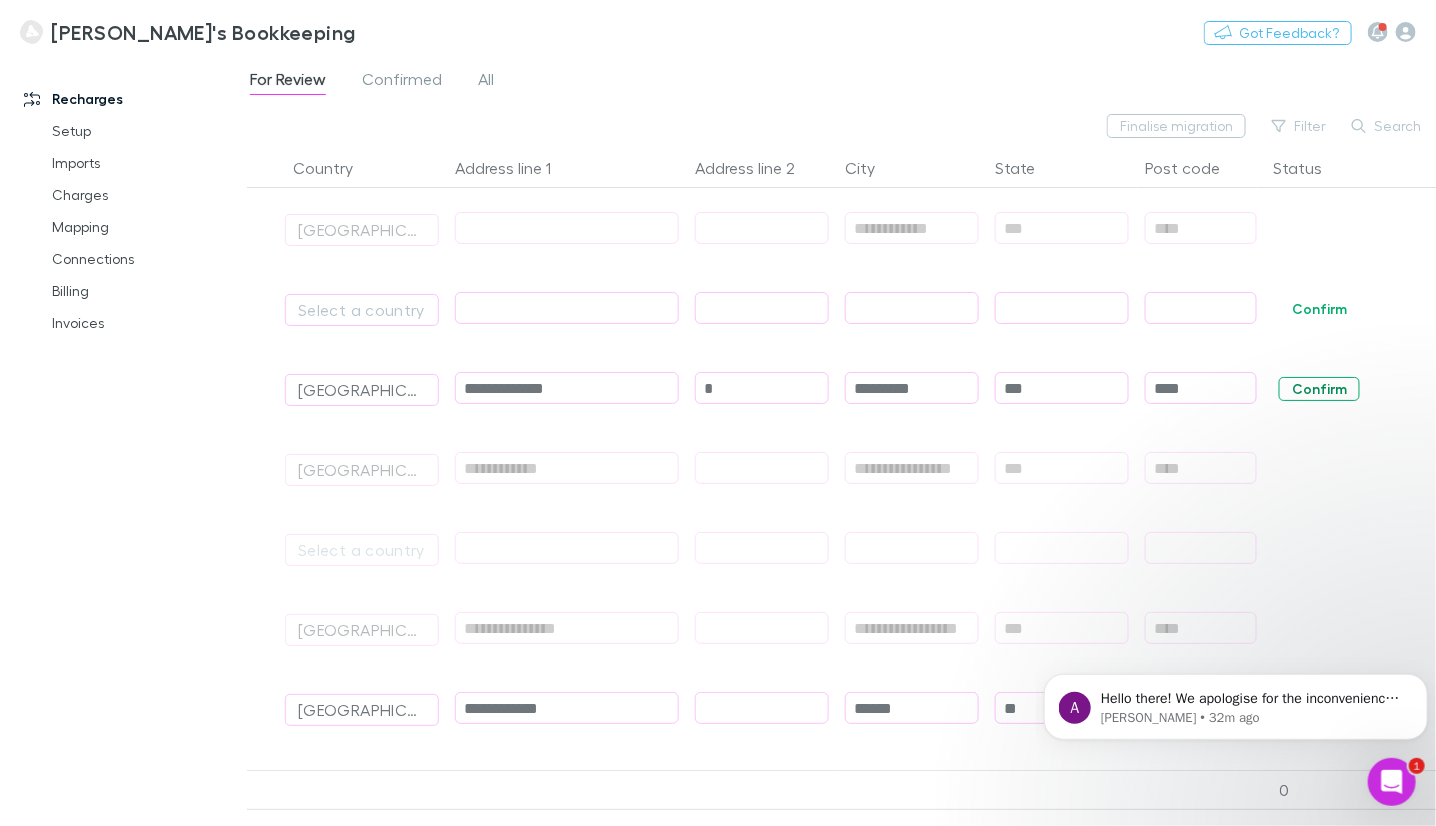 type 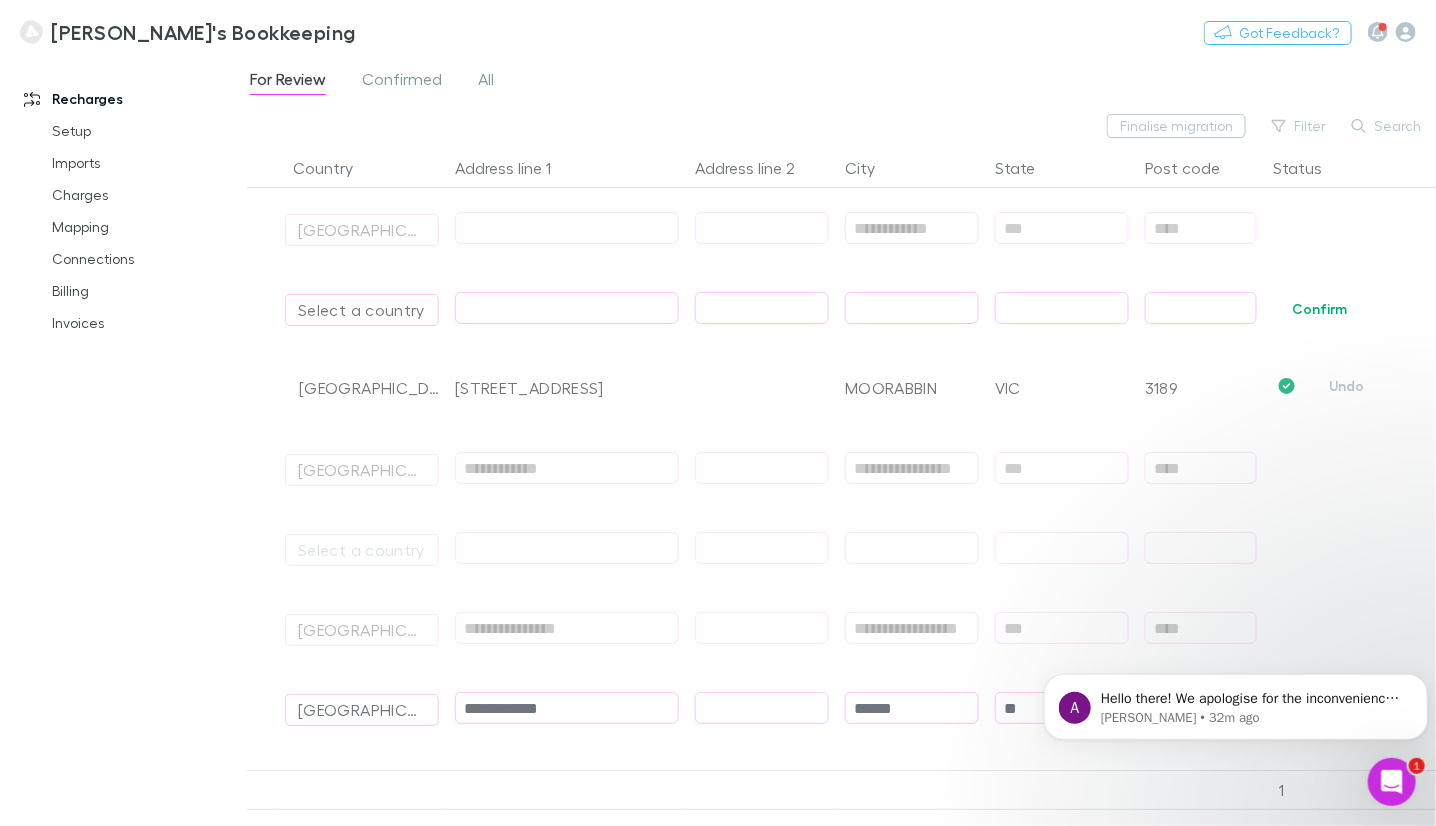 click on "Select a country" at bounding box center [362, 310] 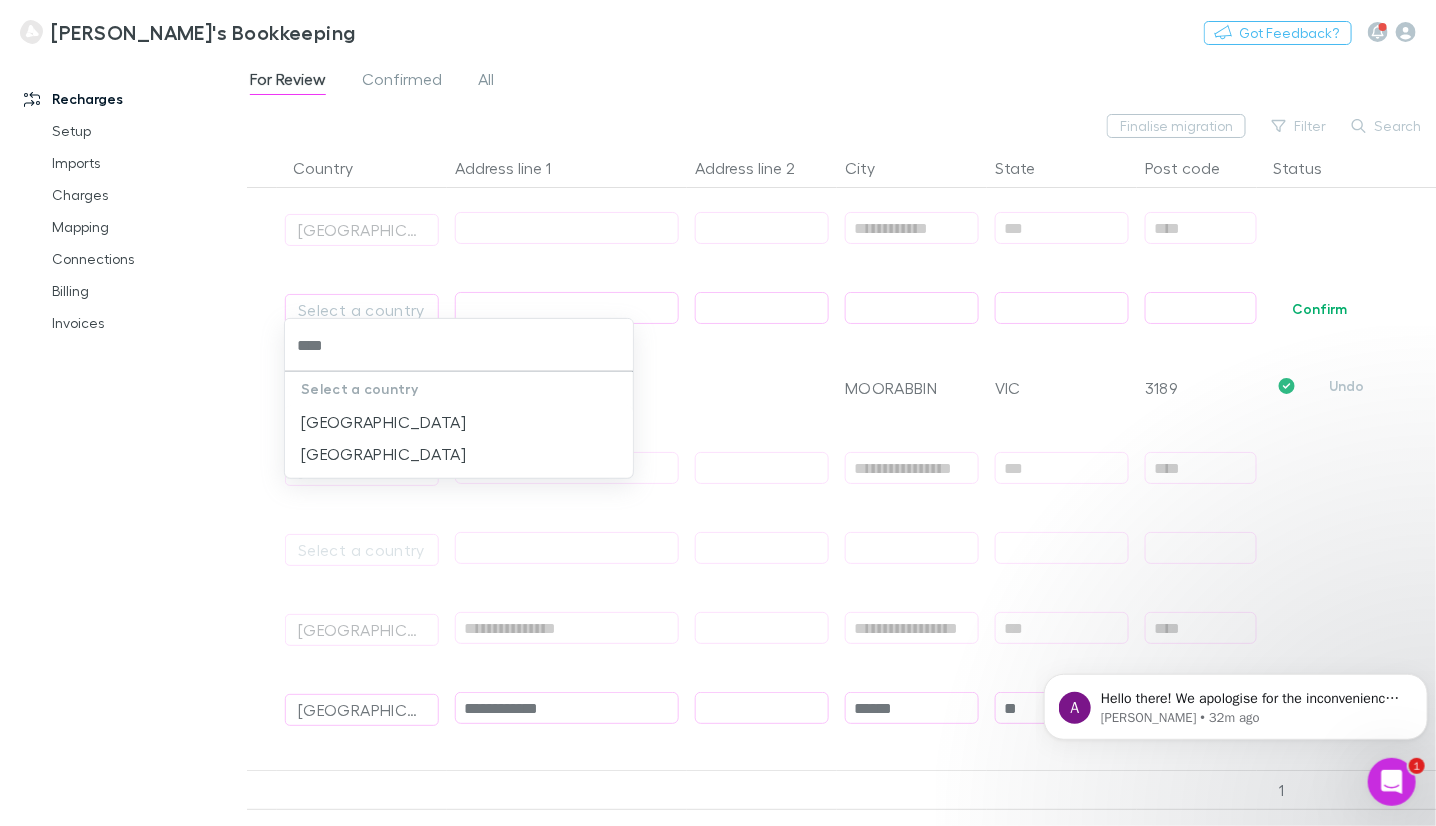 type on "*****" 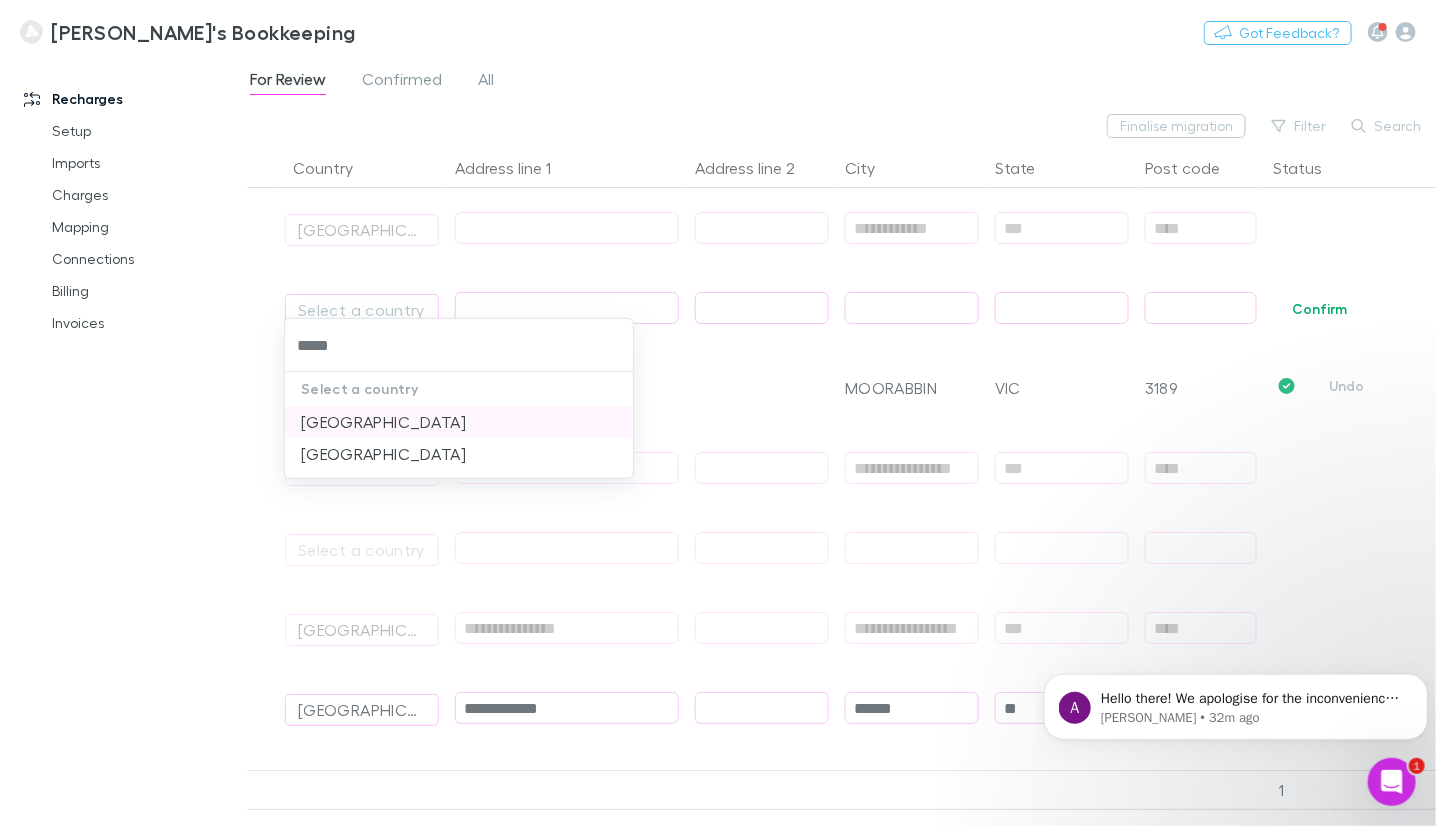 click on "[GEOGRAPHIC_DATA]" at bounding box center (459, 422) 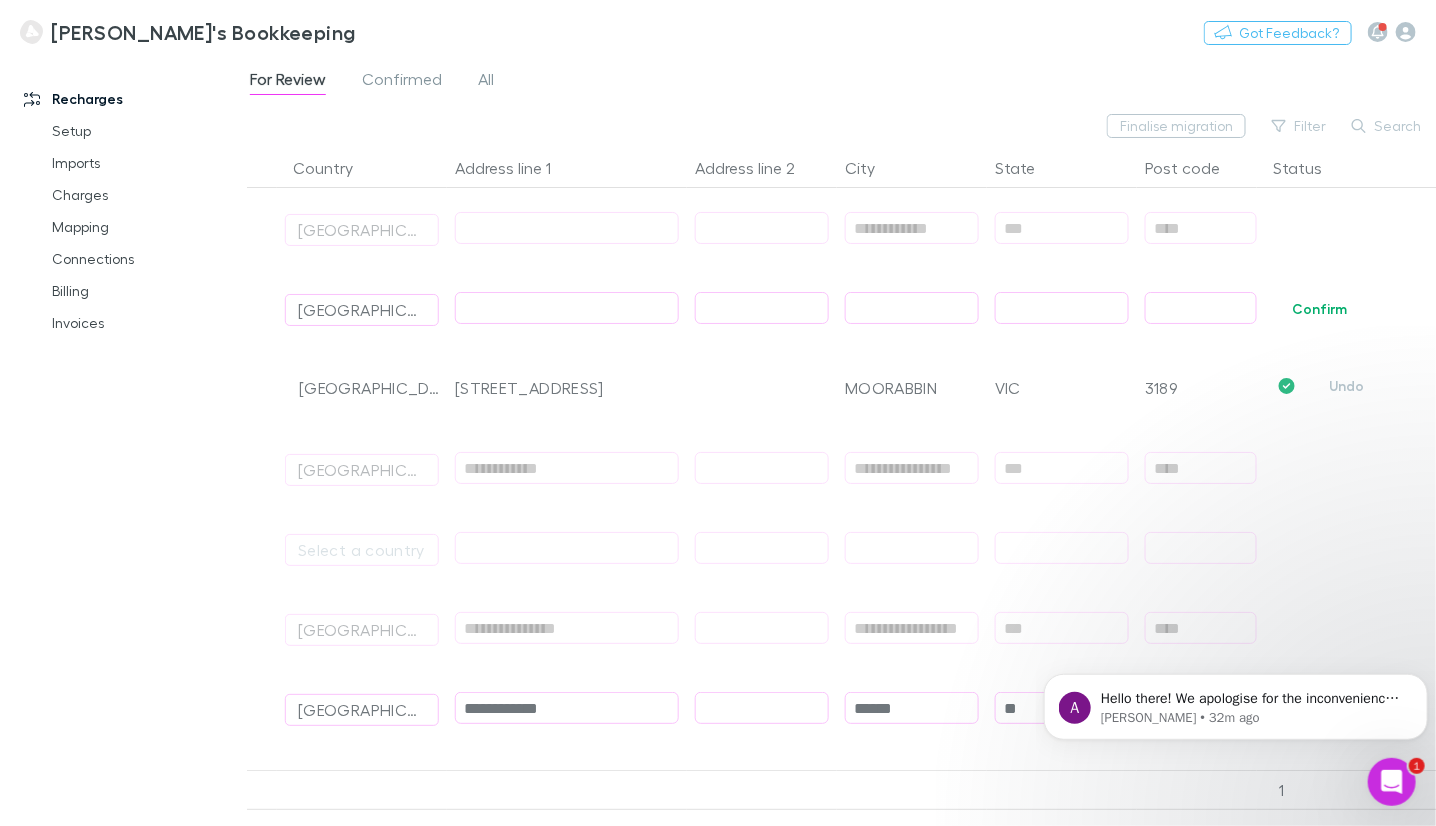click on "Confirm" at bounding box center (1319, 309) 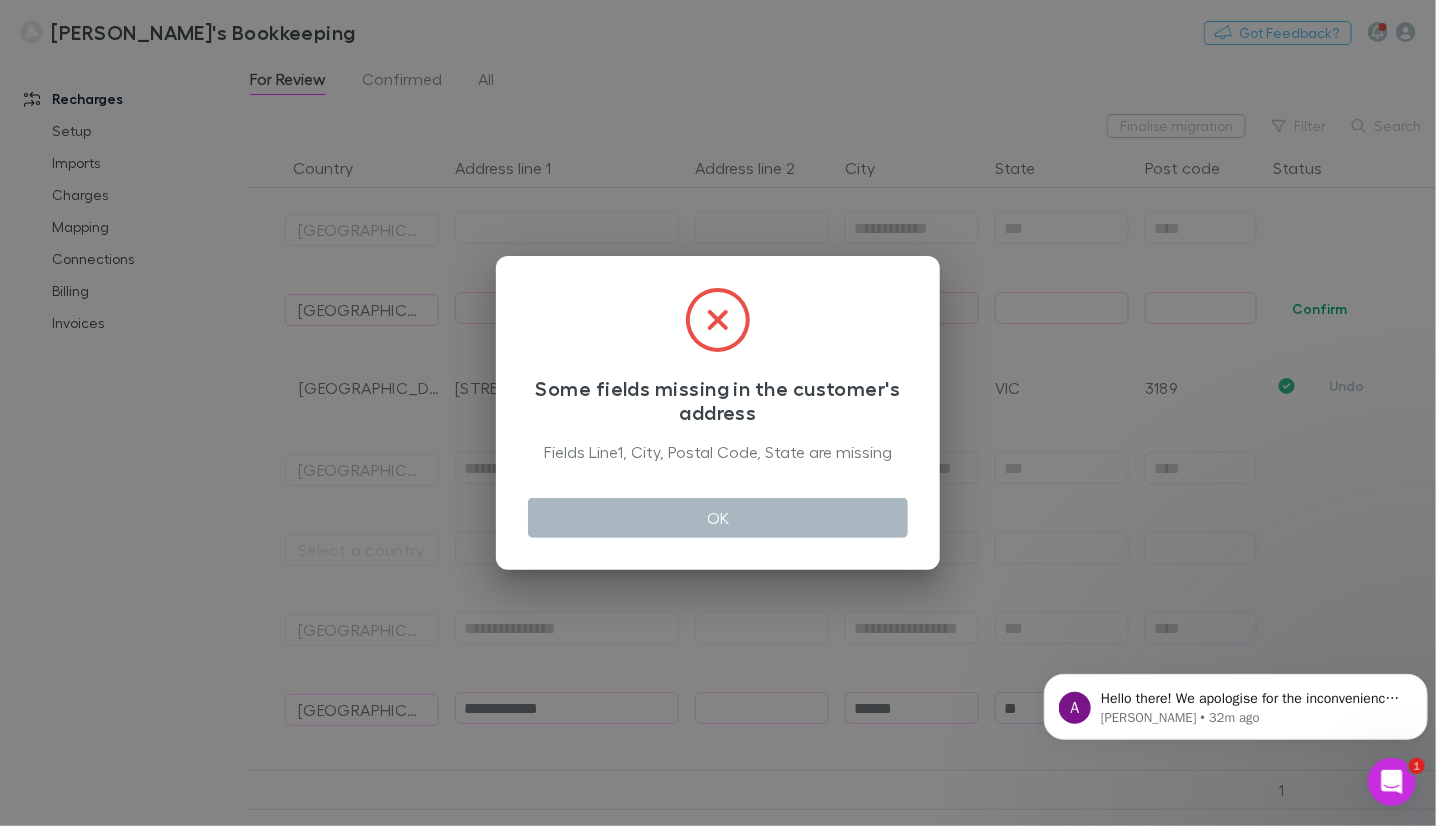click on "OK" at bounding box center [718, 518] 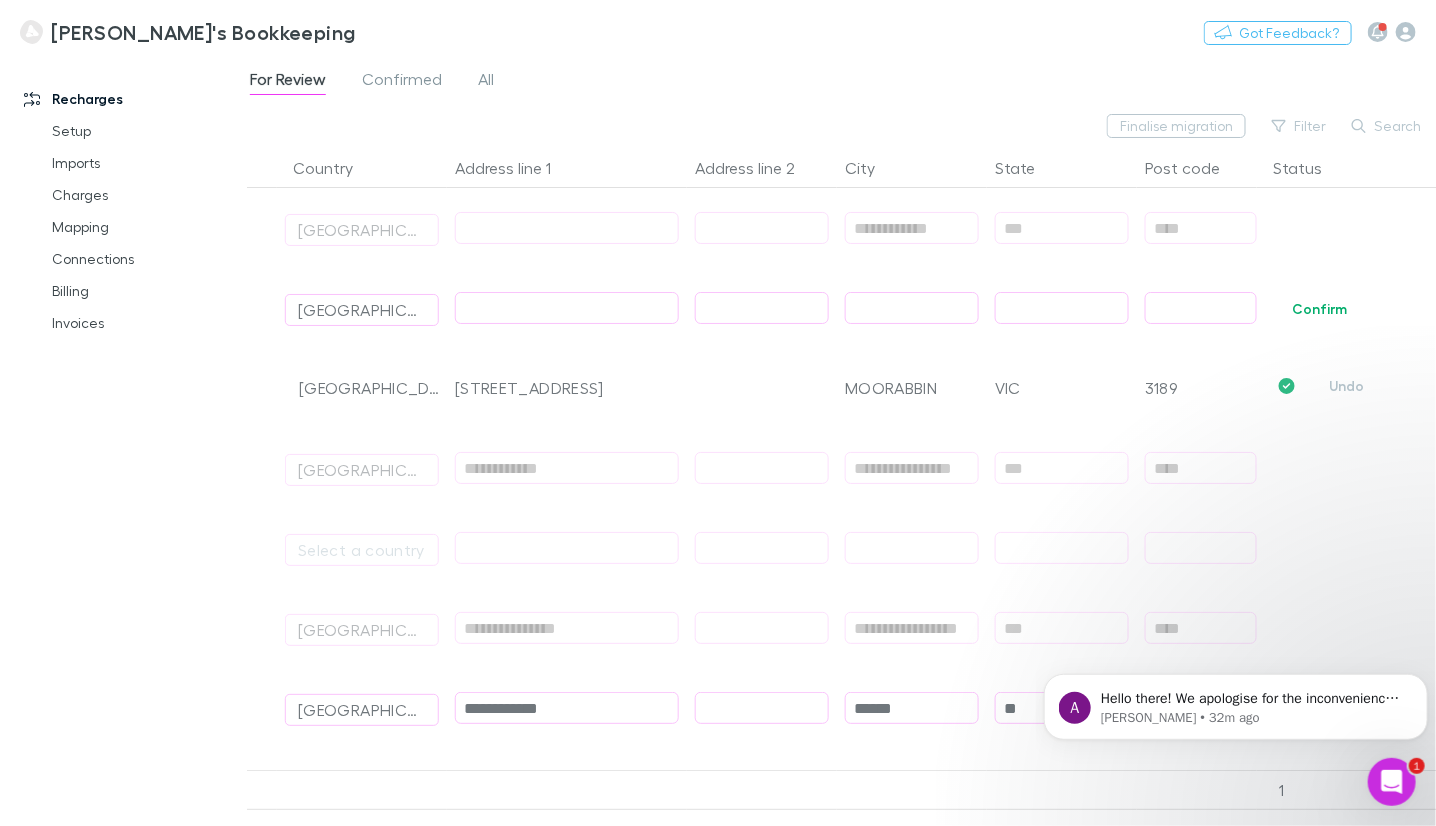 click at bounding box center (567, 308) 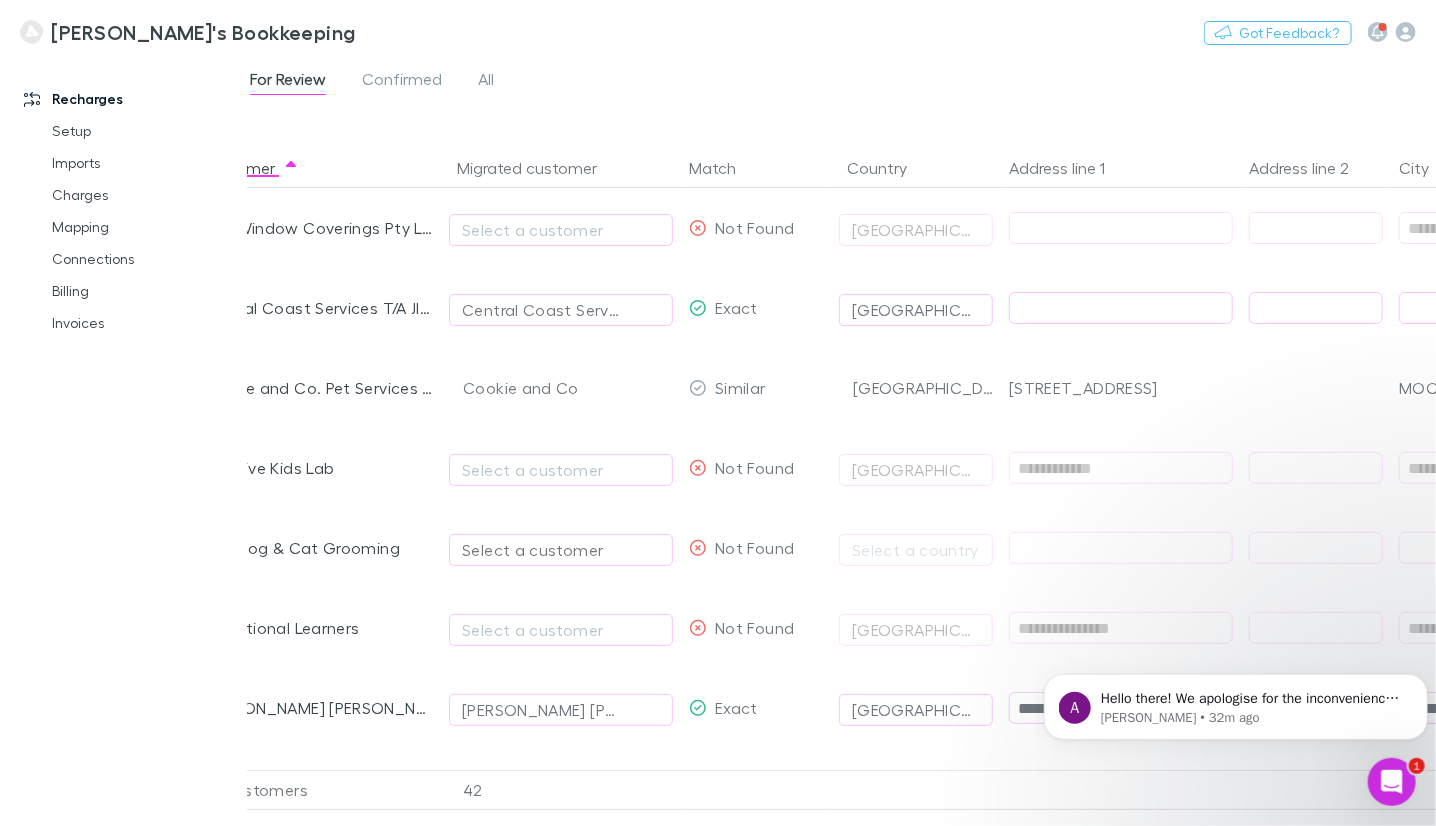 scroll, scrollTop: 0, scrollLeft: 0, axis: both 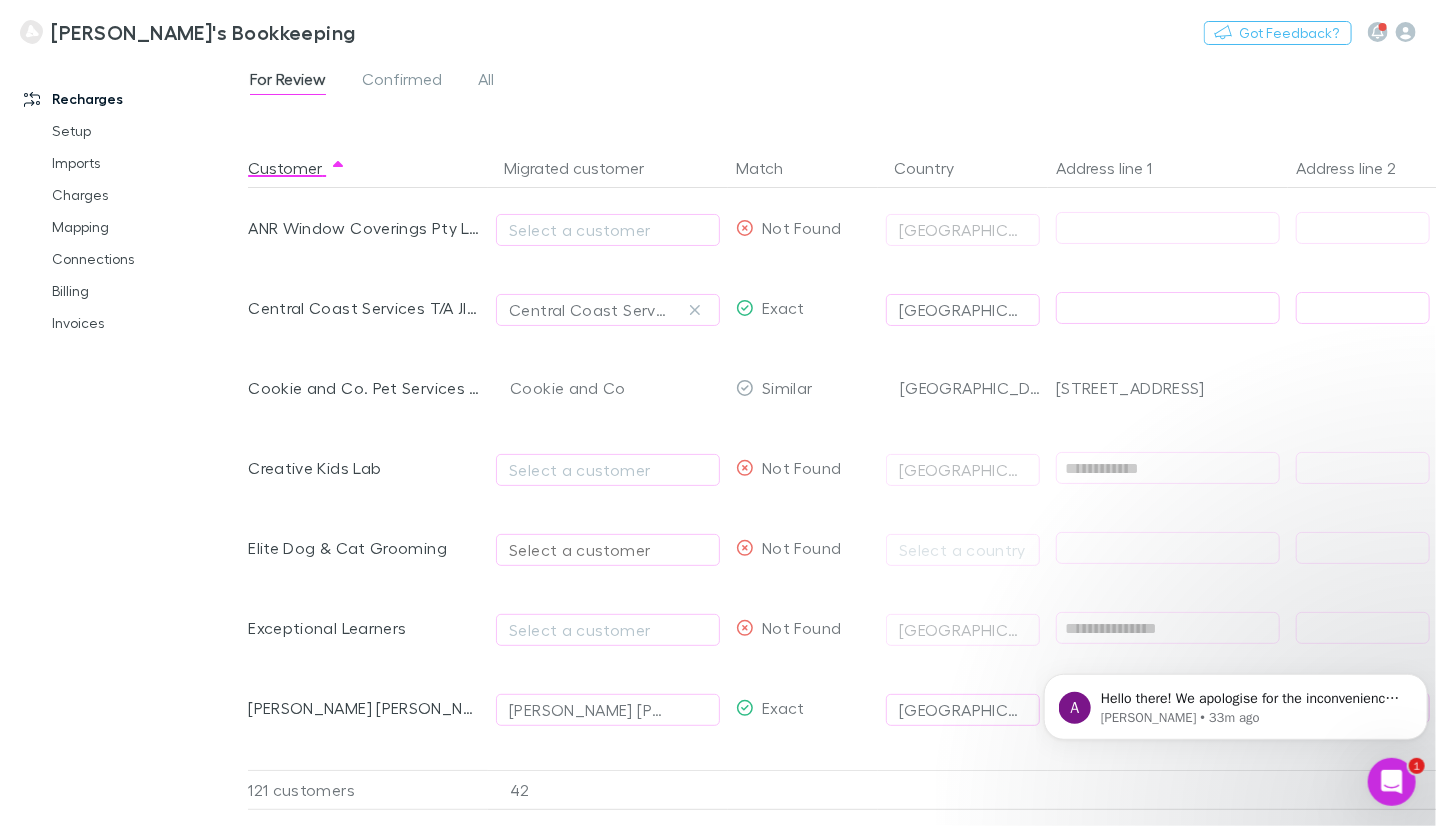 click at bounding box center (1168, 308) 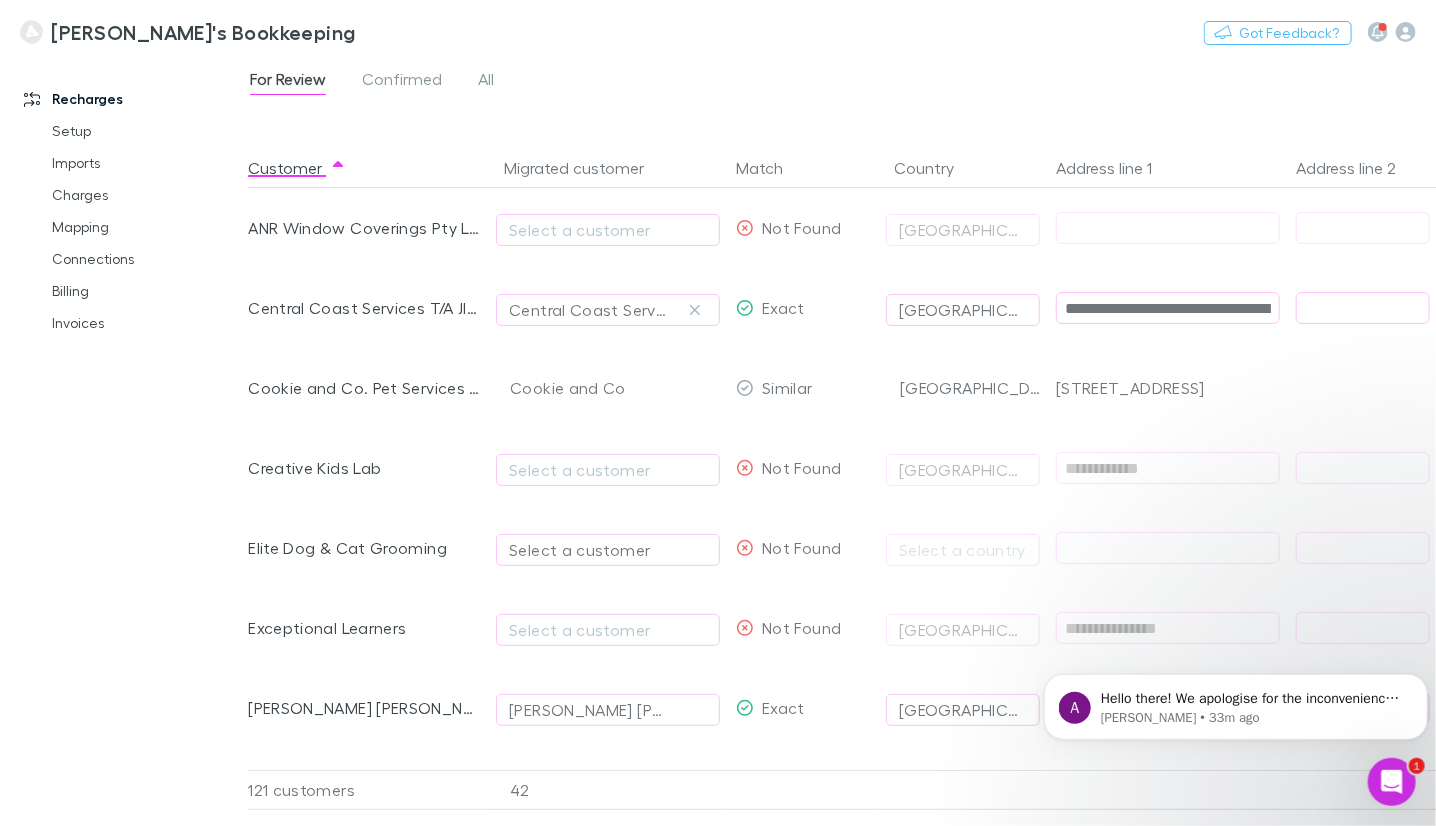 scroll, scrollTop: 0, scrollLeft: 96, axis: horizontal 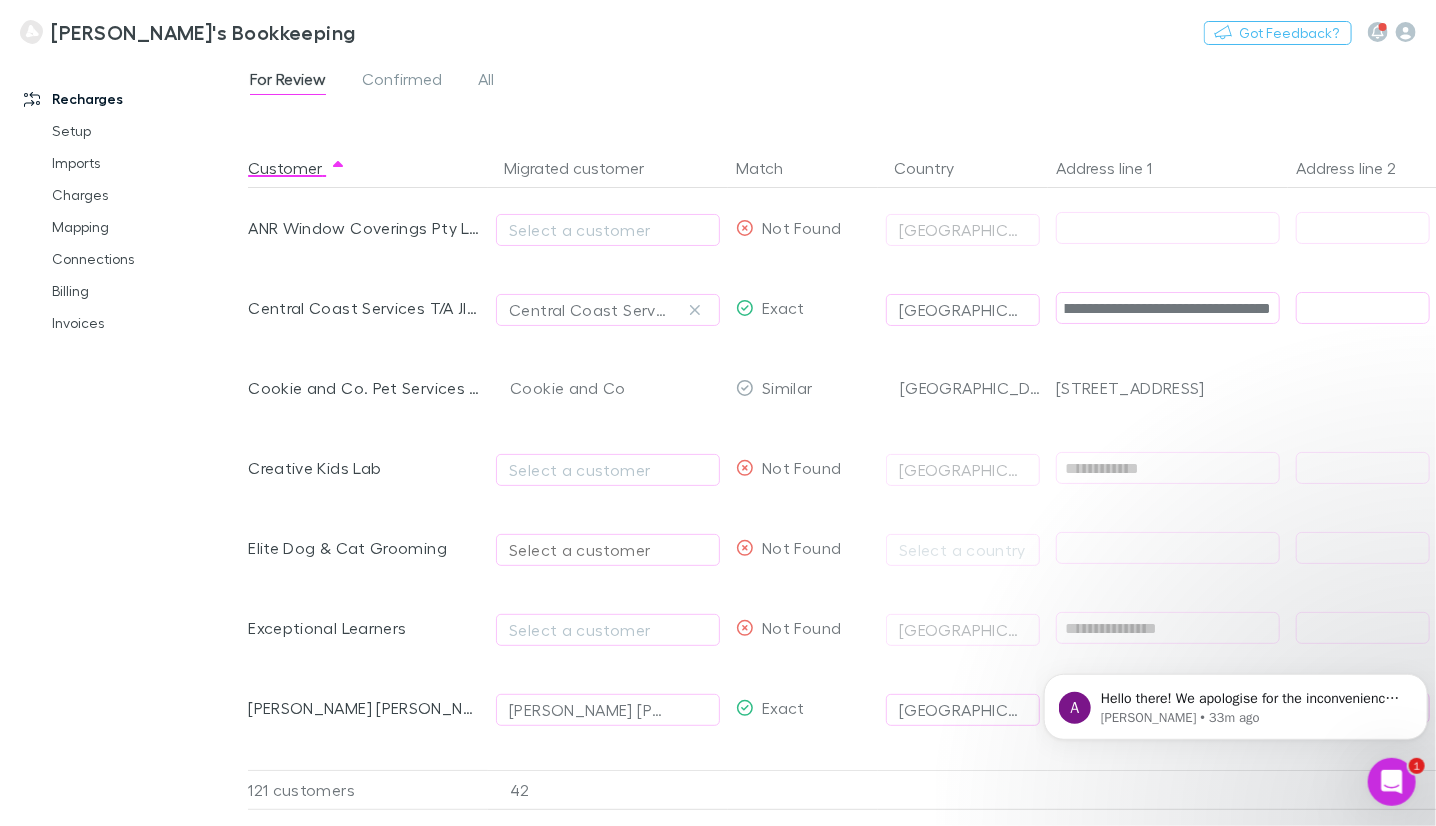 click on "**********" at bounding box center [1168, 308] 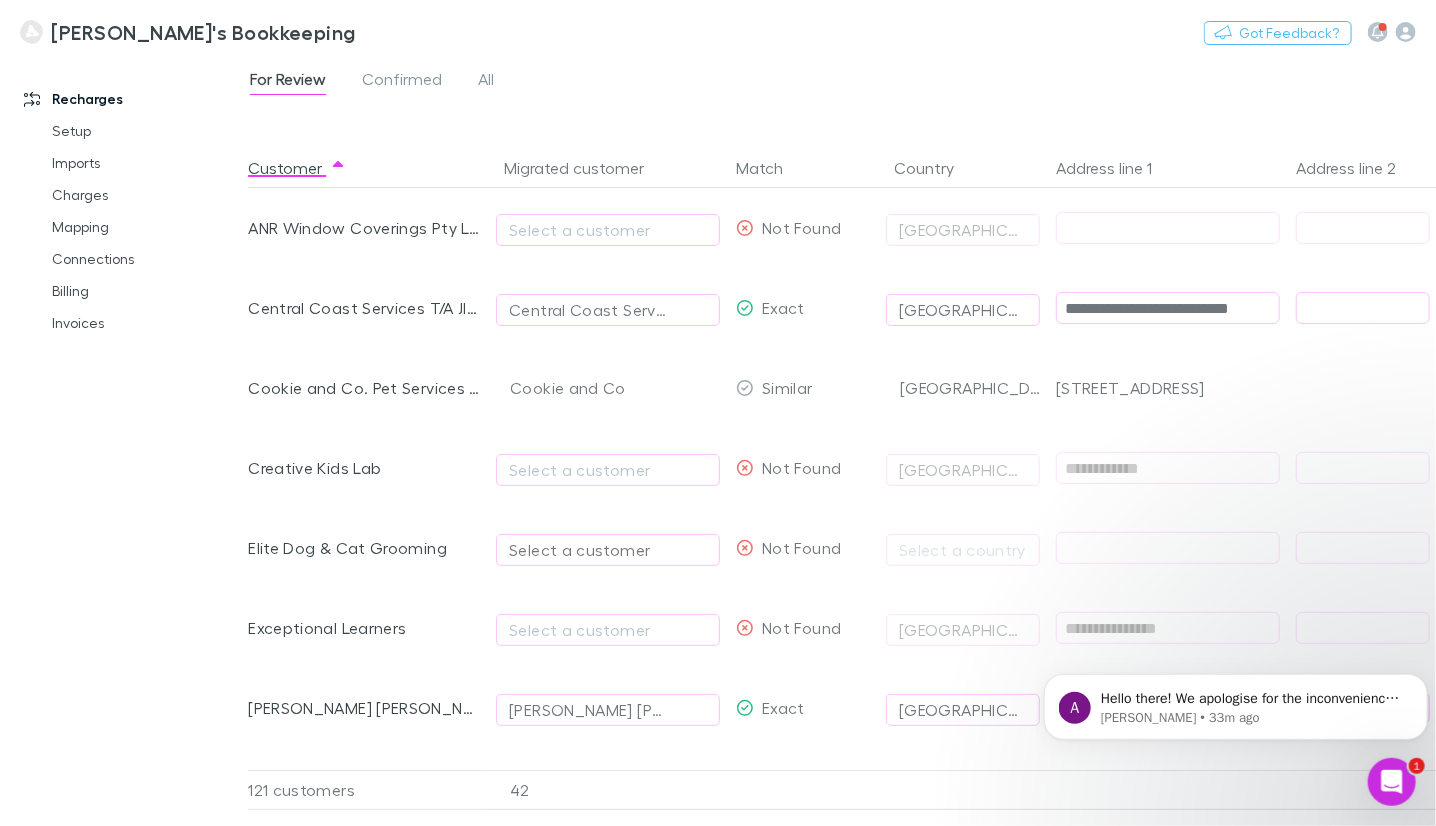 scroll, scrollTop: 0, scrollLeft: 0, axis: both 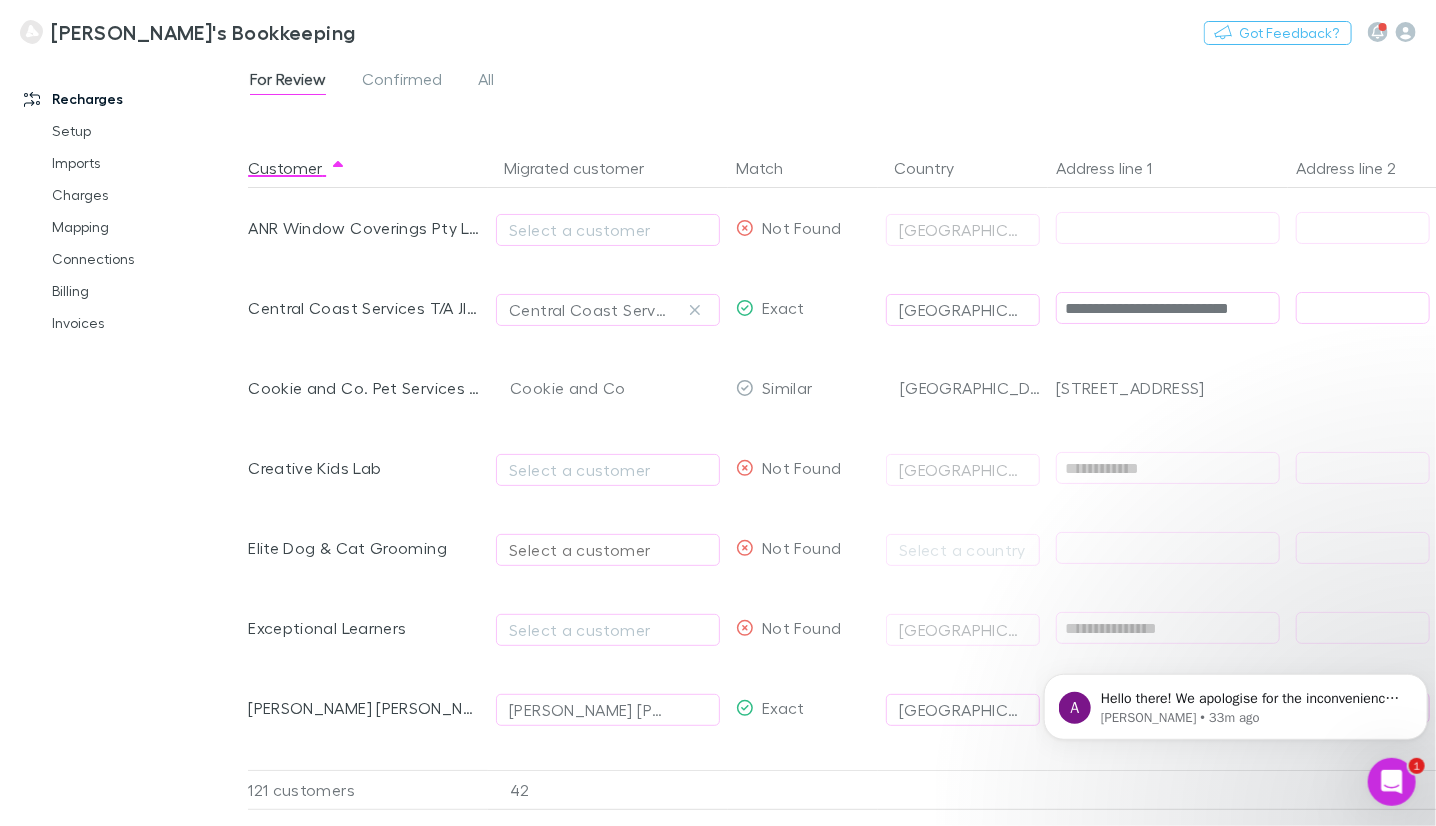type on "**********" 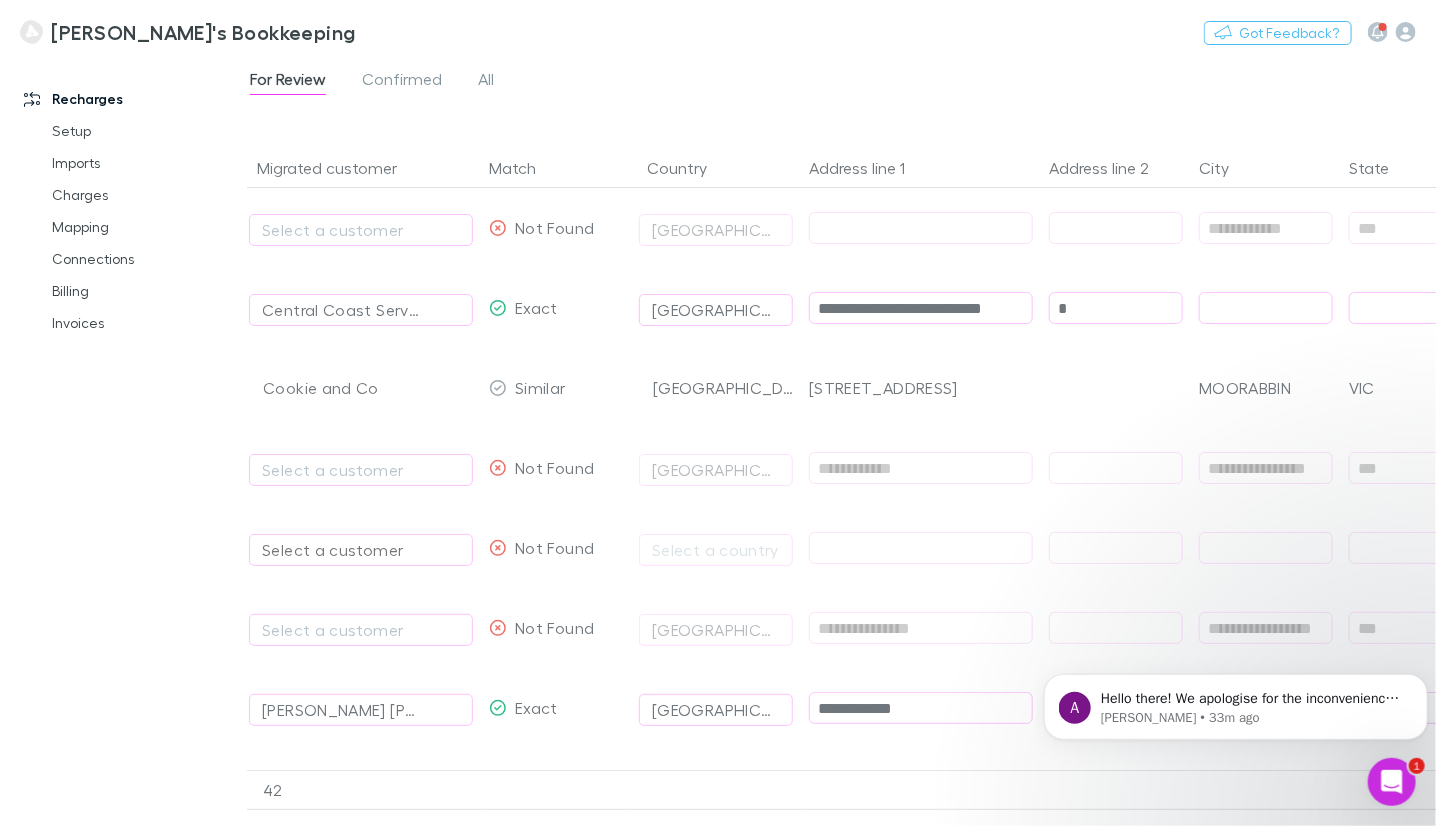 scroll, scrollTop: 0, scrollLeft: 260, axis: horizontal 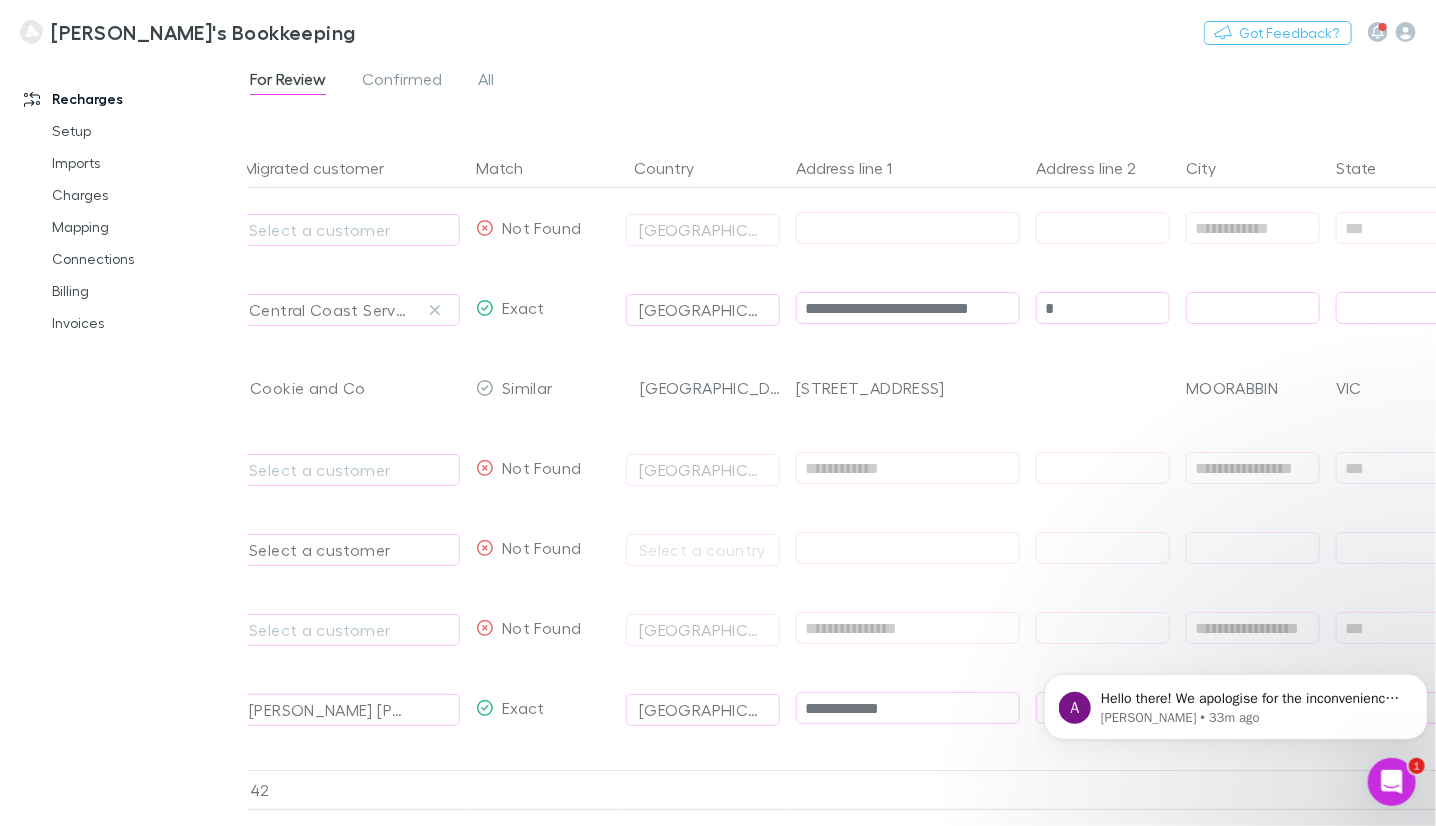 type 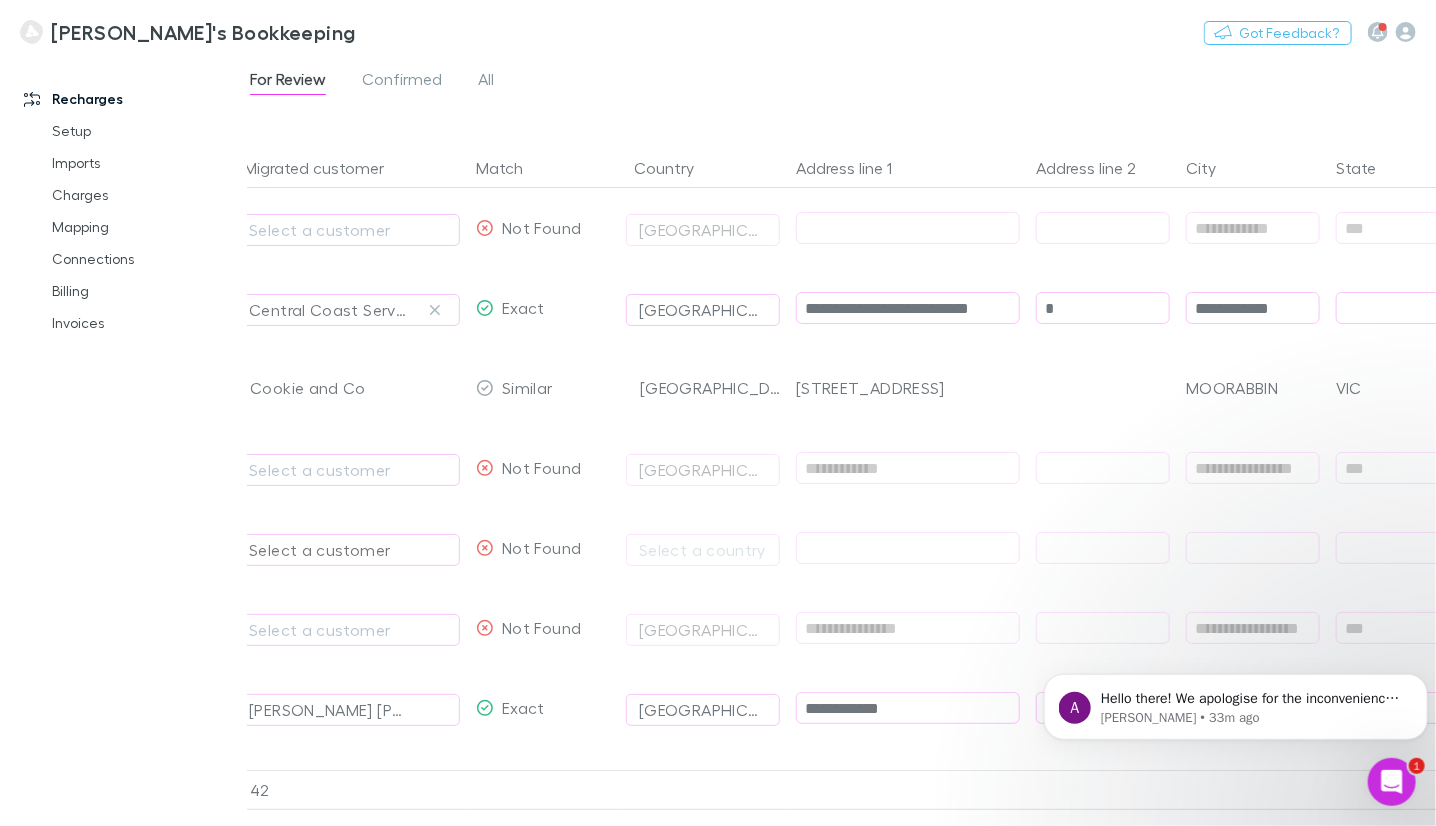 type on "**********" 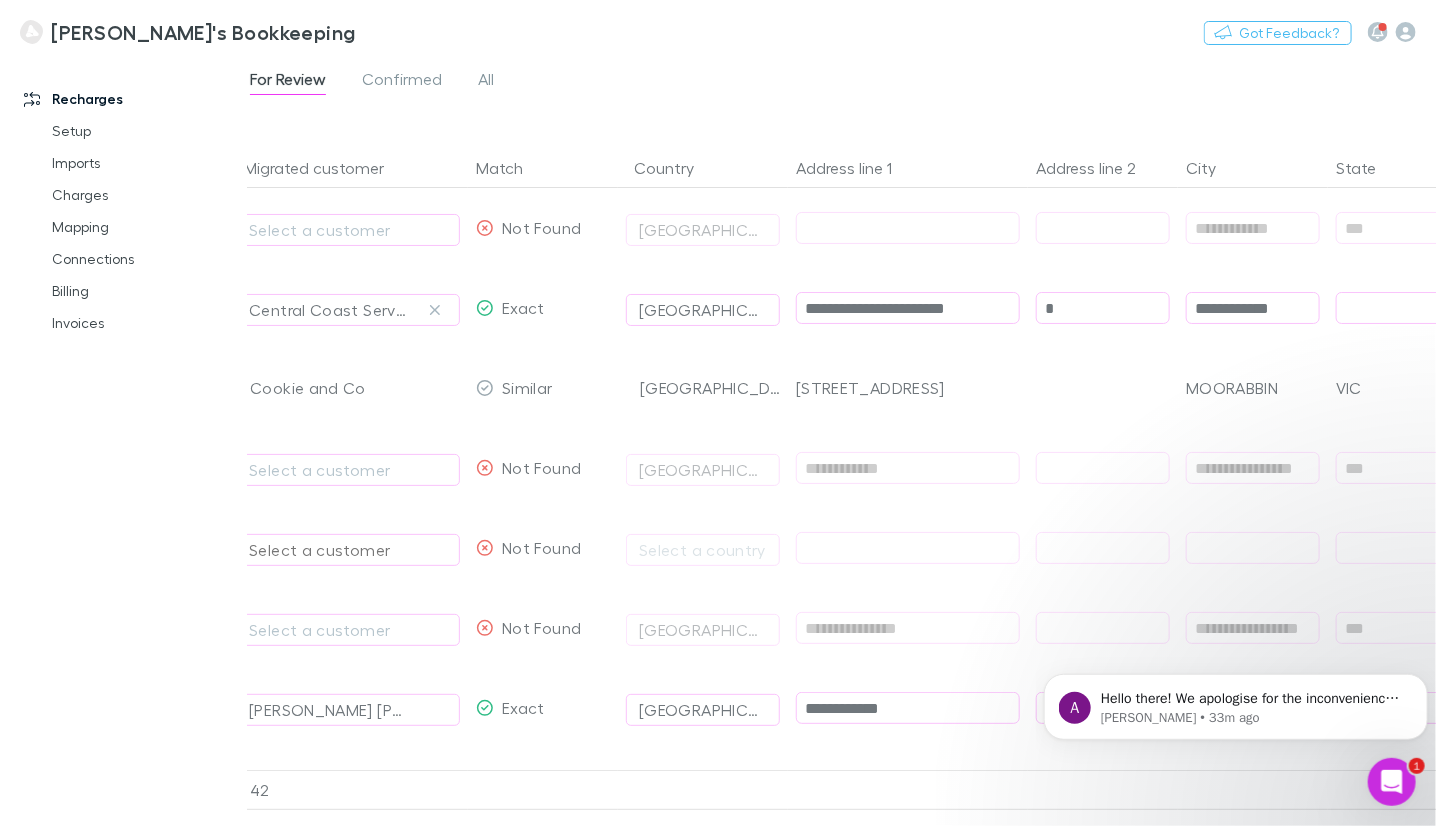 type on "**********" 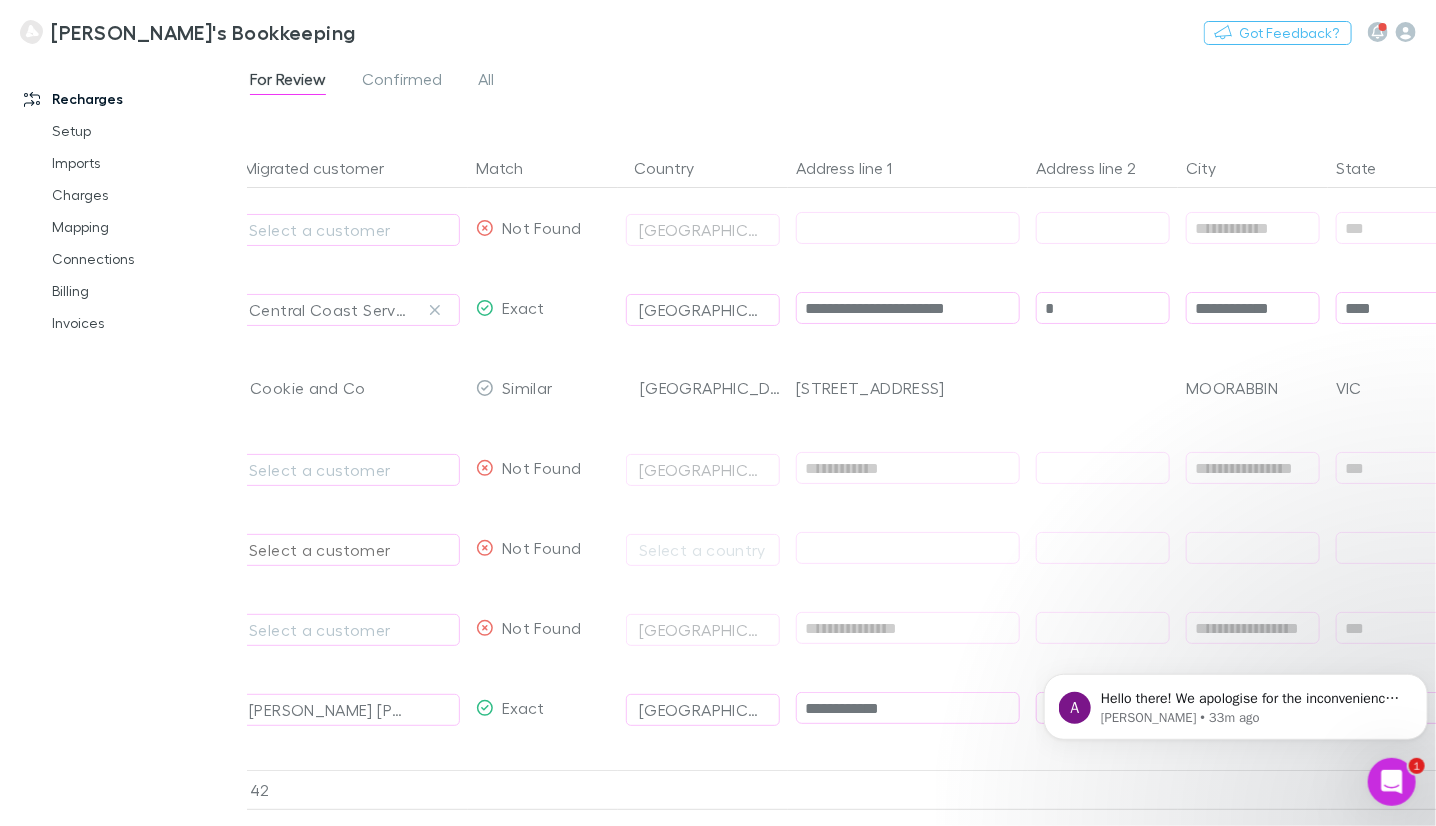 type on "***" 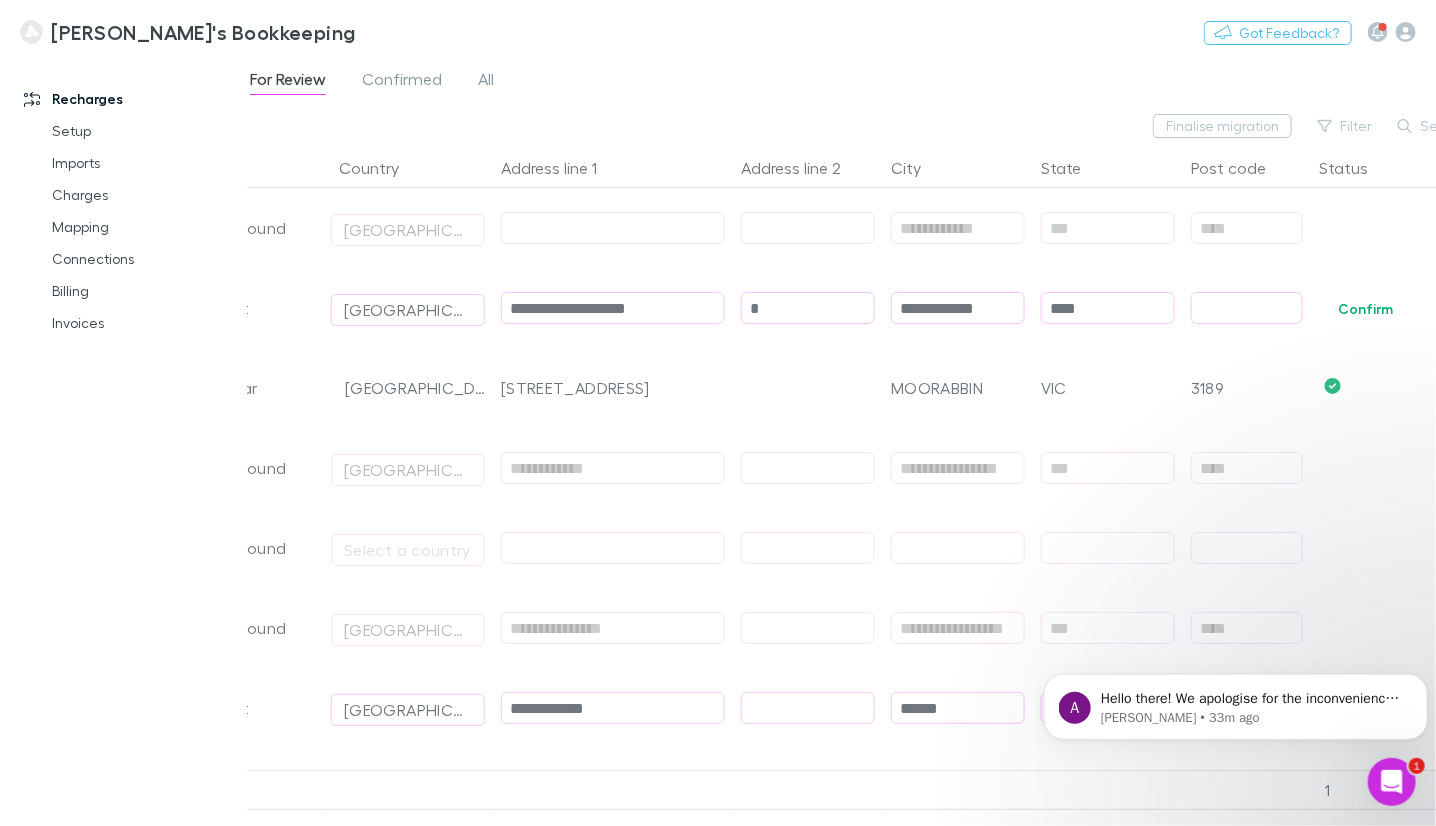 scroll, scrollTop: 0, scrollLeft: 562, axis: horizontal 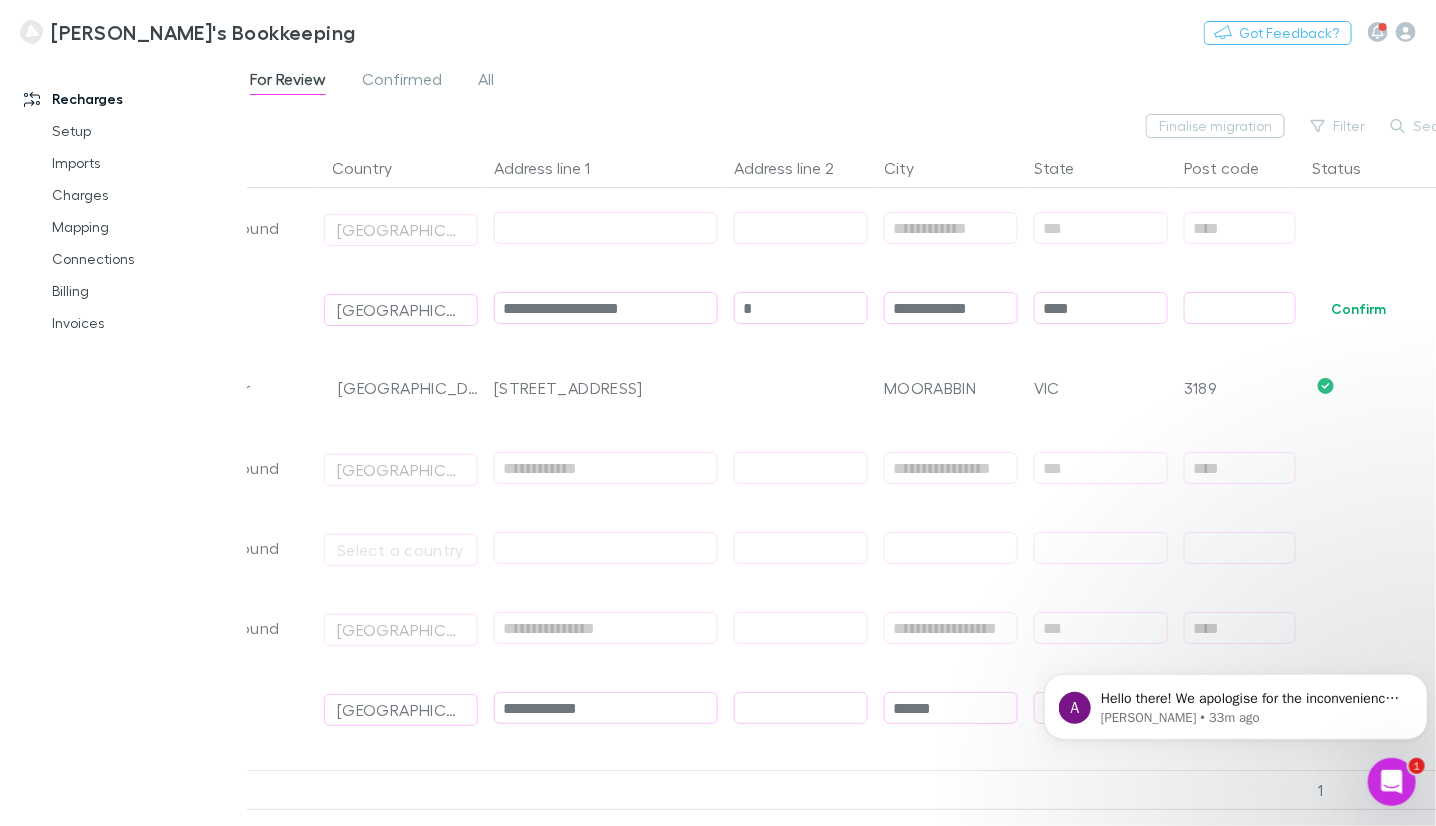 type on "**********" 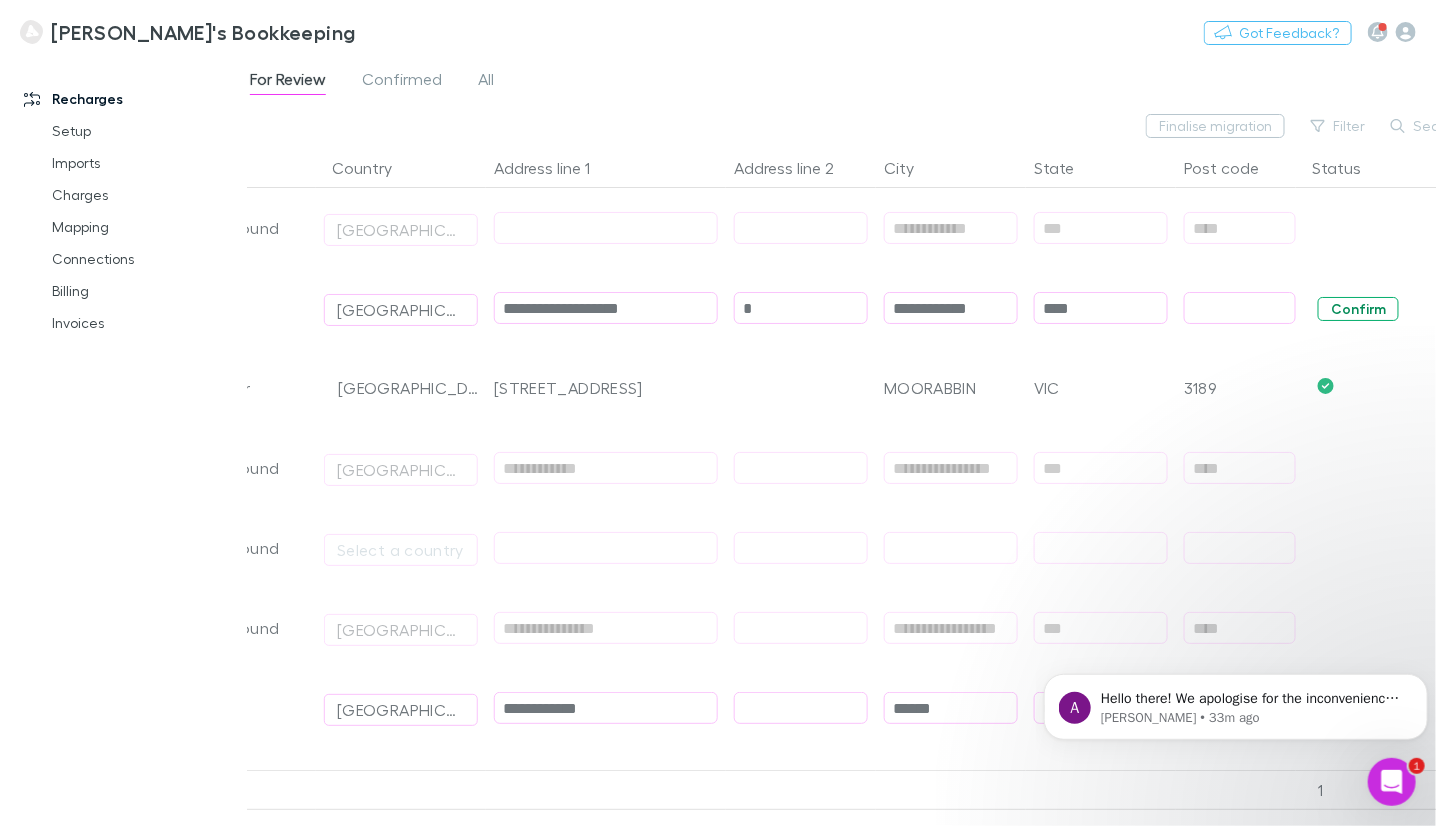 drag, startPoint x: 1204, startPoint y: 310, endPoint x: 1343, endPoint y: 317, distance: 139.17615 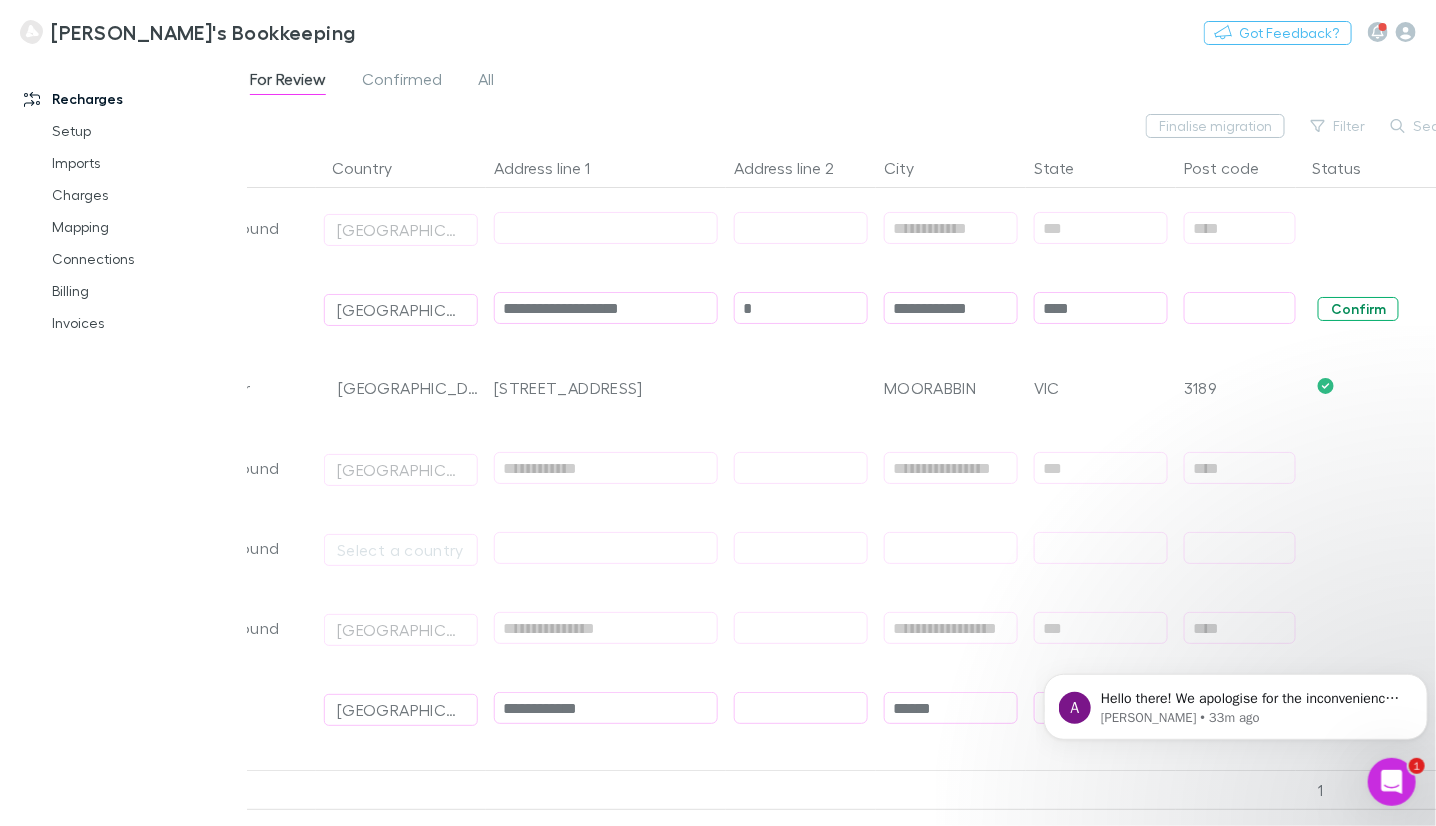 click at bounding box center (1240, 308) 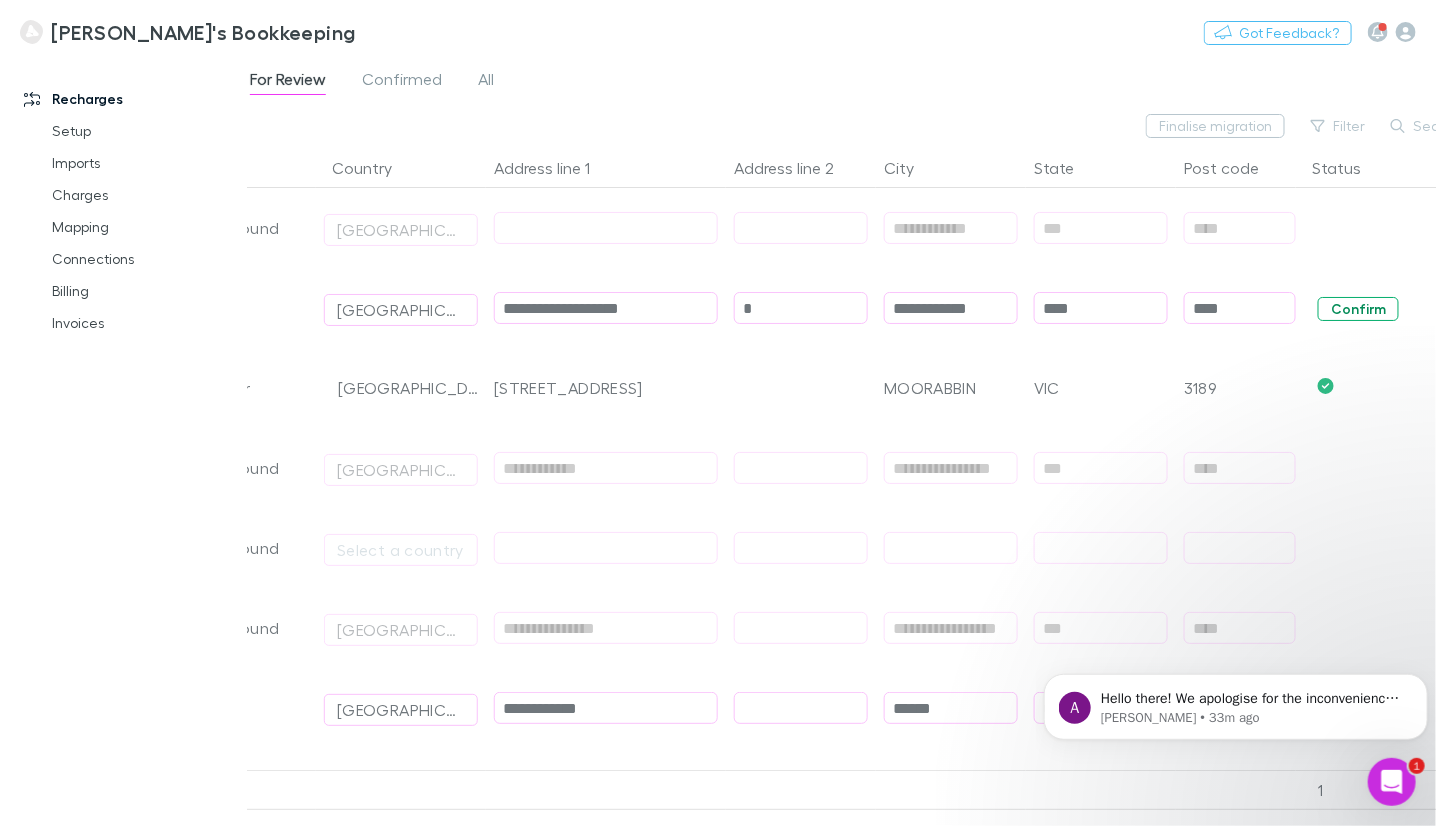 click on "Confirm" at bounding box center (1358, 309) 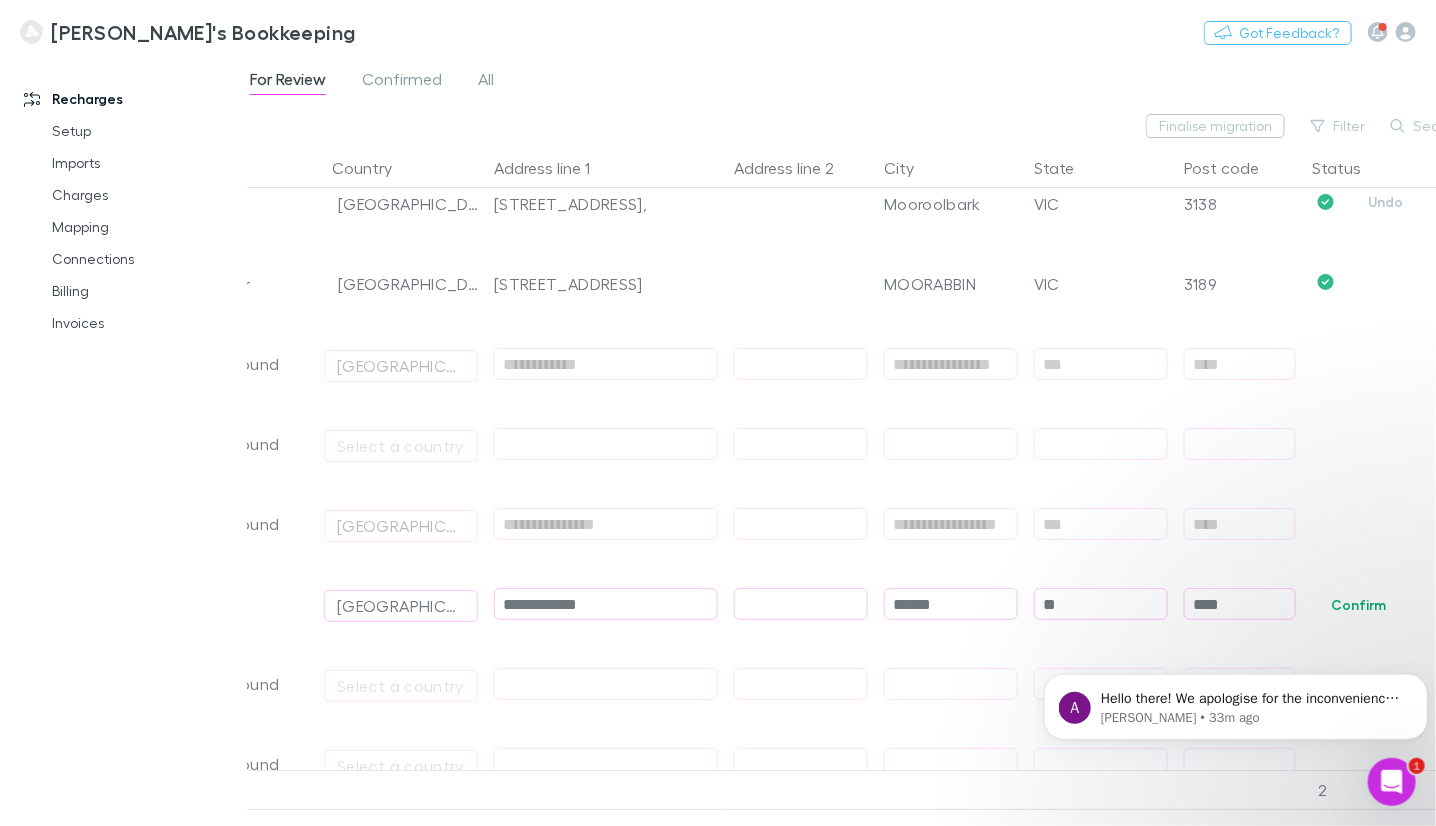 scroll, scrollTop: 399, scrollLeft: 0, axis: vertical 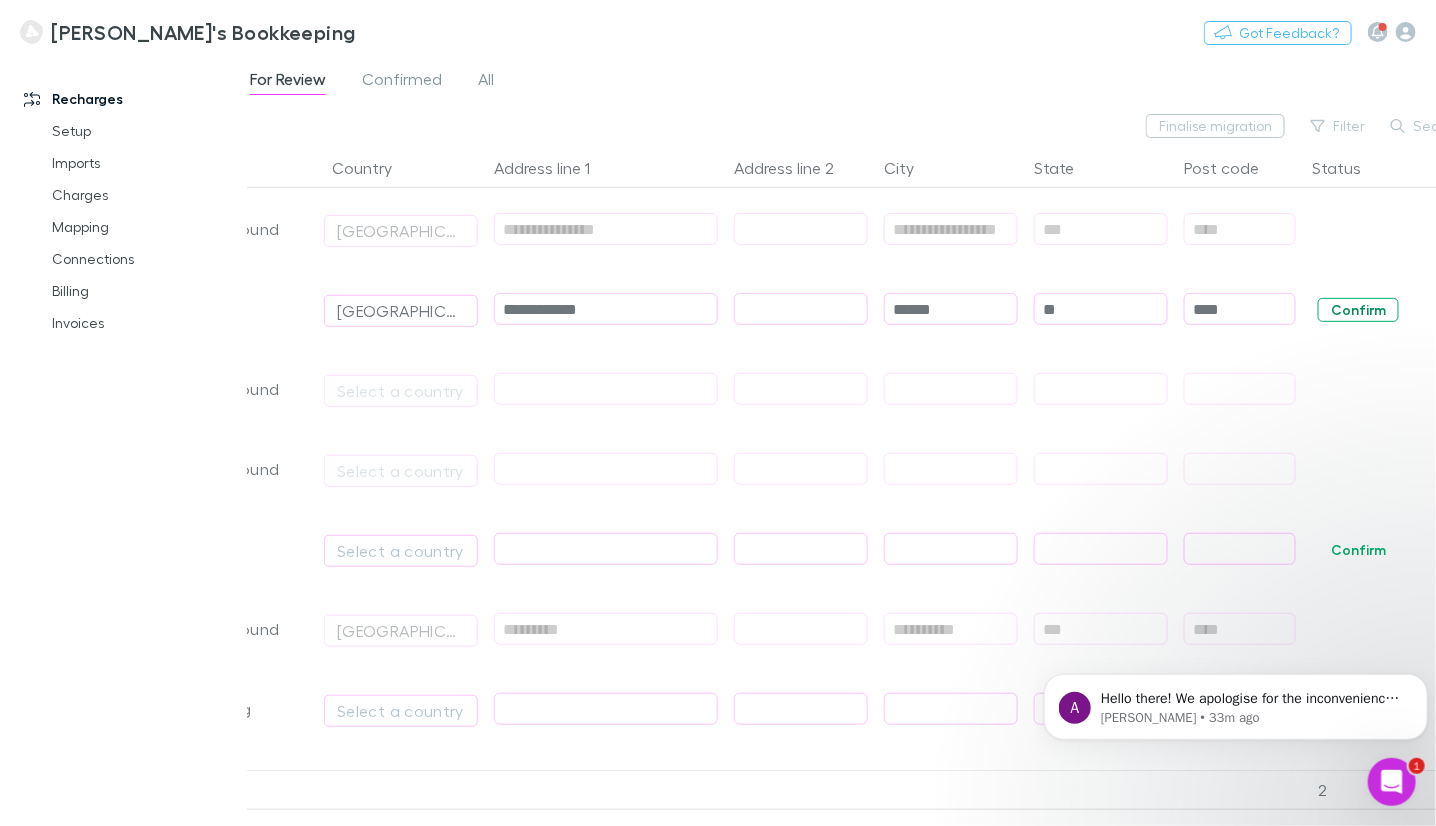 click on "Confirm" at bounding box center (1358, 310) 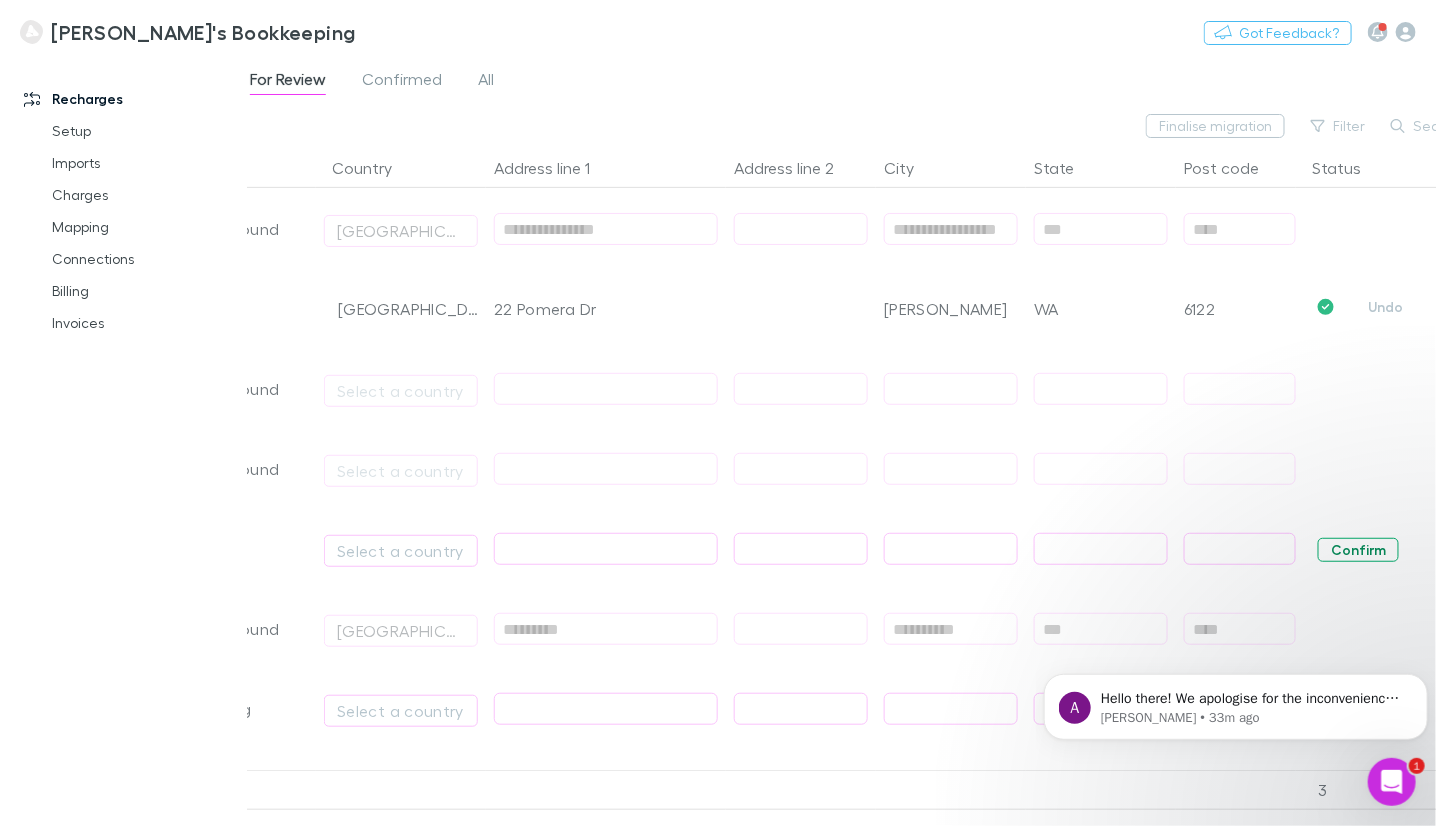 click on "Confirm" at bounding box center [1358, 550] 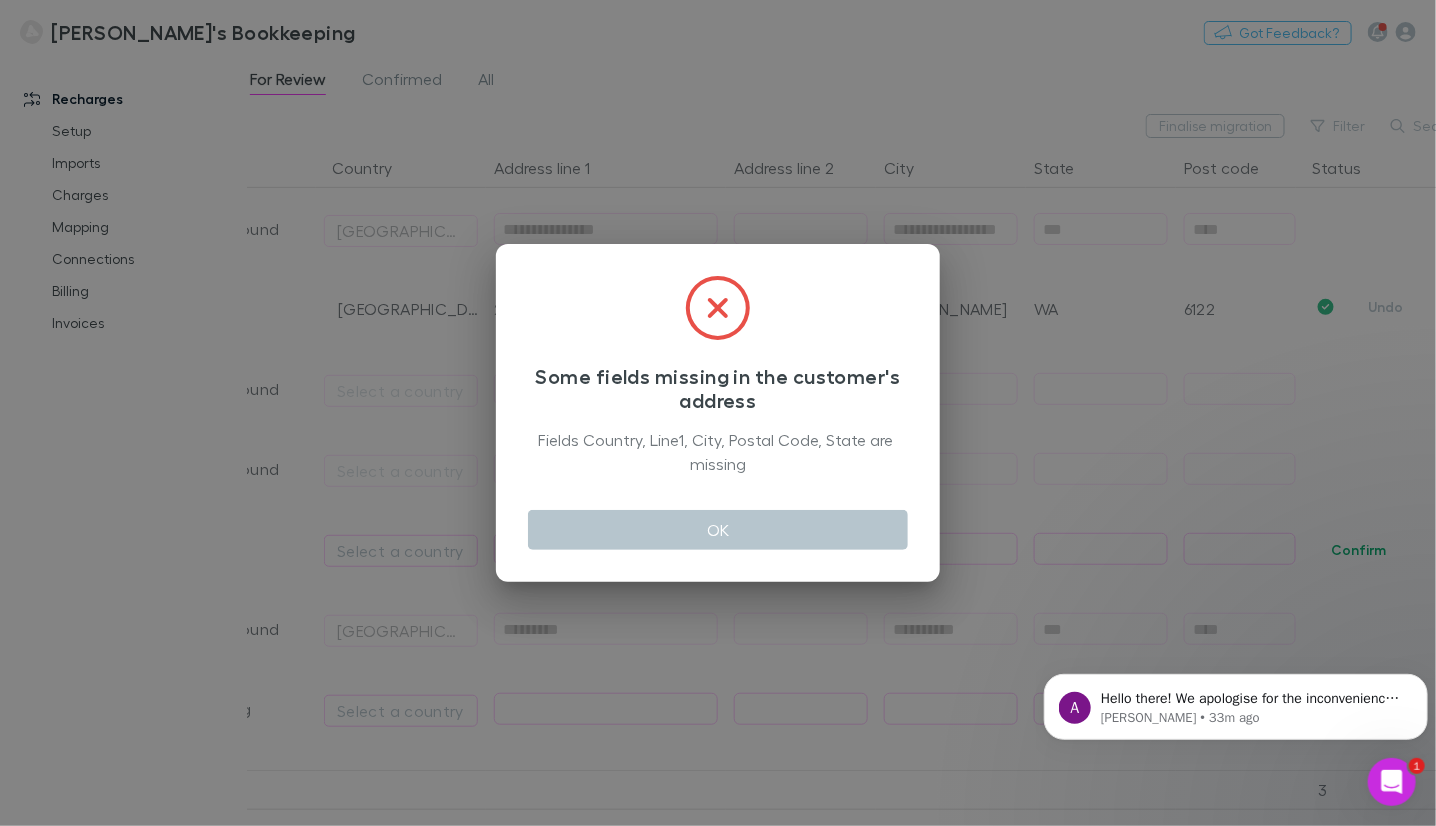 drag, startPoint x: 791, startPoint y: 512, endPoint x: 668, endPoint y: 566, distance: 134.33168 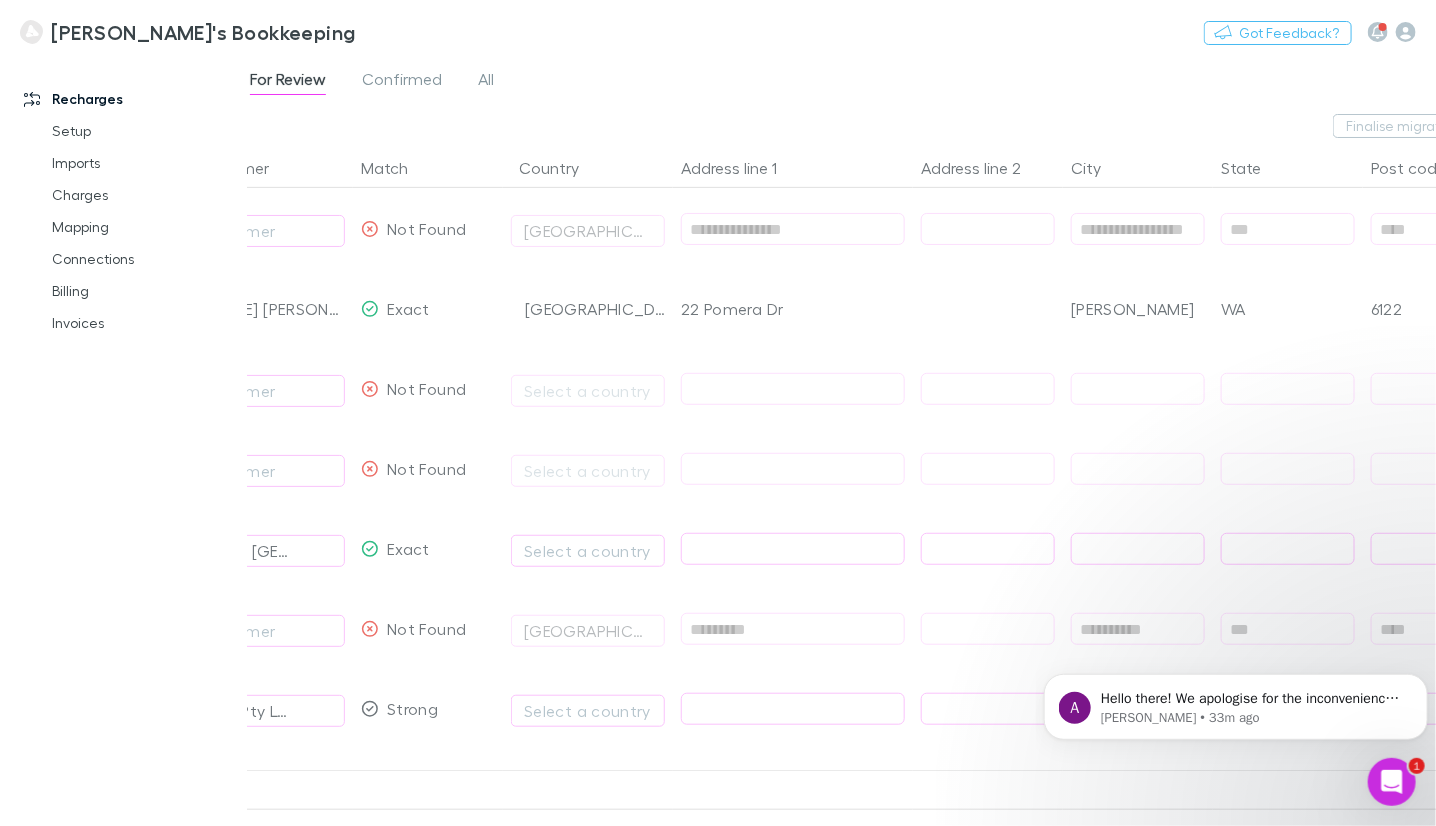 scroll, scrollTop: 0, scrollLeft: 376, axis: horizontal 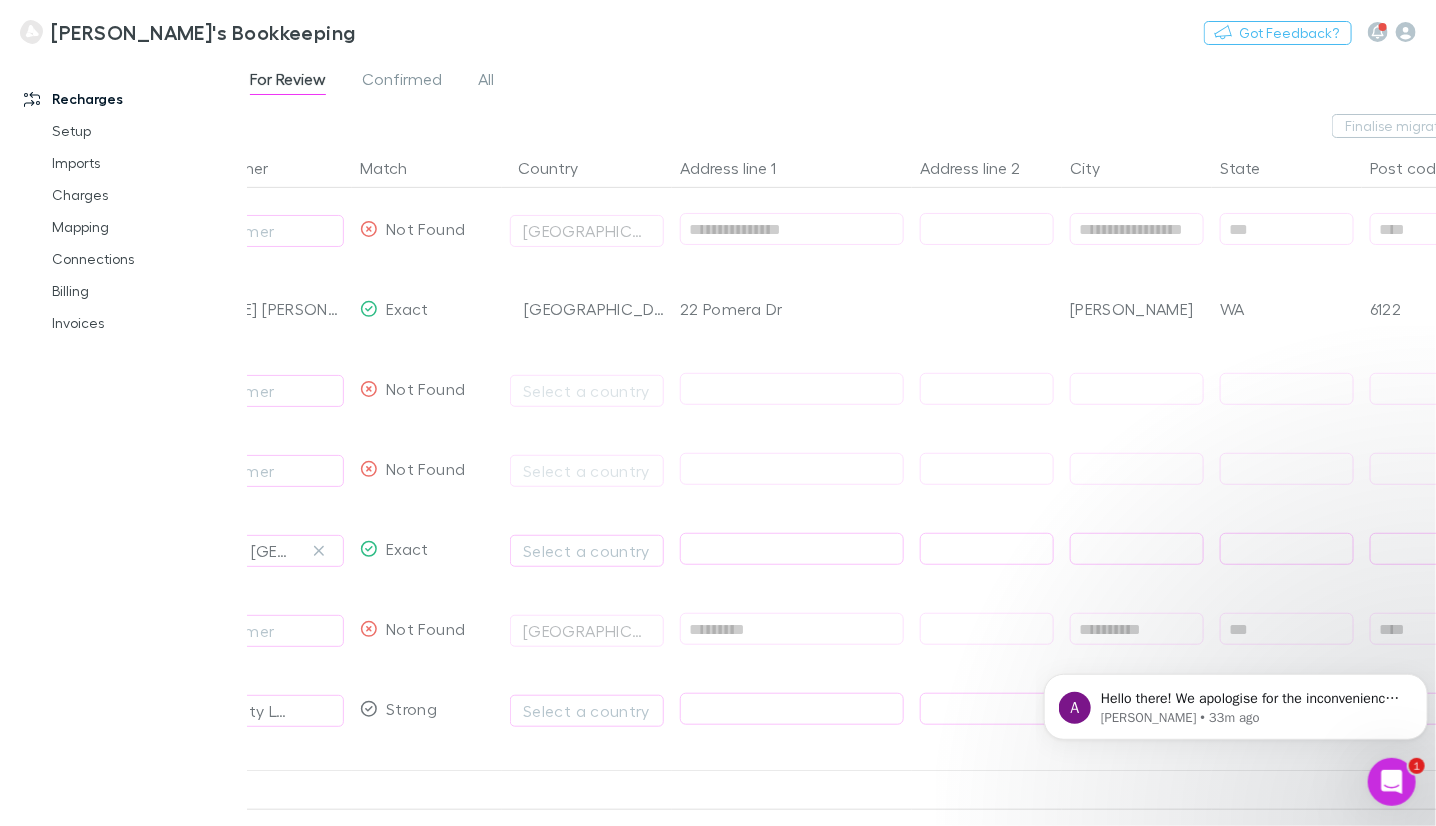 click at bounding box center (792, 549) 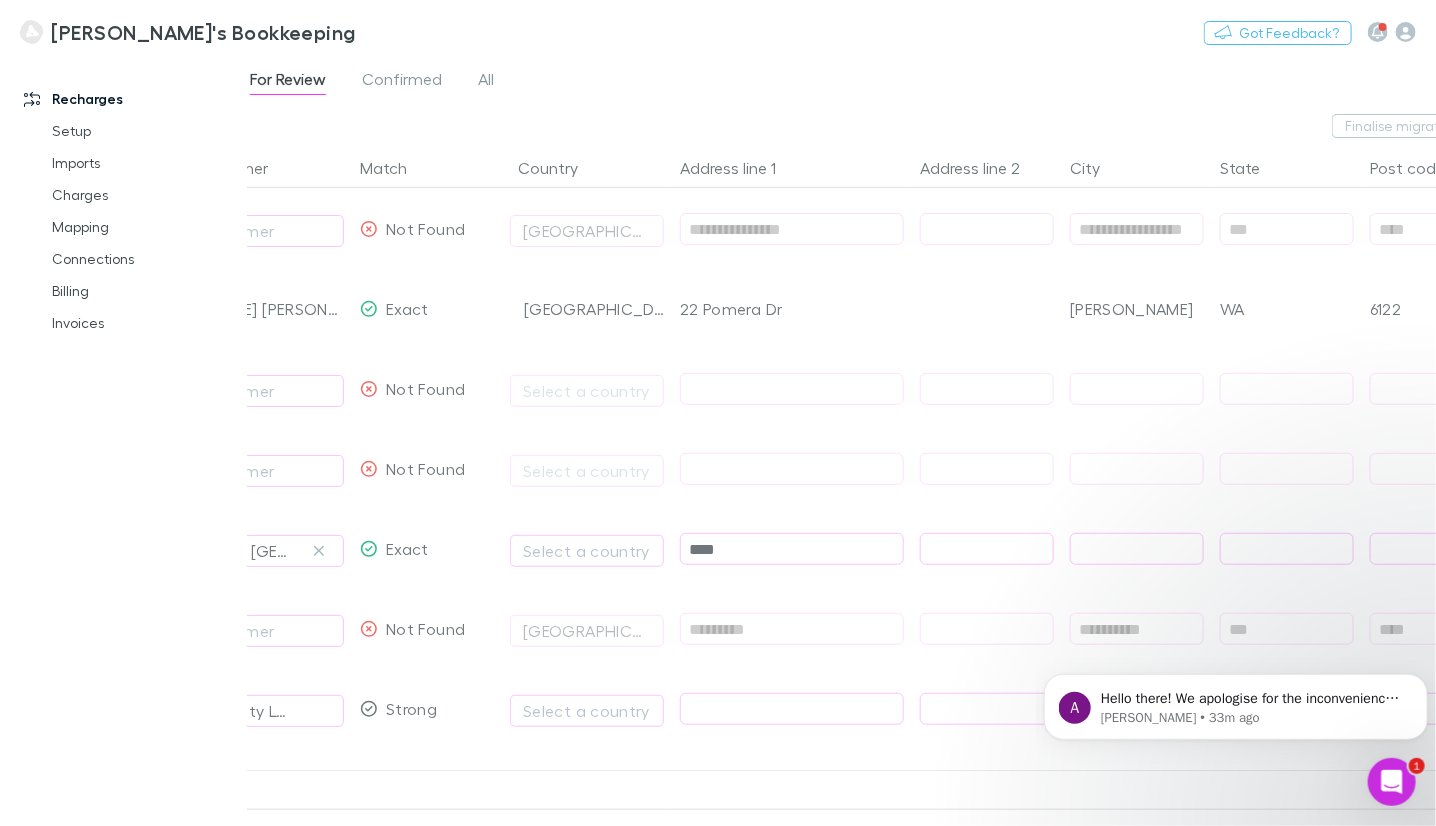 click on "****" at bounding box center [792, 549] 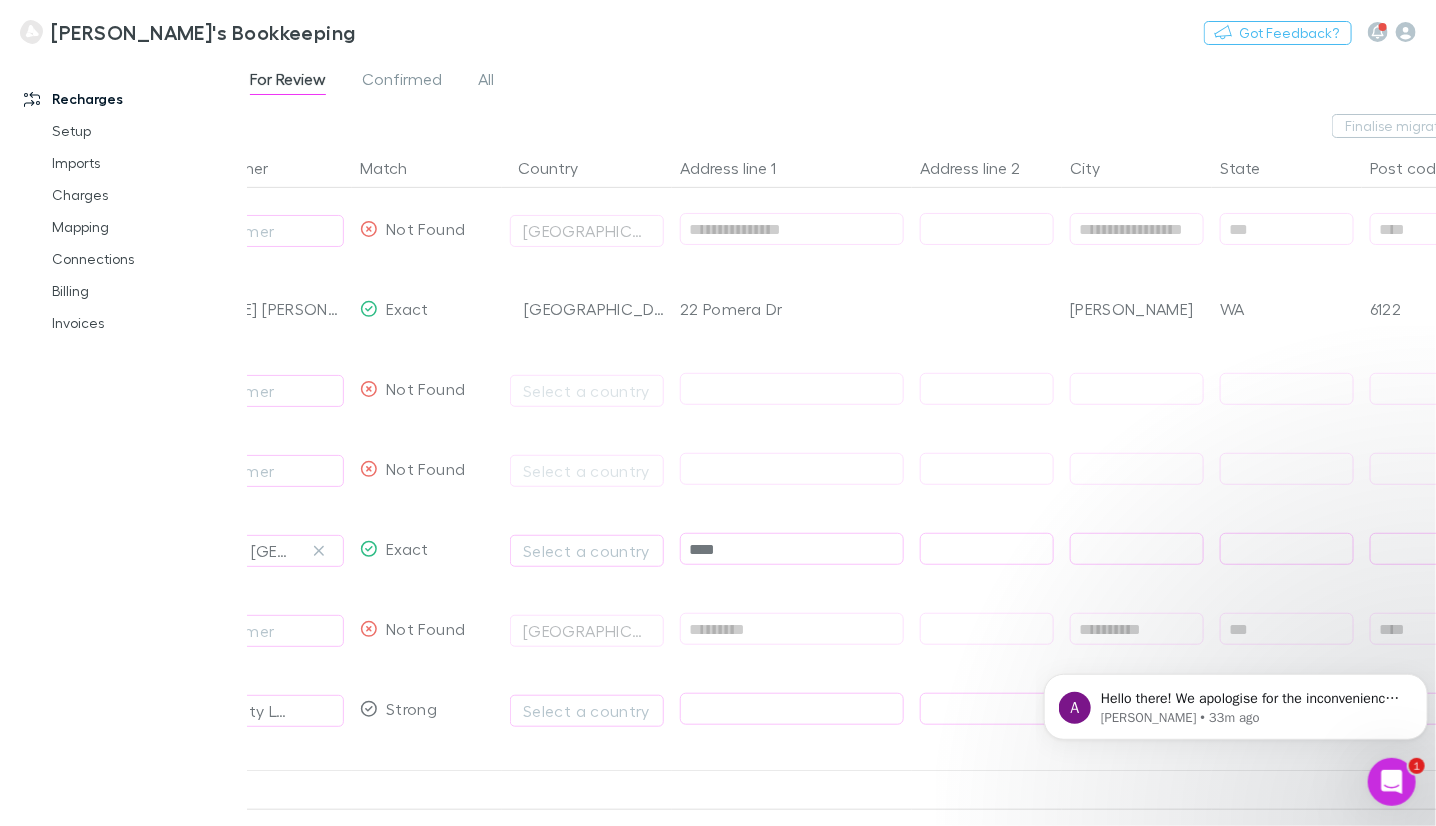 click on "****" at bounding box center (792, 549) 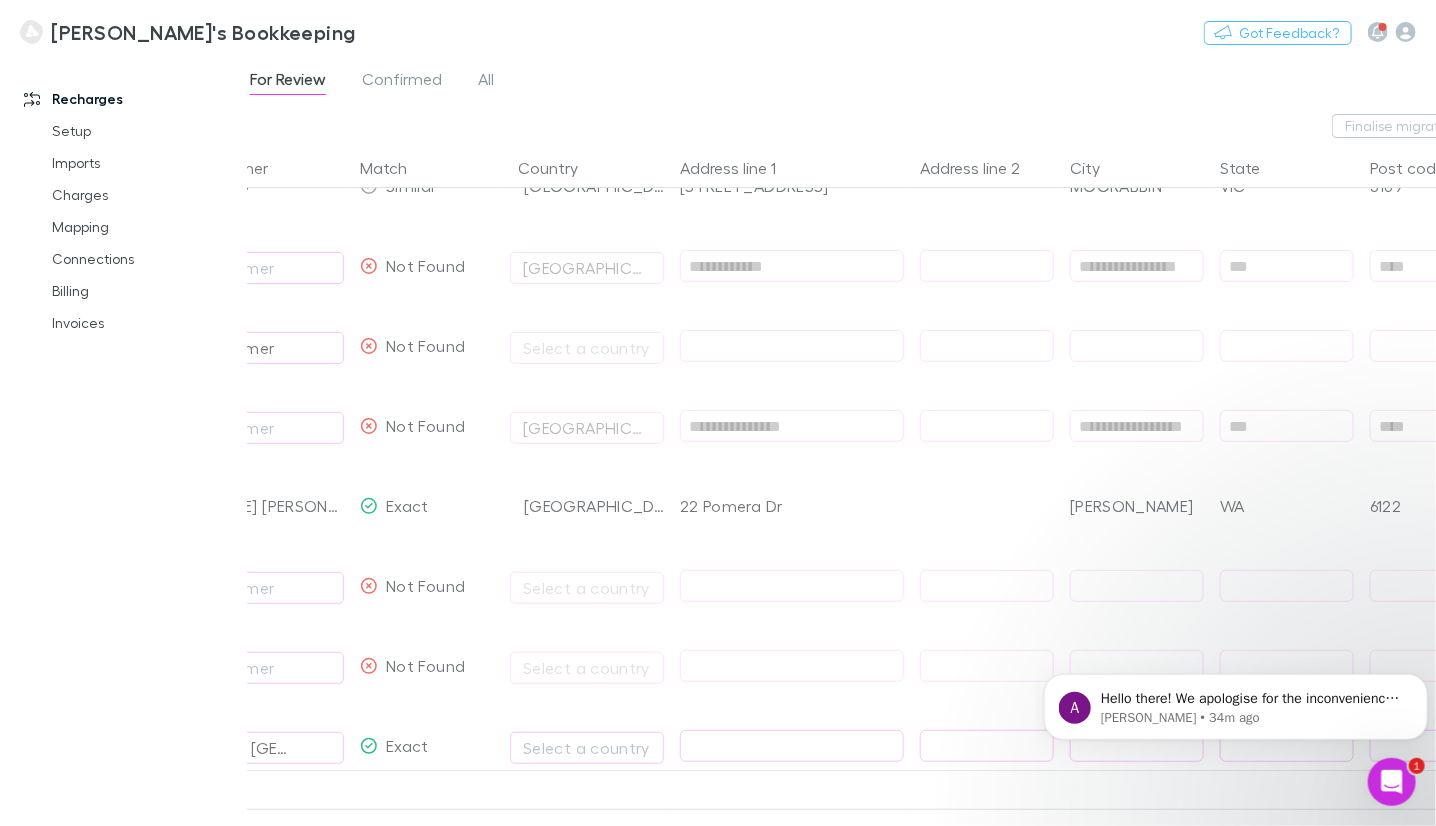 scroll, scrollTop: 0, scrollLeft: 0, axis: both 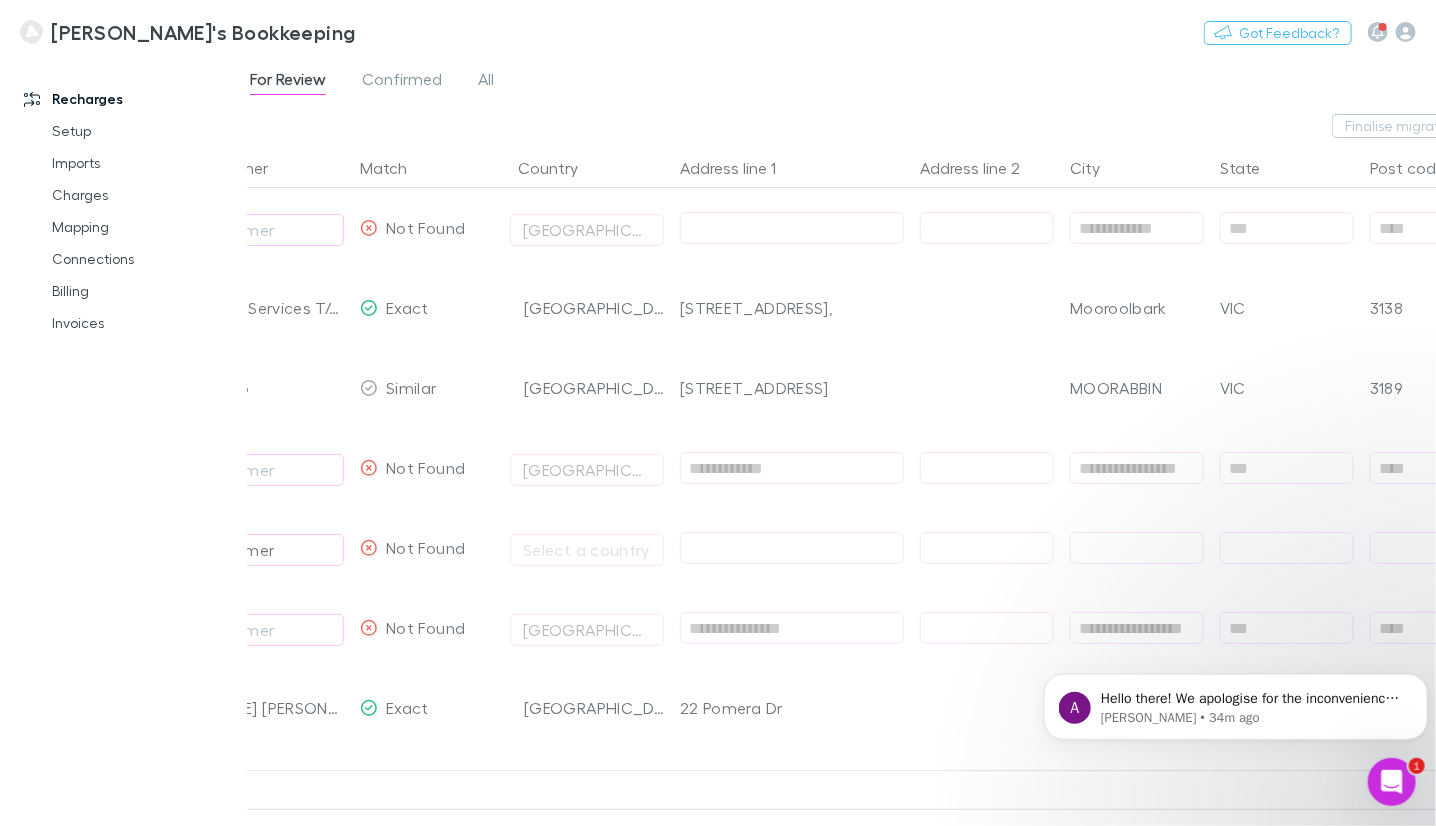 drag, startPoint x: 841, startPoint y: 313, endPoint x: 683, endPoint y: 319, distance: 158.11388 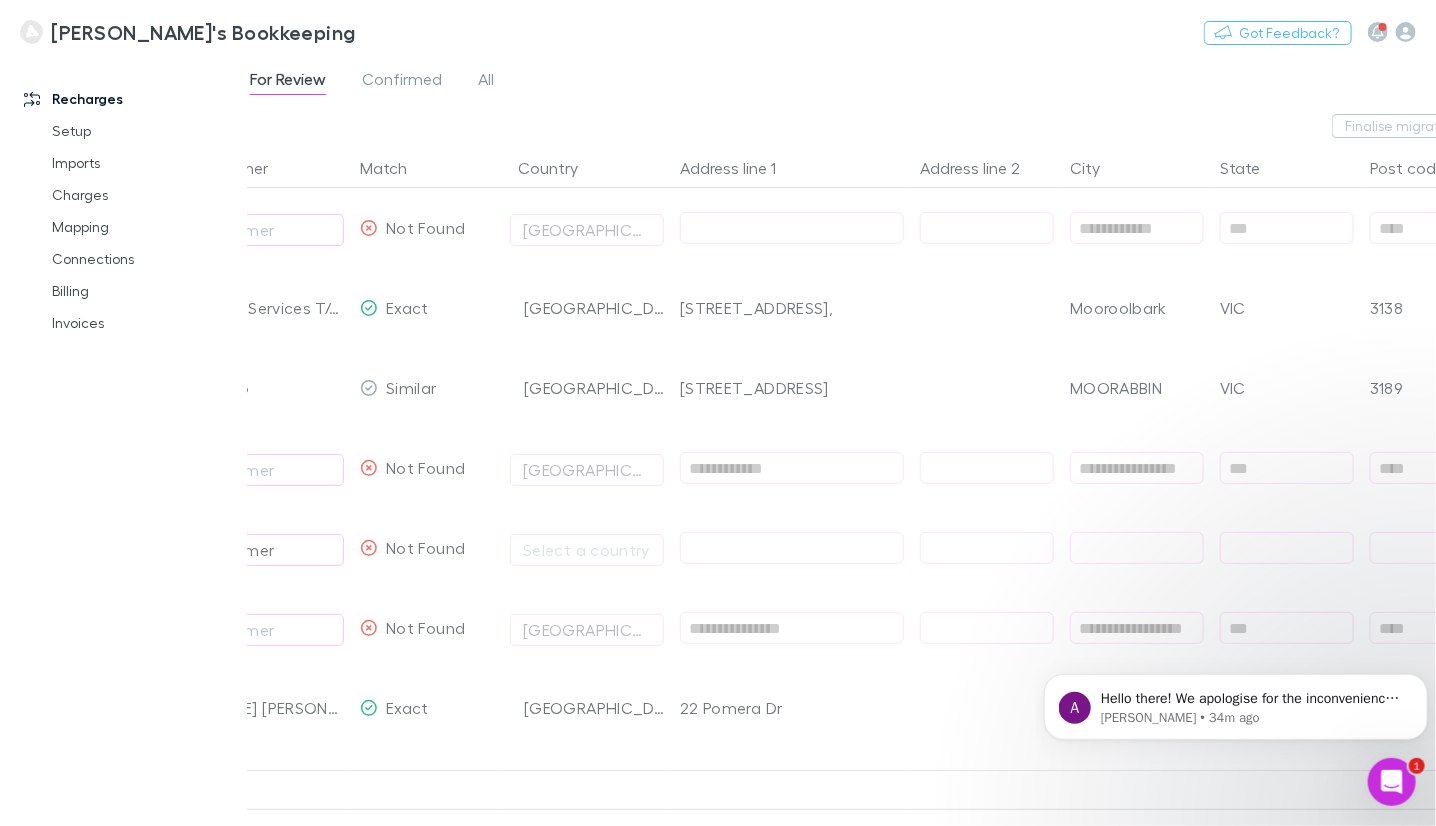 click on "[STREET_ADDRESS]," at bounding box center [792, 308] 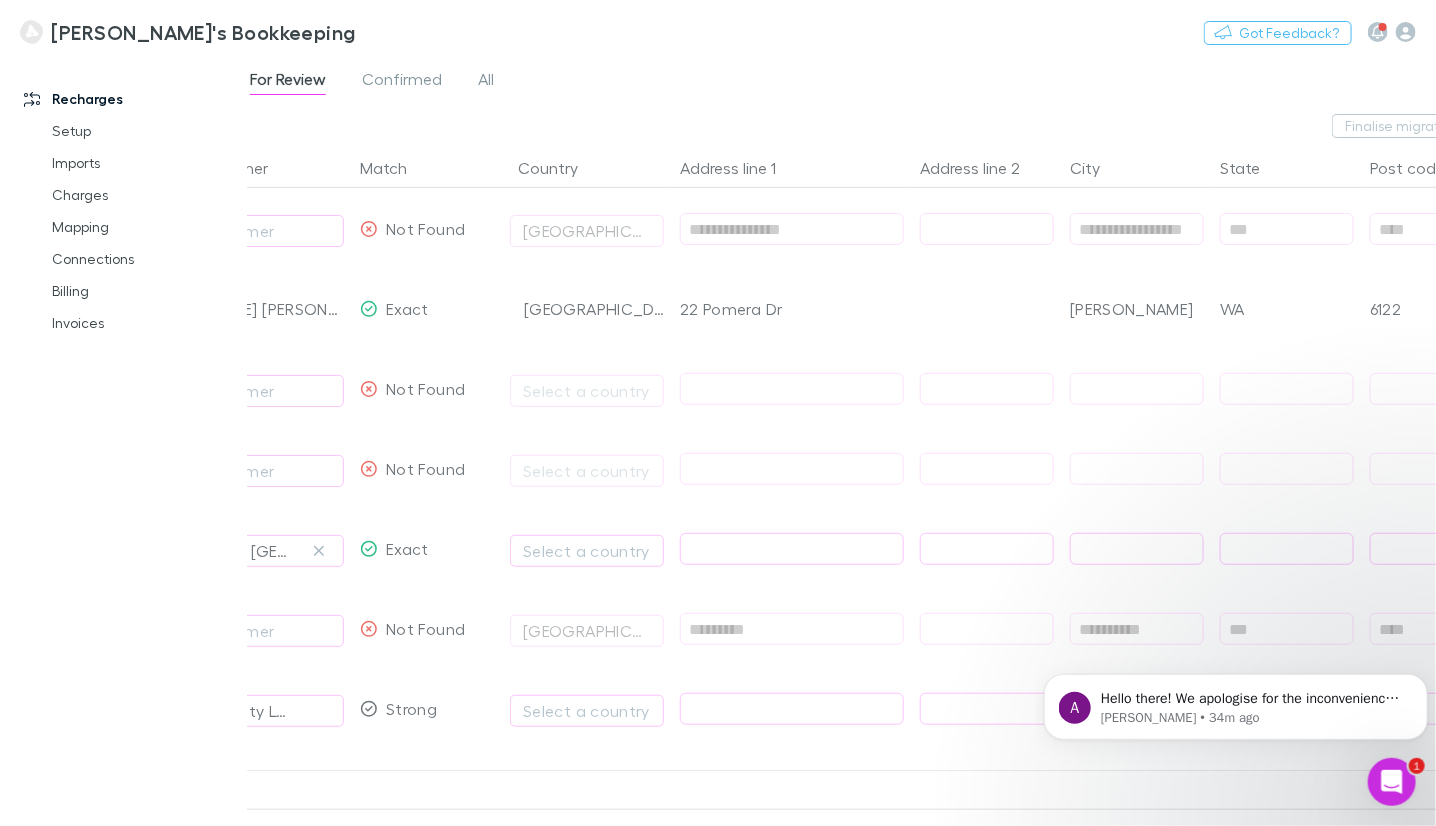 scroll, scrollTop: 499, scrollLeft: 0, axis: vertical 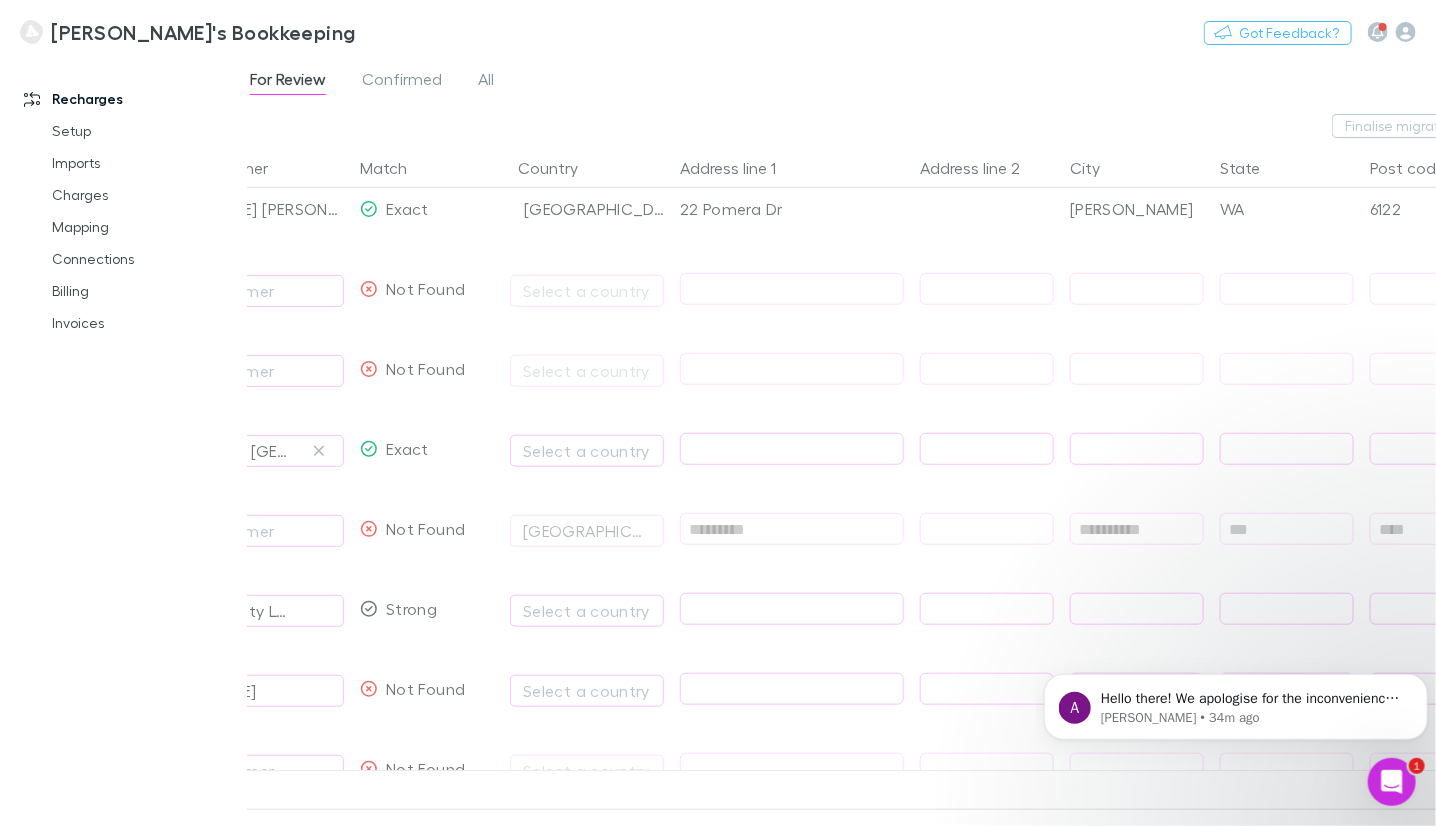 click at bounding box center (792, 449) 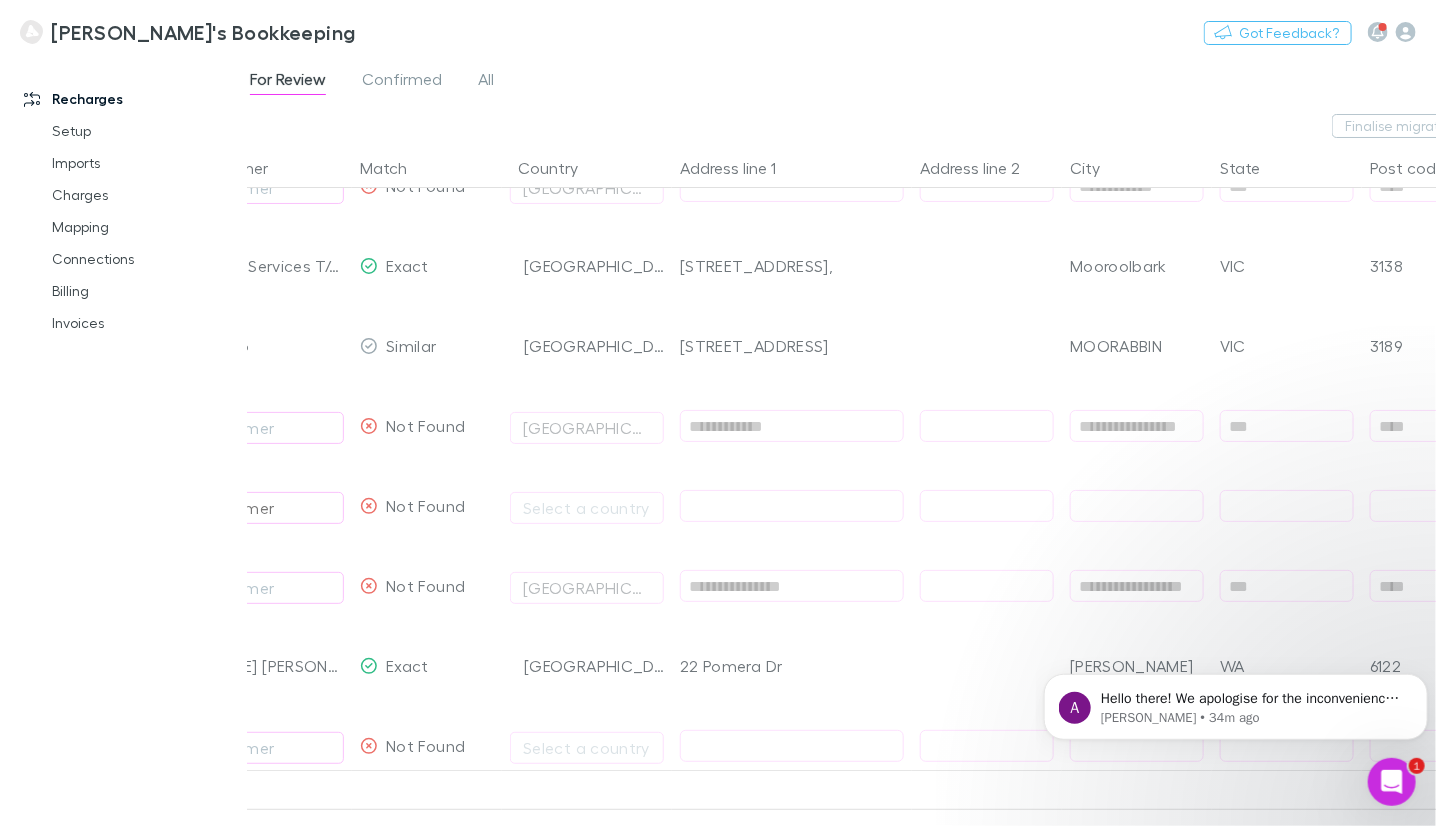 scroll, scrollTop: 0, scrollLeft: 0, axis: both 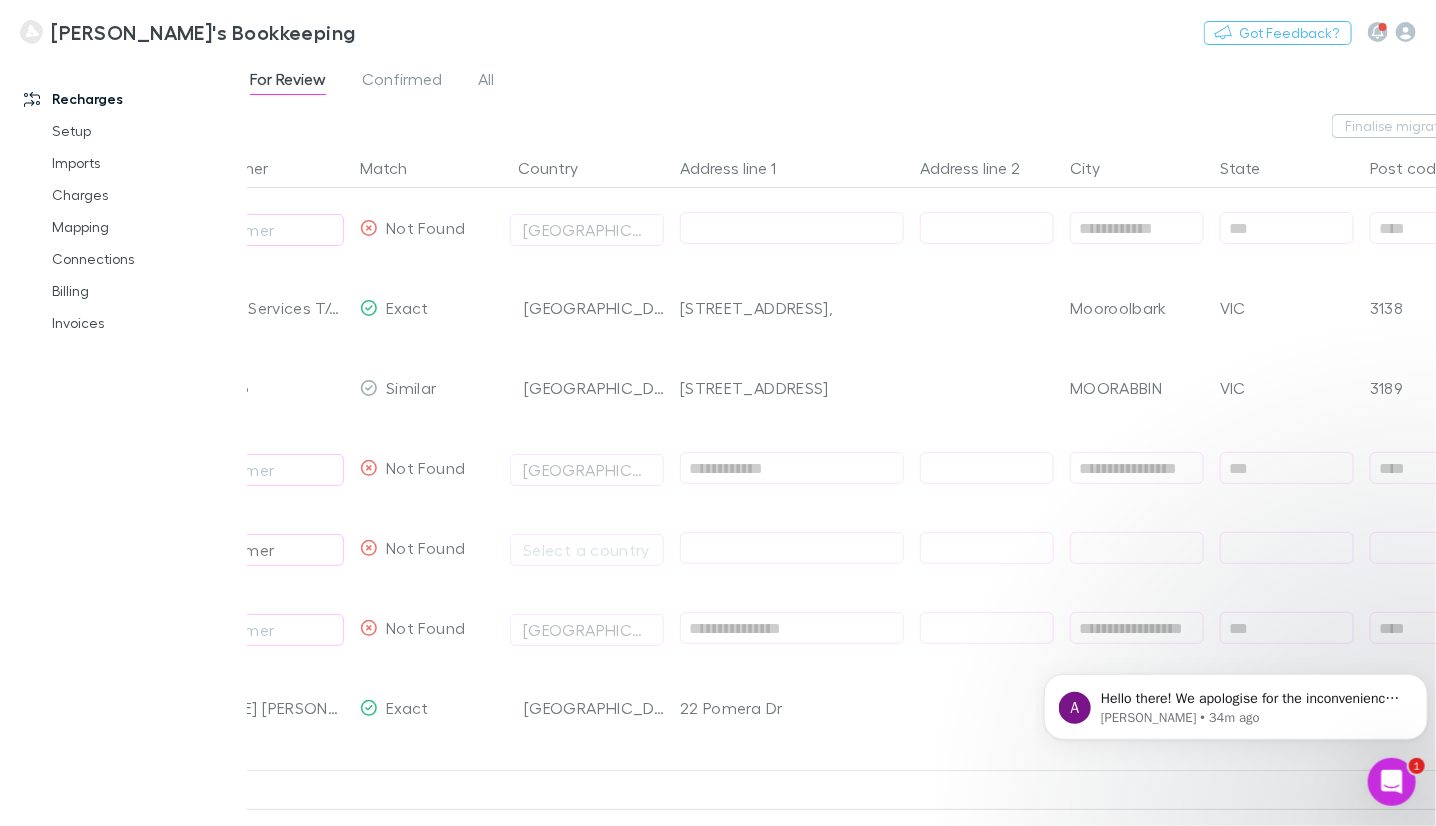 type on "**********" 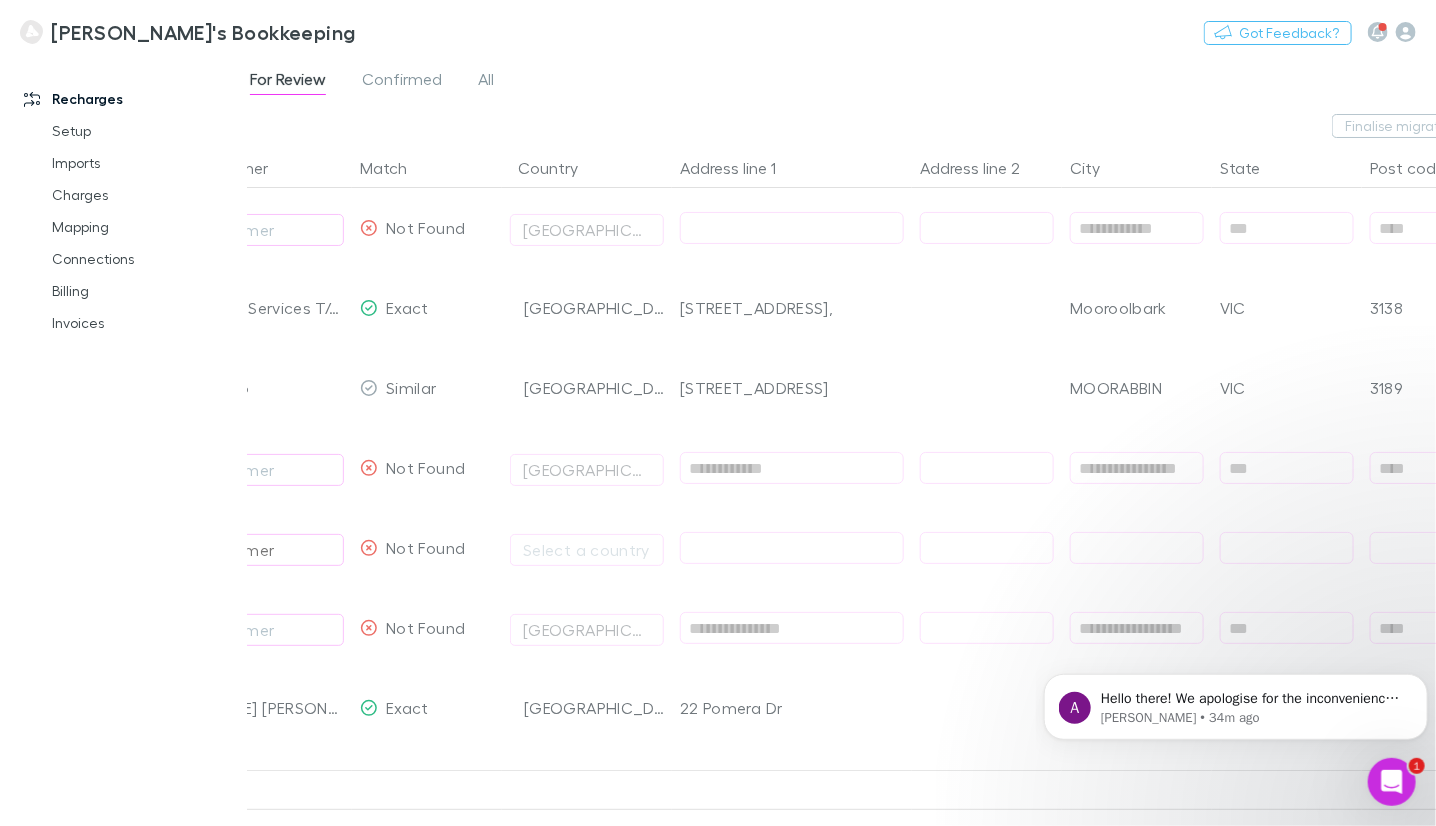 click on "Mooroolbark" at bounding box center (1137, 308) 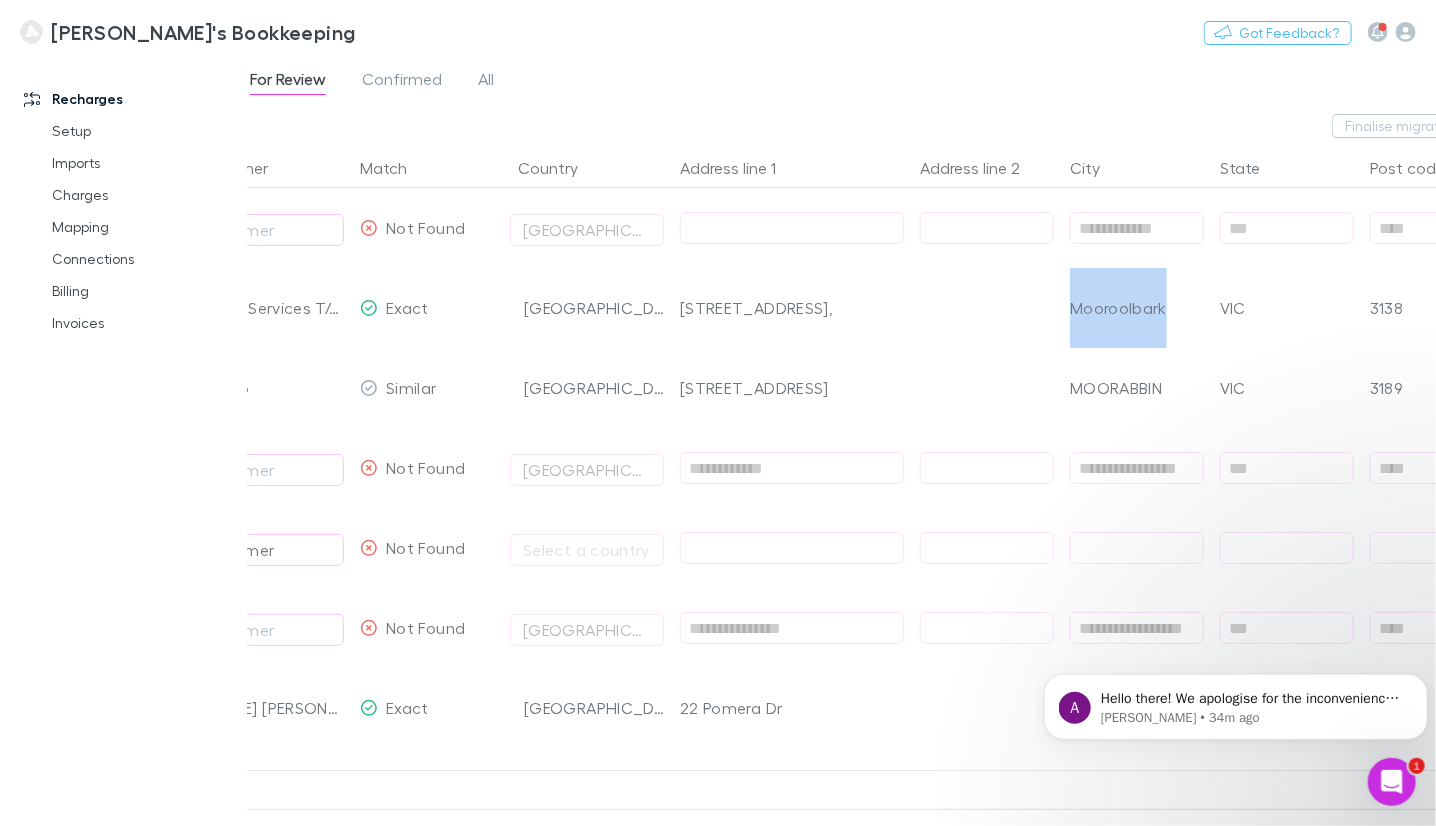 copy on "Mooroolbark" 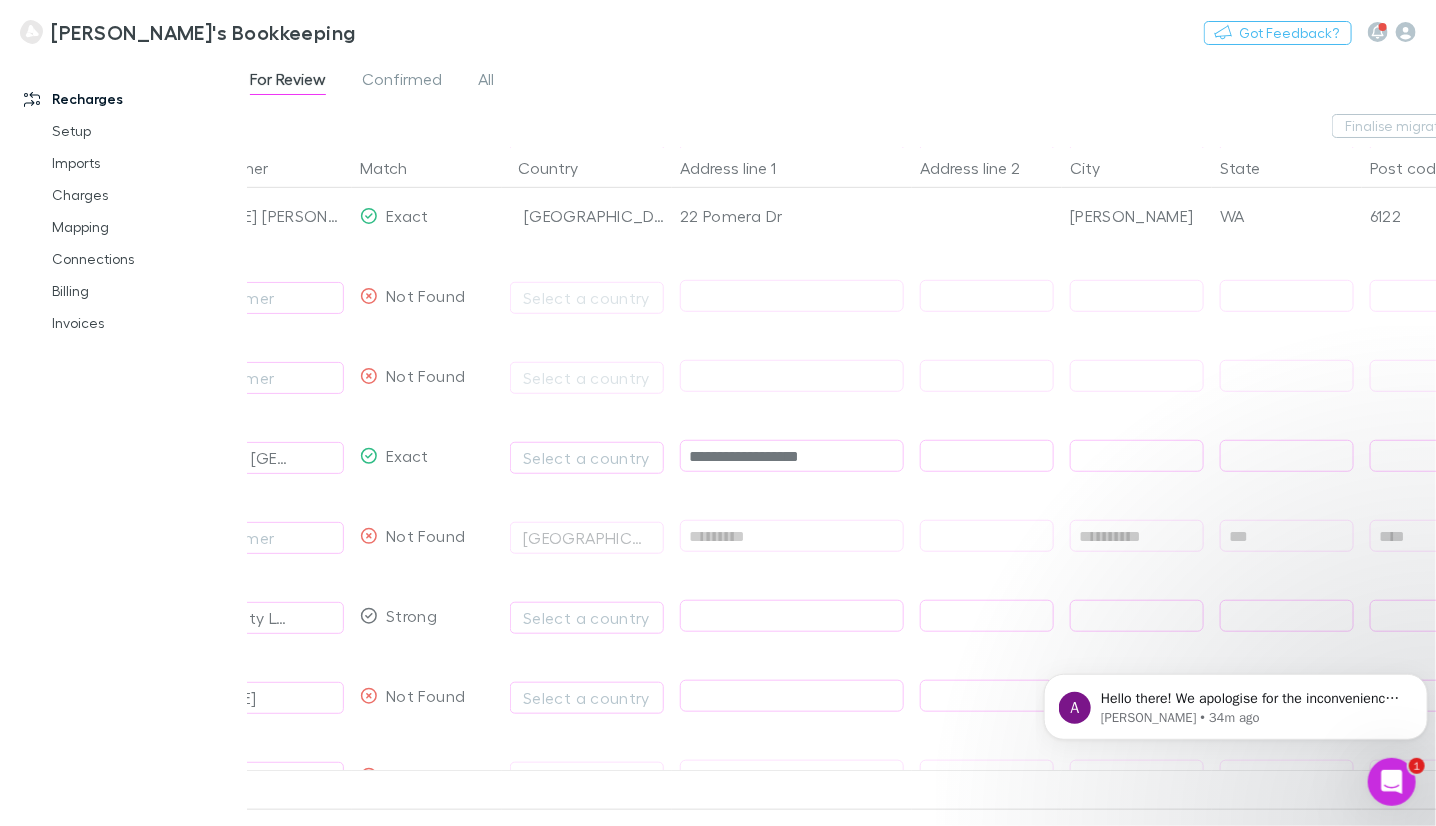 scroll, scrollTop: 499, scrollLeft: 0, axis: vertical 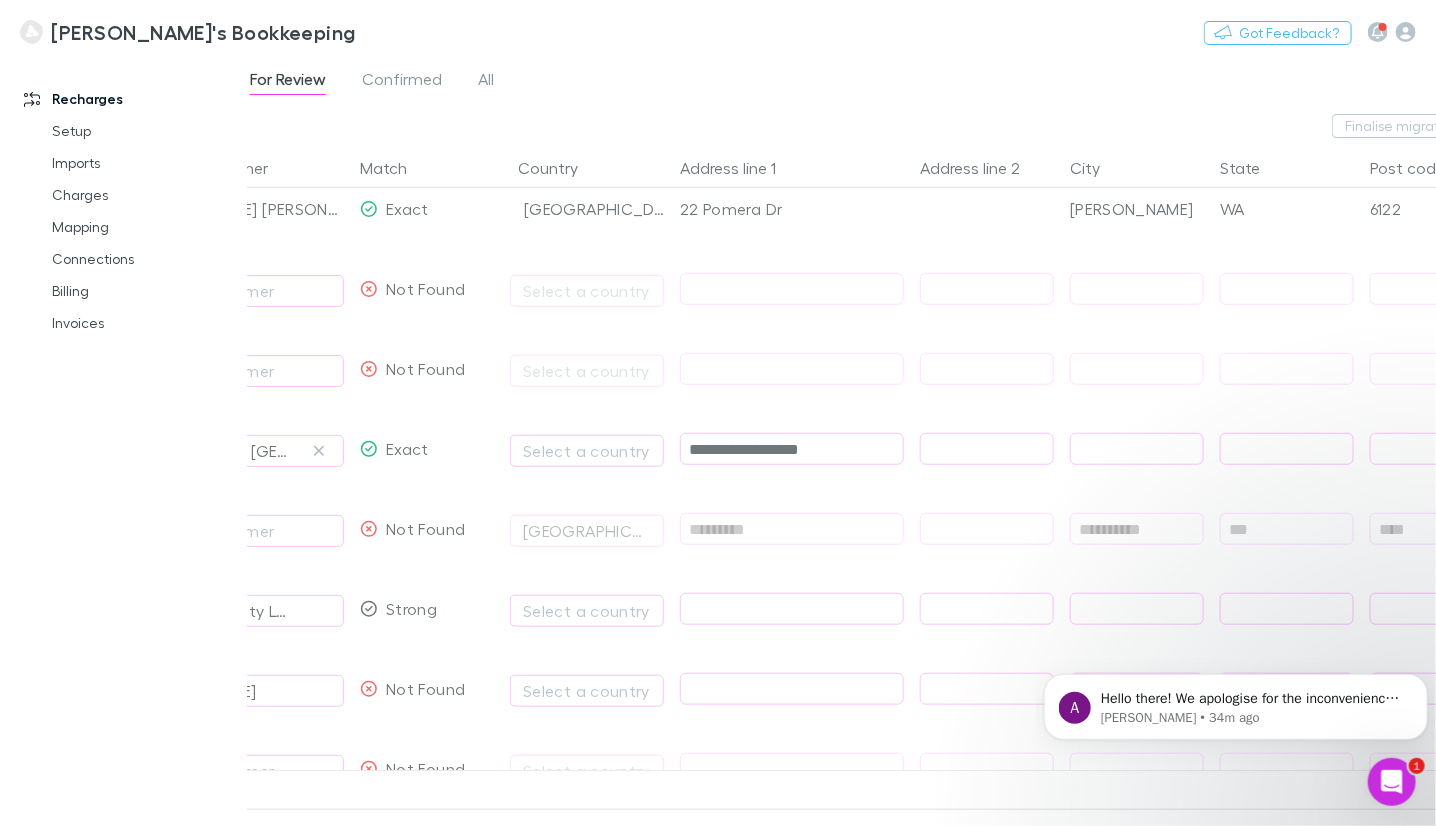 click at bounding box center [1137, 449] 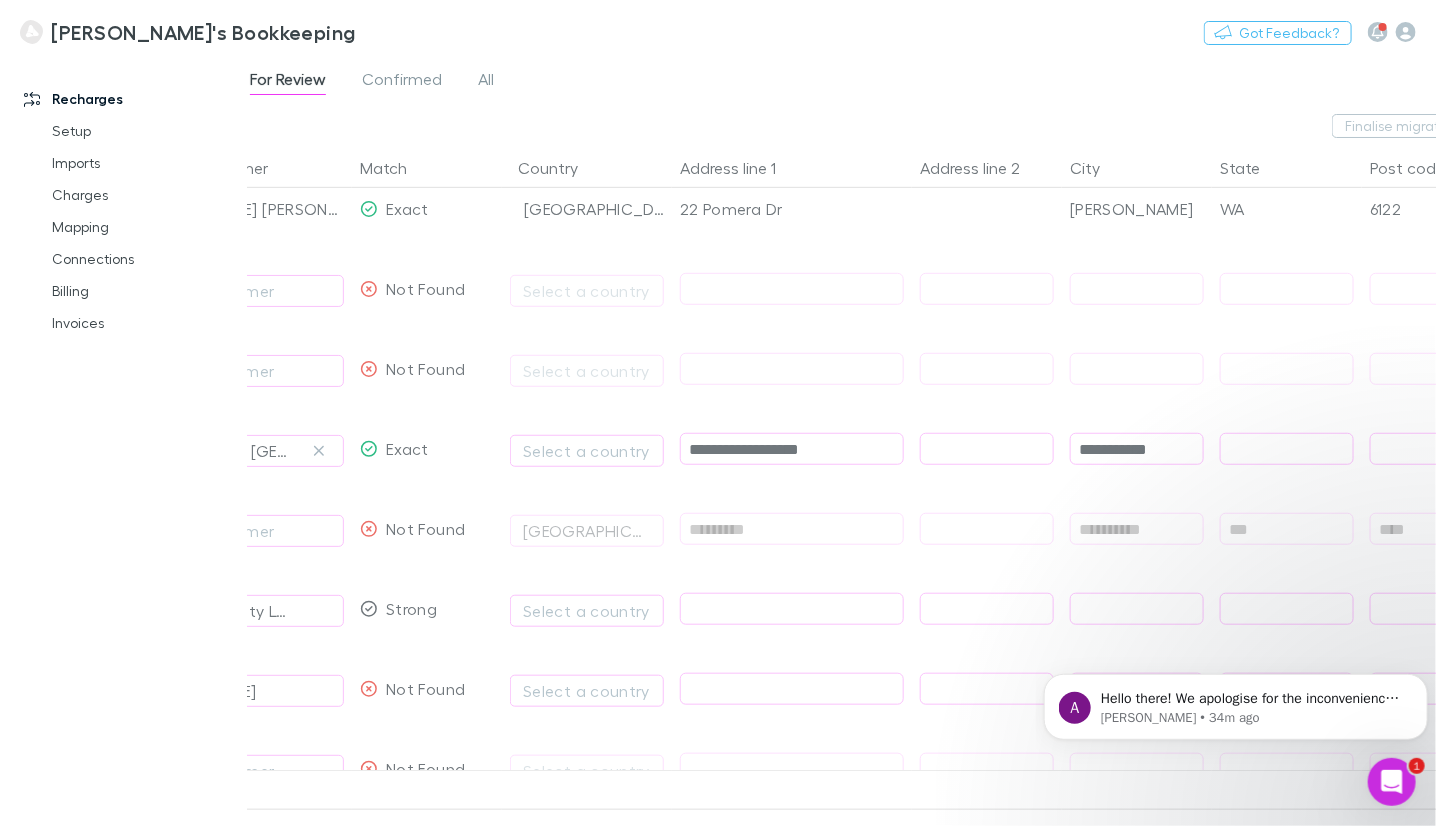 type on "**********" 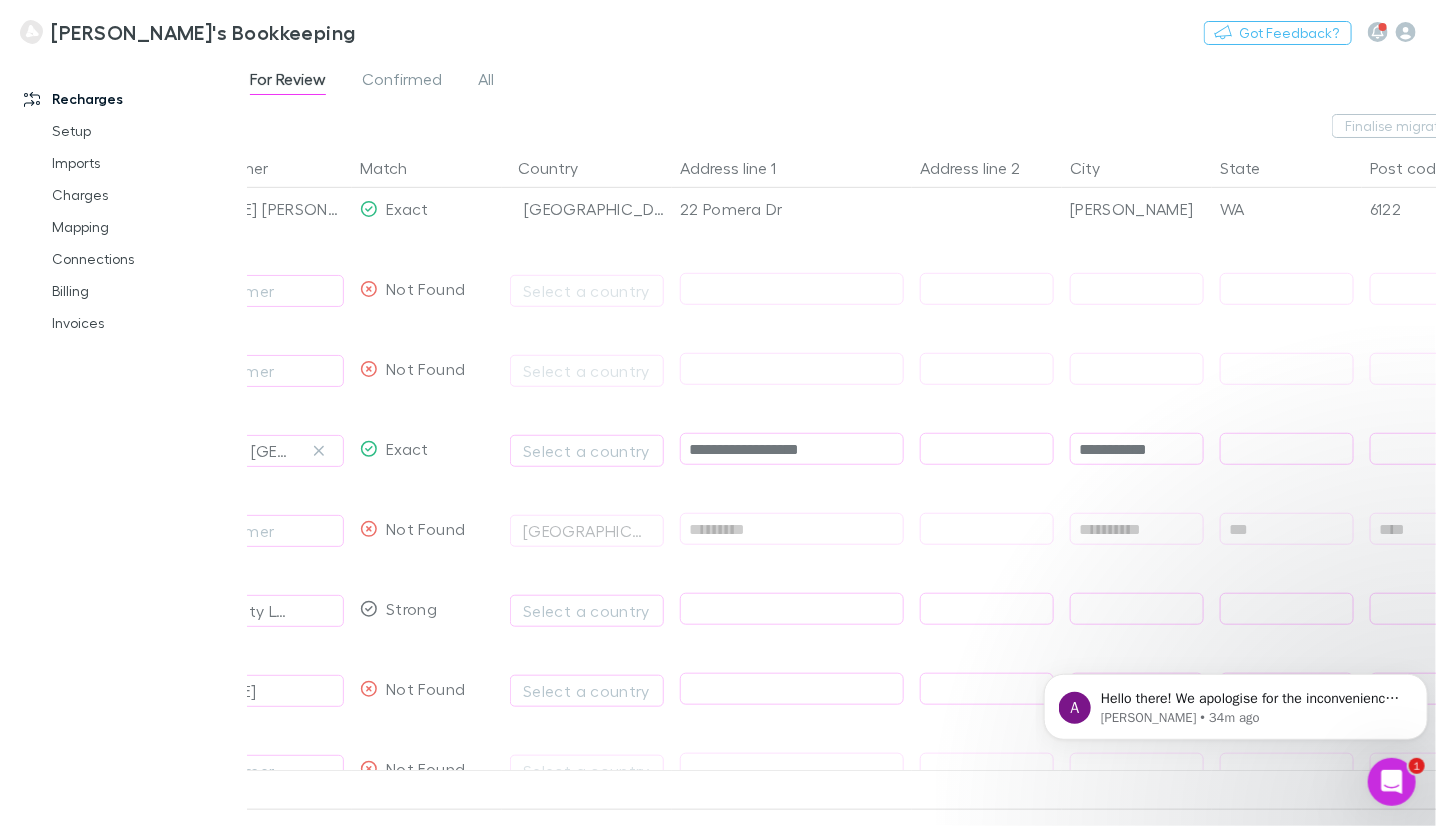 click at bounding box center [1287, 449] 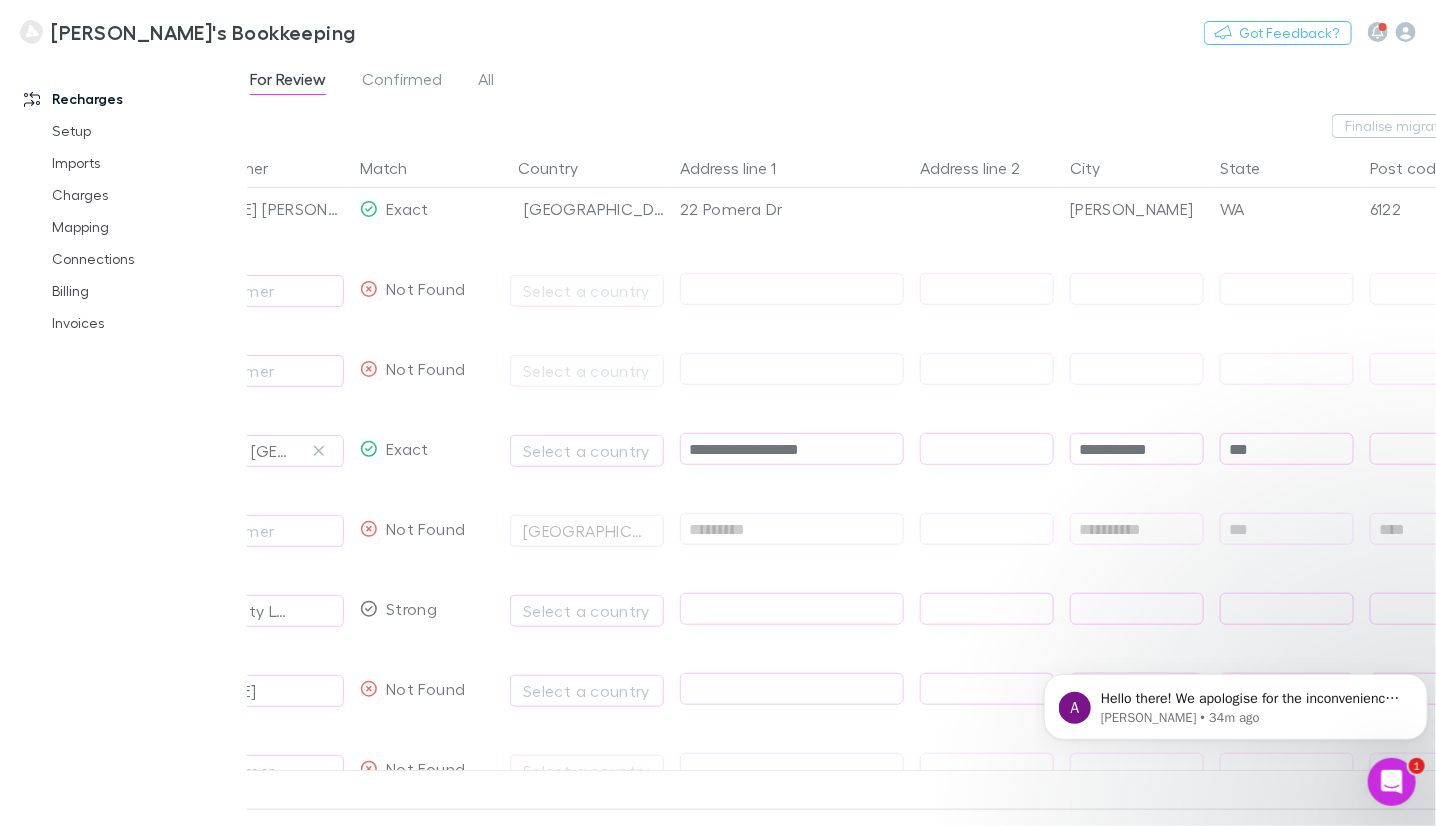type on "***" 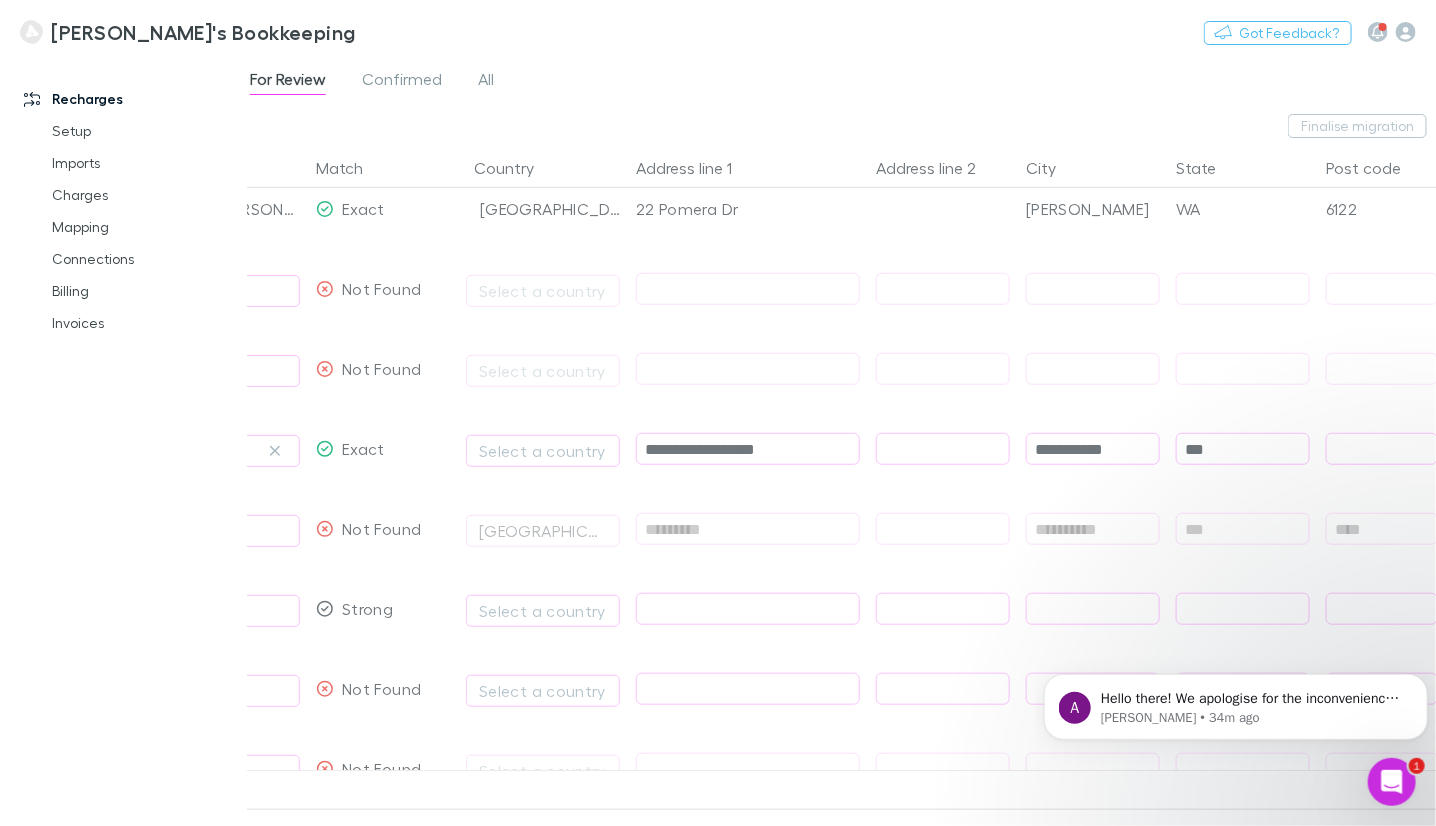 scroll, scrollTop: 0, scrollLeft: 0, axis: both 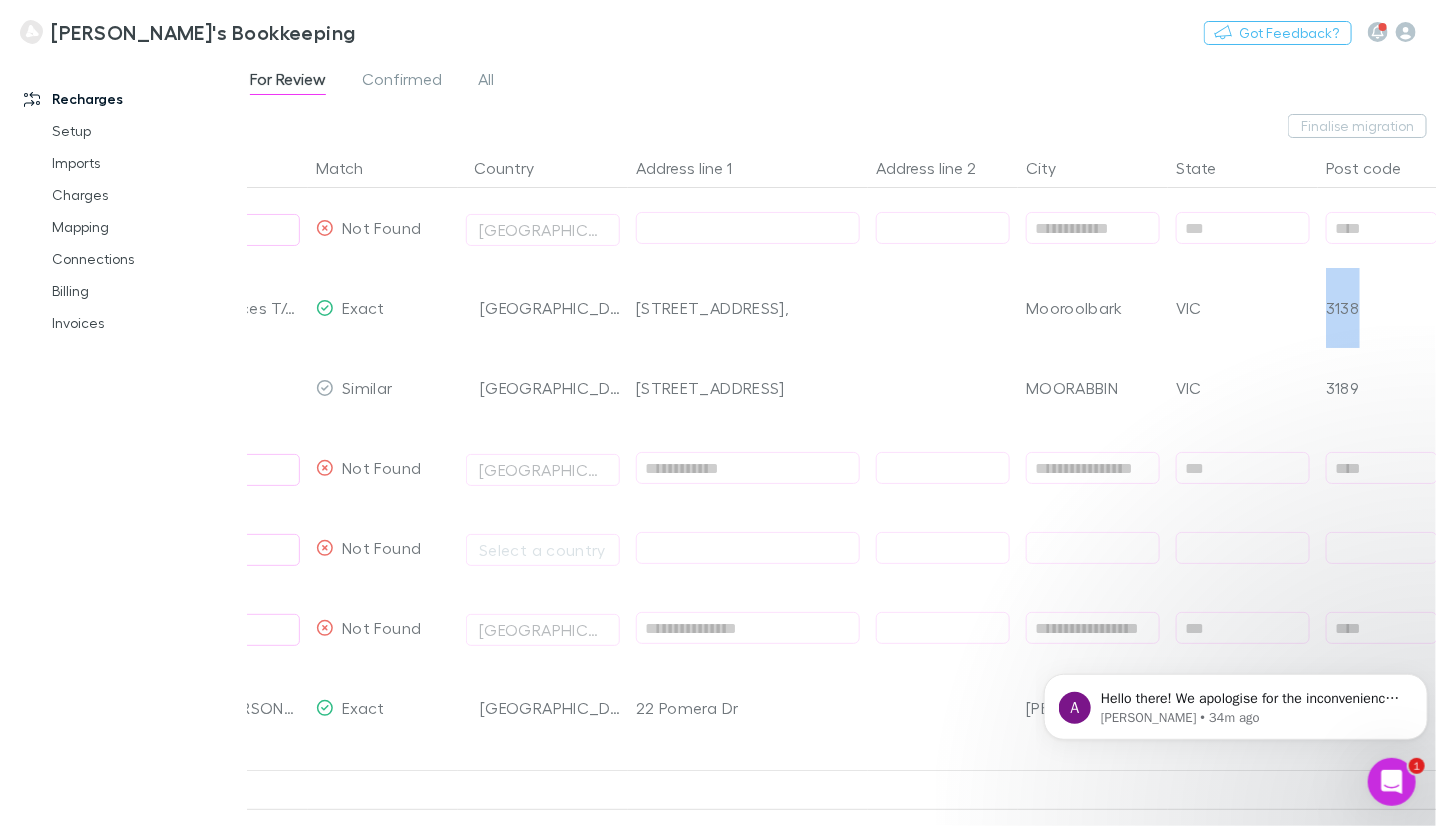 drag, startPoint x: 1376, startPoint y: 315, endPoint x: 1321, endPoint y: 309, distance: 55.326305 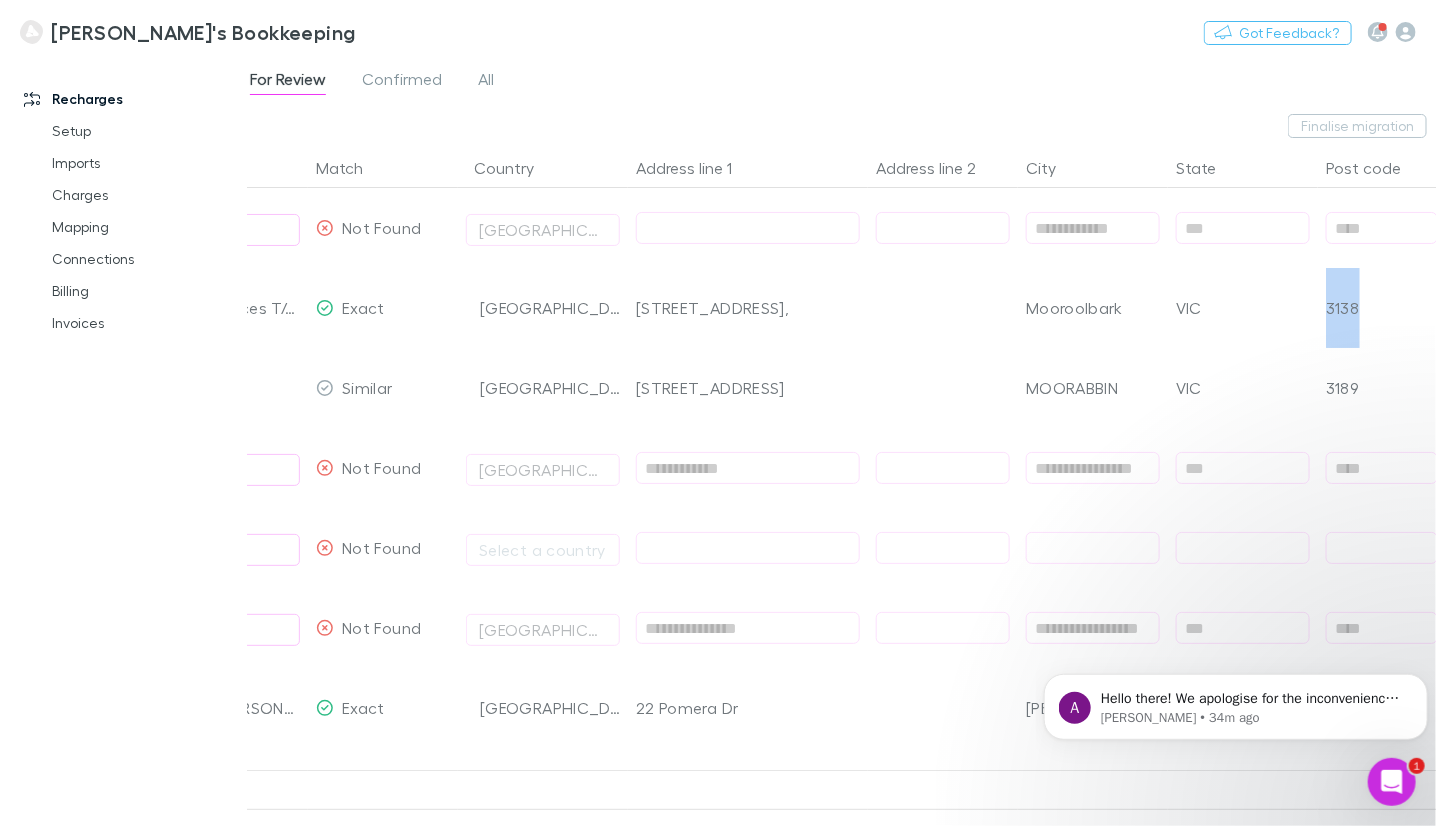 click on "3138" at bounding box center (1378, 308) 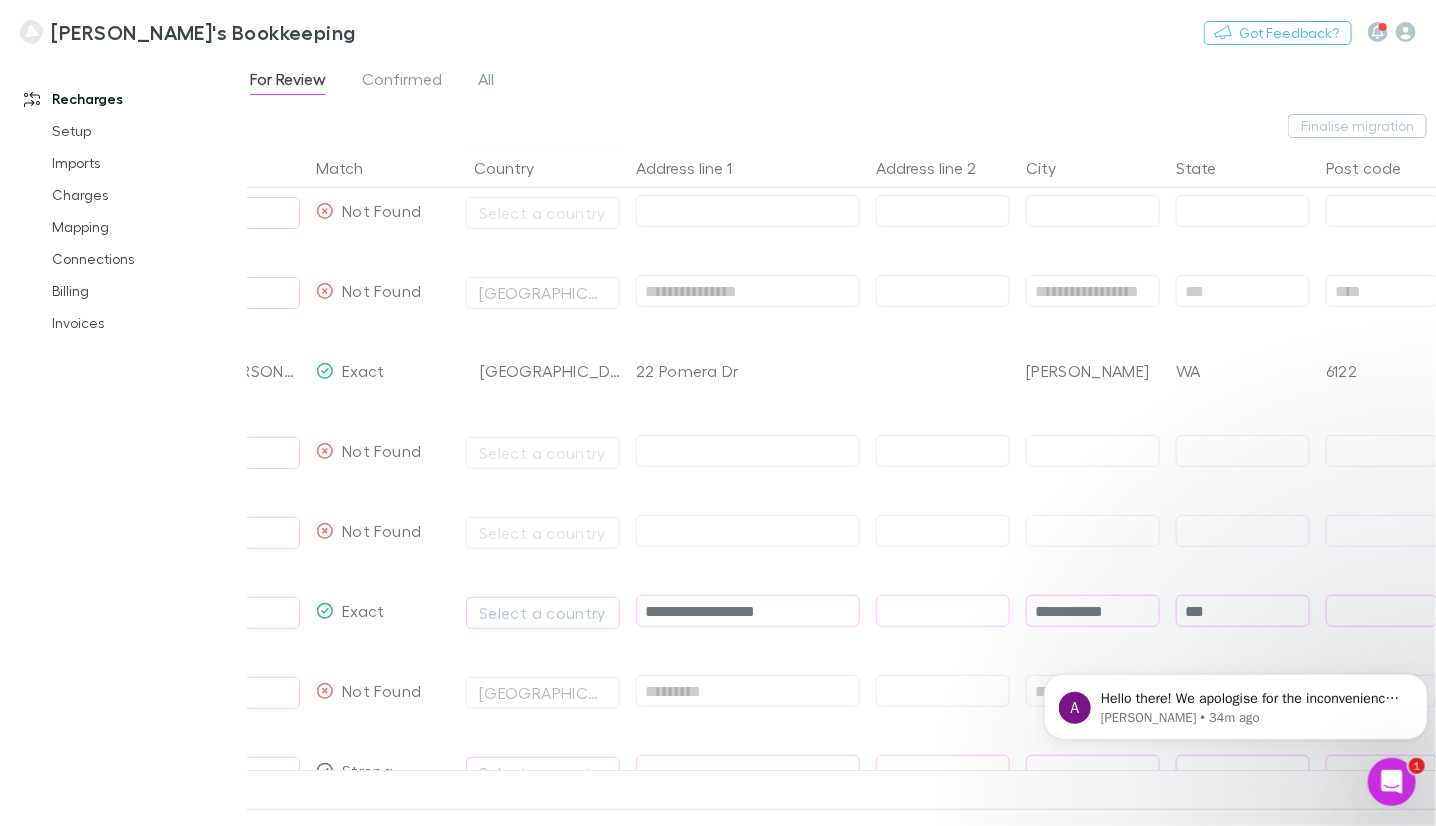 scroll, scrollTop: 399, scrollLeft: 0, axis: vertical 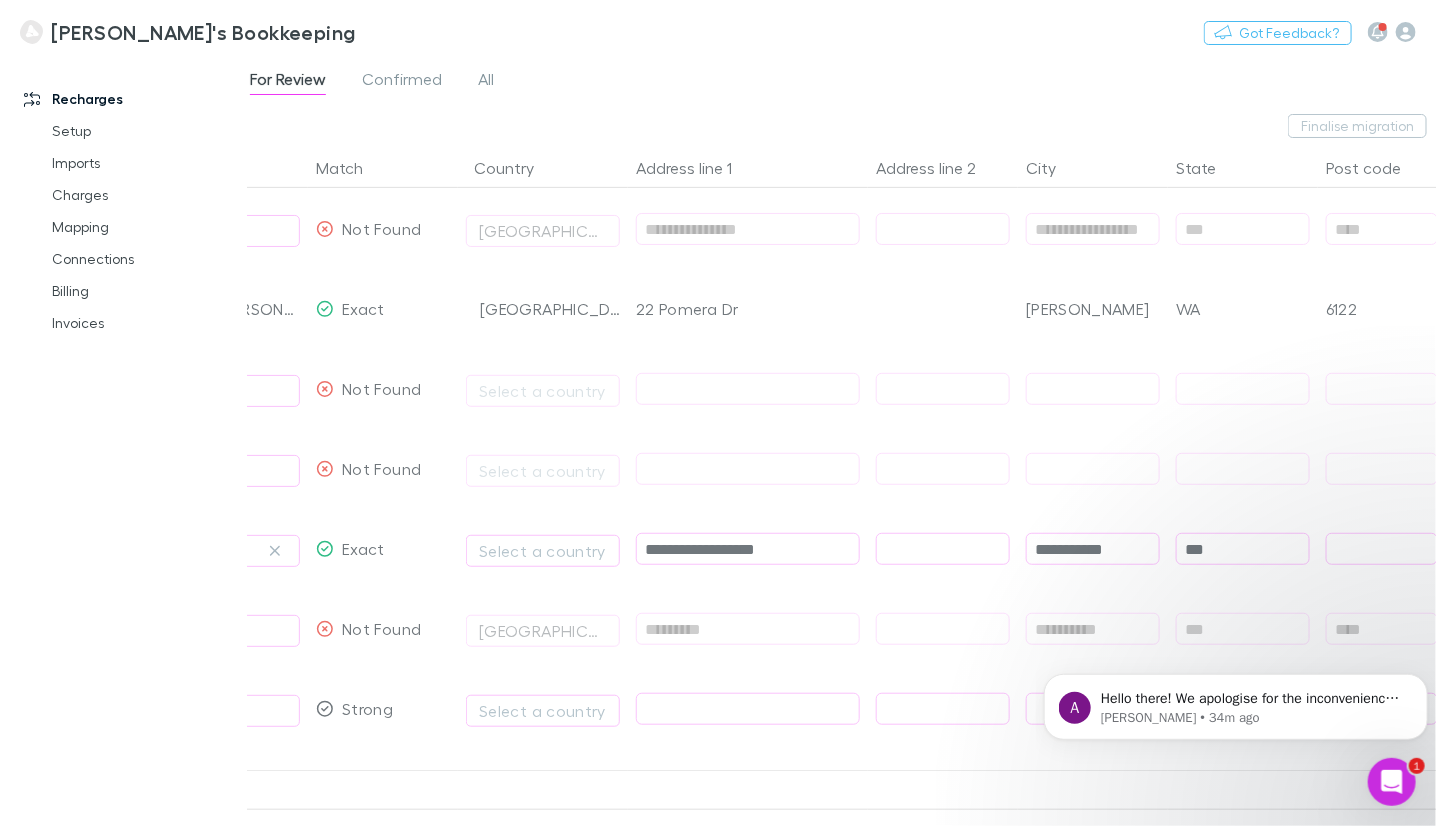 click at bounding box center (1382, 549) 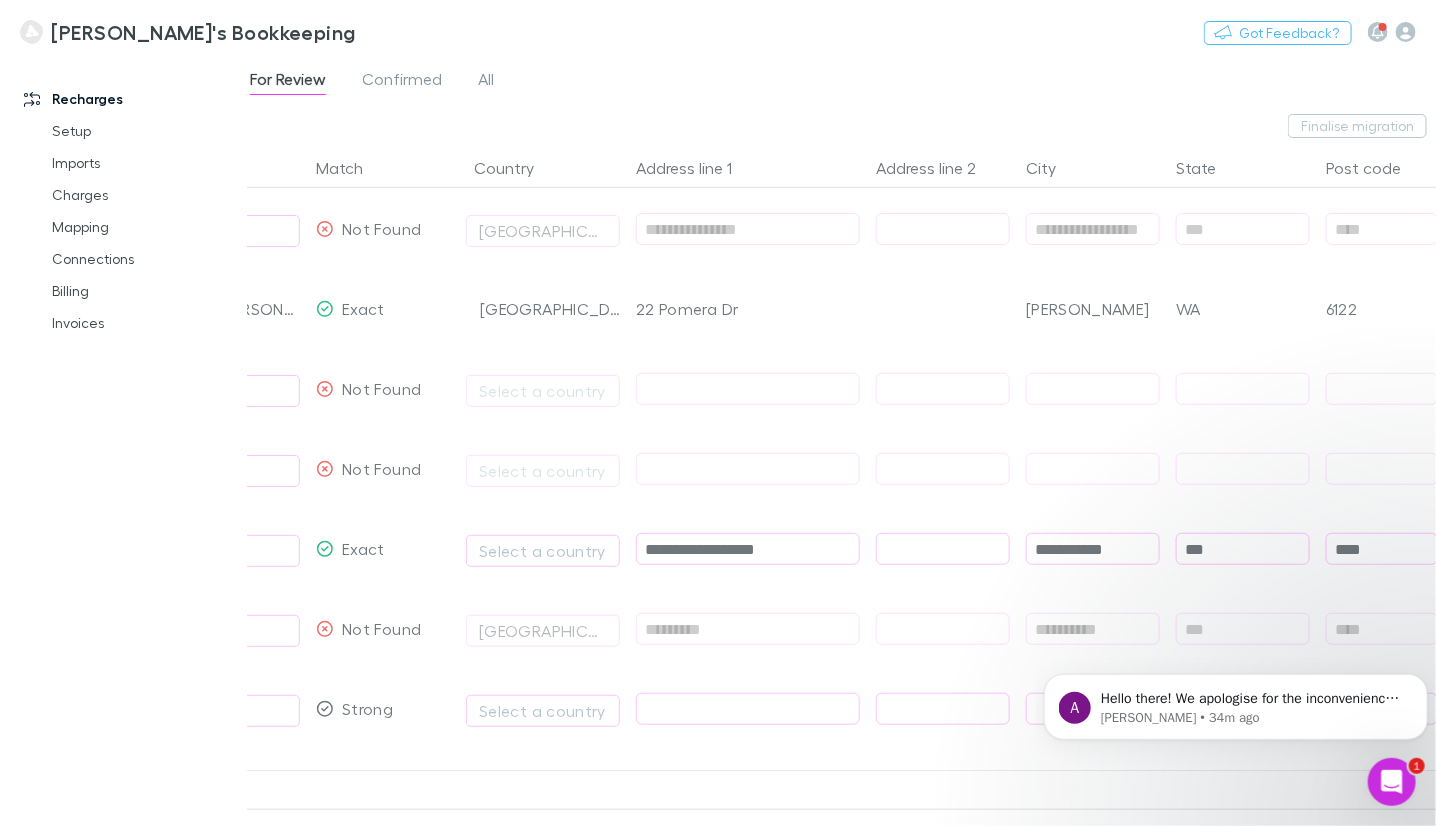type on "****" 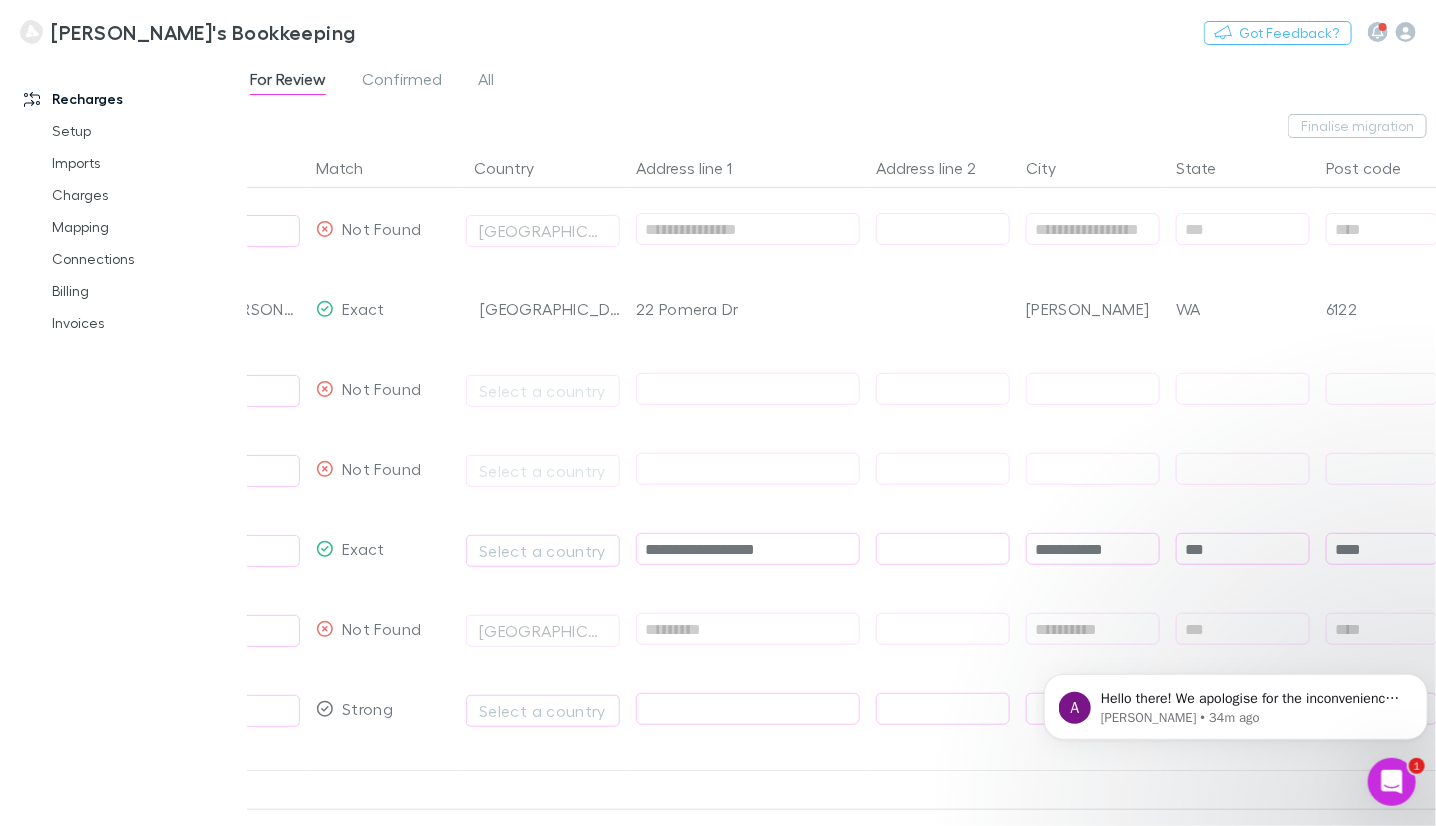click at bounding box center [943, 629] 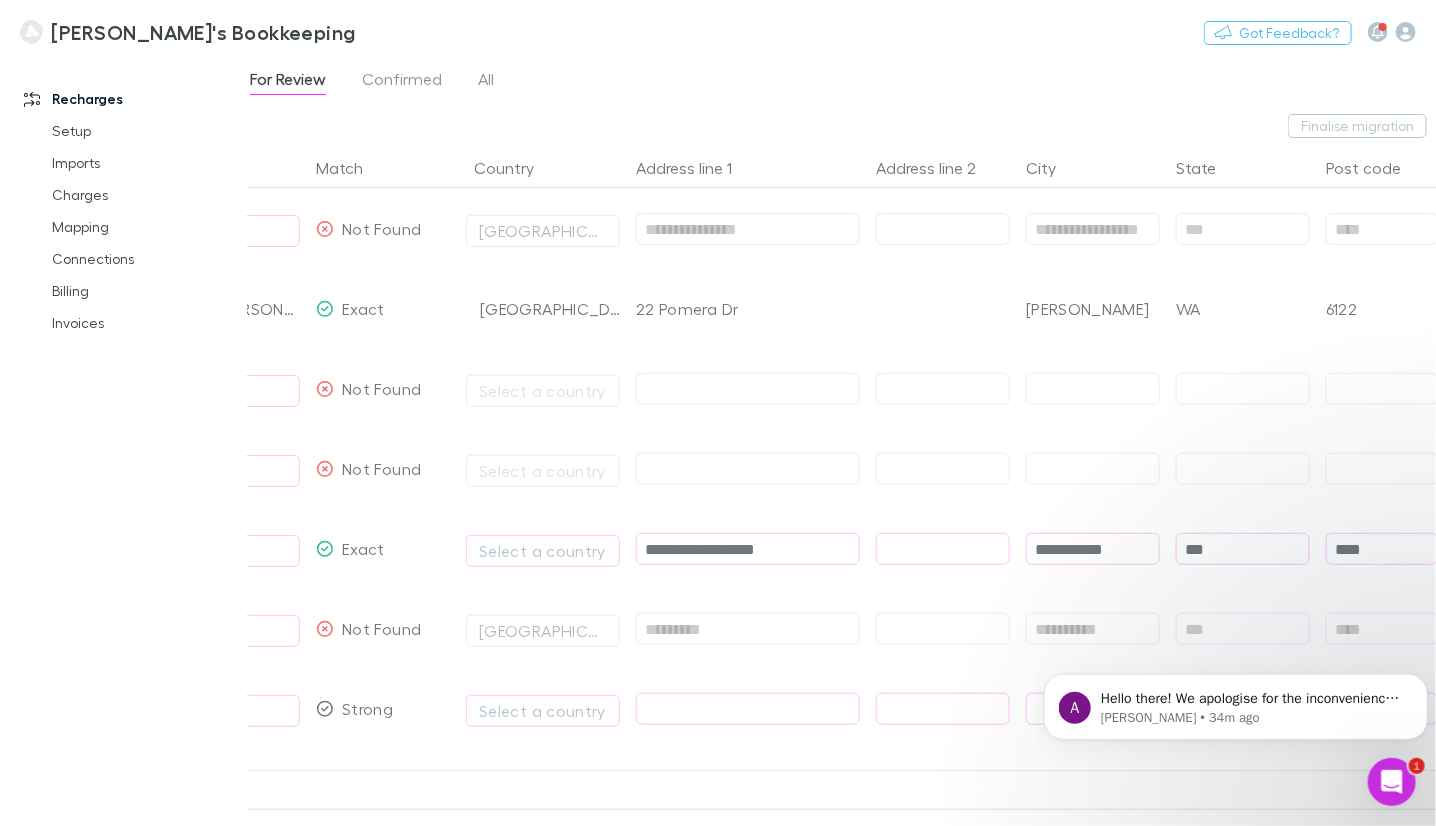 scroll, scrollTop: 0, scrollLeft: 601, axis: horizontal 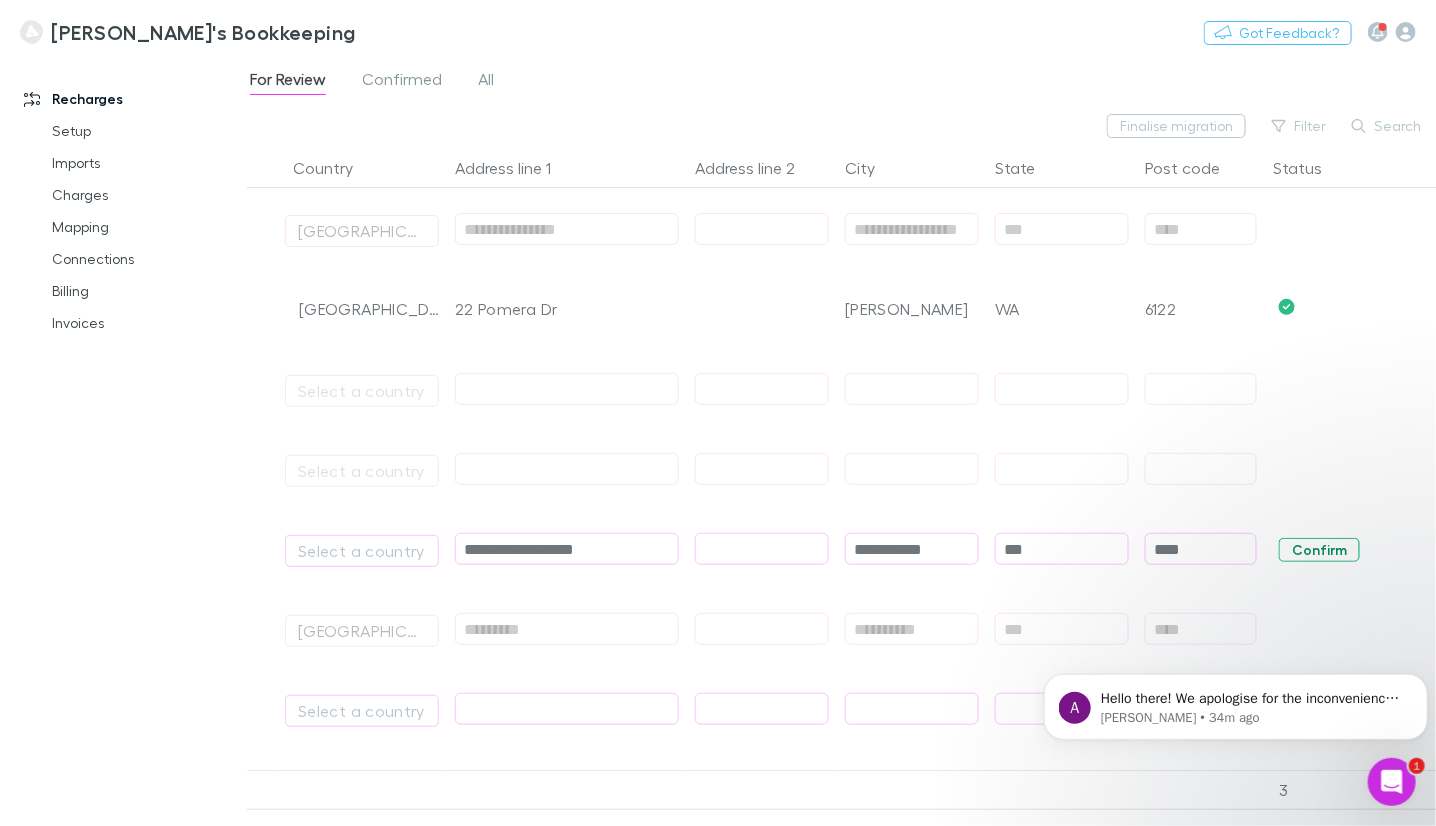 click on "Confirm" at bounding box center (1319, 550) 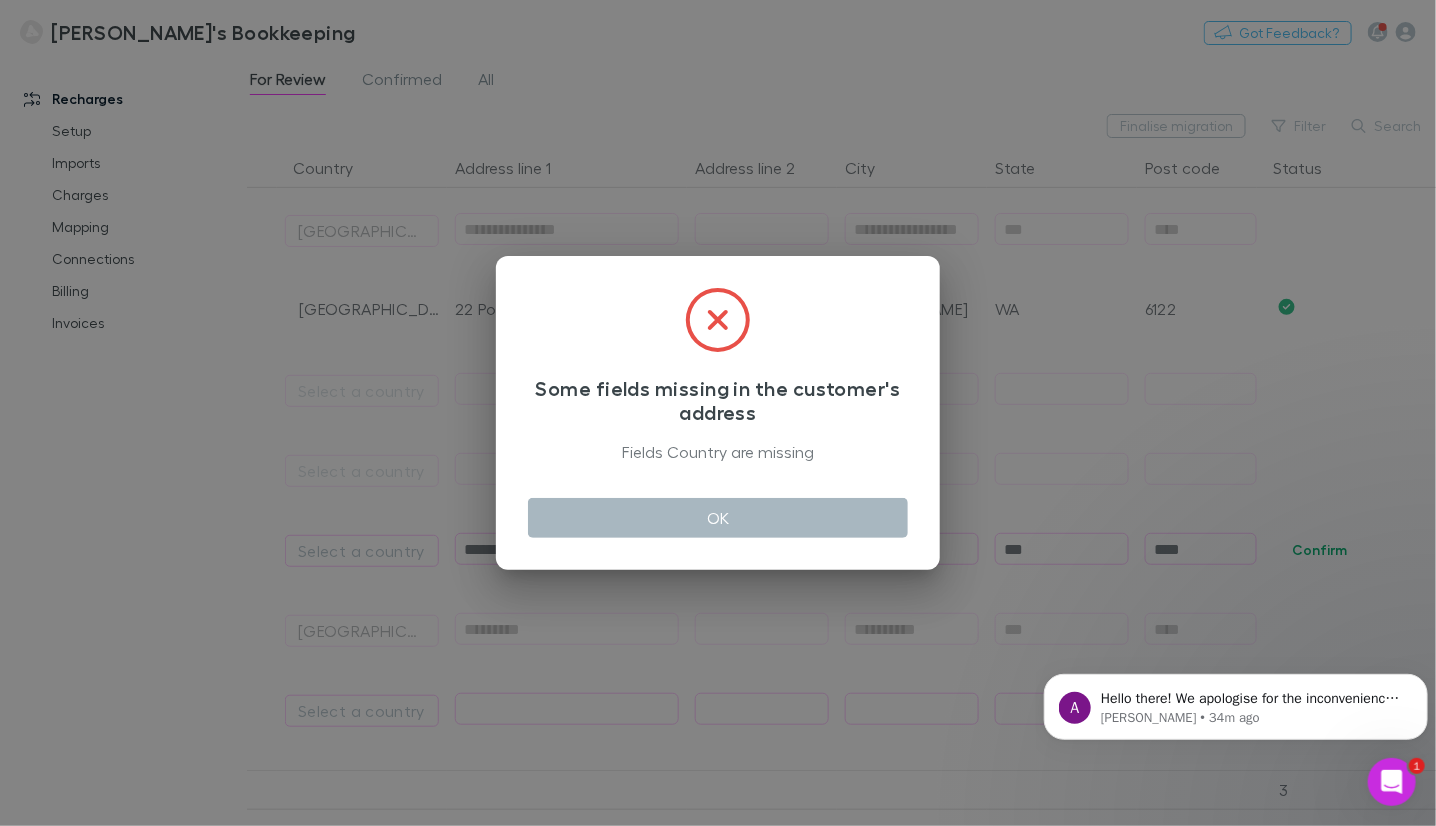 click on "OK" at bounding box center [718, 518] 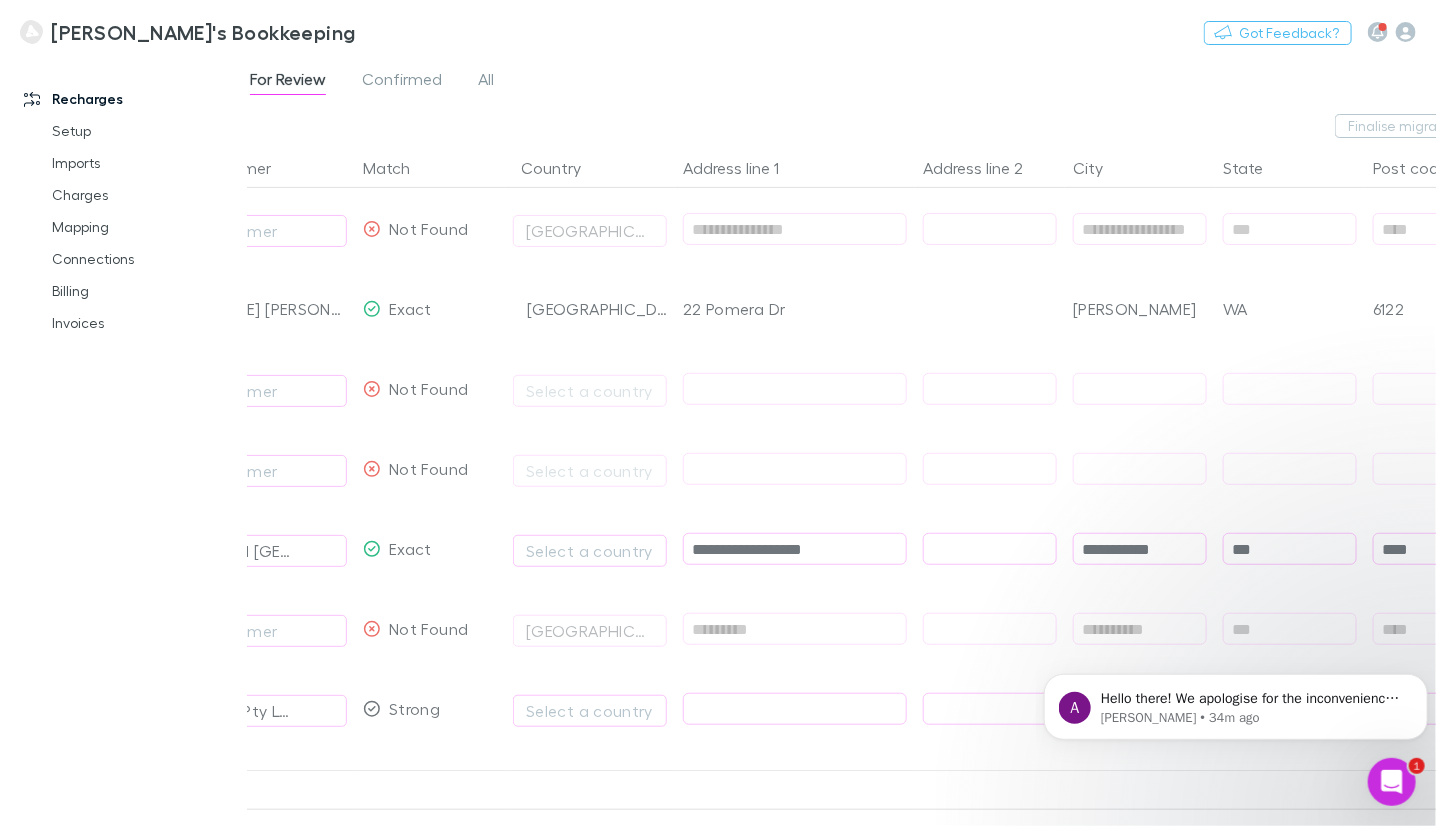 scroll, scrollTop: 0, scrollLeft: 342, axis: horizontal 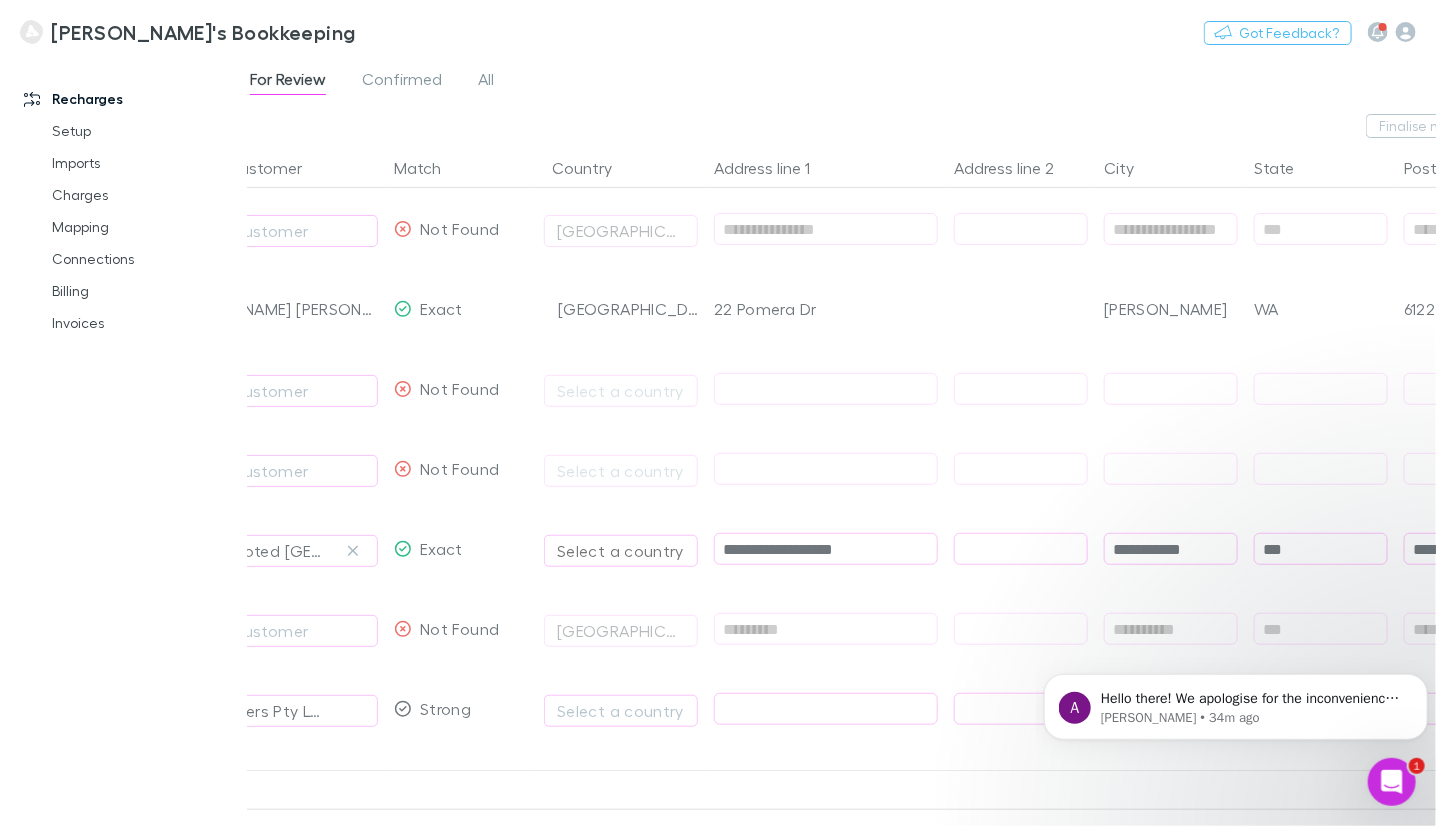 click on "Select a country" at bounding box center [621, 551] 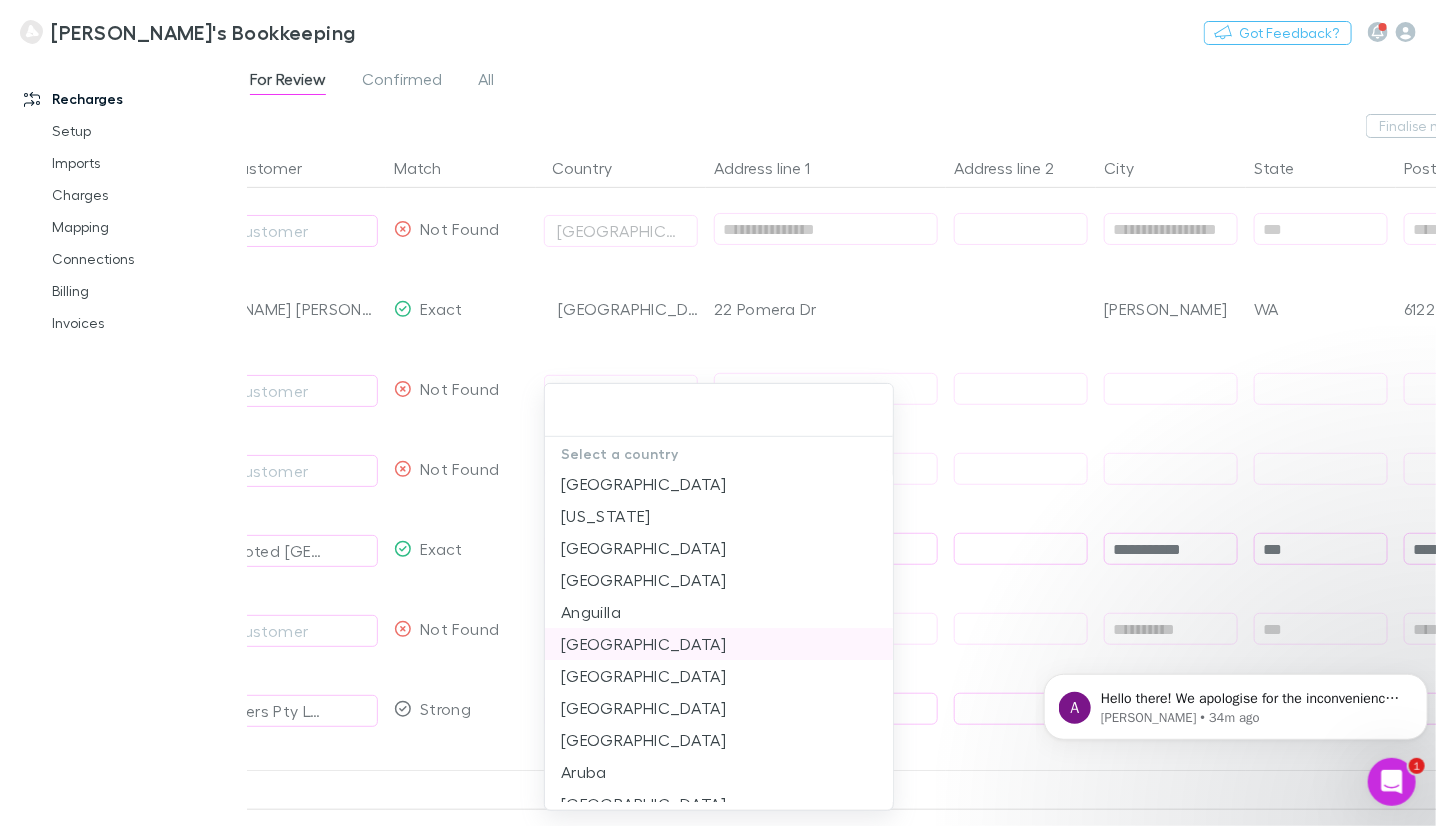 scroll, scrollTop: 199, scrollLeft: 0, axis: vertical 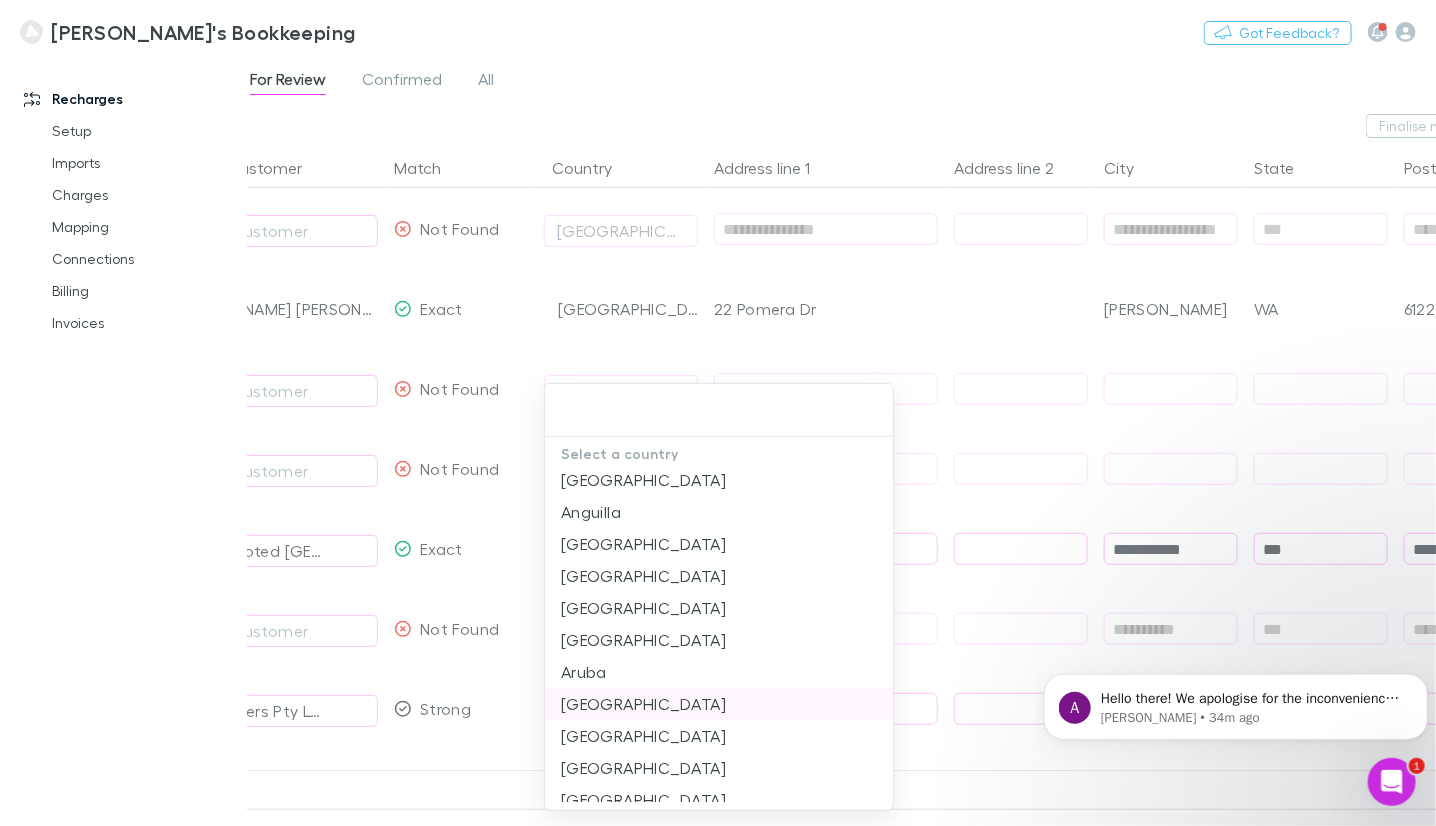 click on "[GEOGRAPHIC_DATA]" at bounding box center [719, 704] 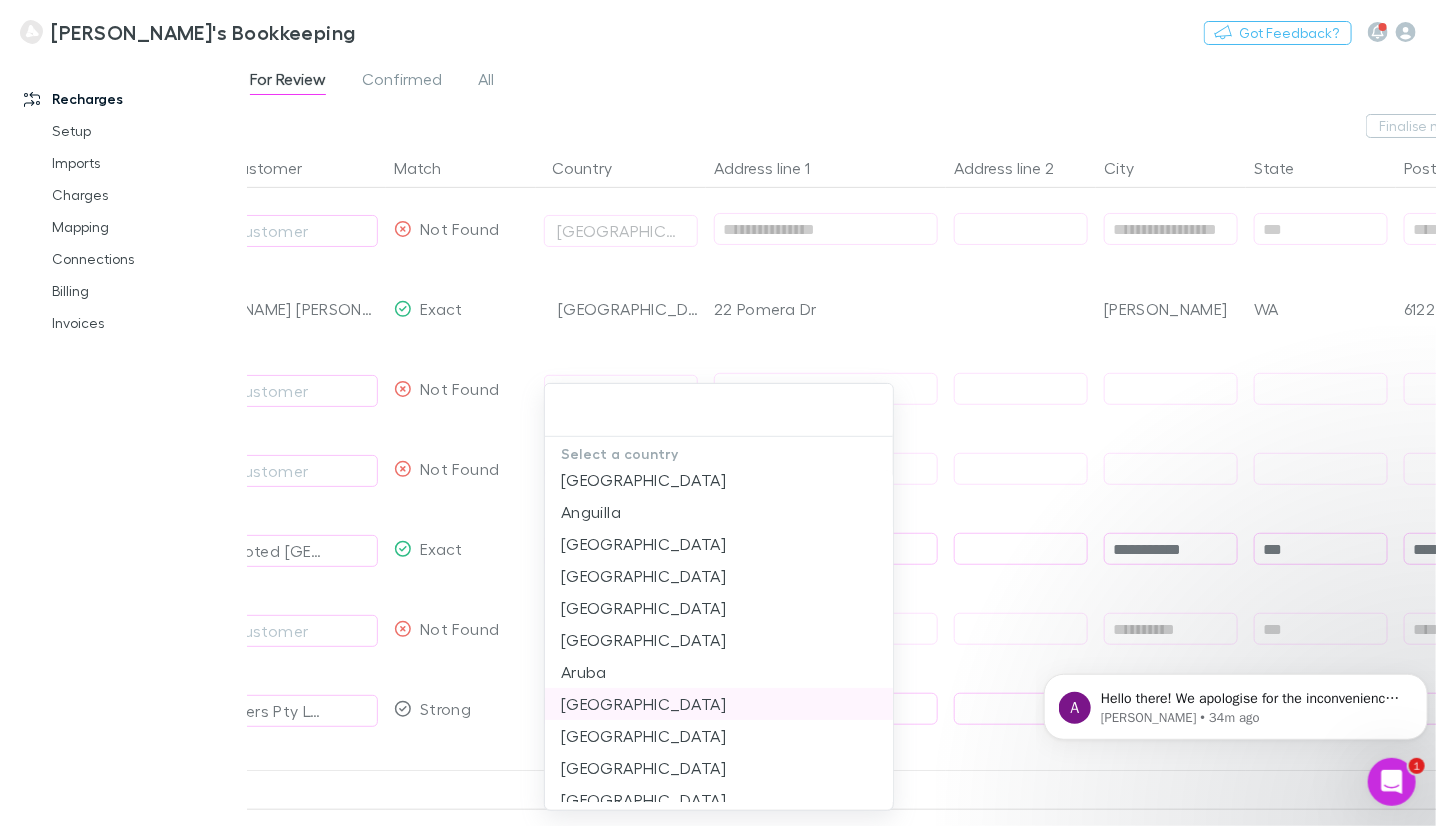 type on "*********" 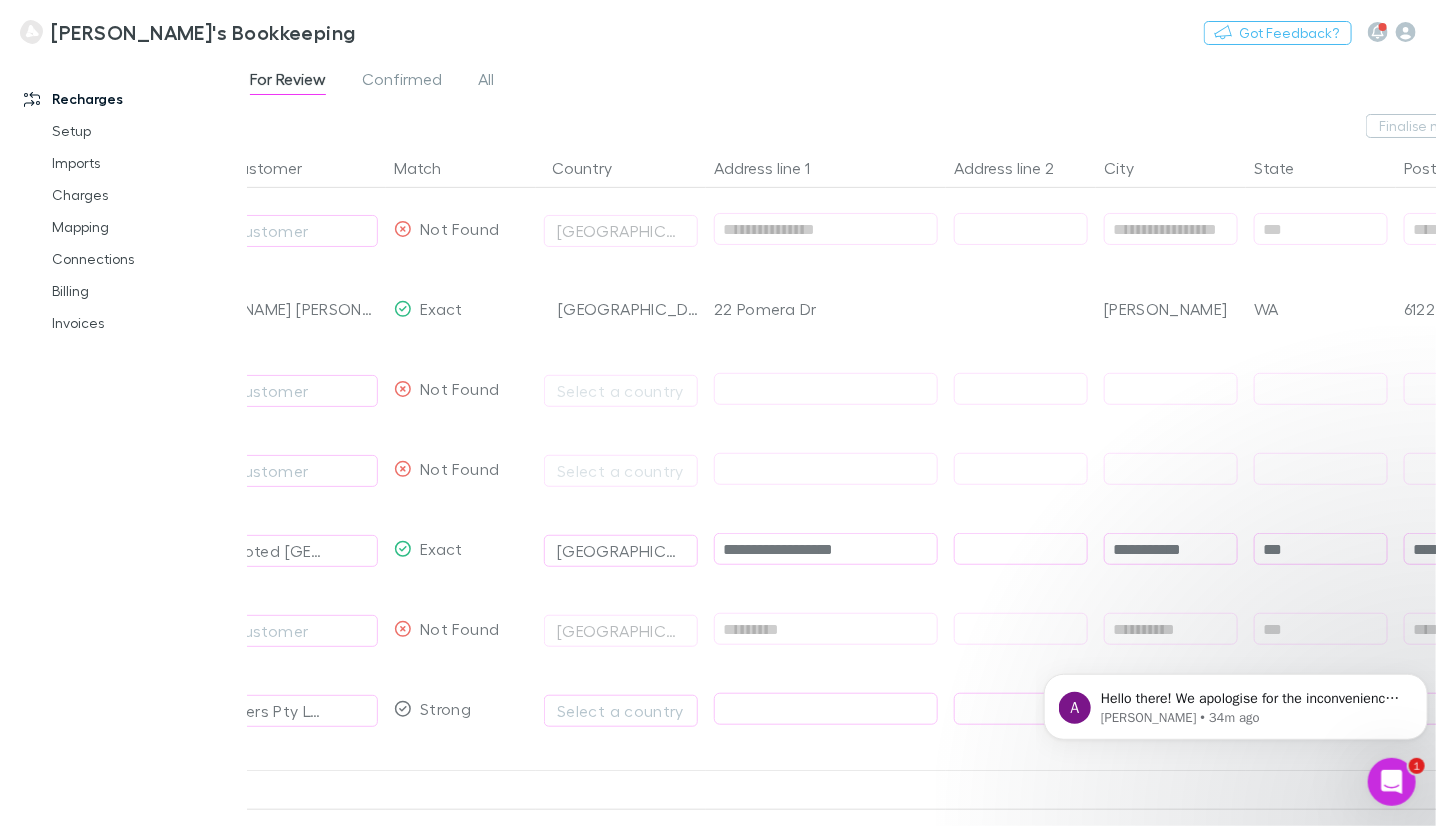 scroll, scrollTop: 0, scrollLeft: 0, axis: both 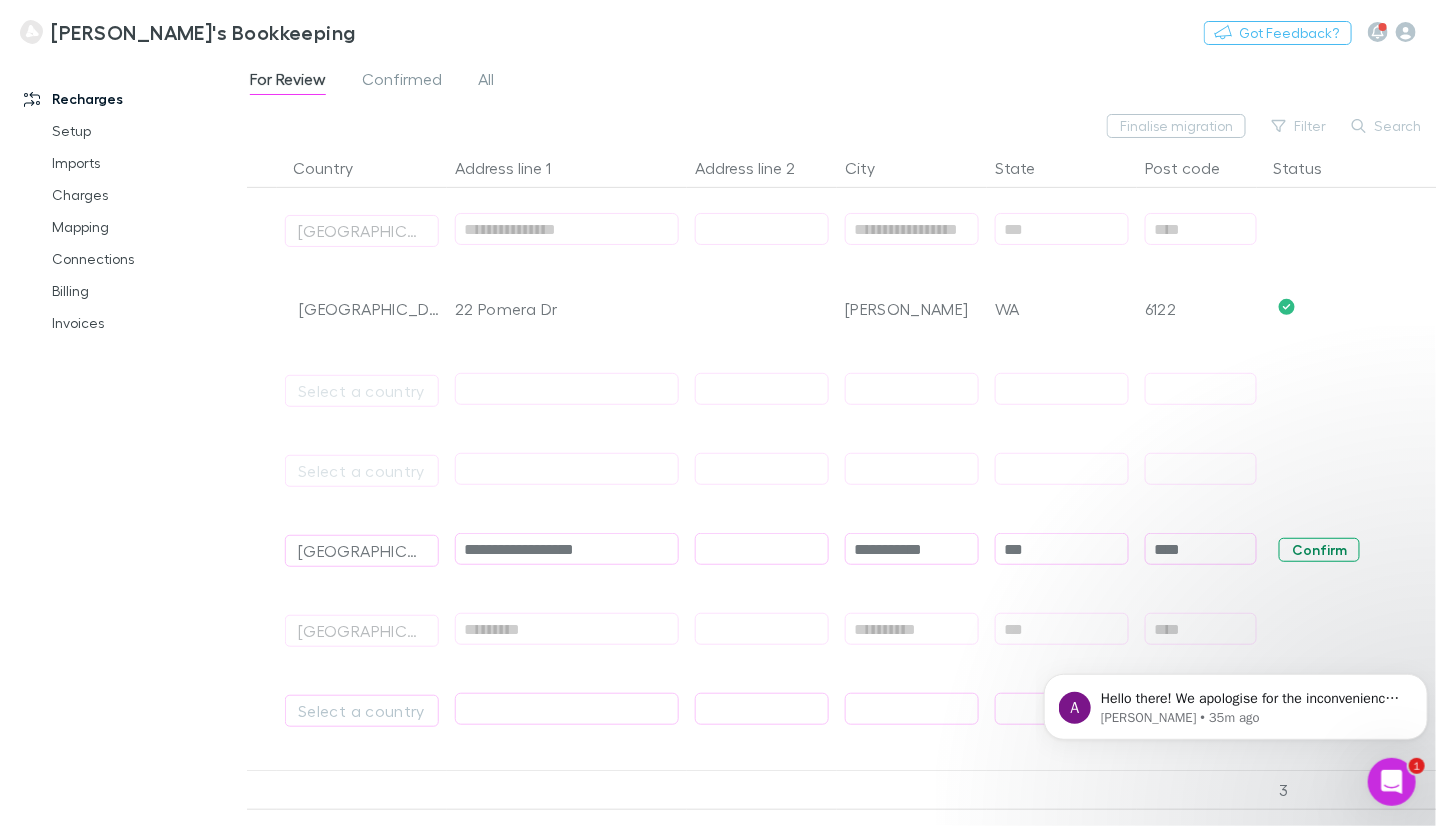 click on "Confirm" at bounding box center (1319, 550) 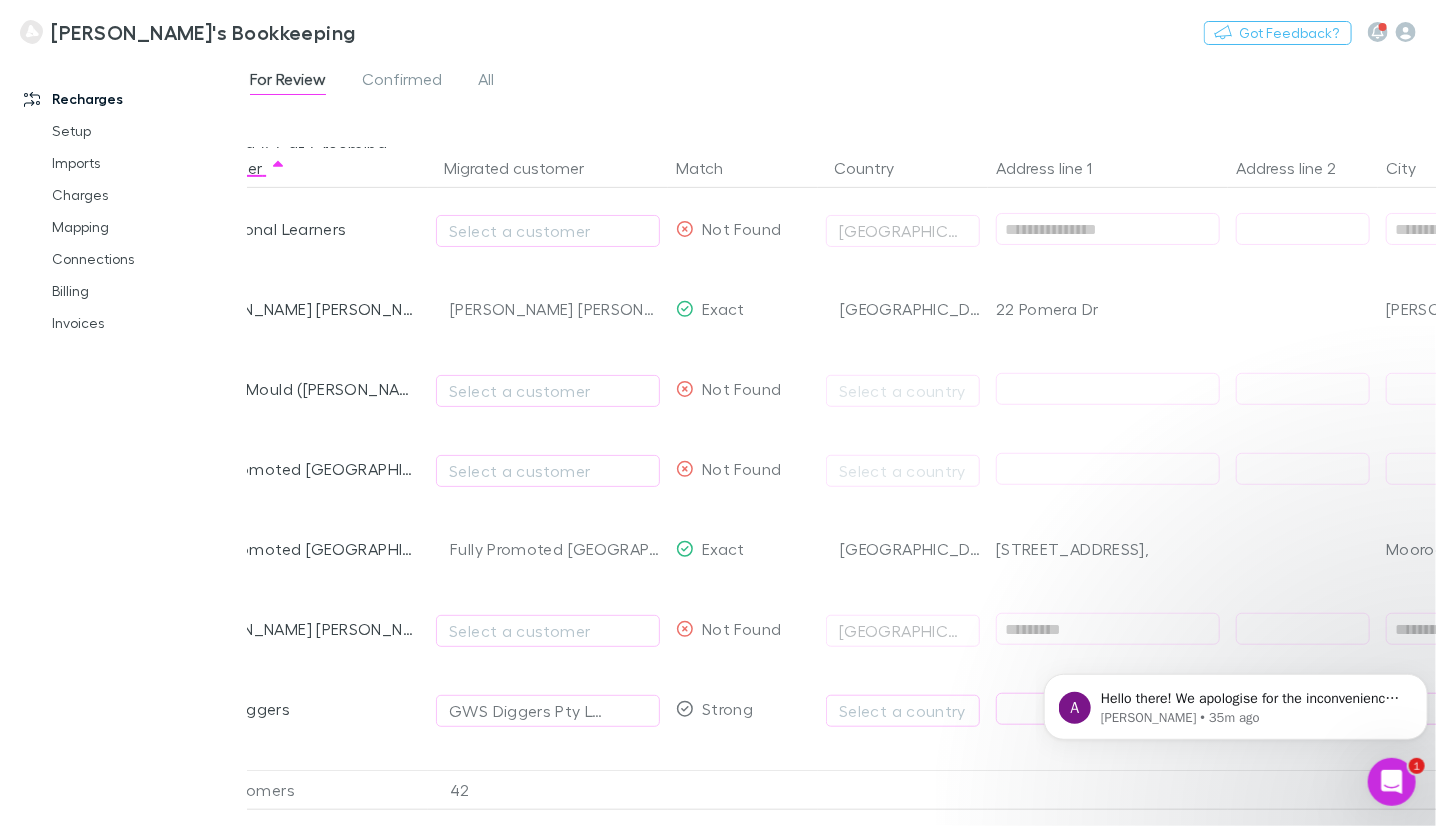 scroll, scrollTop: 0, scrollLeft: 0, axis: both 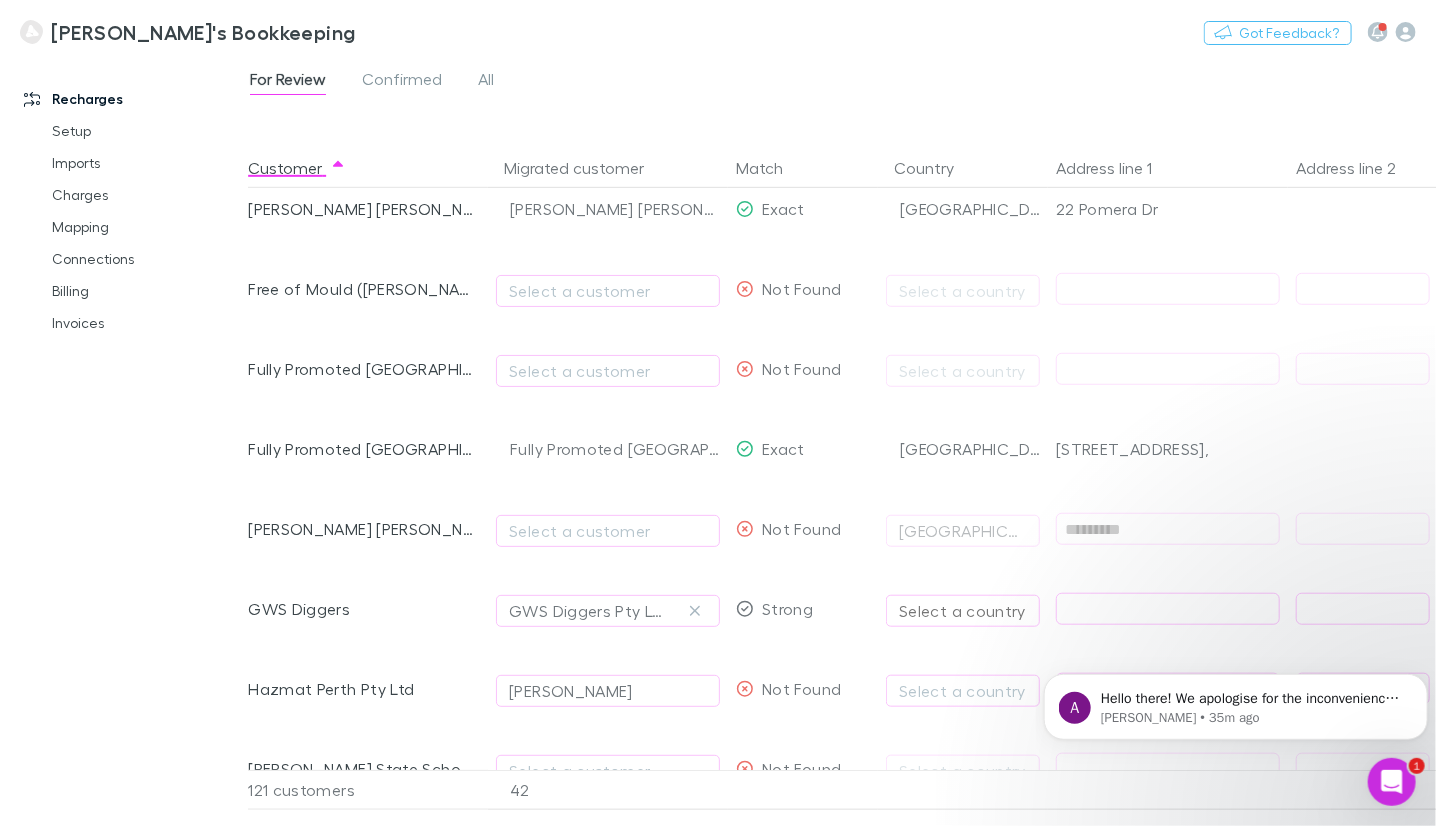 click on "Select a country" at bounding box center [963, 611] 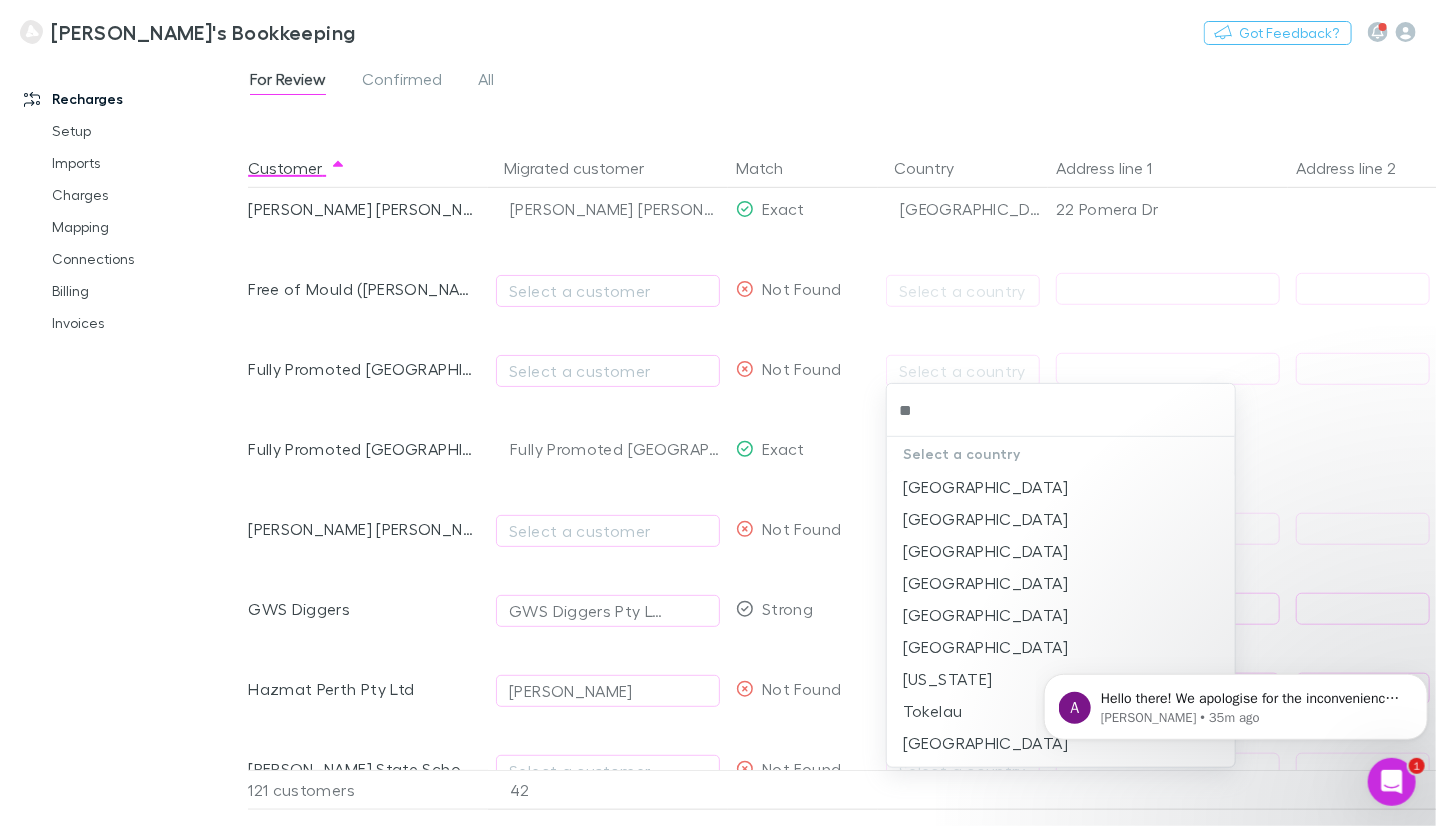 type on "***" 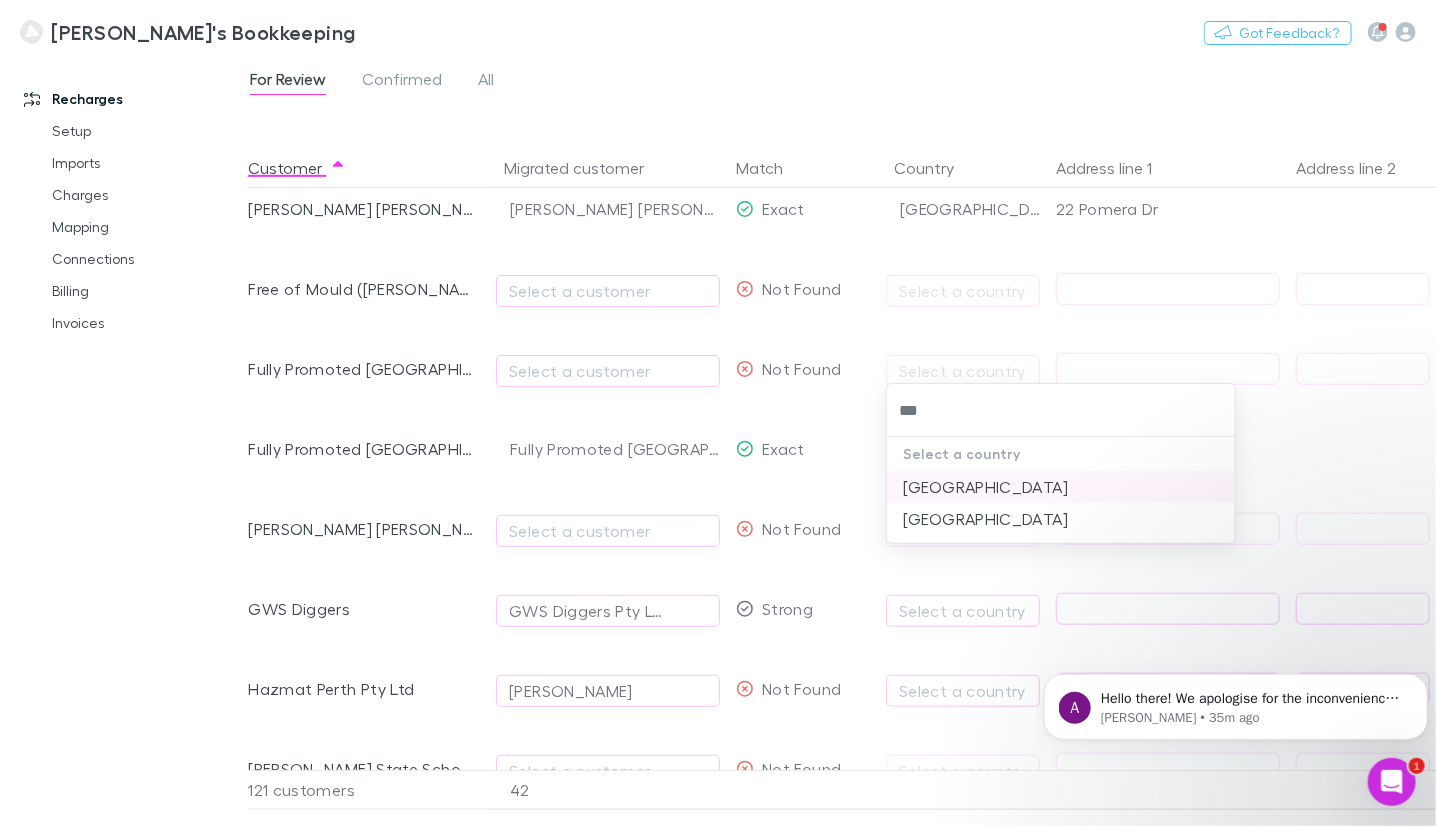 click on "[GEOGRAPHIC_DATA]" at bounding box center [1061, 487] 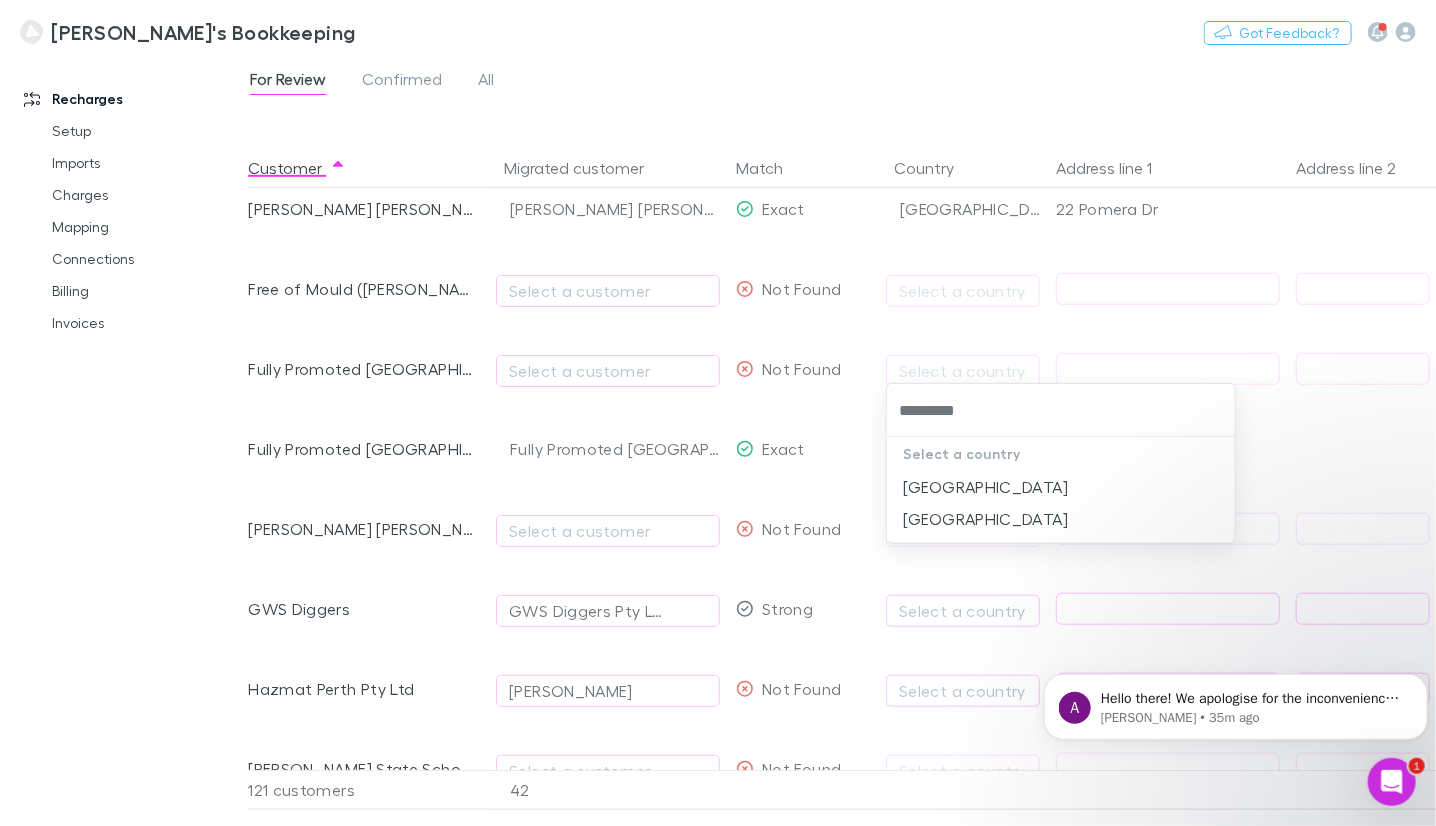 click at bounding box center (718, 413) 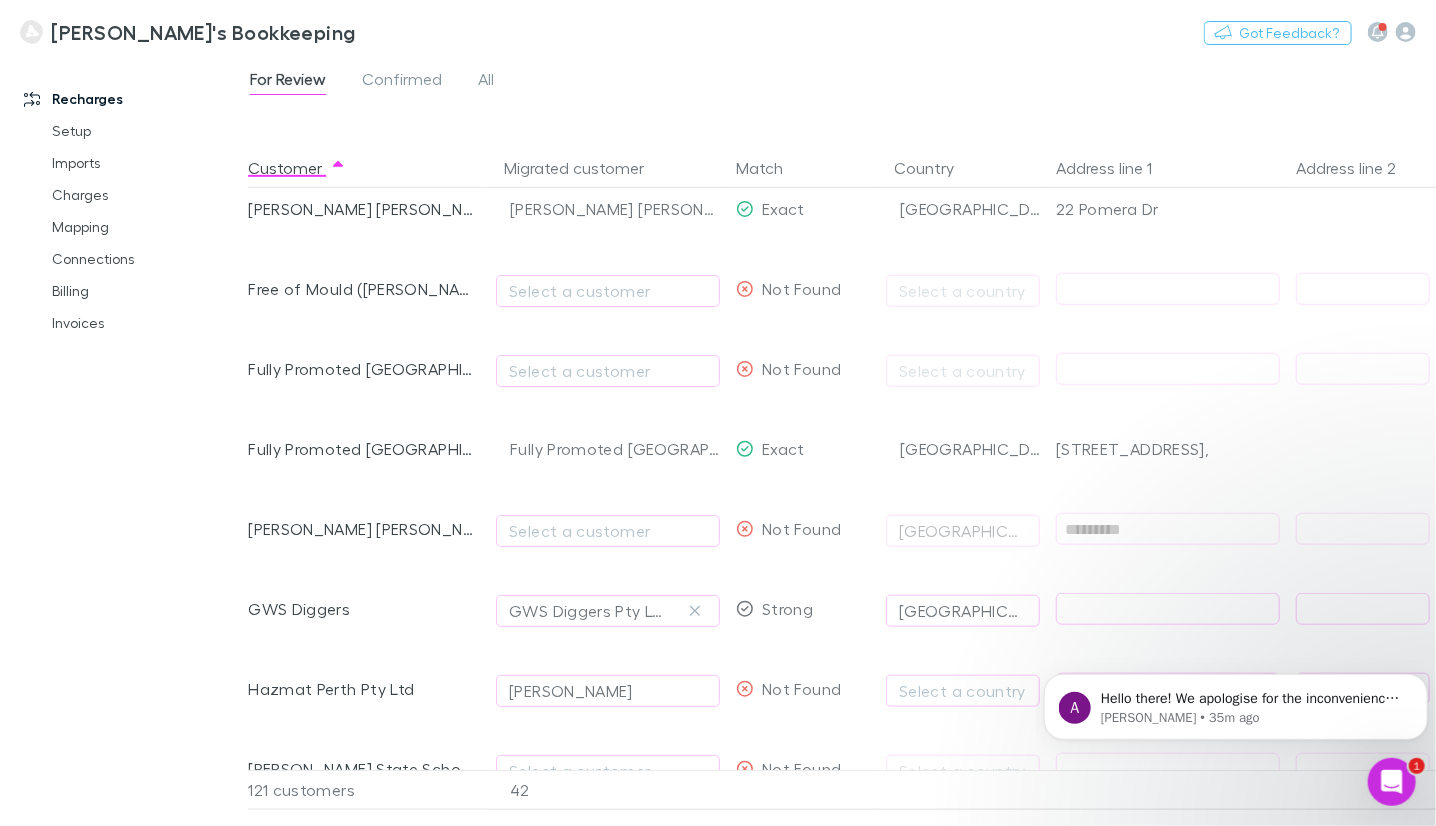 click at bounding box center (1168, 609) 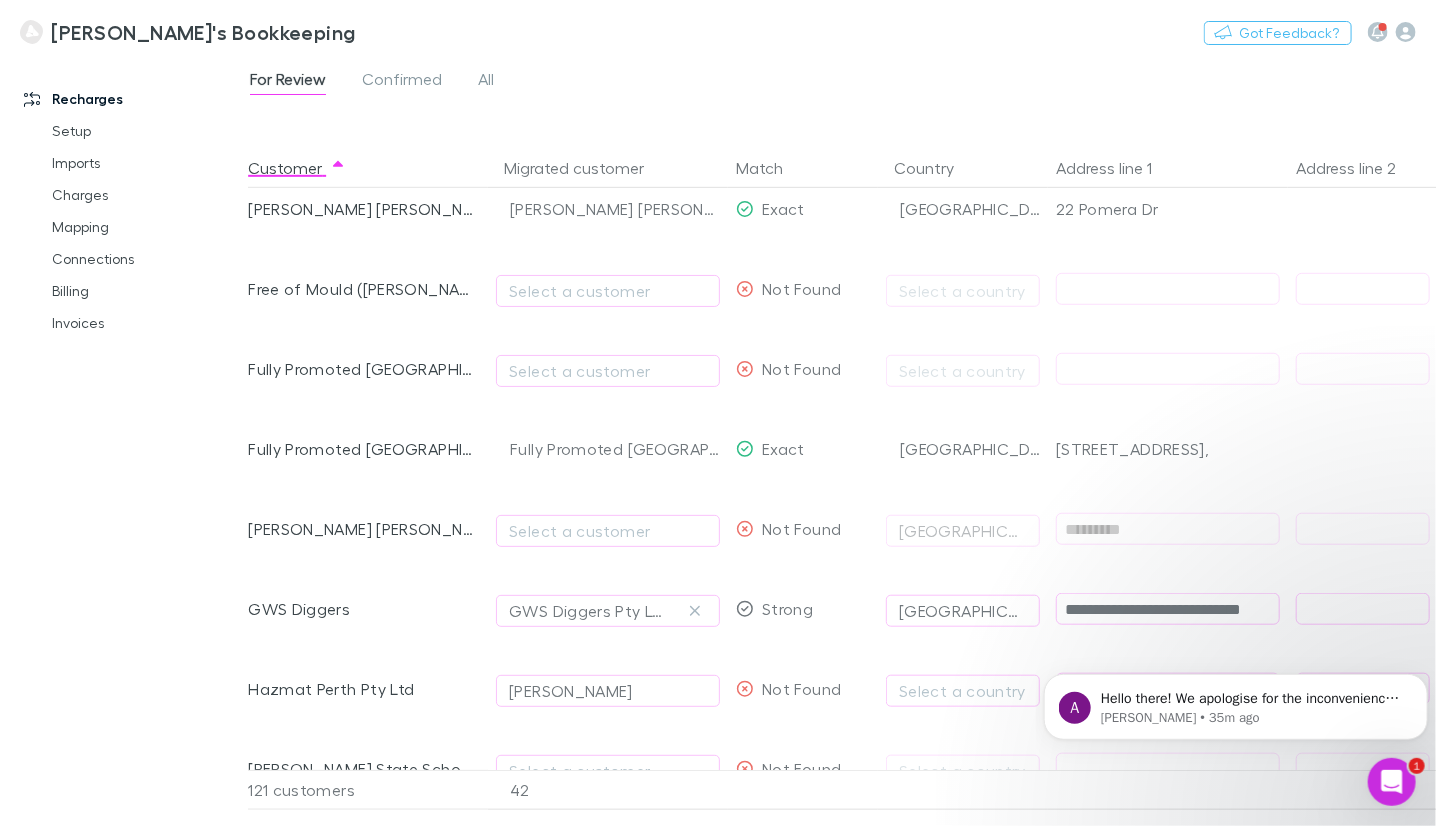 type on "**********" 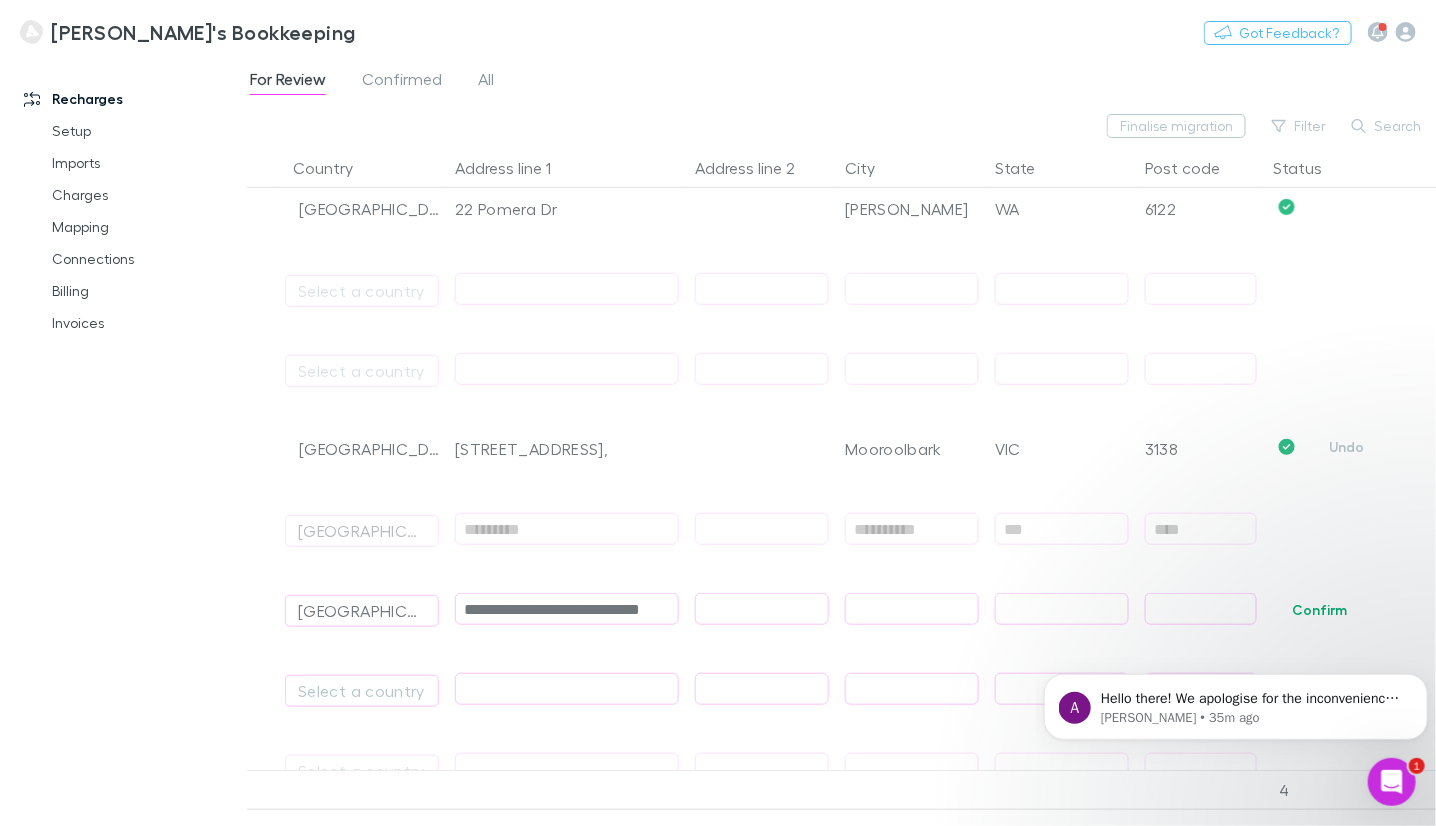drag, startPoint x: 1424, startPoint y: 363, endPoint x: 1363, endPoint y: 398, distance: 70.327805 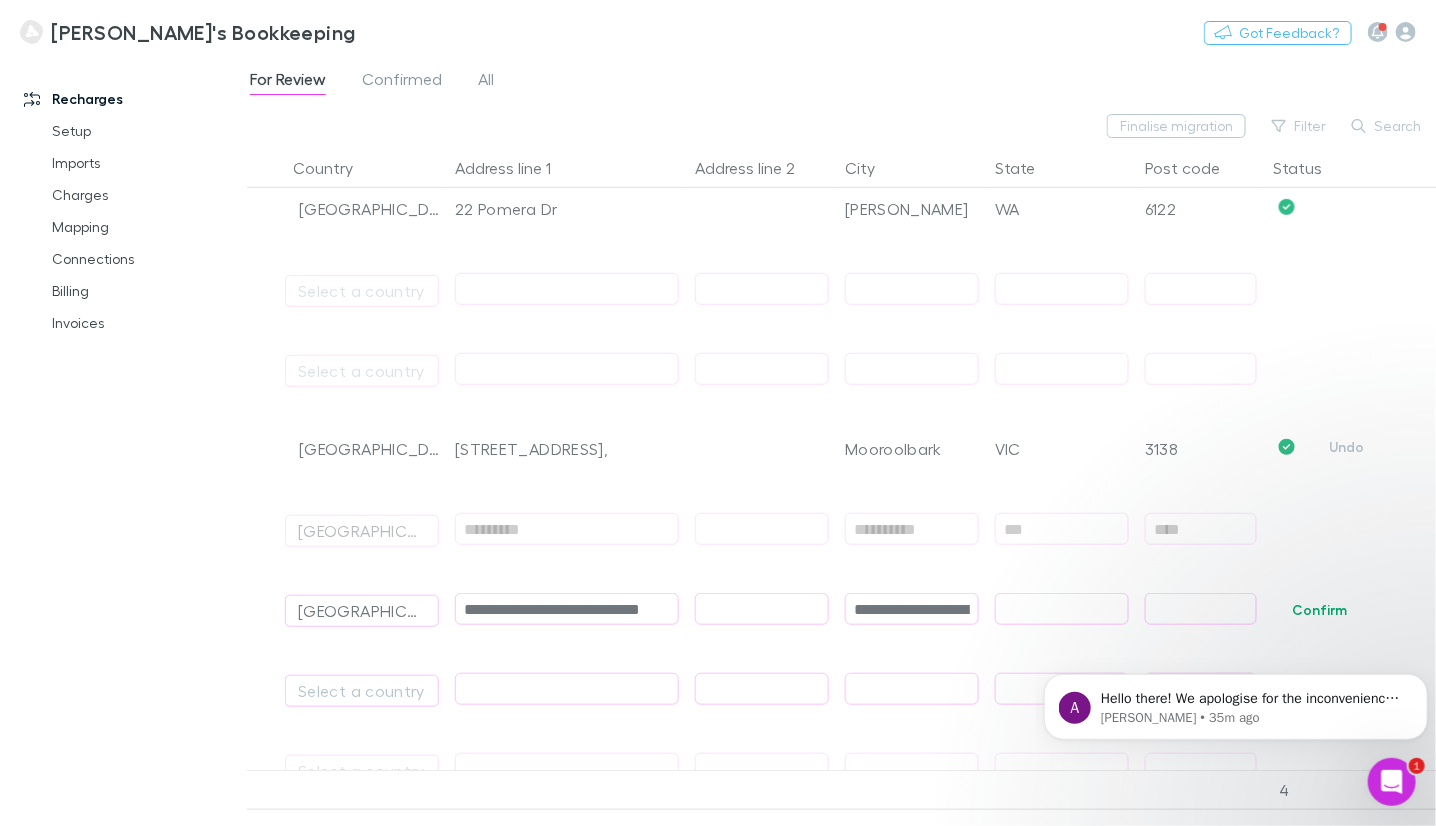 scroll, scrollTop: 0, scrollLeft: 82, axis: horizontal 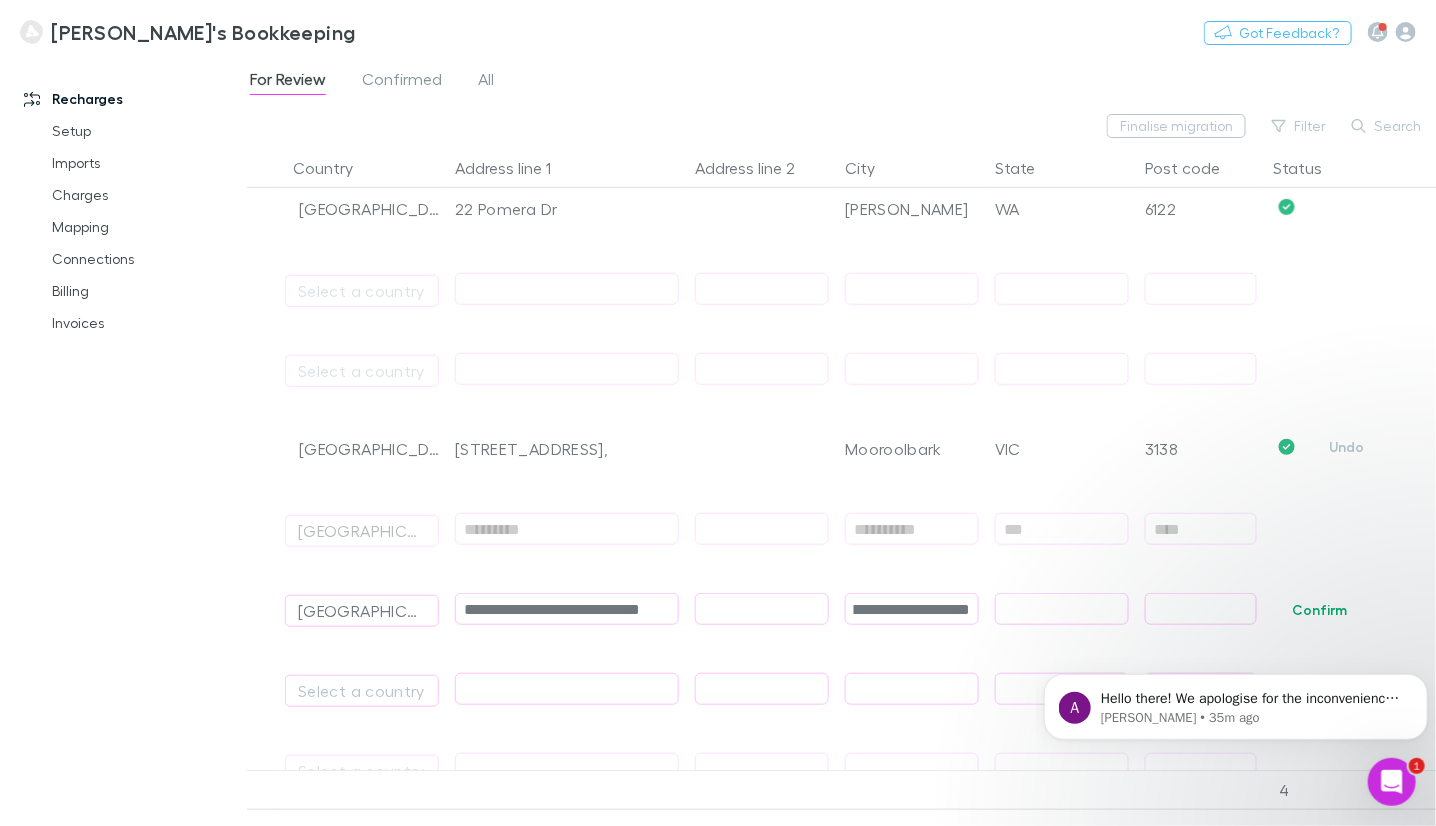 click on "**********" at bounding box center (912, 609) 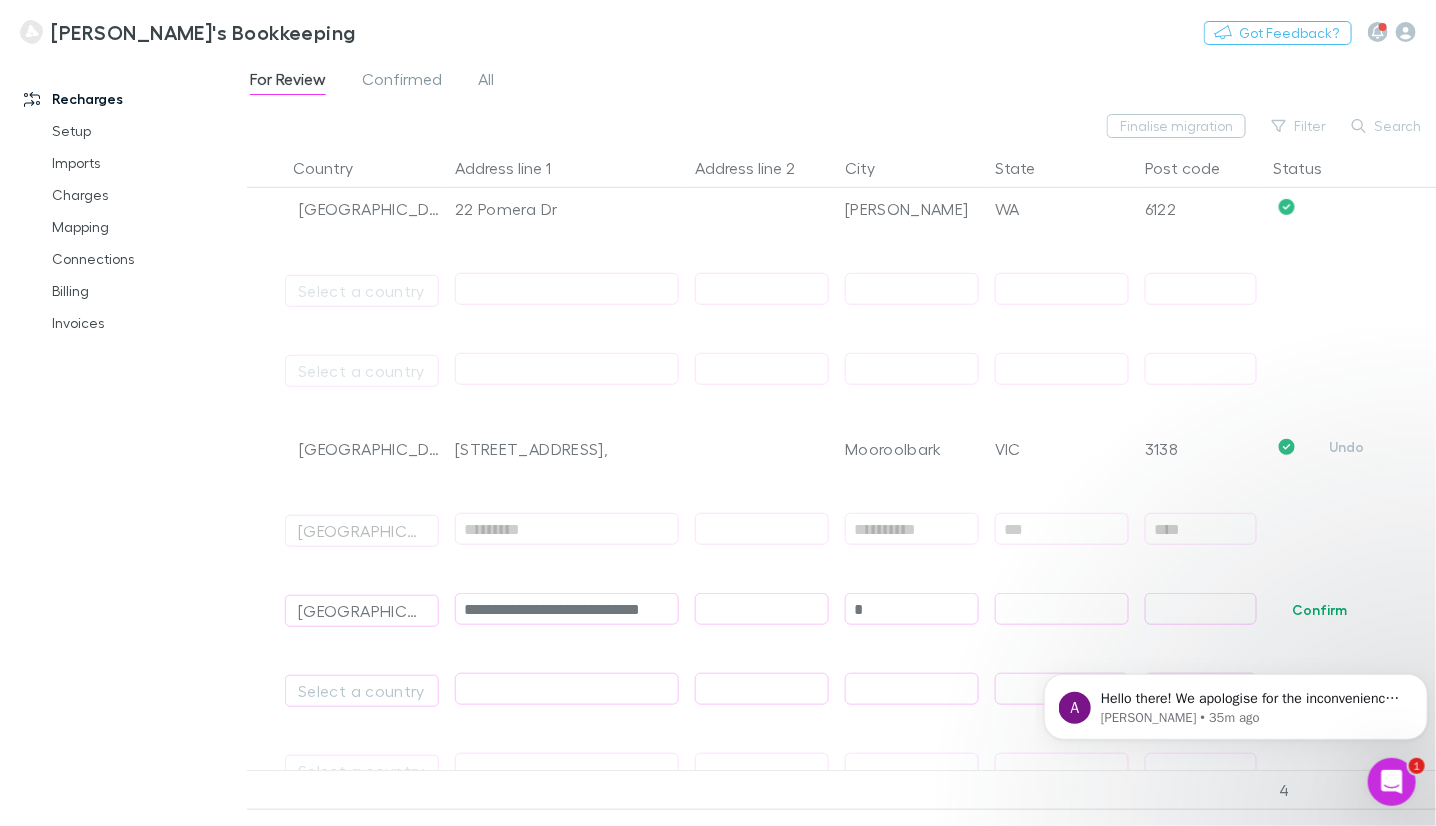 scroll, scrollTop: 0, scrollLeft: 0, axis: both 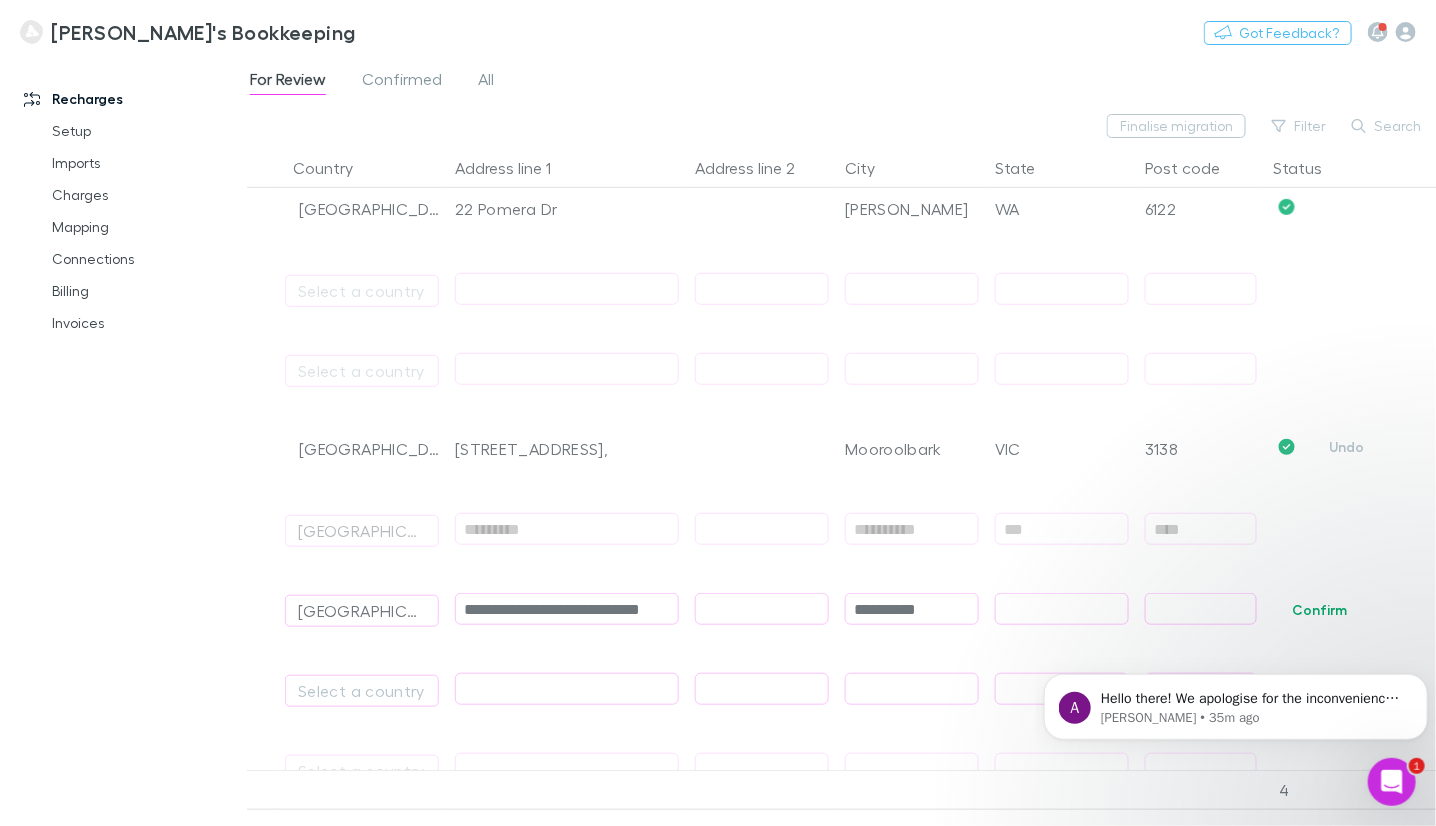 type on "*********" 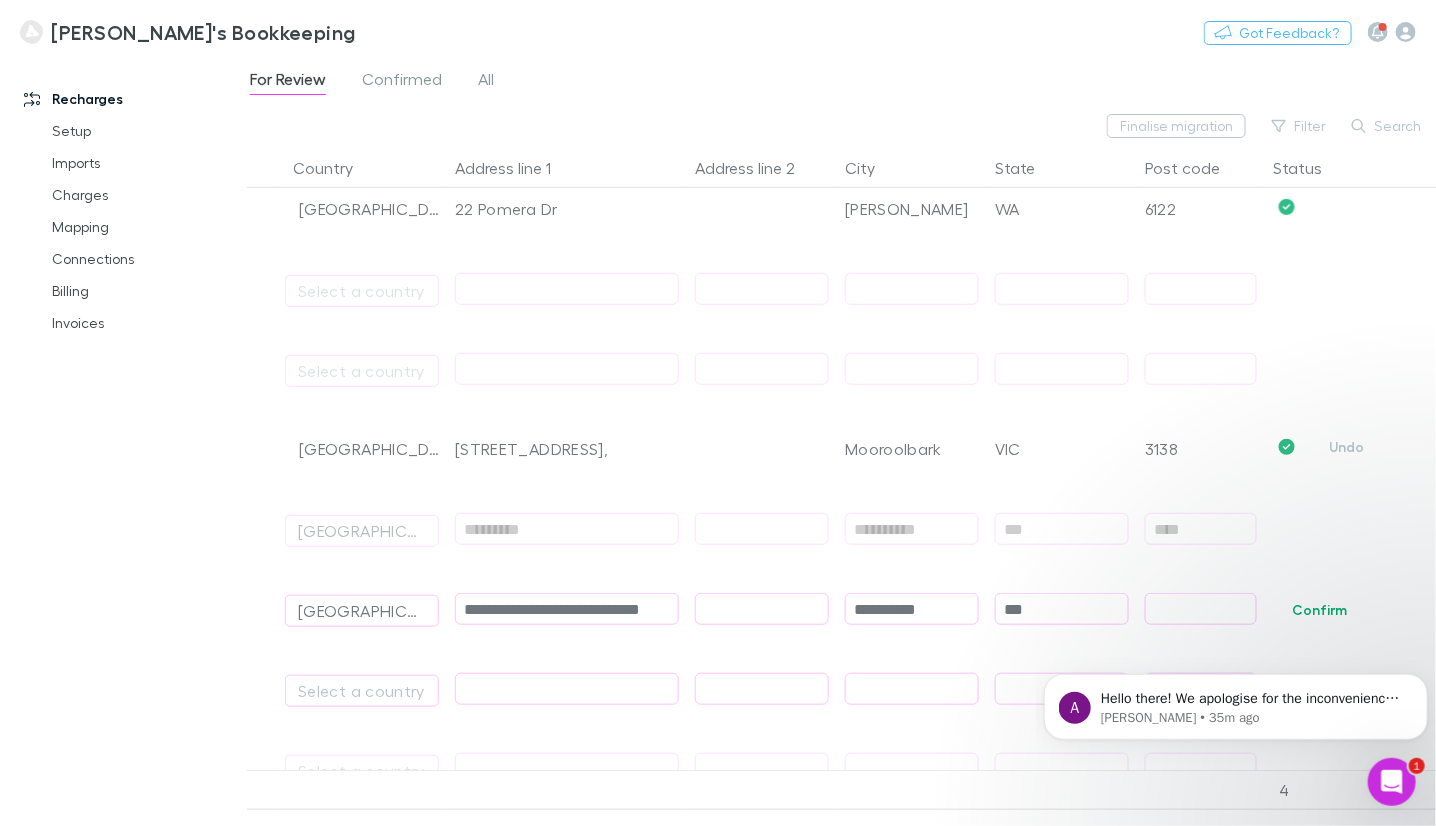 type on "***" 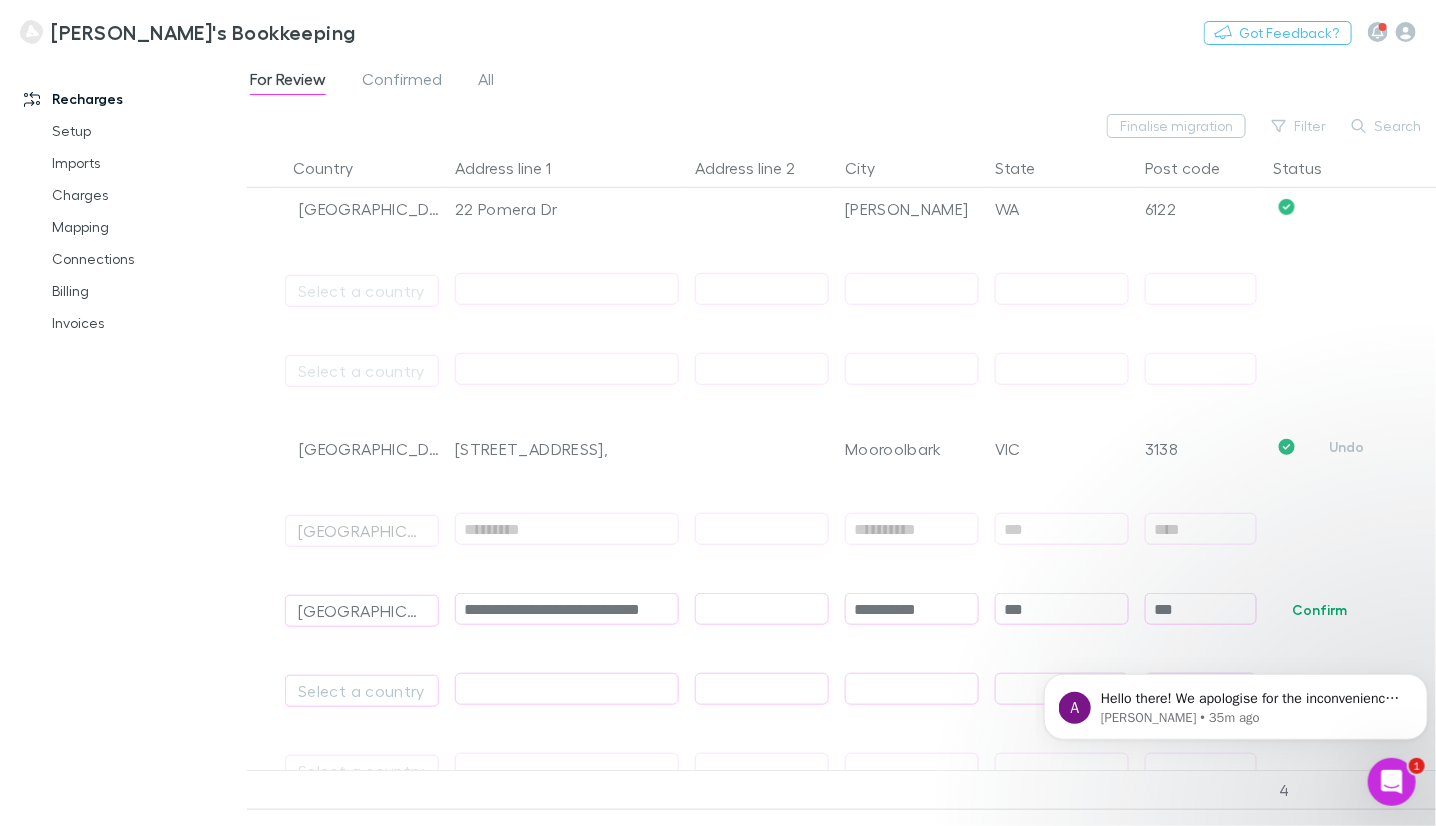 type on "****" 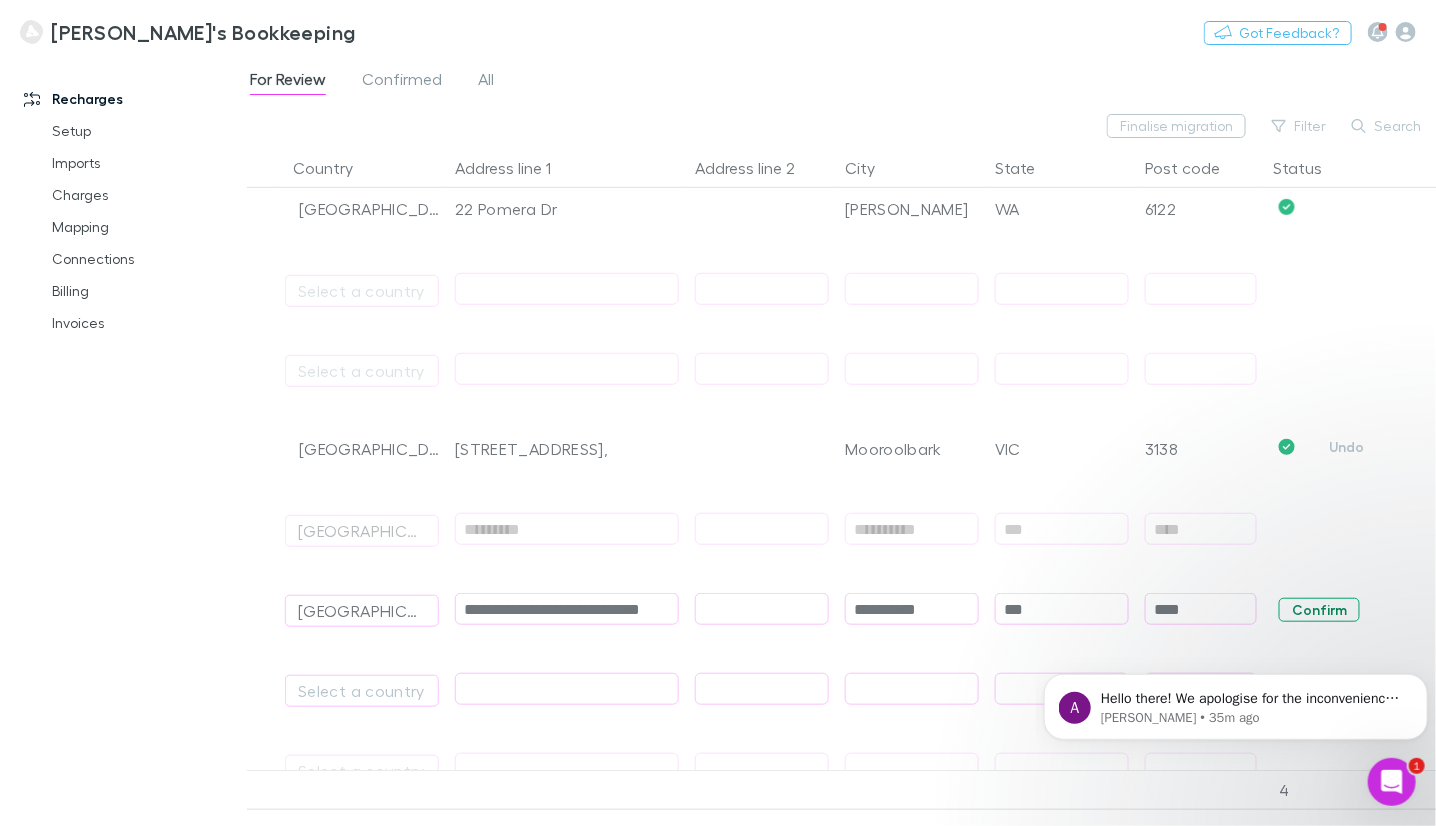click on "Confirm" at bounding box center [1319, 610] 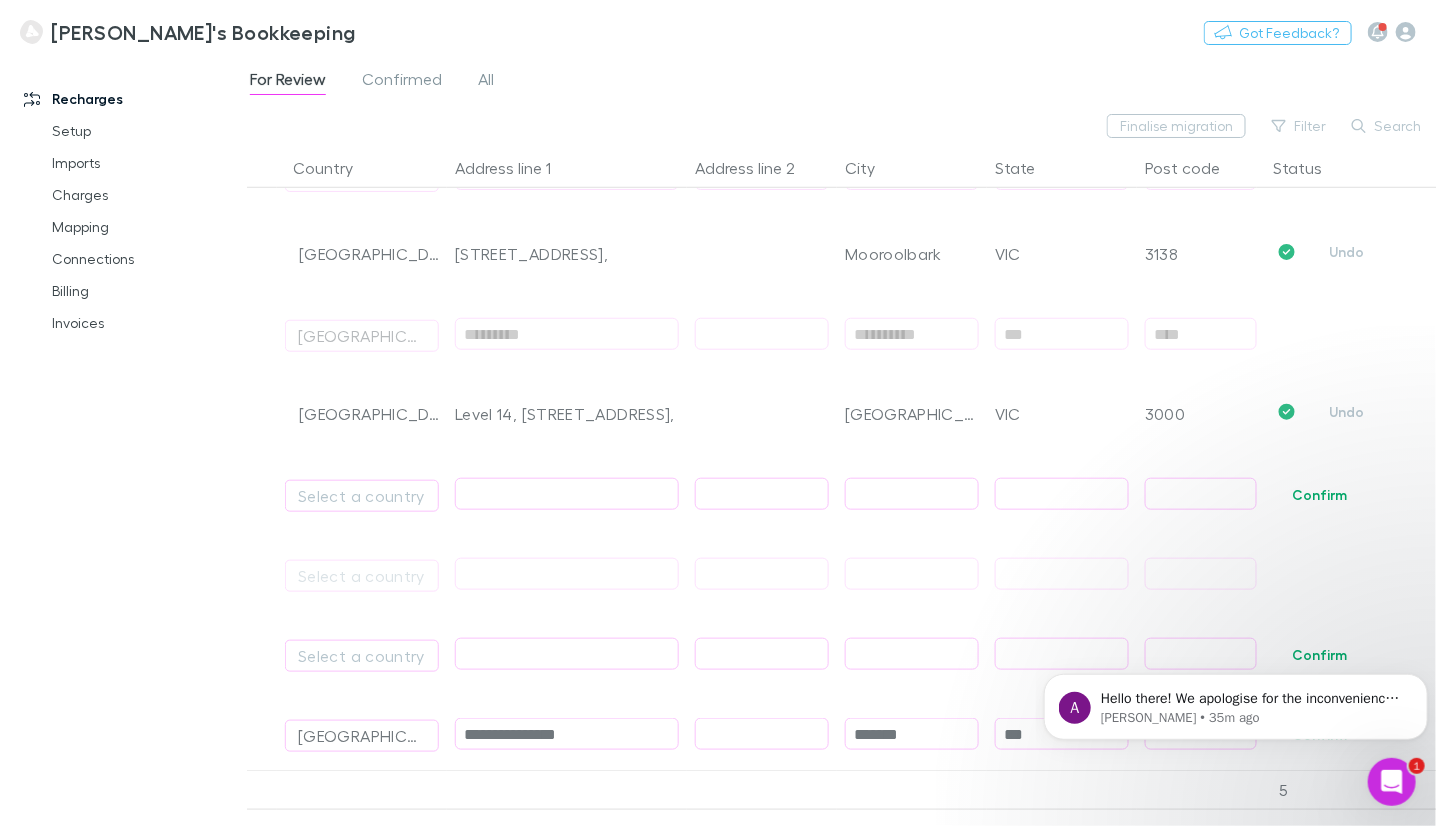 scroll, scrollTop: 699, scrollLeft: 0, axis: vertical 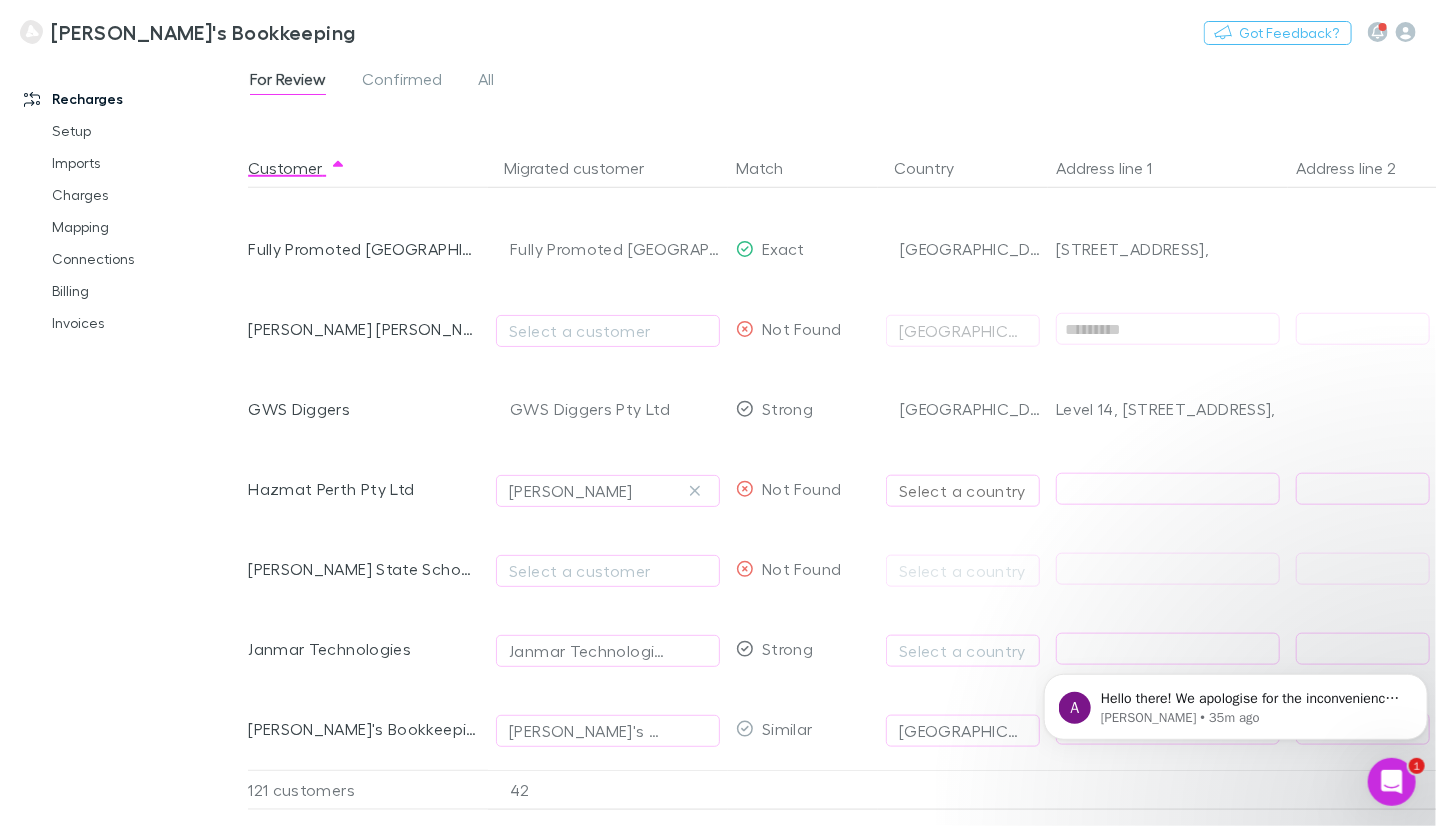 click on "Select a country" at bounding box center [963, 491] 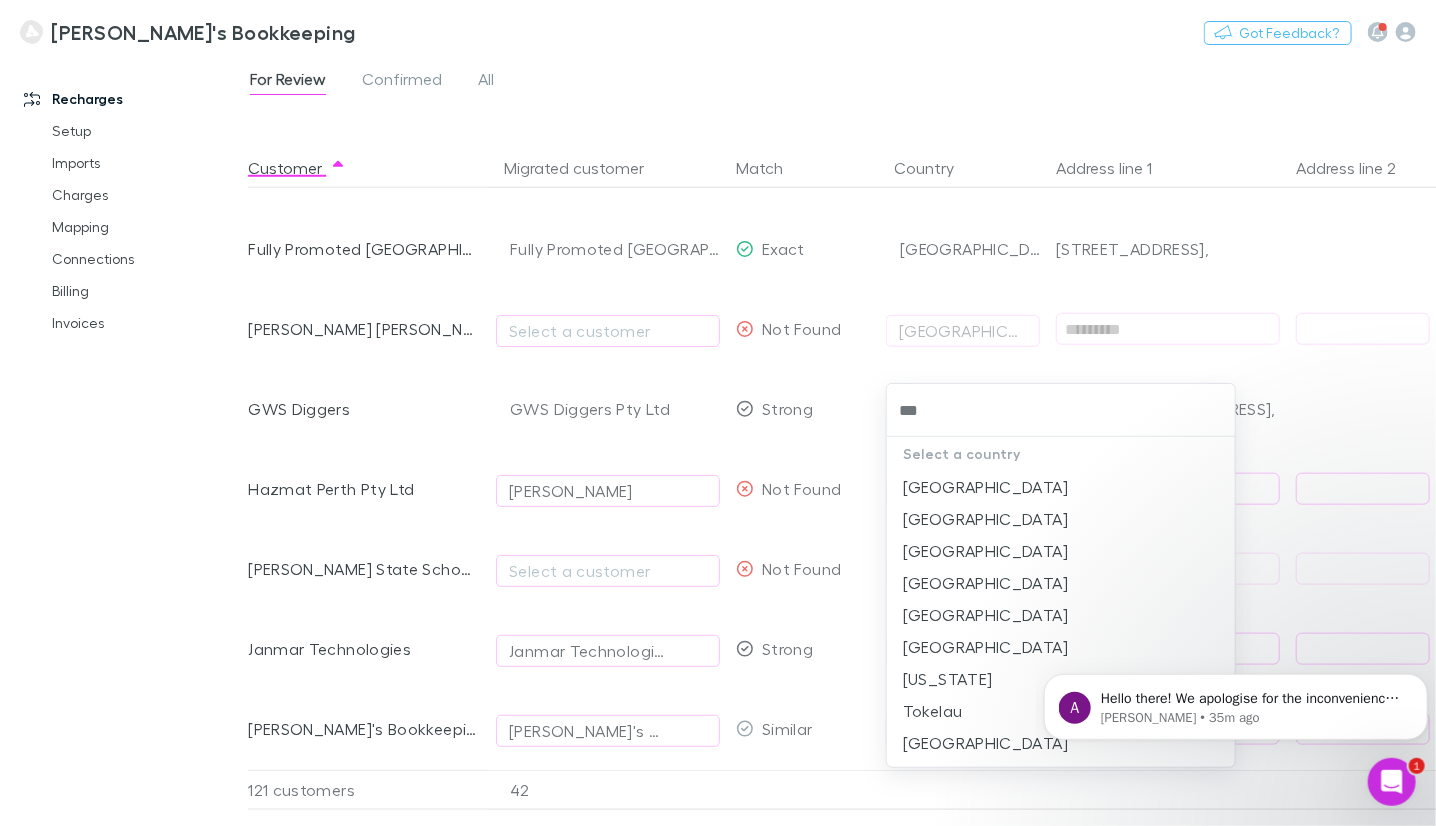 type on "****" 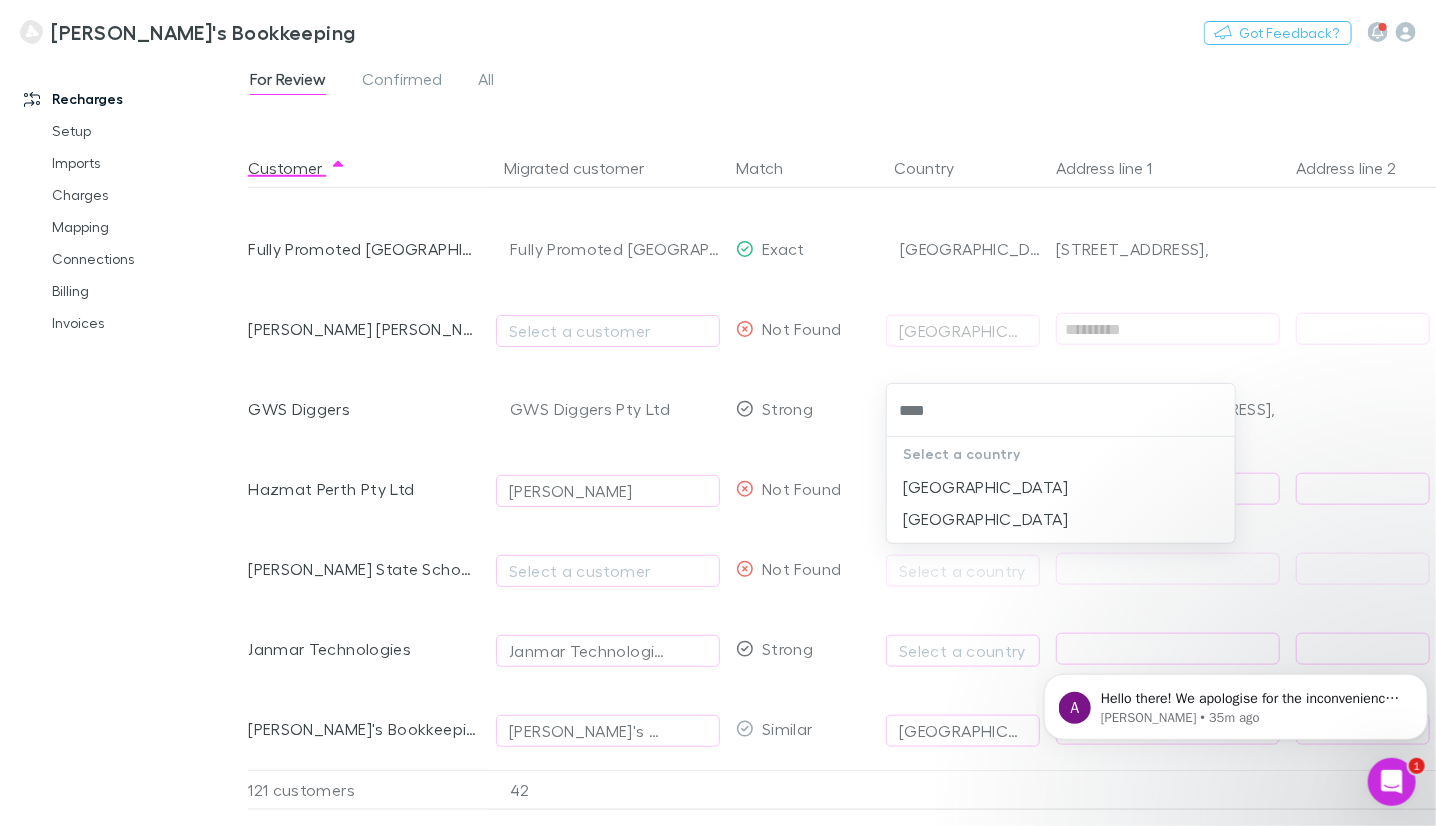 click on "[GEOGRAPHIC_DATA]" at bounding box center (1061, 487) 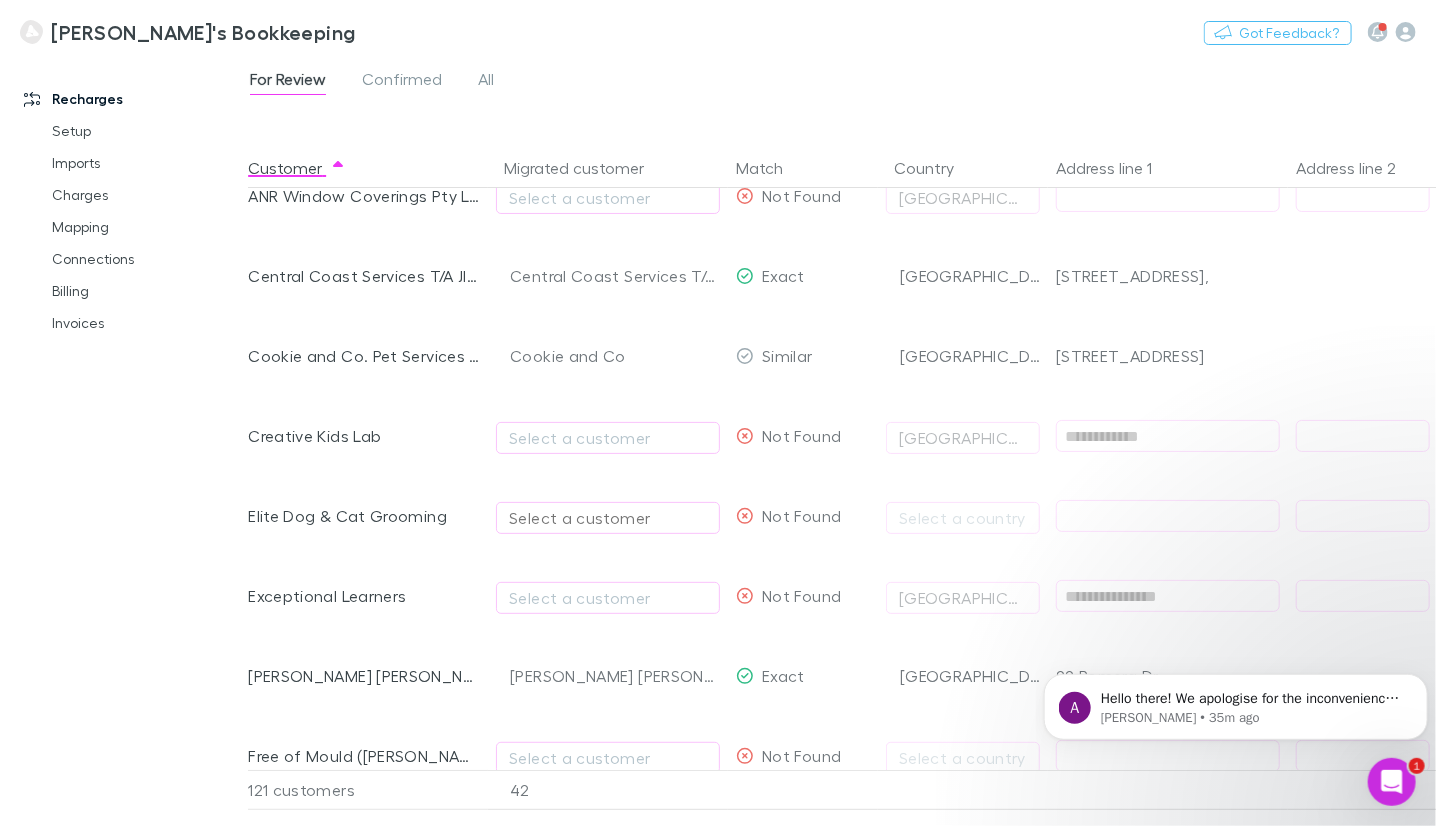 scroll, scrollTop: 0, scrollLeft: 0, axis: both 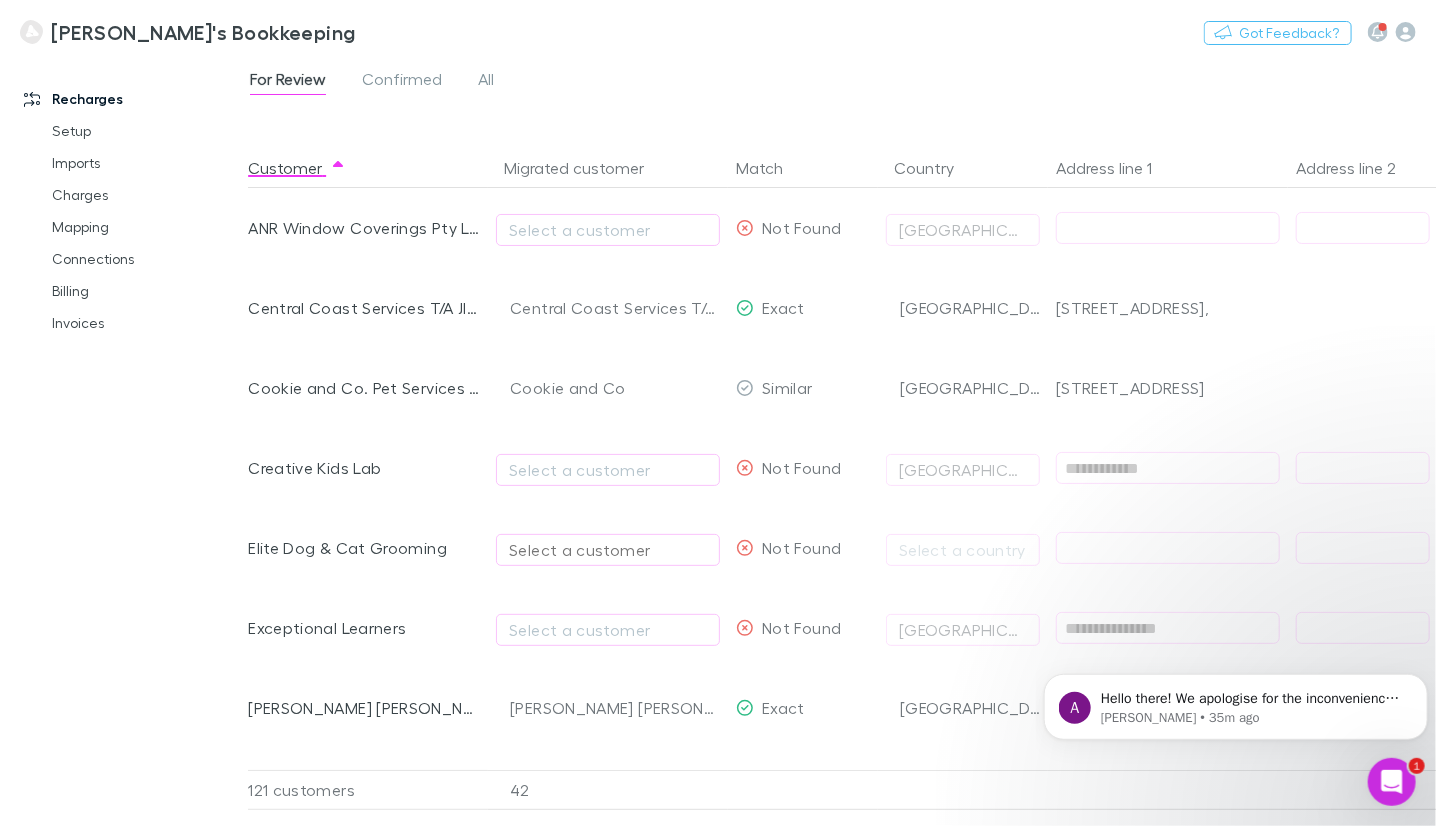 drag, startPoint x: 1213, startPoint y: 309, endPoint x: 1047, endPoint y: 300, distance: 166.24379 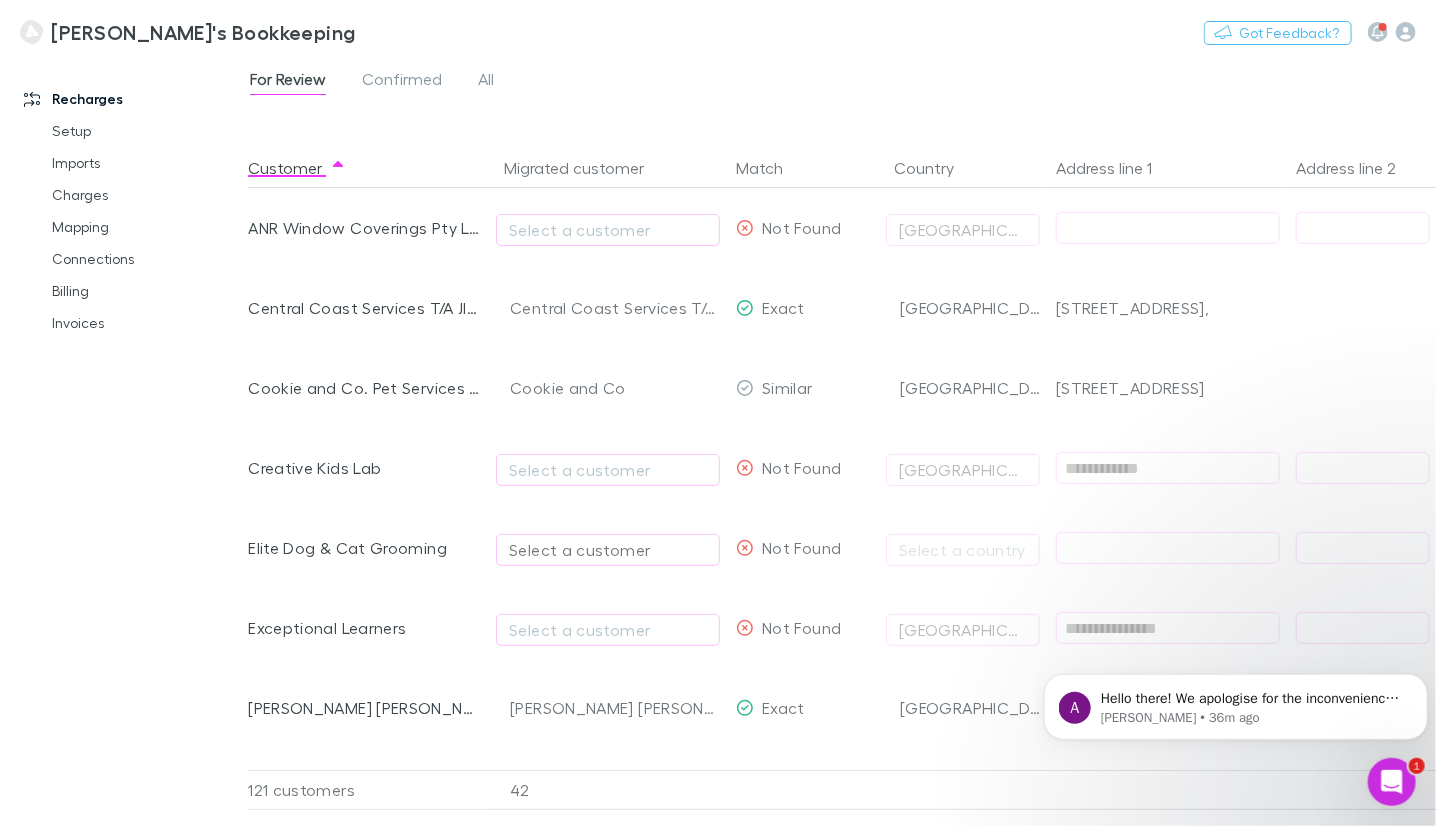 copy on "[STREET_ADDRESS]," 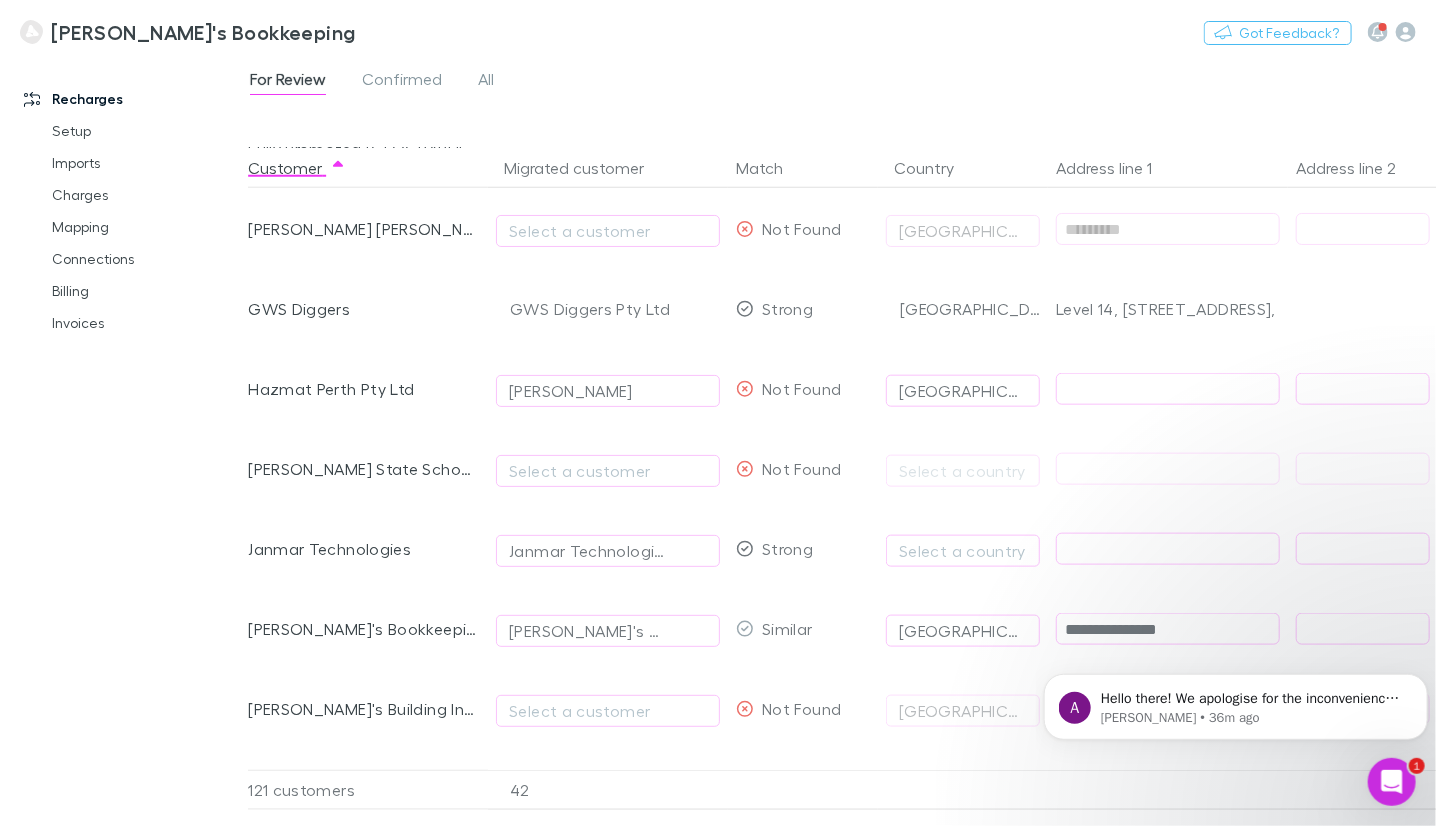 scroll, scrollTop: 899, scrollLeft: 0, axis: vertical 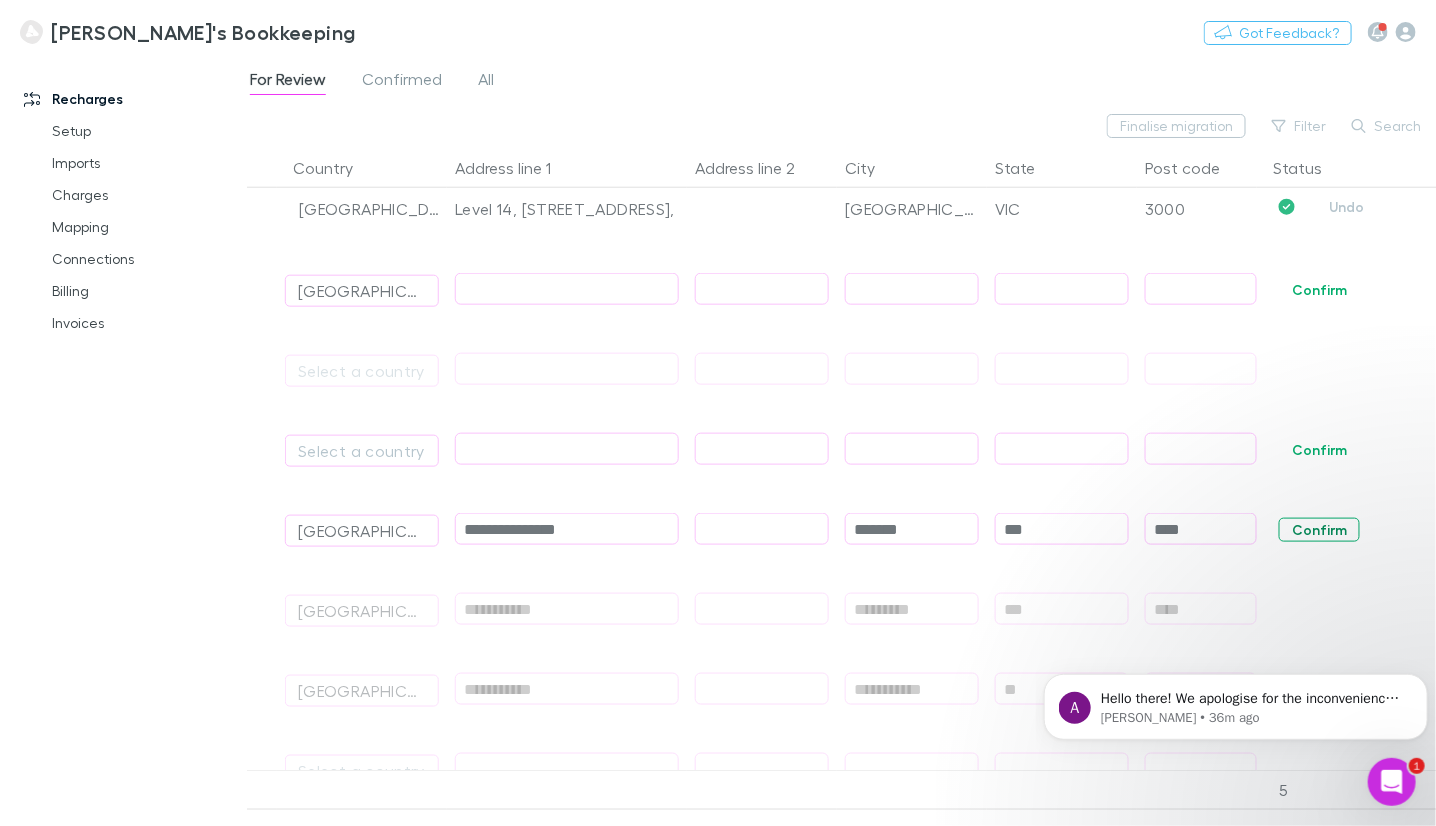 click on "Confirm" at bounding box center (1319, 530) 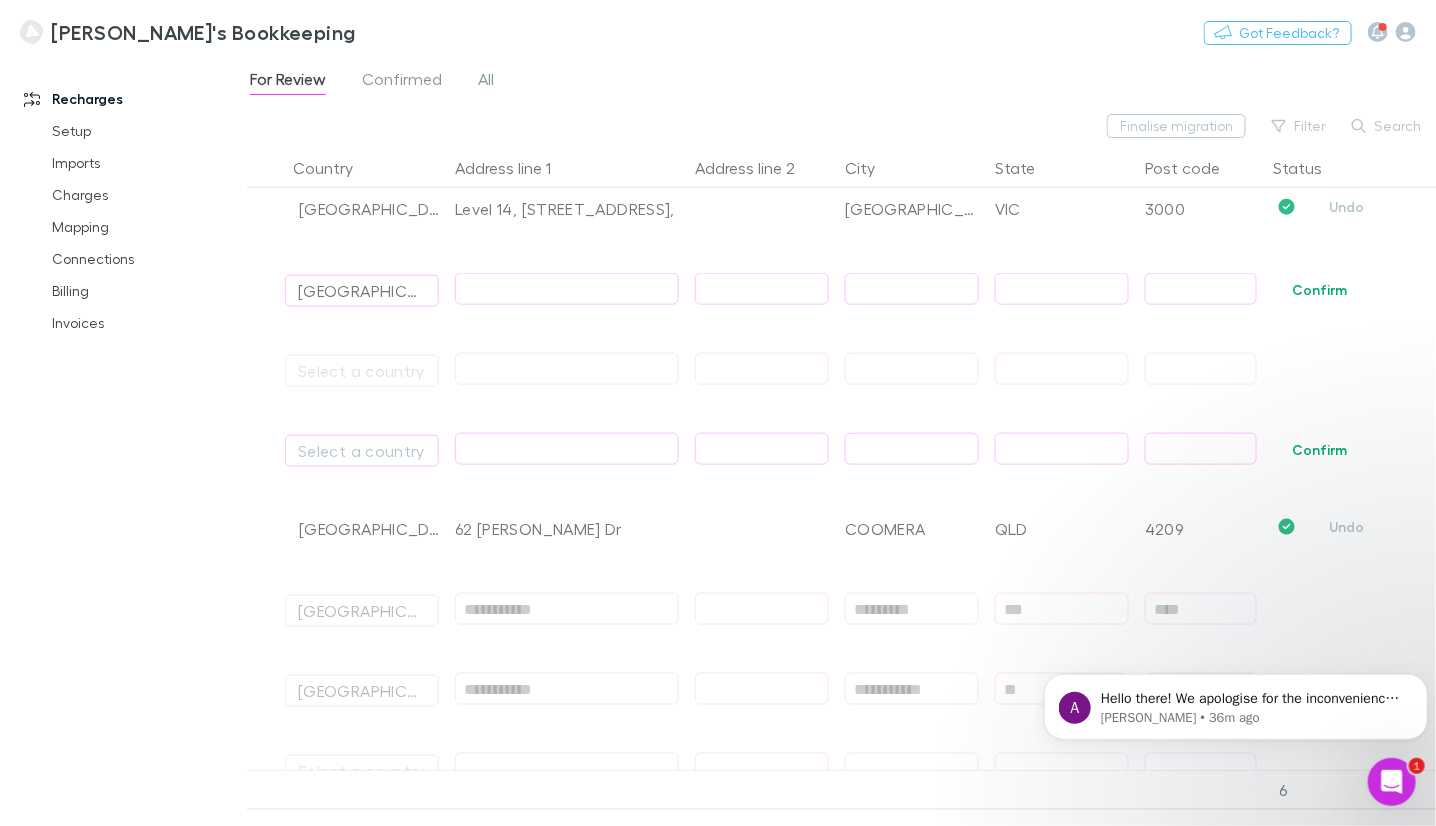 click at bounding box center [567, 289] 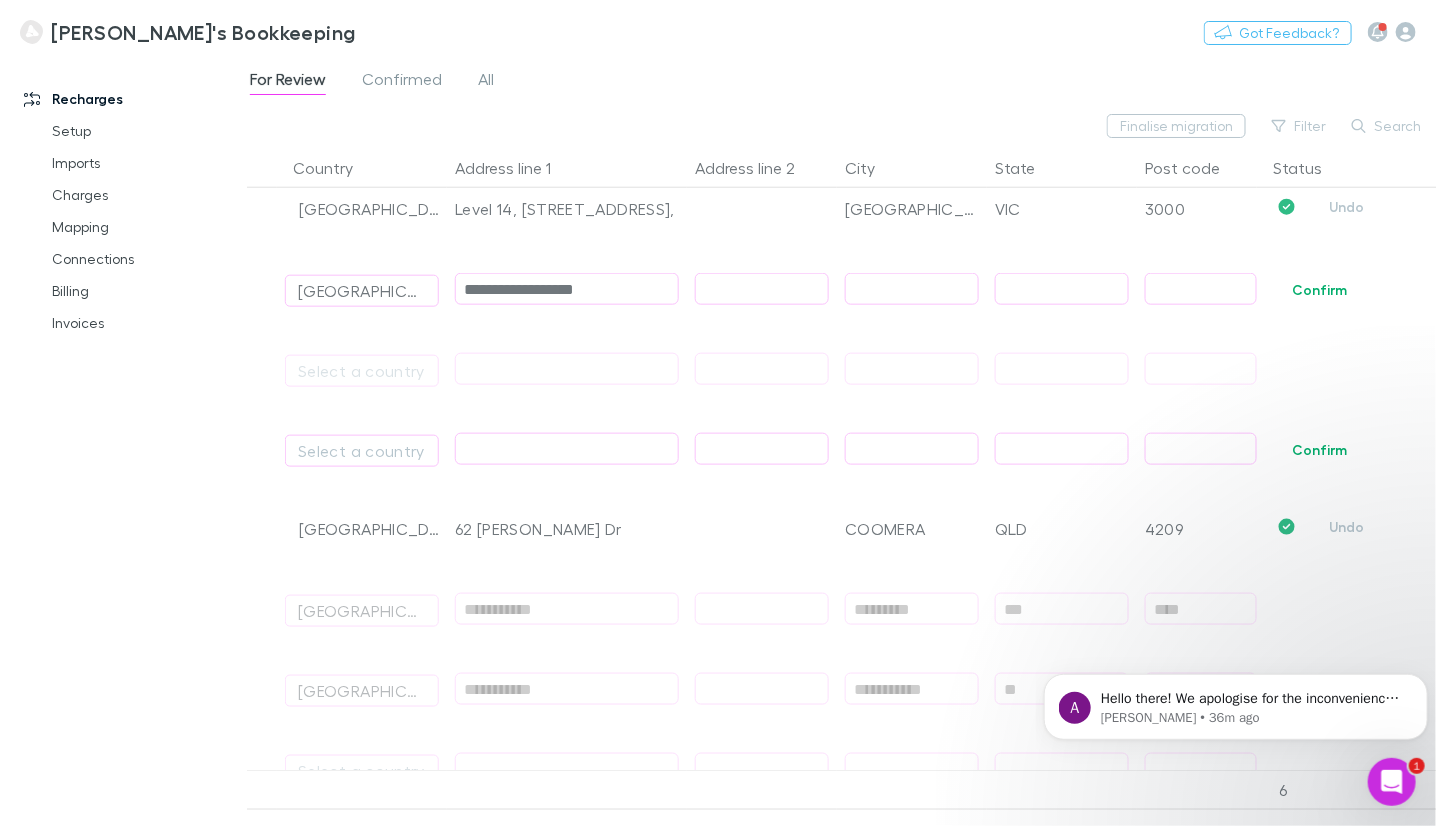 type on "**********" 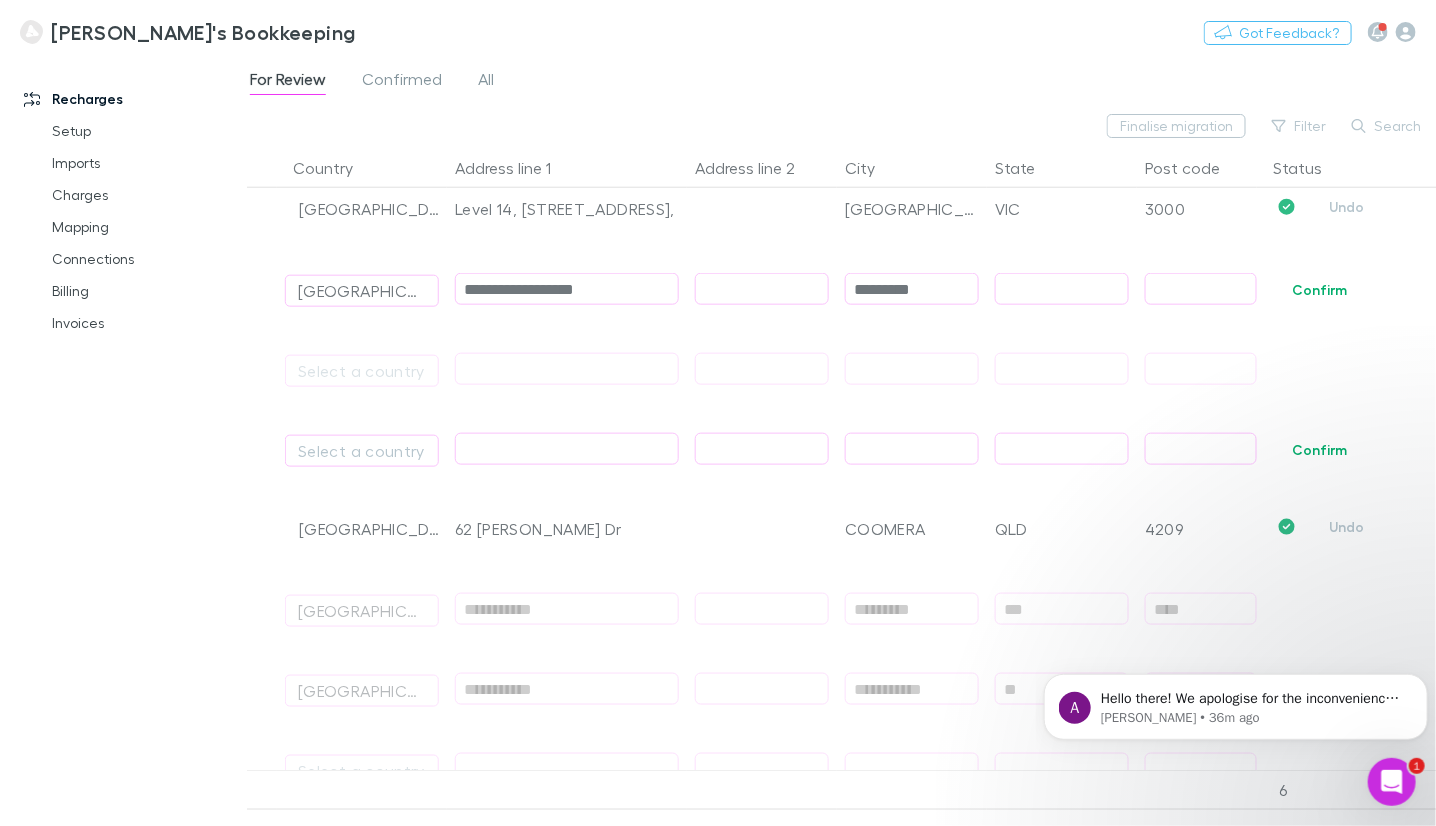 type on "*********" 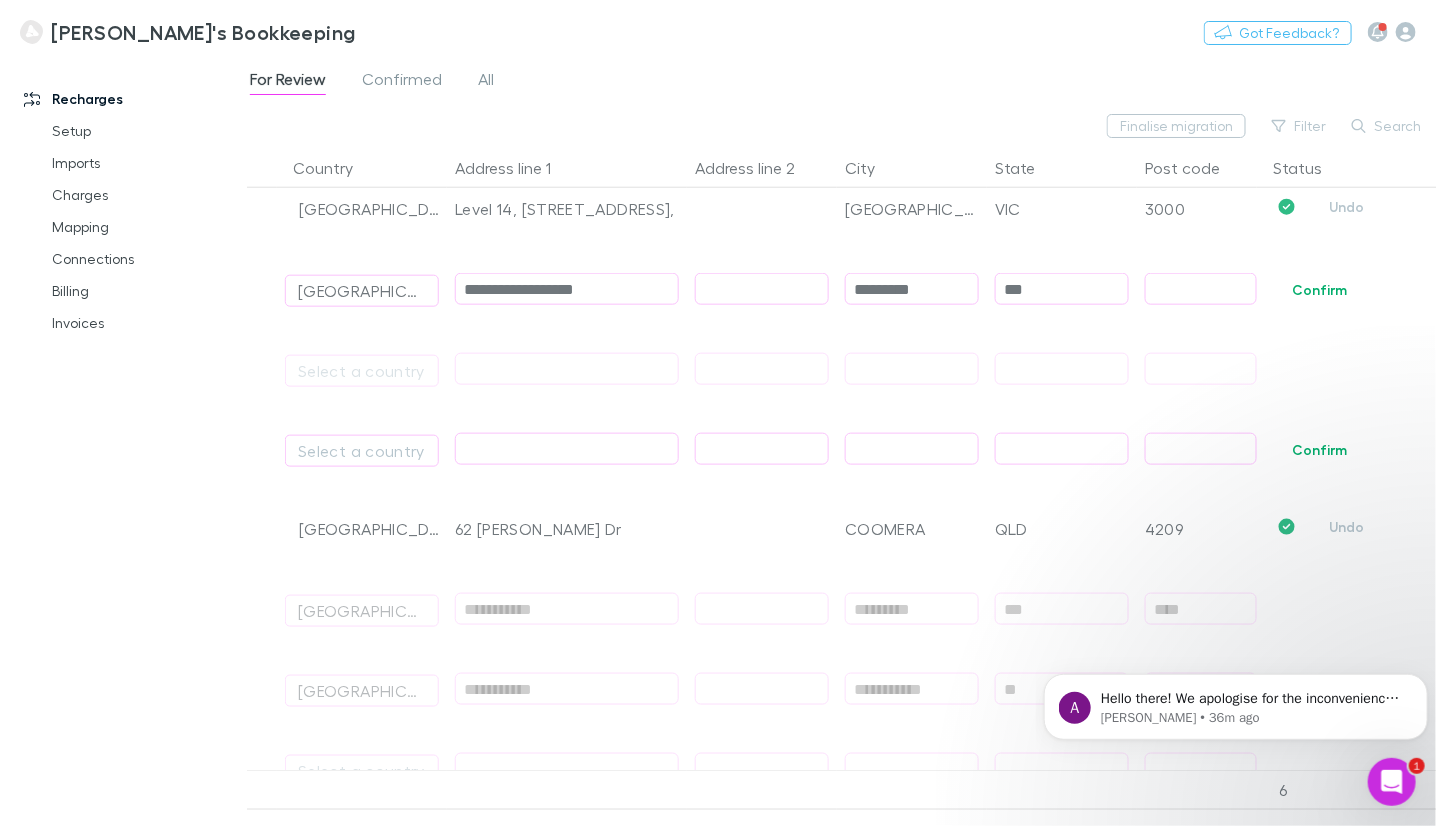 type on "***" 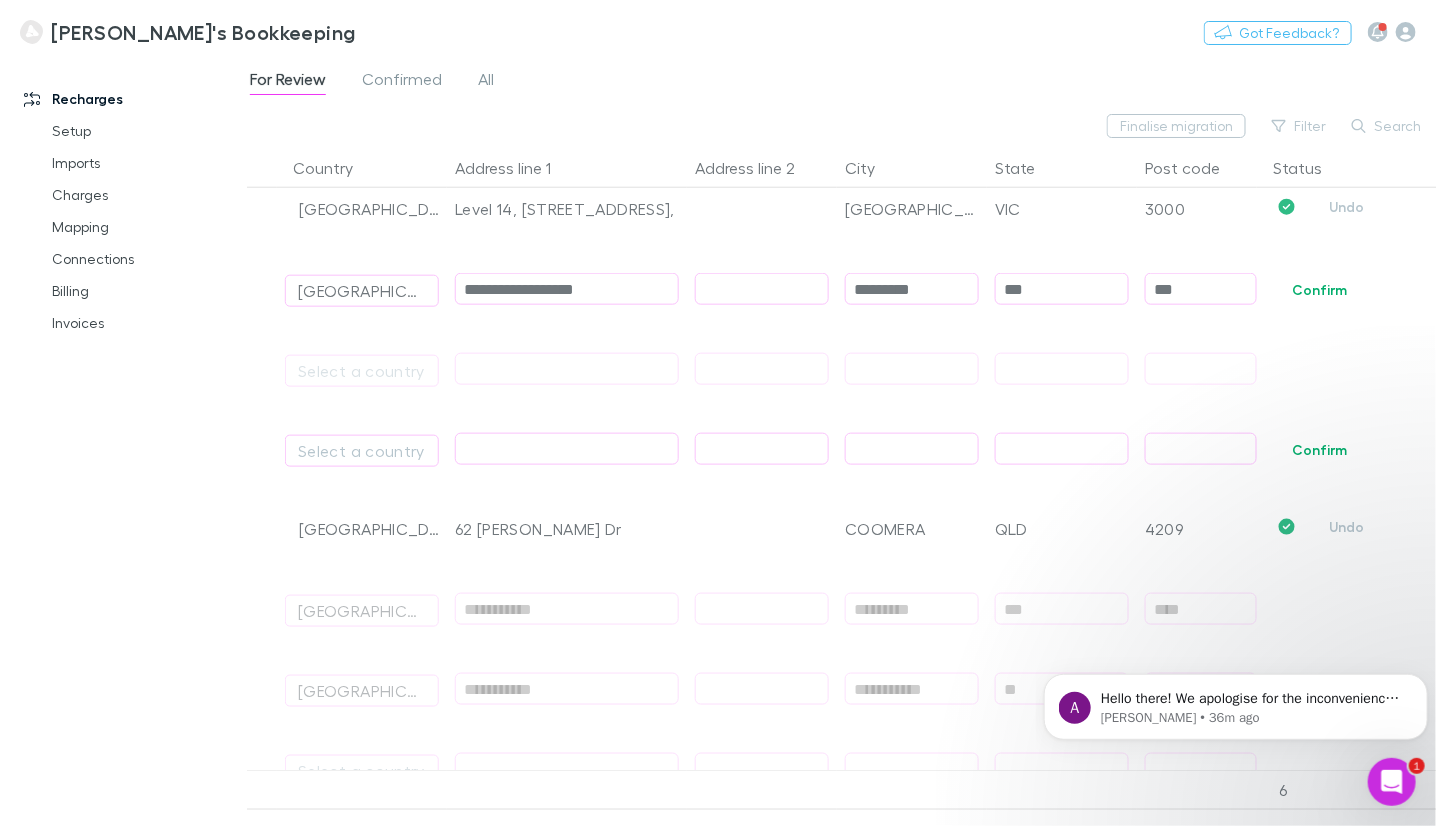type on "****" 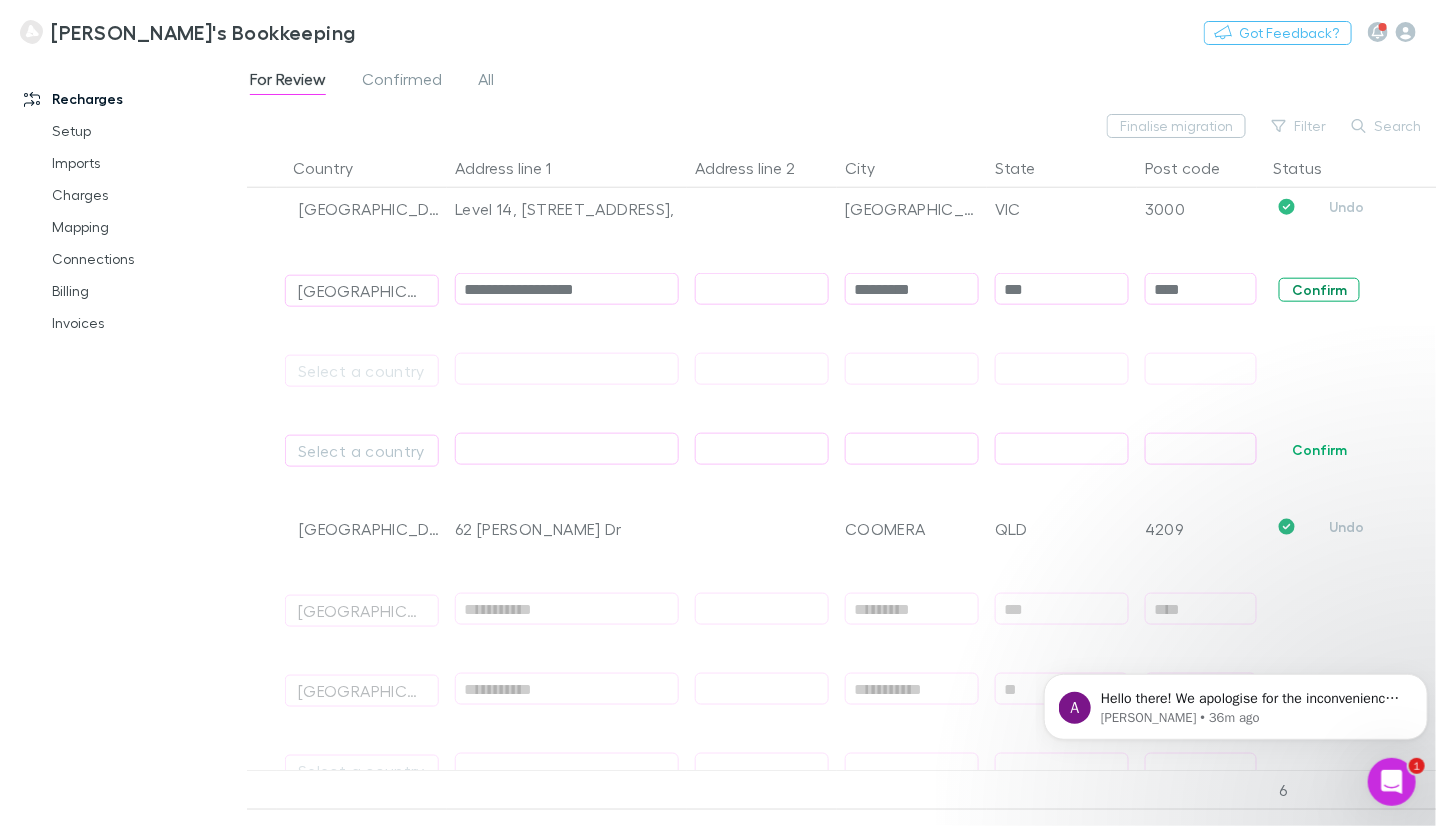 click on "Confirm" at bounding box center (1319, 290) 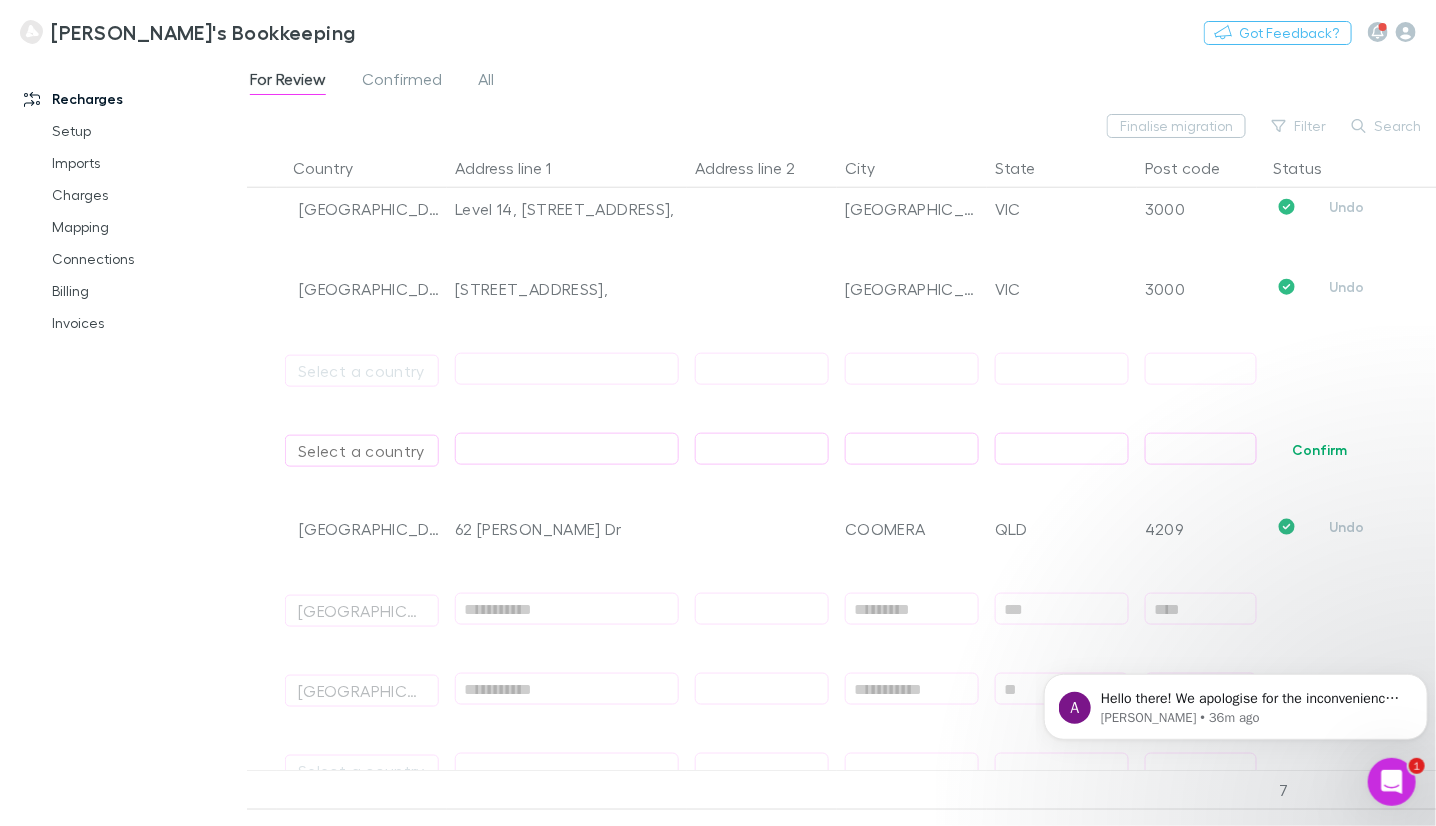 click on "Select a country" at bounding box center (362, 451) 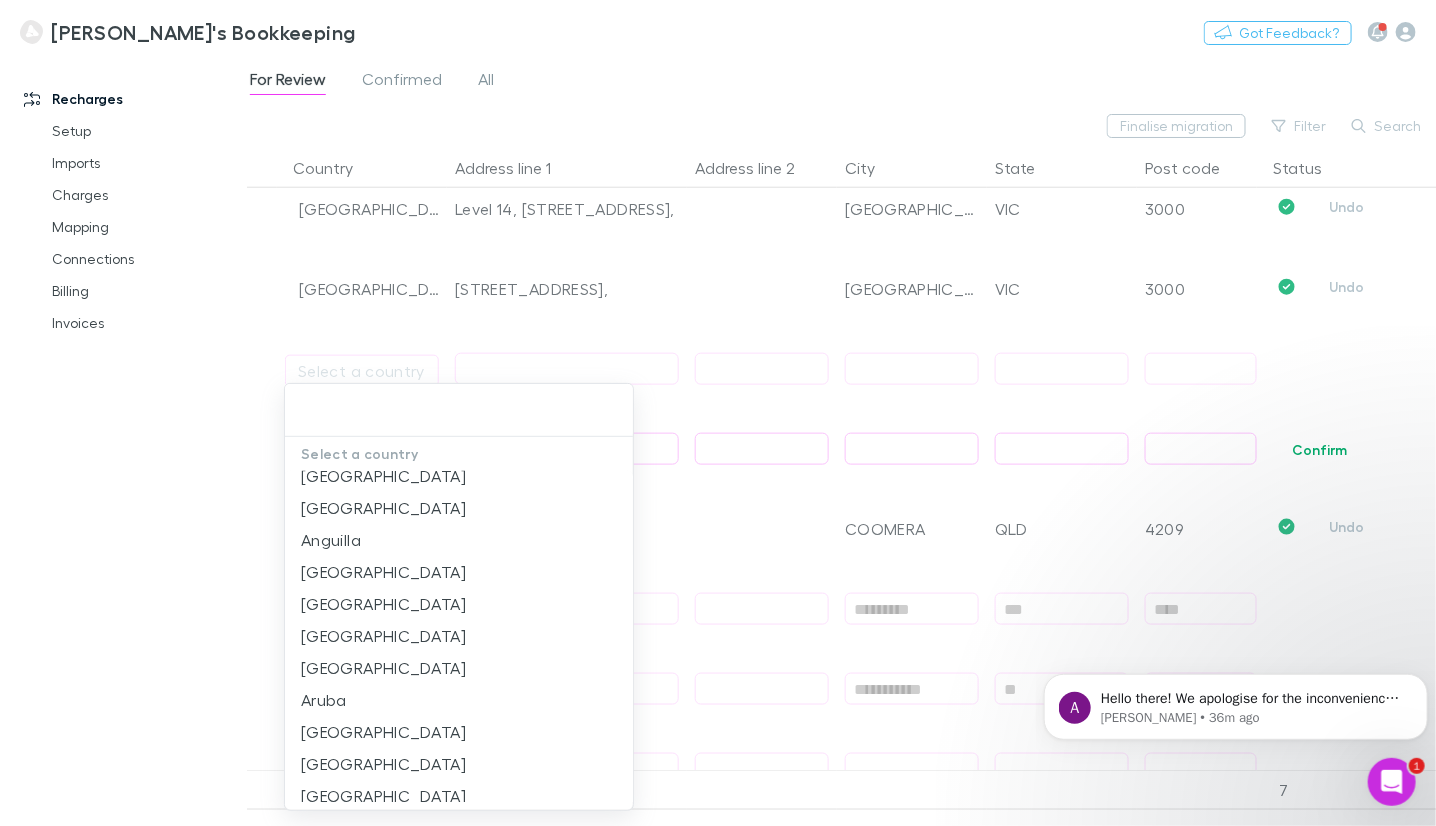 scroll, scrollTop: 300, scrollLeft: 0, axis: vertical 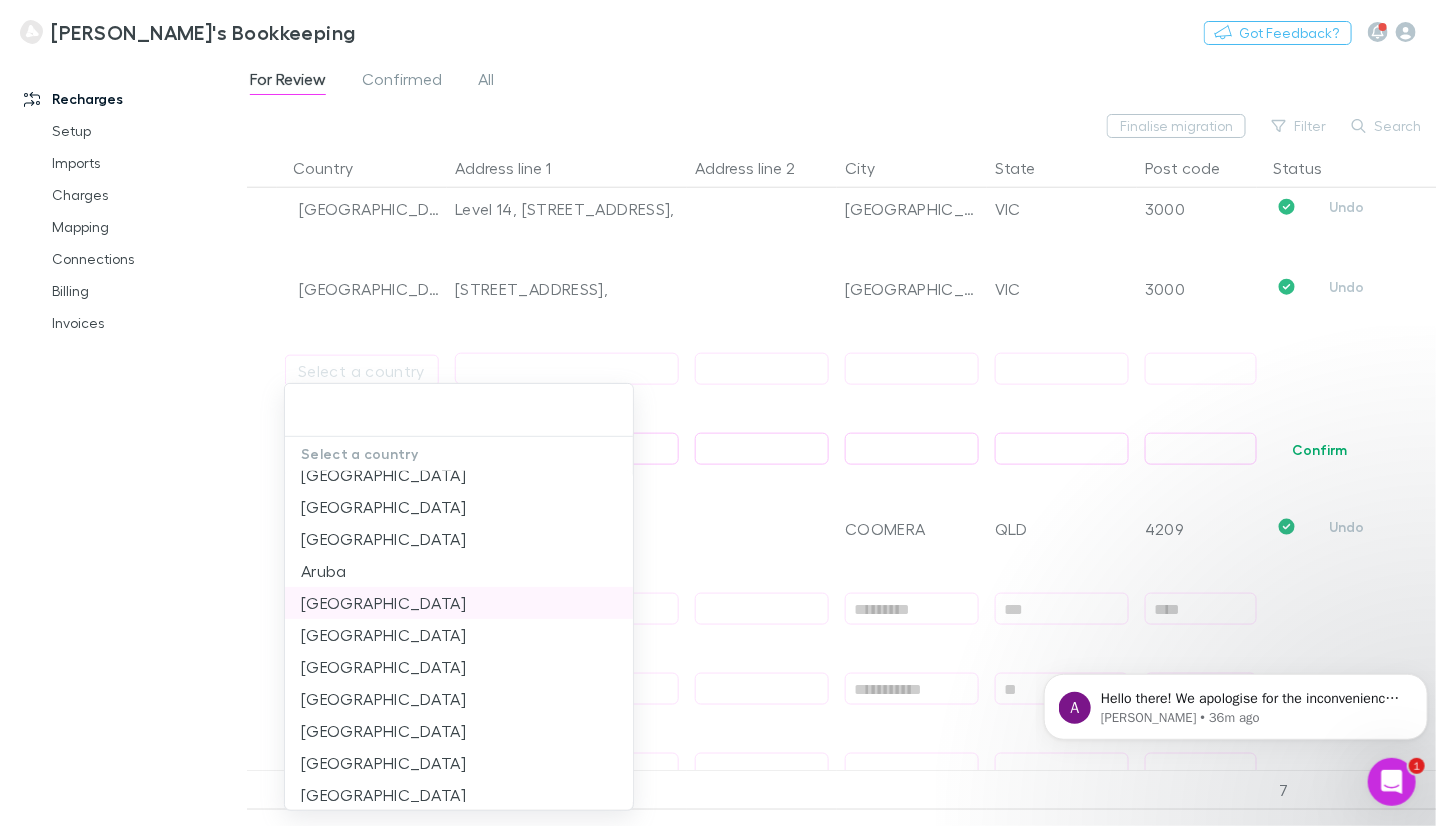 click on "[GEOGRAPHIC_DATA]" at bounding box center (459, 603) 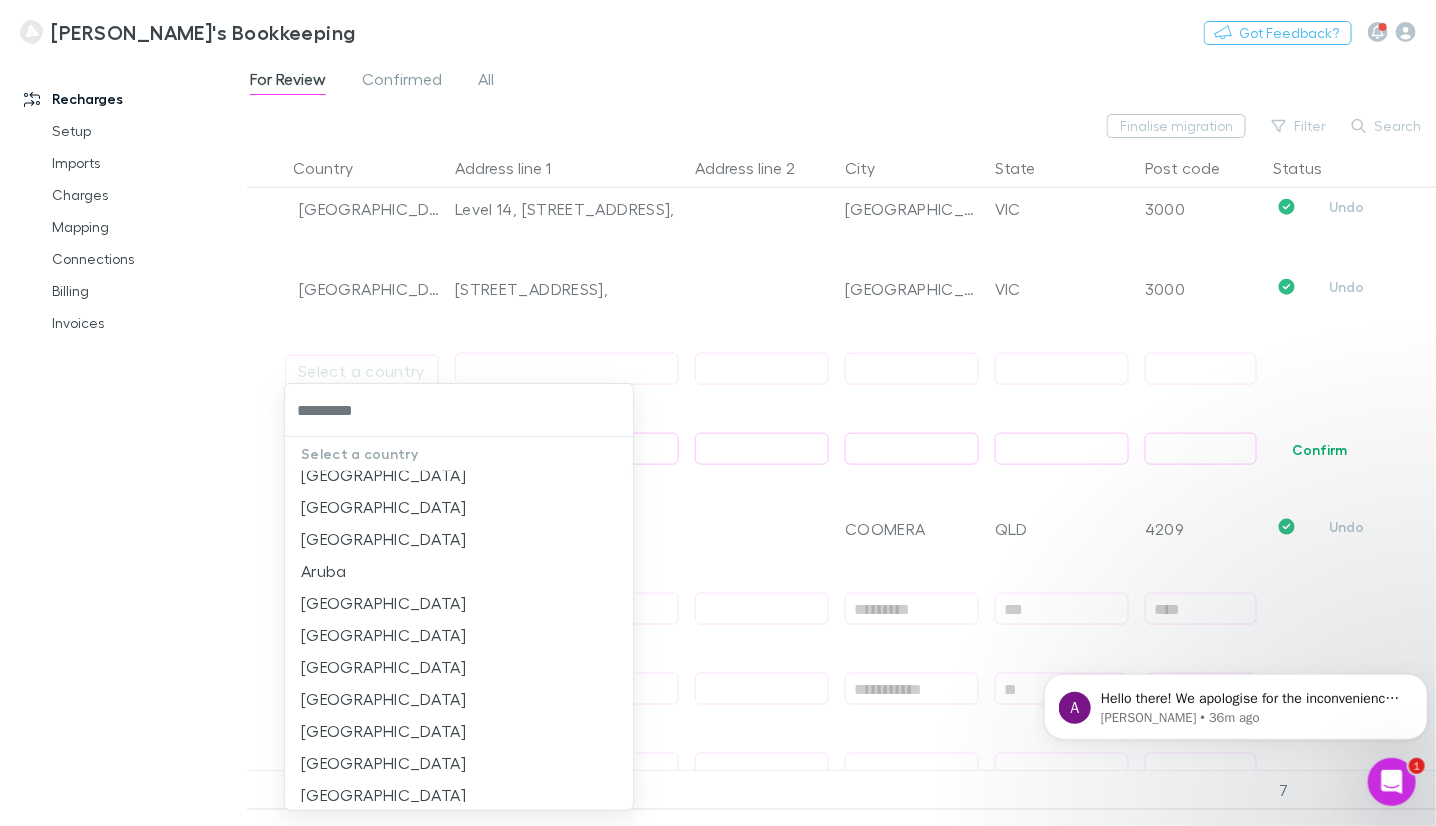 click on "Select a country" at bounding box center [459, 454] 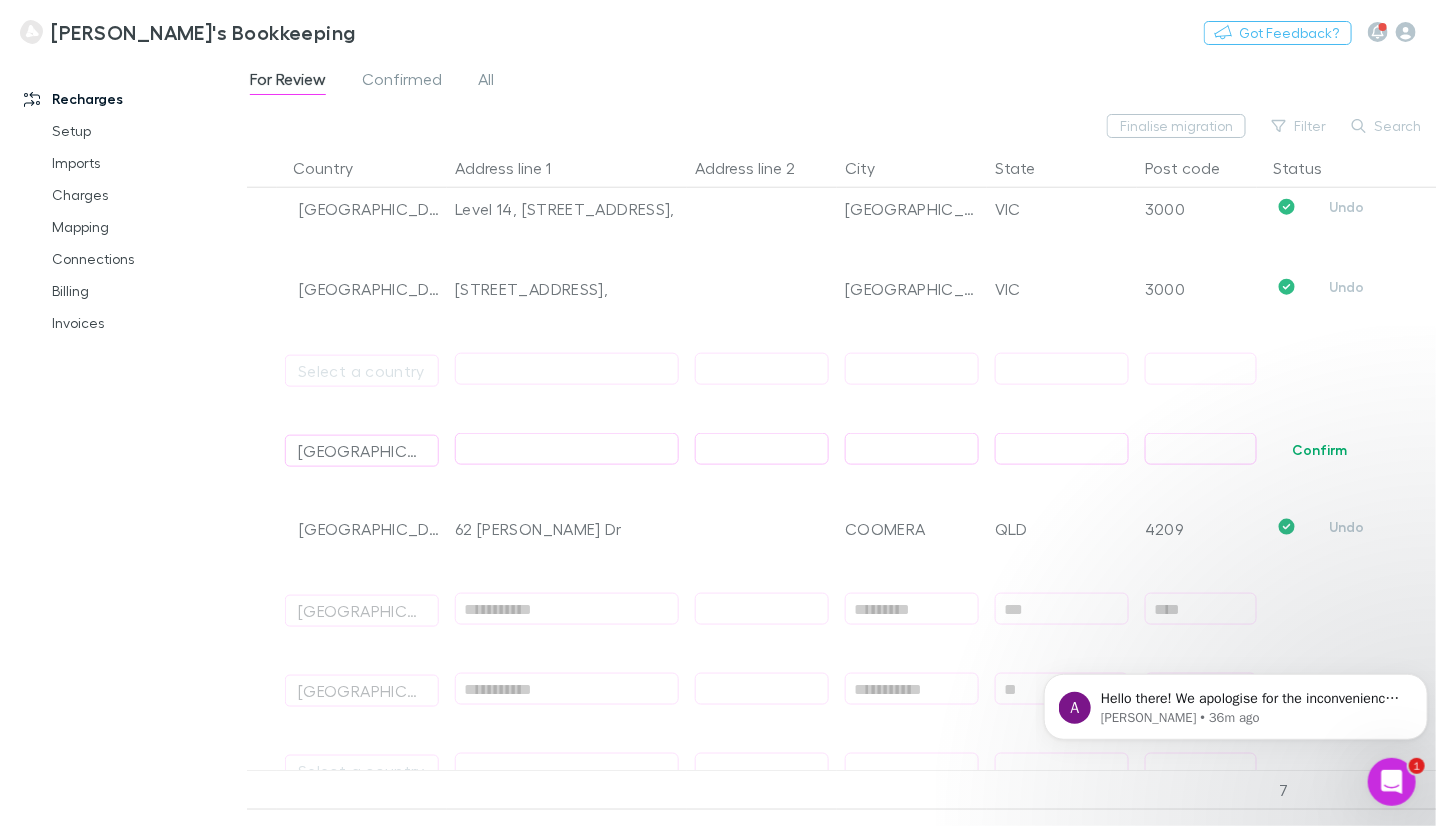 scroll, scrollTop: 0, scrollLeft: 0, axis: both 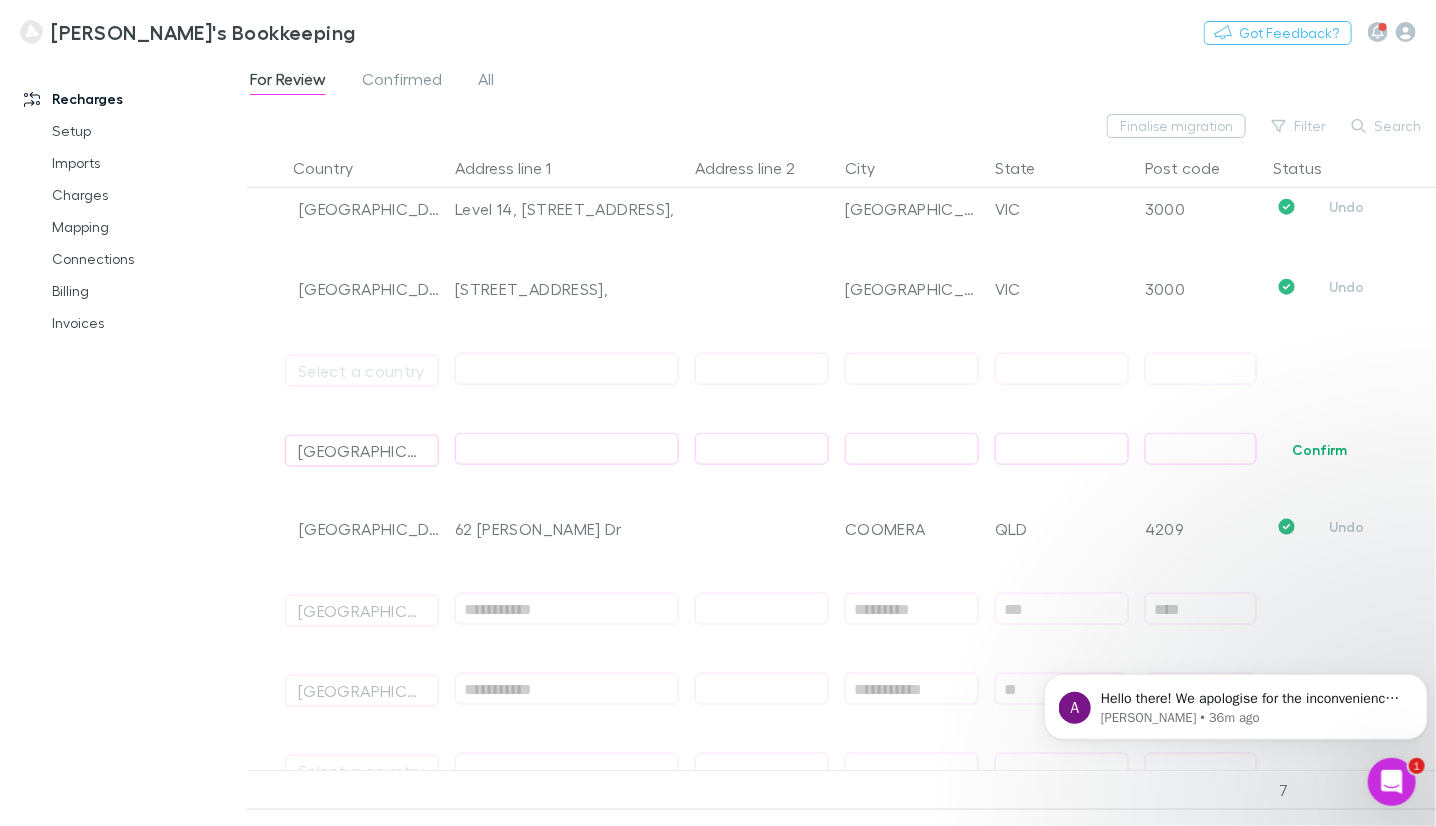 click at bounding box center (567, 449) 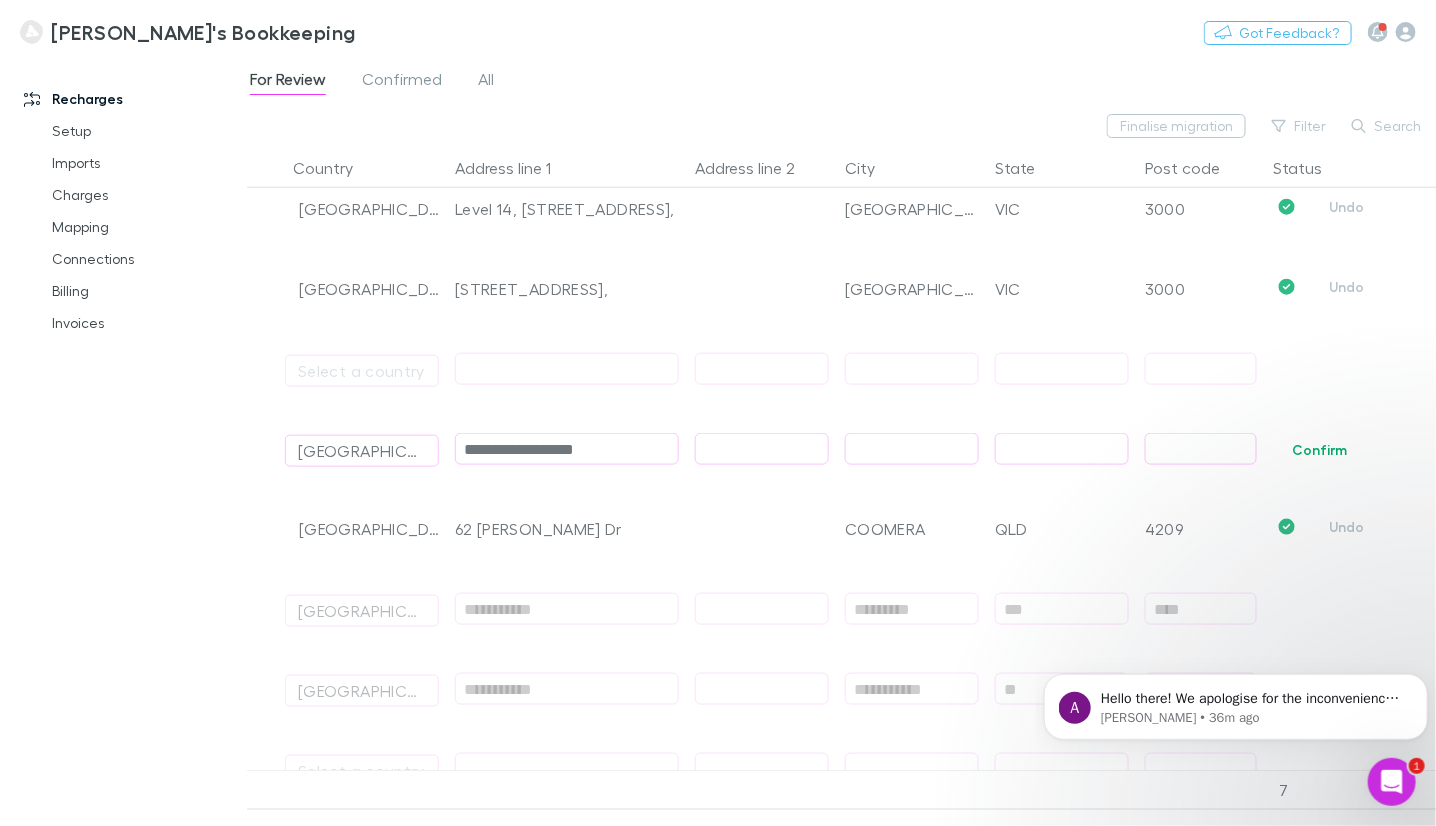type on "**********" 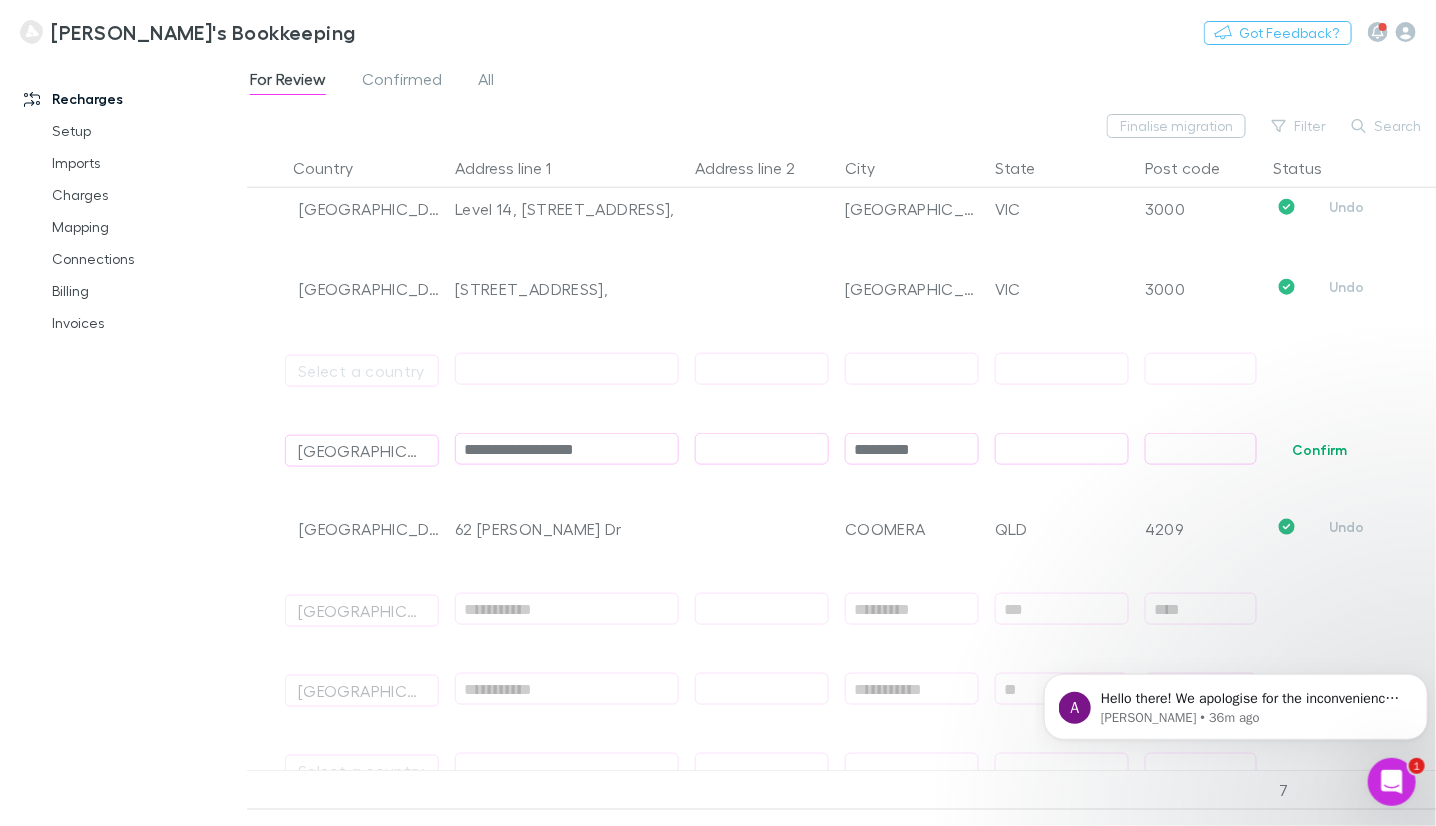 type on "*********" 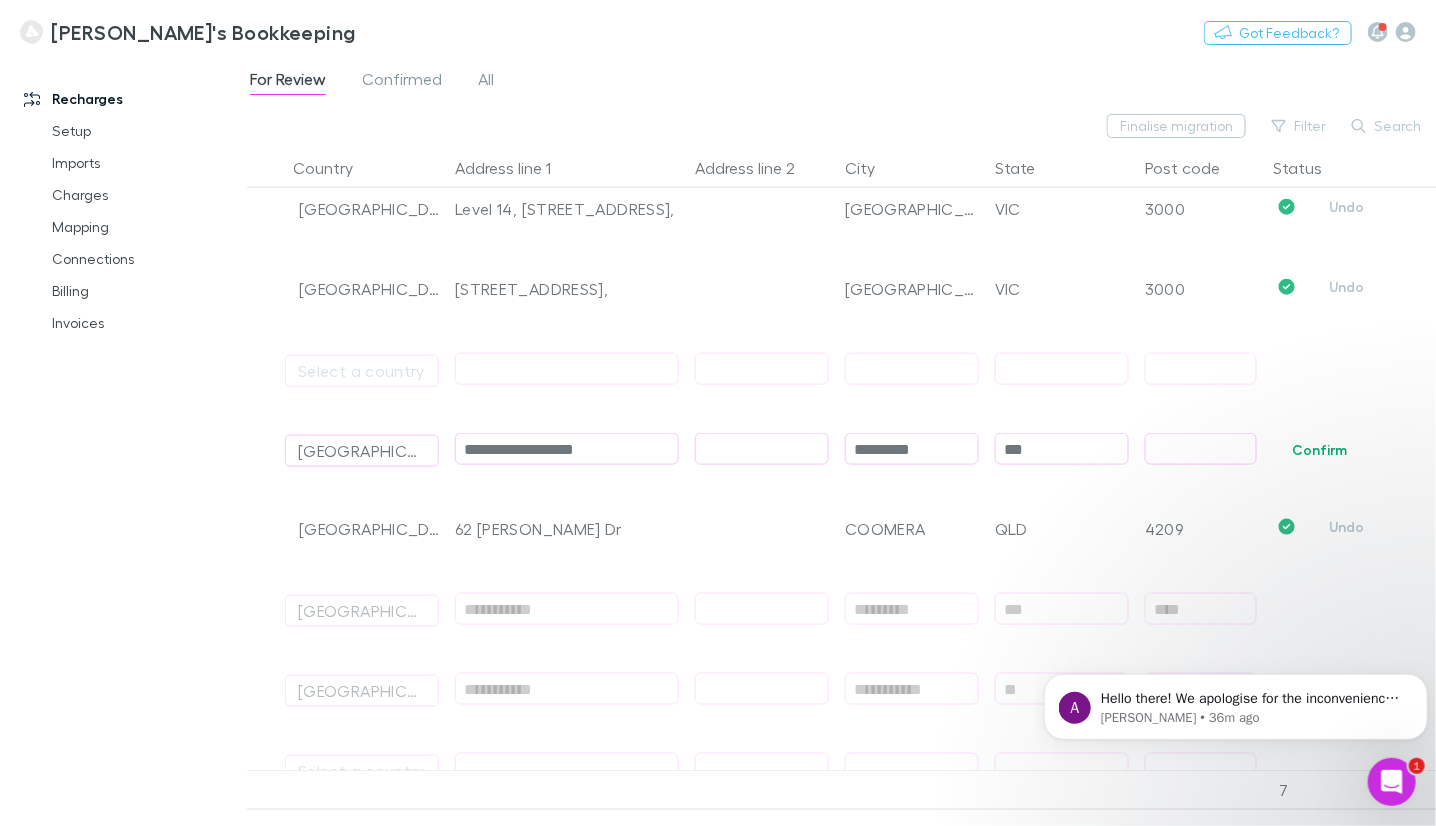 type on "***" 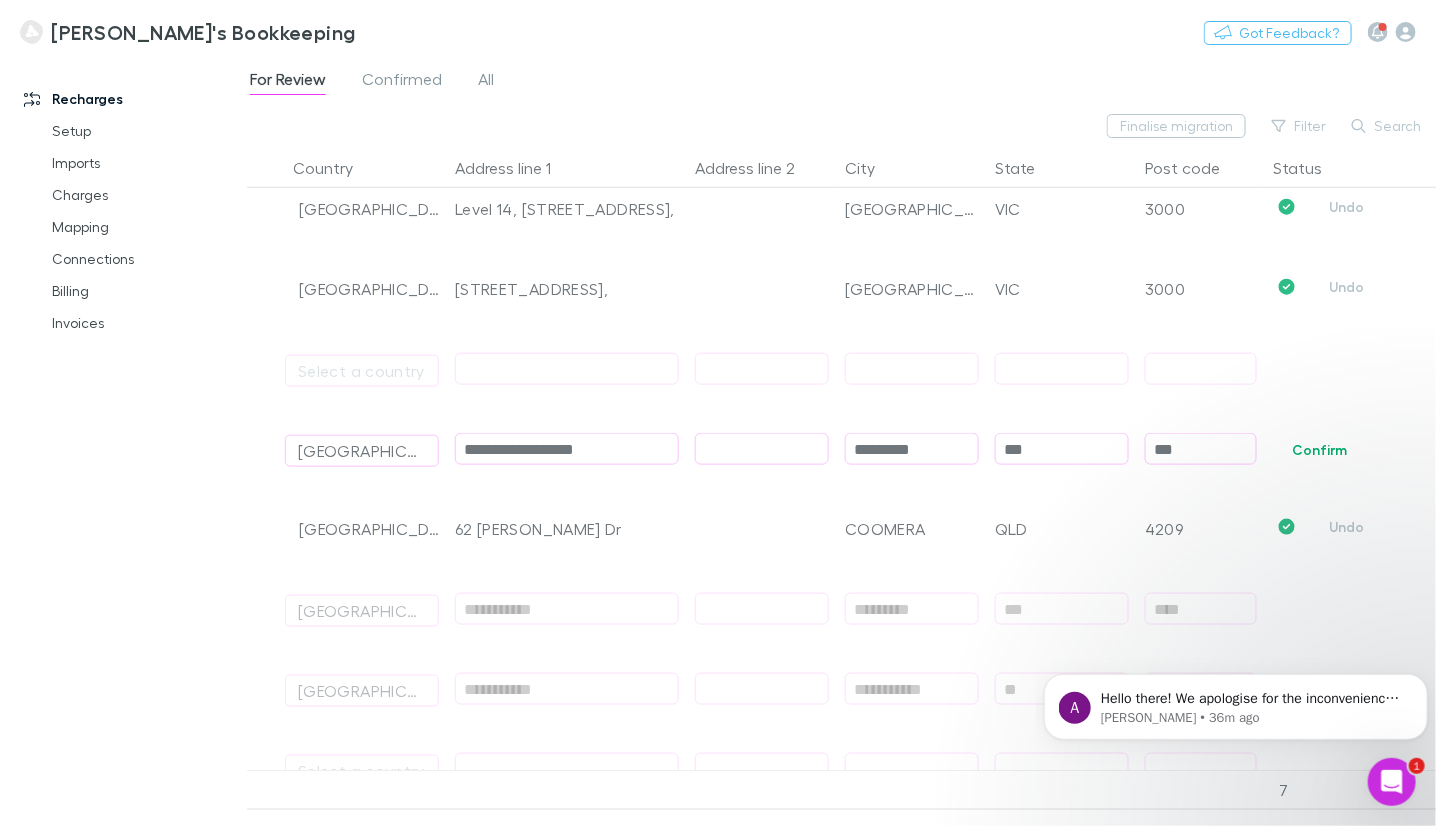 type on "****" 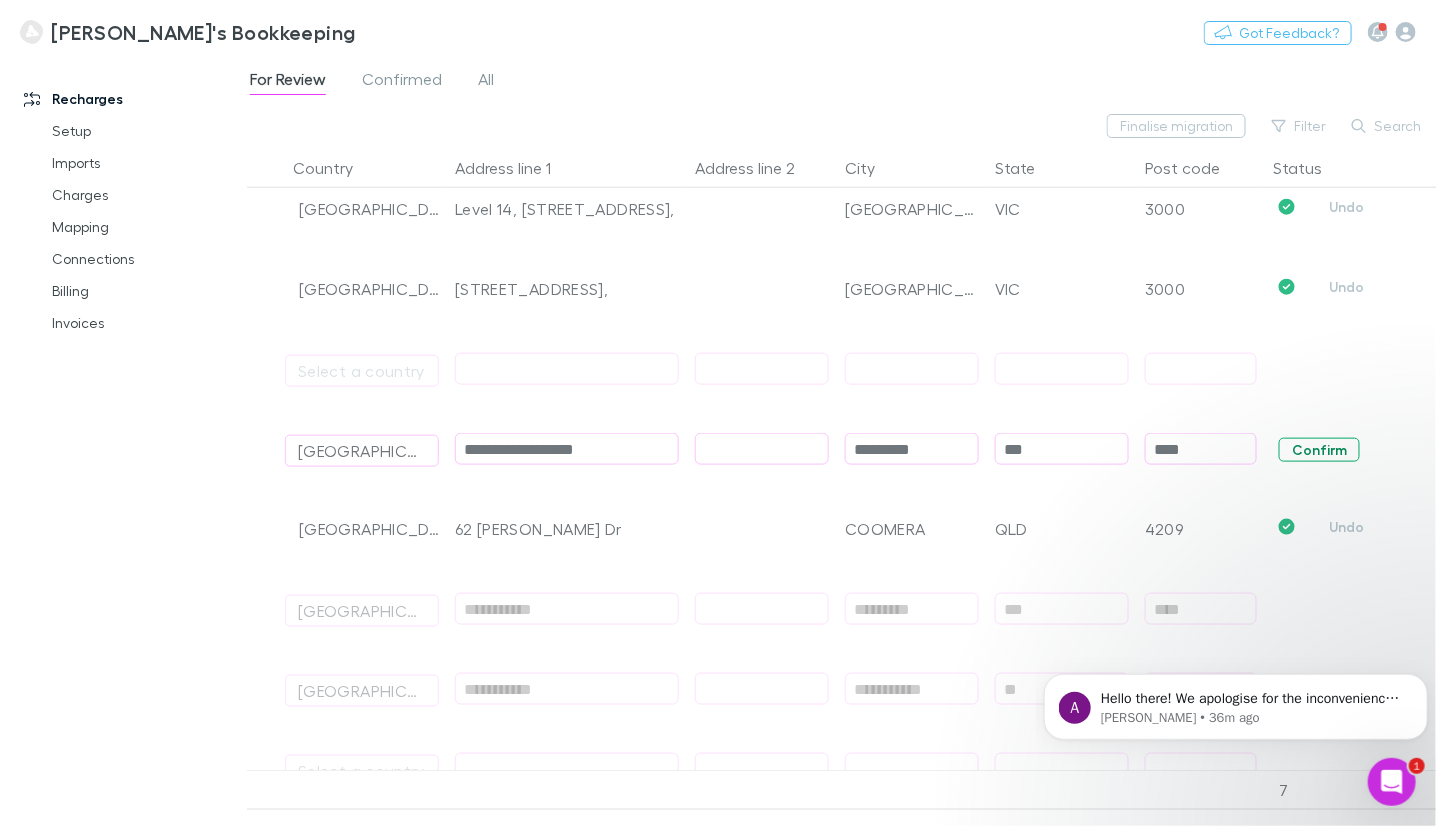 click on "Confirm" at bounding box center [1319, 450] 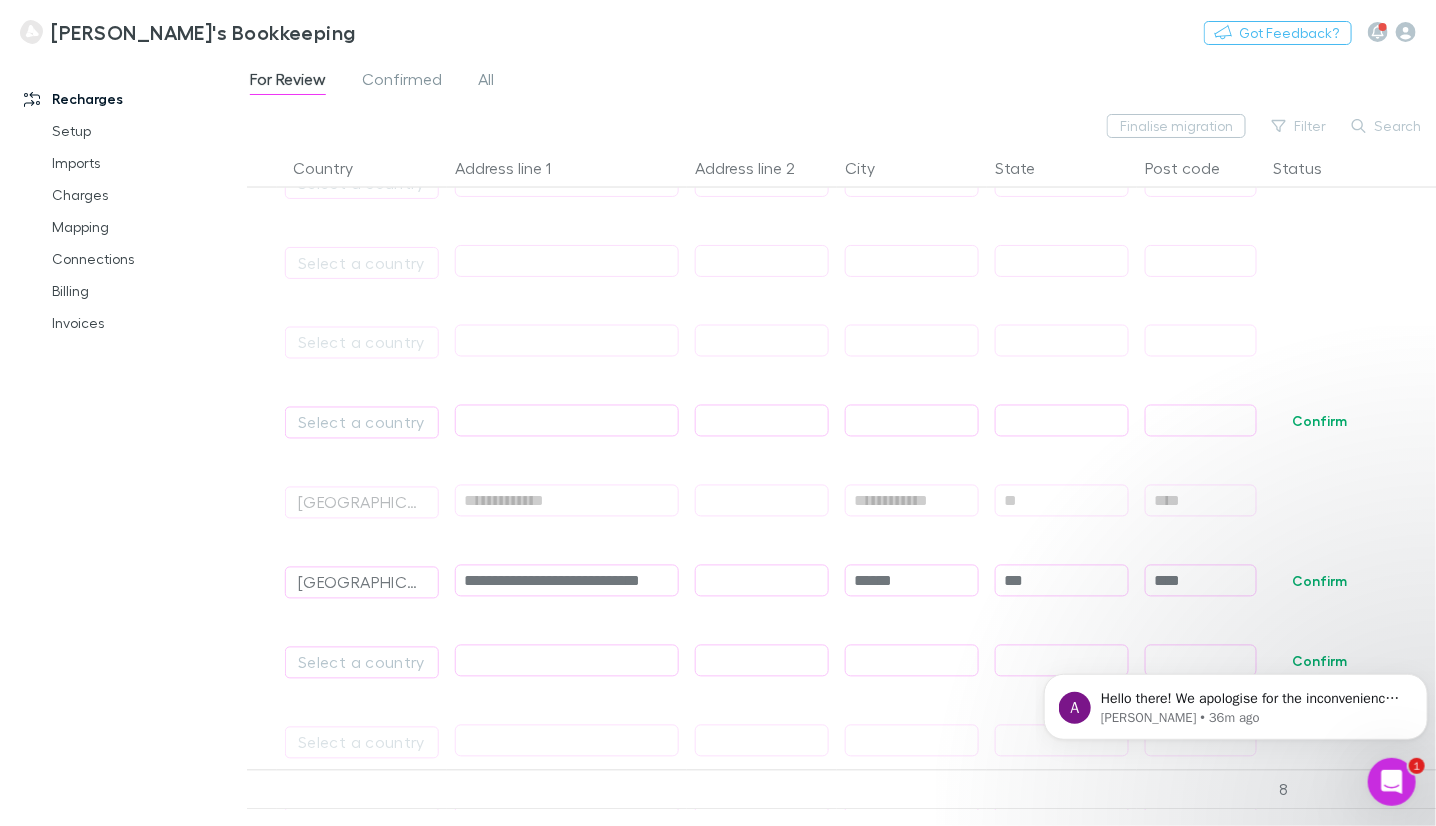 scroll, scrollTop: 1499, scrollLeft: 0, axis: vertical 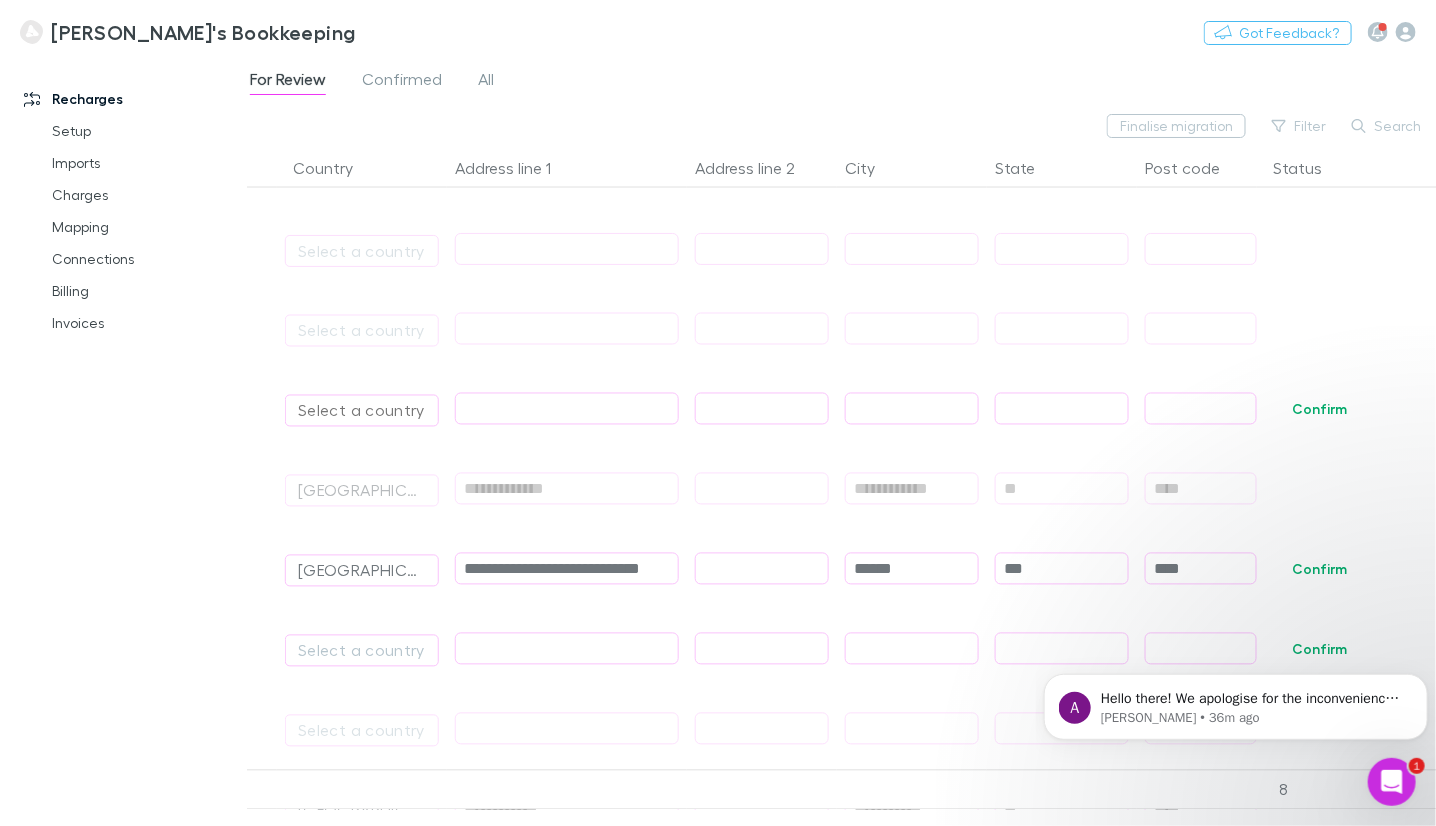 click on "Select a country" at bounding box center (362, 411) 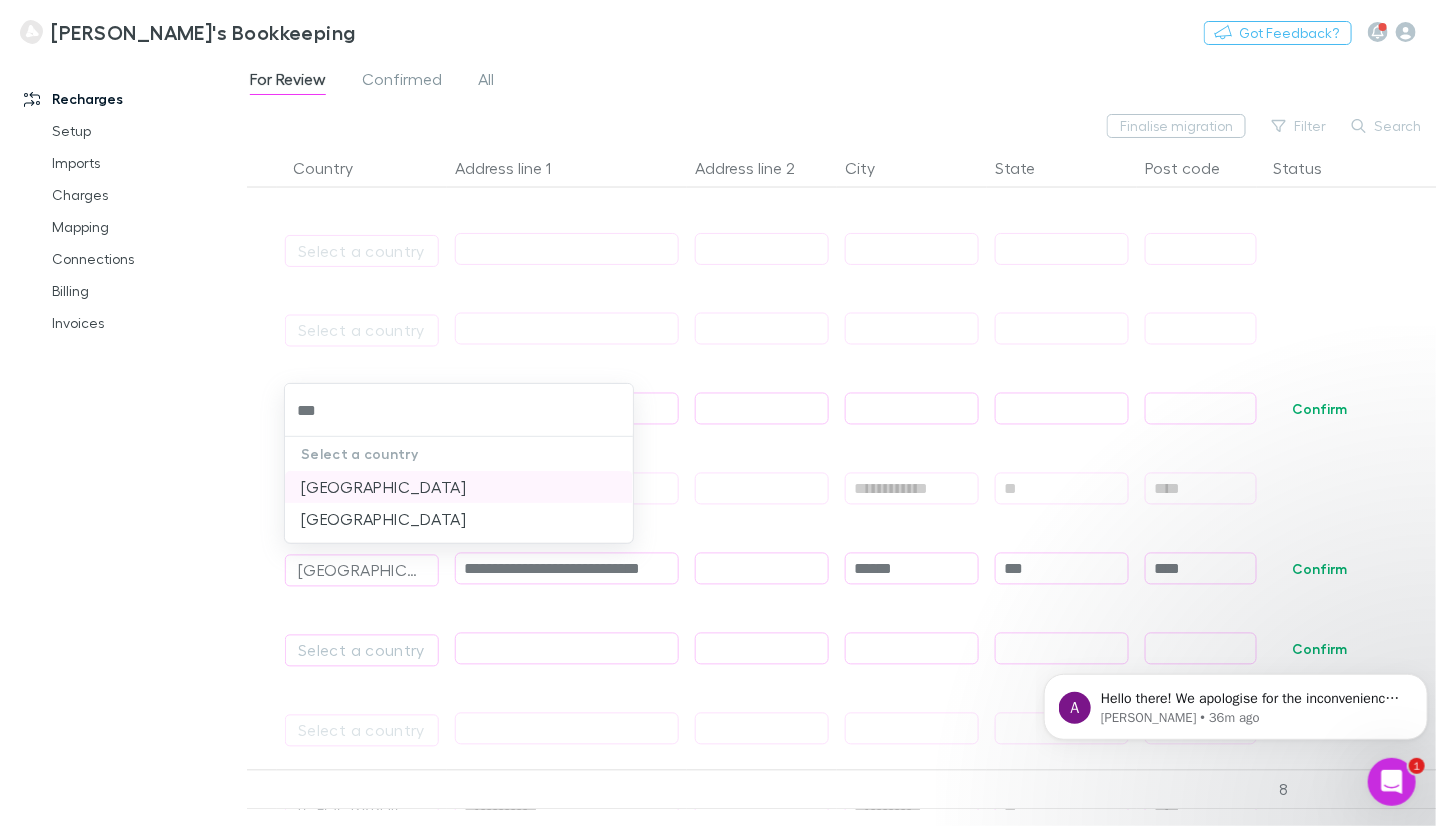 click on "[GEOGRAPHIC_DATA]" at bounding box center [459, 487] 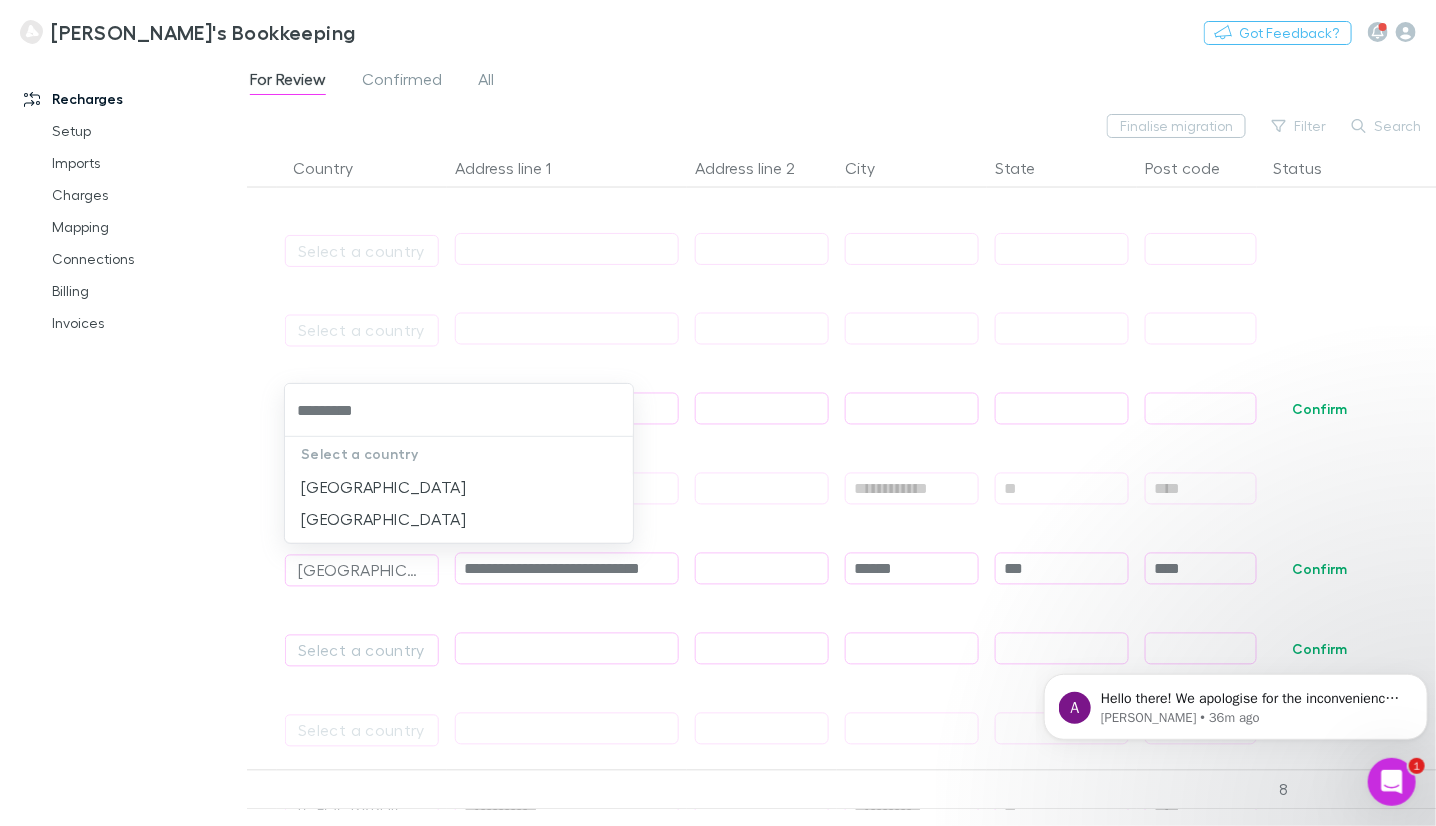 click at bounding box center (718, 413) 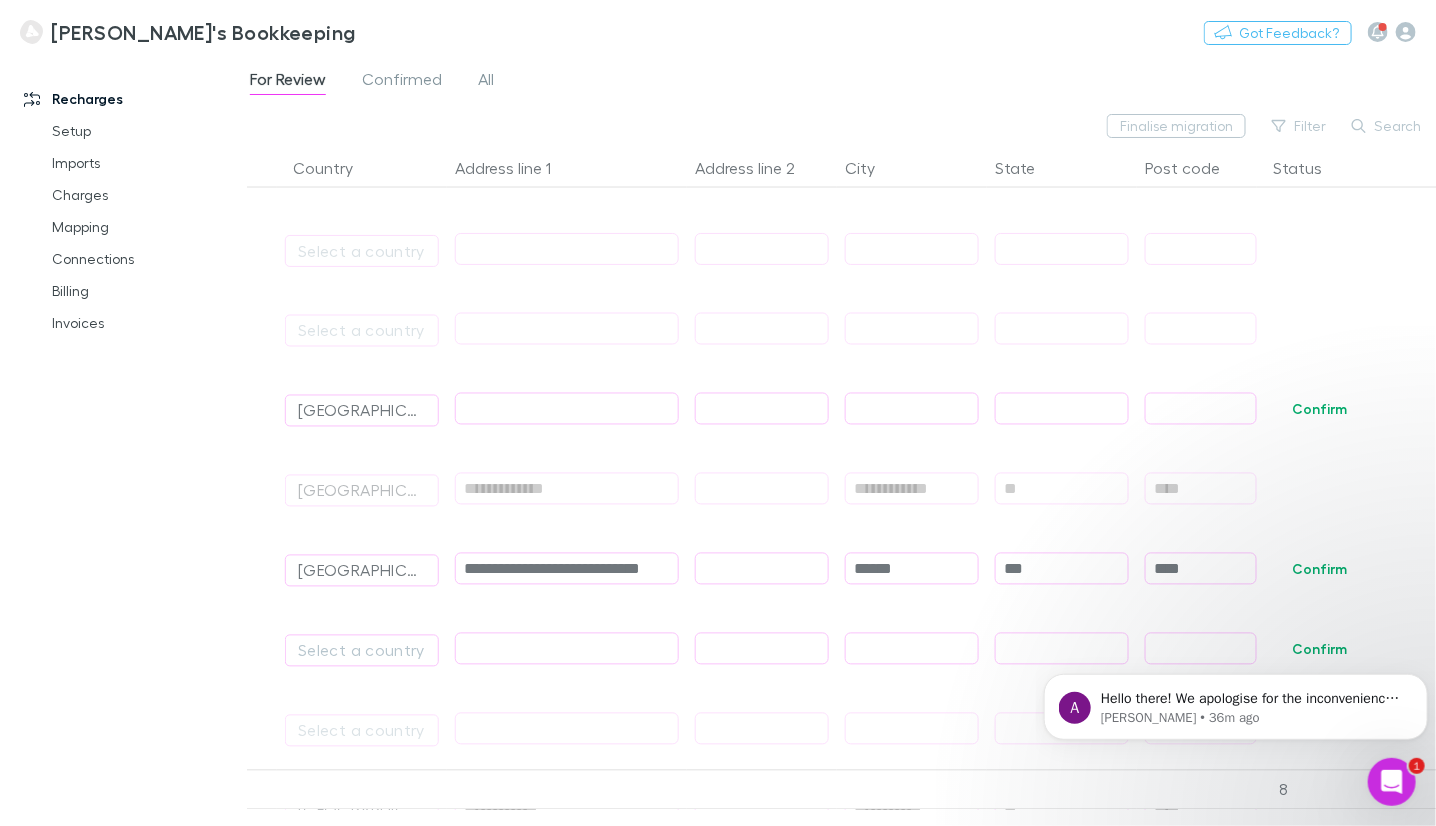 click at bounding box center (567, 409) 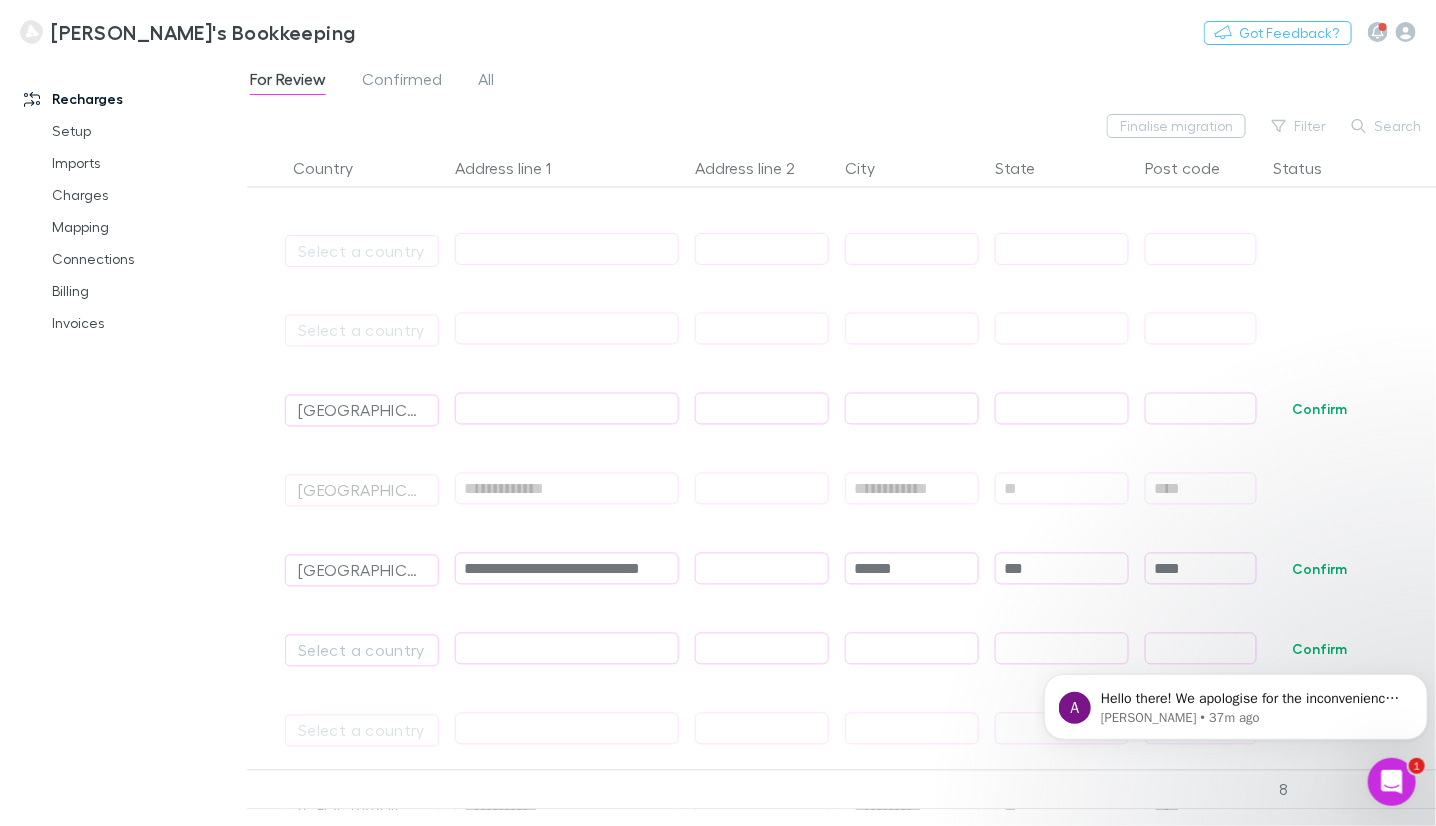 paste on "**********" 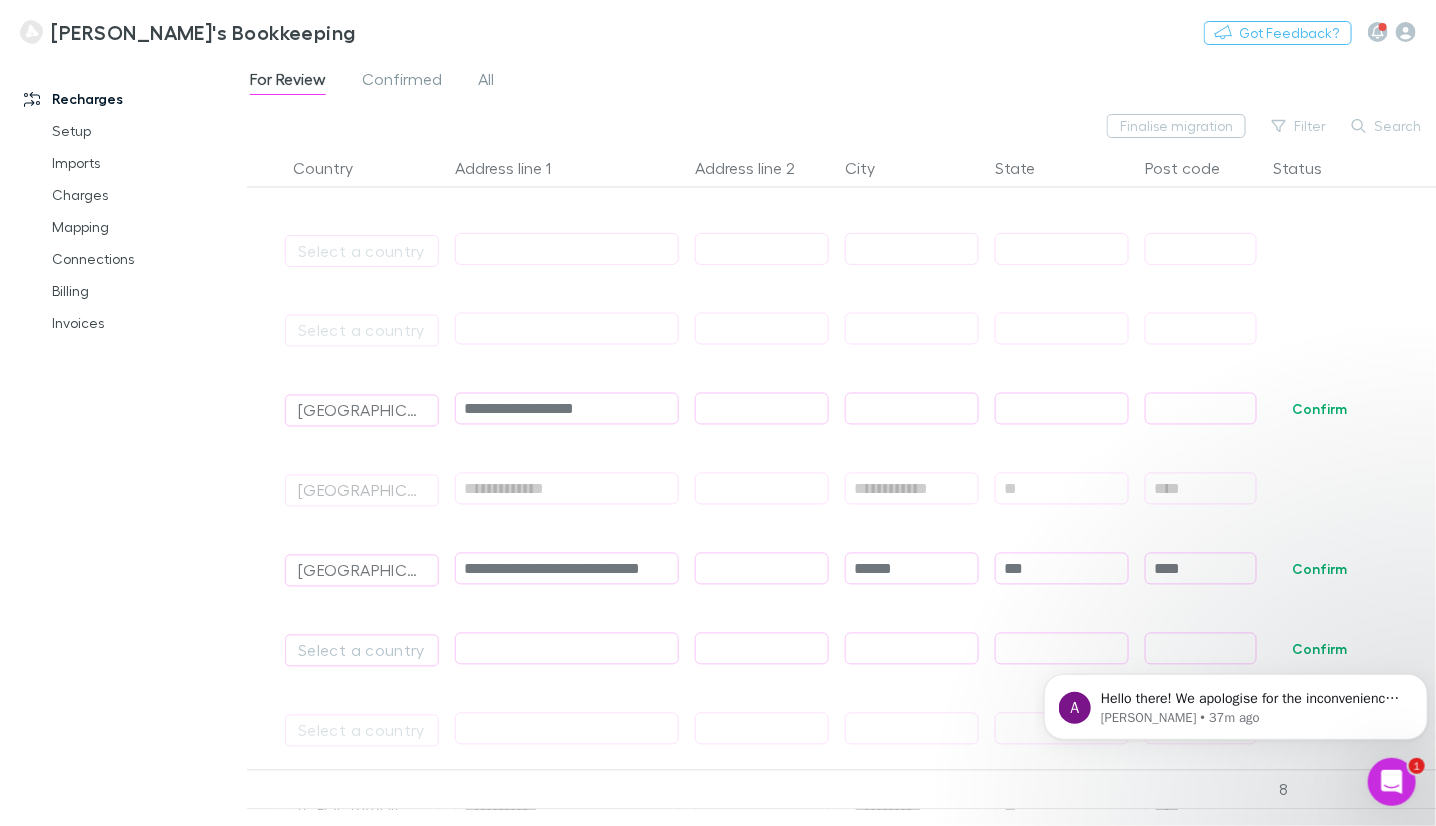 type on "**********" 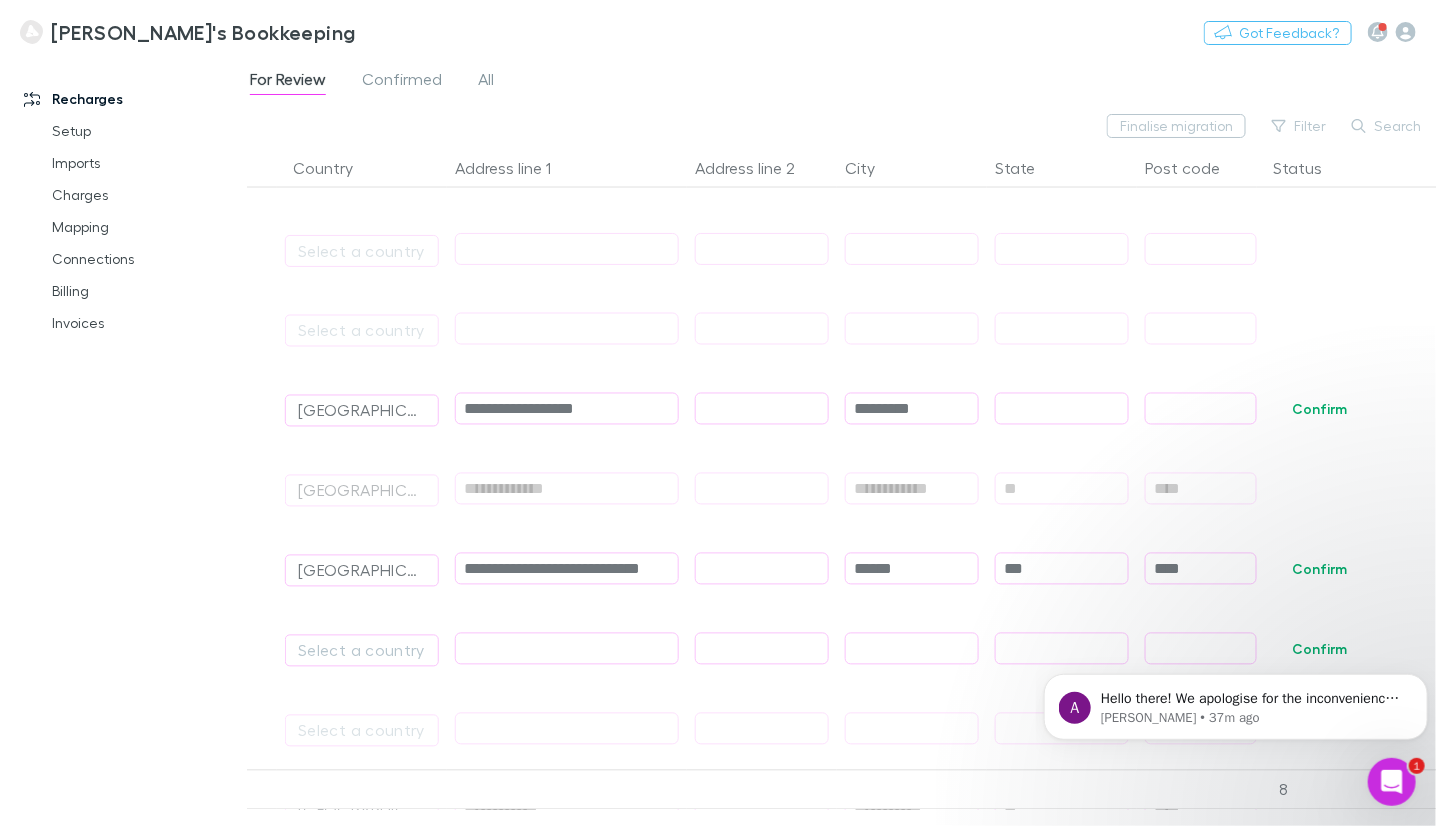 type on "*********" 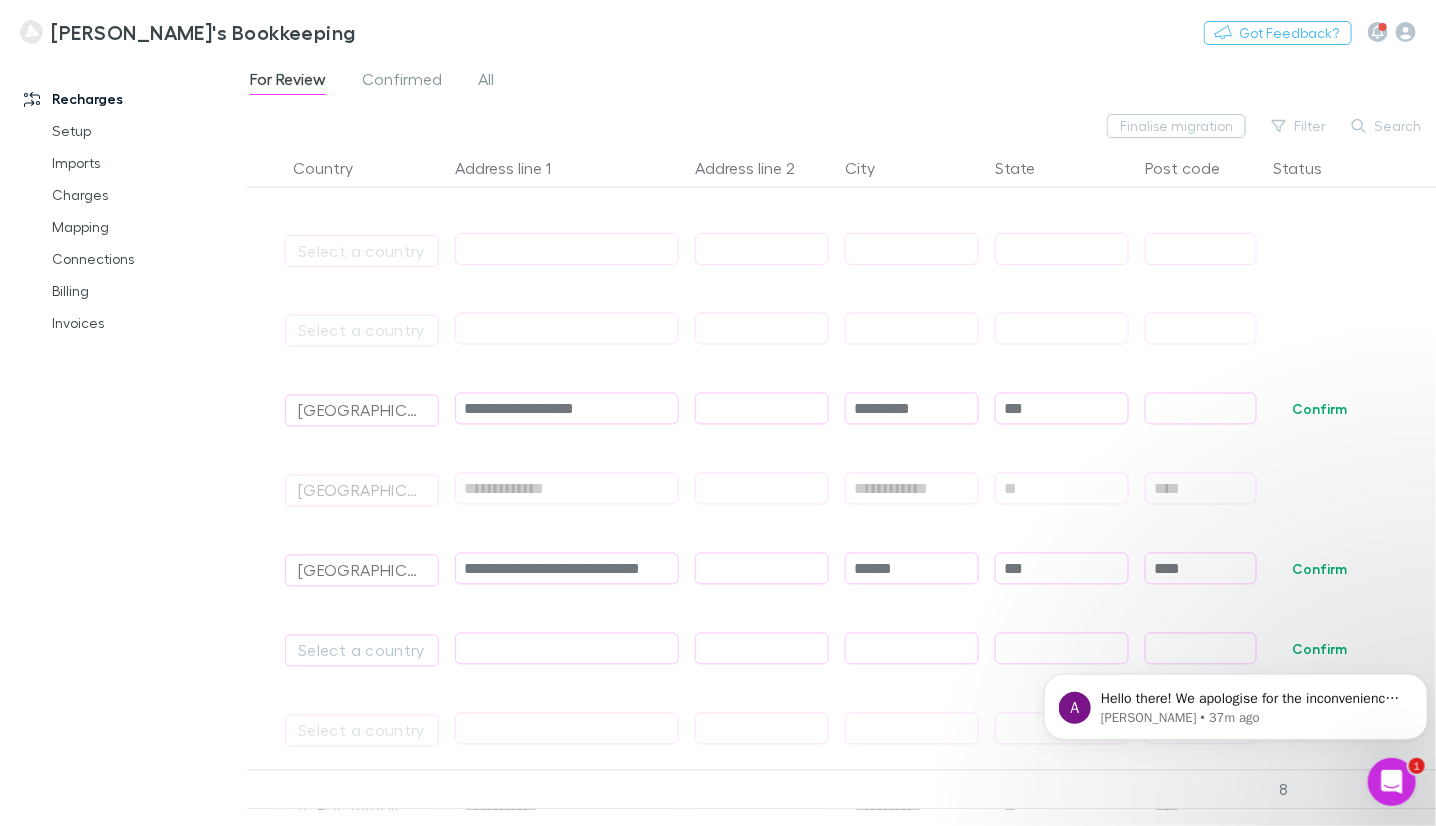 type on "***" 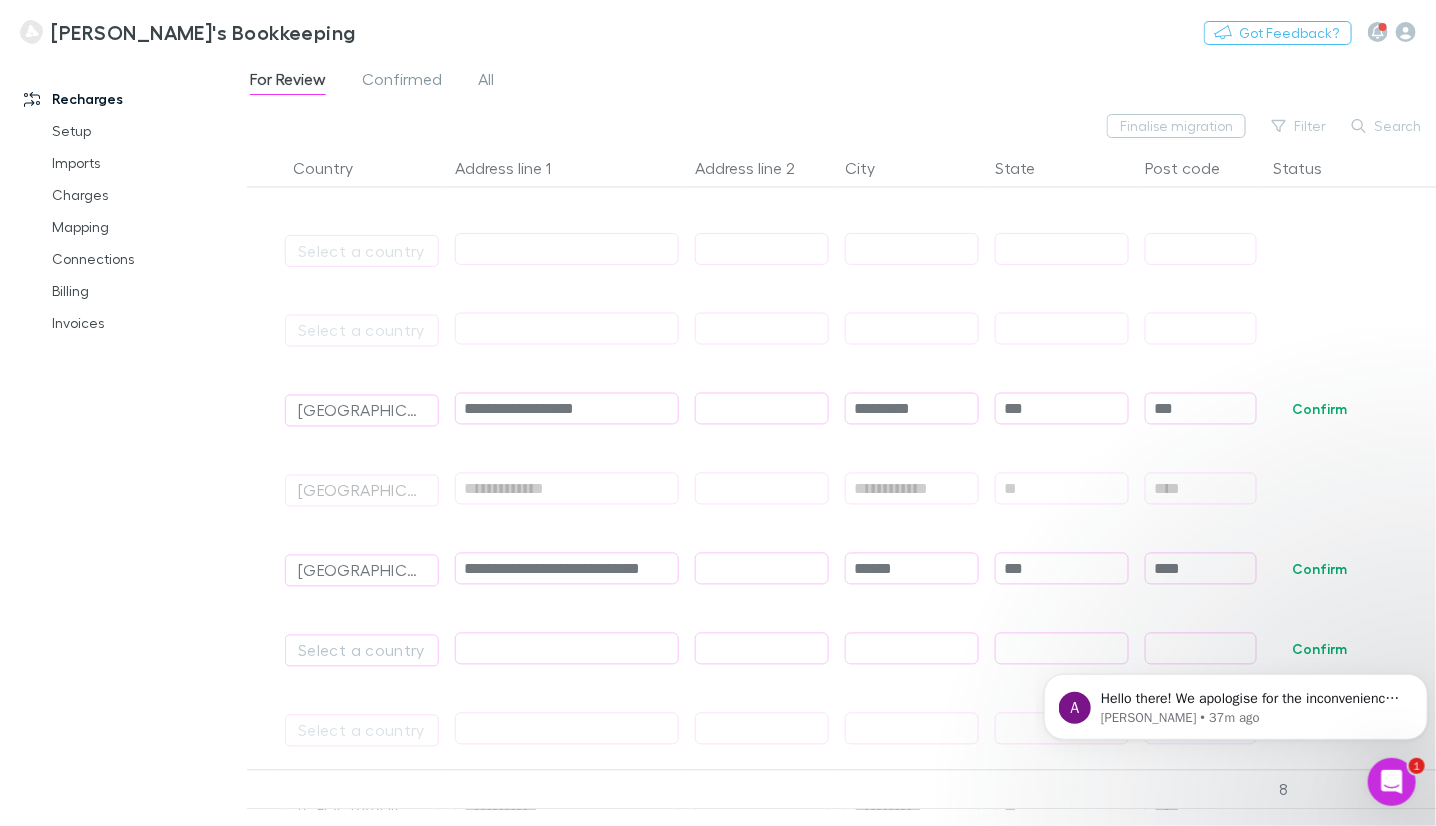 type on "****" 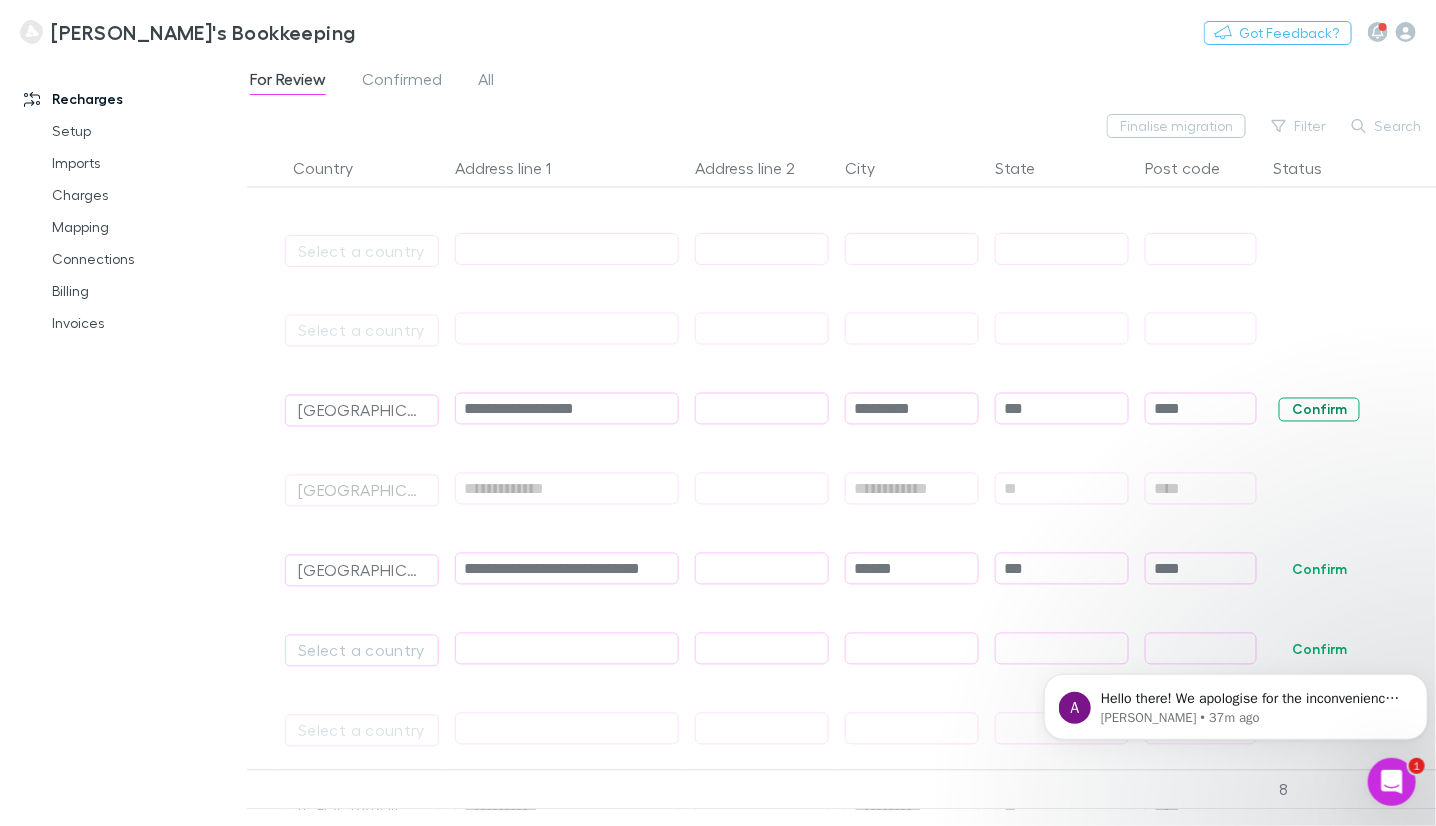 click on "Confirm" at bounding box center [1319, 410] 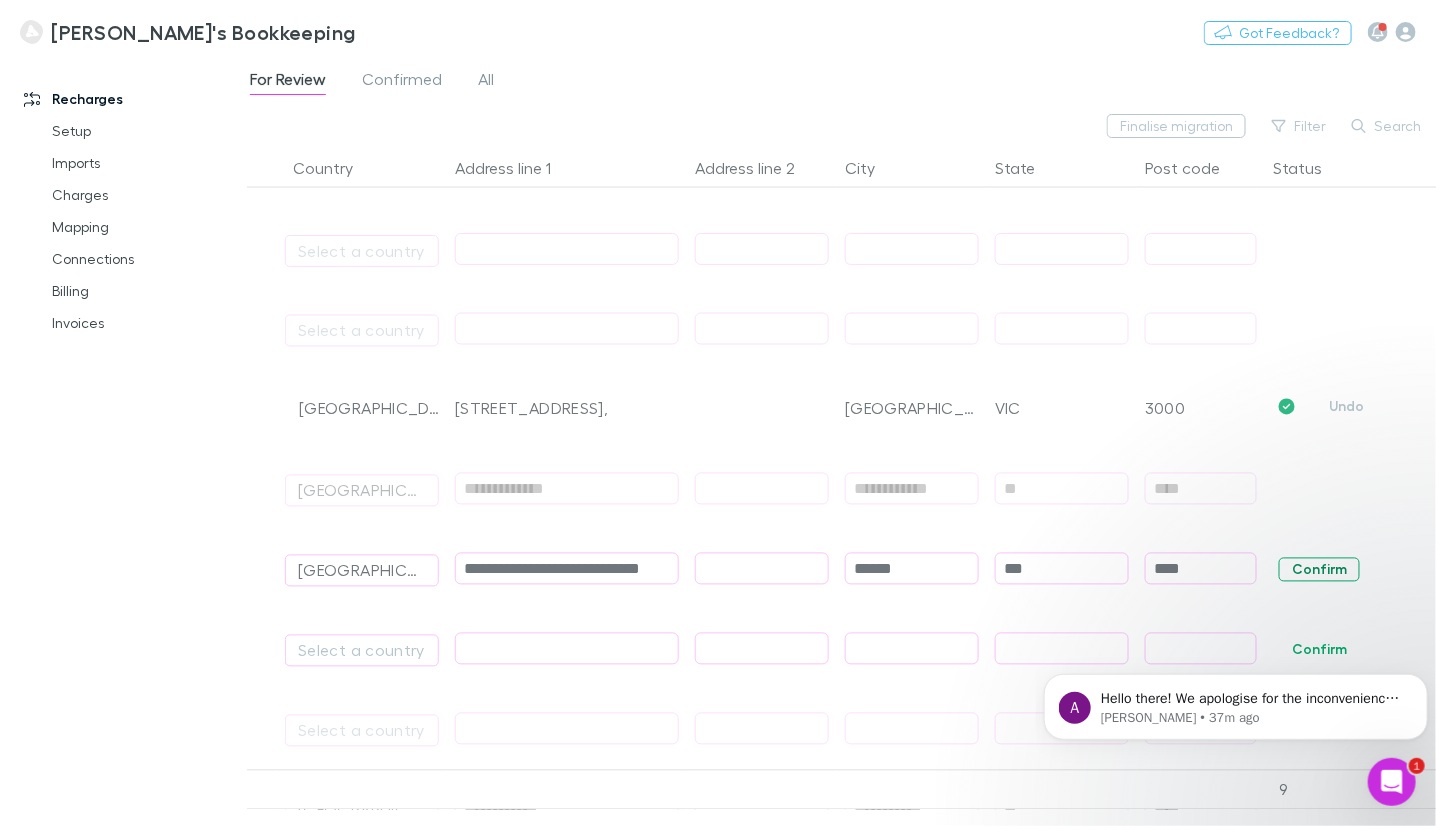 click on "Confirm" at bounding box center [1319, 570] 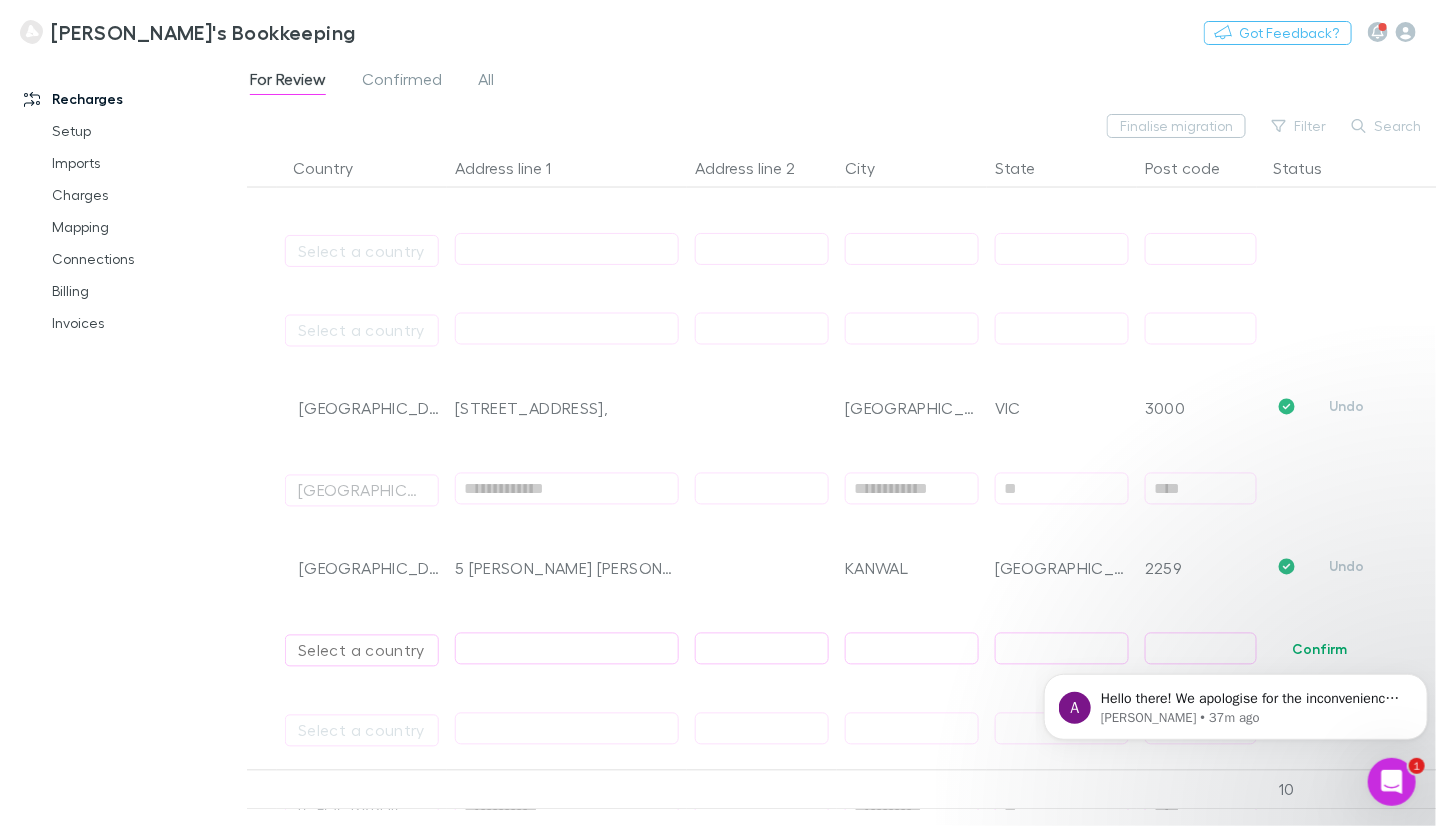 click on "Select a country" at bounding box center [362, 651] 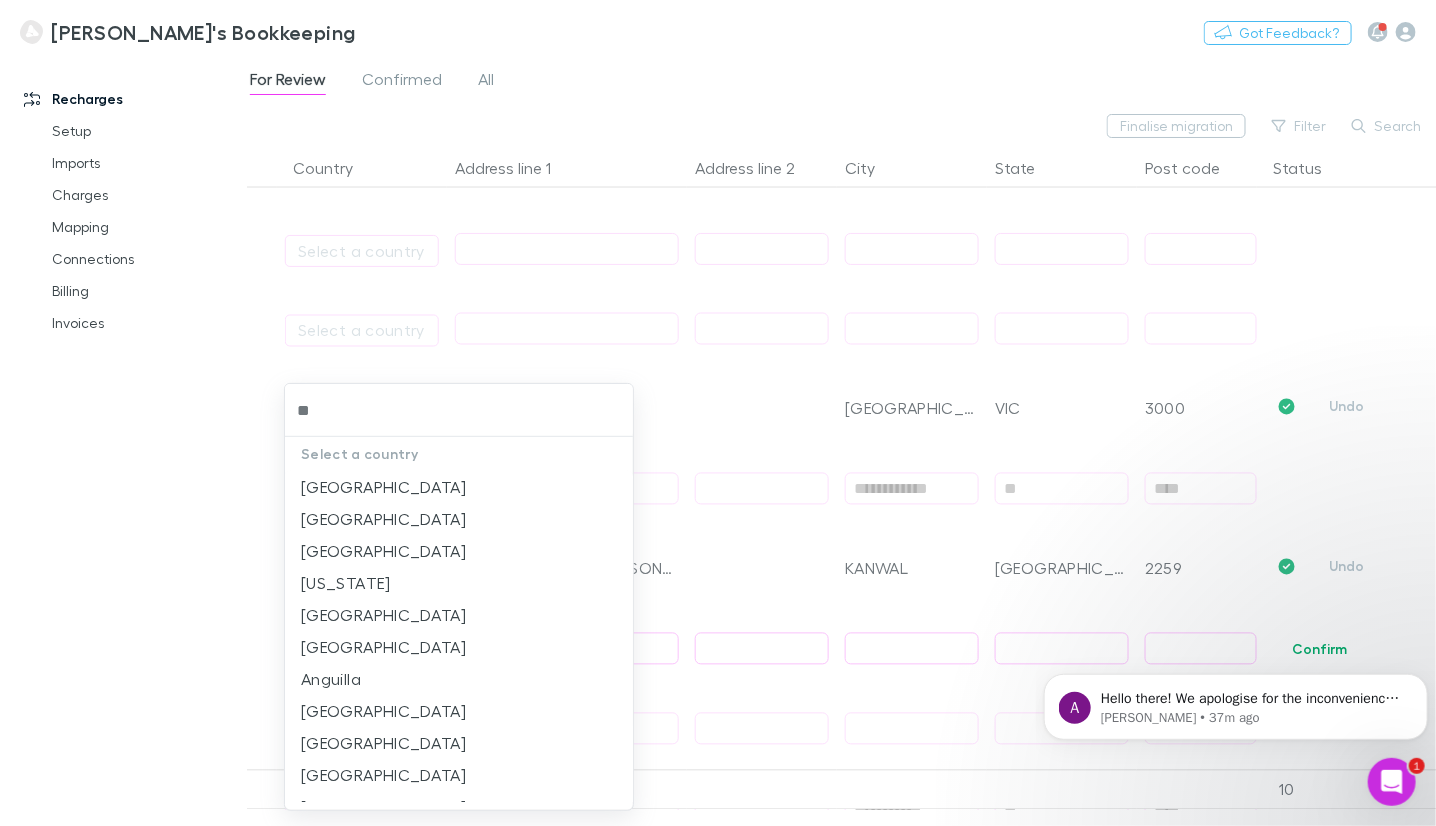 type on "***" 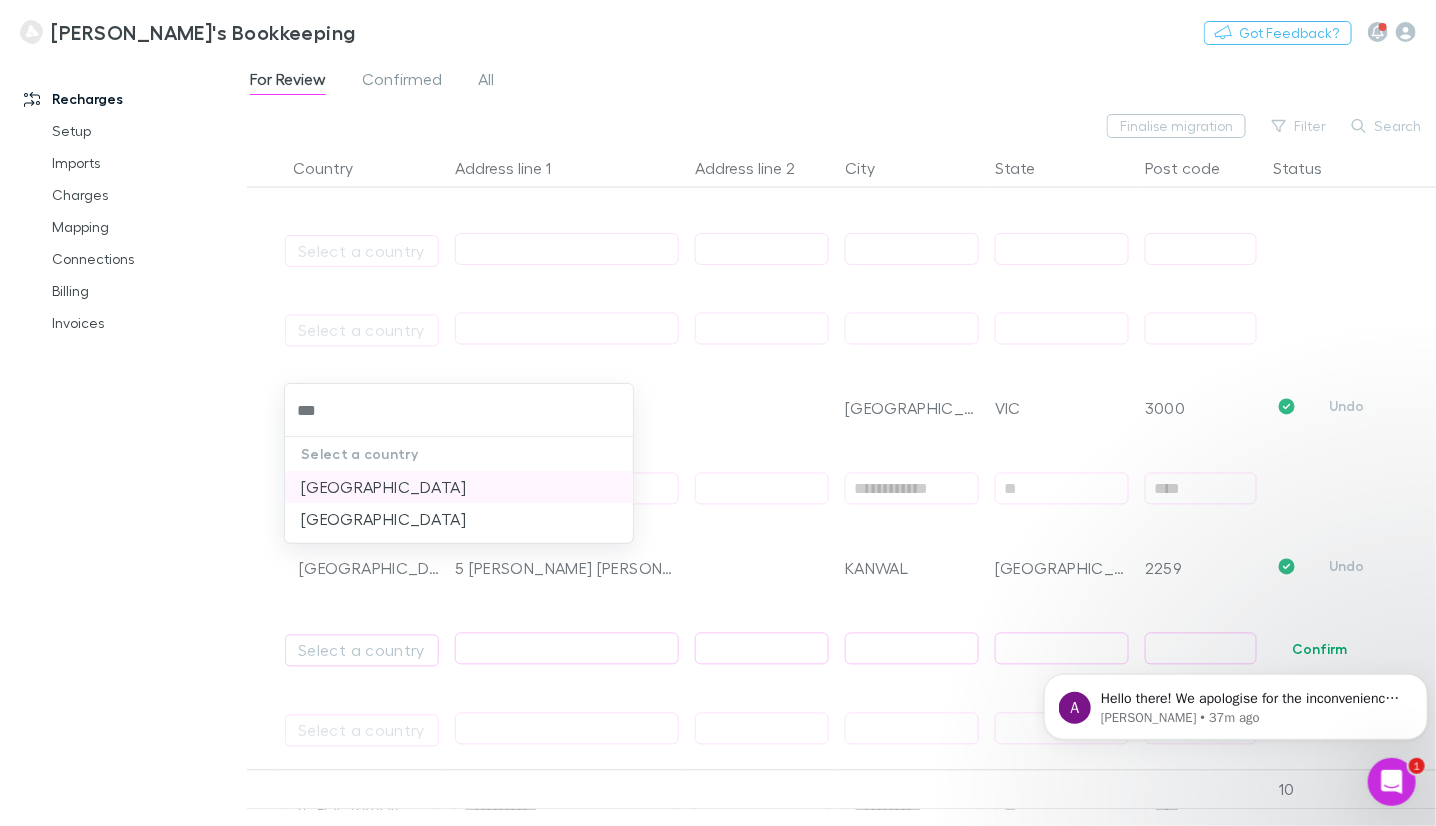 click on "[GEOGRAPHIC_DATA]" at bounding box center (459, 487) 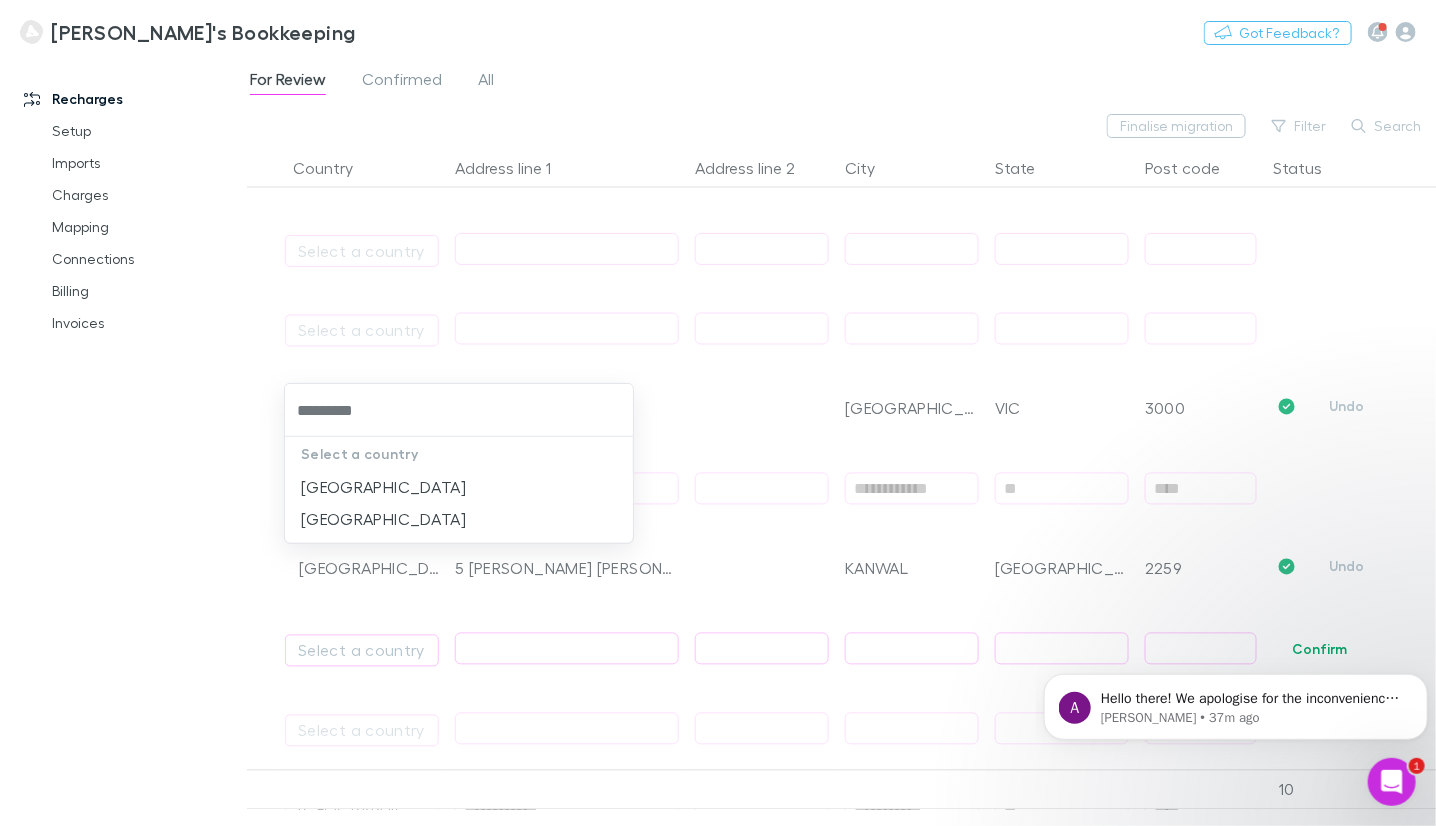 click at bounding box center (718, 413) 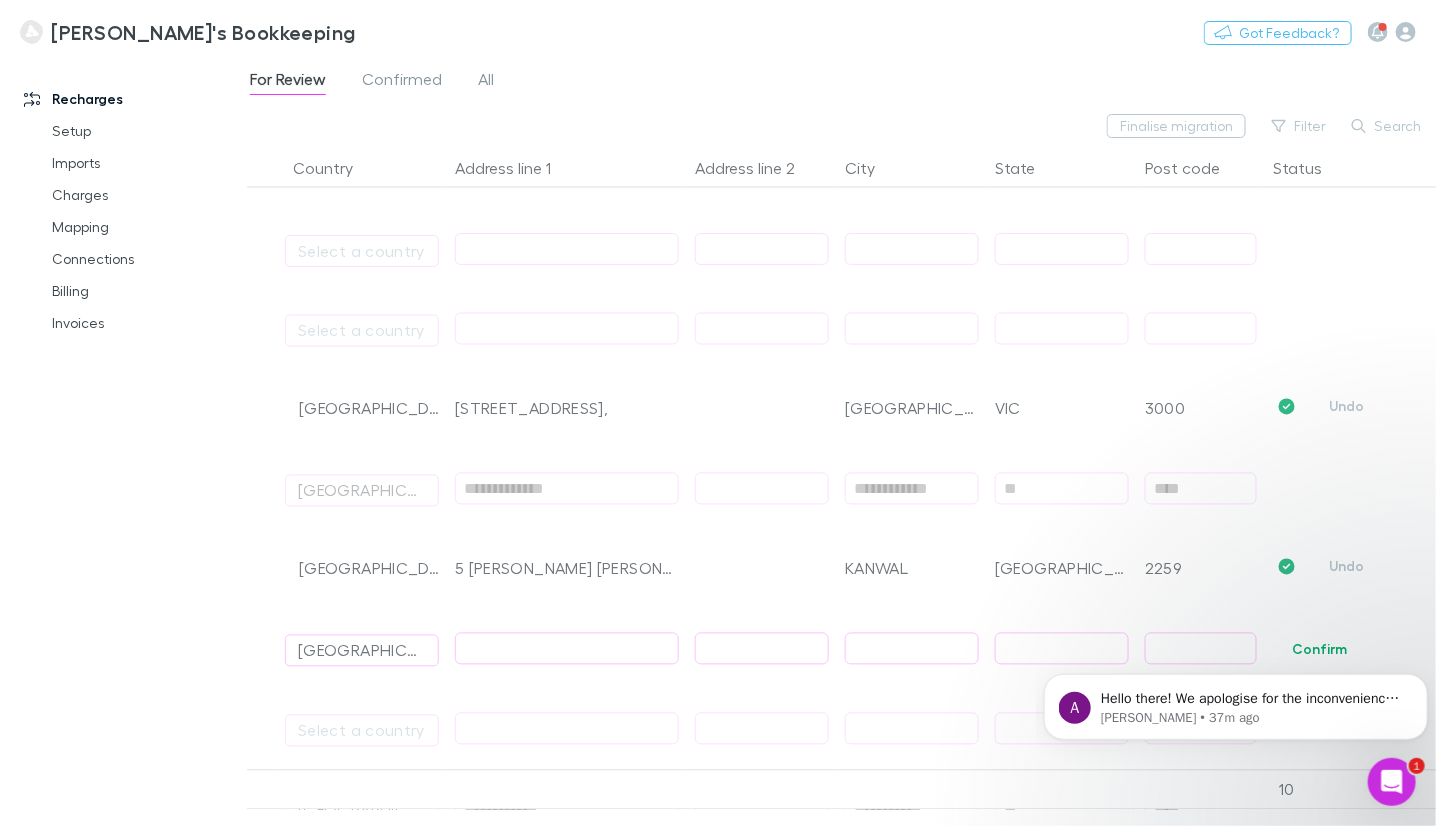 click at bounding box center (718, 413) 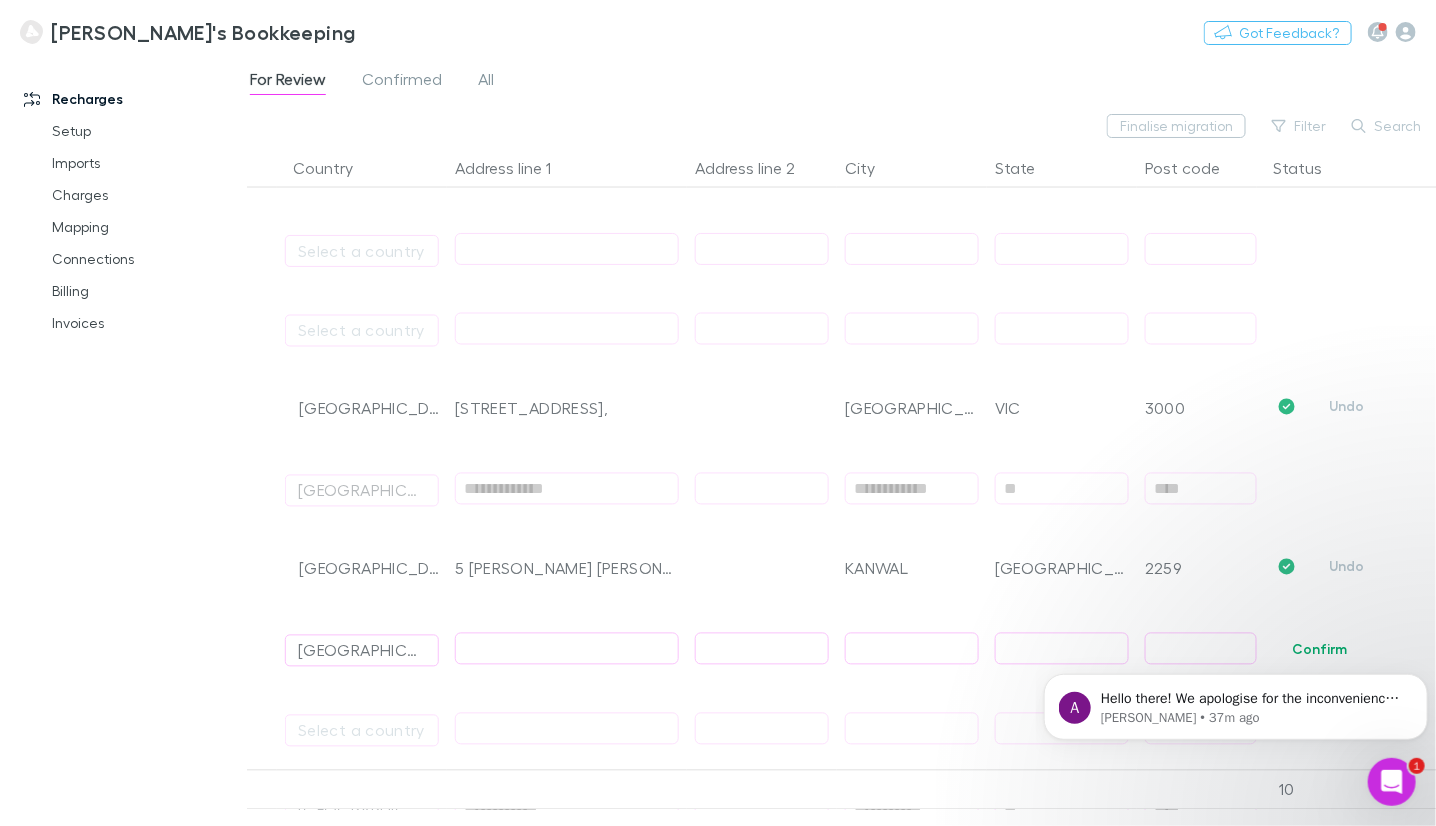 click at bounding box center (567, 649) 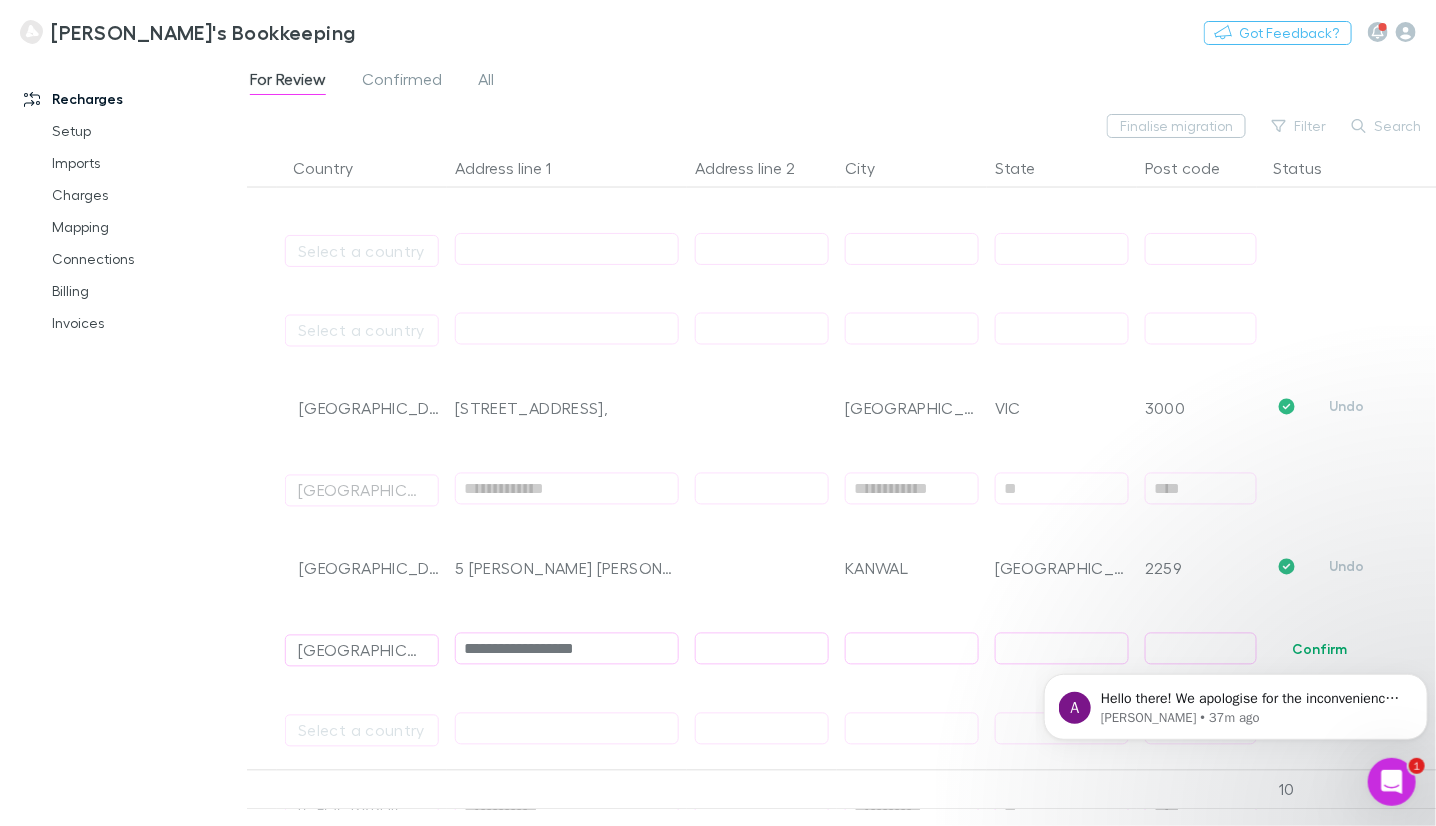 type on "**********" 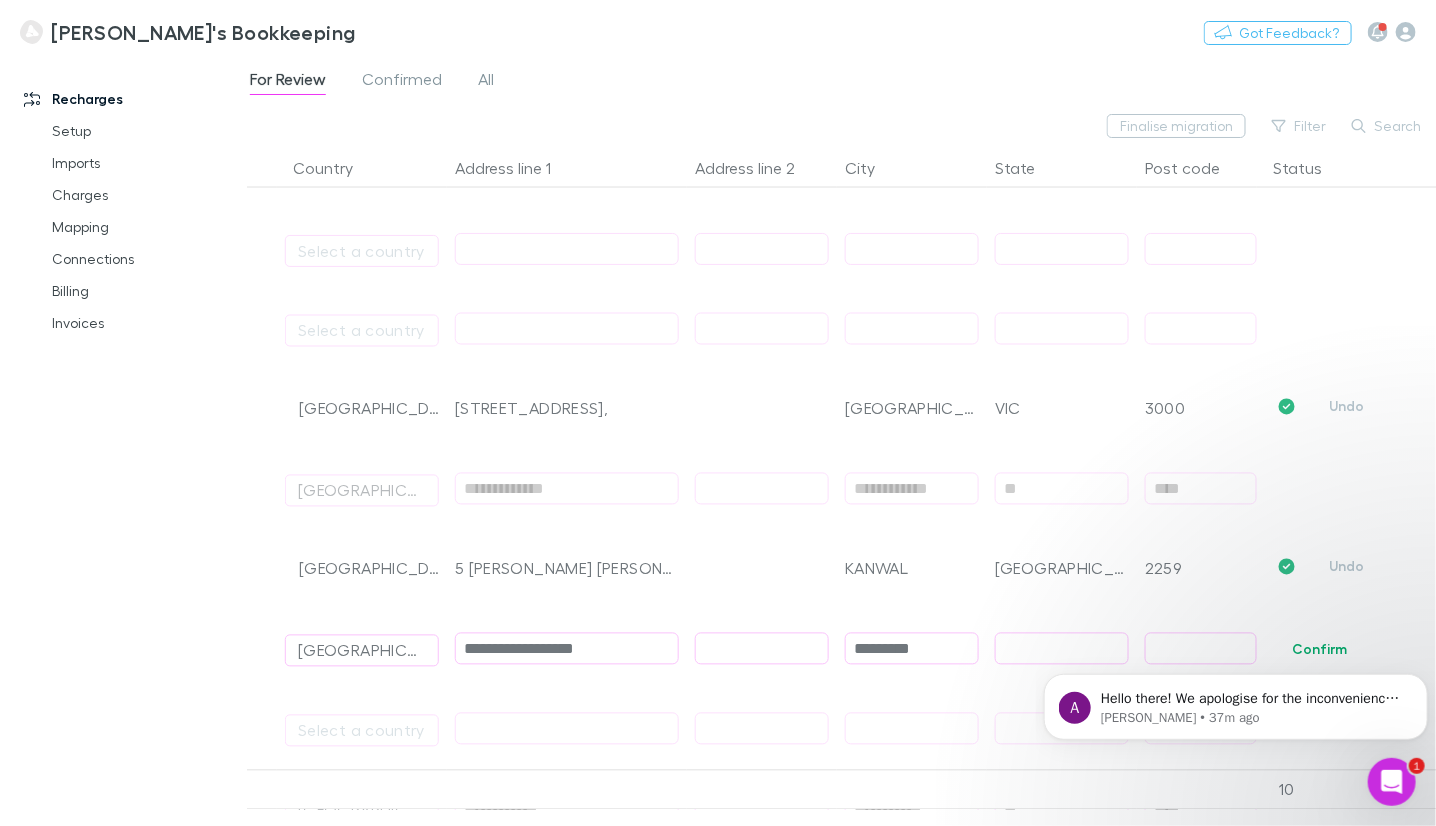 type on "*********" 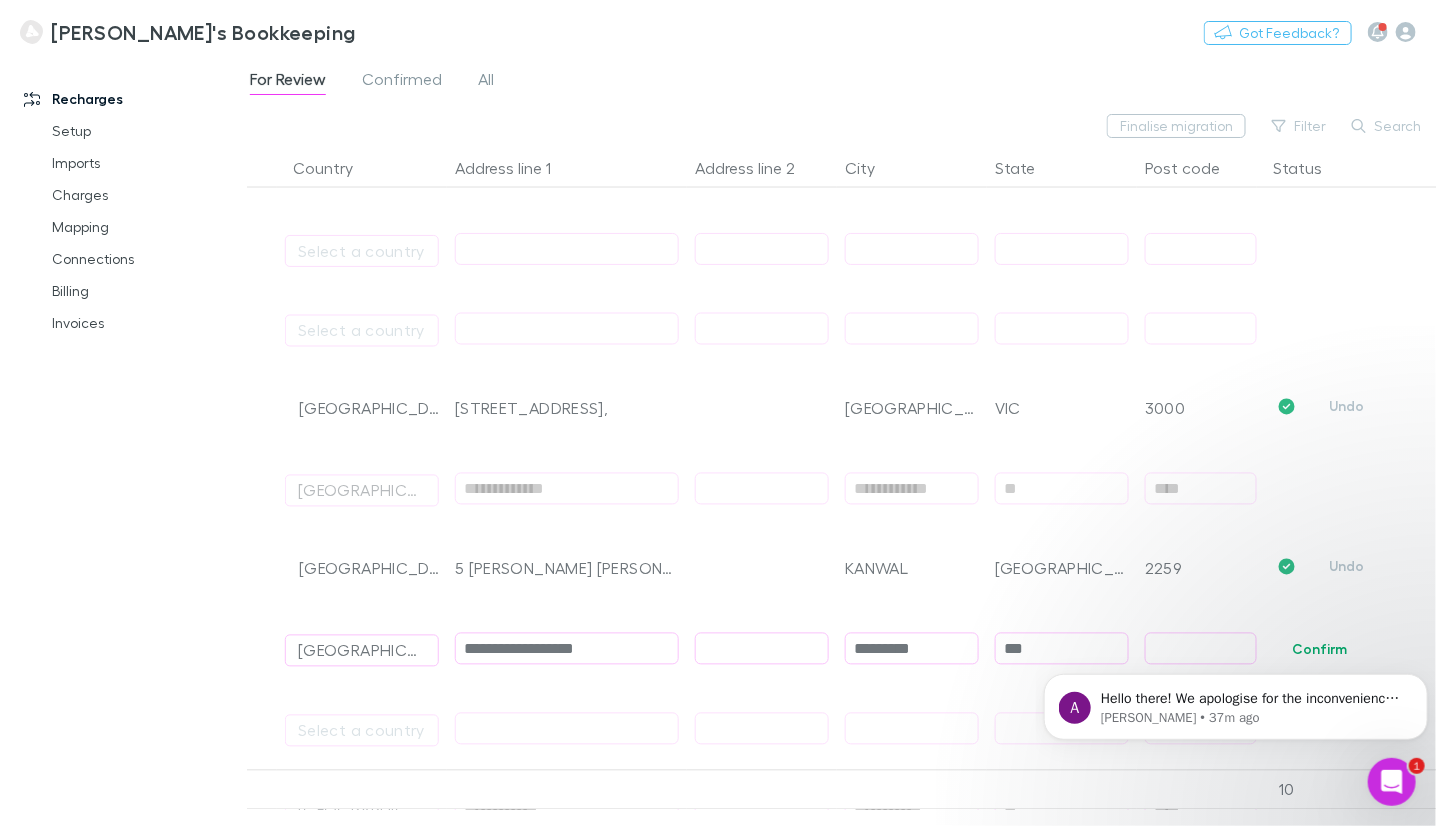 type on "***" 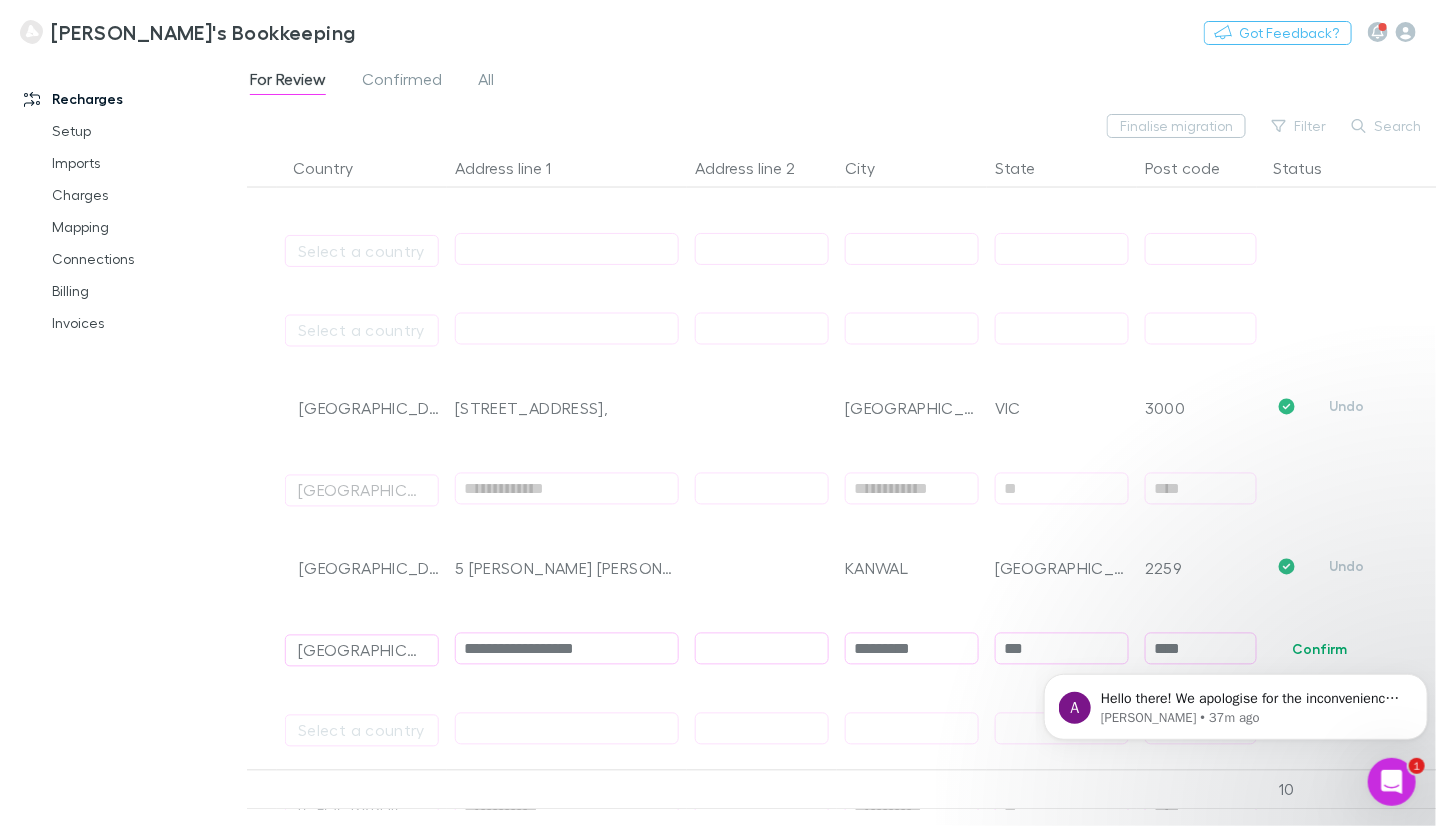 type on "****" 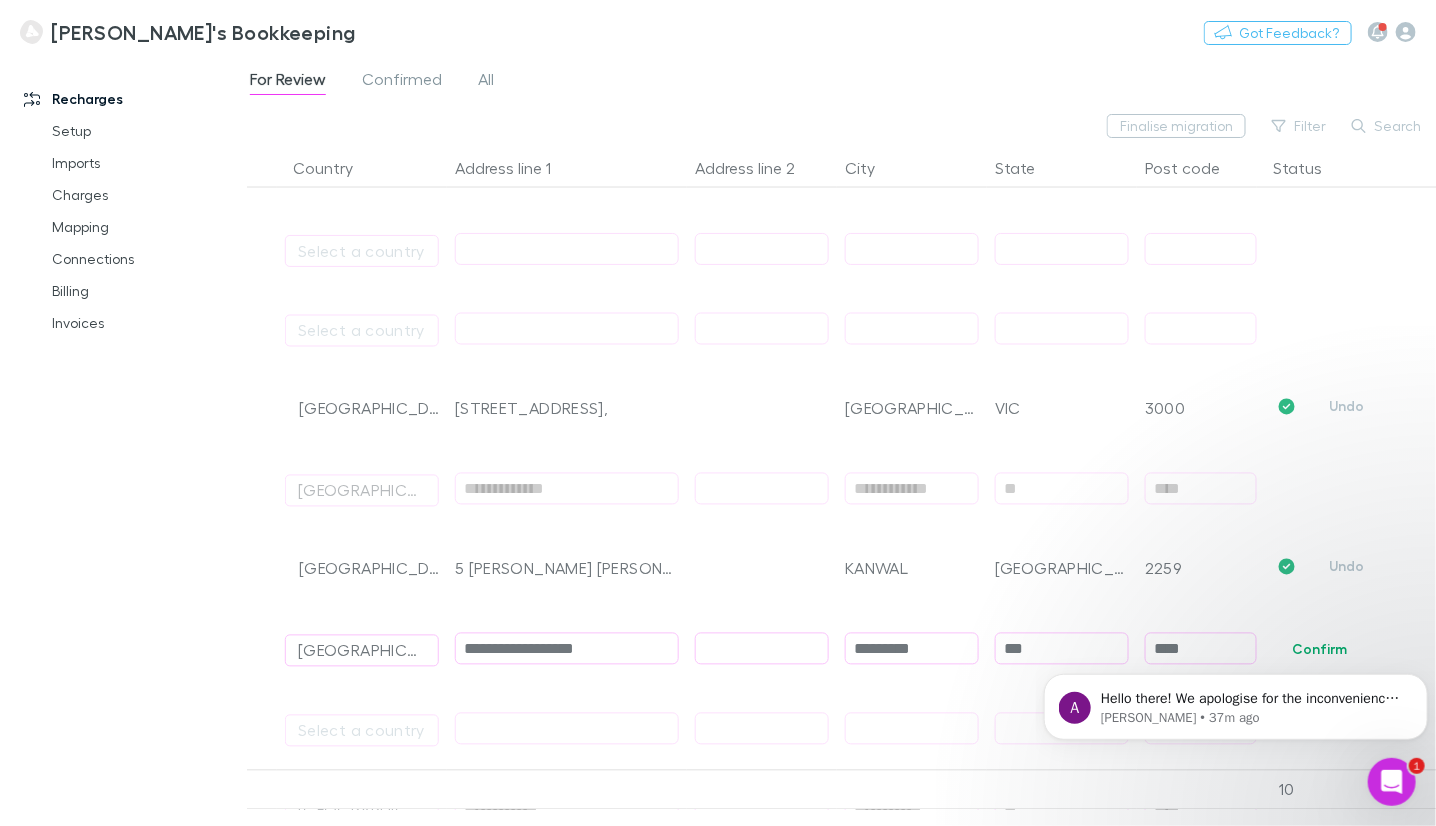 click at bounding box center (762, 649) 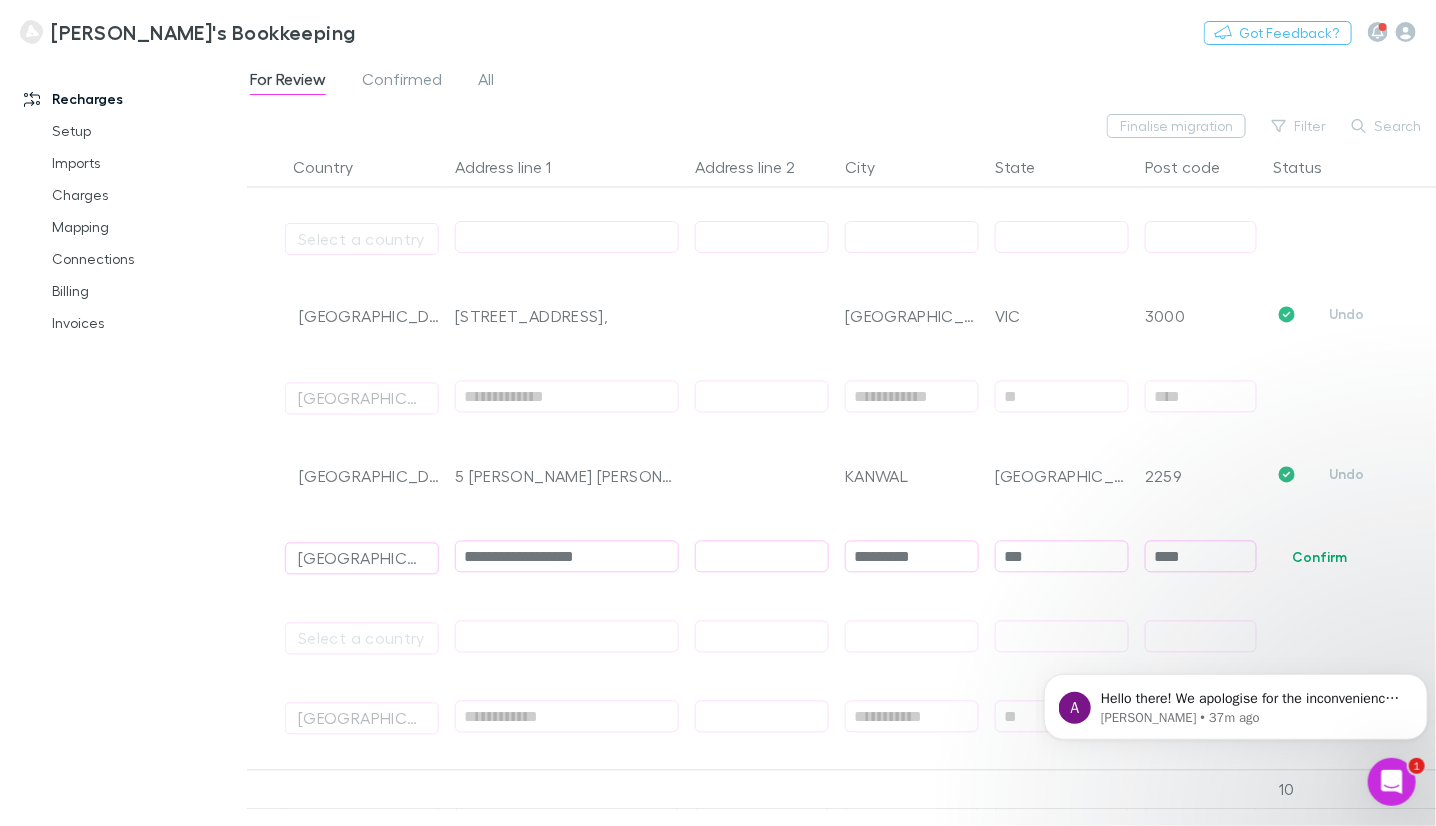 scroll, scrollTop: 1699, scrollLeft: 0, axis: vertical 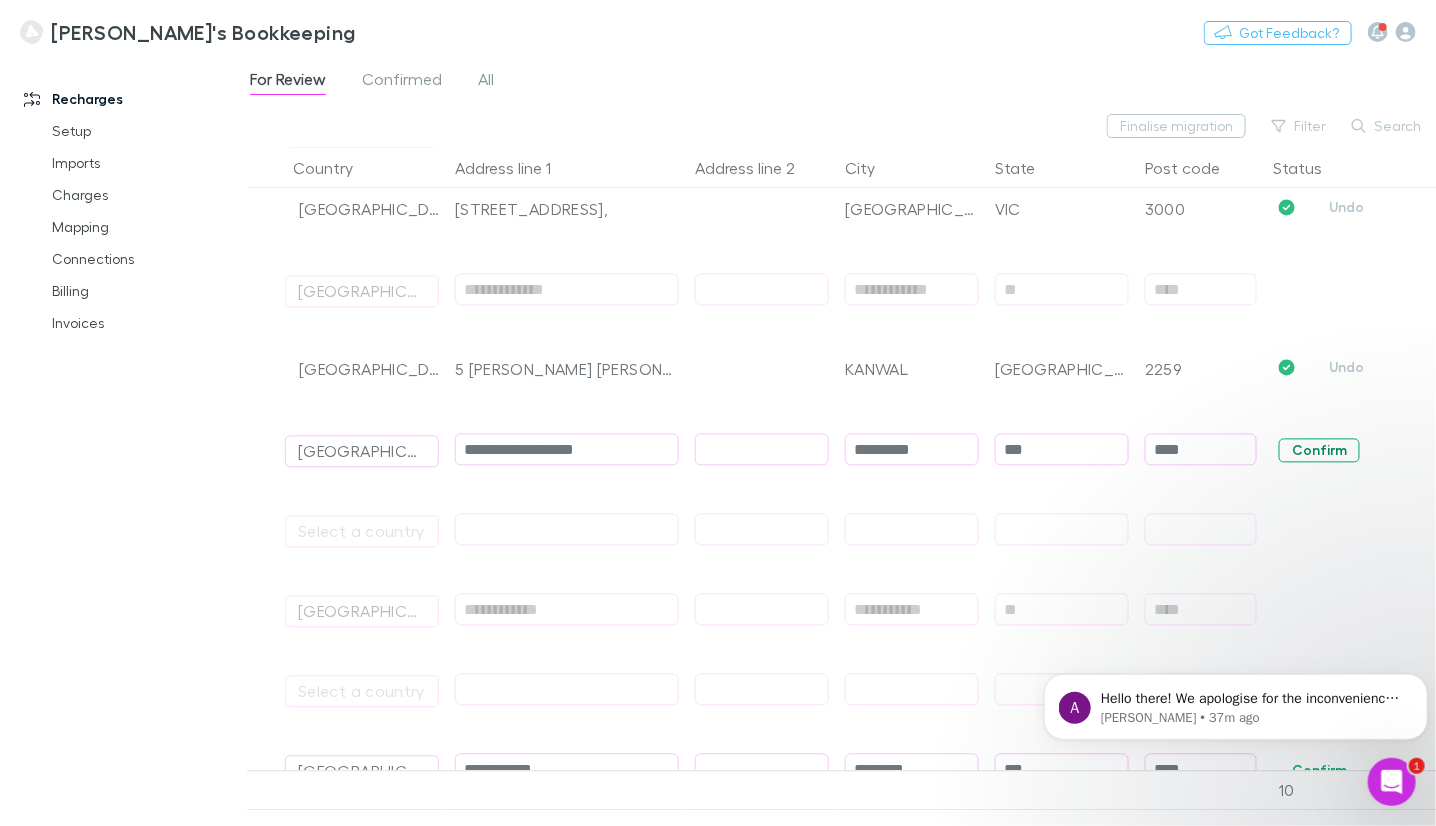 click on "Confirm" at bounding box center [1319, 450] 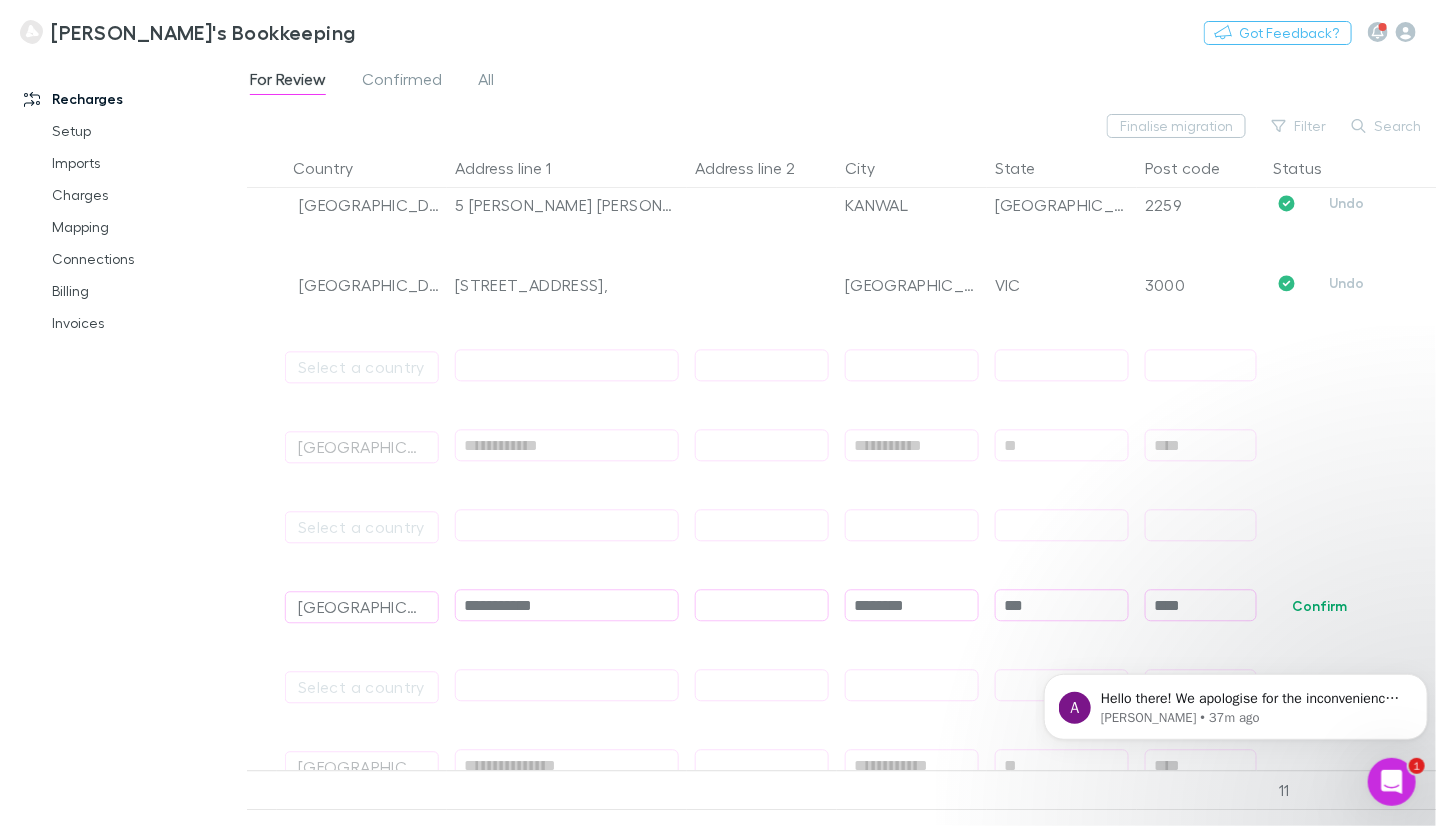 scroll, scrollTop: 1899, scrollLeft: 0, axis: vertical 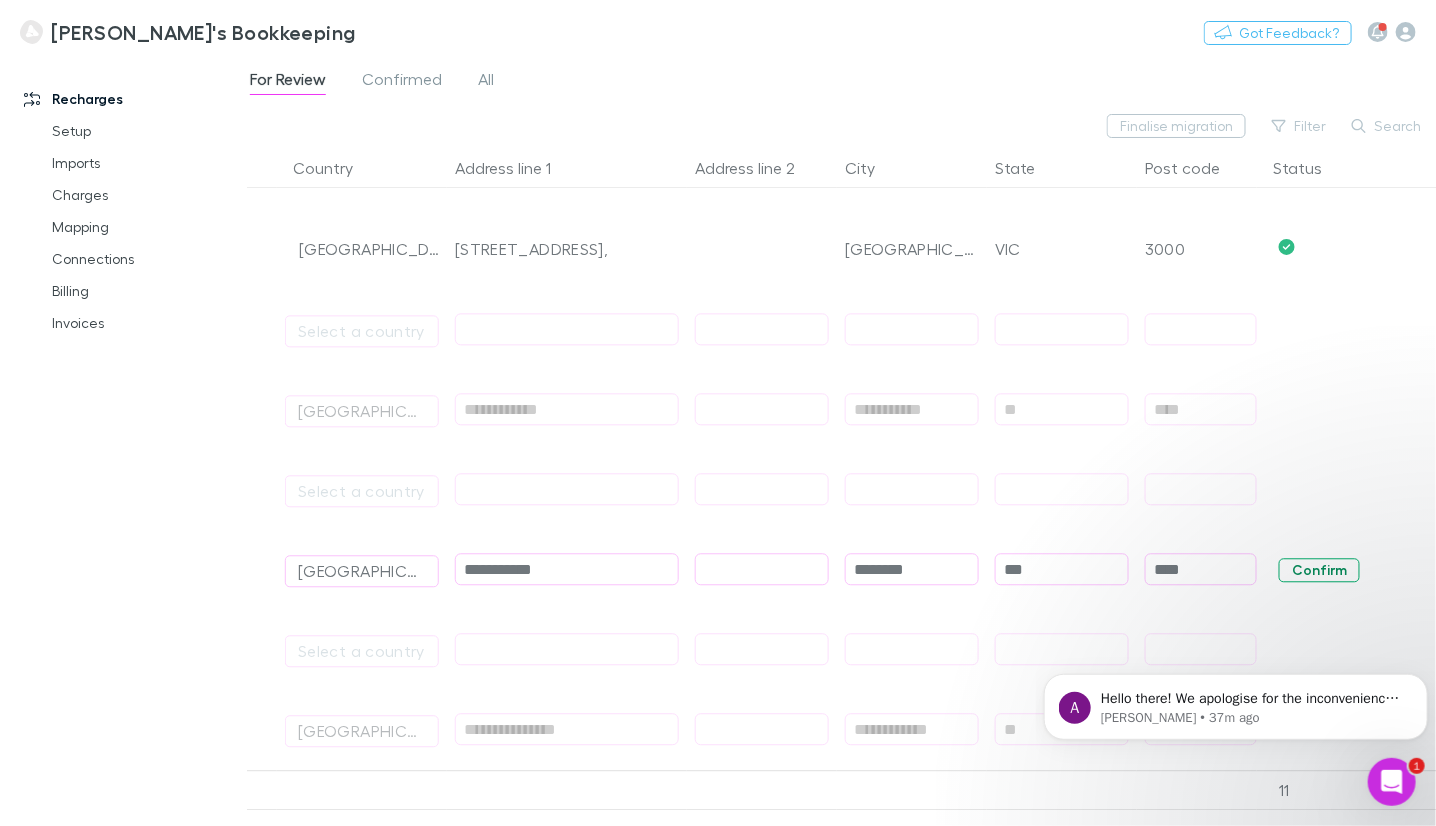 click on "Confirm" at bounding box center [1319, 570] 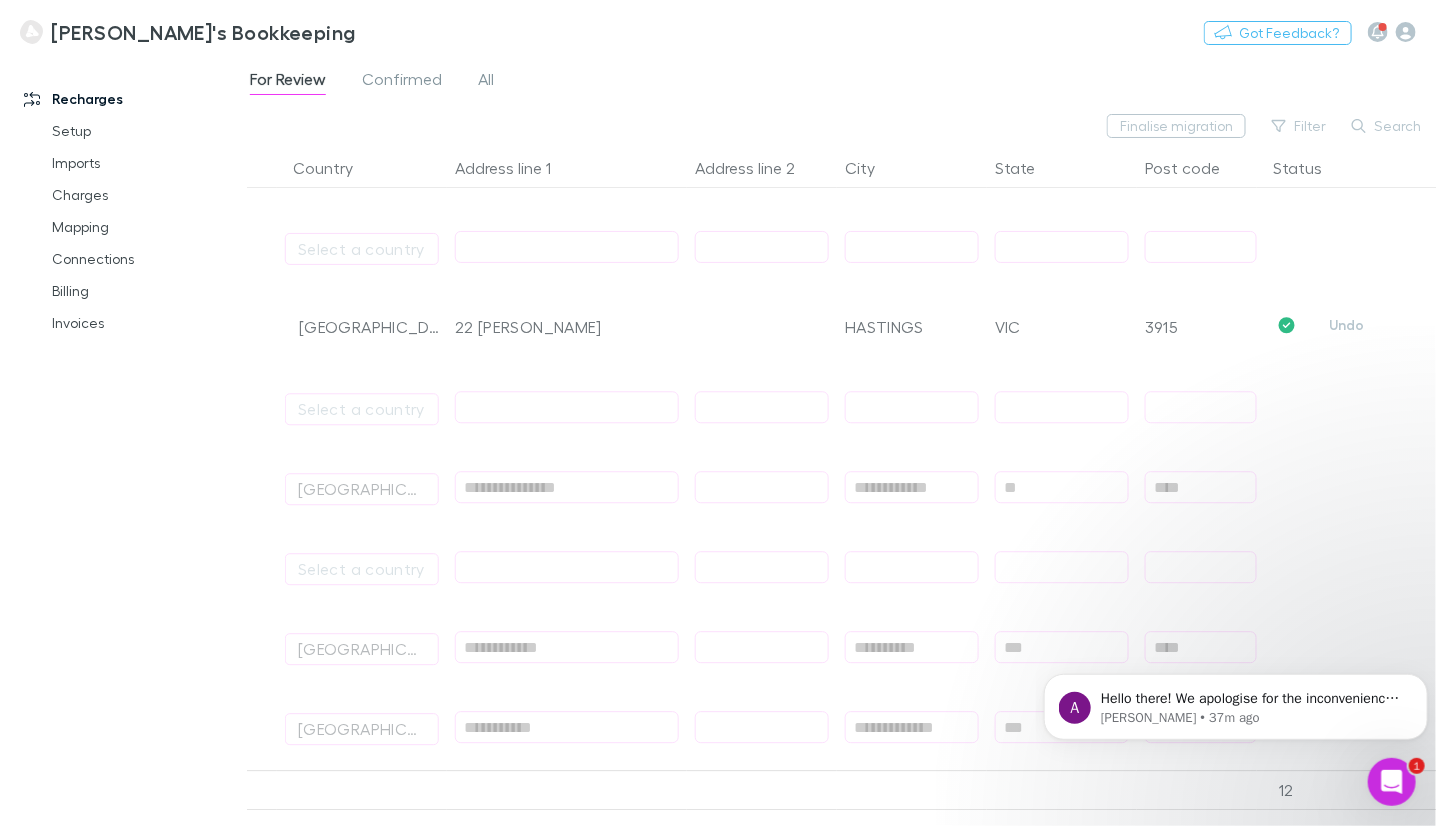 scroll, scrollTop: 2400, scrollLeft: 0, axis: vertical 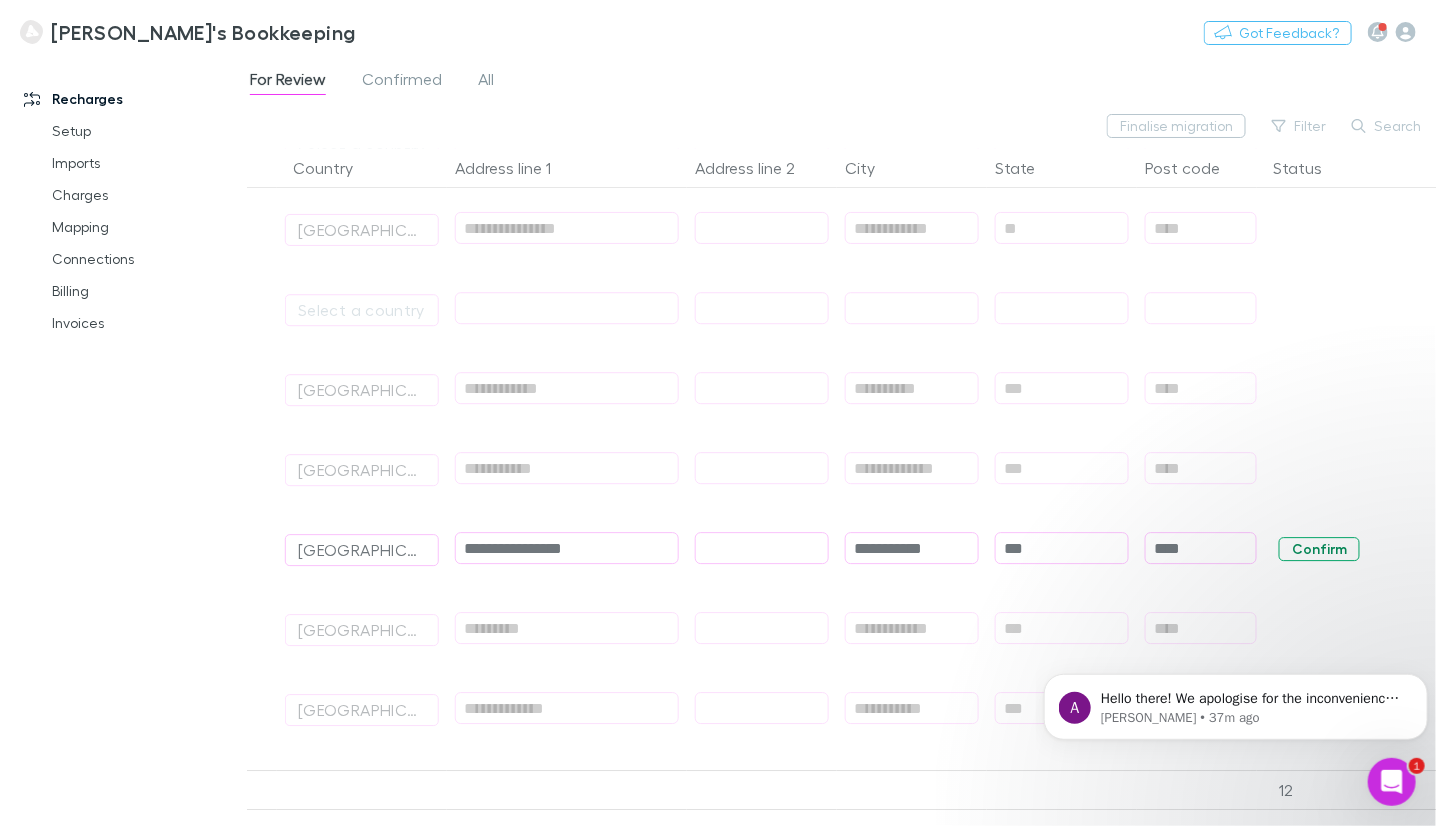 click on "Confirm" at bounding box center (1319, 549) 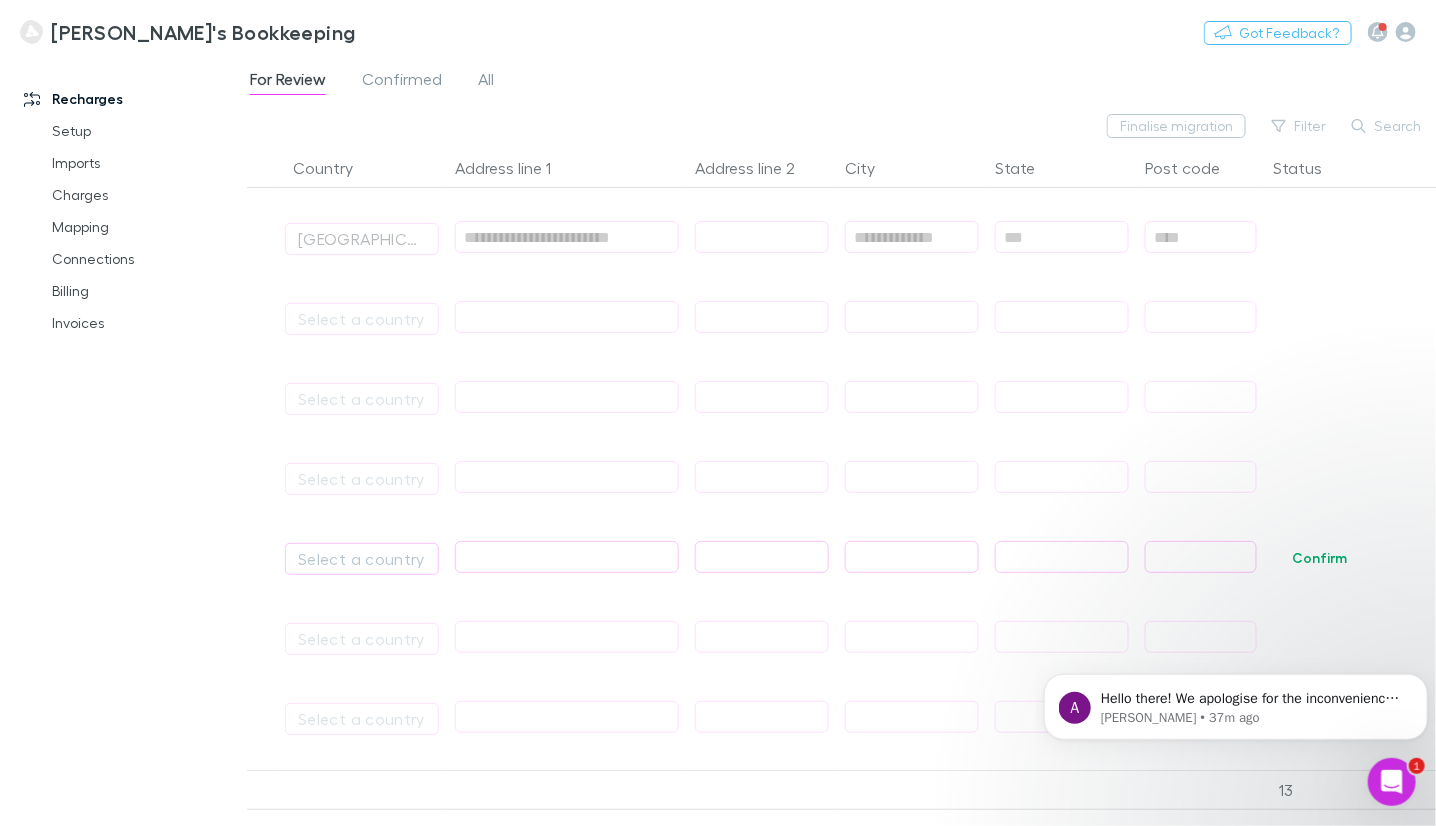 scroll, scrollTop: 3599, scrollLeft: 0, axis: vertical 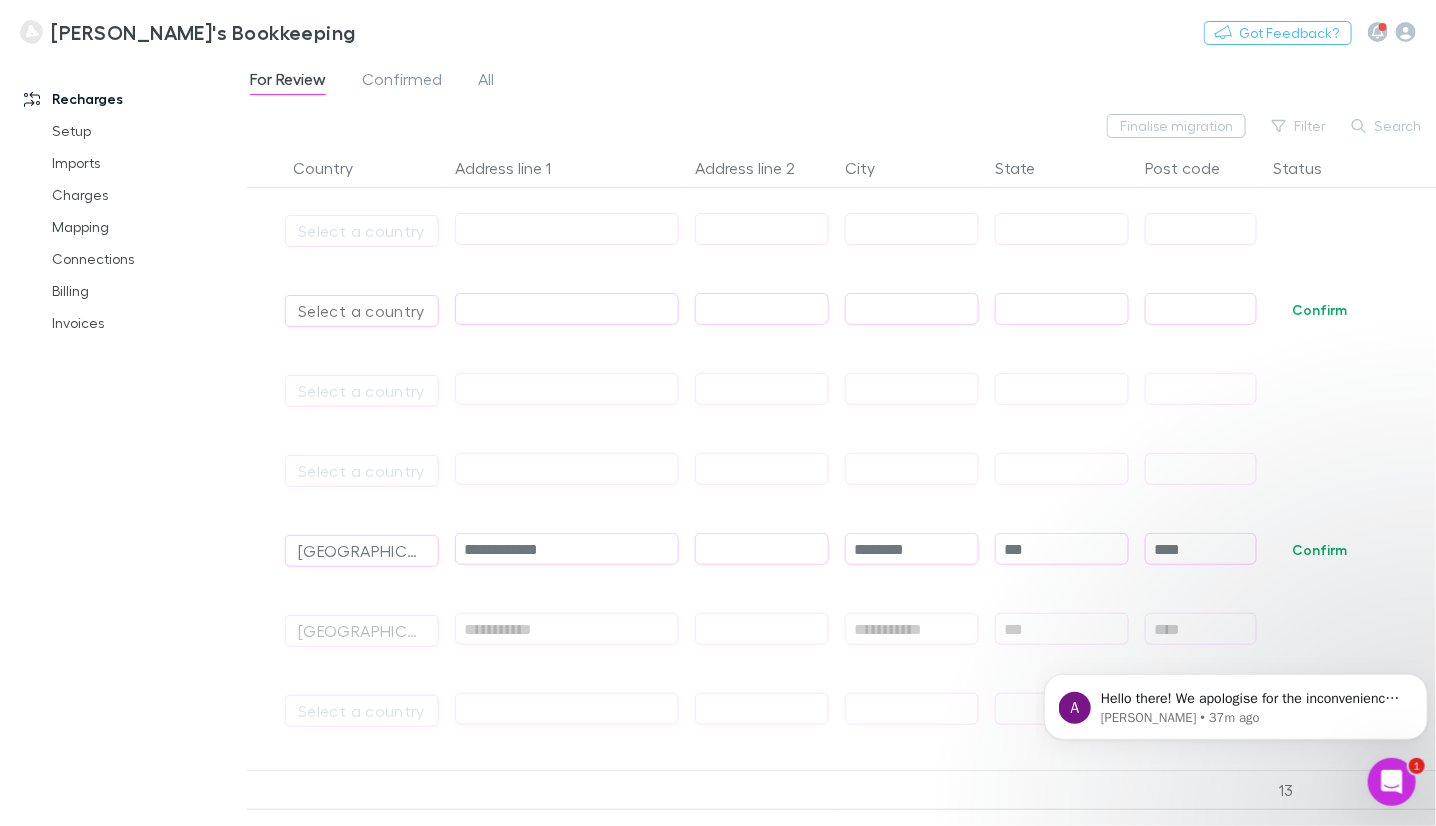 click on "Select a country" at bounding box center [362, 311] 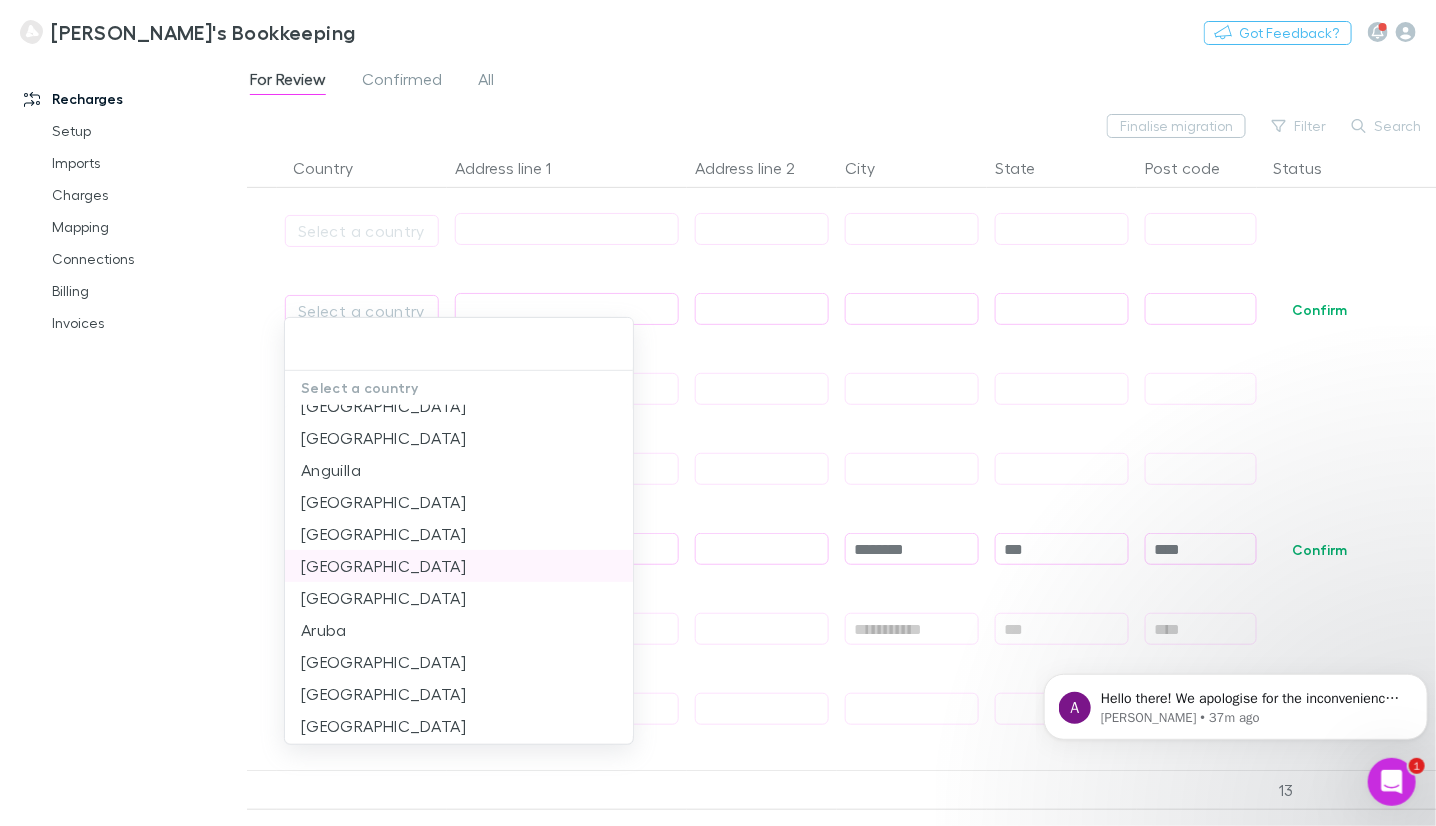 scroll, scrollTop: 300, scrollLeft: 0, axis: vertical 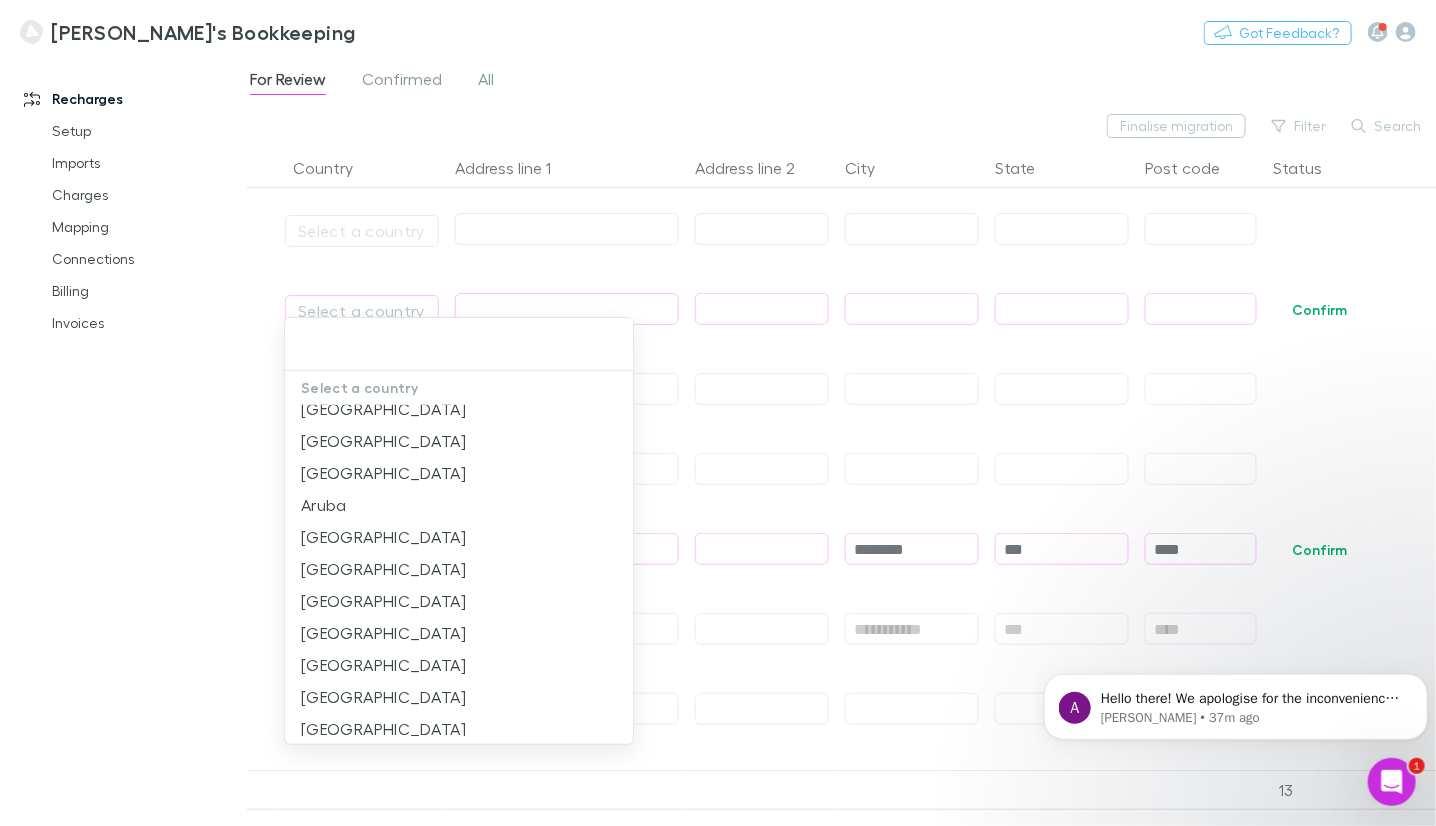 drag, startPoint x: 391, startPoint y: 527, endPoint x: 576, endPoint y: 300, distance: 292.83783 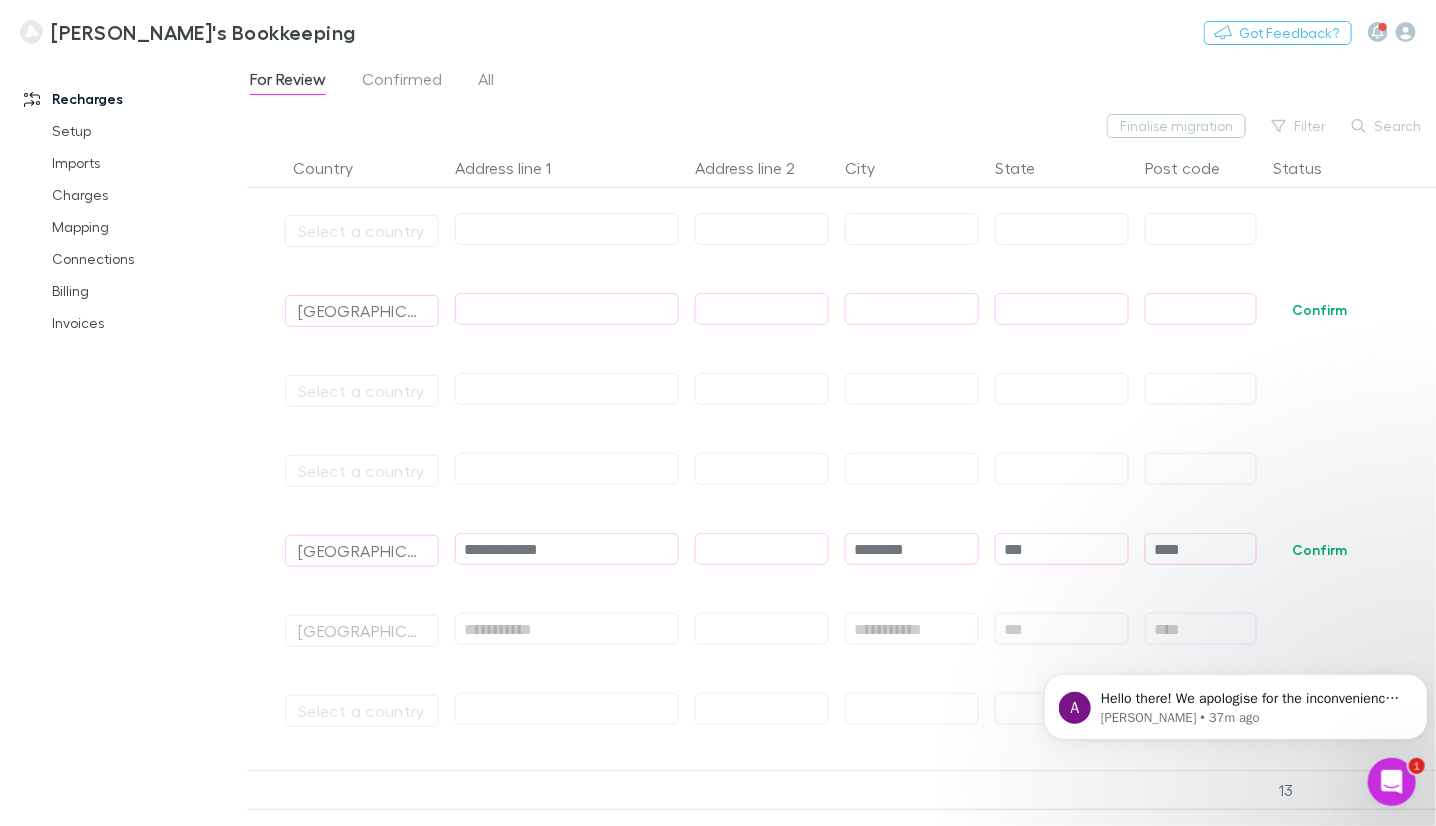 scroll, scrollTop: 0, scrollLeft: 0, axis: both 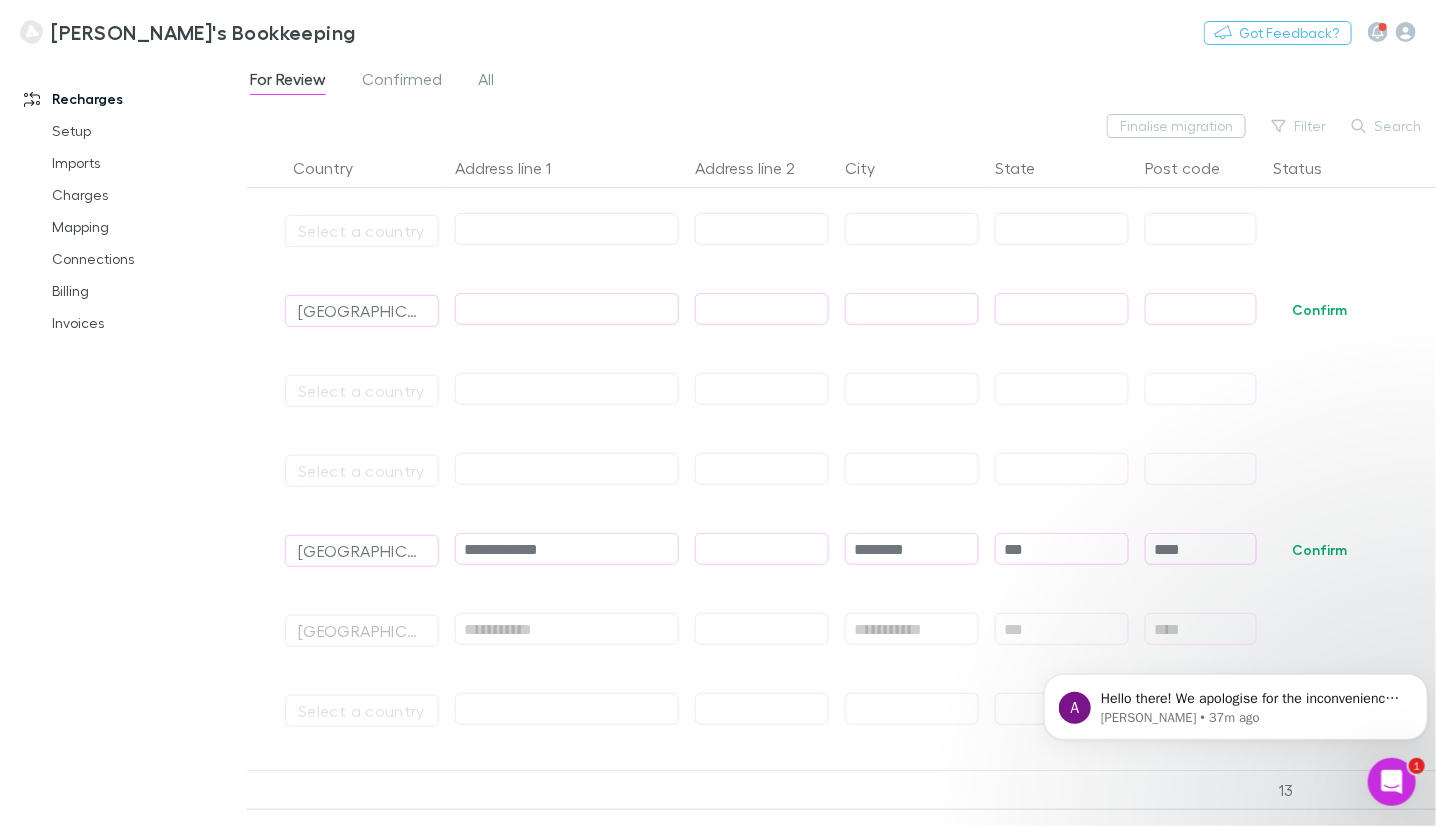 click at bounding box center [567, 309] 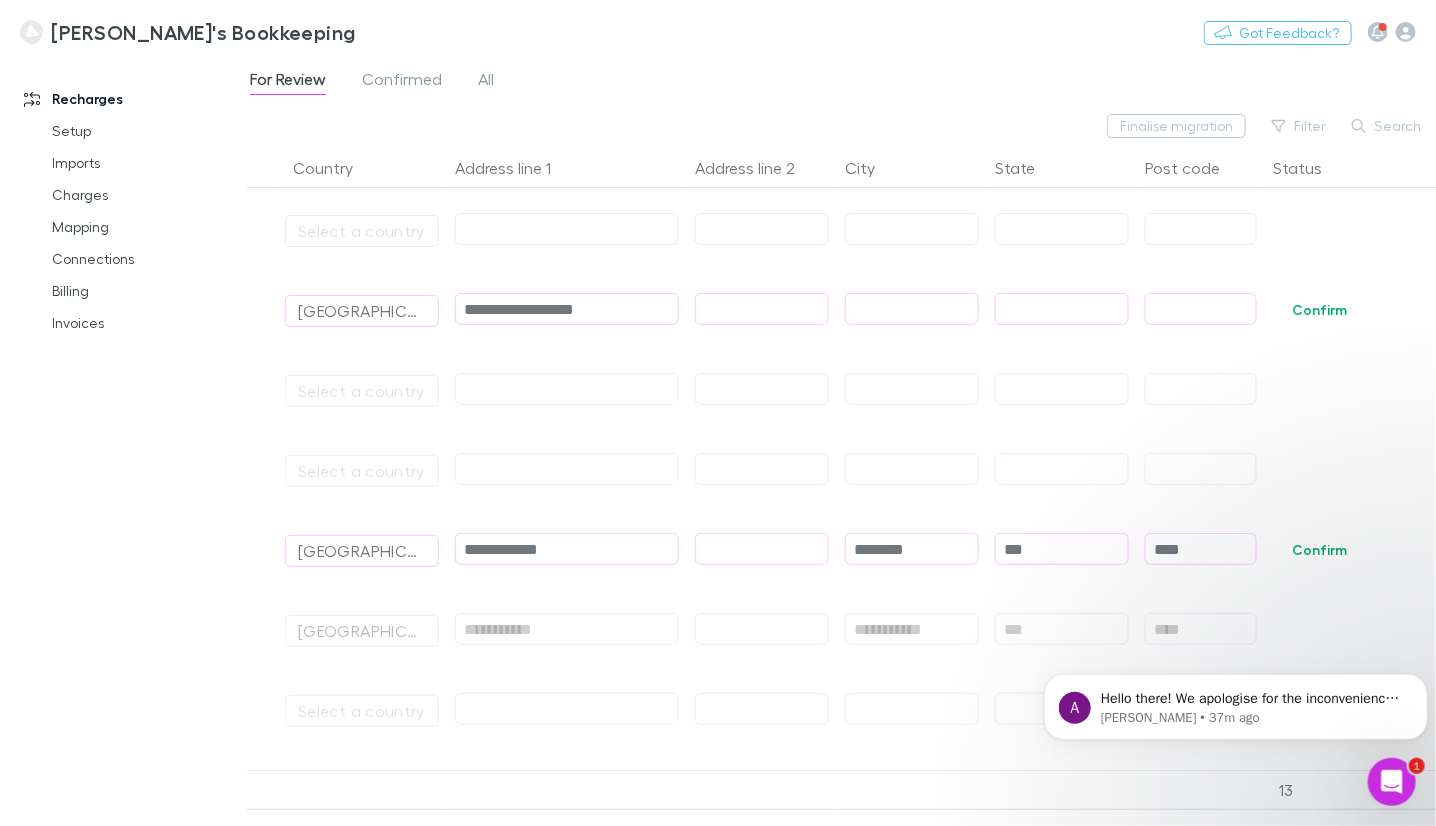 type on "**********" 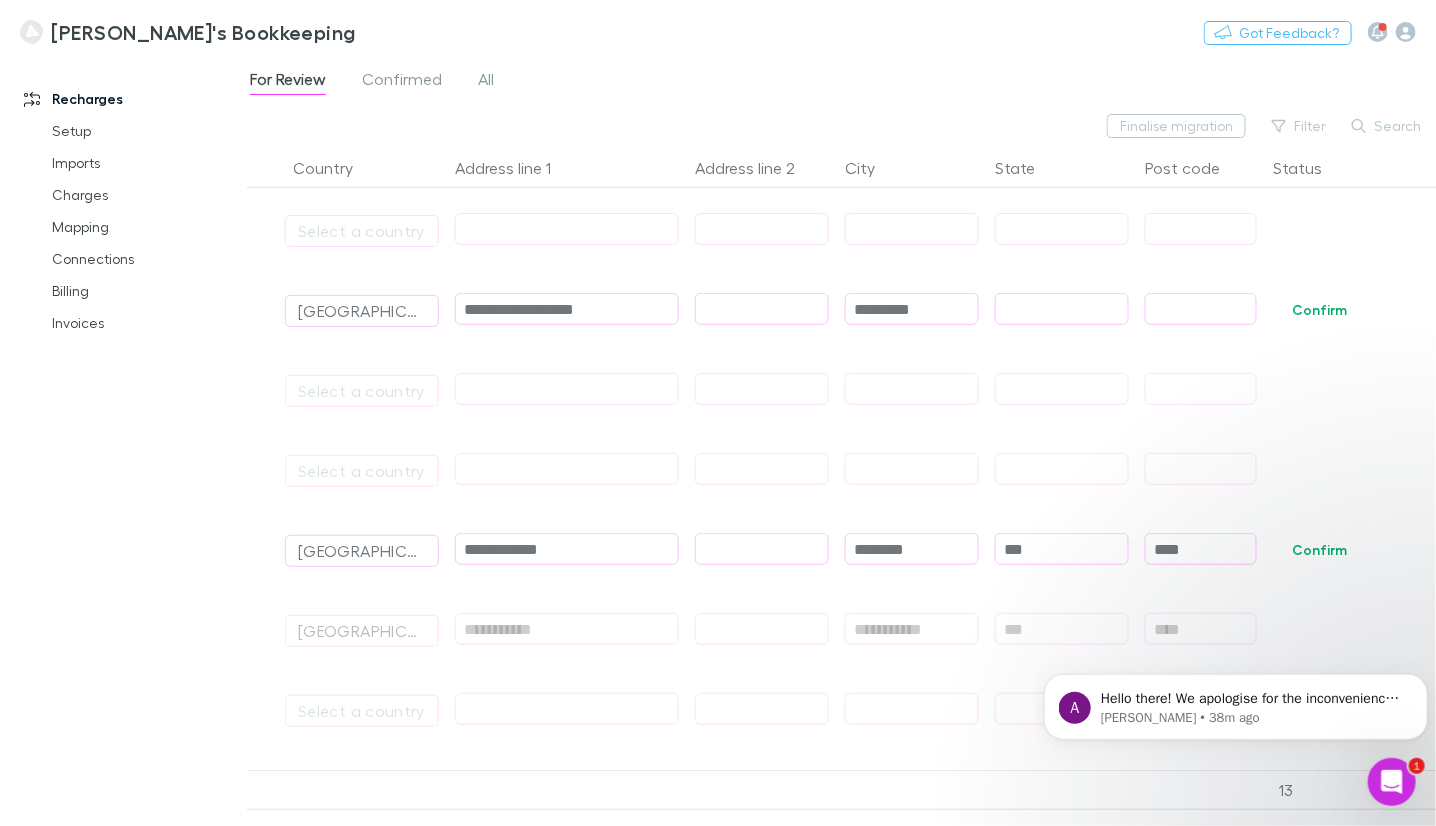 type on "*********" 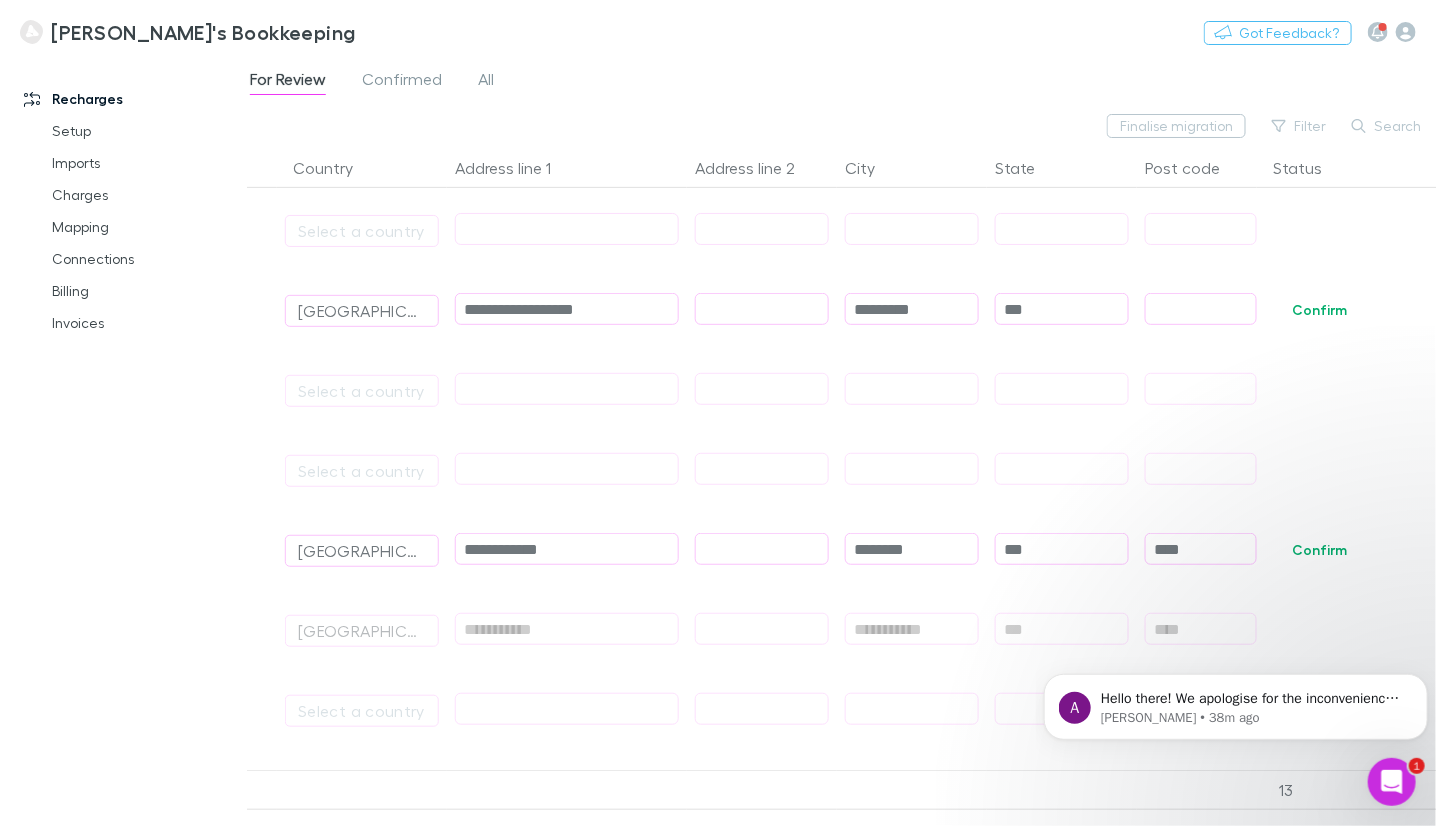 type on "***" 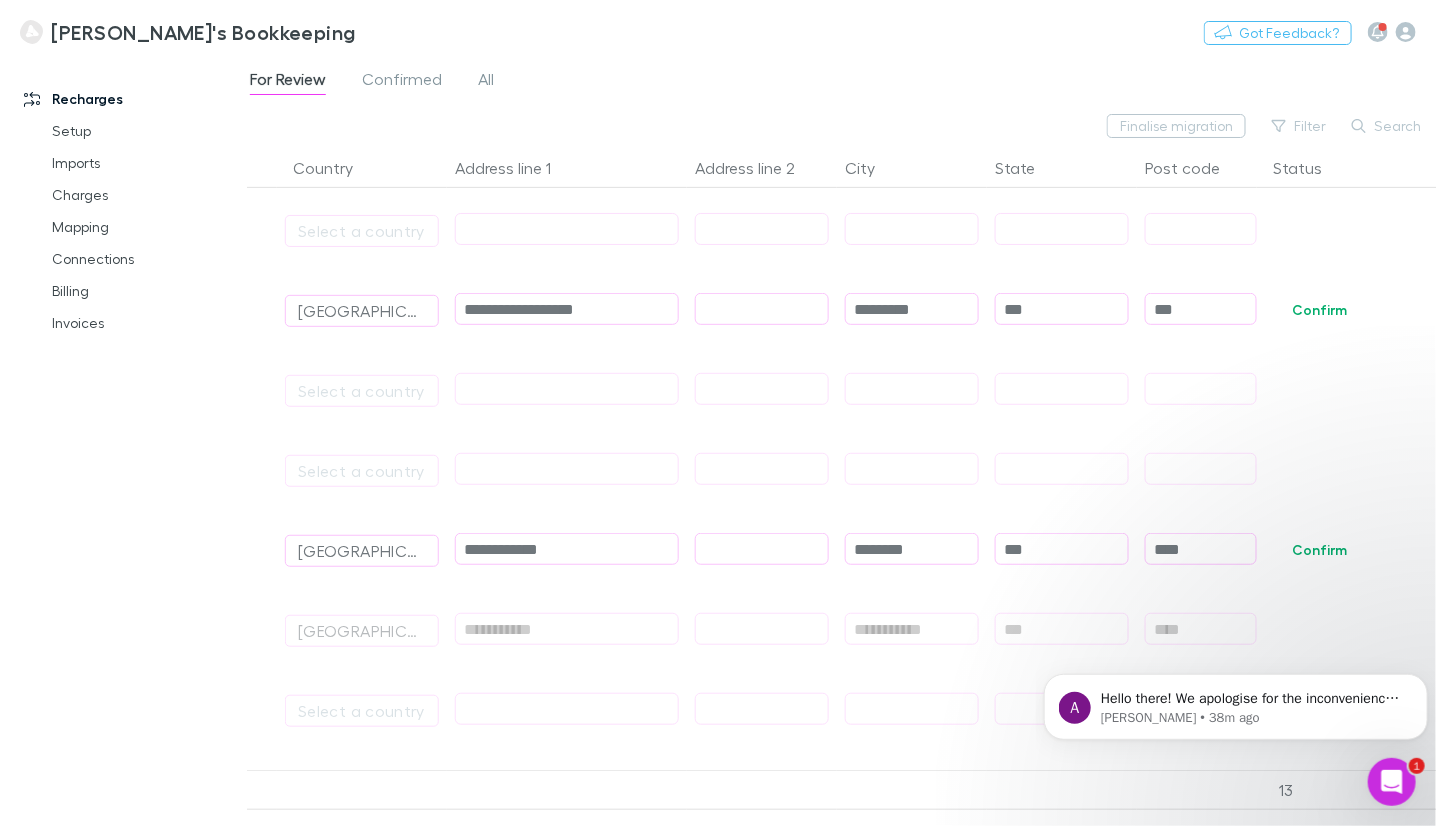 type on "****" 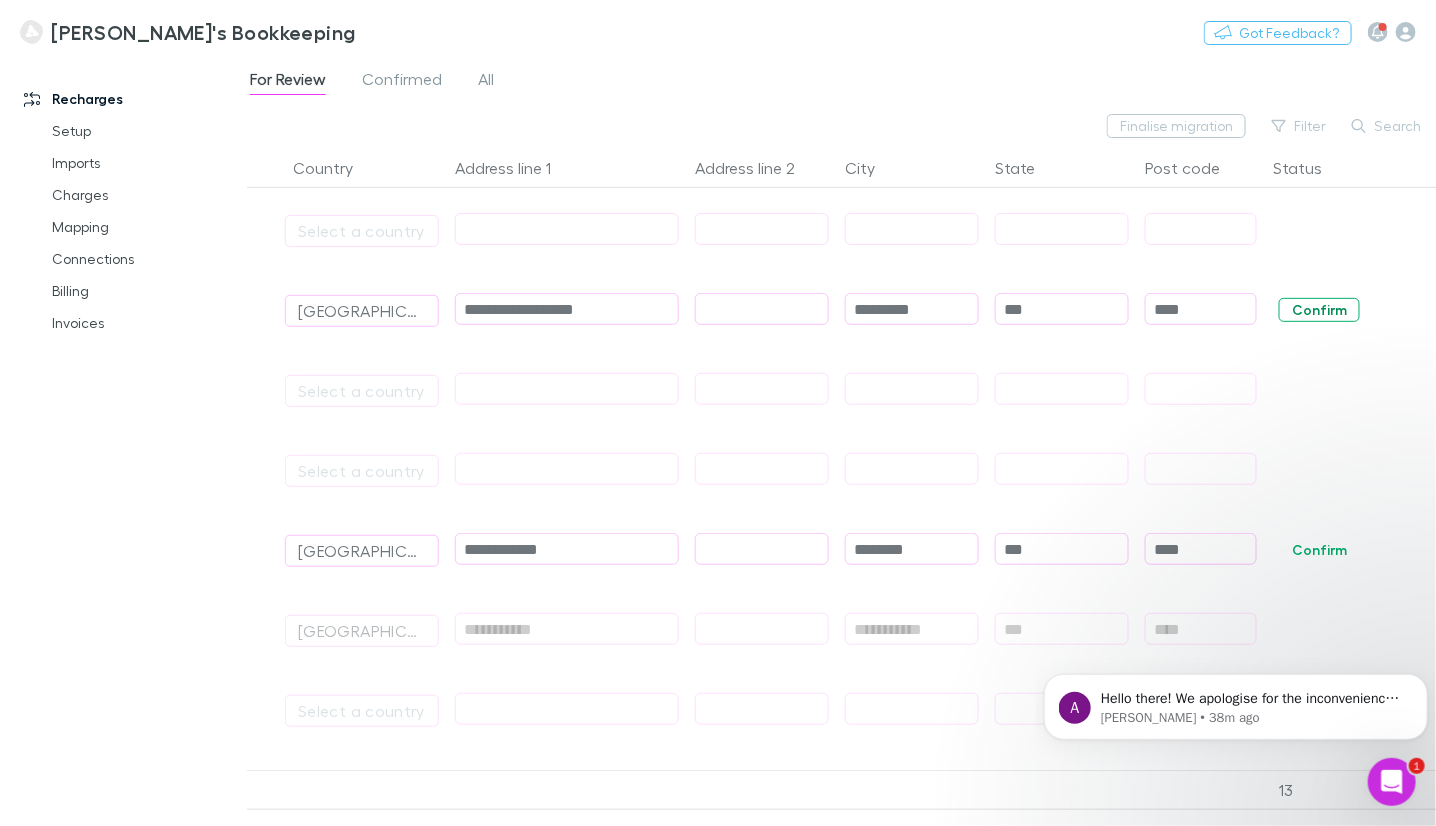 click on "Confirm" at bounding box center [1319, 310] 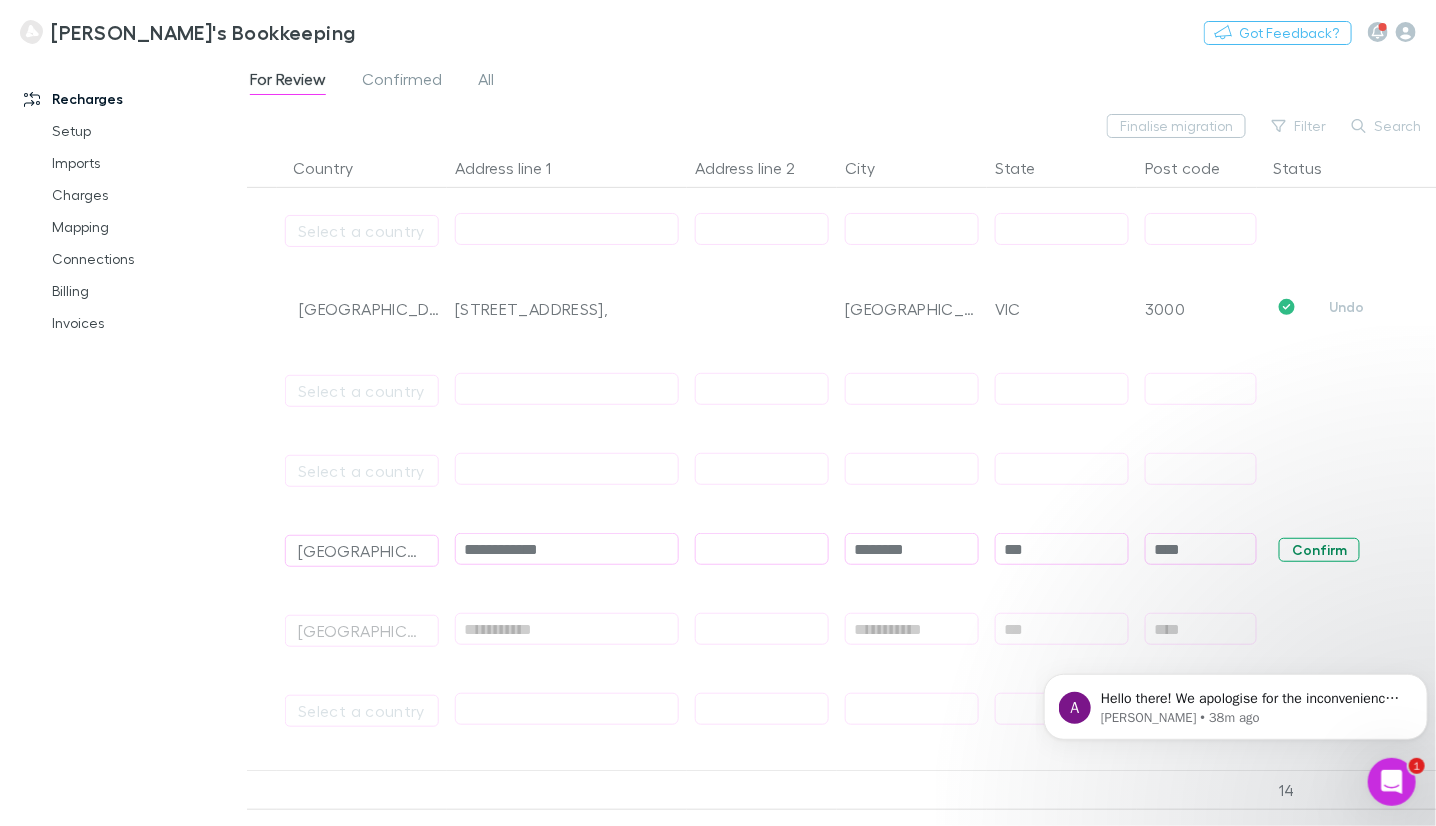 click on "Confirm" at bounding box center [1319, 550] 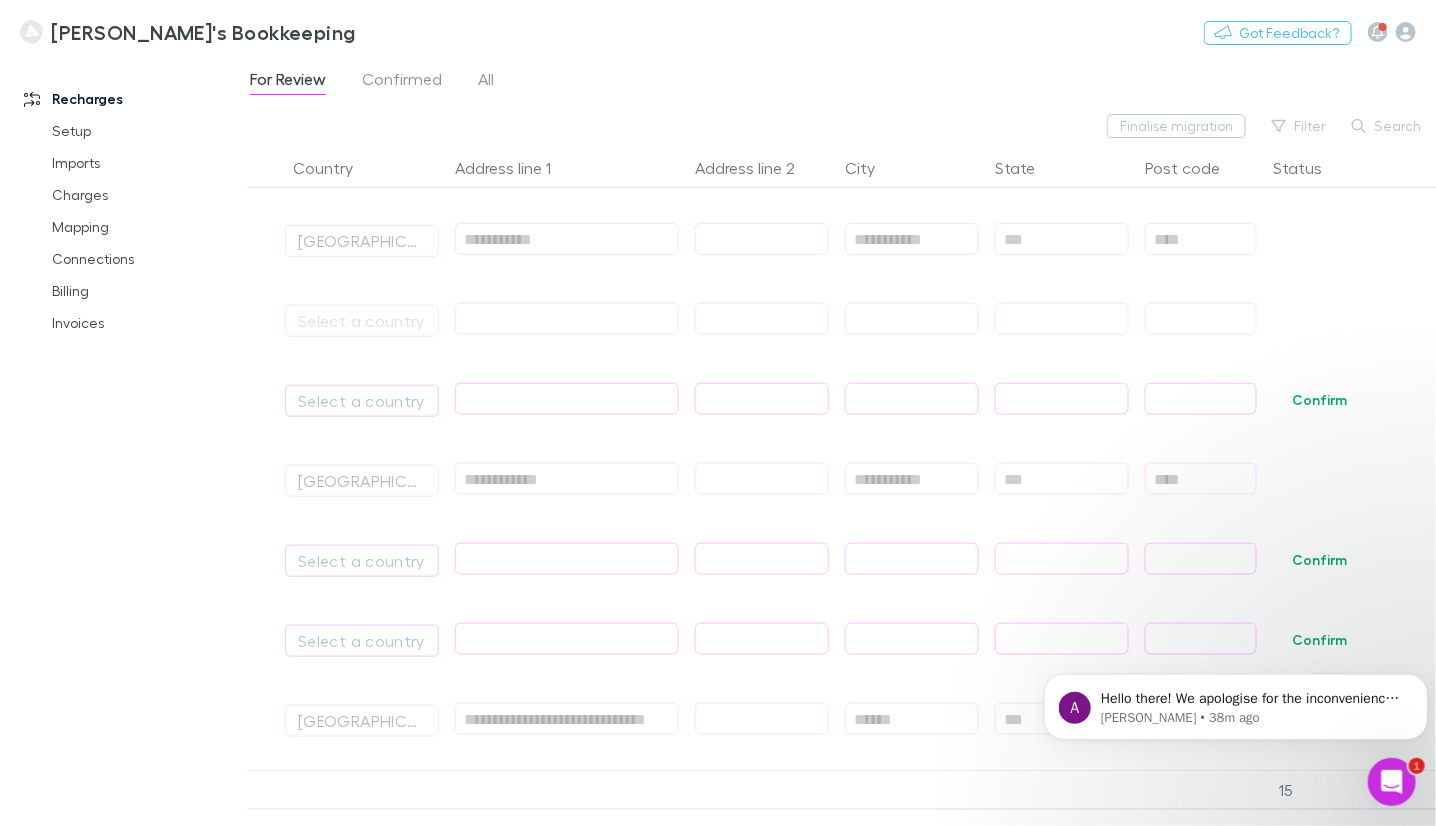scroll, scrollTop: 4100, scrollLeft: 0, axis: vertical 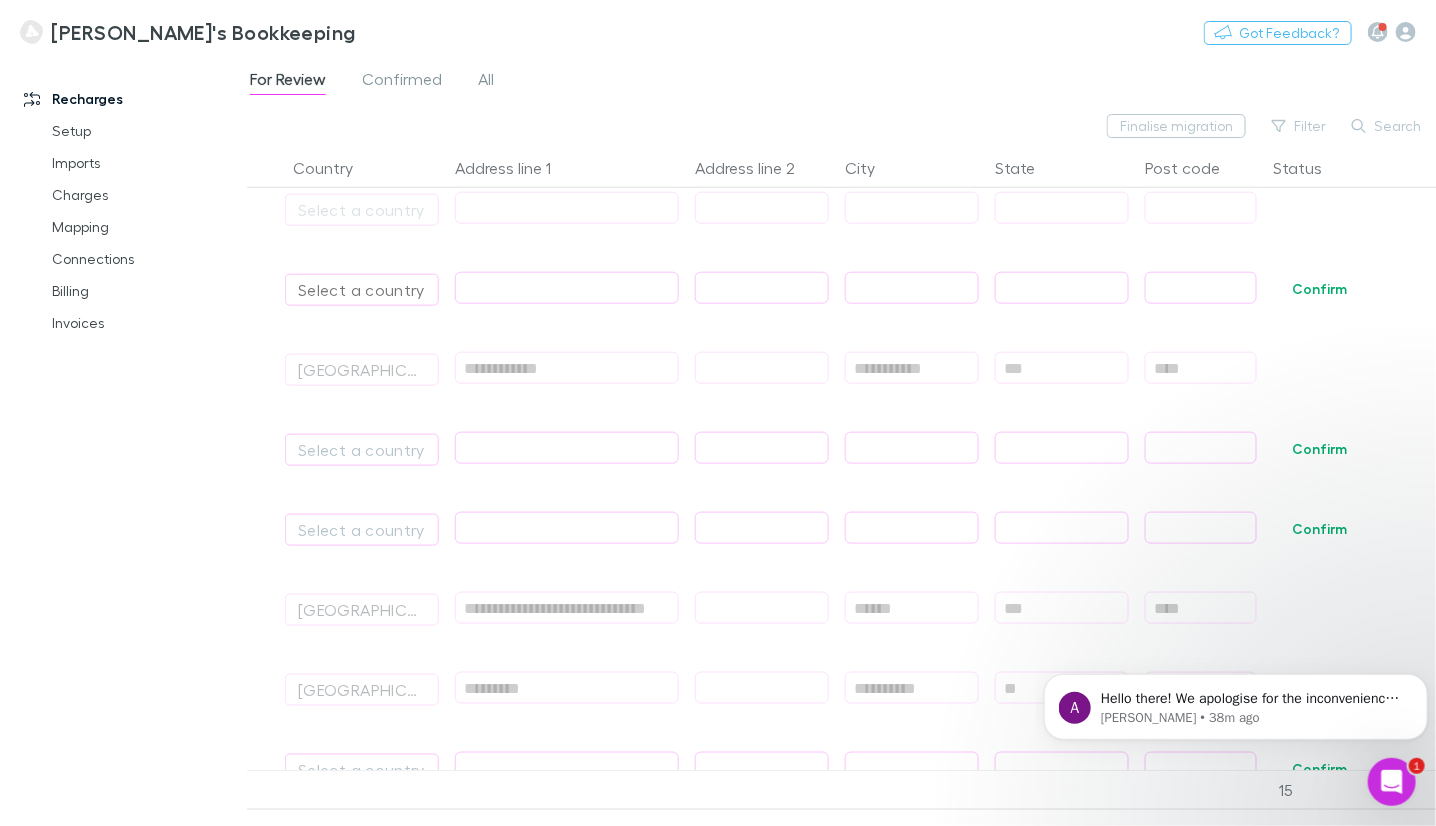 click on "Select a country" at bounding box center [362, 290] 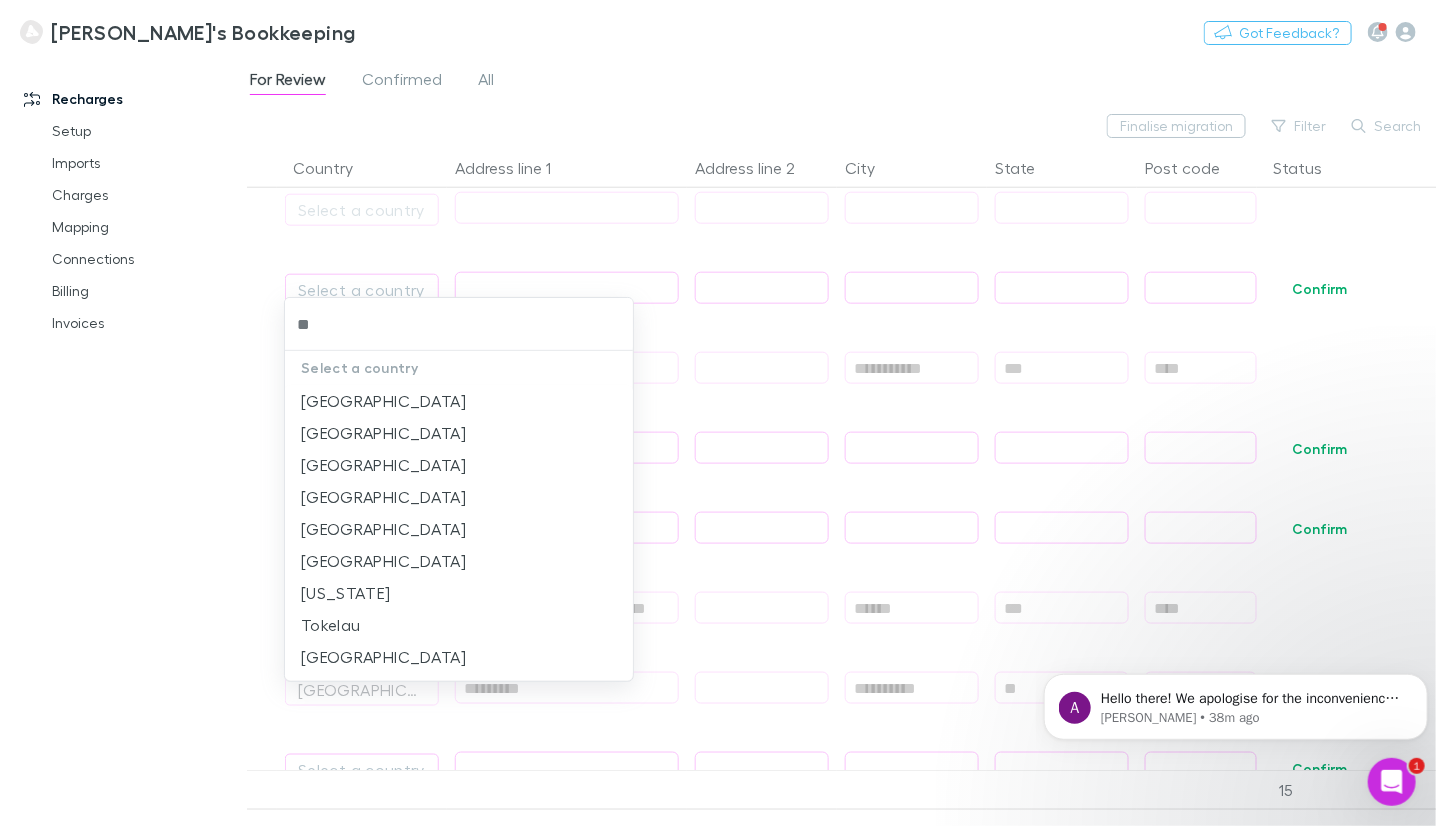 type on "***" 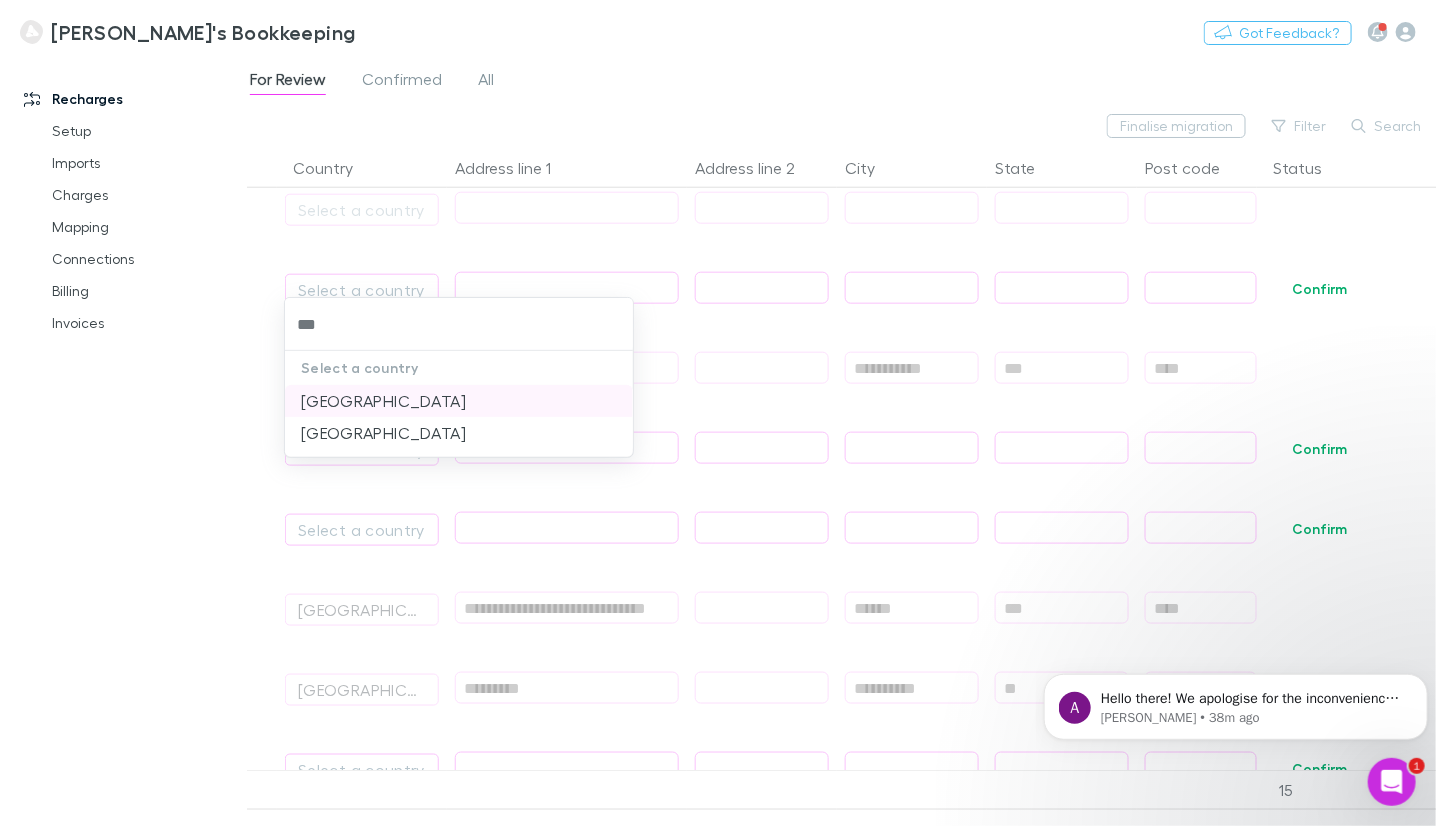 click on "[GEOGRAPHIC_DATA]" at bounding box center (459, 401) 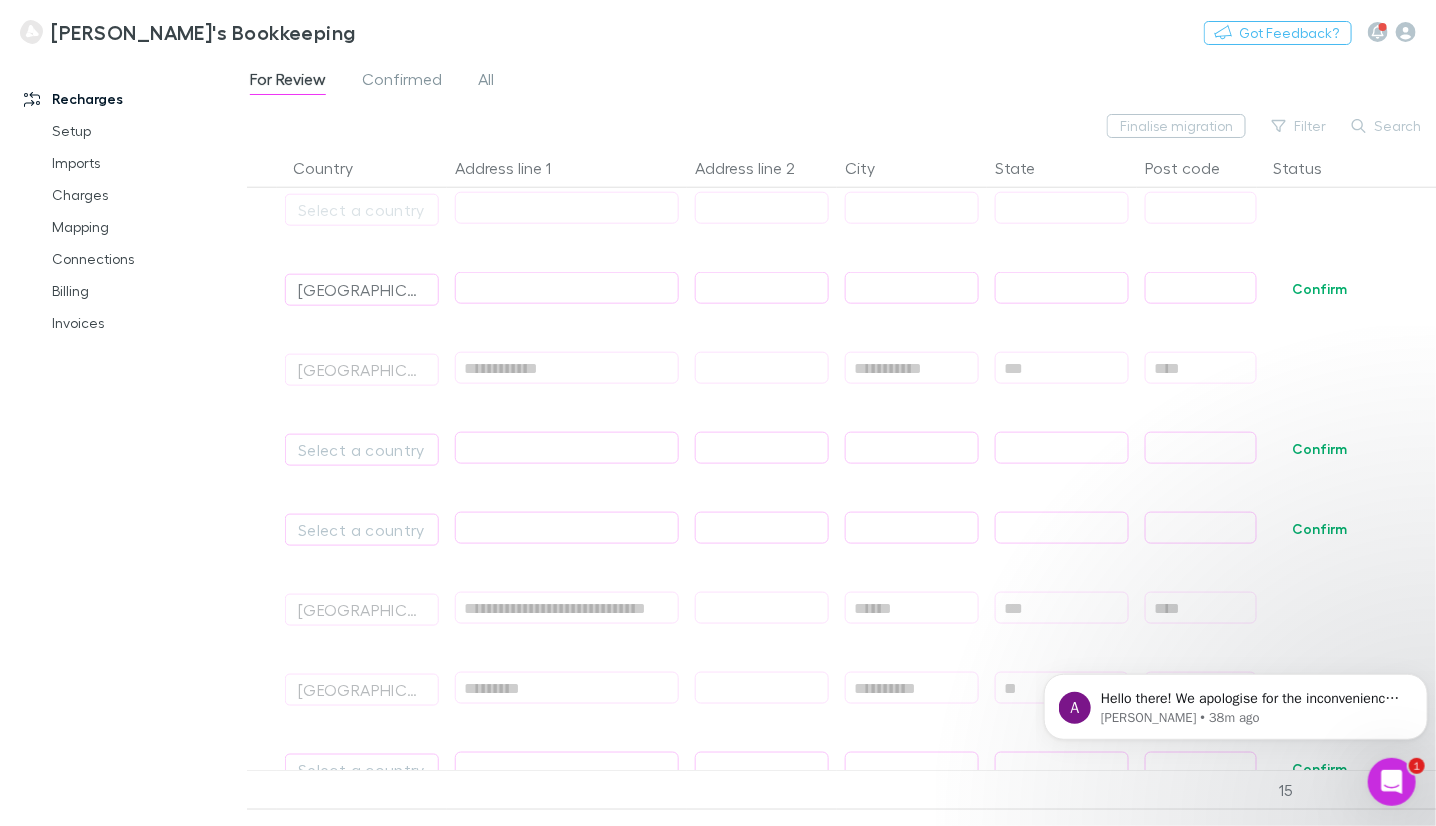 click at bounding box center [718, 413] 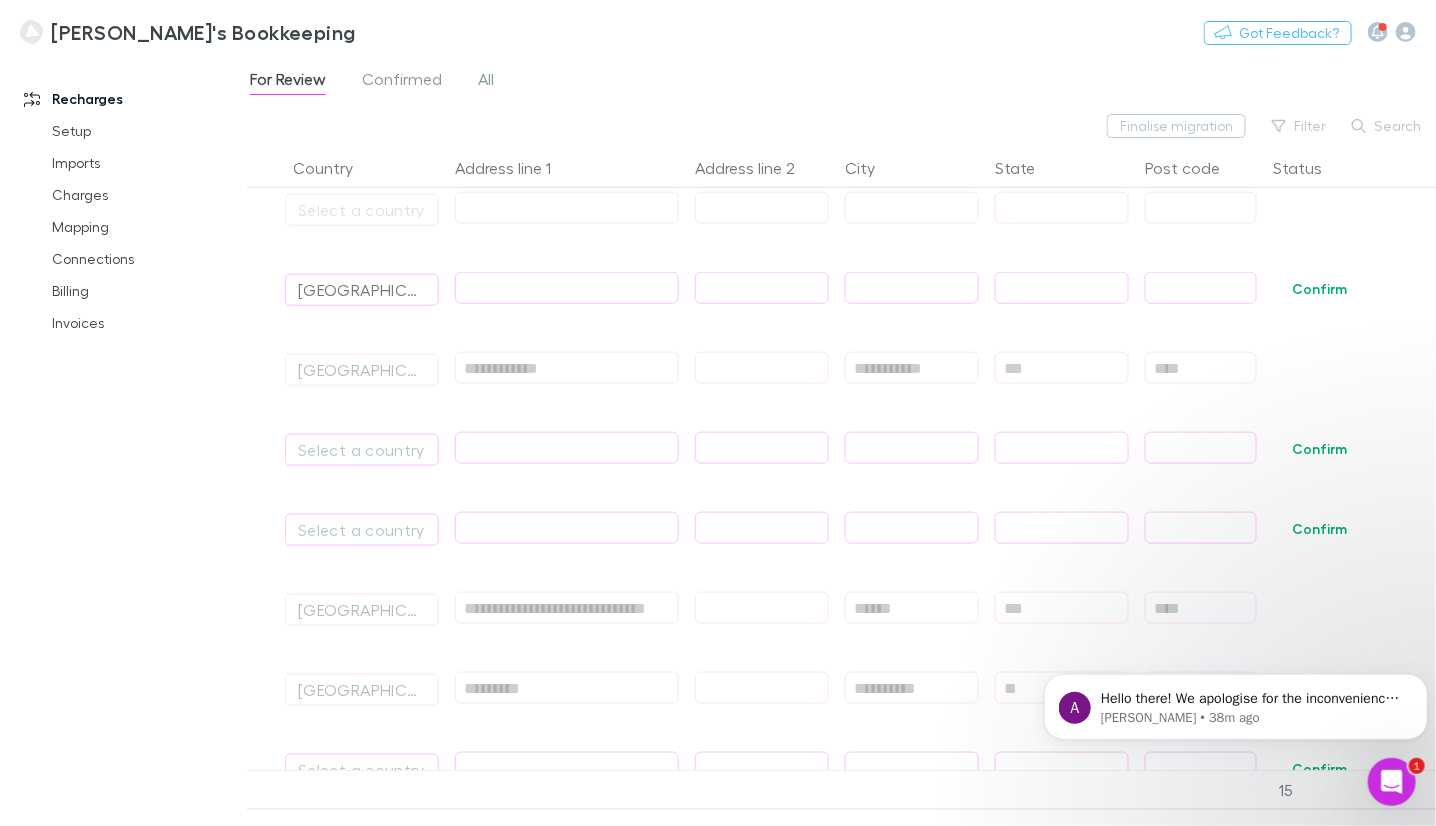 click at bounding box center (567, 288) 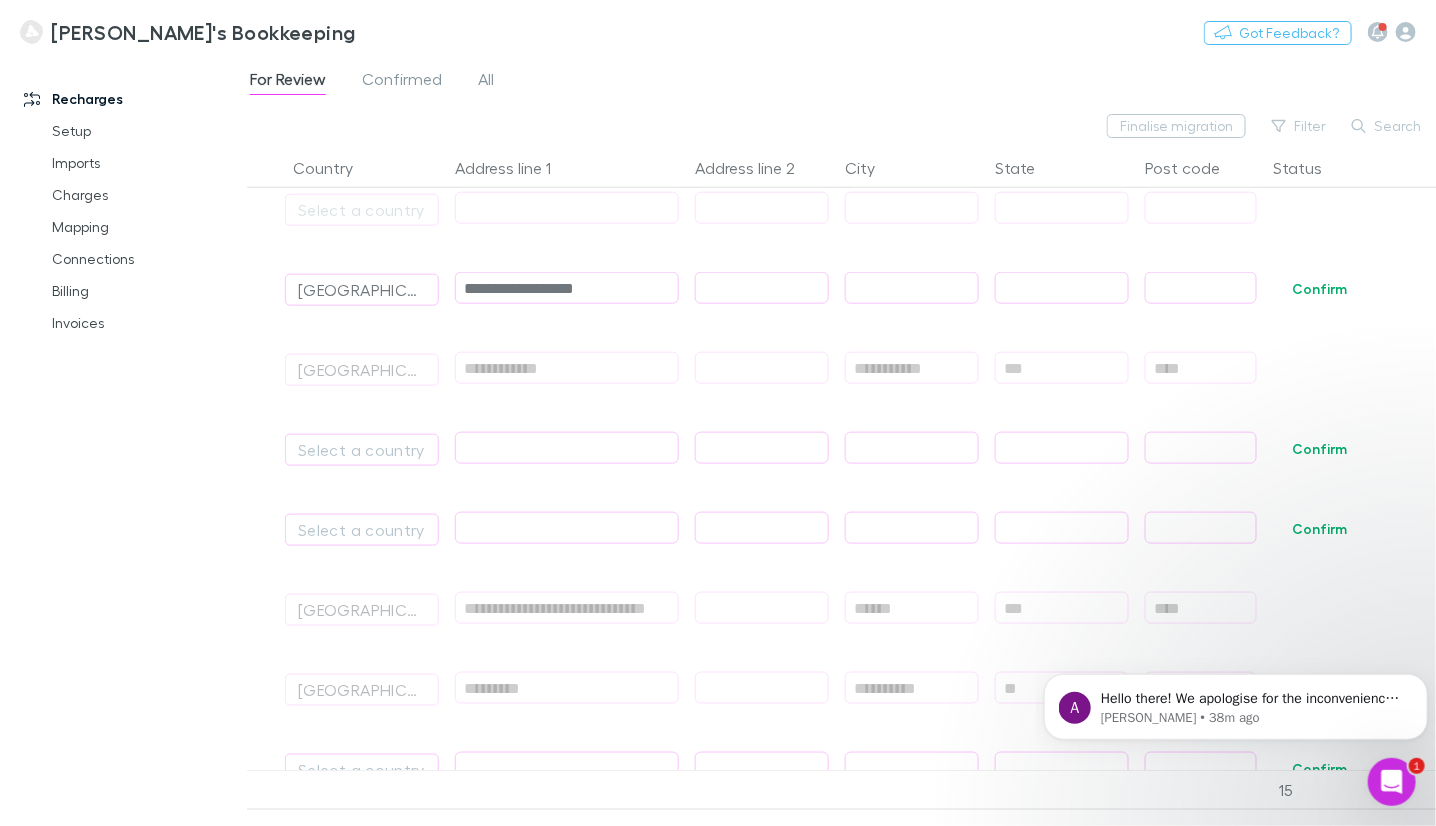 type on "**********" 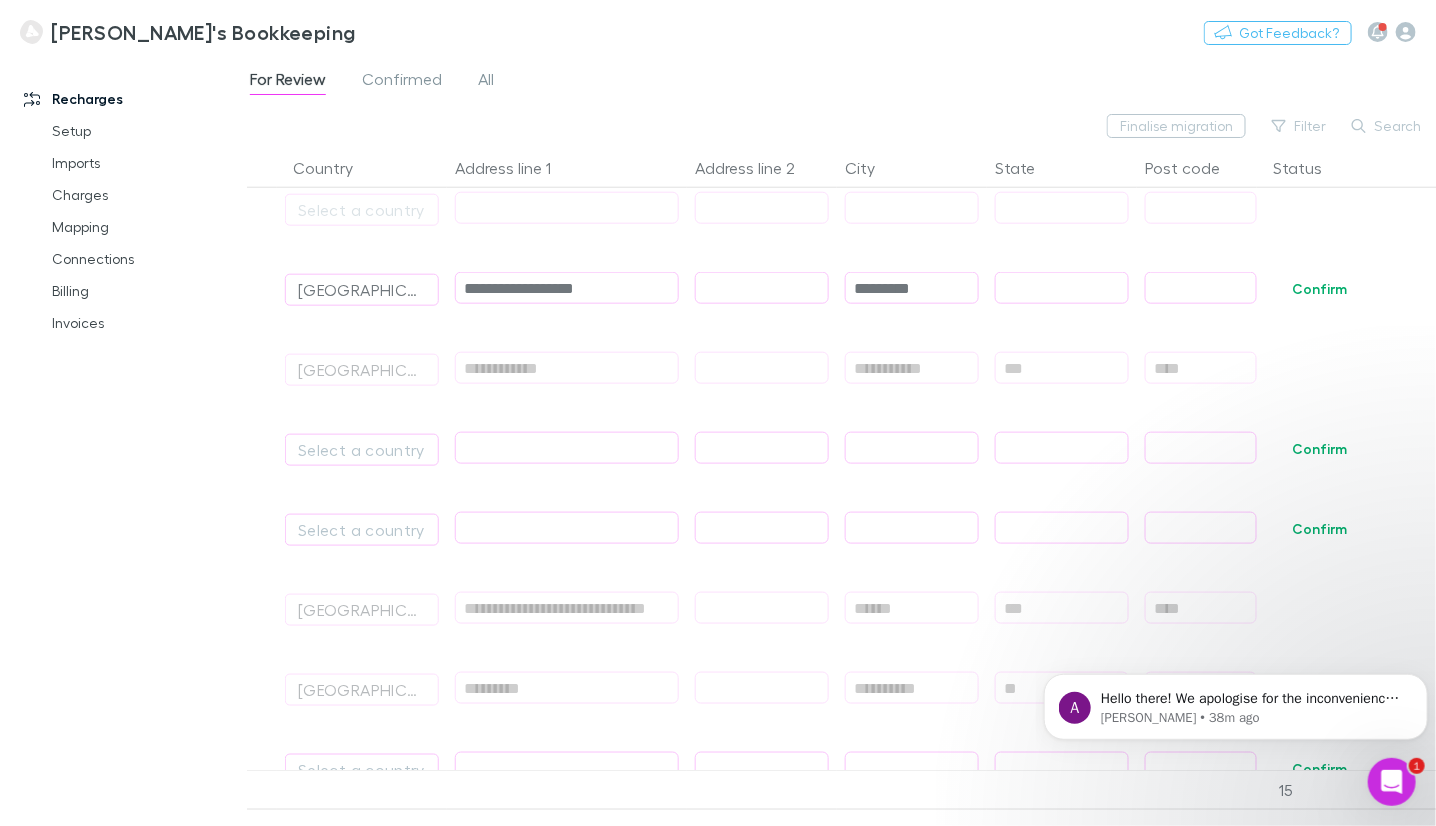 type on "*********" 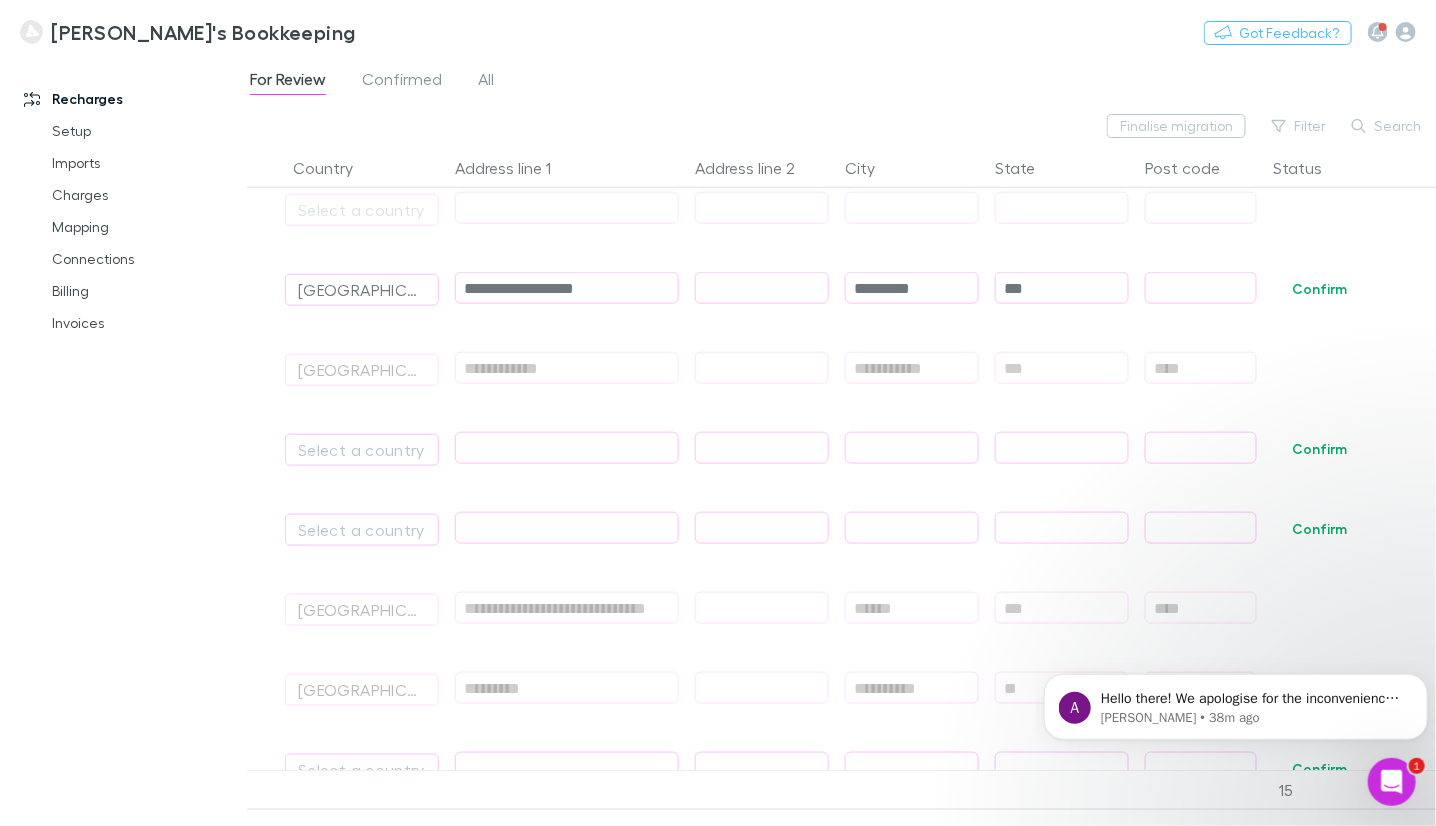 type on "***" 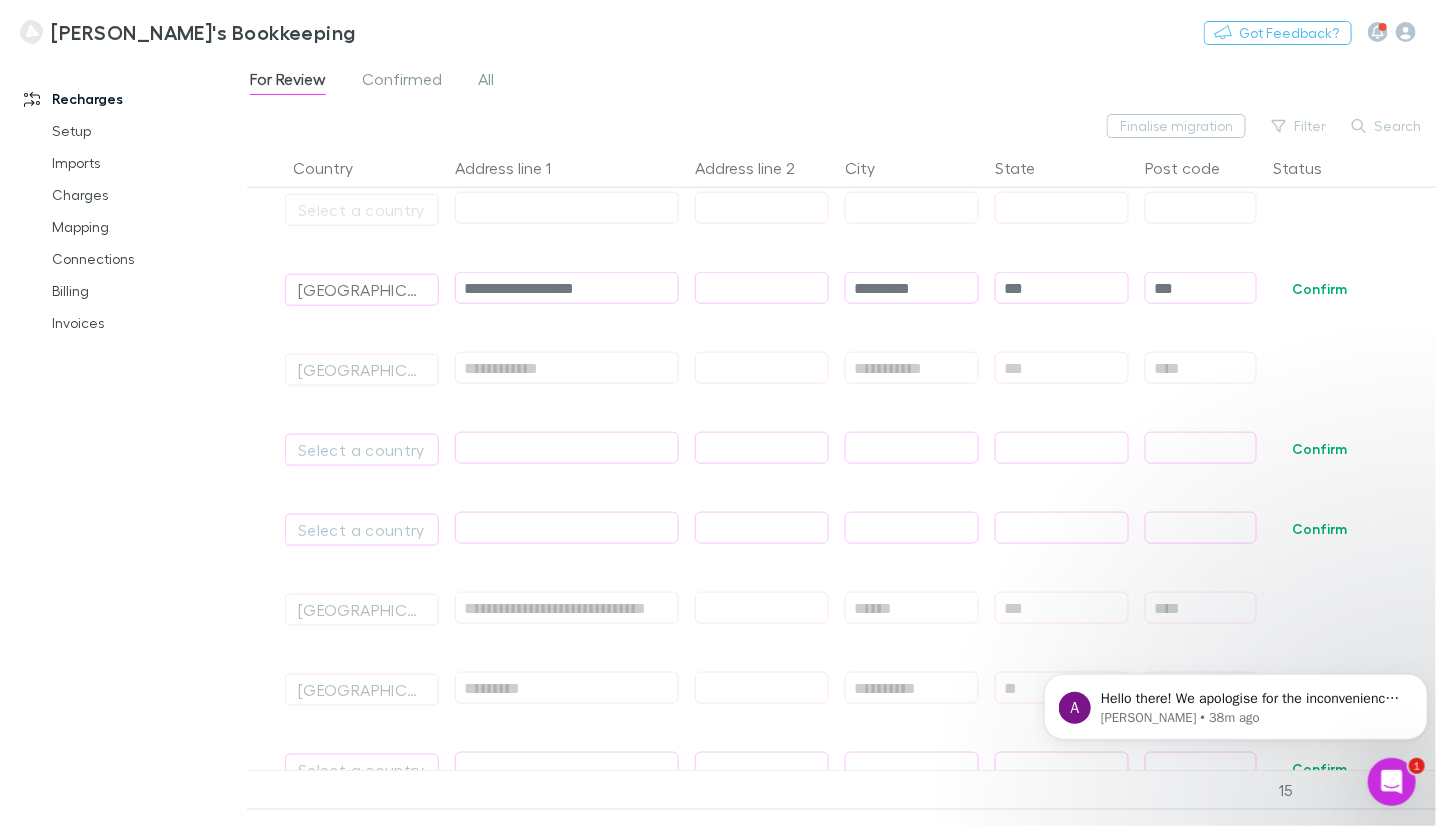 type on "****" 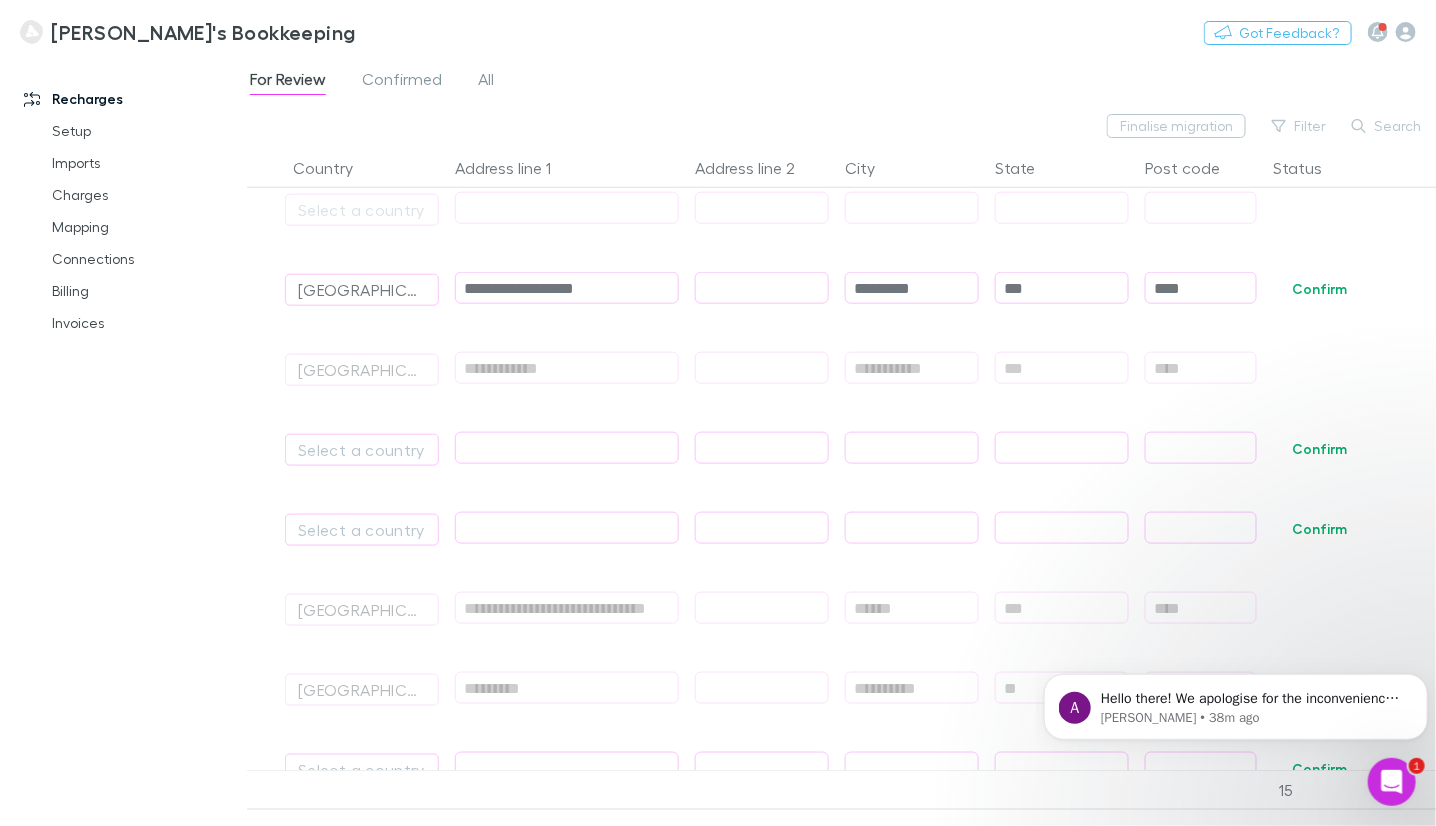 click on "Confirm" at bounding box center [1319, 289] 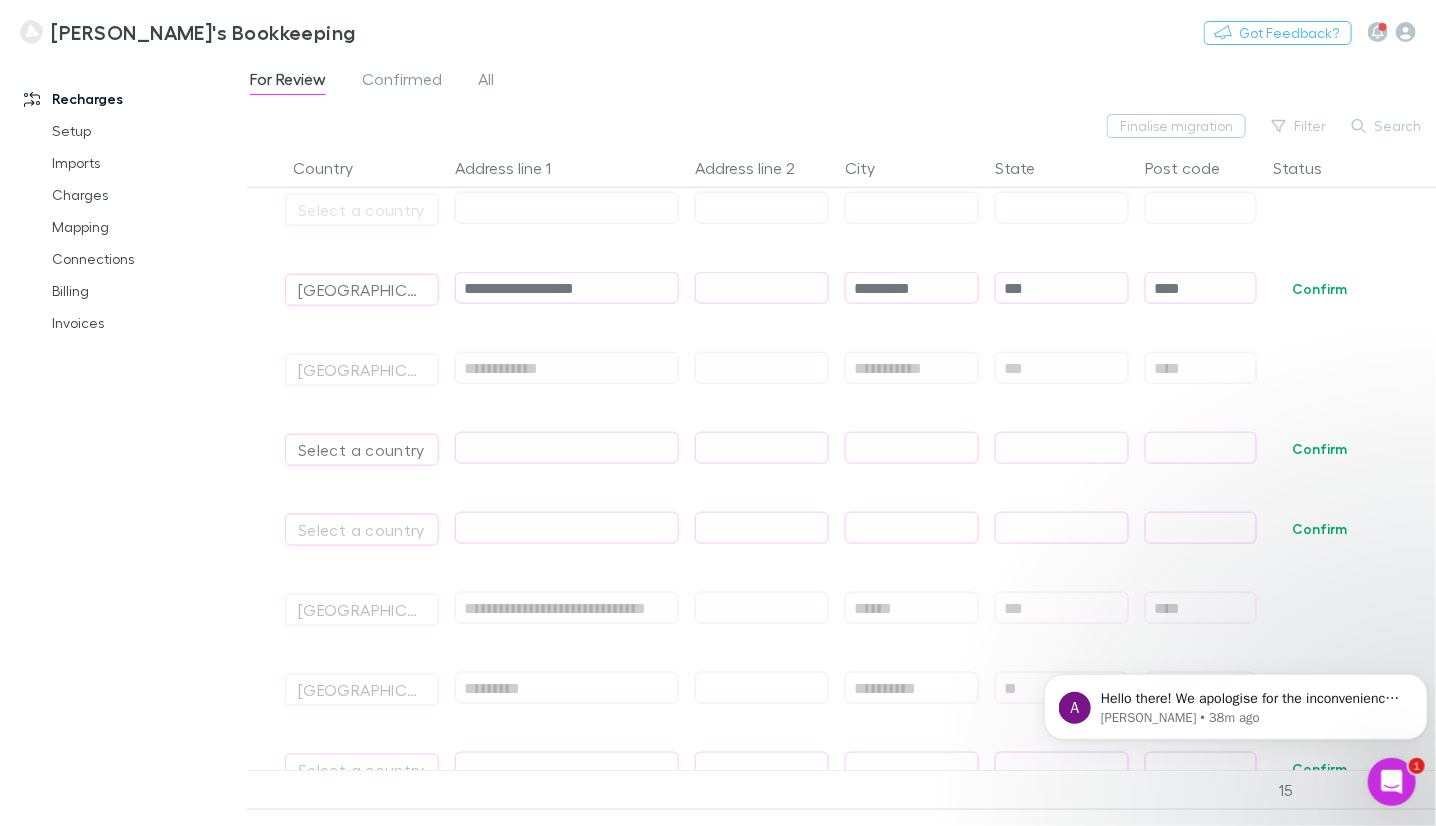 click on "Select a country" at bounding box center (362, 450) 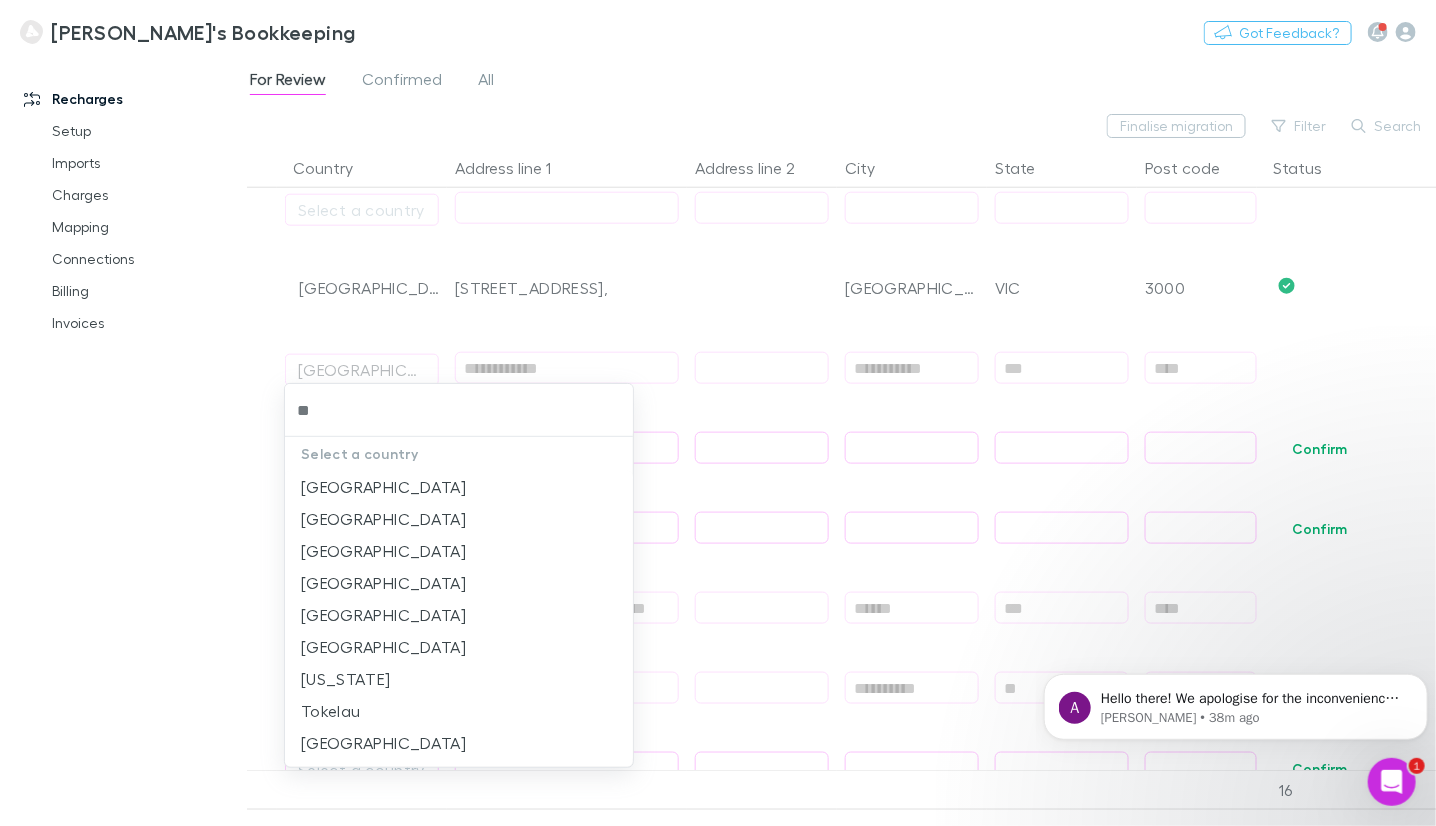 type on "***" 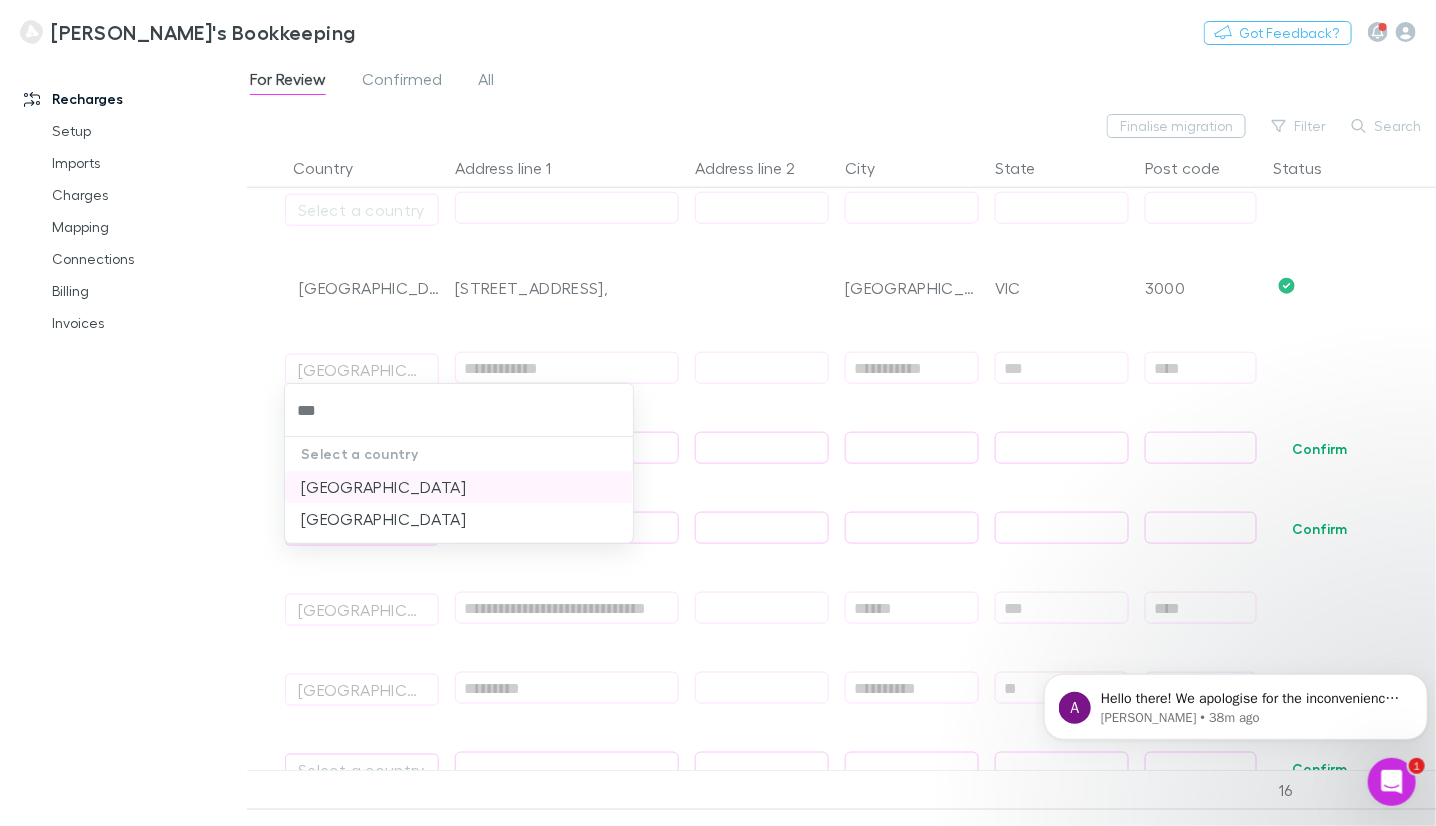 click on "[GEOGRAPHIC_DATA]" at bounding box center (459, 487) 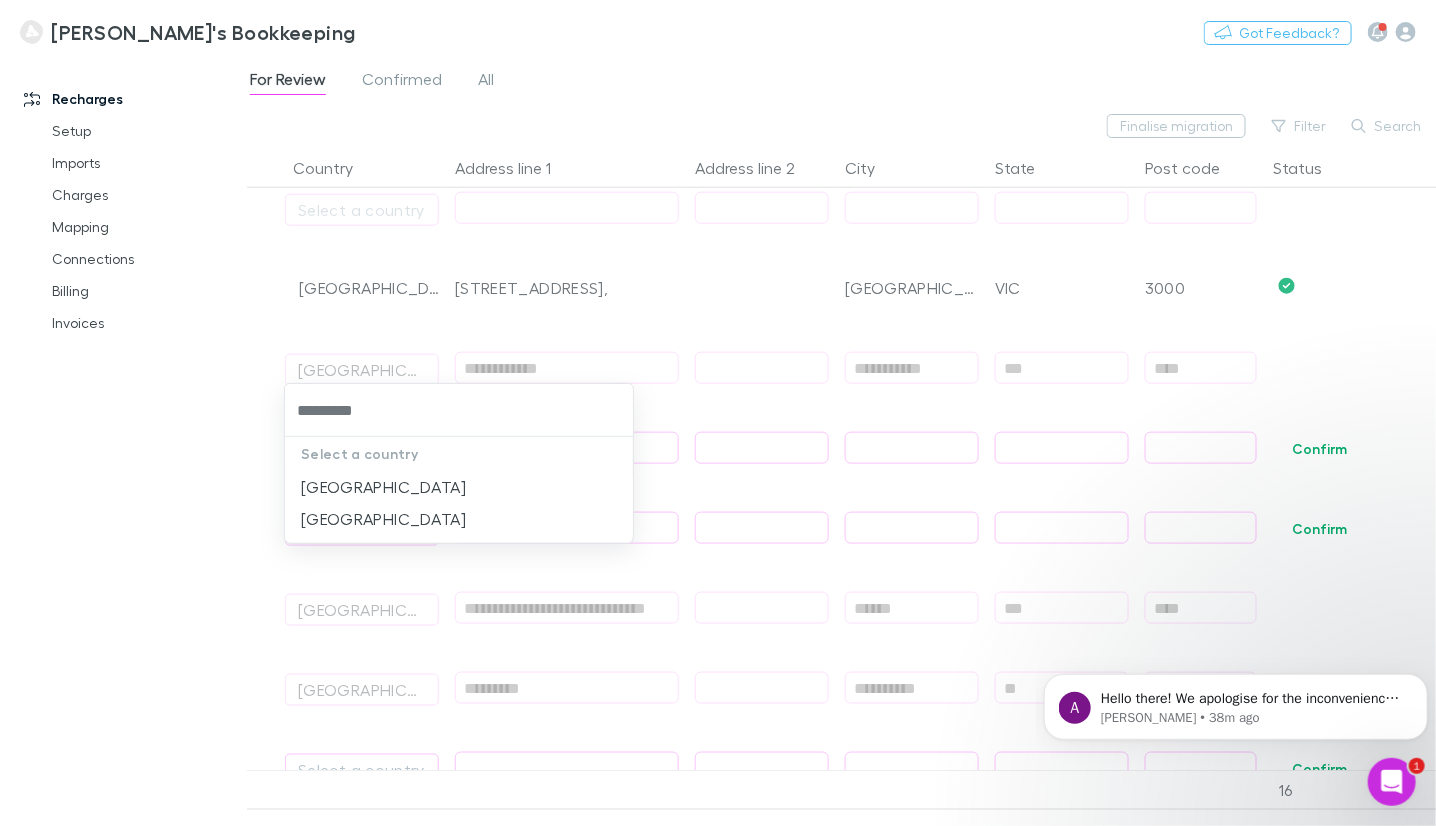 click on "Select a country" at bounding box center [459, 454] 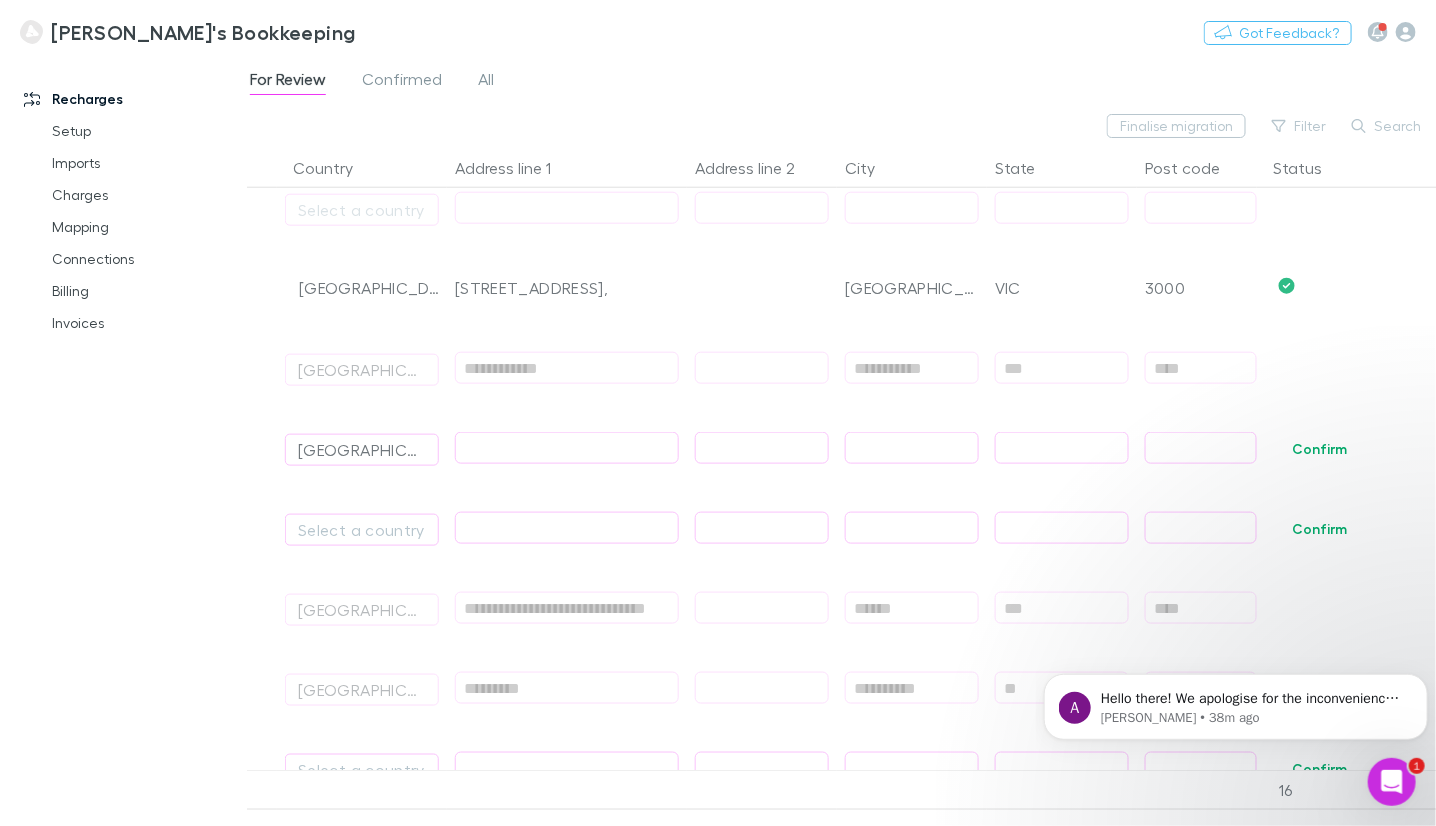 click at bounding box center (567, 448) 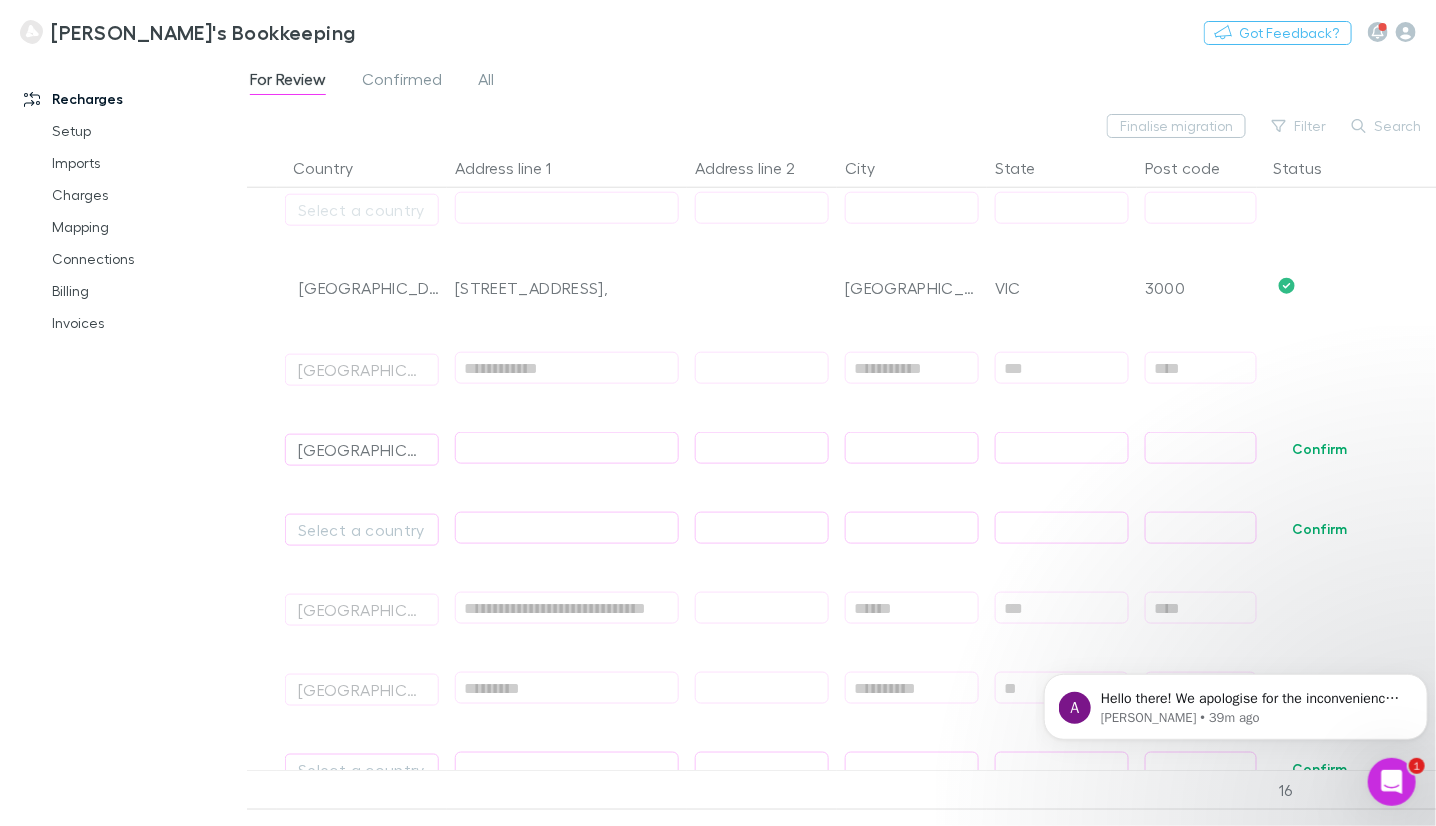 paste on "**********" 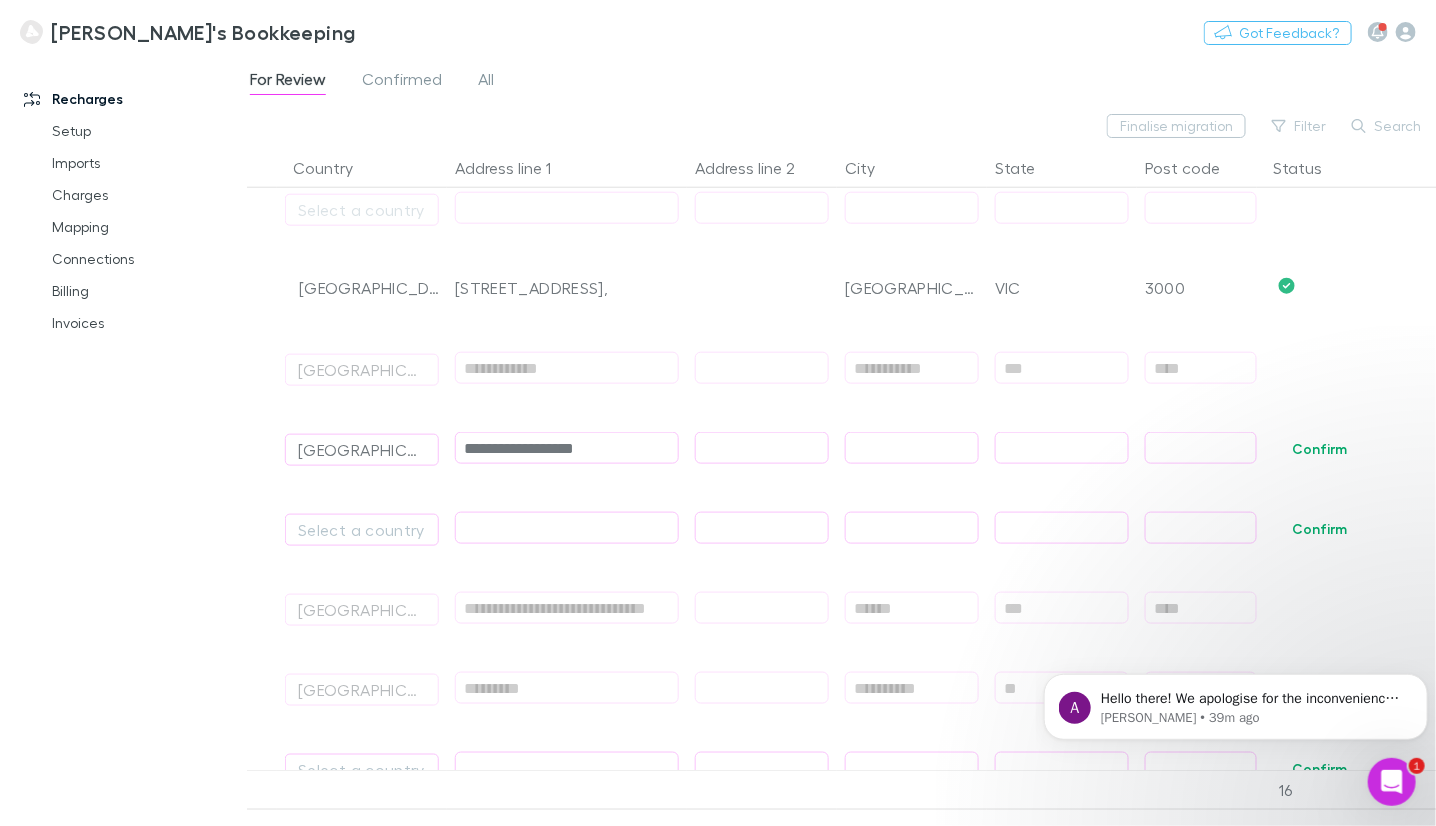 type on "**********" 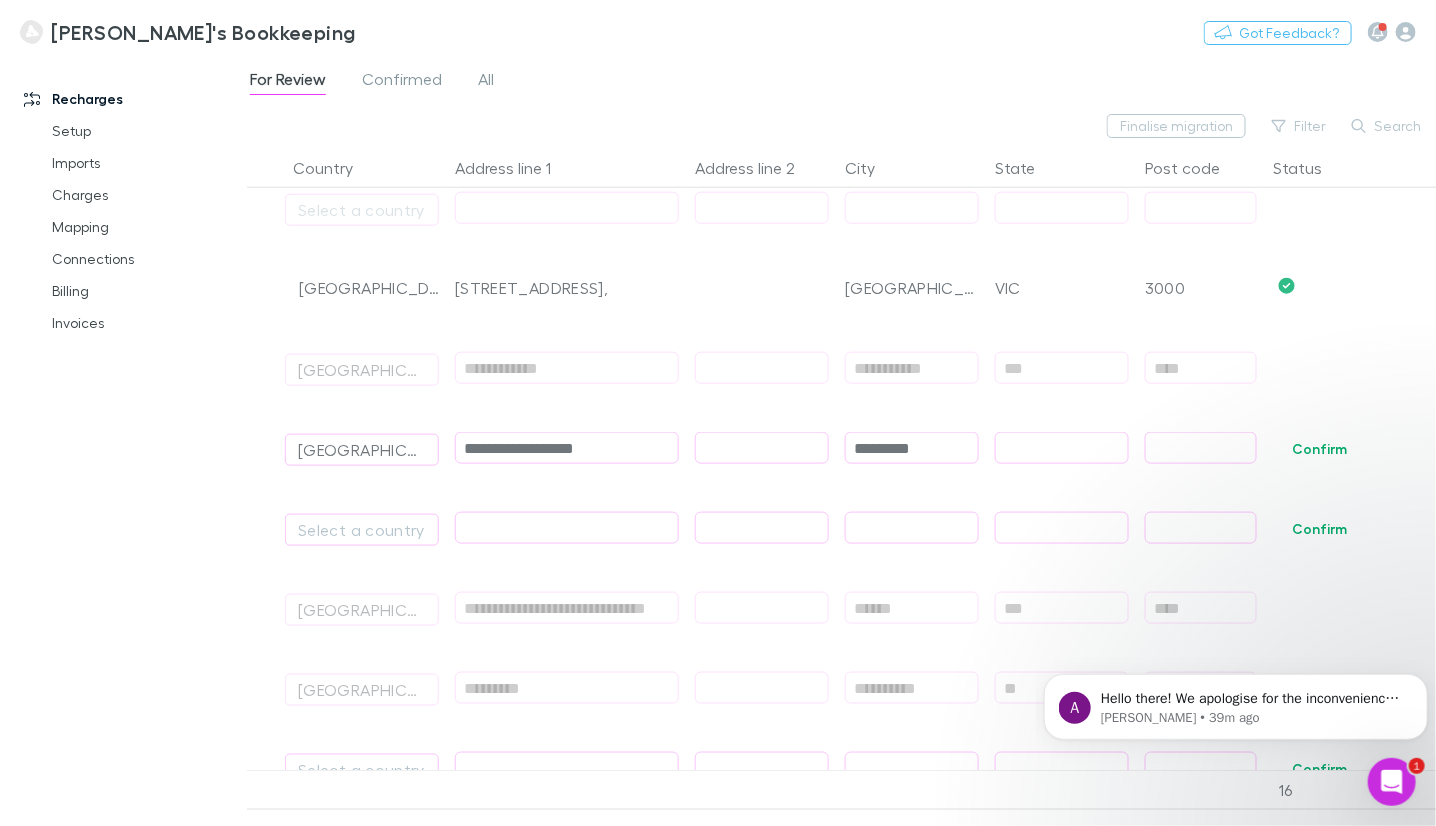 type on "*********" 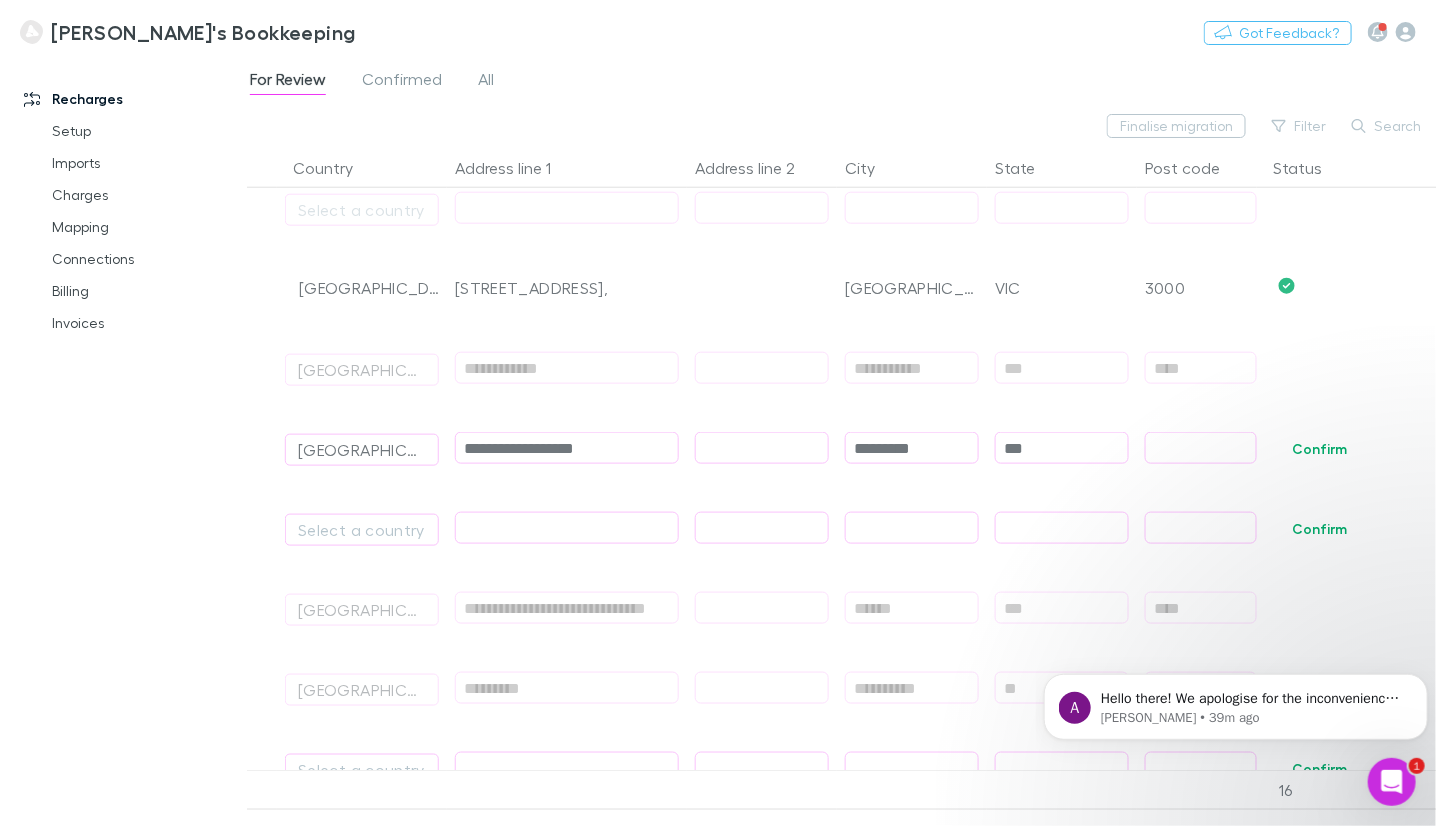 type on "***" 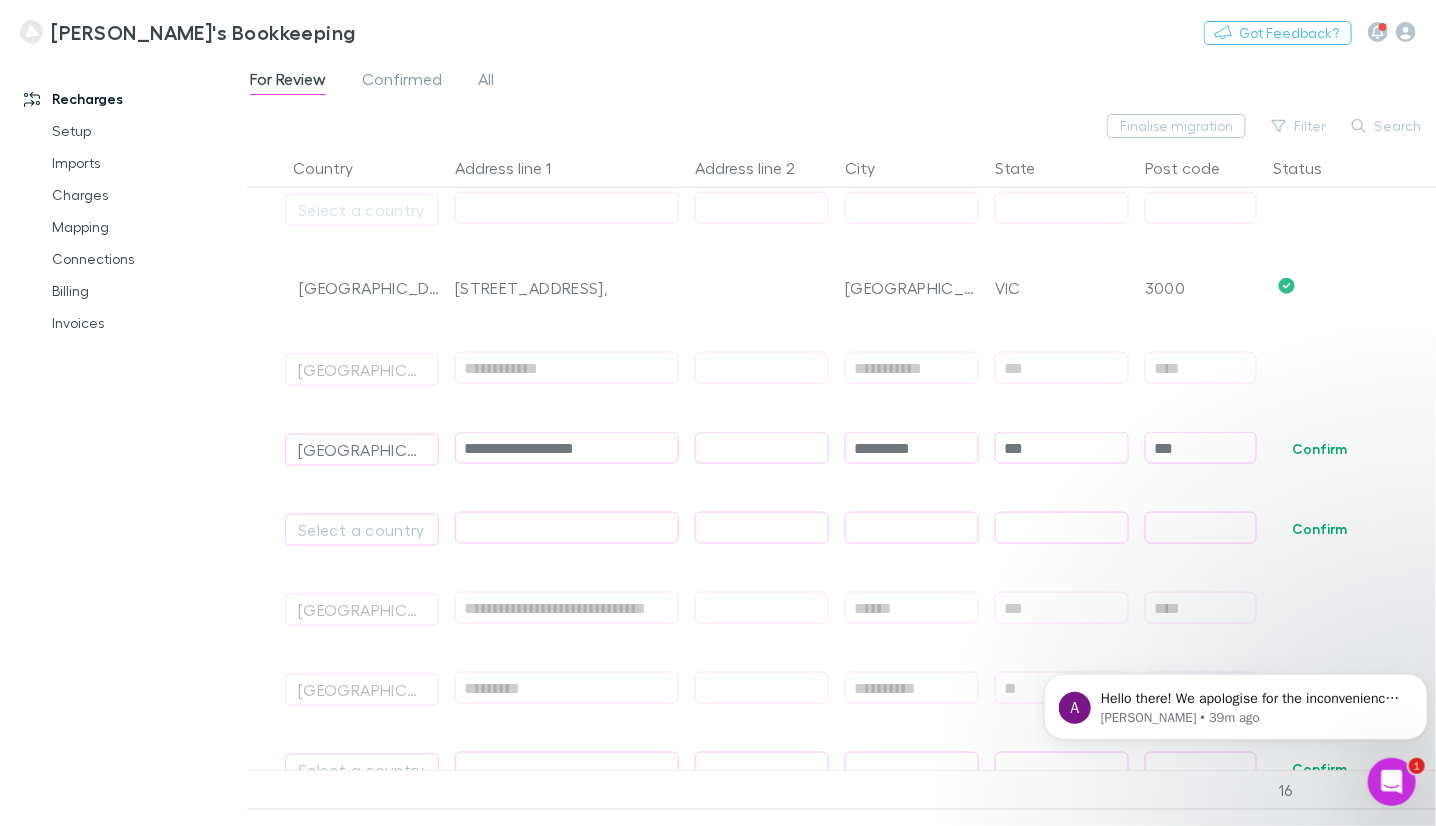 type on "****" 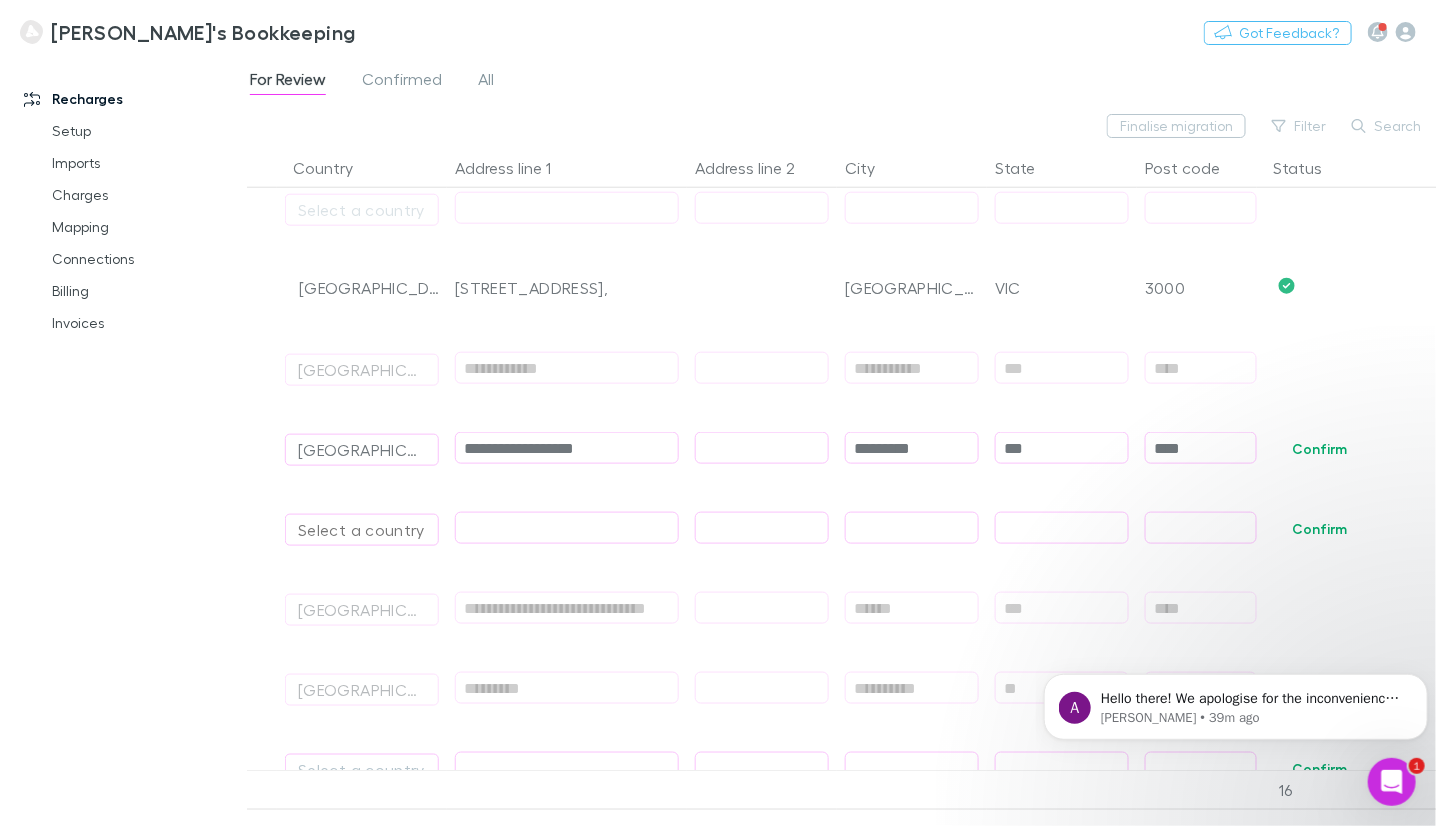 drag, startPoint x: 1304, startPoint y: 450, endPoint x: 375, endPoint y: 525, distance: 932.0225 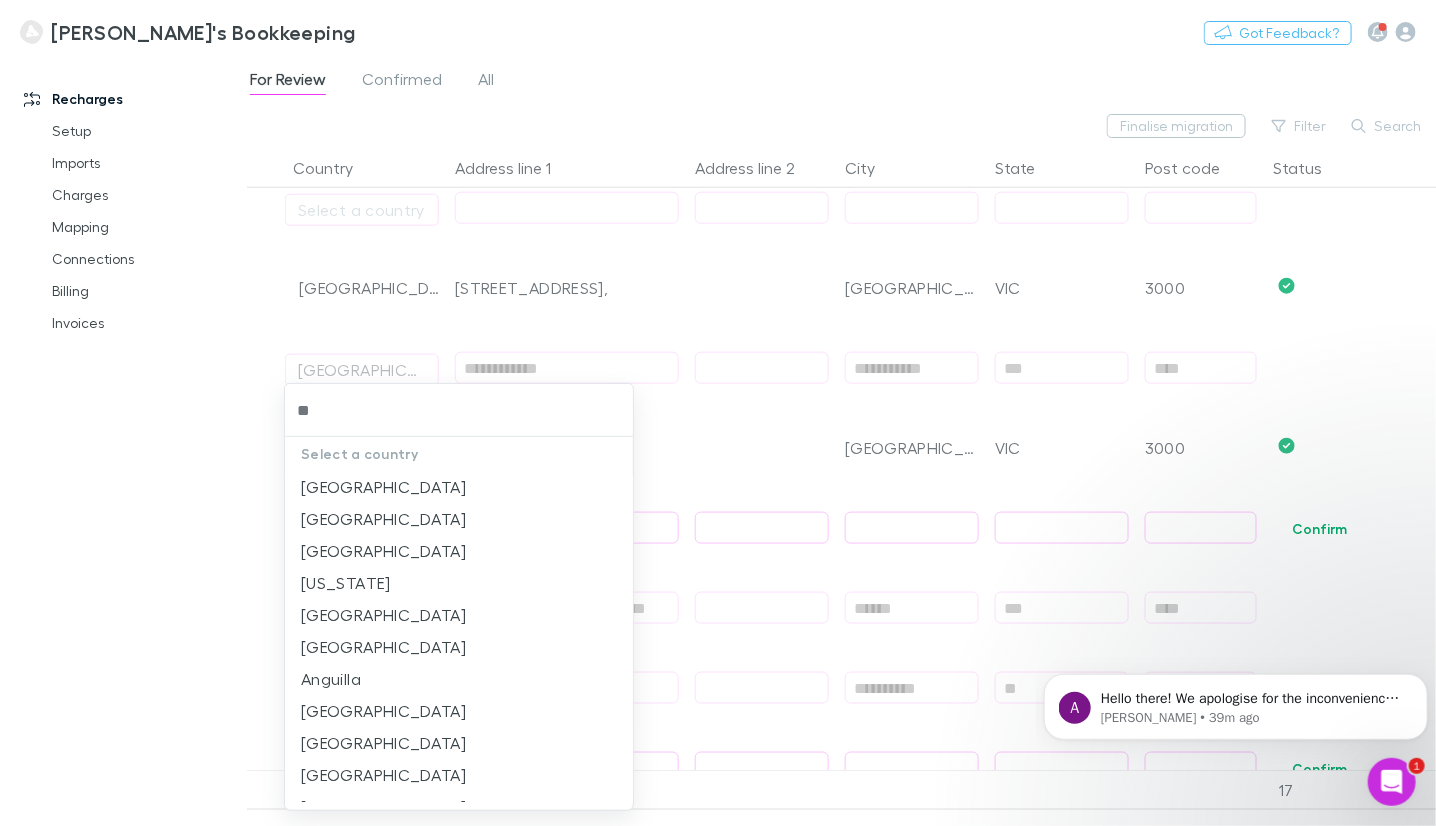 type on "***" 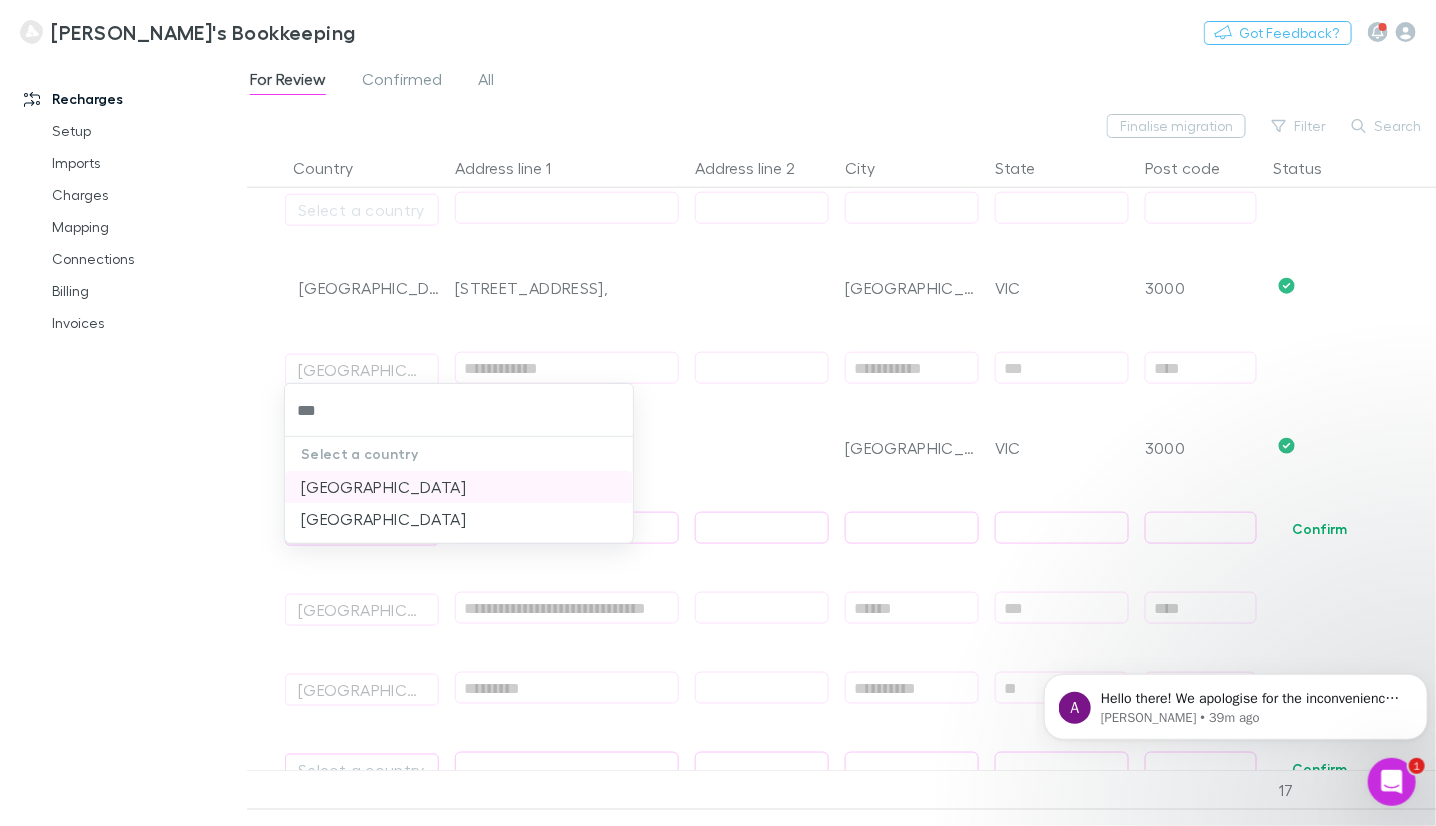 click on "[GEOGRAPHIC_DATA]" at bounding box center (459, 487) 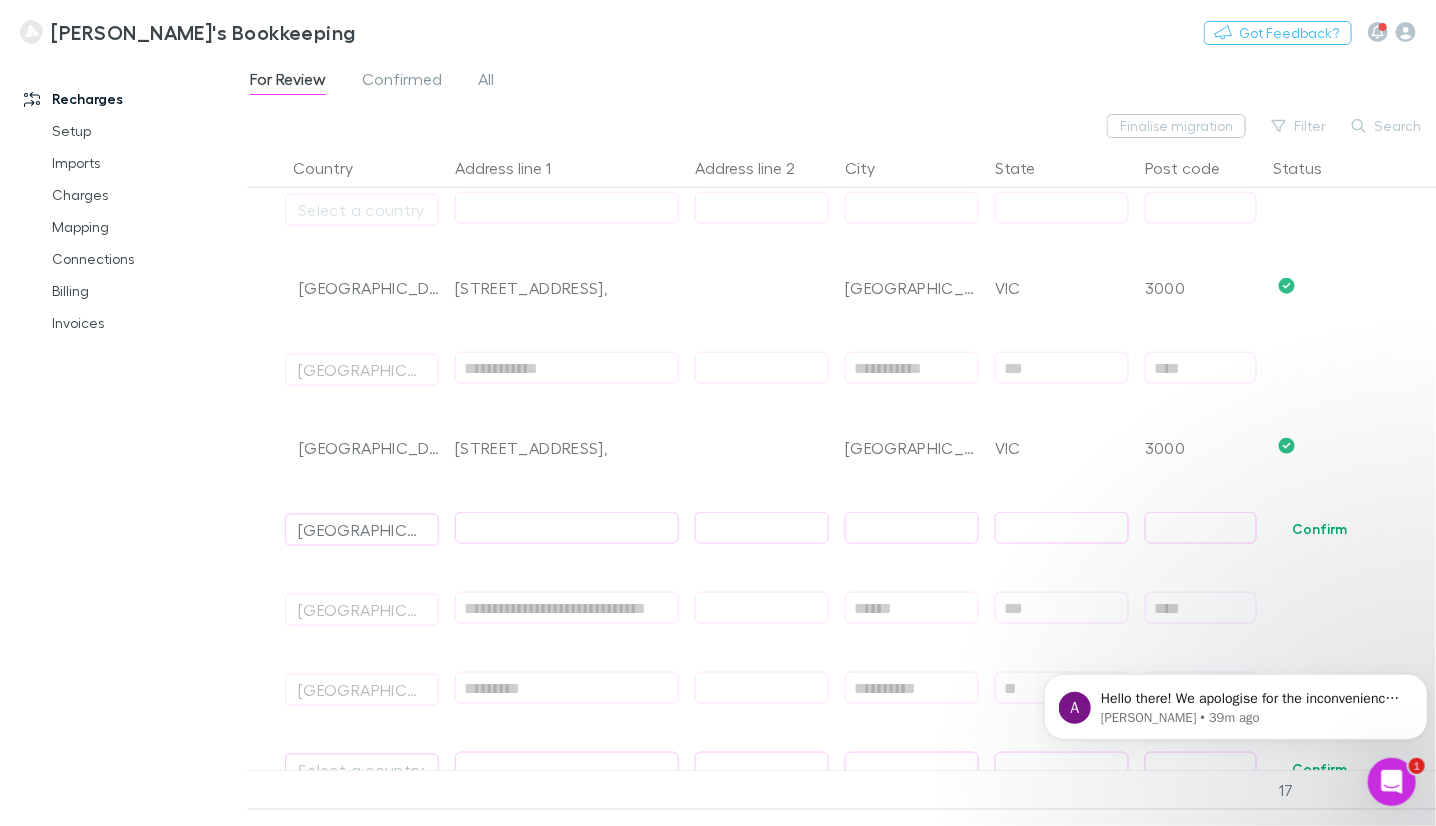 click at bounding box center [567, 528] 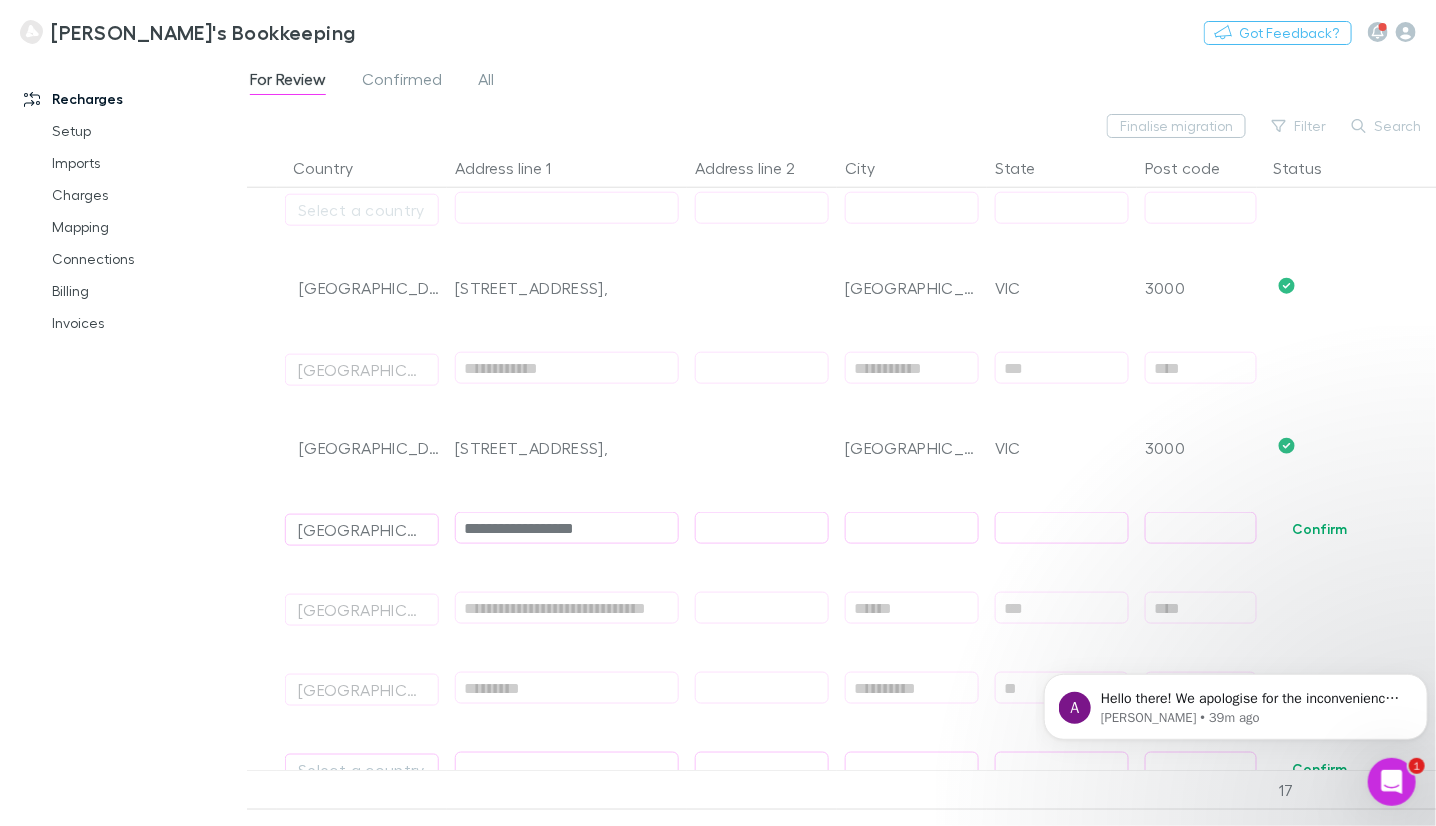 type on "**********" 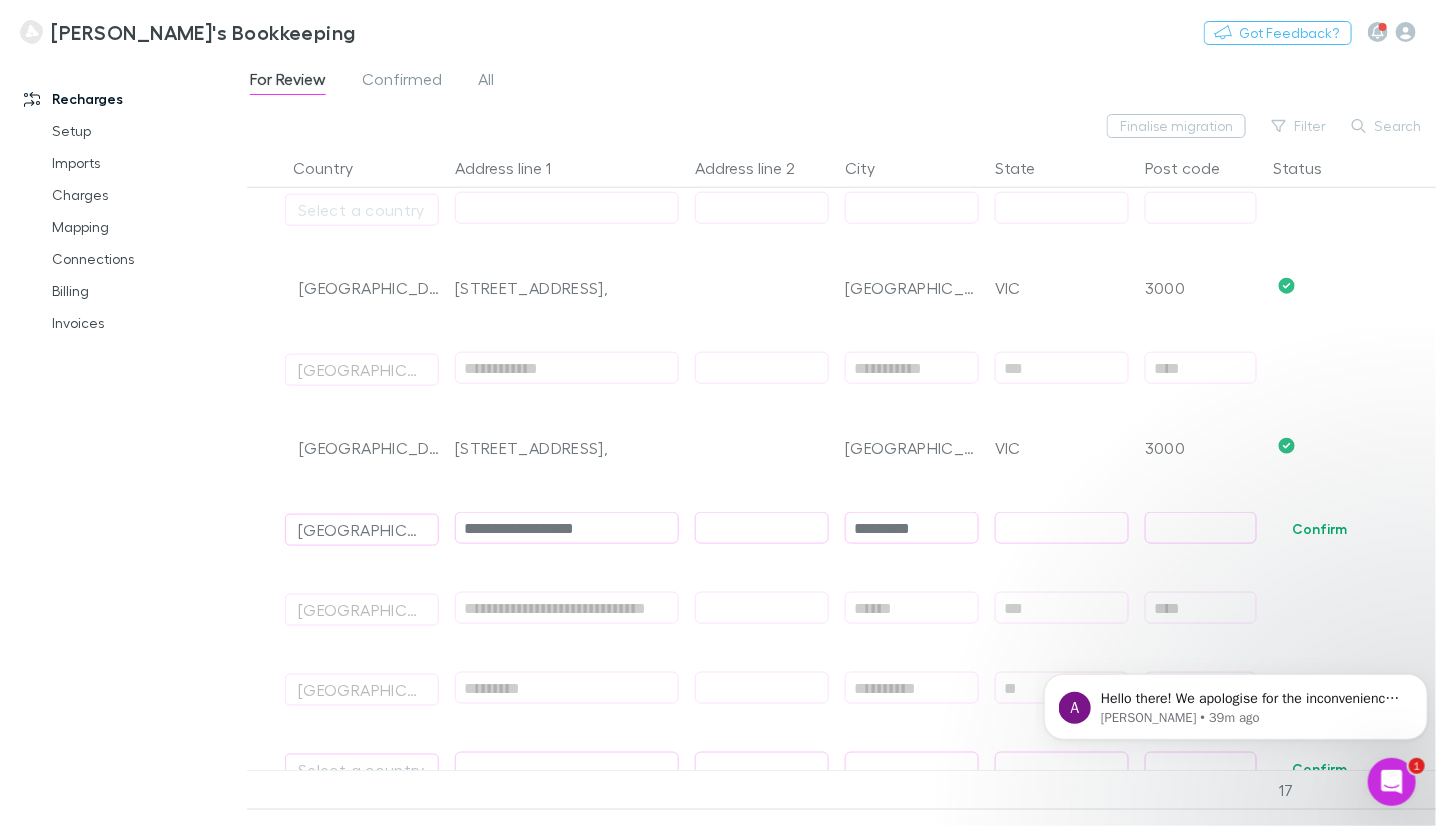 type on "*********" 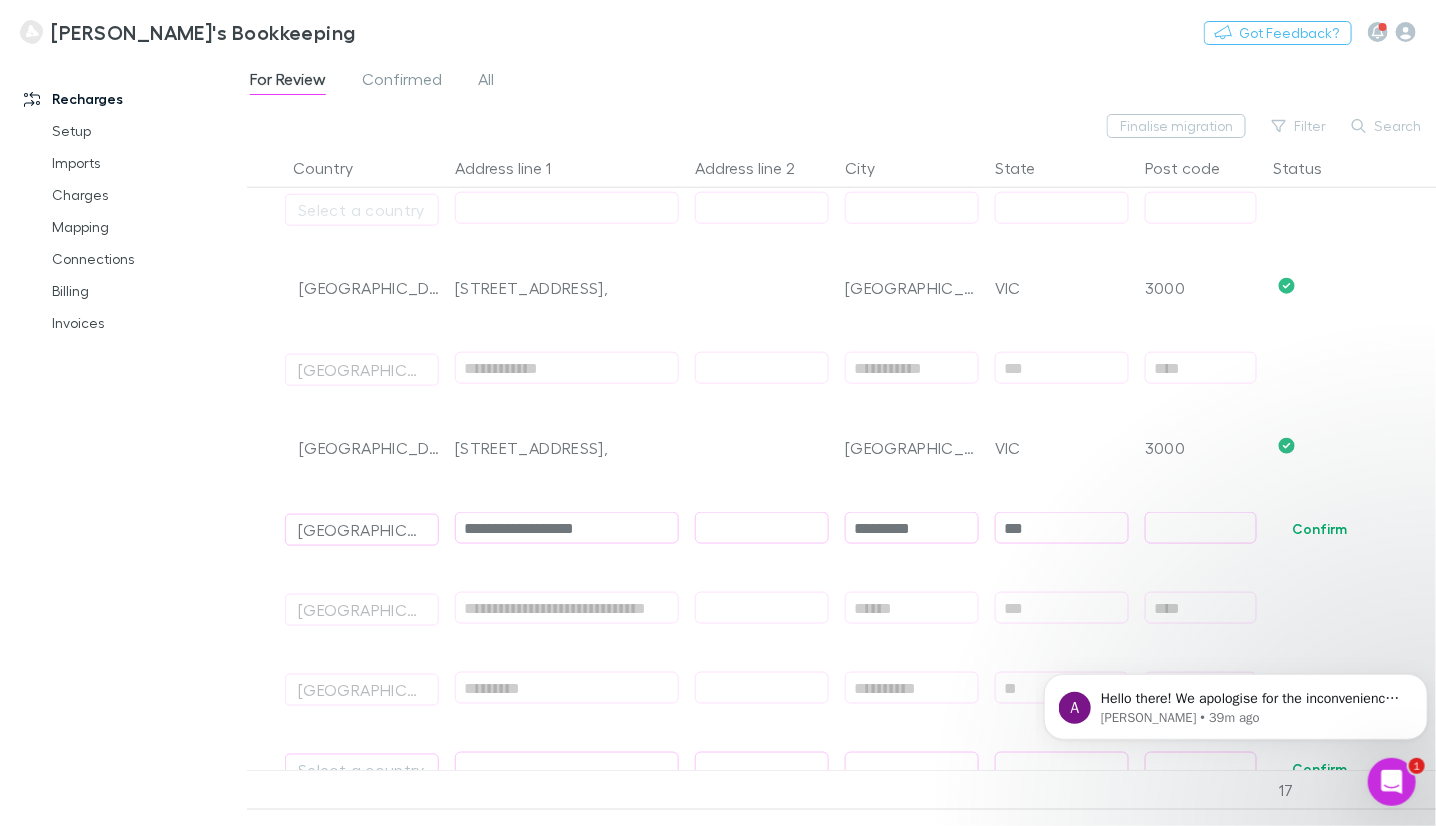 type on "***" 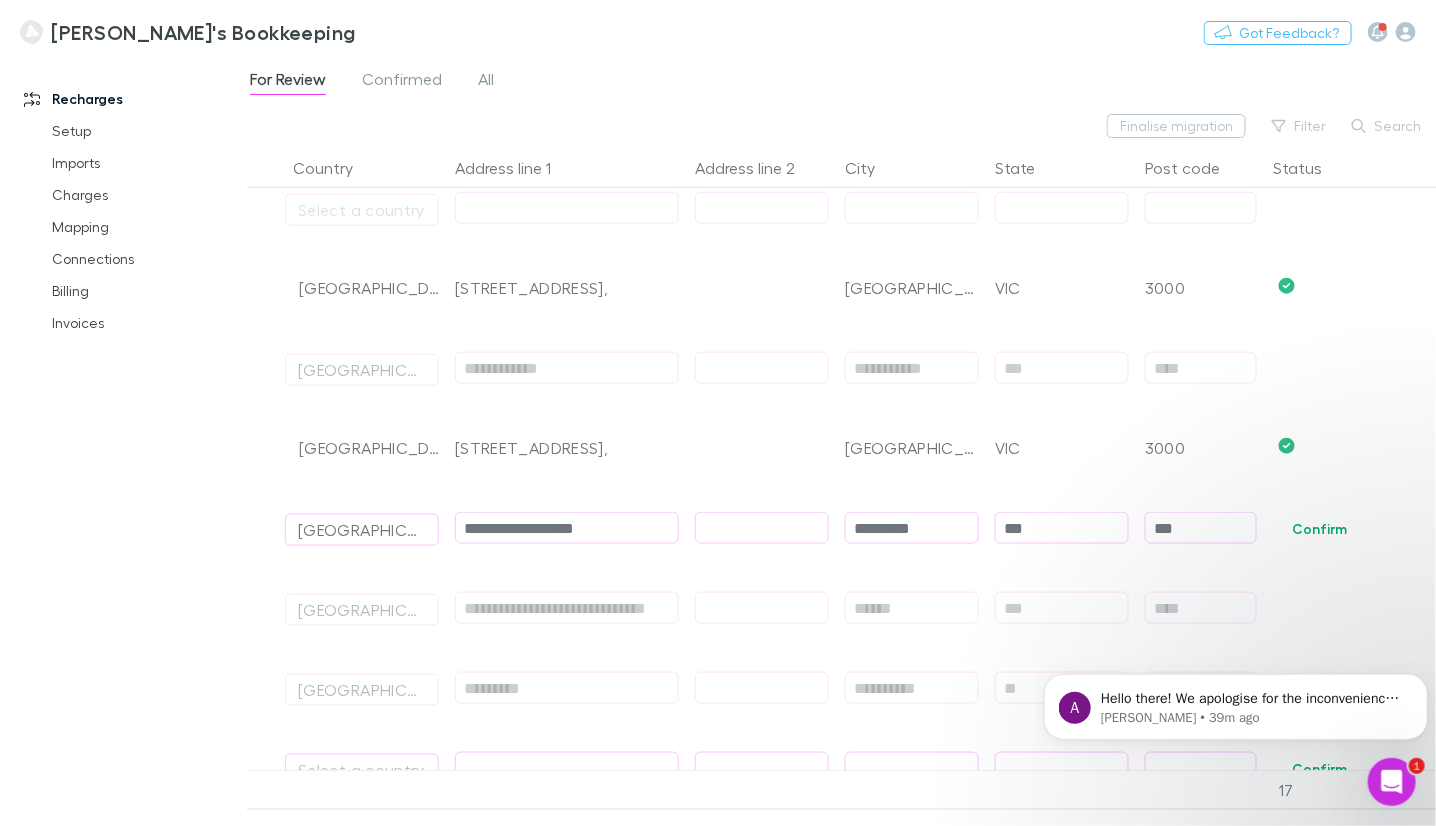 type on "****" 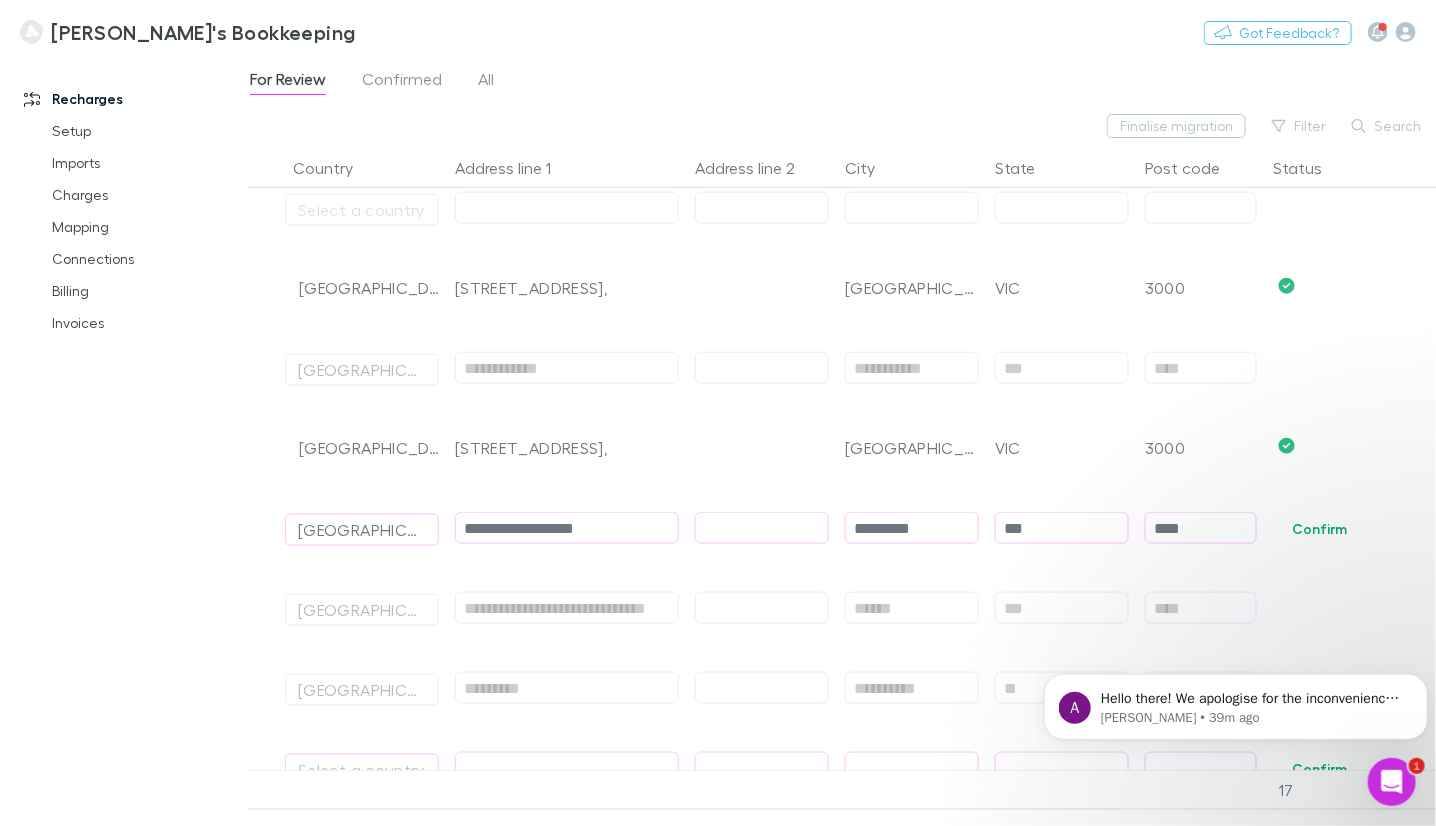 click on "Confirm" at bounding box center (1319, 529) 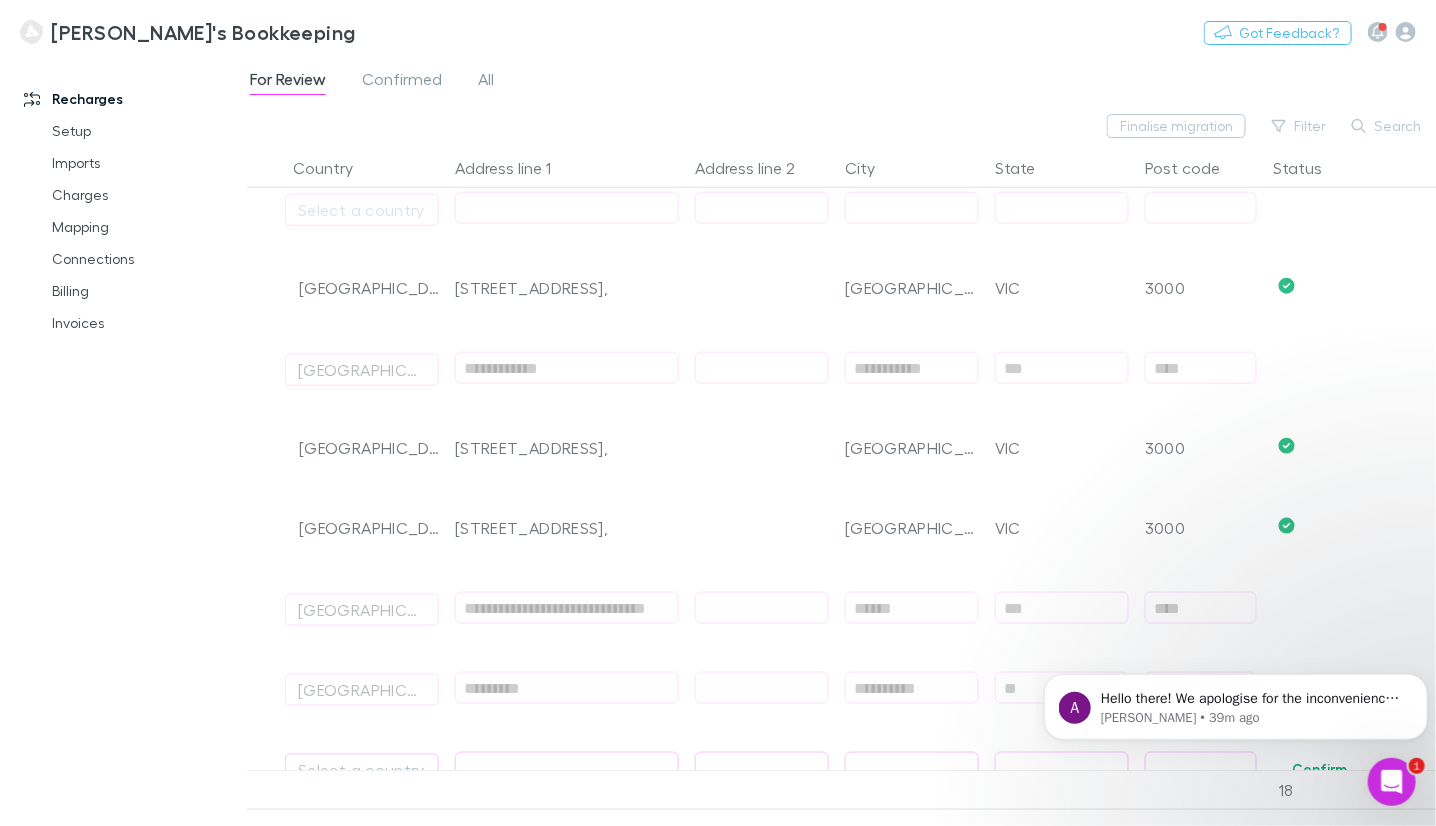 scroll, scrollTop: 4500, scrollLeft: 0, axis: vertical 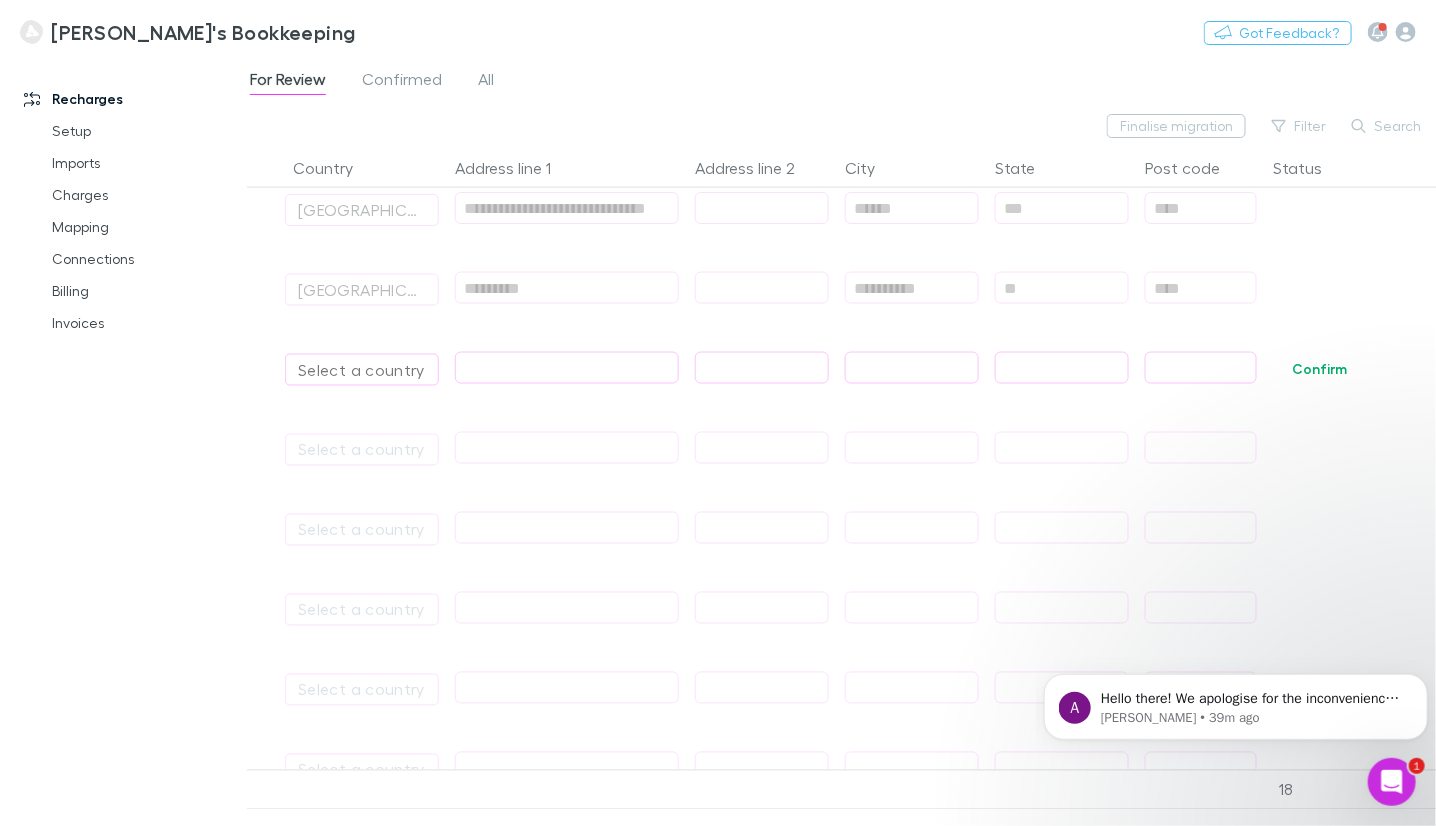 click on "Select a country" at bounding box center [362, 370] 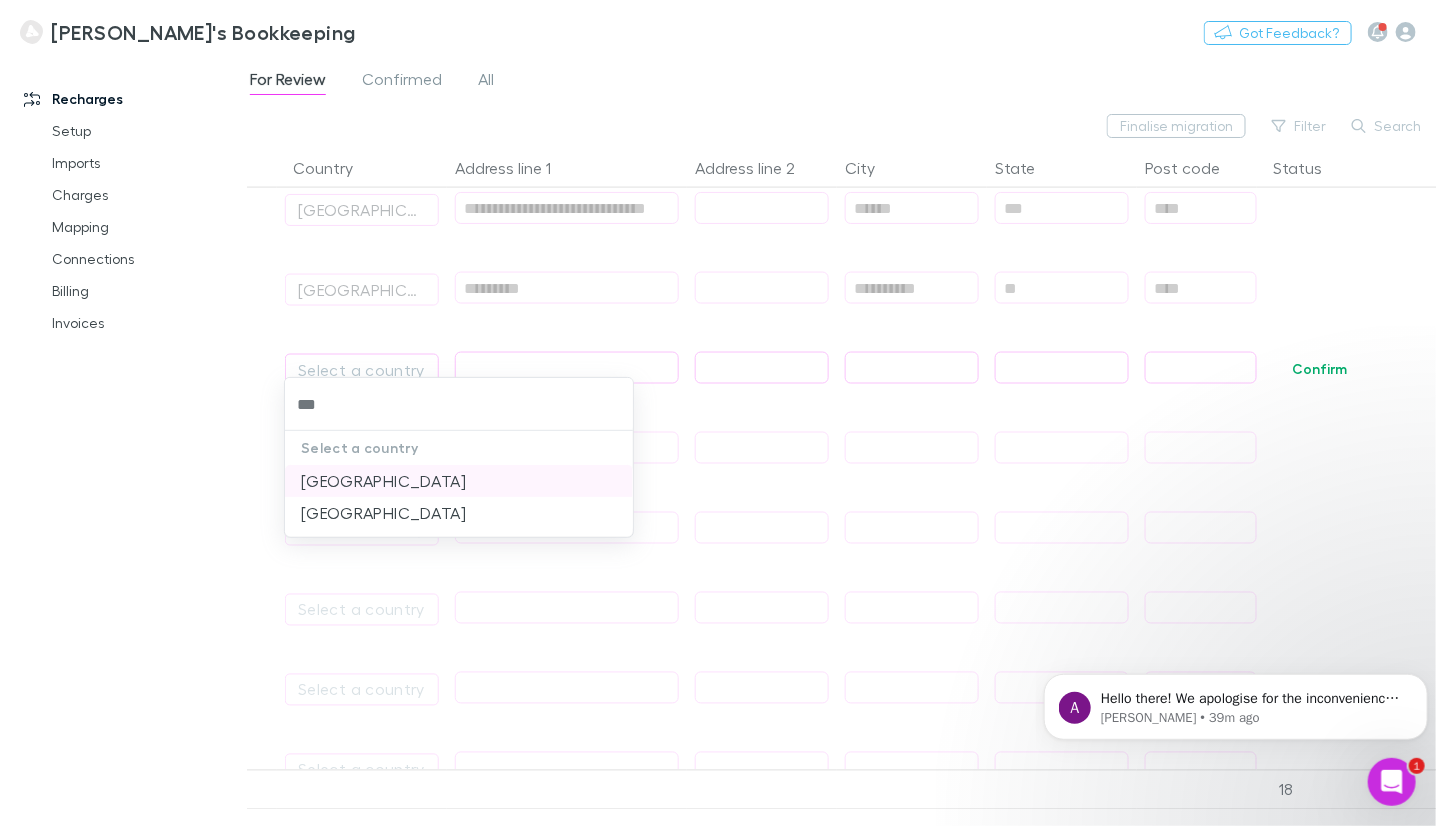 click on "[GEOGRAPHIC_DATA]" at bounding box center (459, 481) 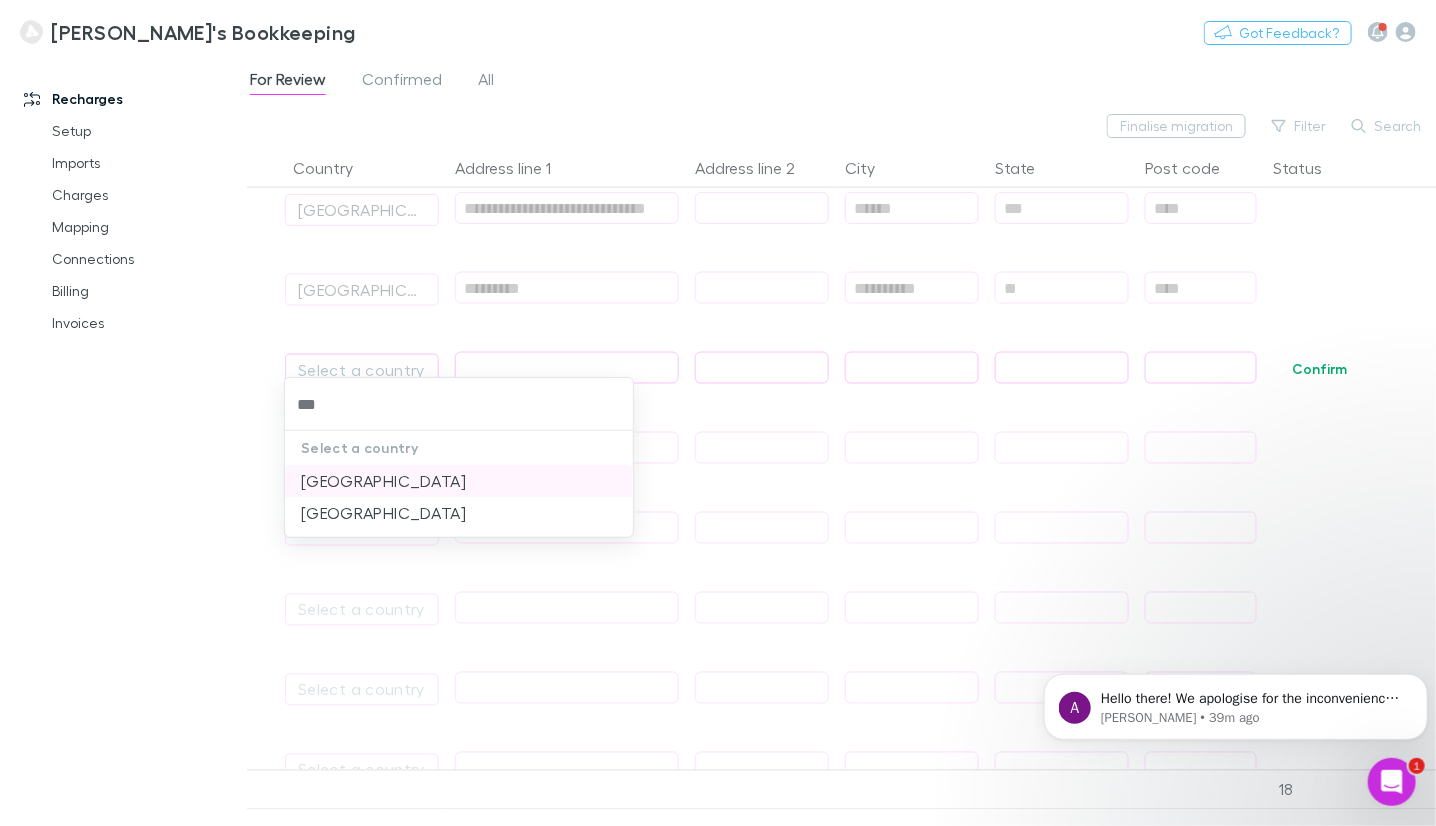 type on "*********" 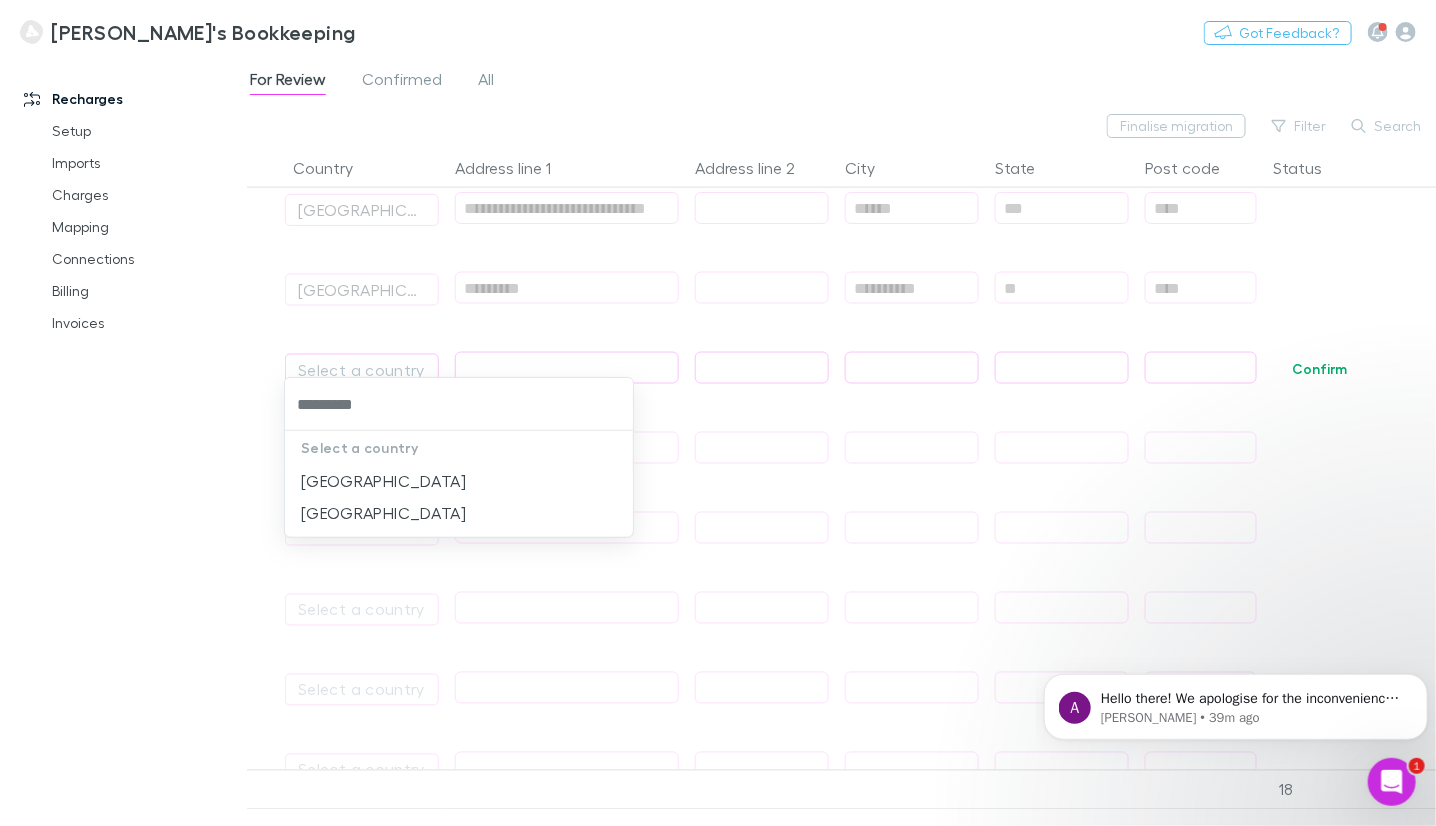 click at bounding box center (718, 413) 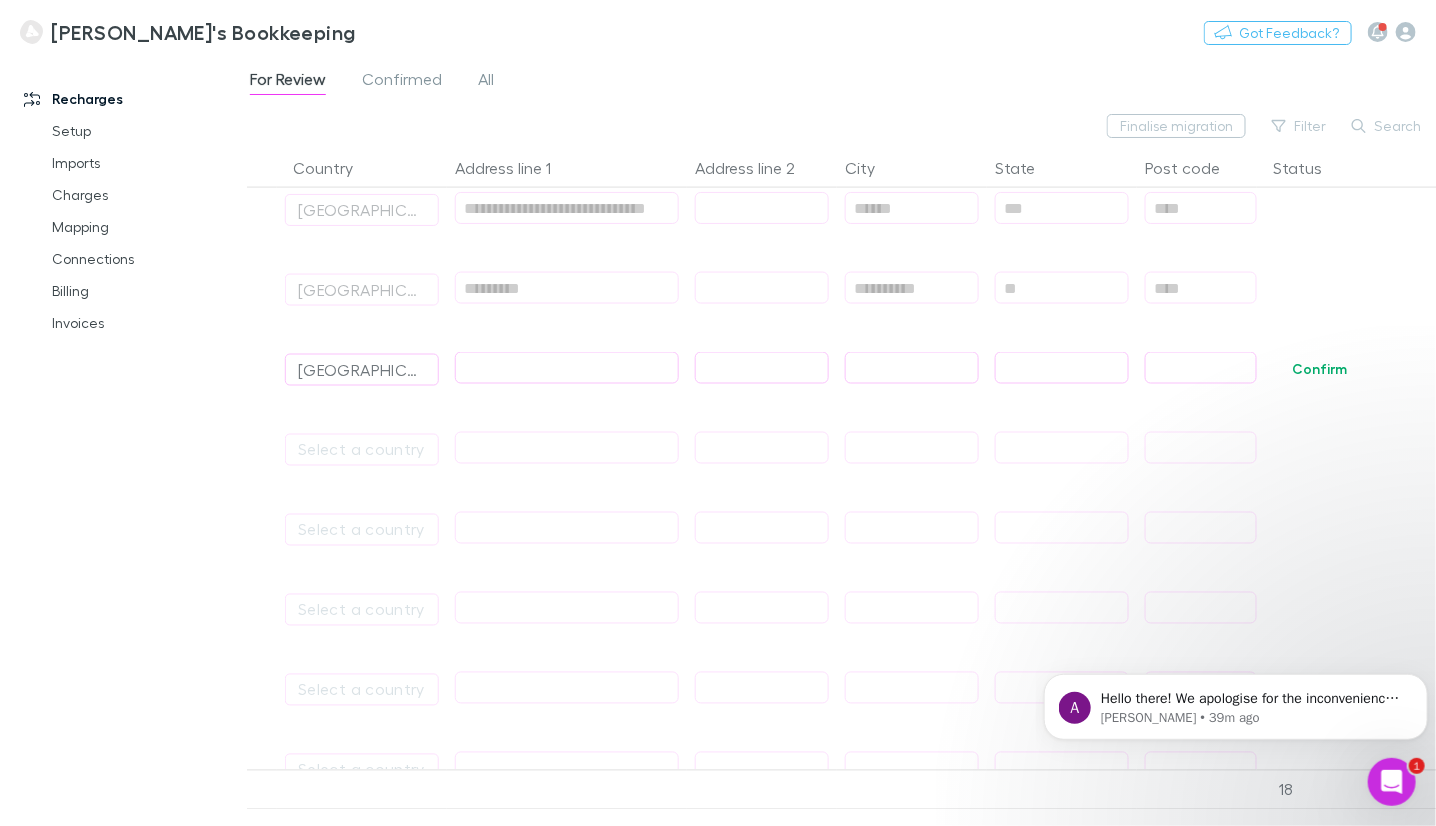 click at bounding box center (567, 368) 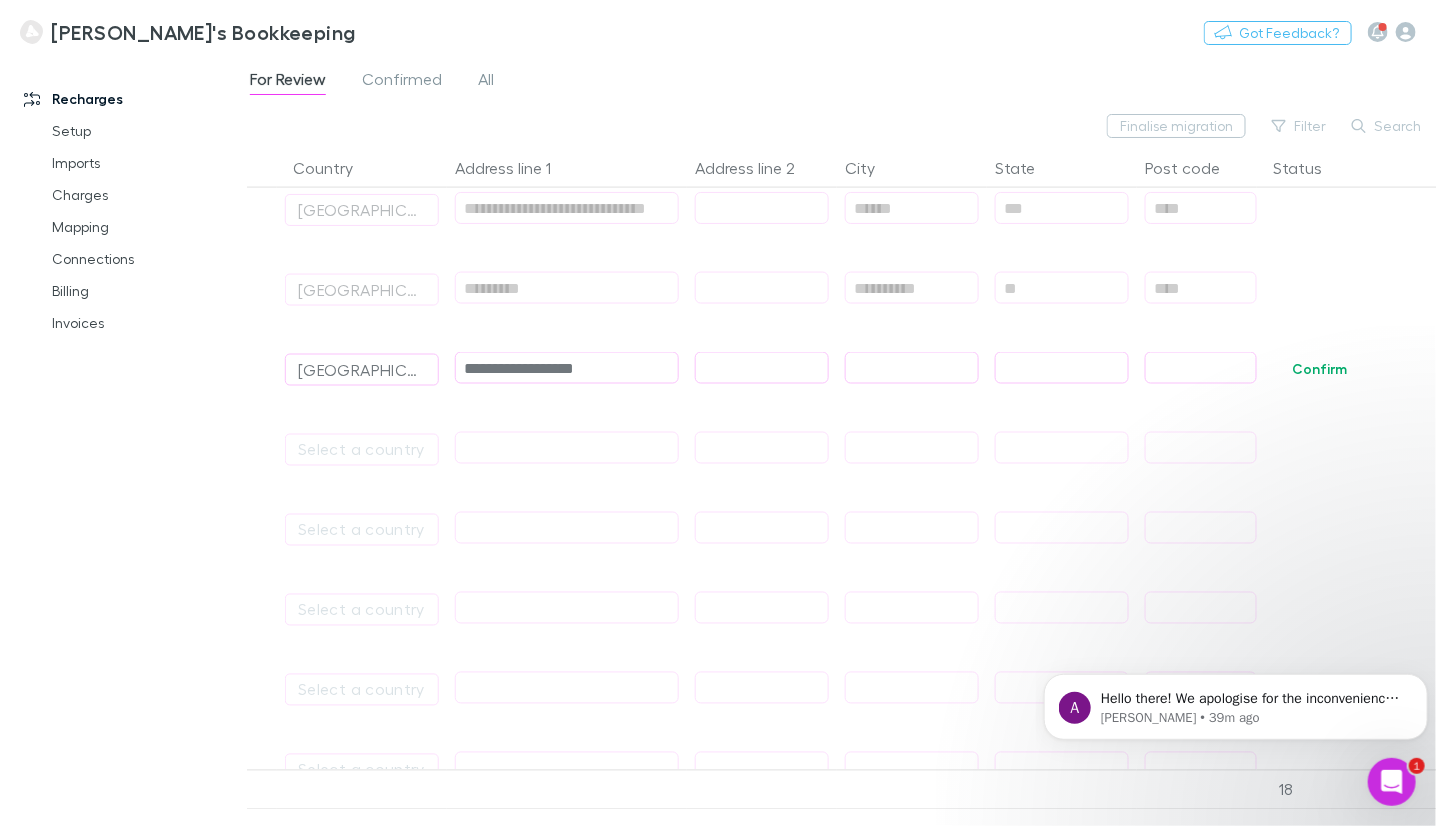 type on "**********" 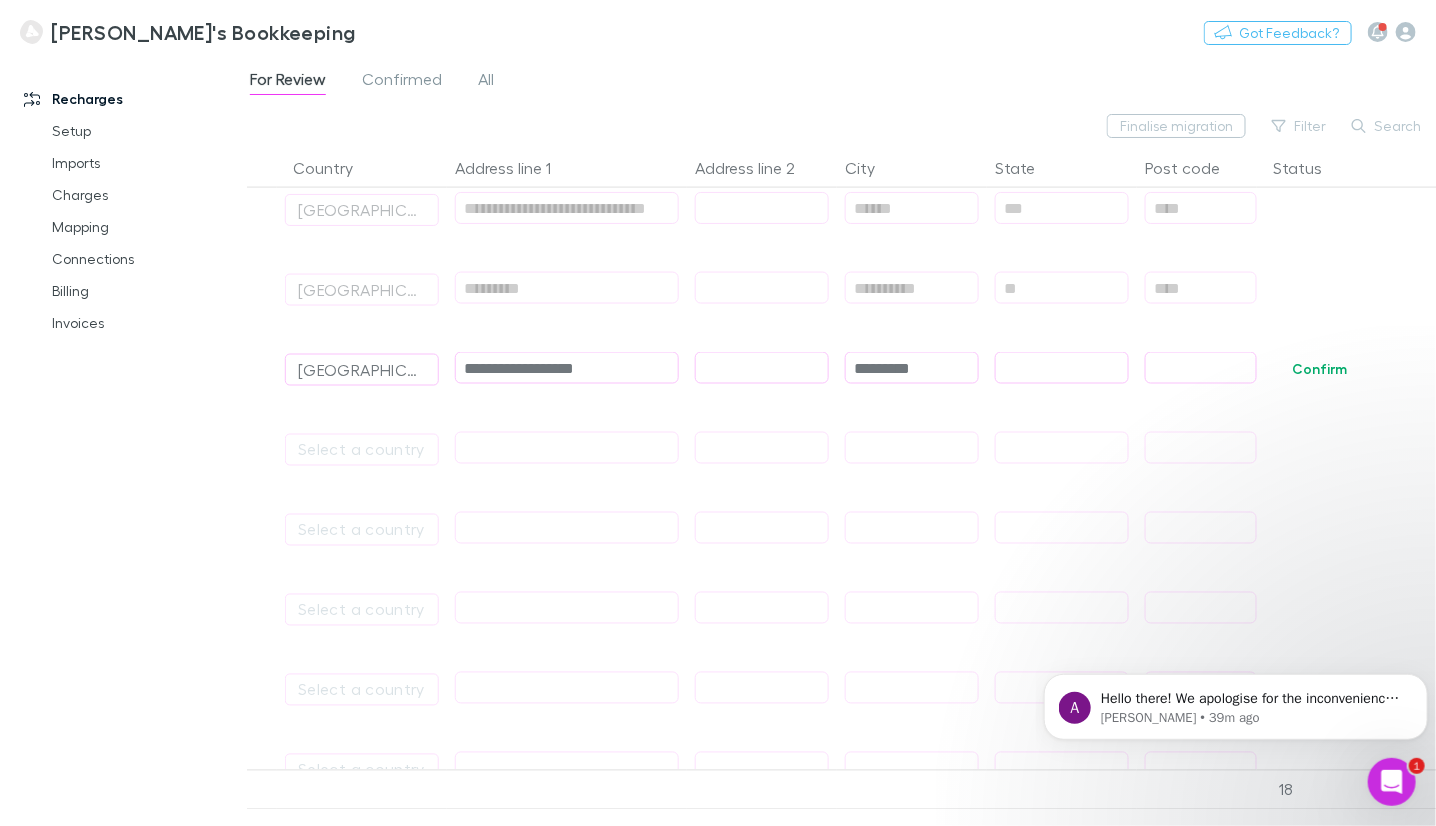 type on "*********" 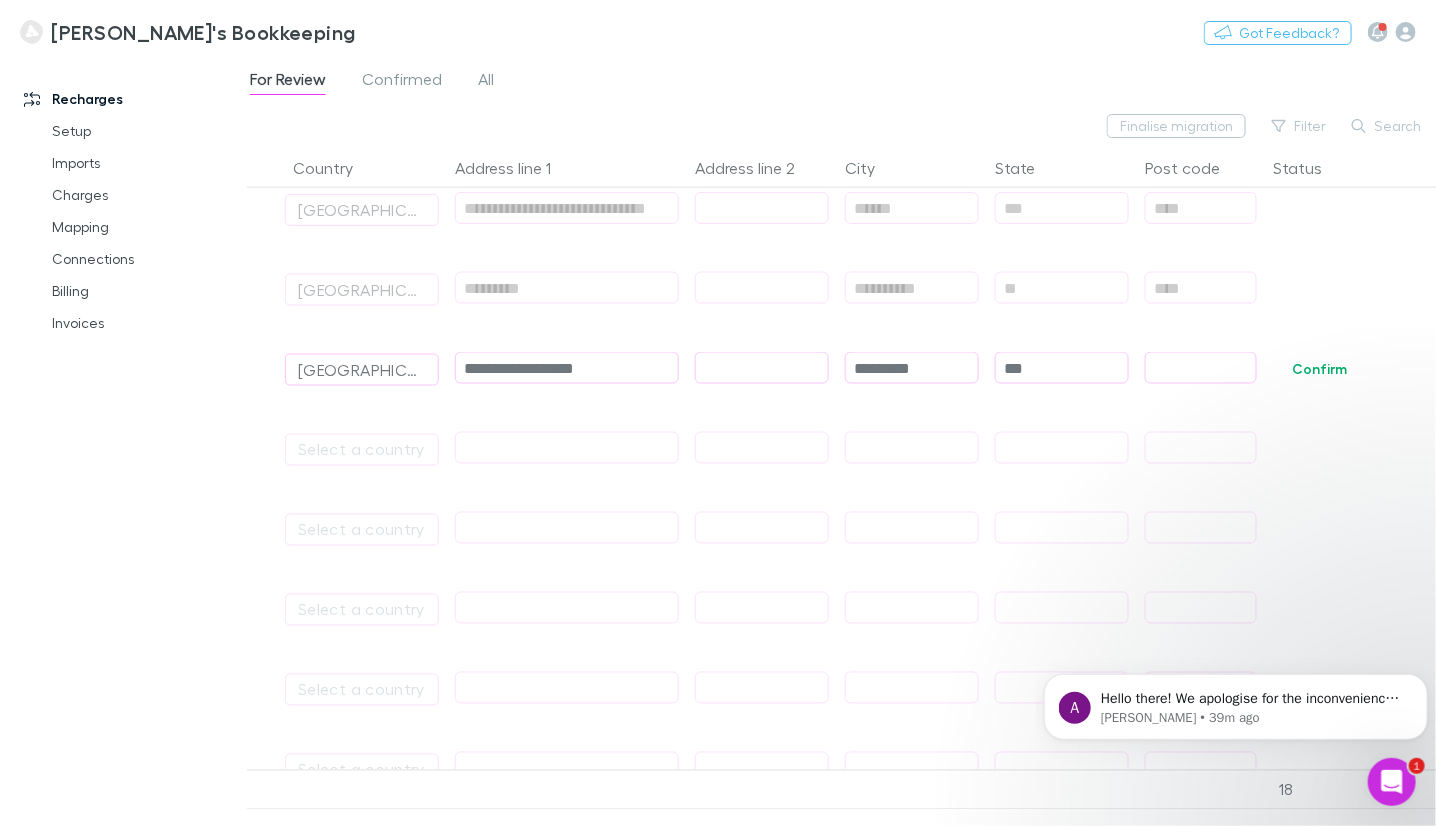 type on "***" 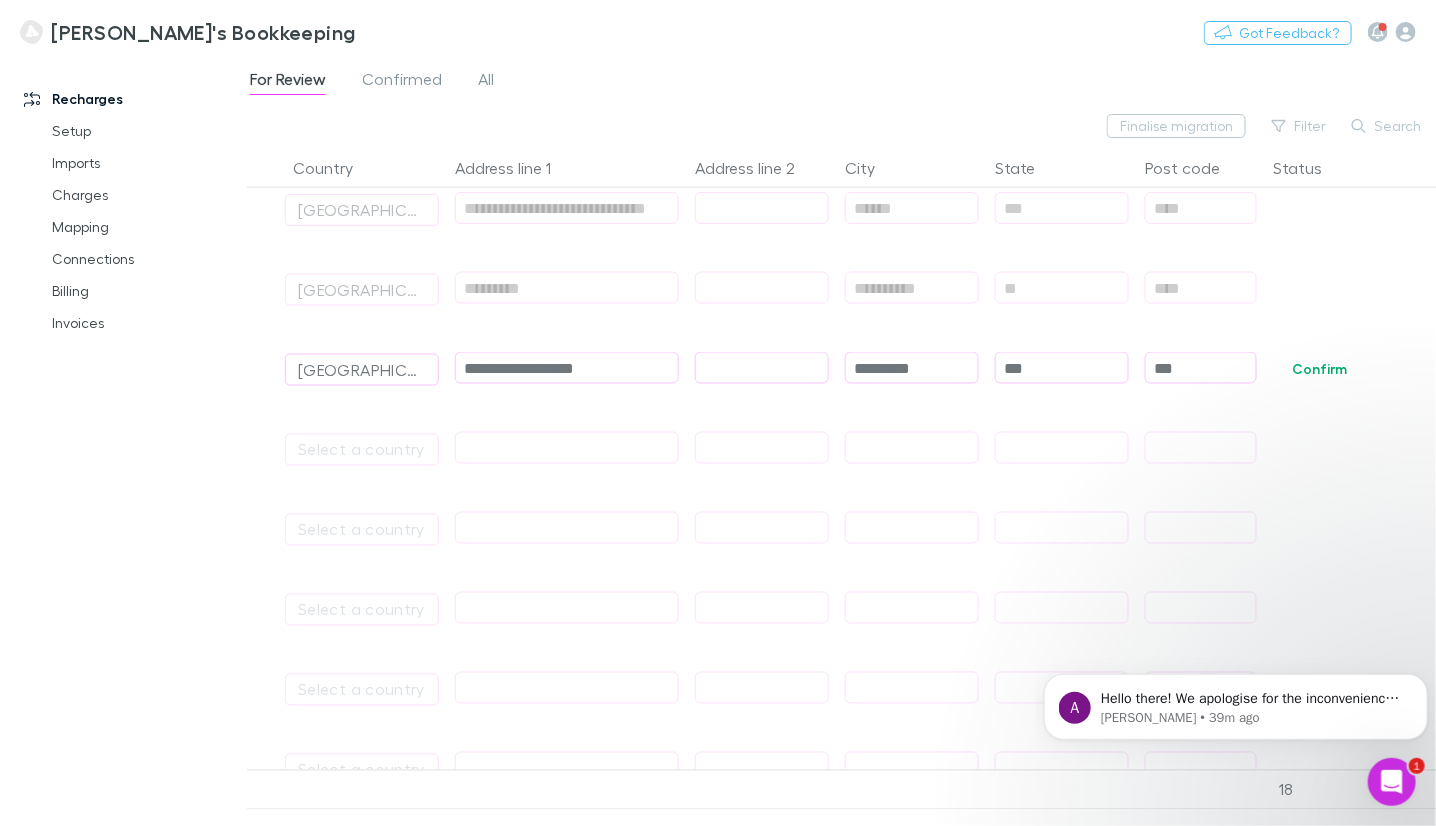 type on "****" 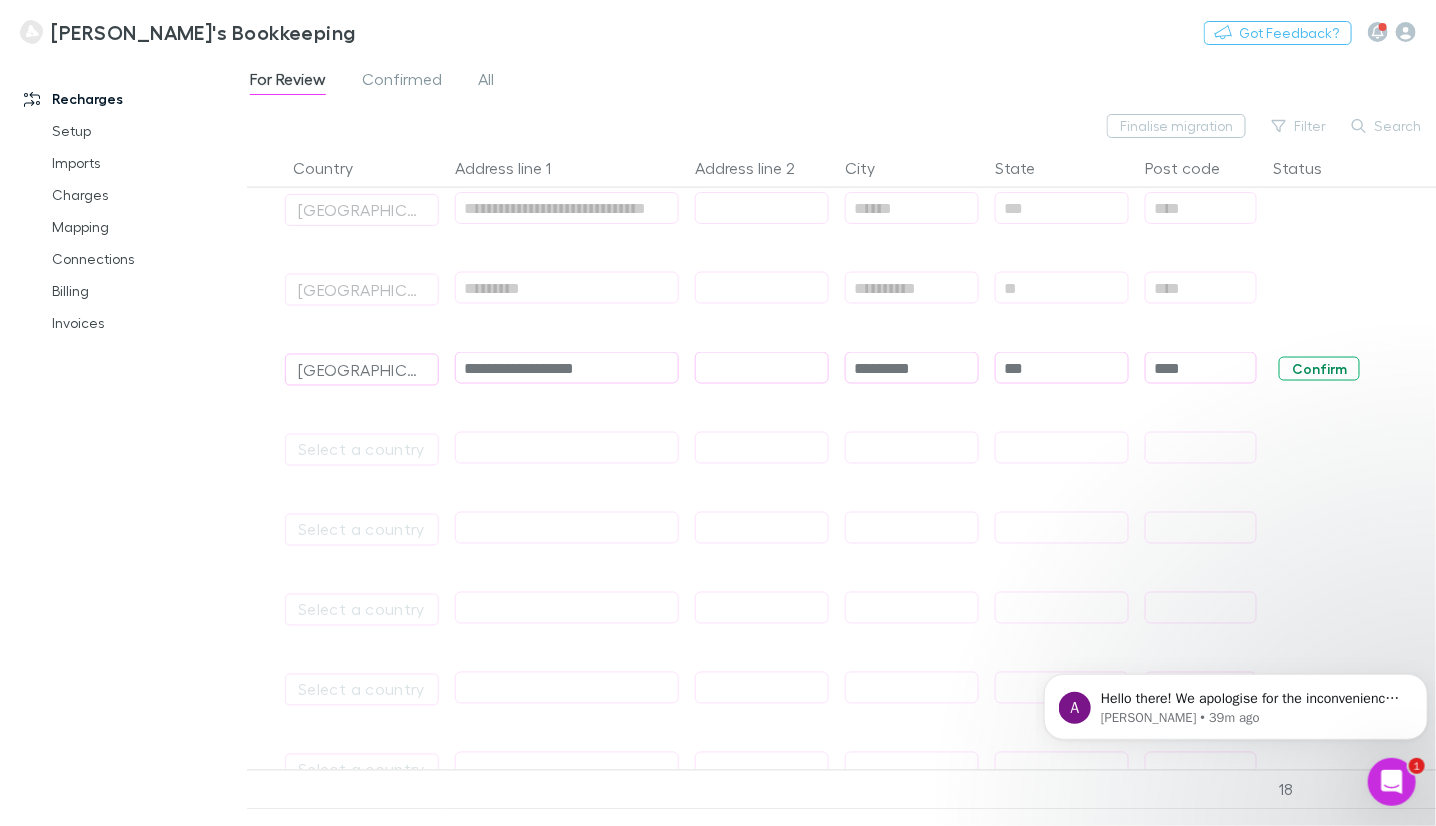 click on "Confirm" at bounding box center (1319, 369) 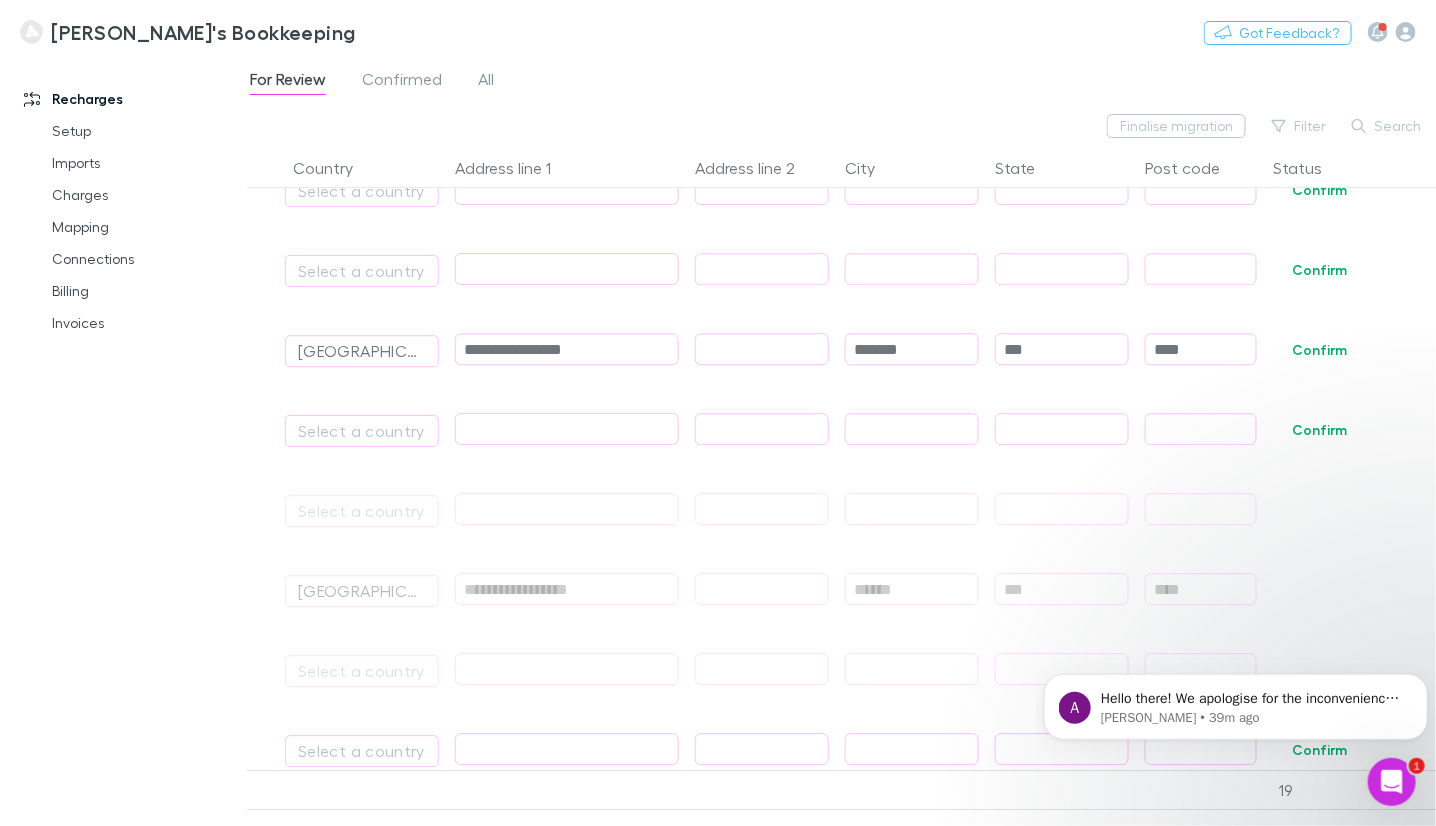 scroll, scrollTop: 5399, scrollLeft: 0, axis: vertical 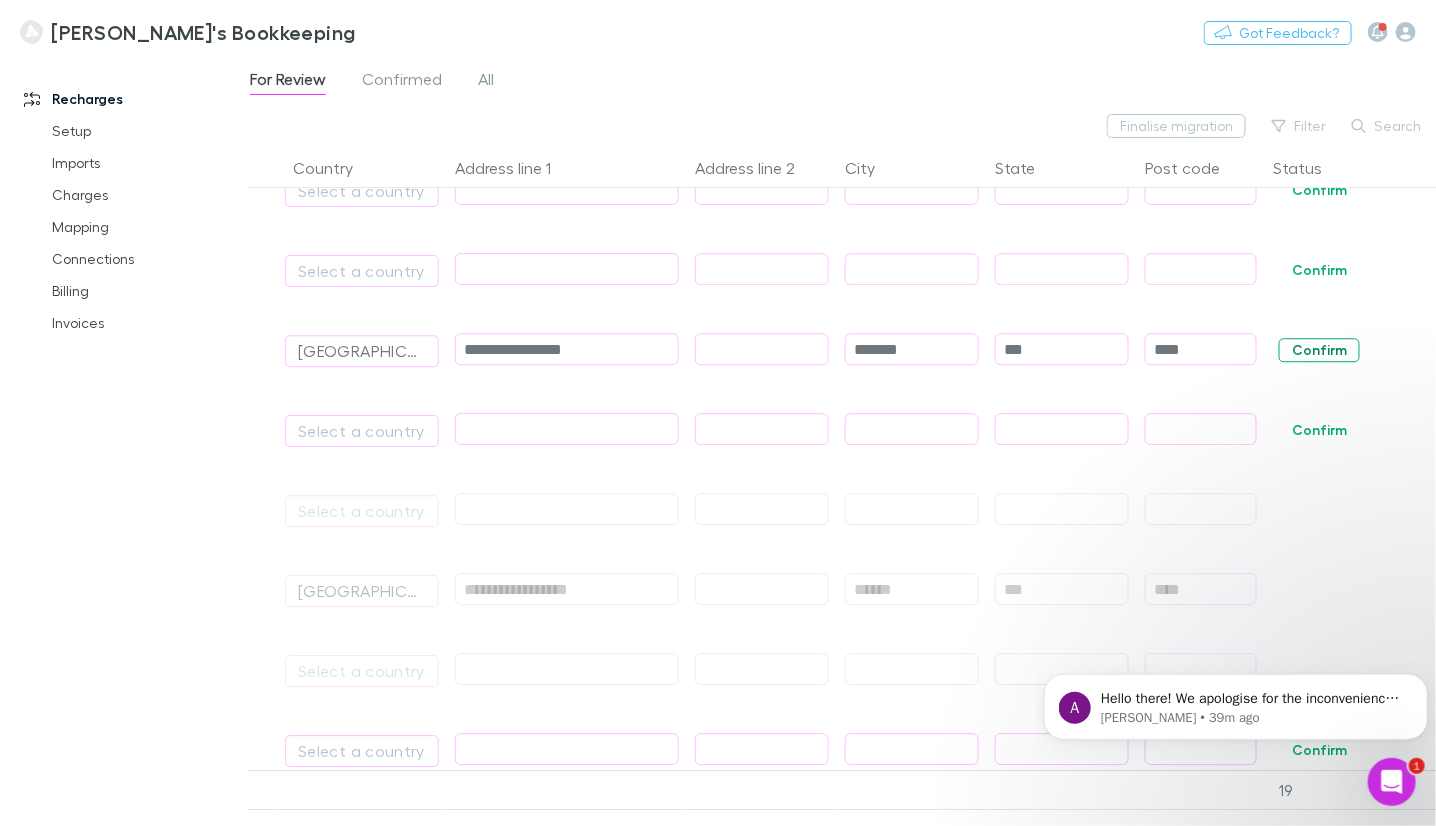 click on "Confirm" at bounding box center [1319, 350] 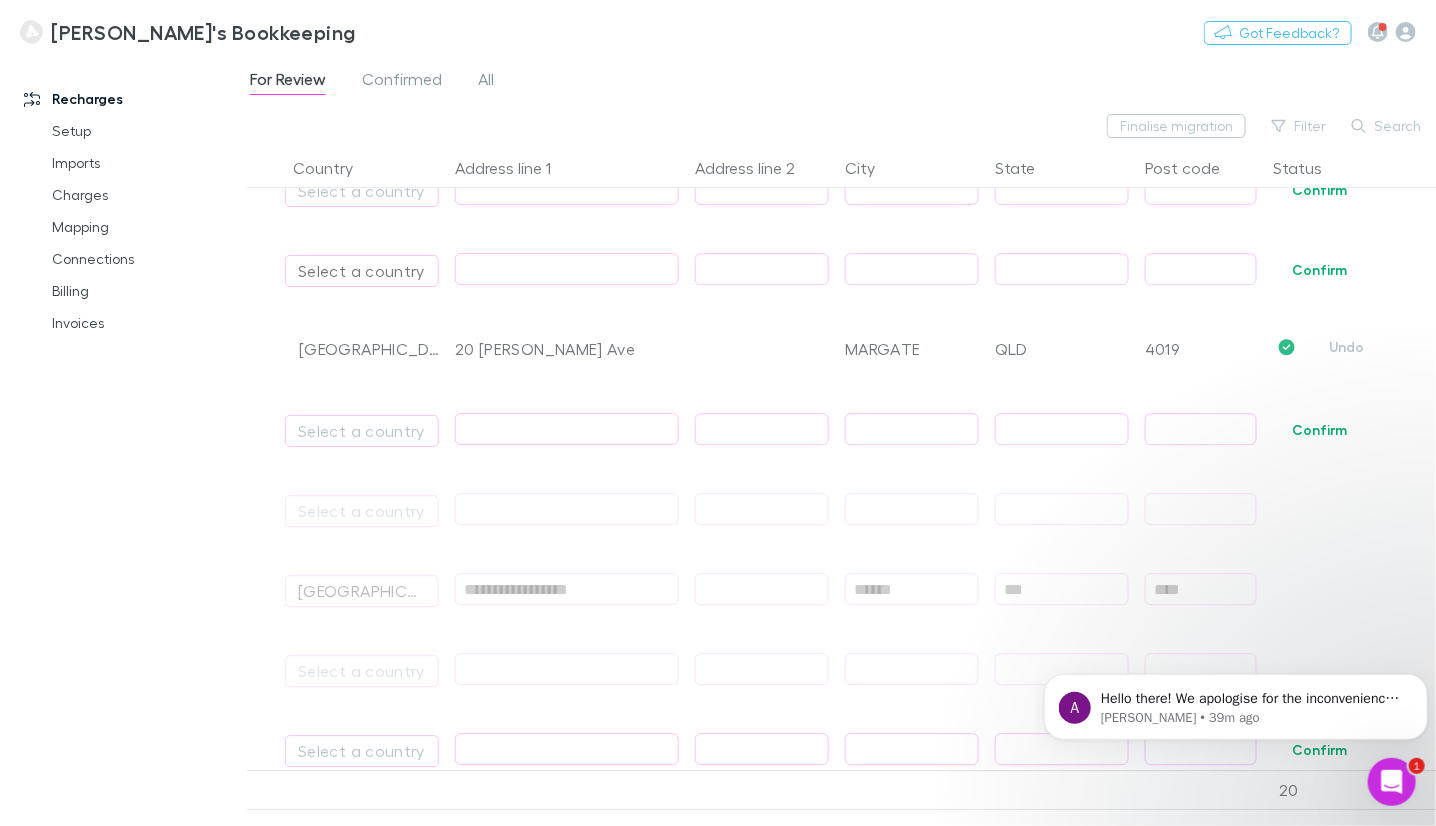 click on "Select a country" at bounding box center [362, 271] 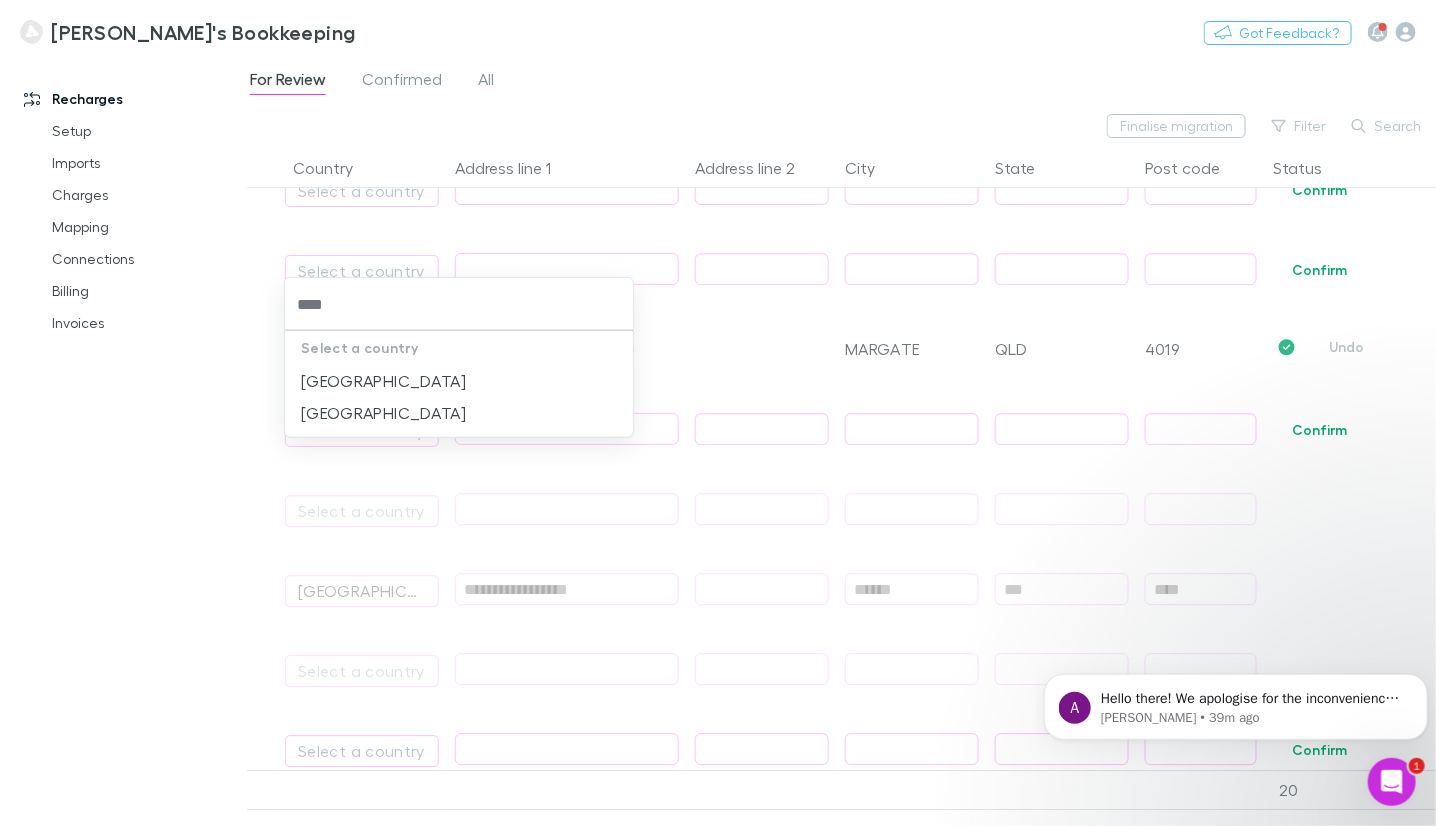 type on "*****" 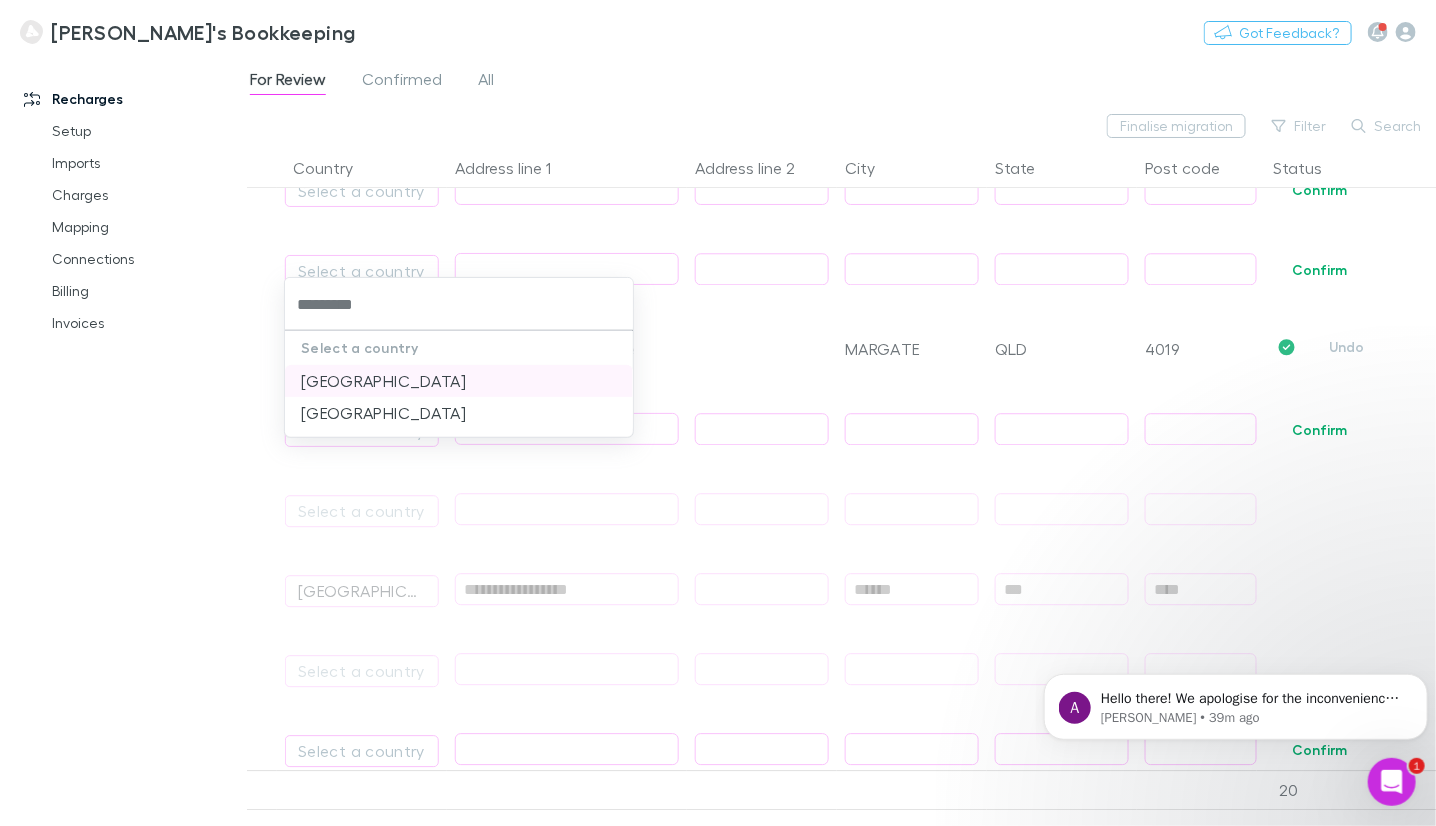 type 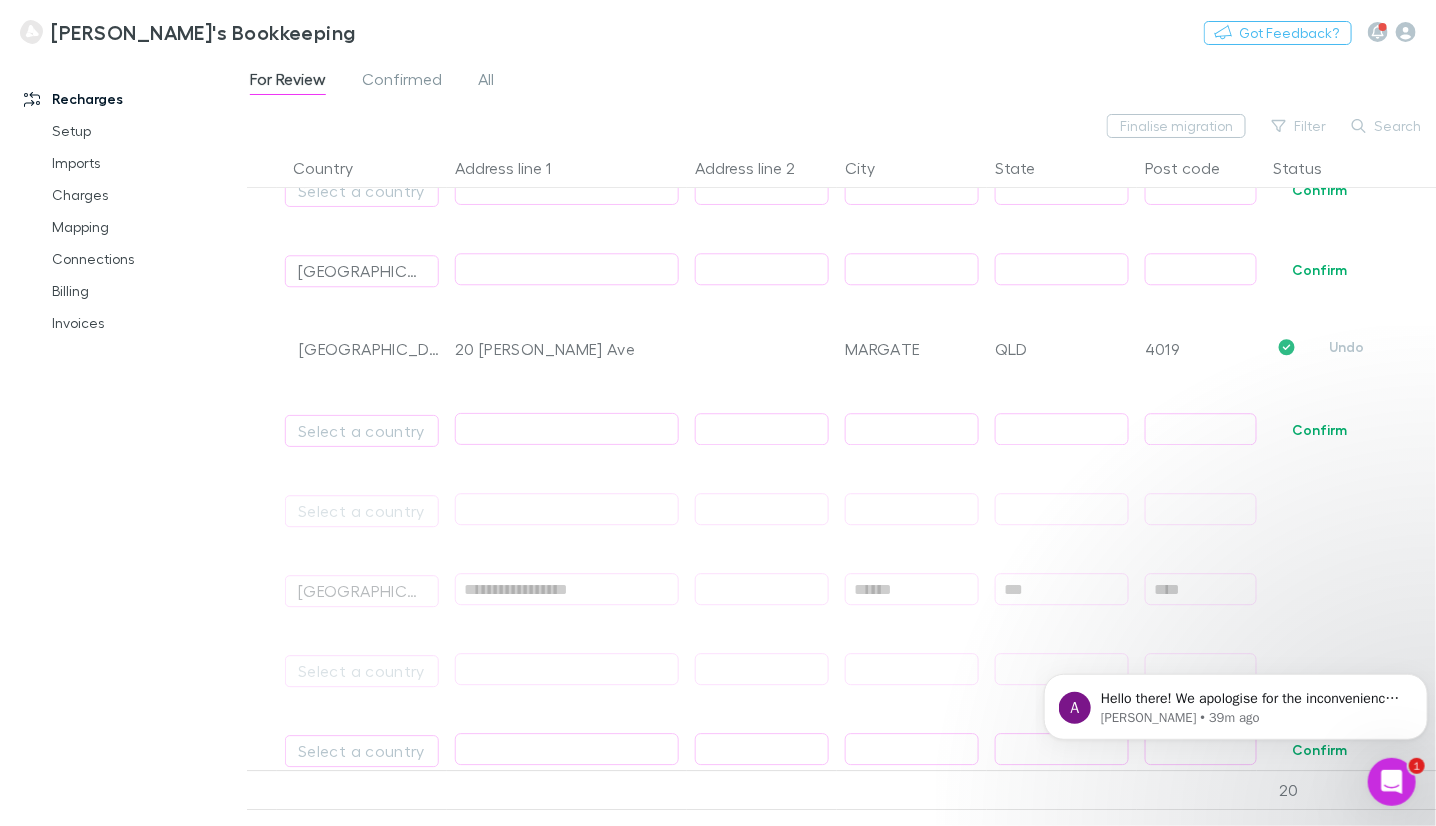 click at bounding box center (567, 269) 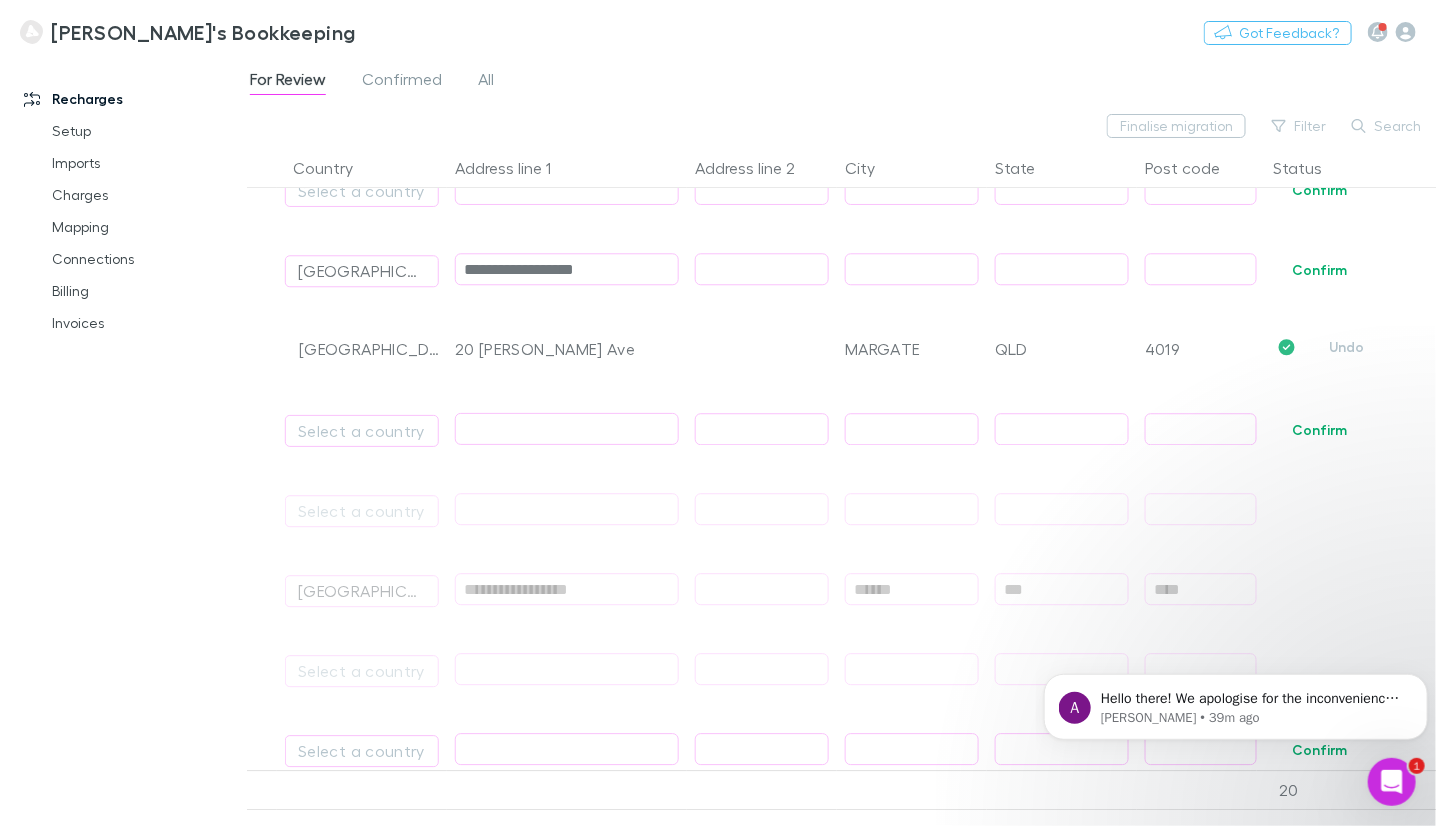 type on "**********" 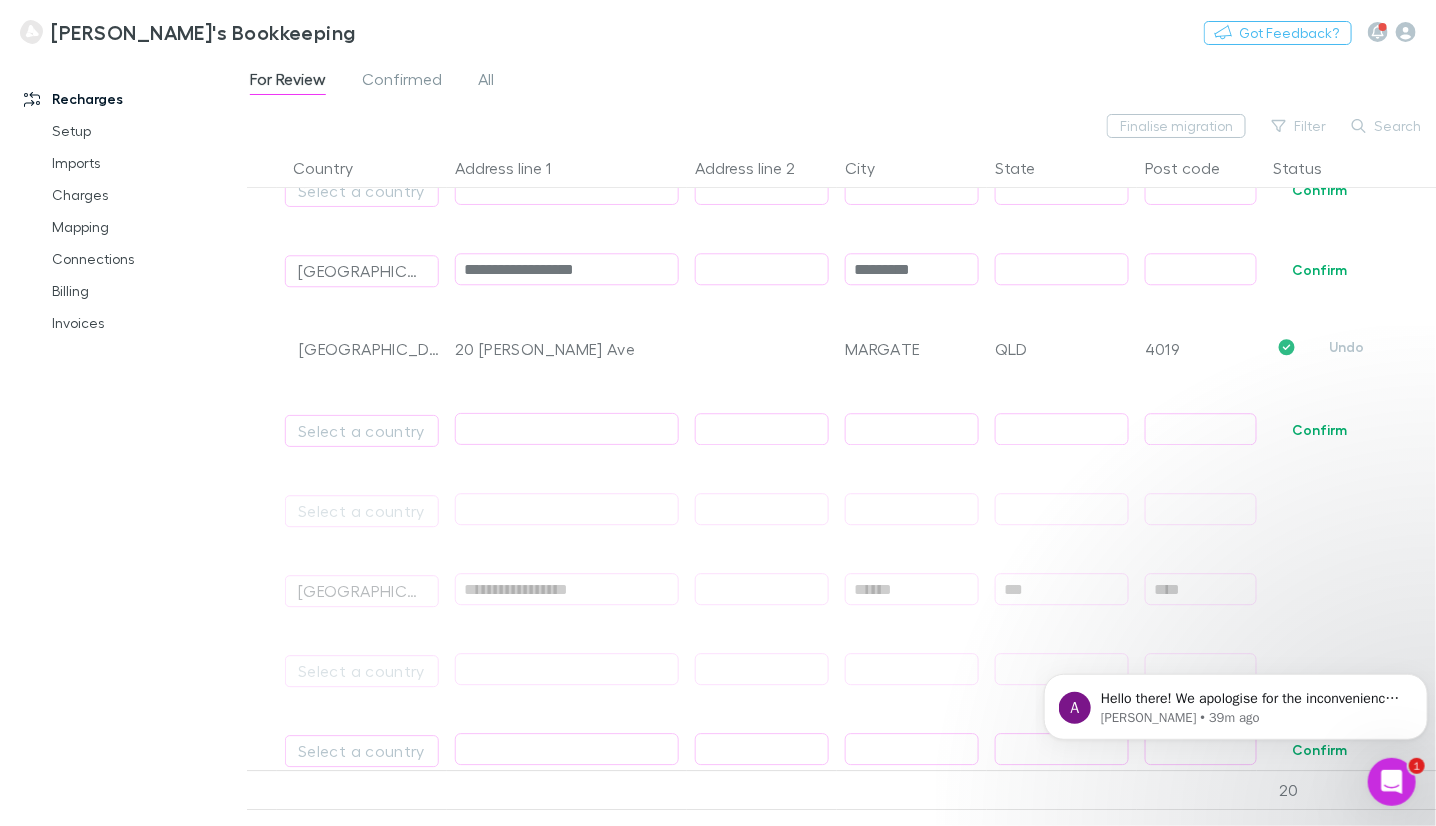 type on "*********" 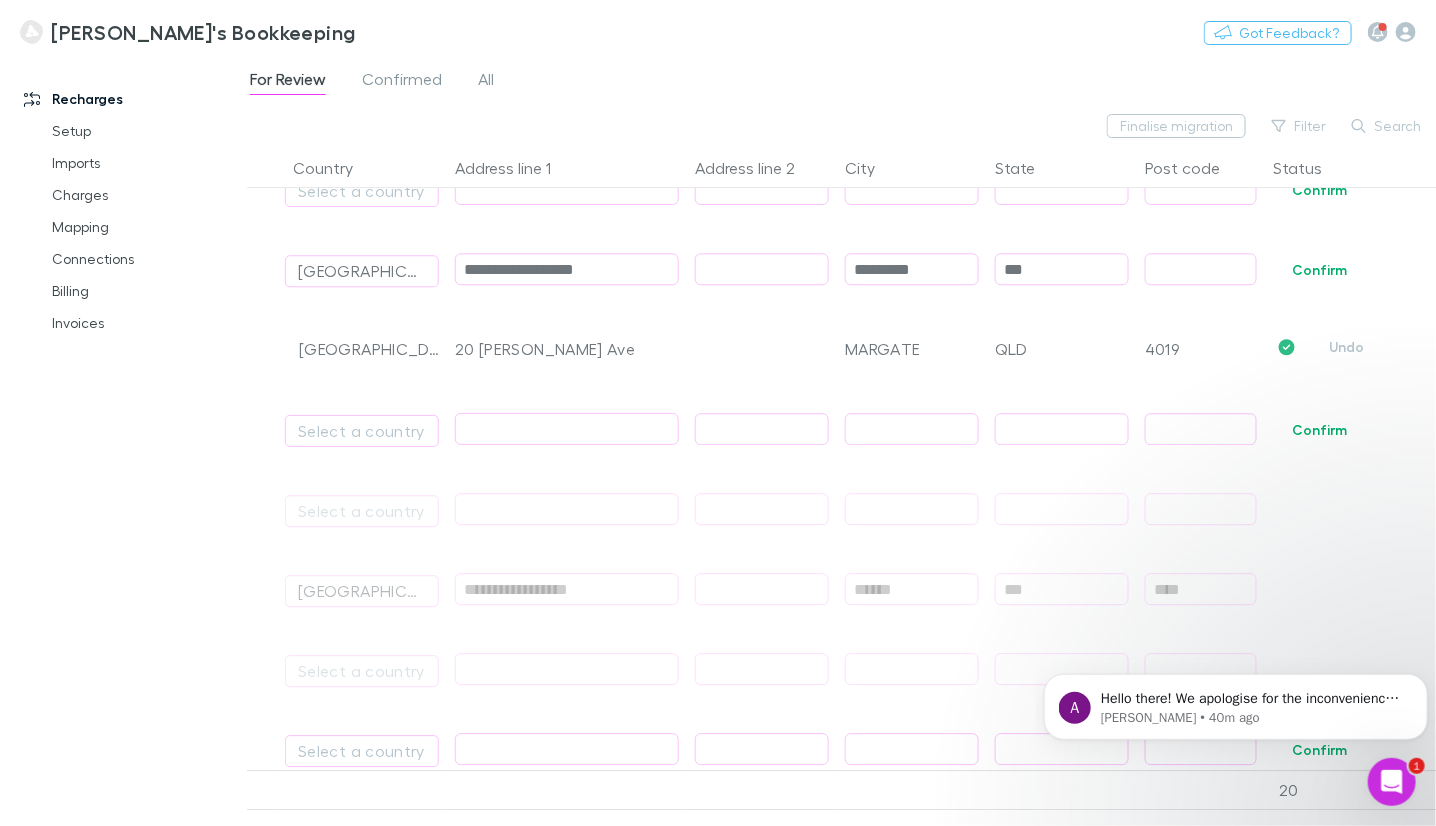 type on "***" 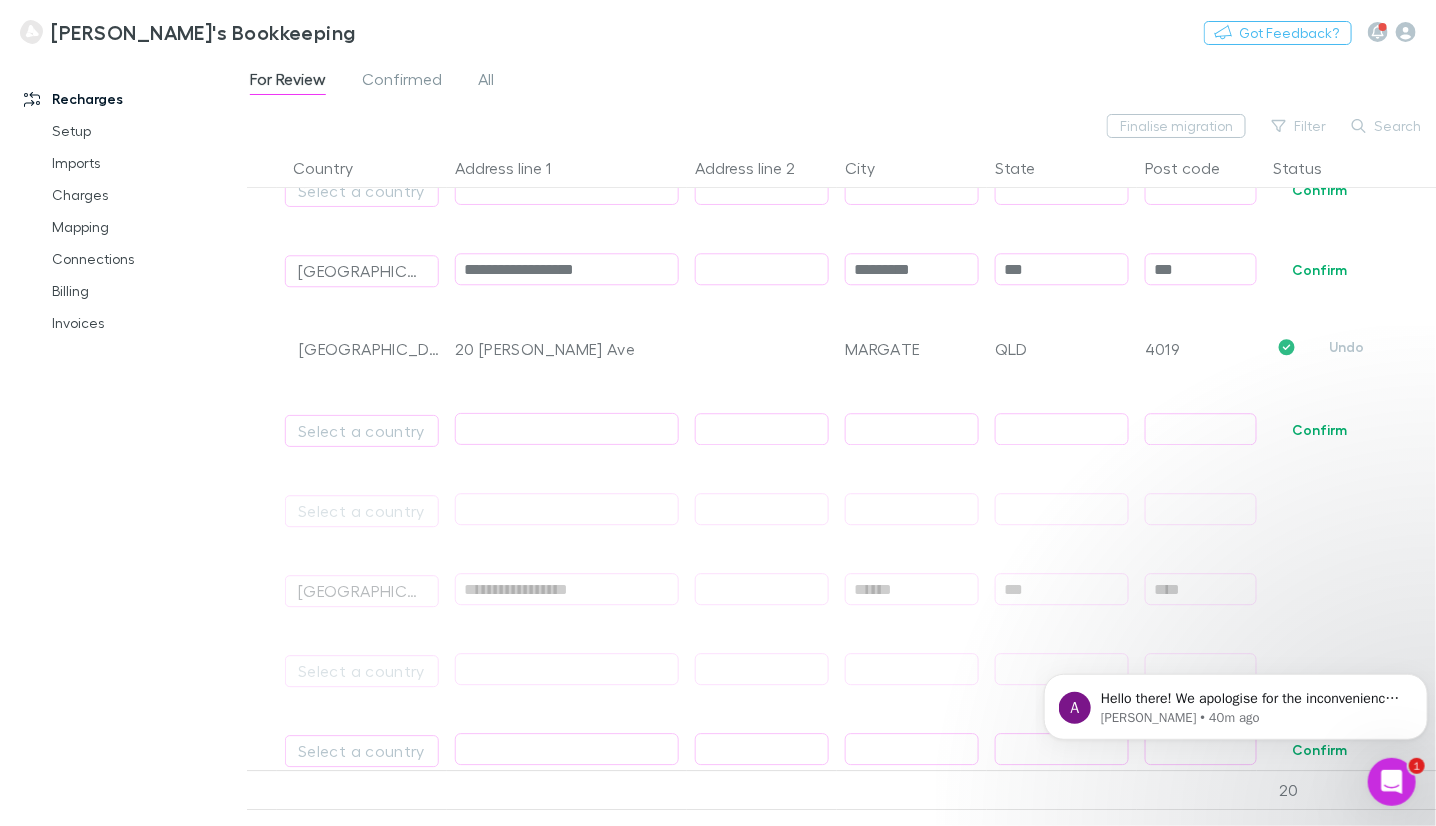 type on "****" 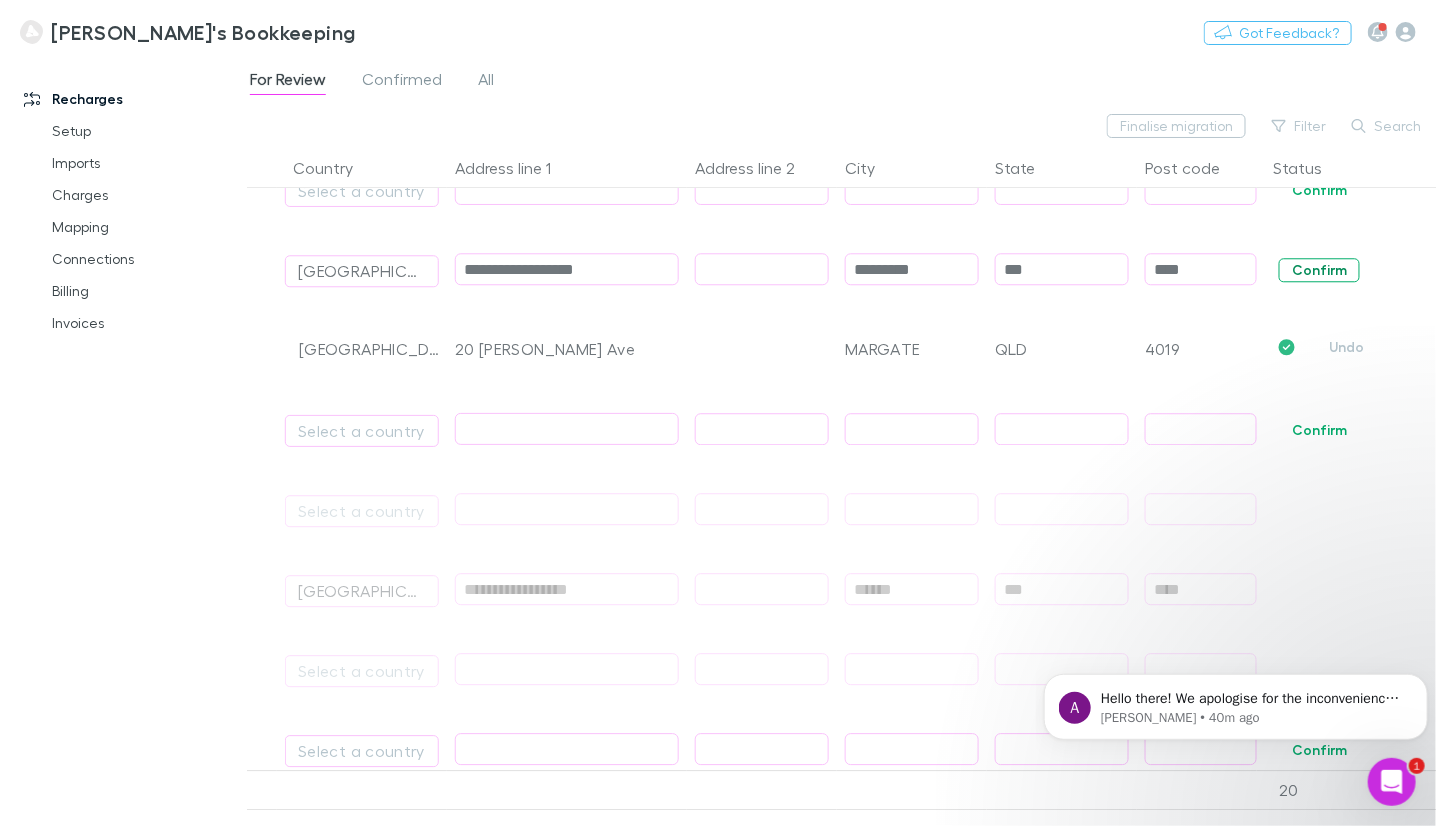 click on "Confirm" at bounding box center [1319, 270] 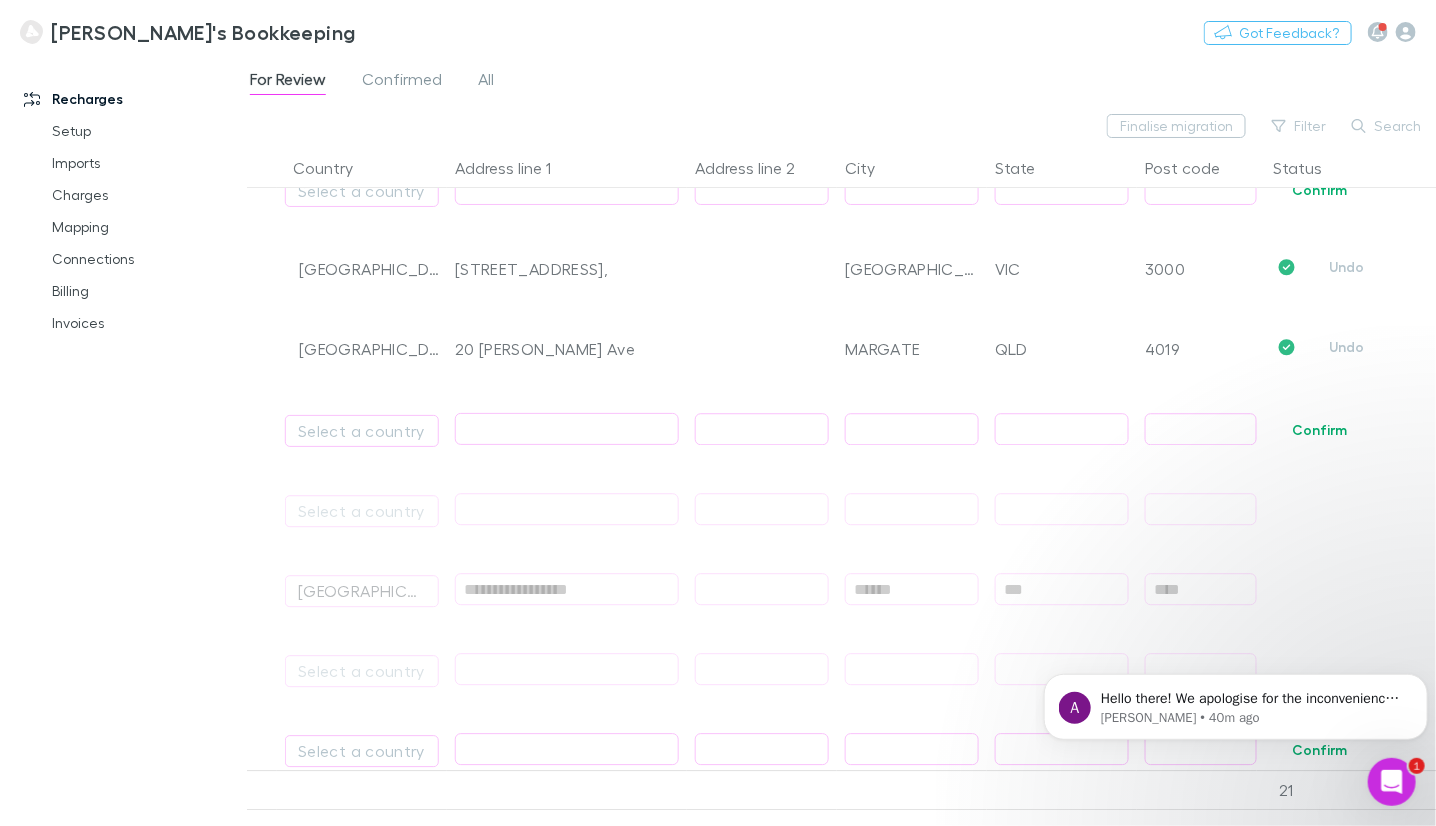 scroll, scrollTop: 5099, scrollLeft: 0, axis: vertical 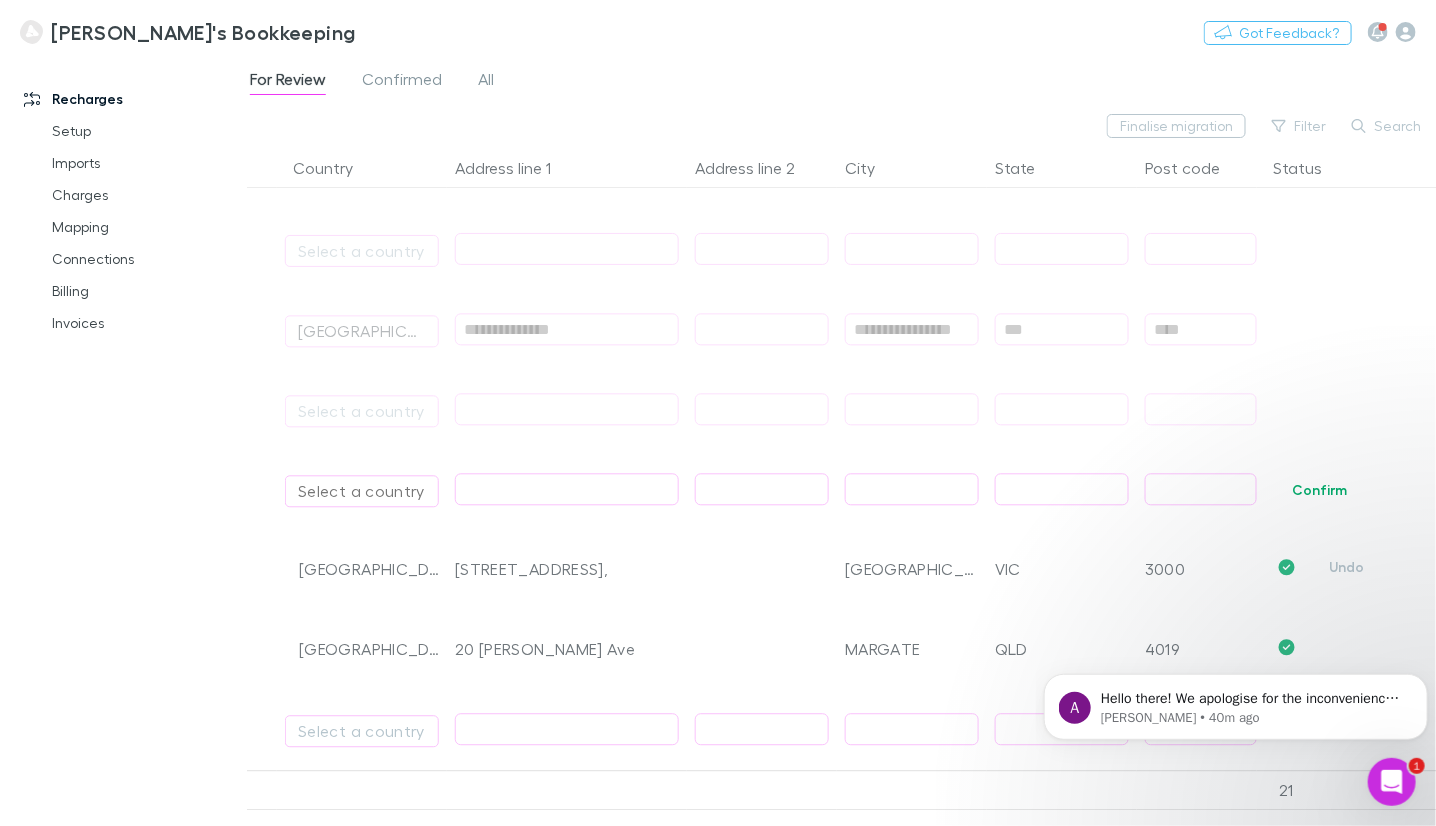 click on "Select a country" at bounding box center (362, 491) 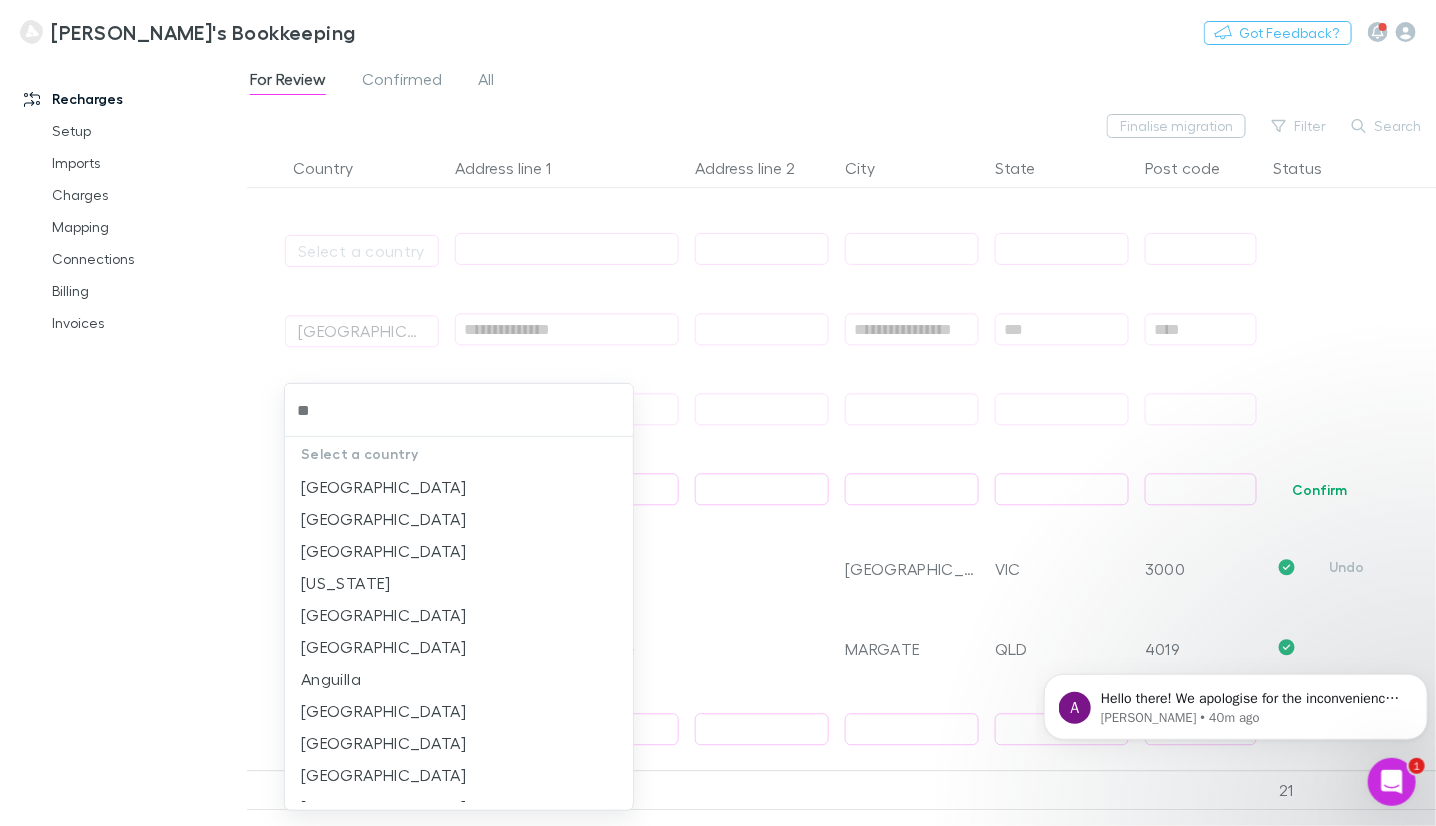 type on "***" 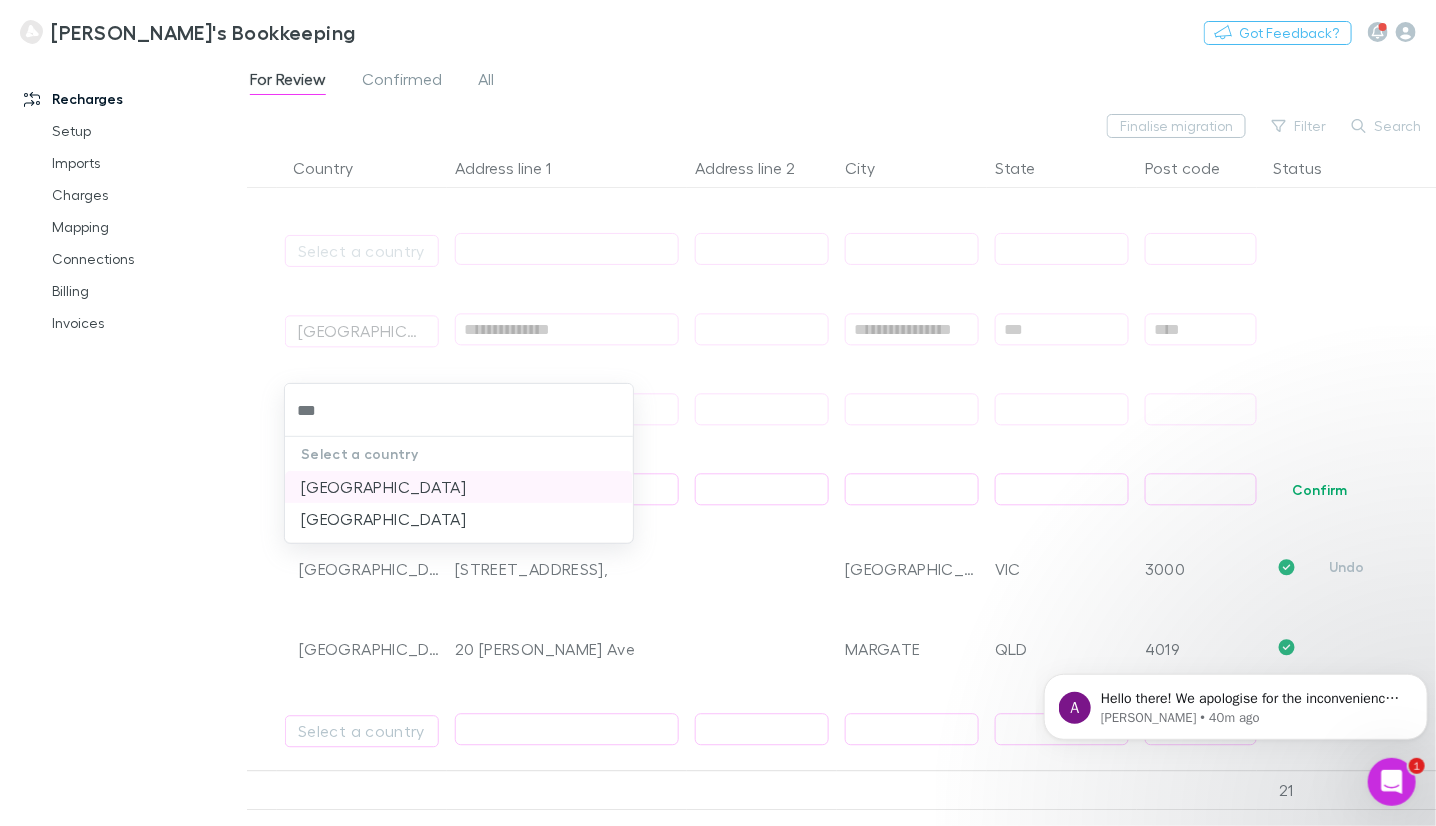 click on "[GEOGRAPHIC_DATA]" at bounding box center (459, 487) 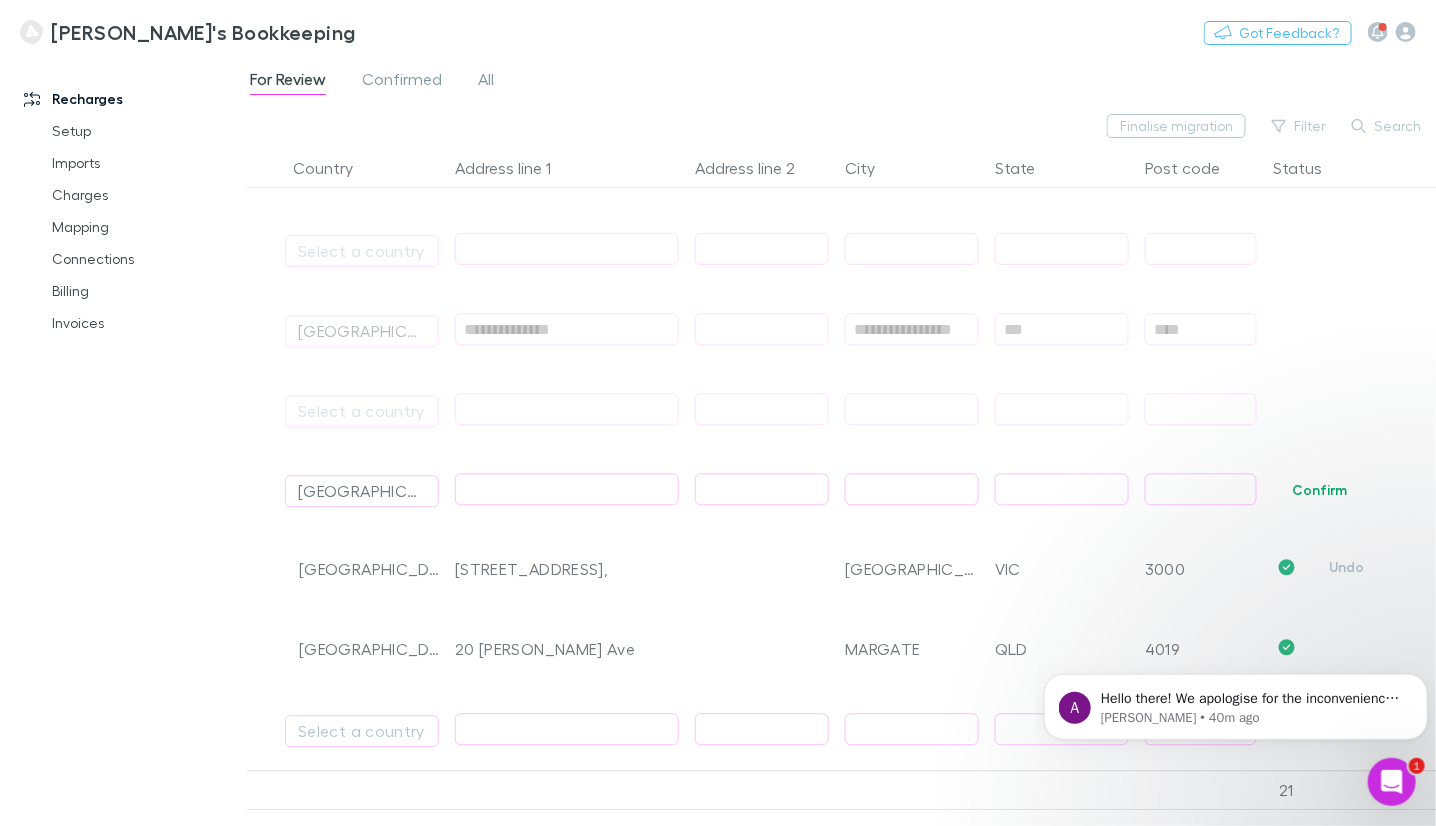 click at bounding box center [567, 489] 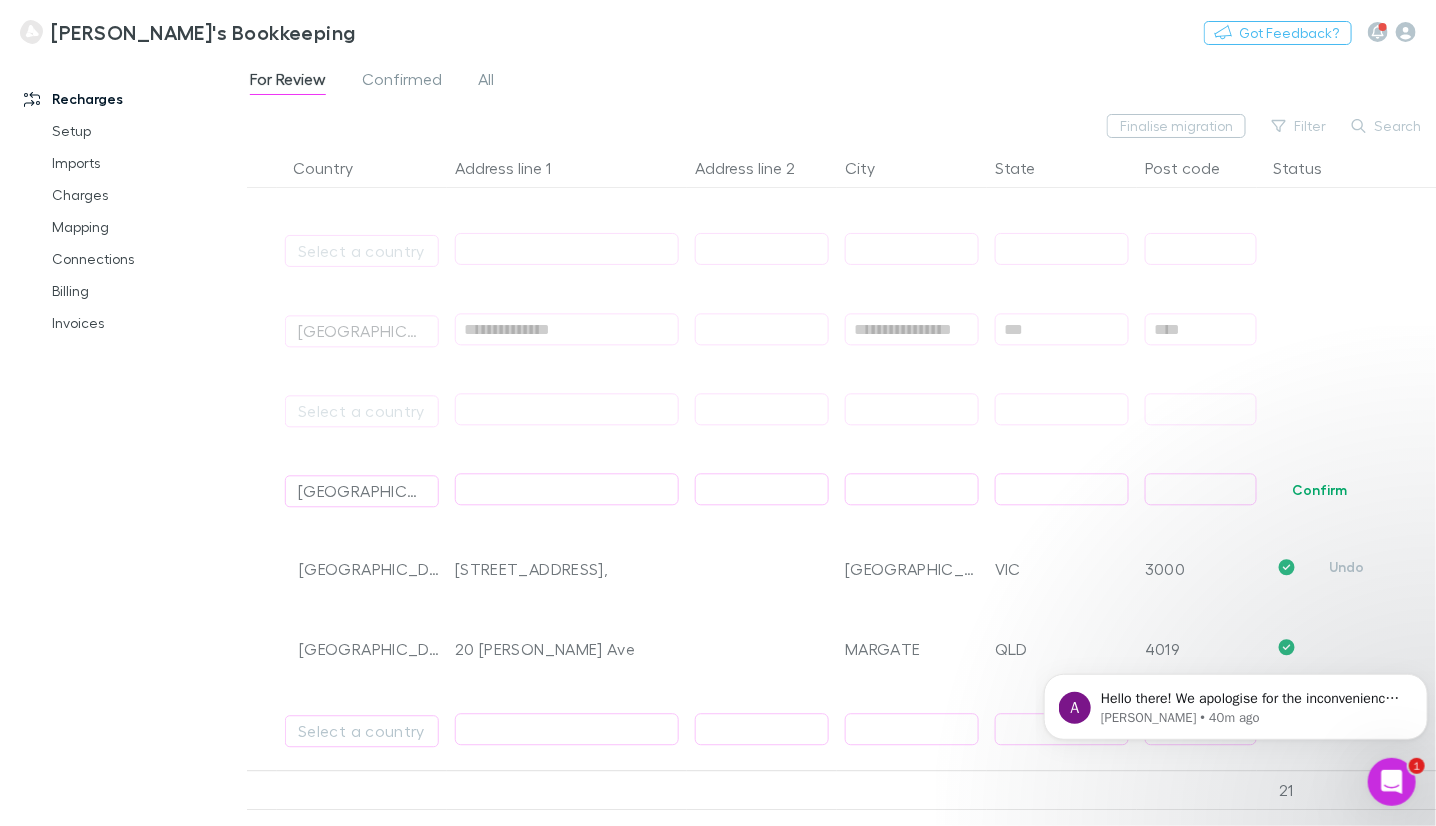 paste on "**********" 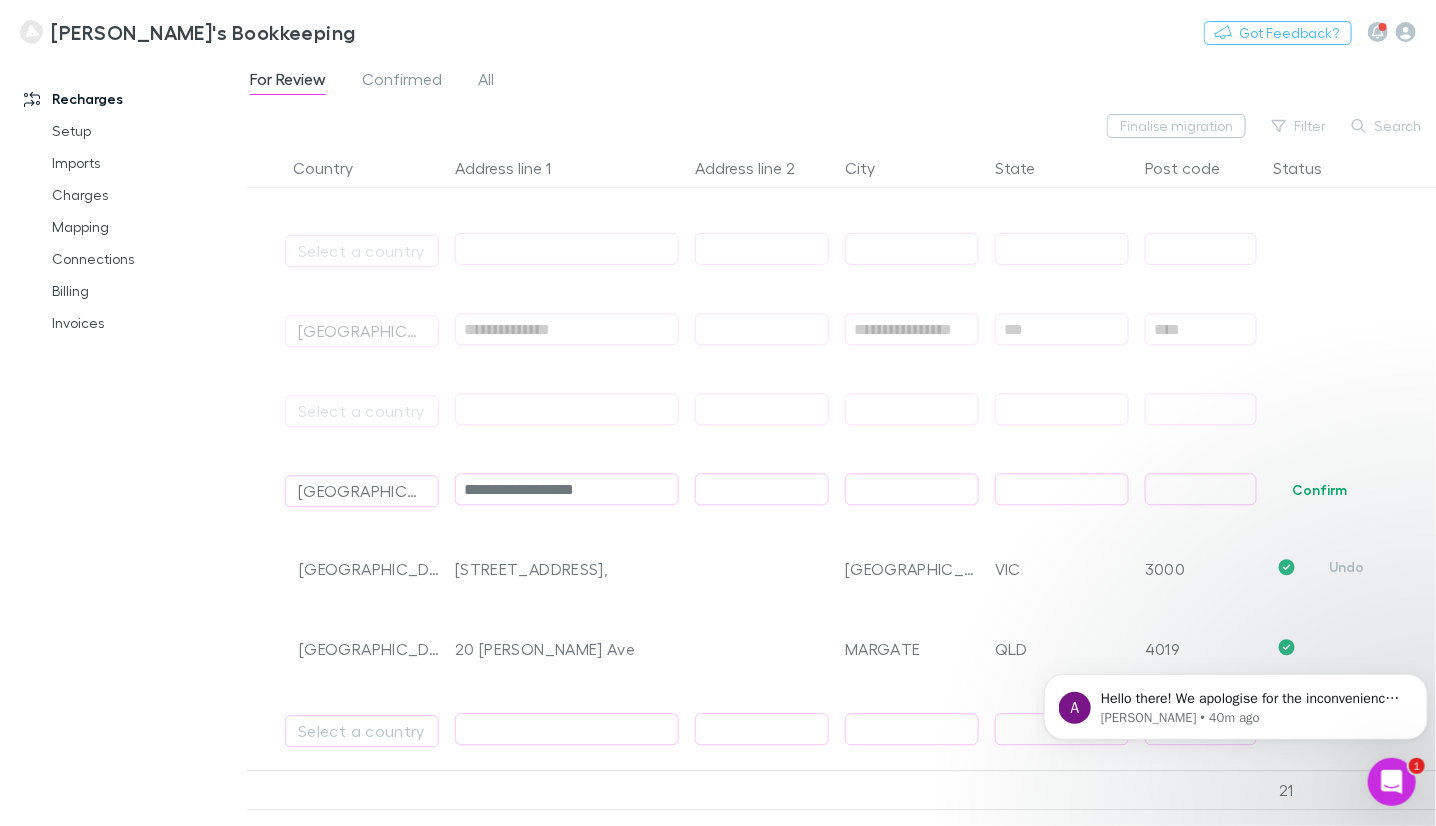 type on "**********" 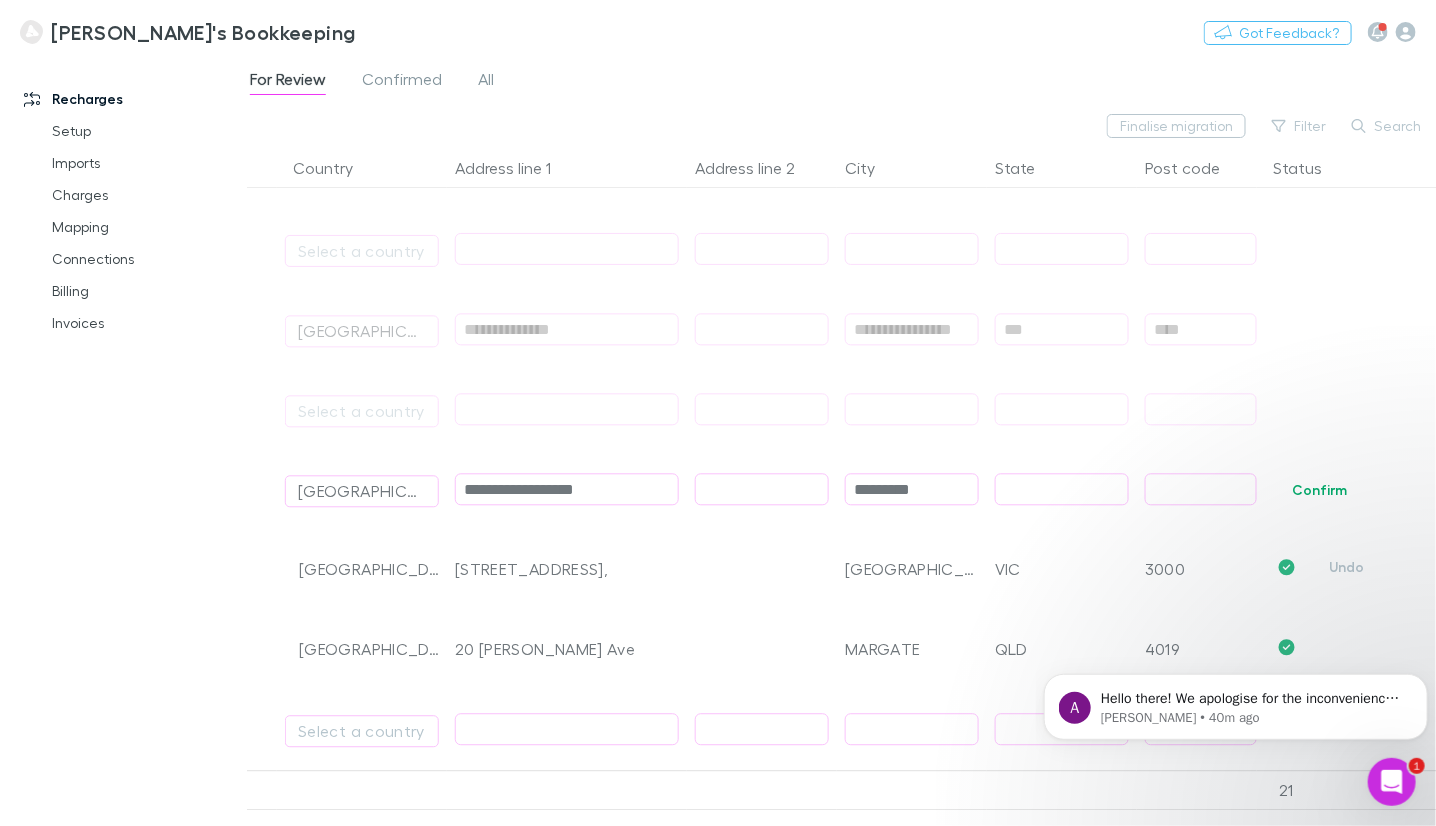 type on "*********" 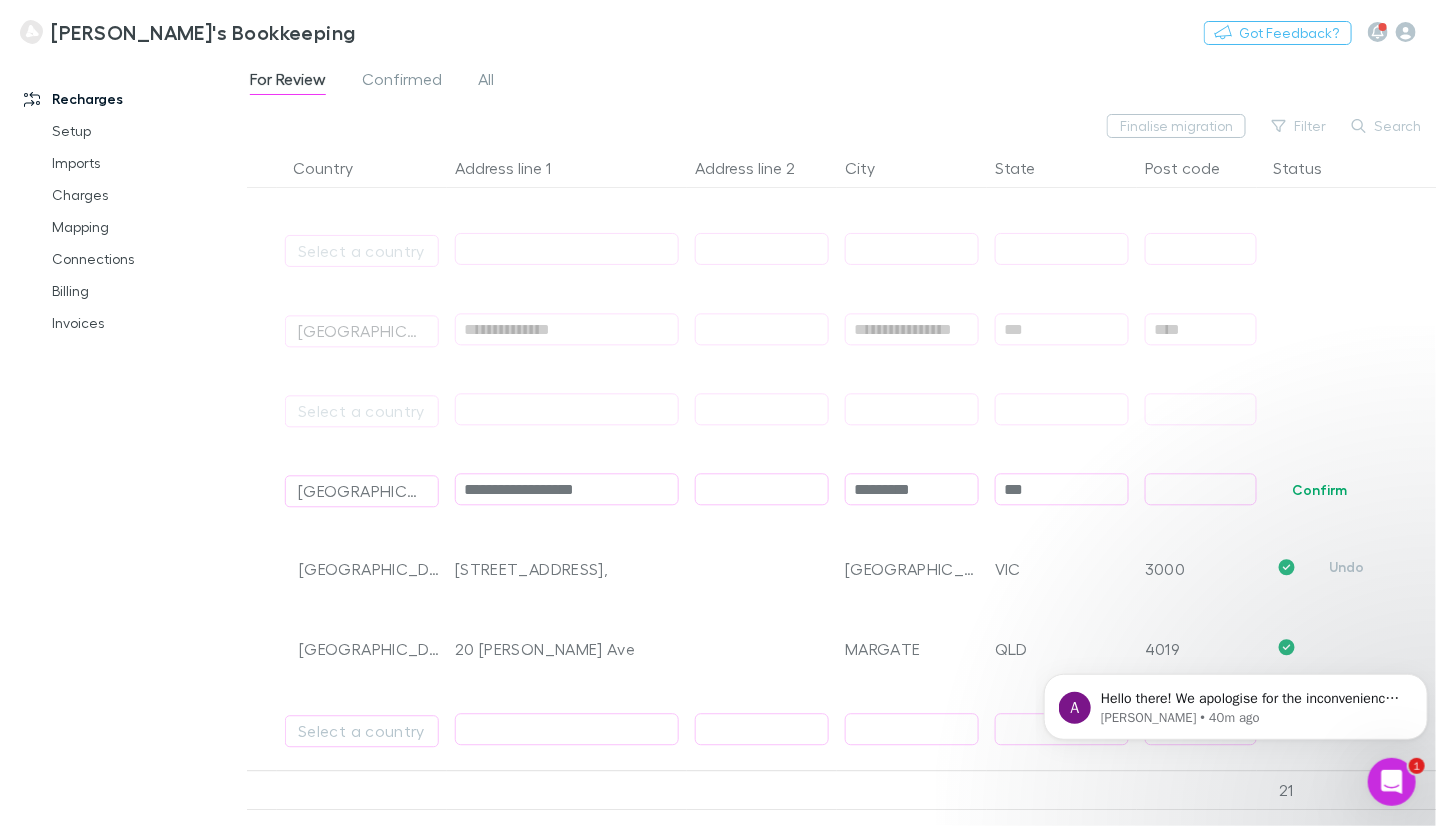 type on "***" 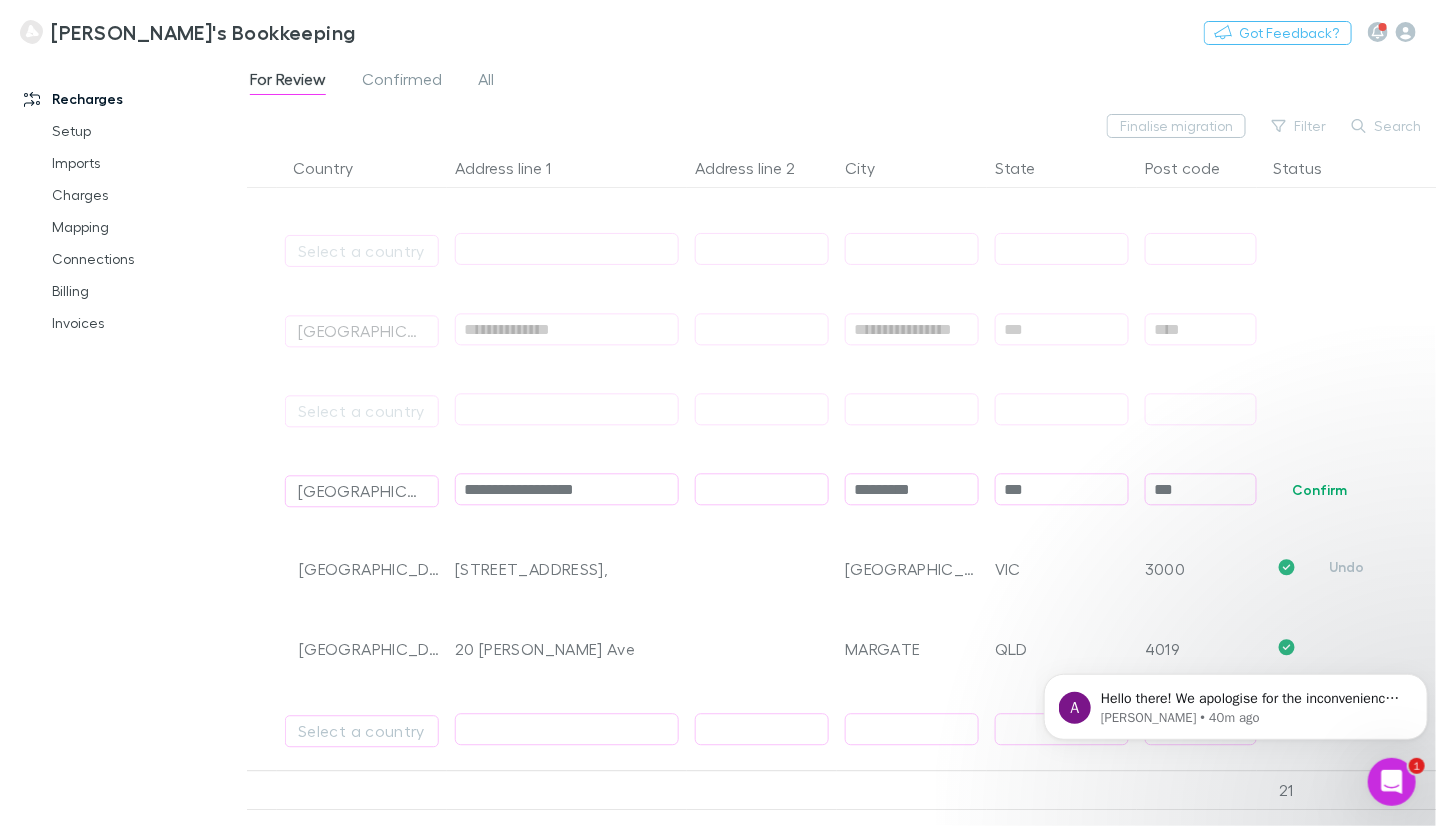 type on "****" 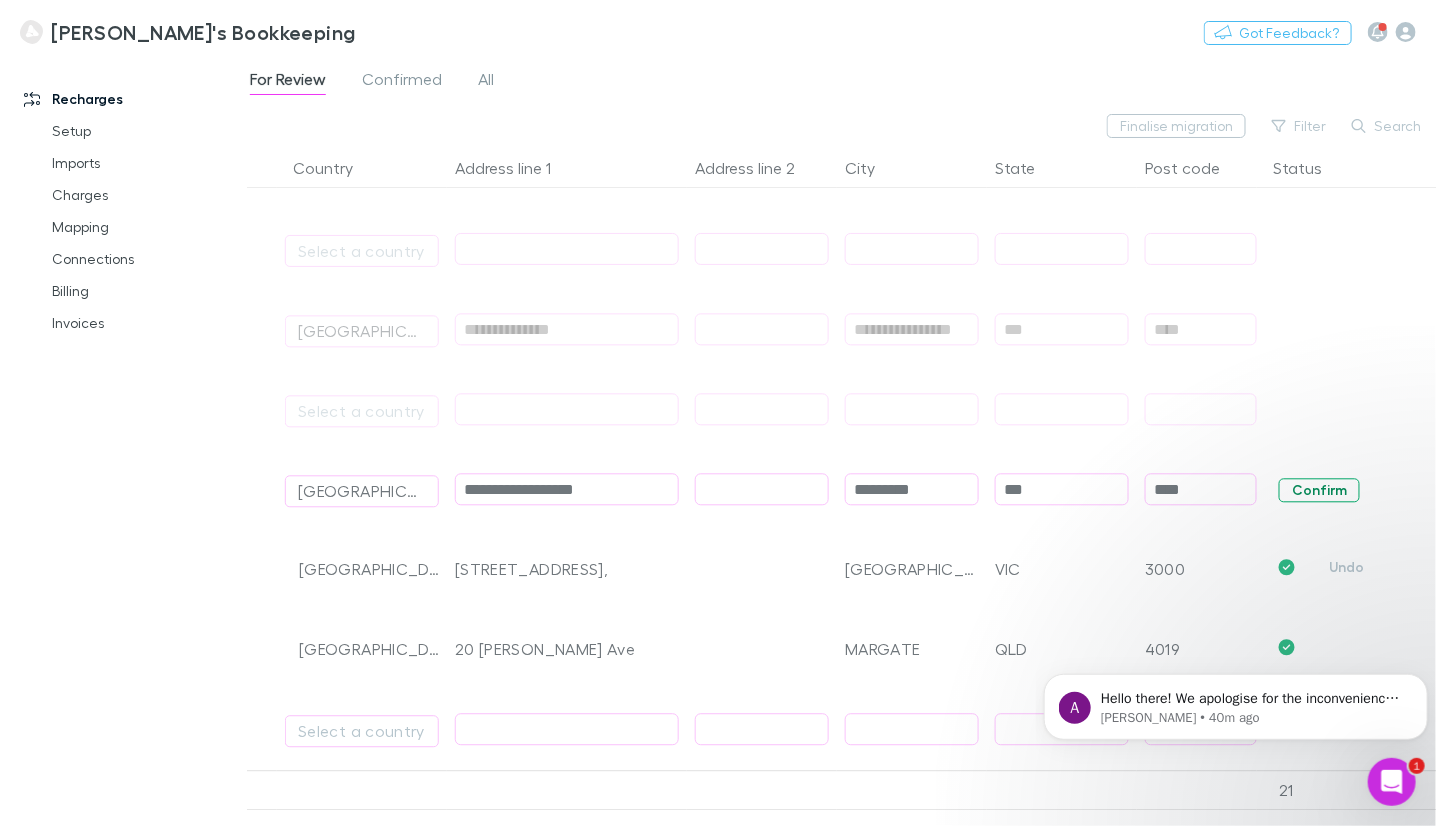 click on "Confirm" at bounding box center (1319, 490) 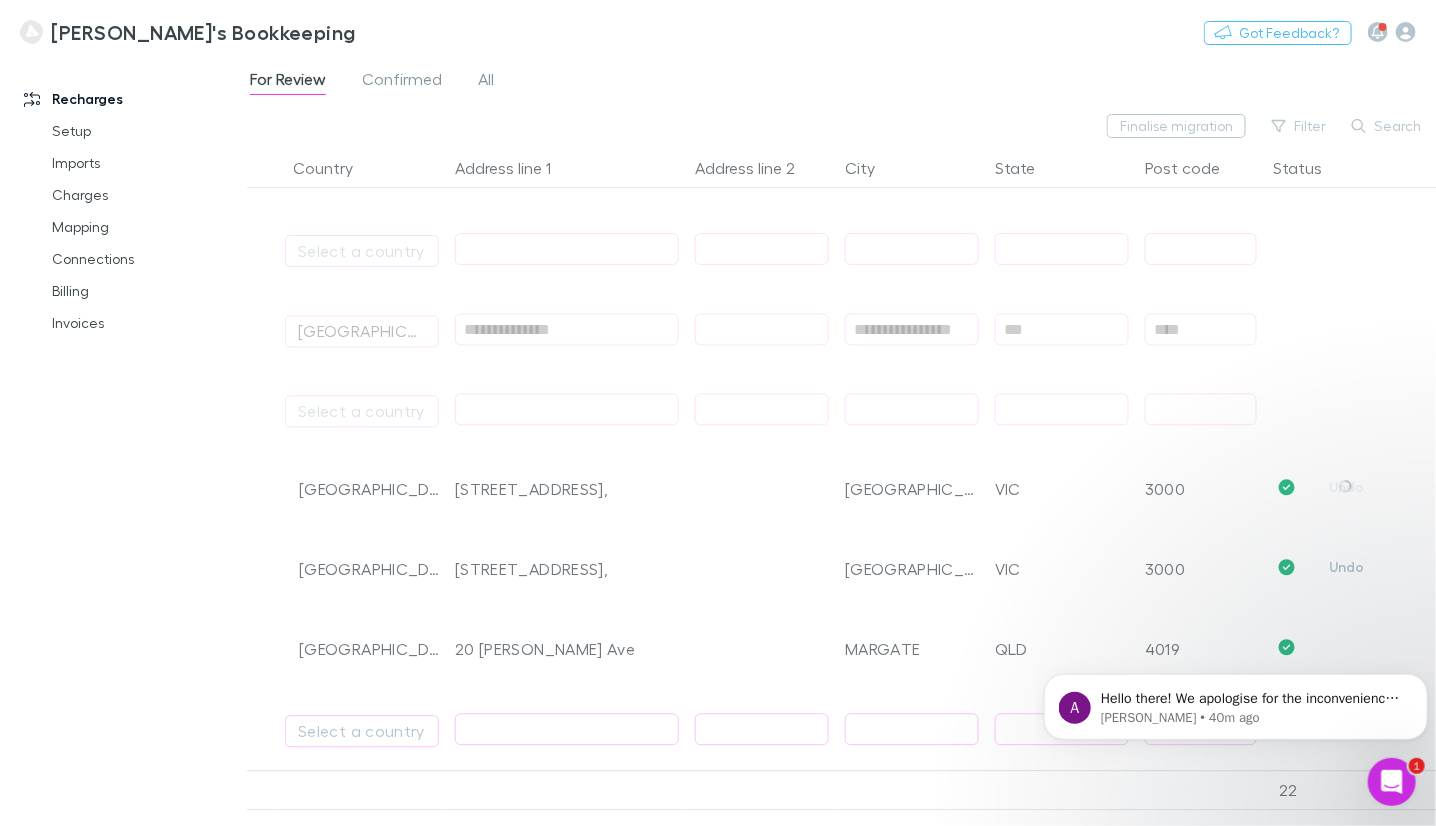 scroll, scrollTop: 5499, scrollLeft: 0, axis: vertical 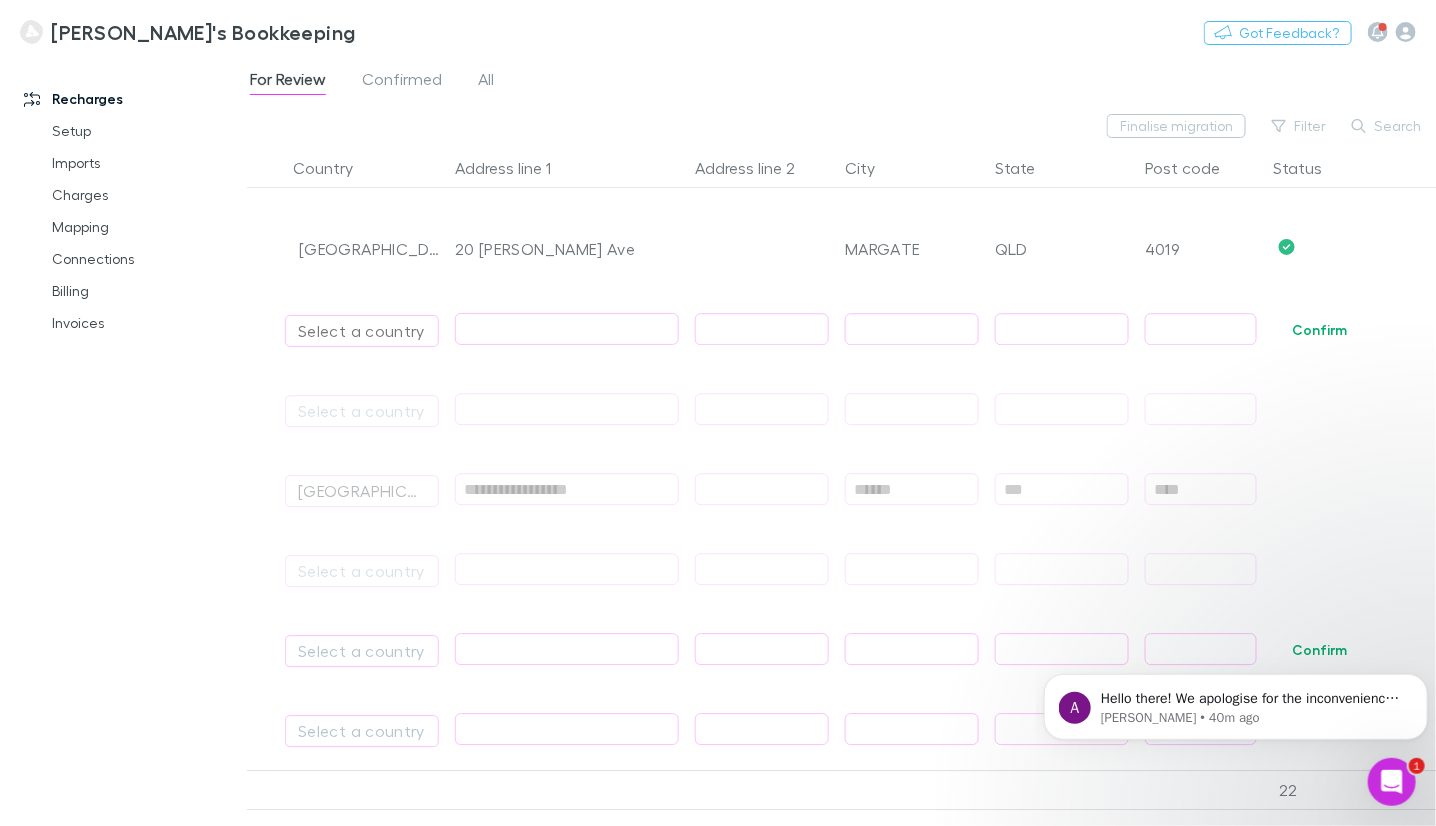 click on "Select a country" at bounding box center (362, 331) 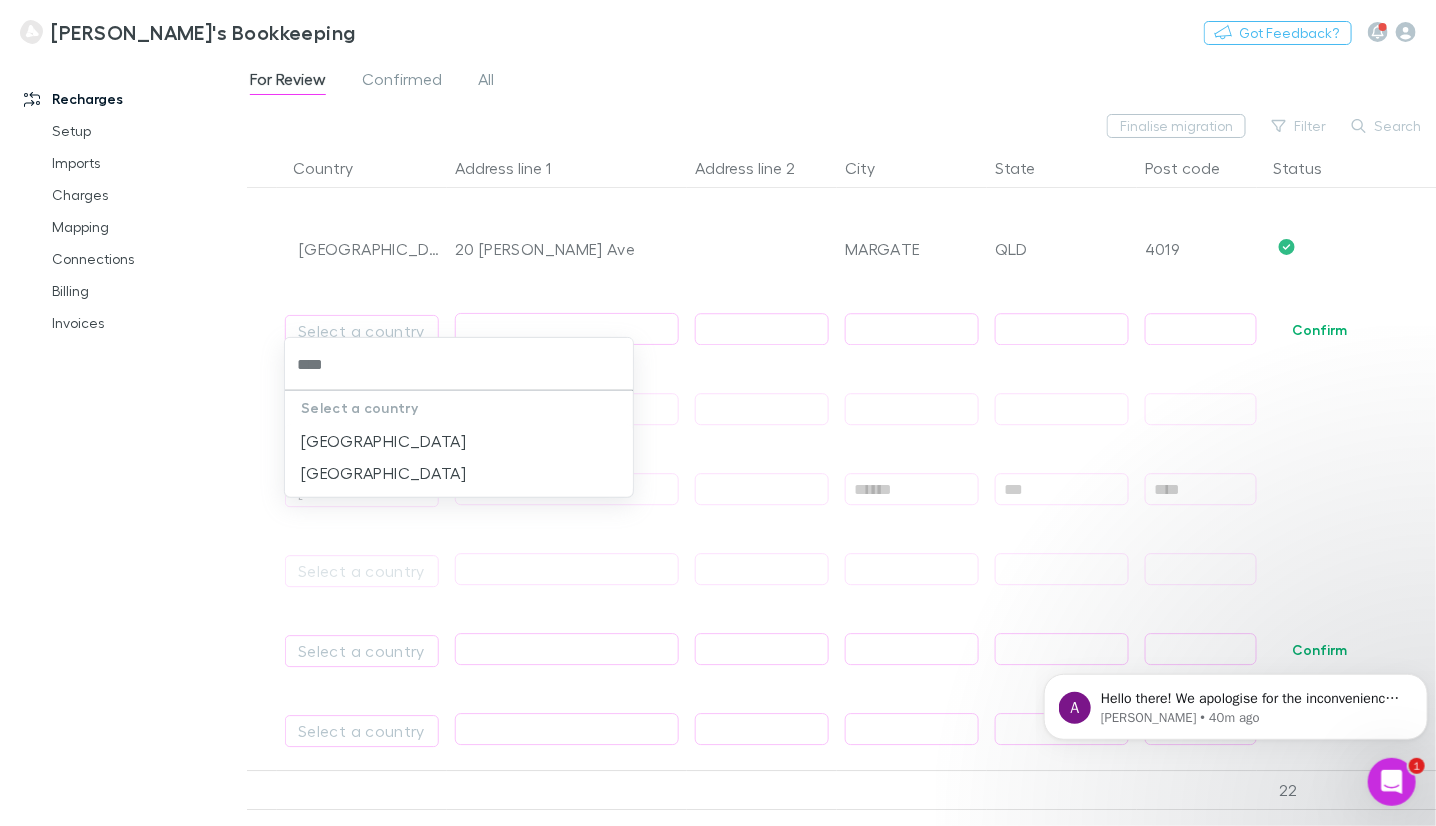 type on "*****" 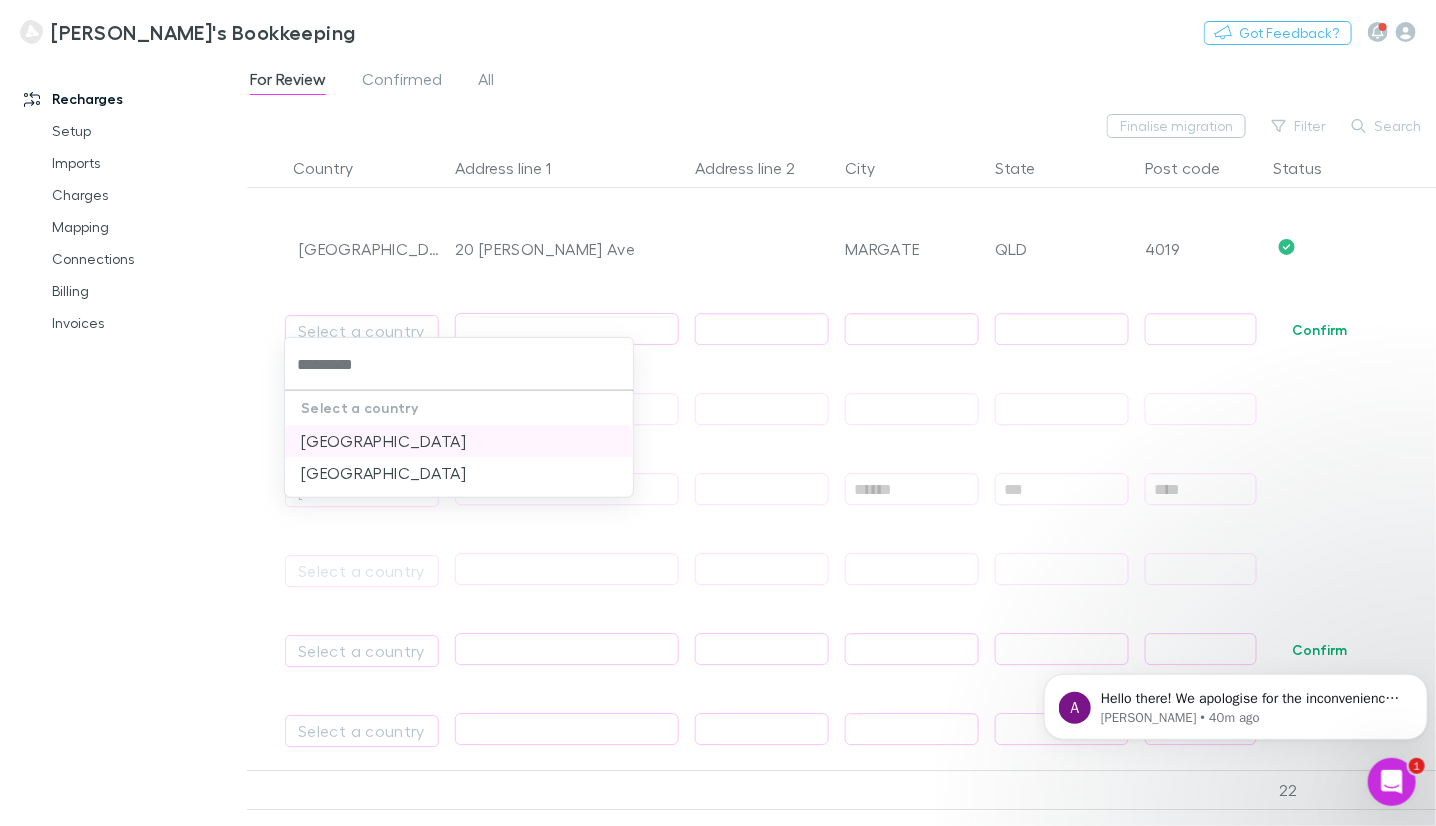 type 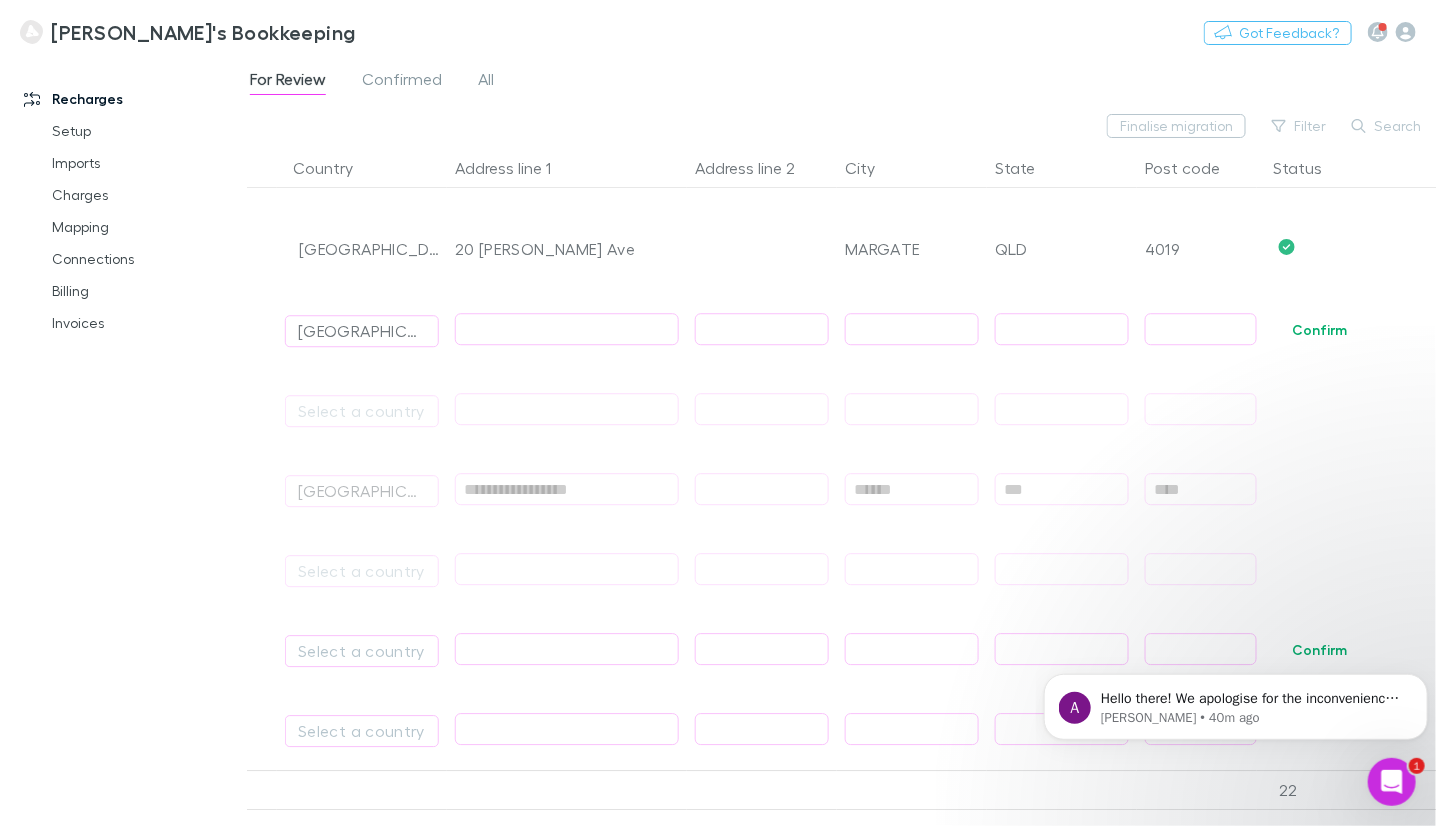 paste on "**********" 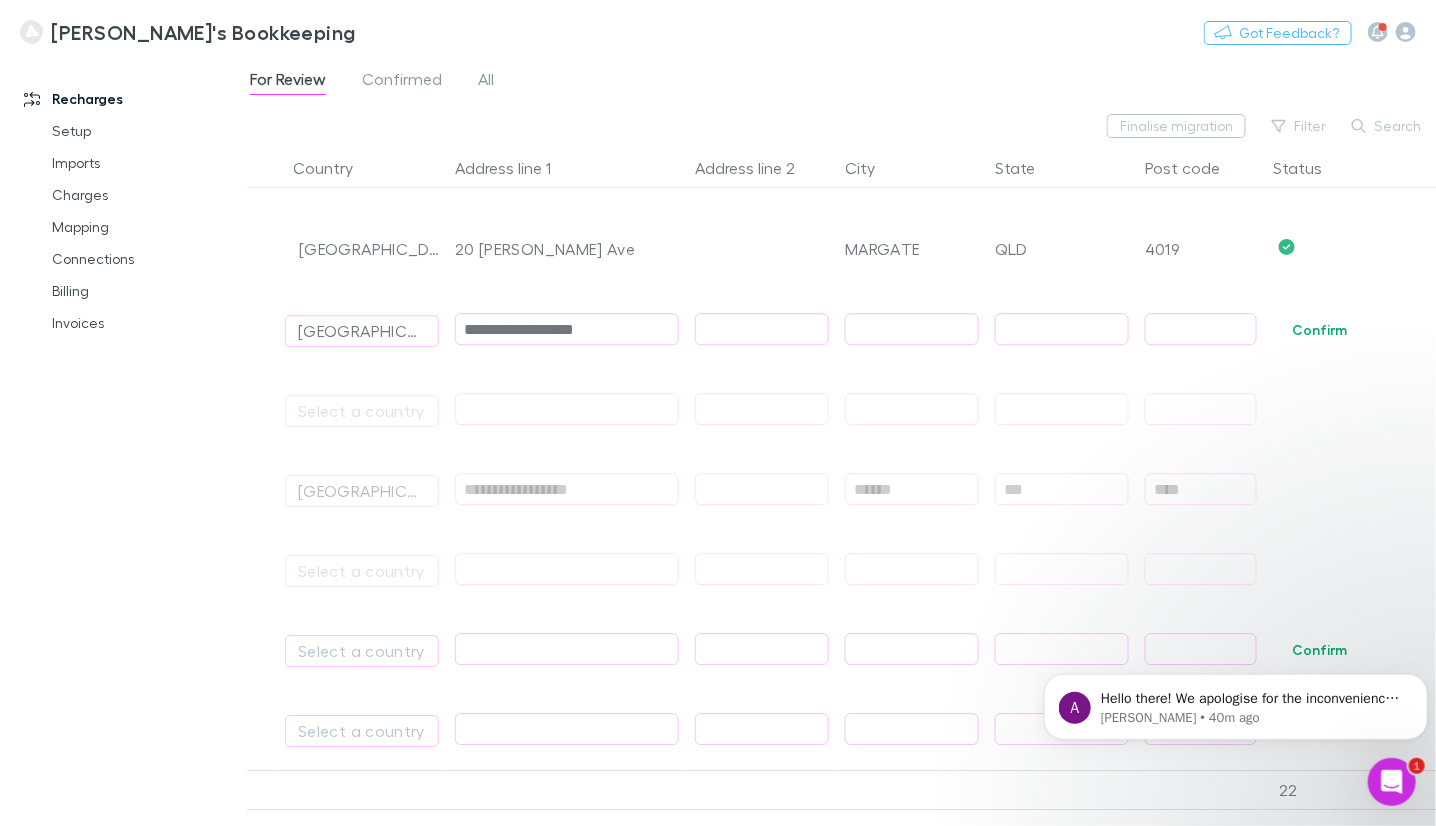 type on "**********" 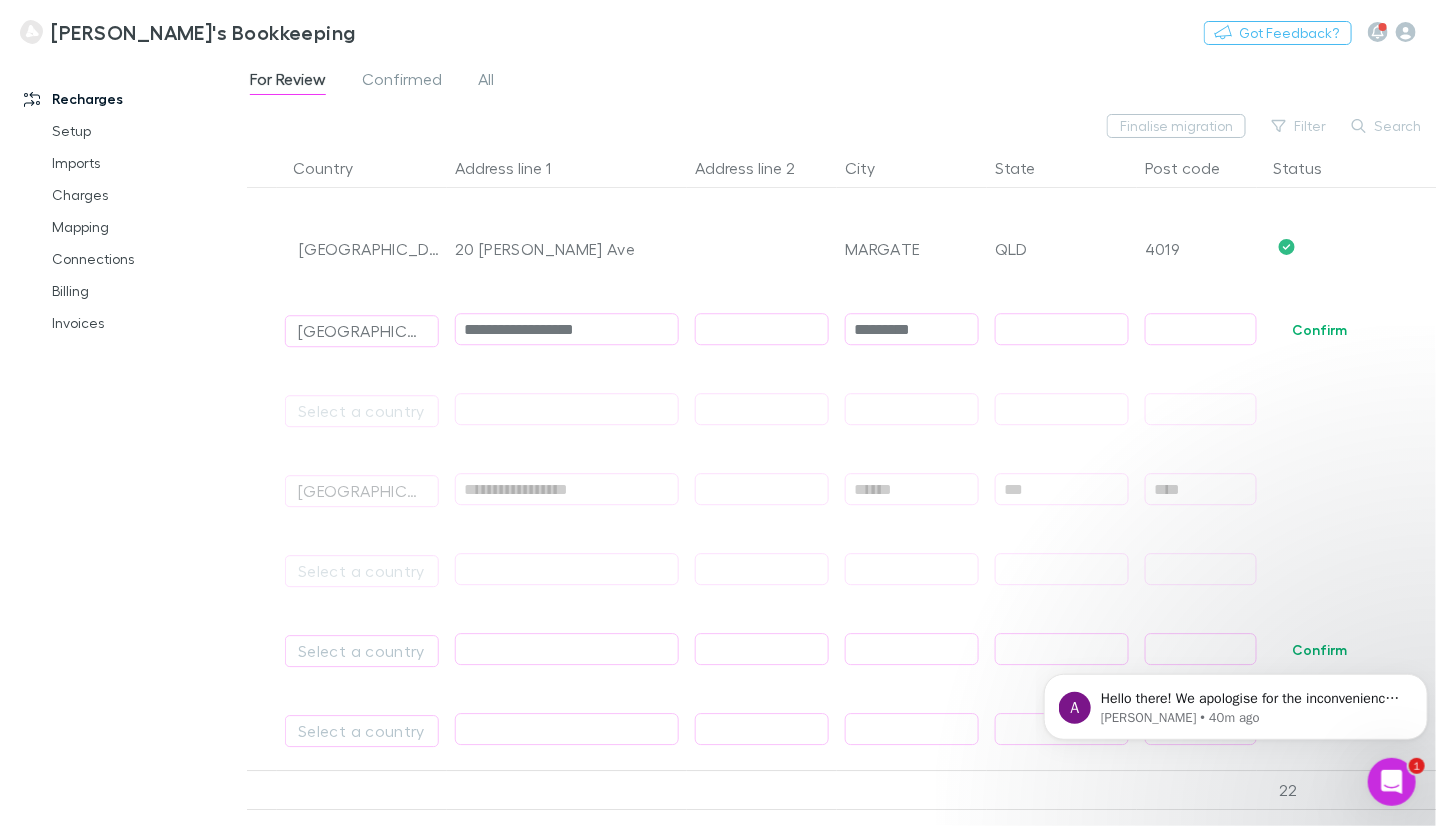 type on "*********" 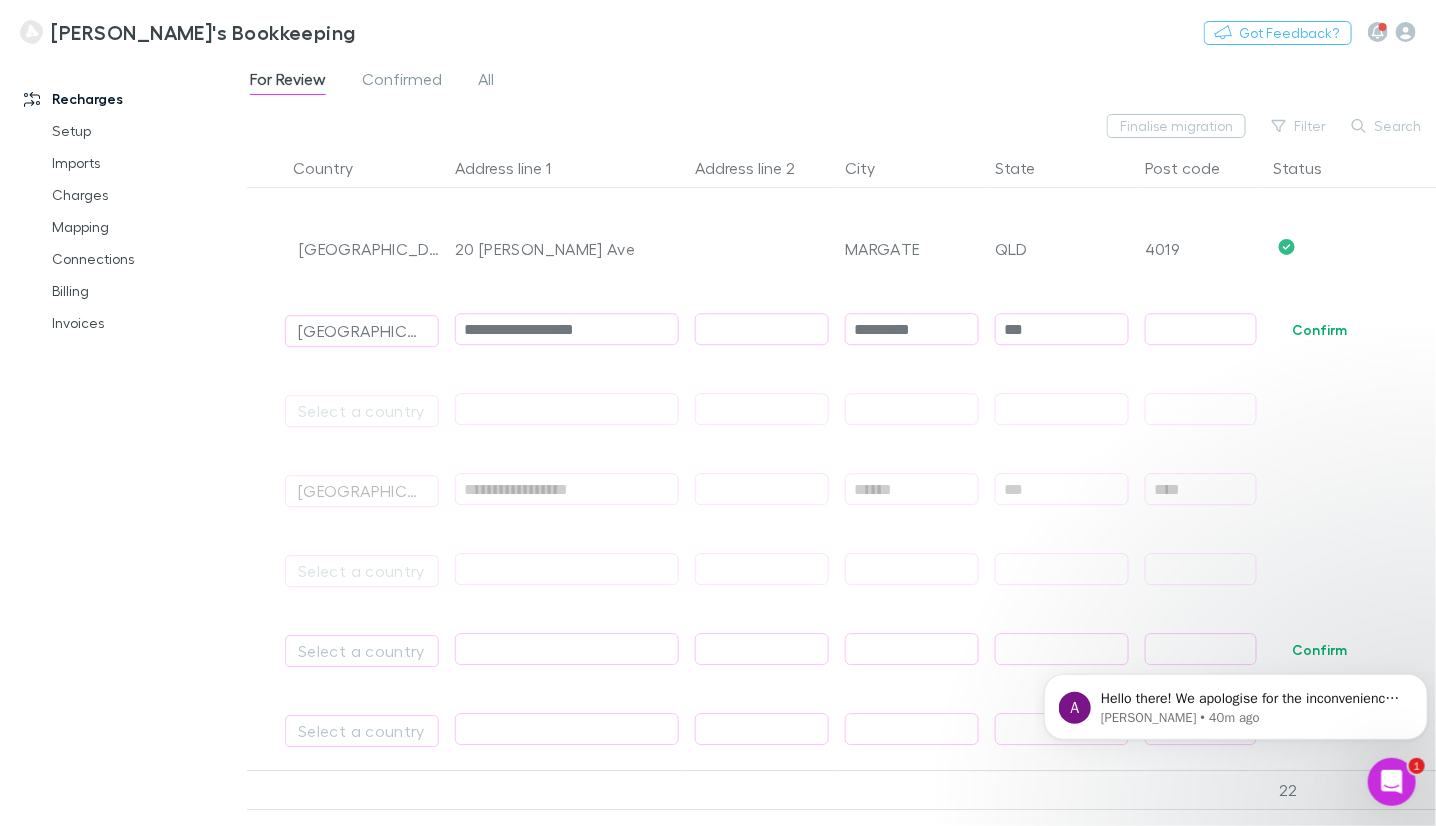 type on "***" 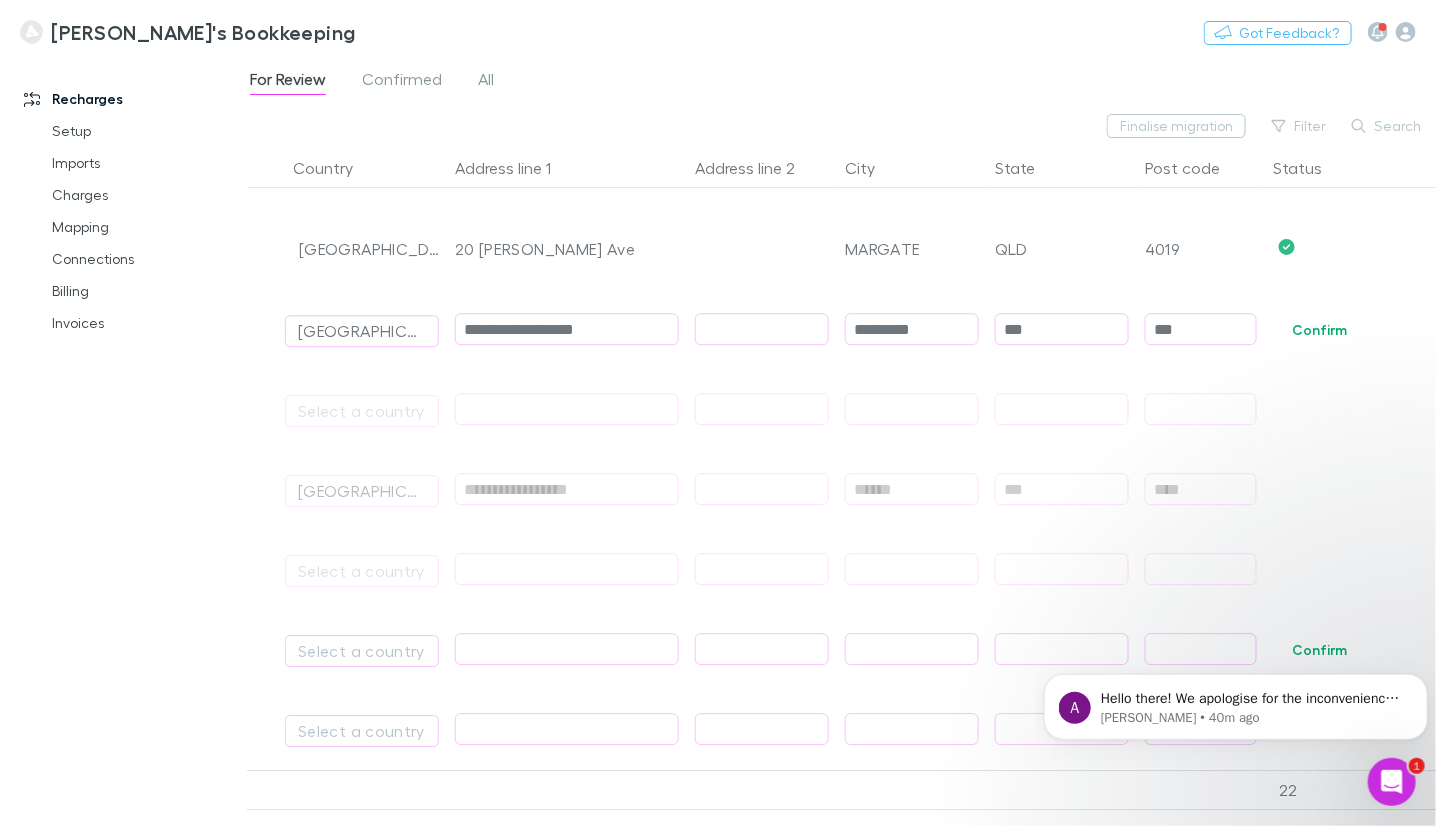type on "****" 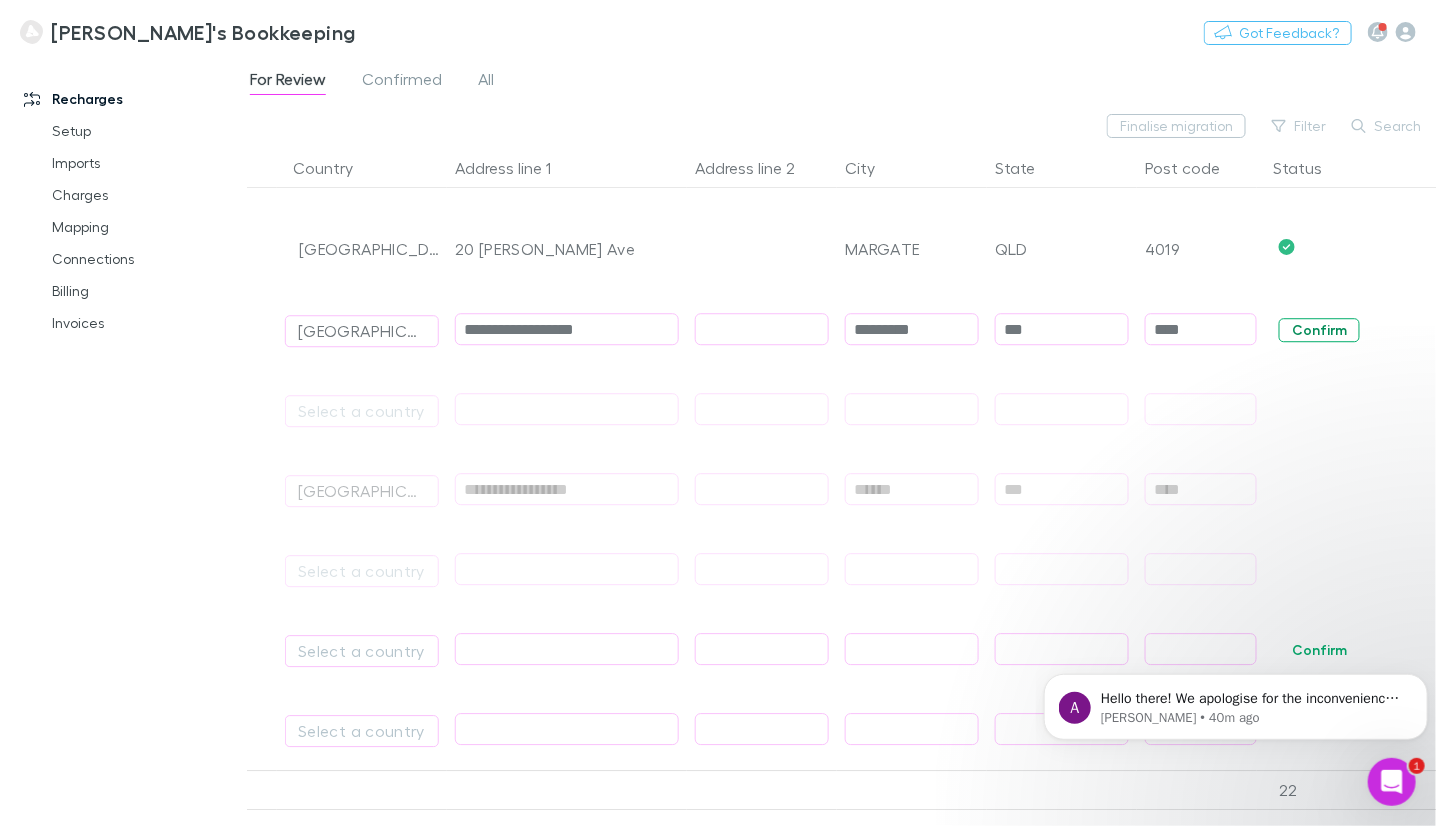 click on "Confirm" at bounding box center (1319, 330) 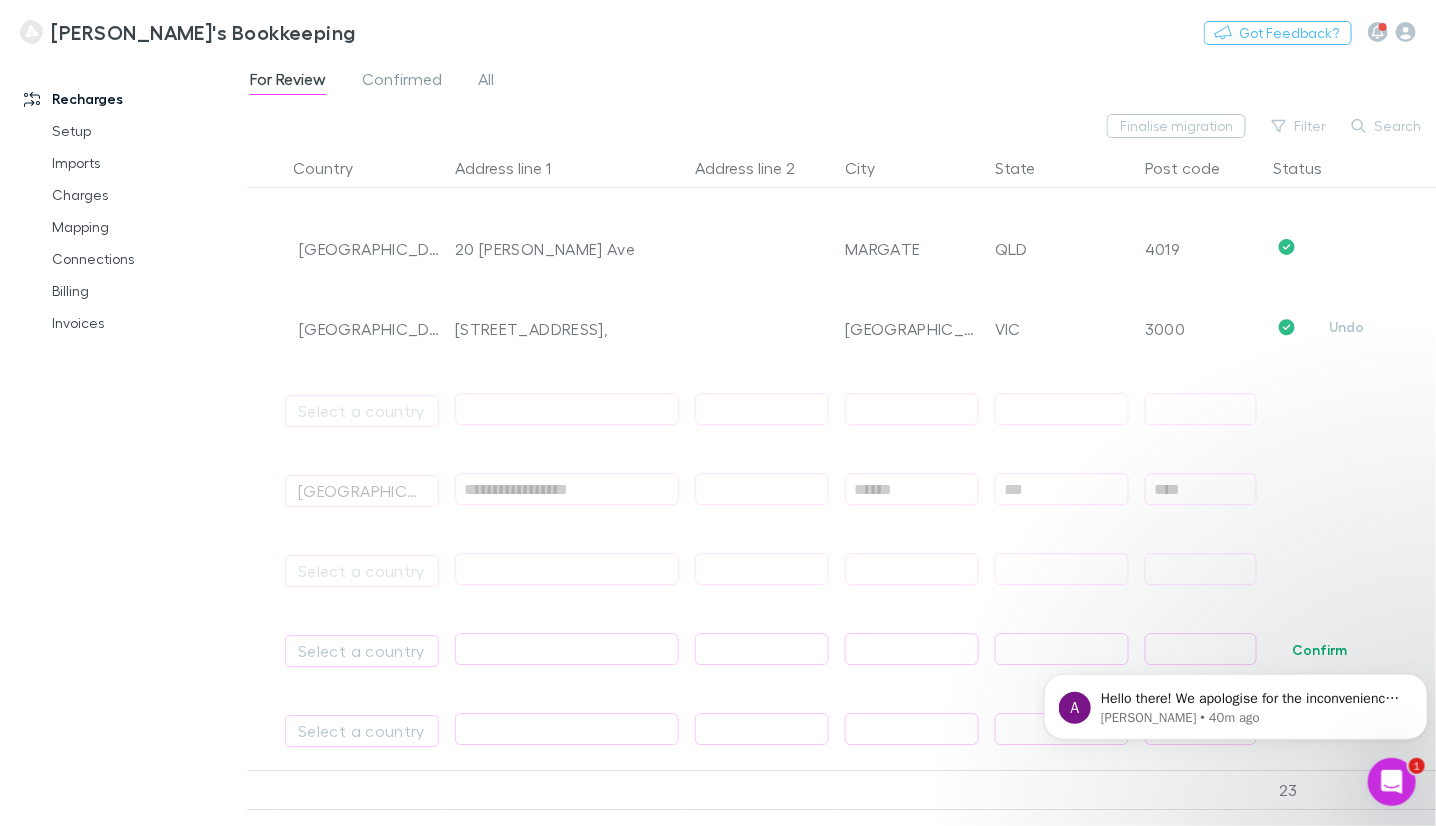 scroll, scrollTop: 5599, scrollLeft: 0, axis: vertical 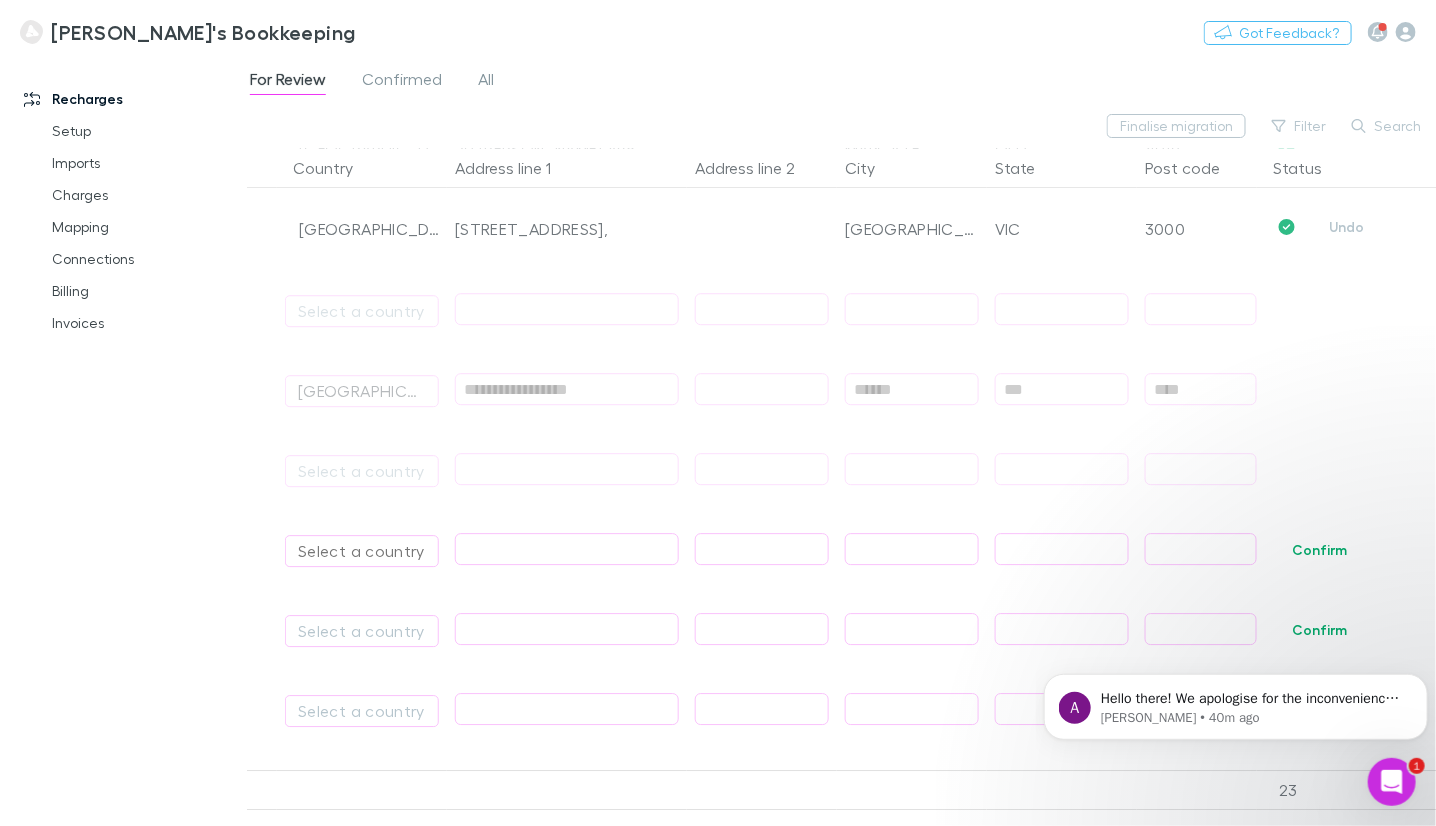 click on "Select a country" at bounding box center [362, 551] 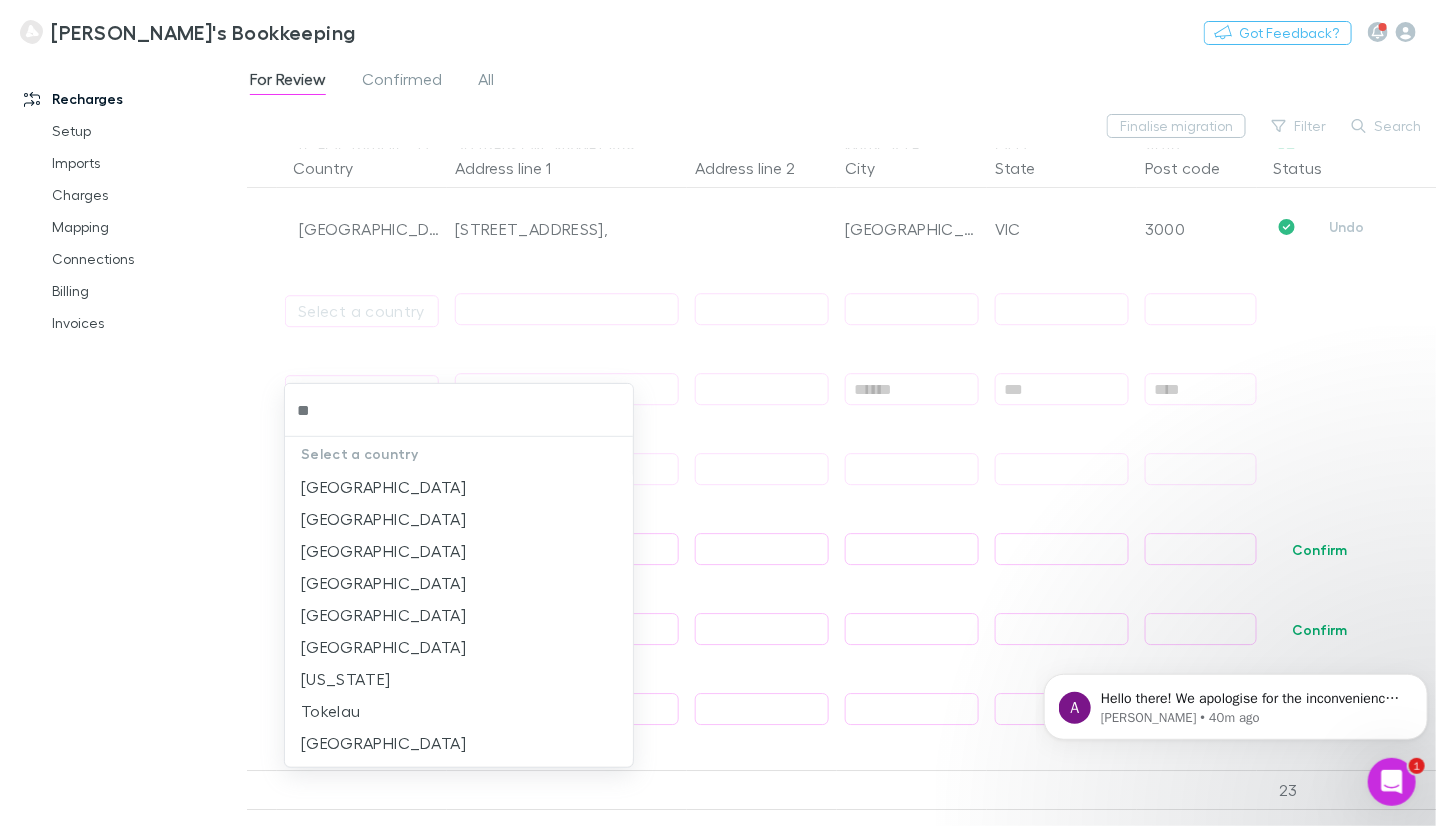 type on "***" 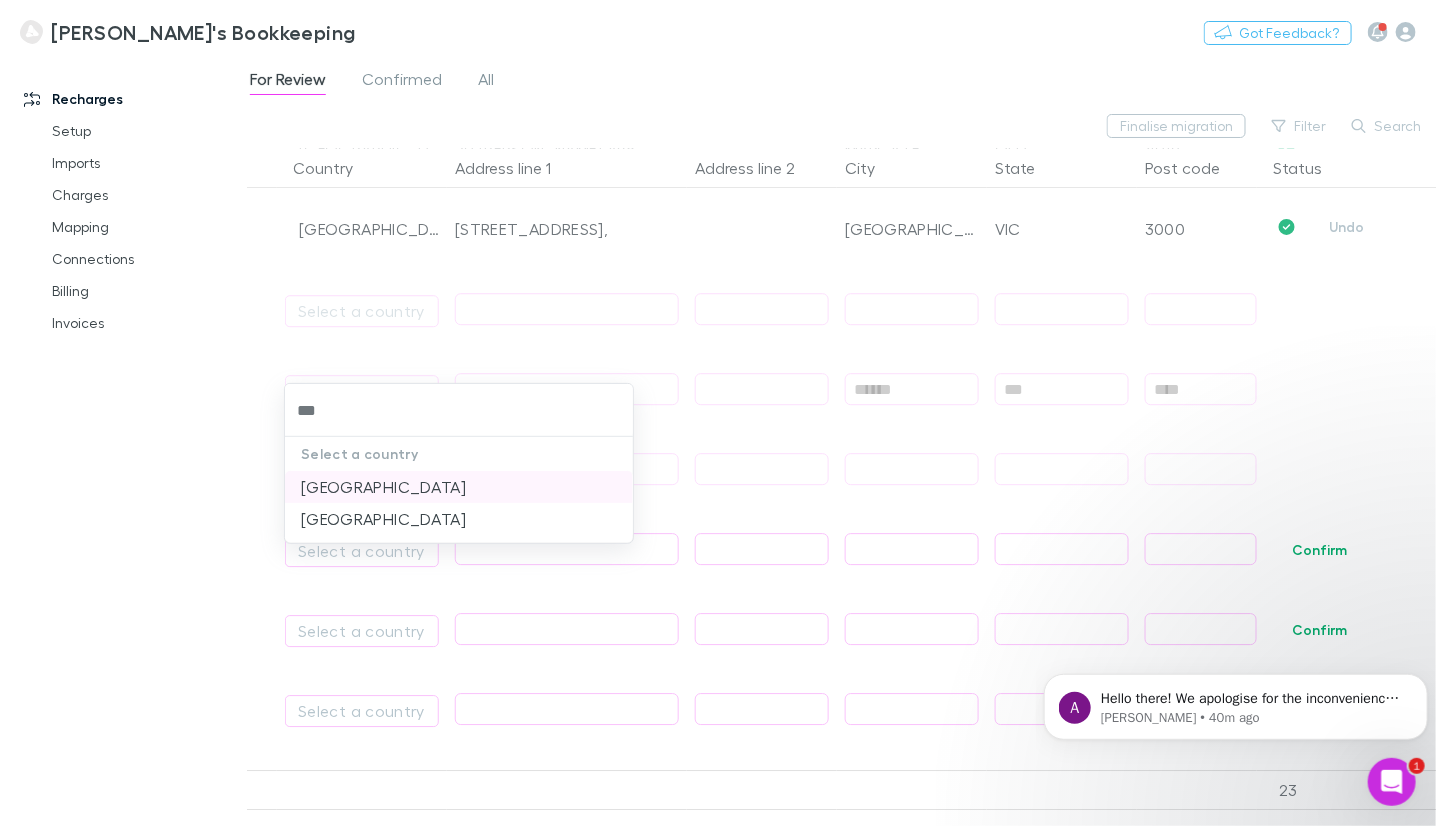 click on "[GEOGRAPHIC_DATA]" at bounding box center (459, 487) 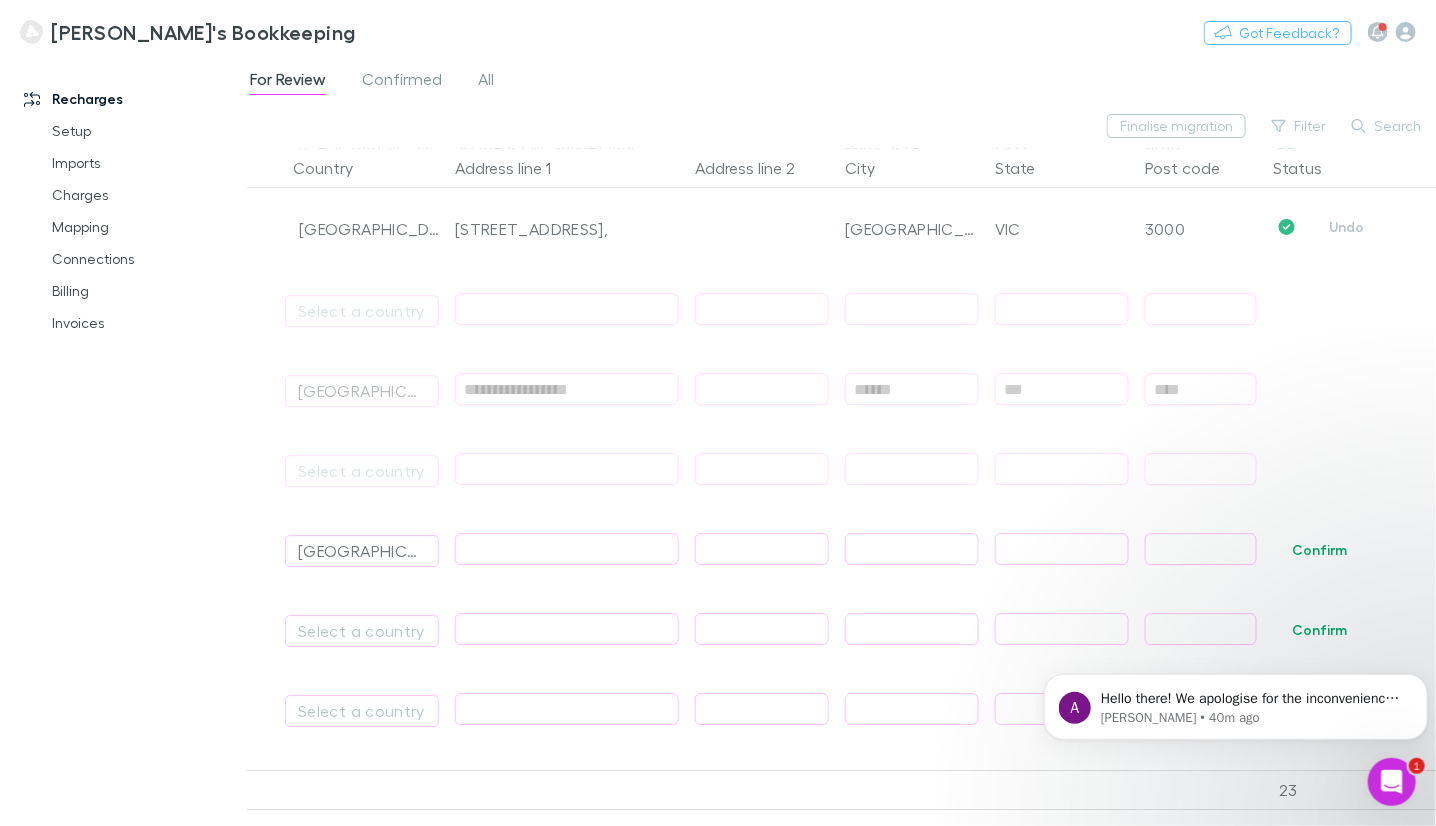 click at bounding box center [567, 549] 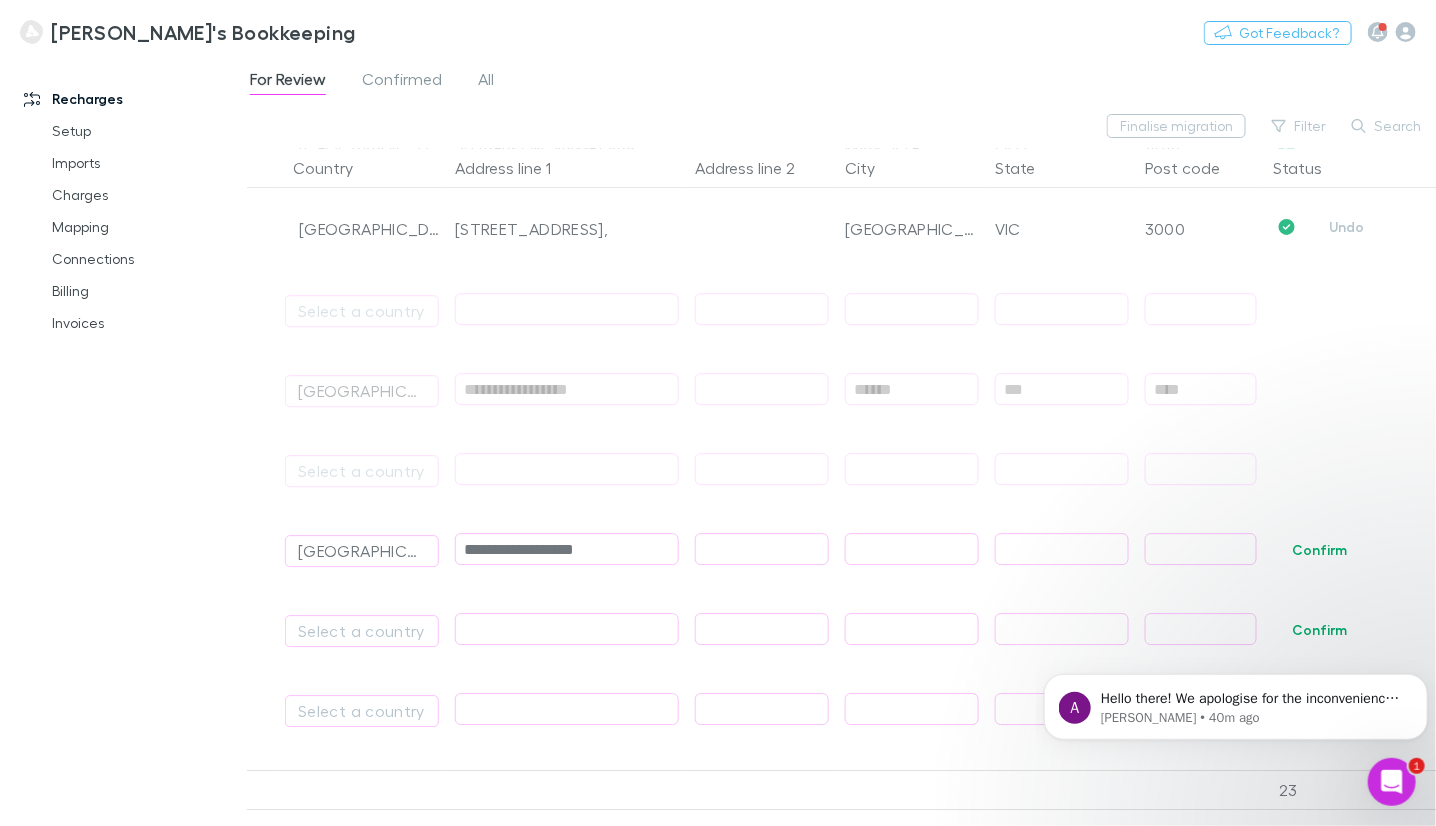 type on "**********" 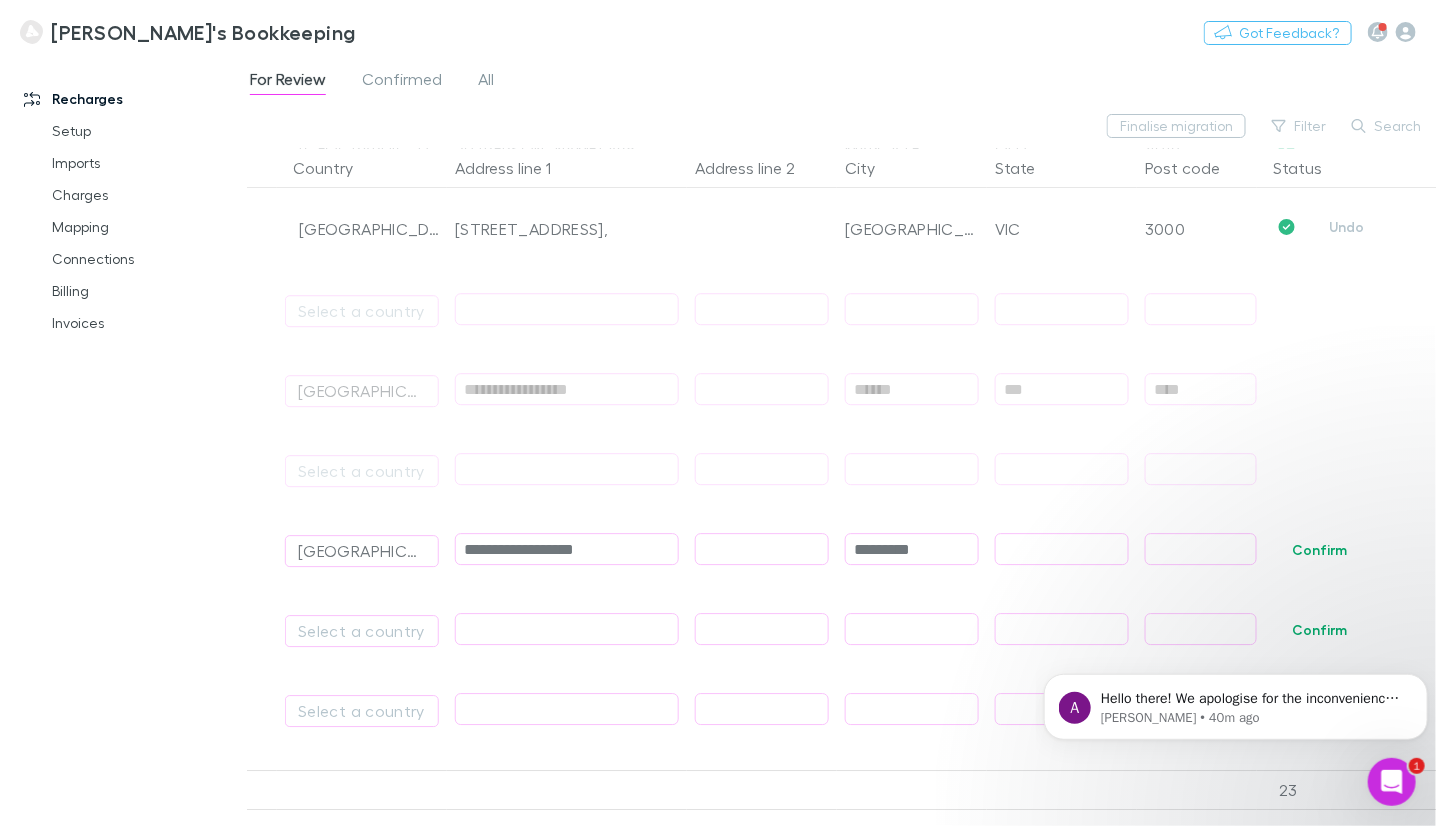 type on "*********" 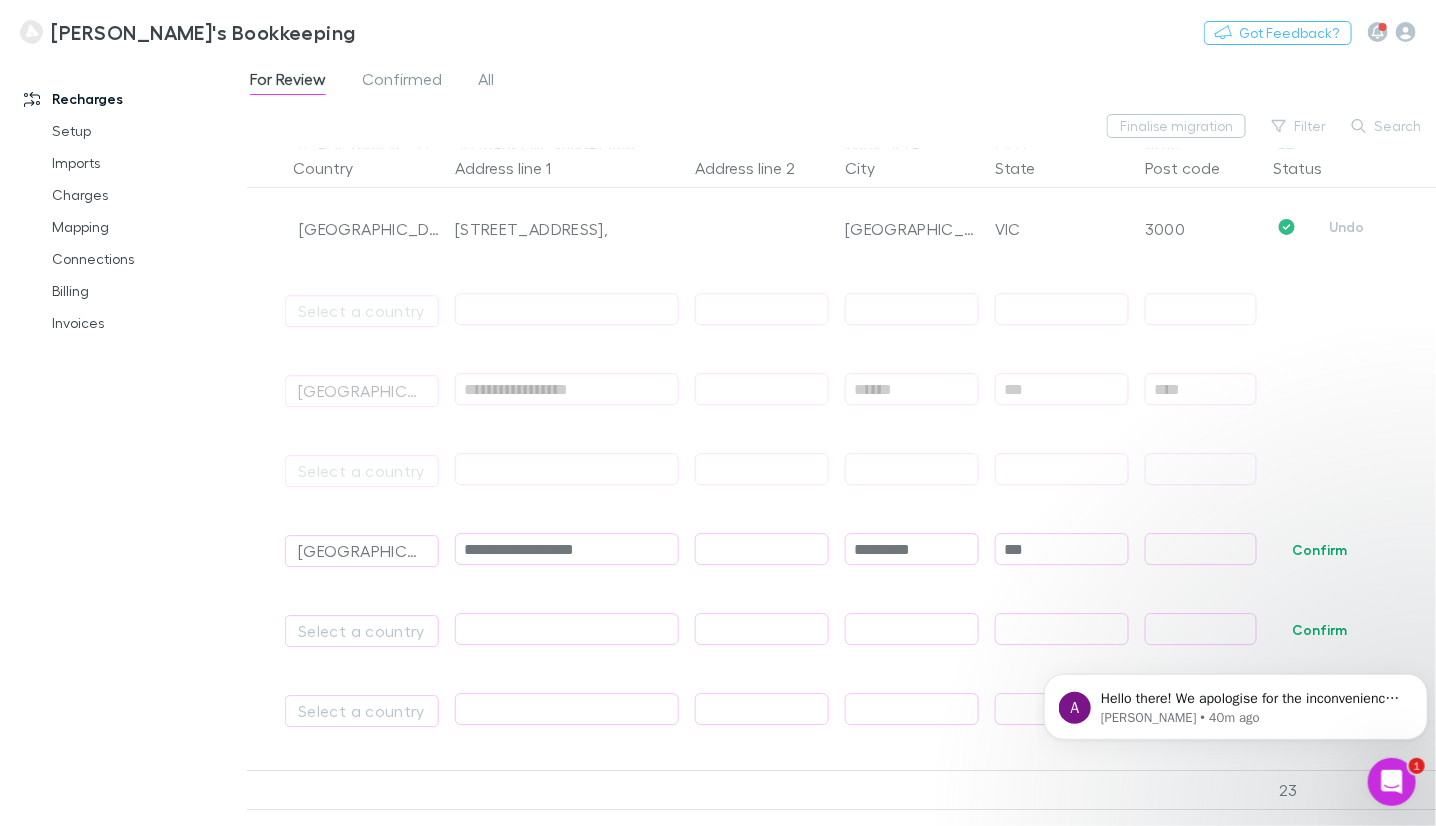 type on "***" 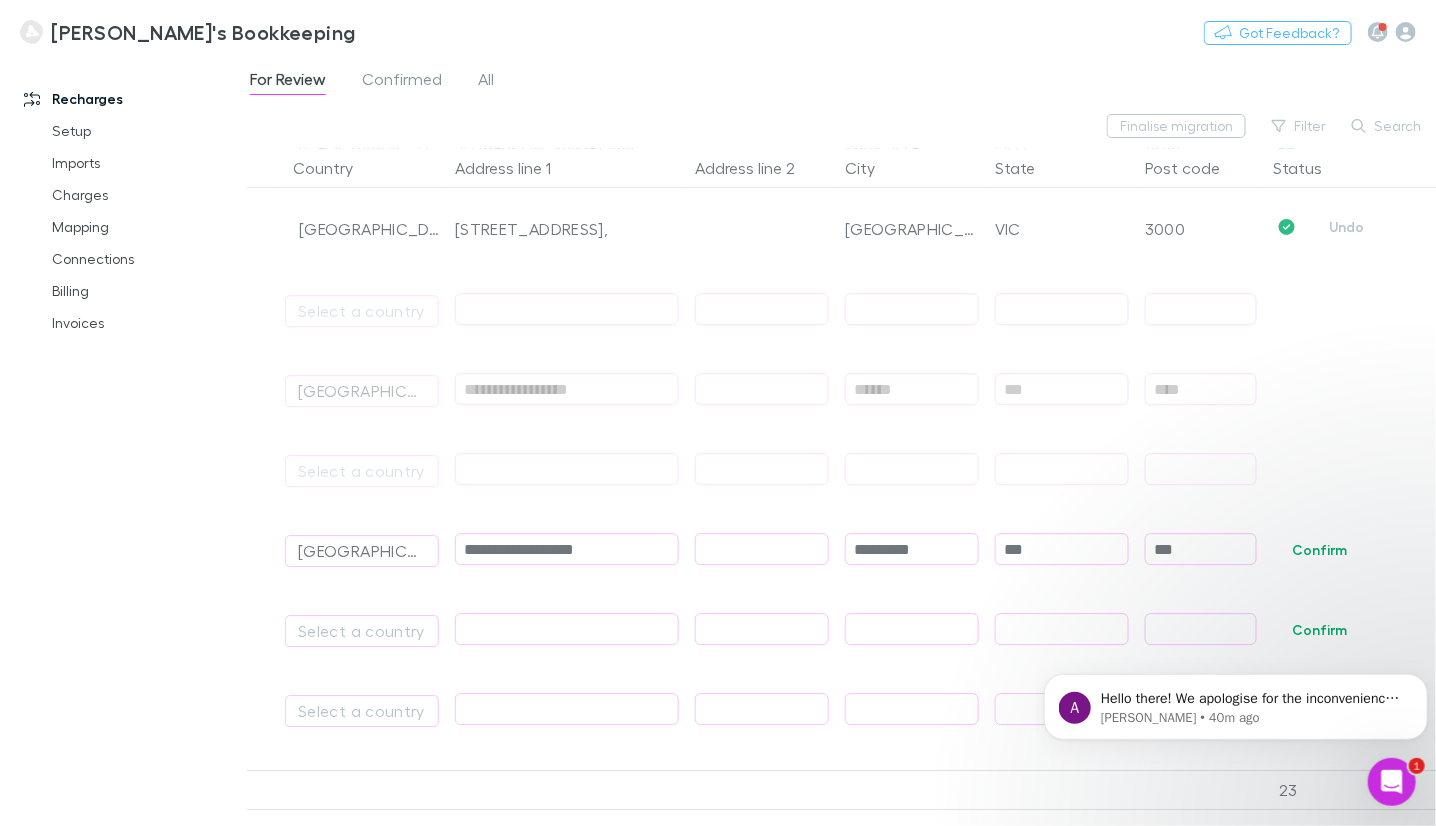 type on "****" 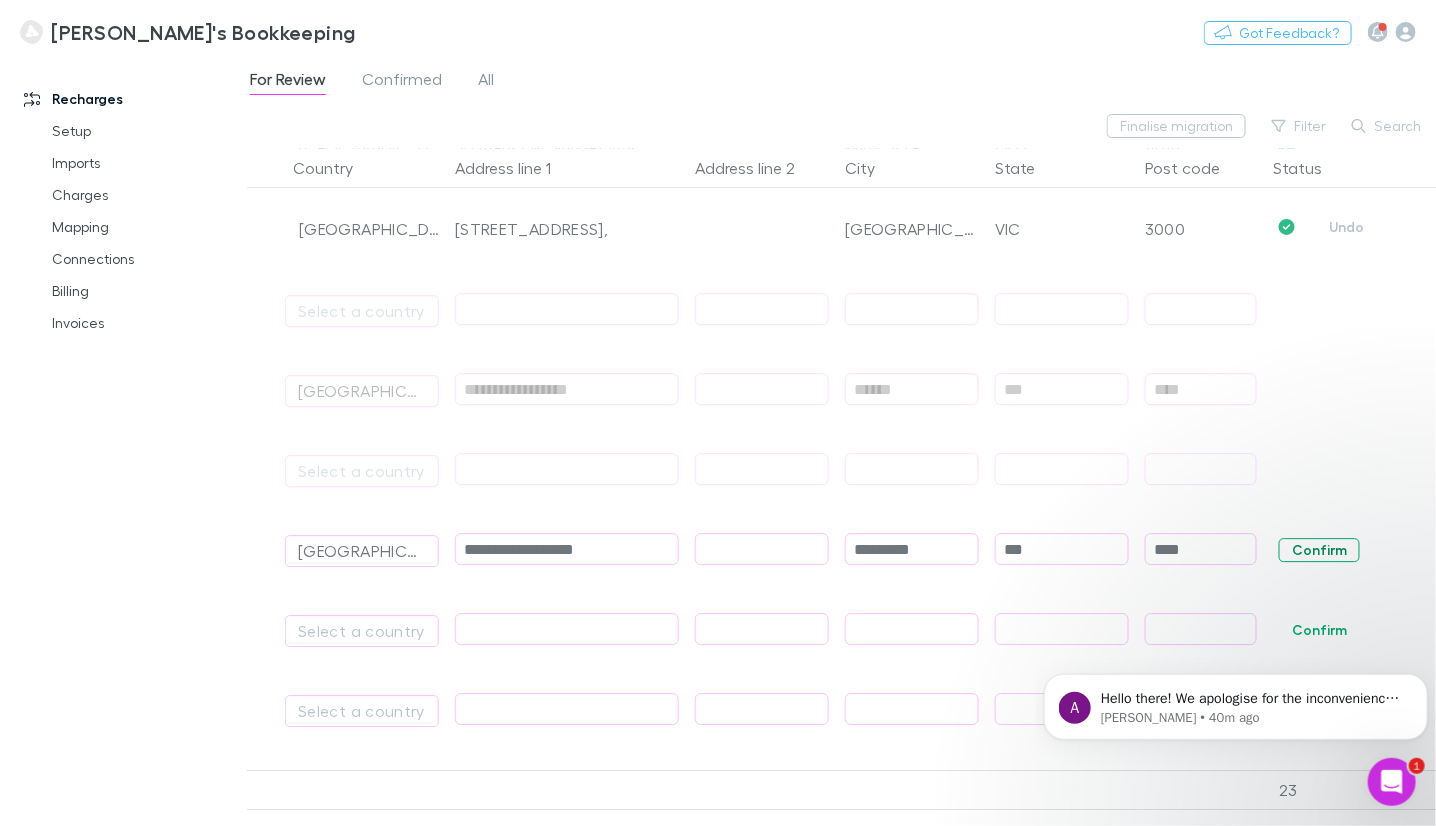 click on "Confirm" at bounding box center (1319, 550) 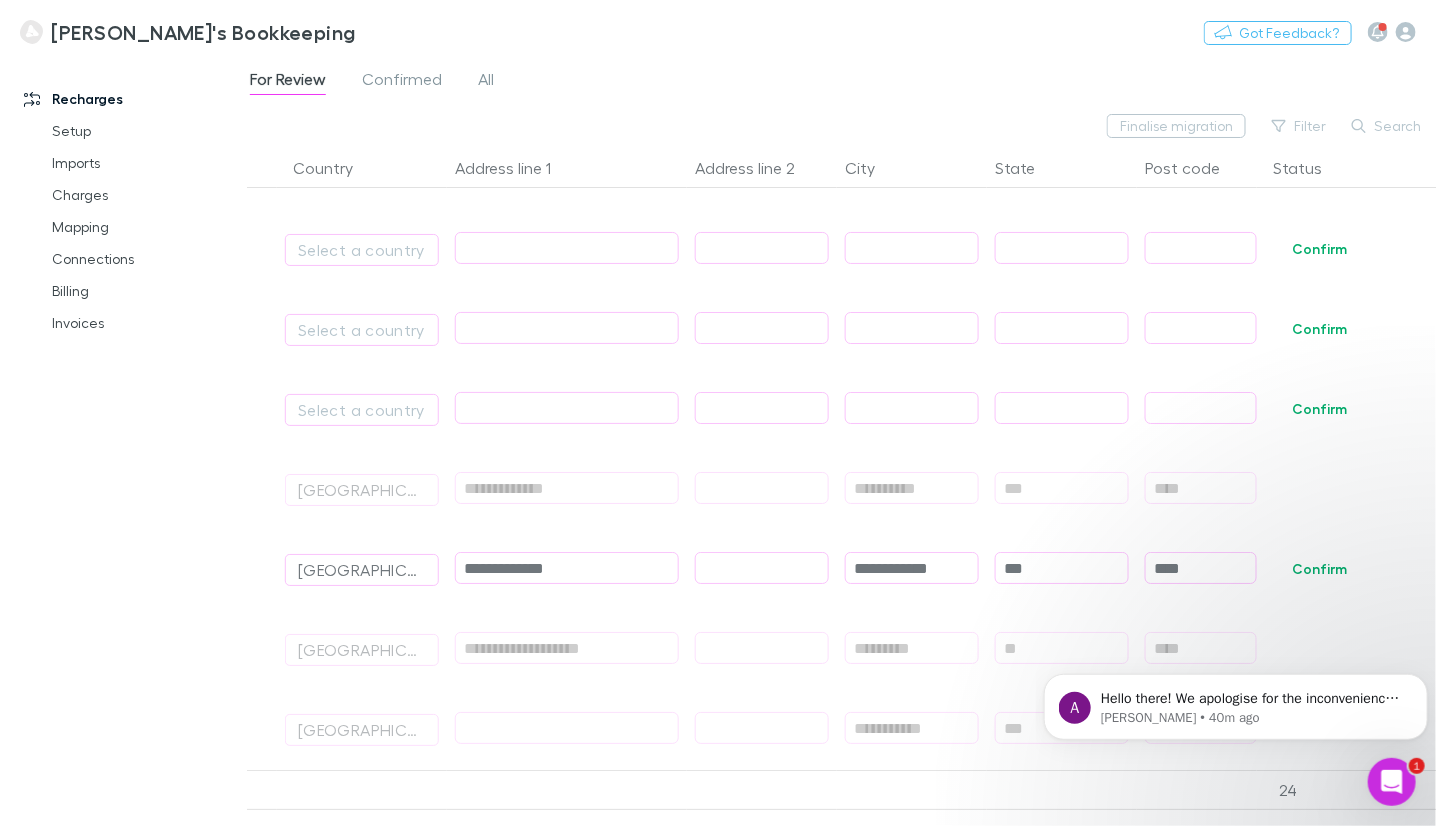 scroll, scrollTop: 6399, scrollLeft: 0, axis: vertical 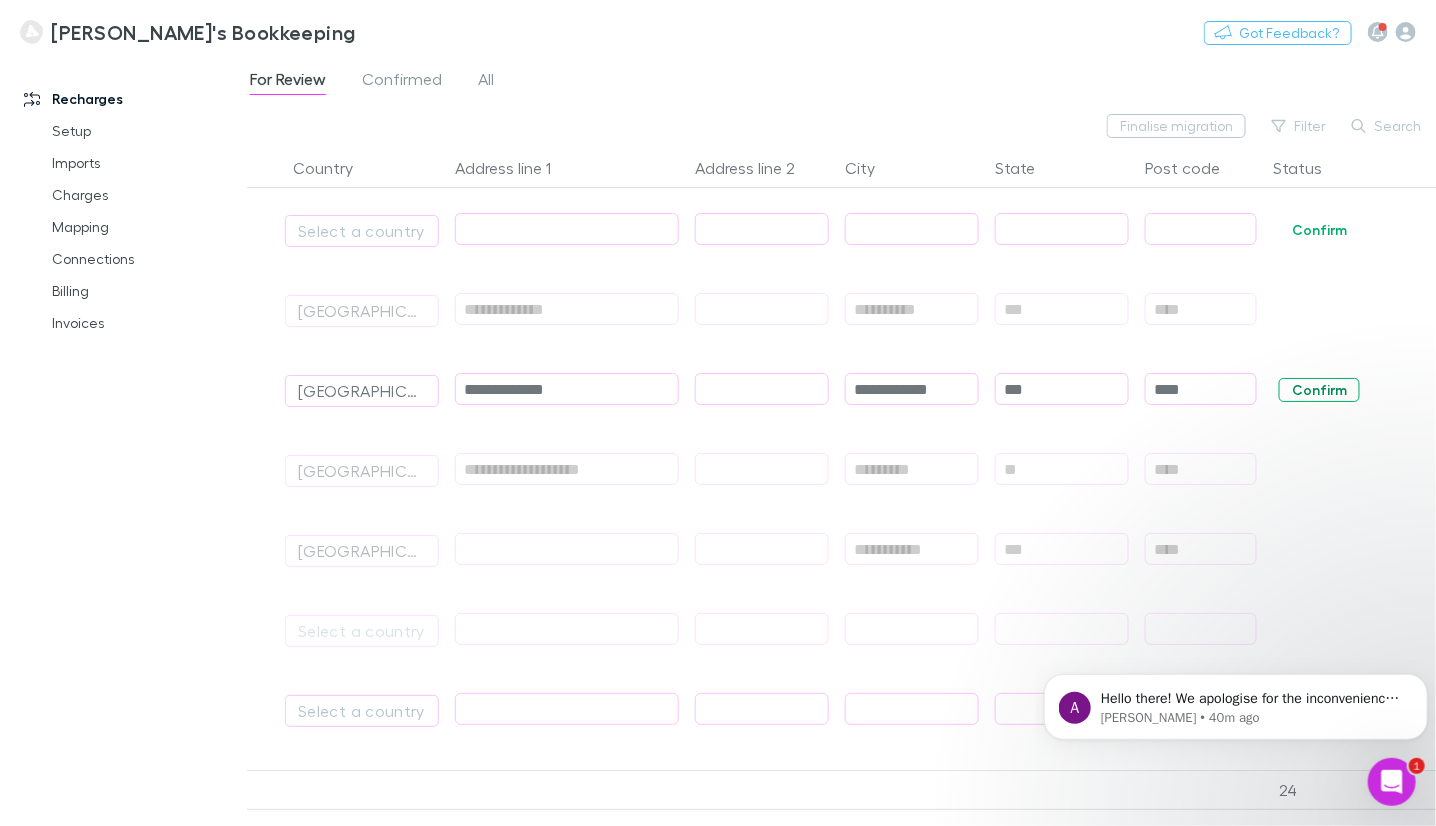 click on "Confirm" at bounding box center [1319, 390] 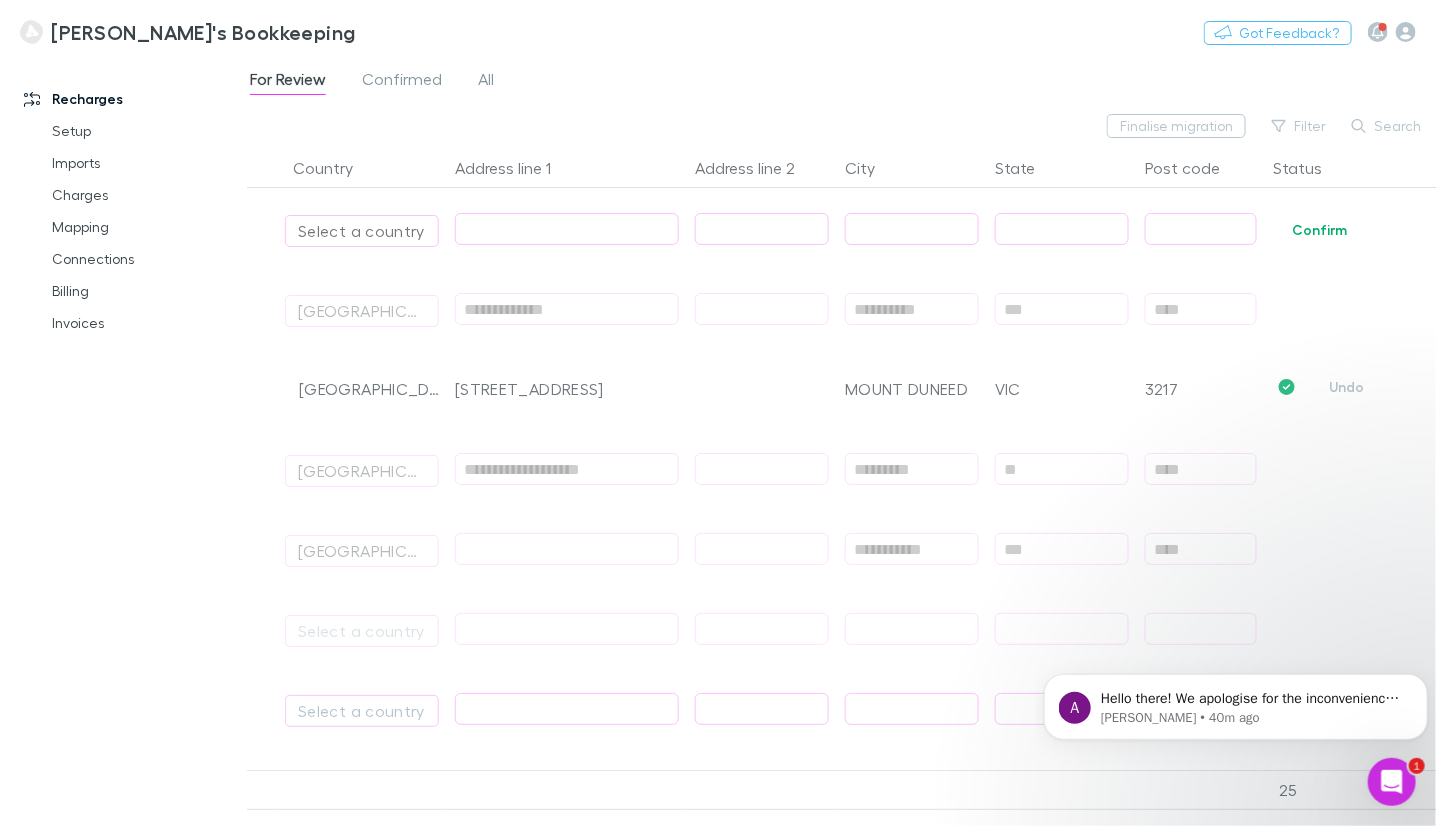click on "Select a country" at bounding box center (362, 231) 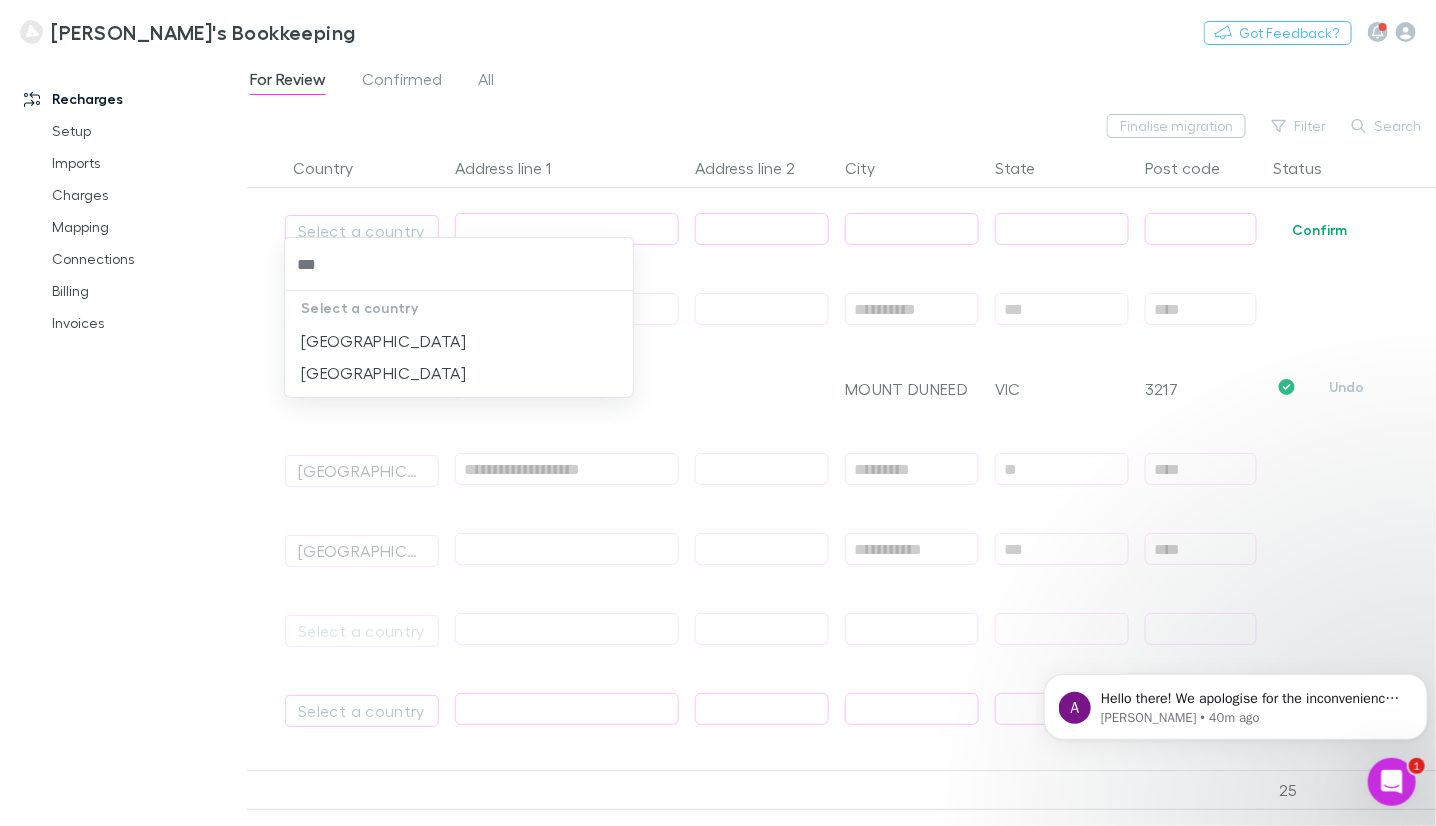 type on "****" 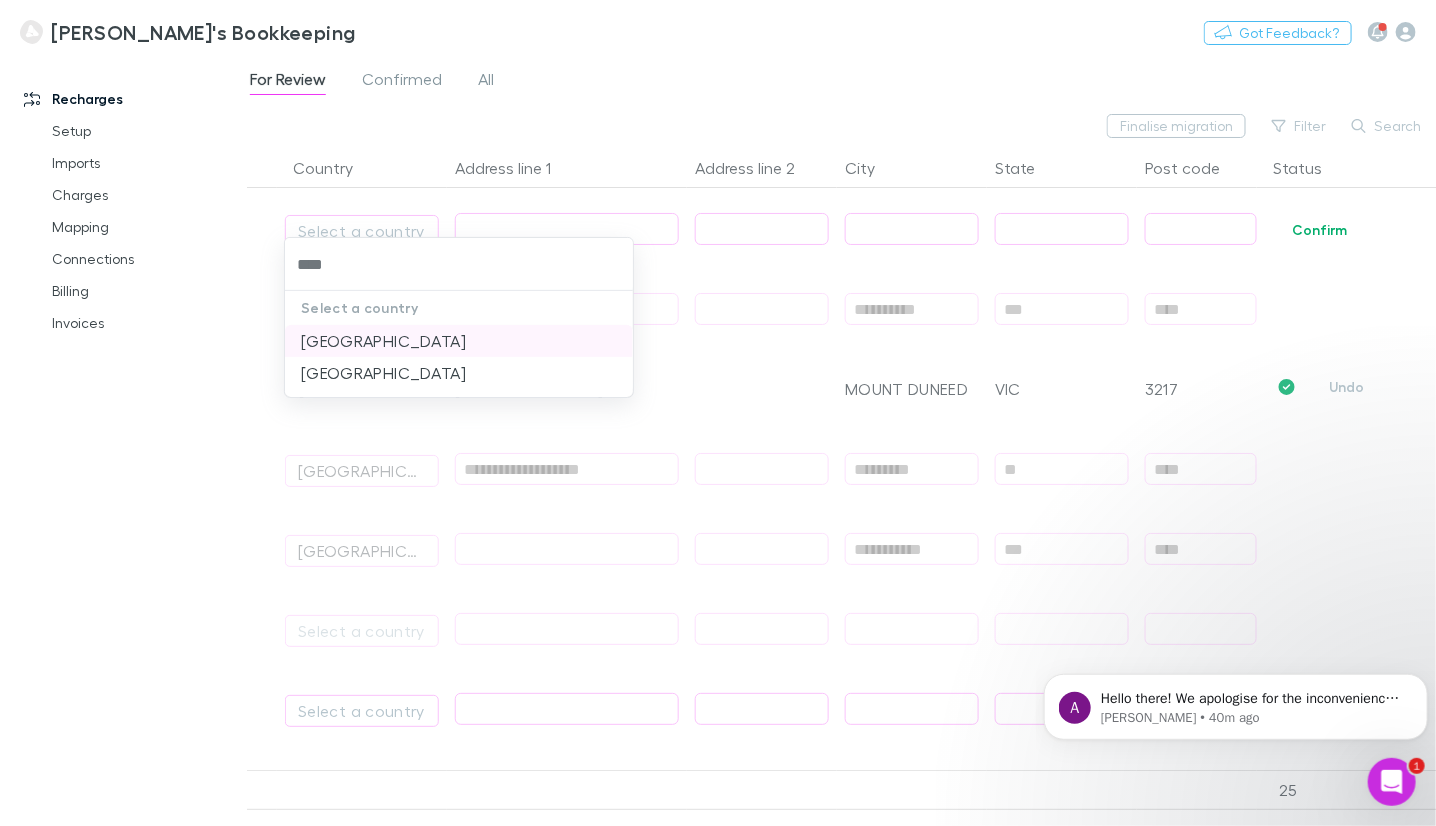 click on "[GEOGRAPHIC_DATA]" at bounding box center (459, 341) 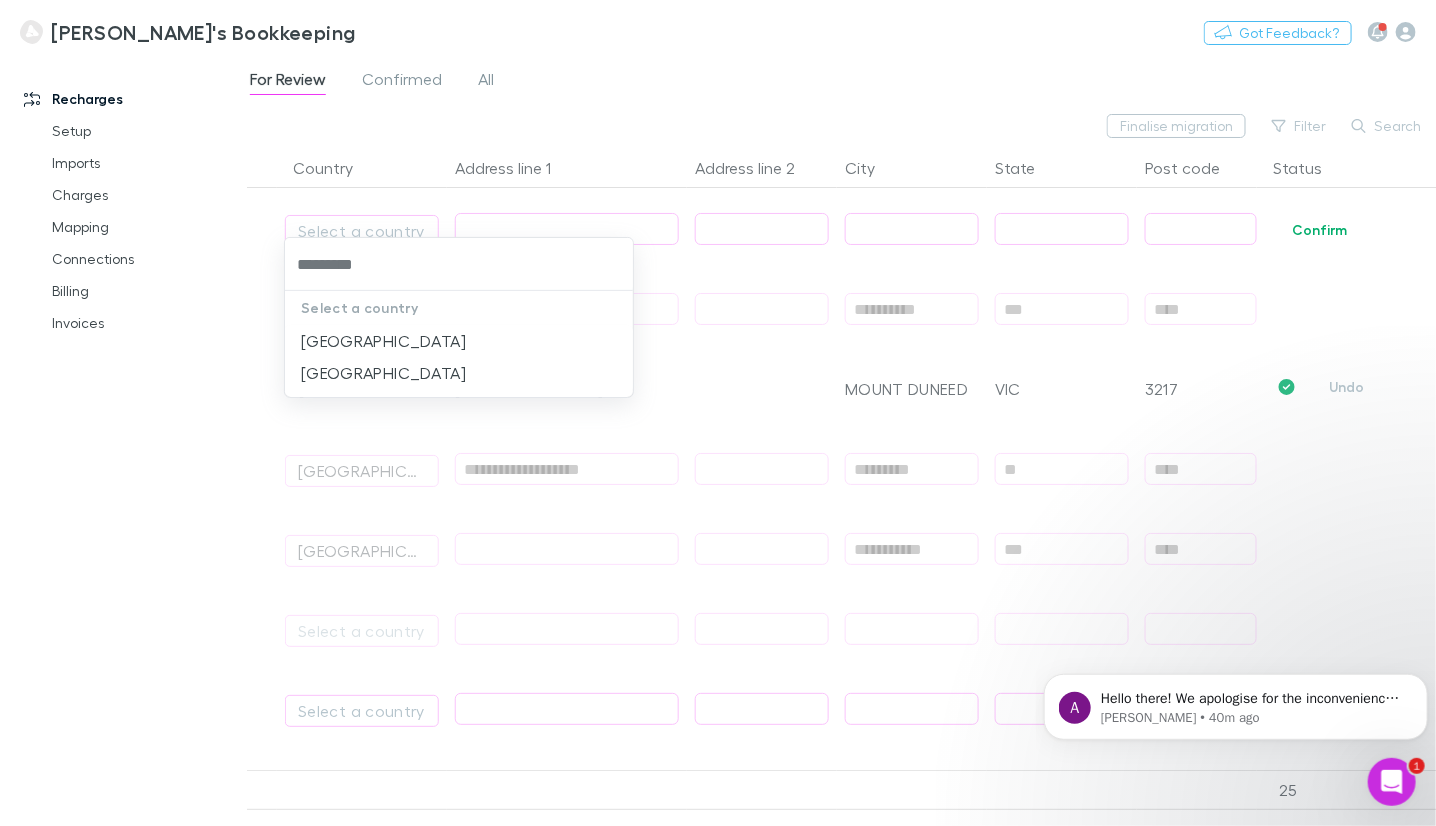 click at bounding box center [718, 413] 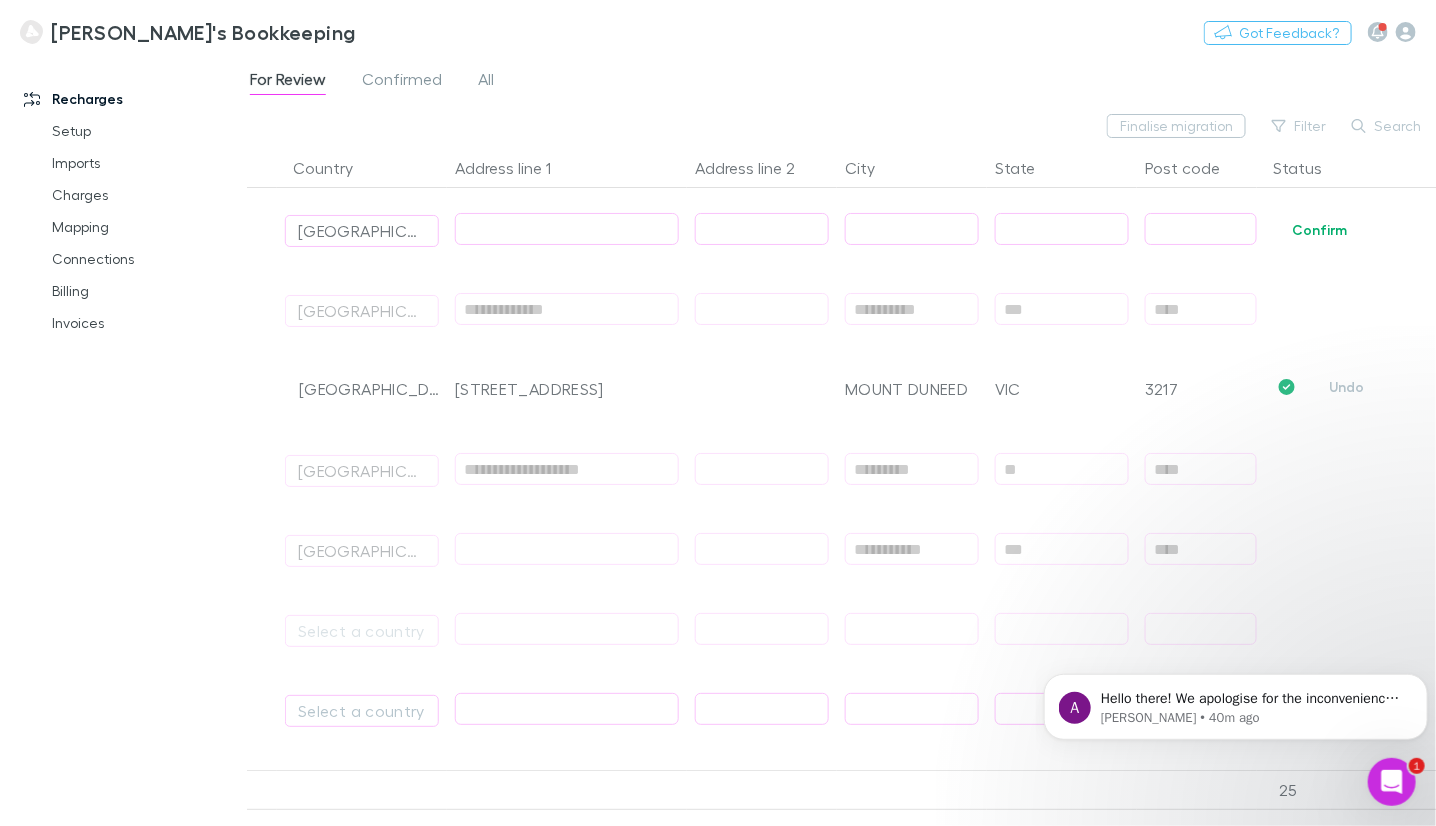 click at bounding box center [567, 229] 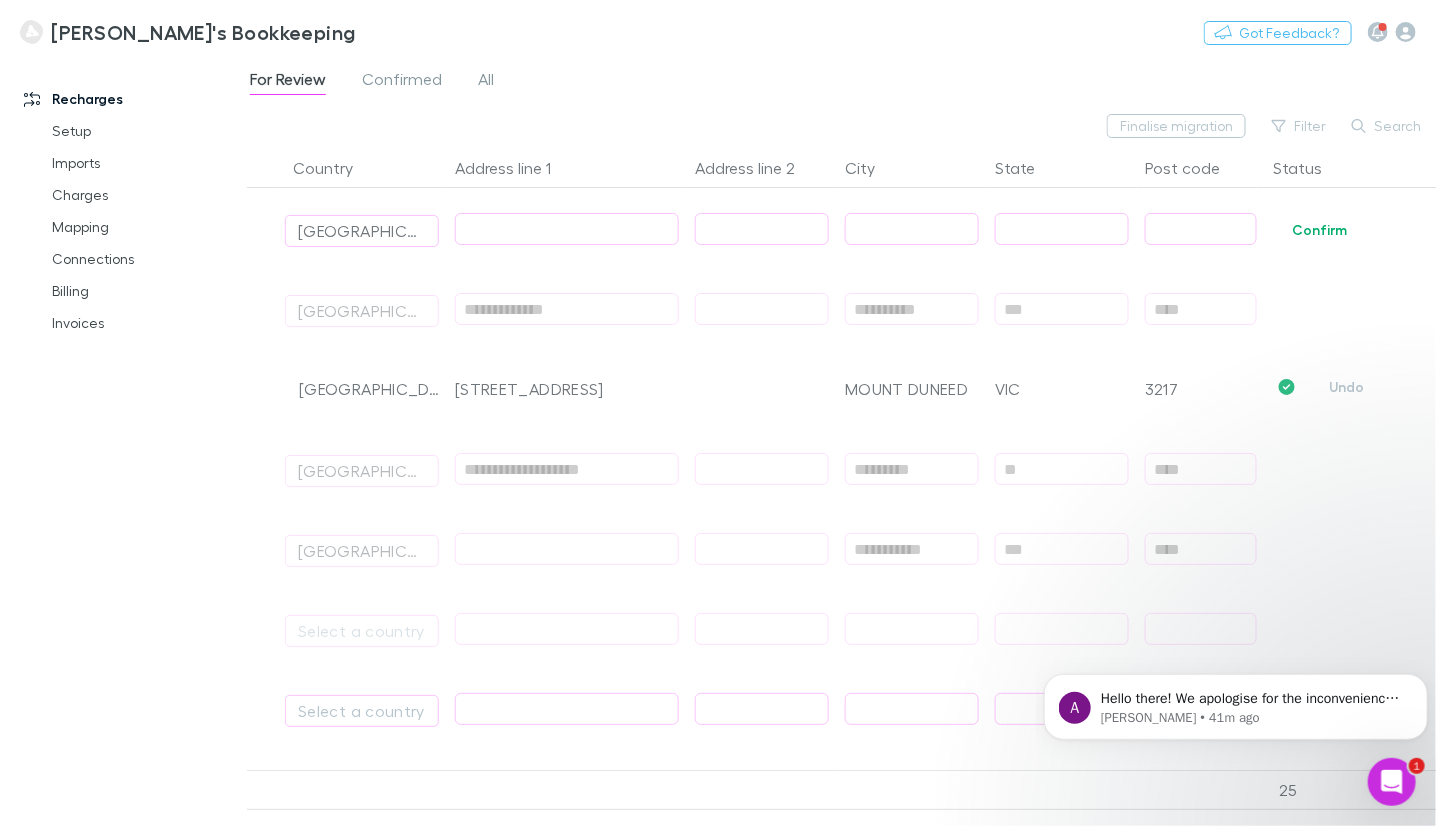 paste on "**********" 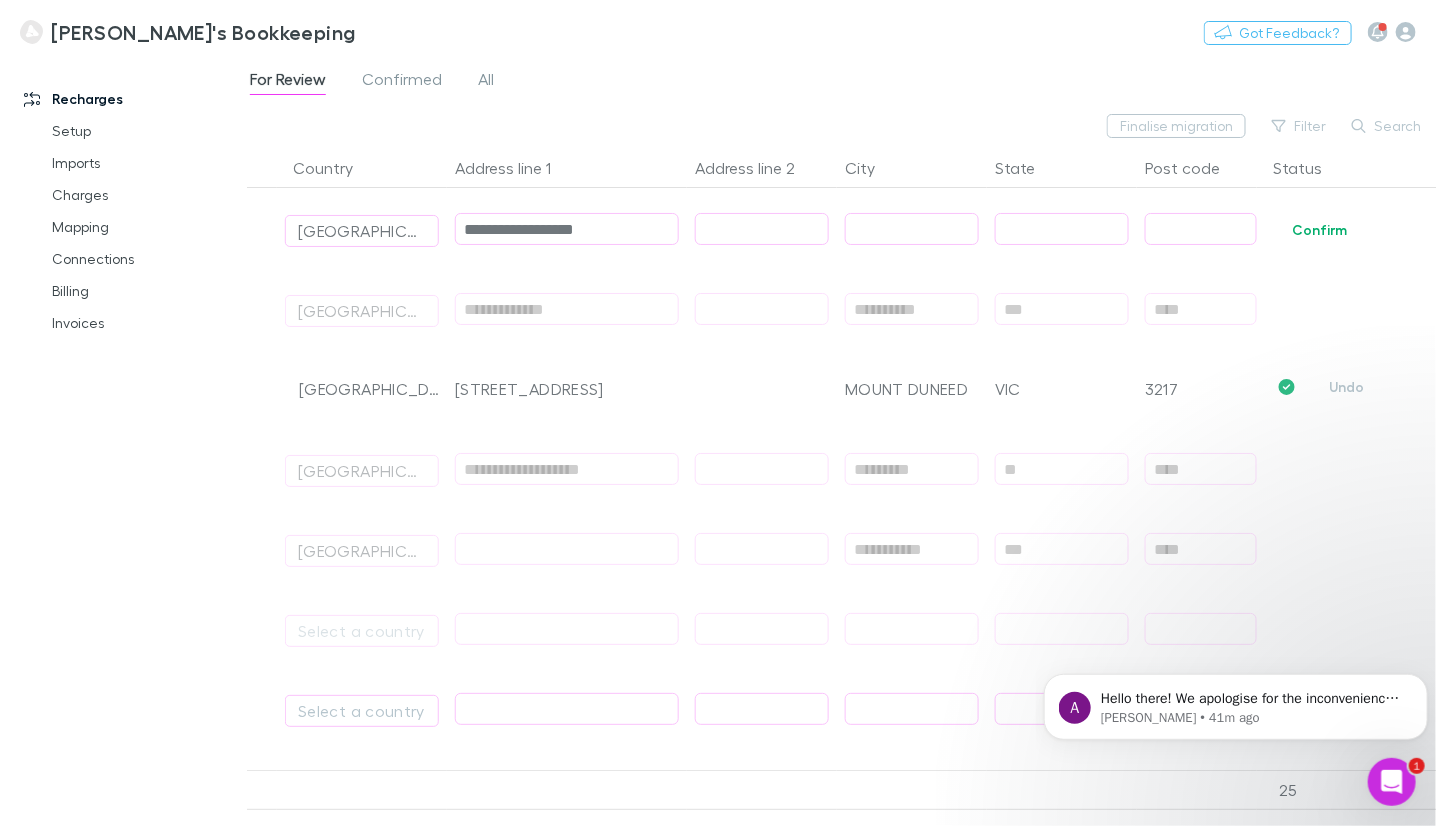 type on "**********" 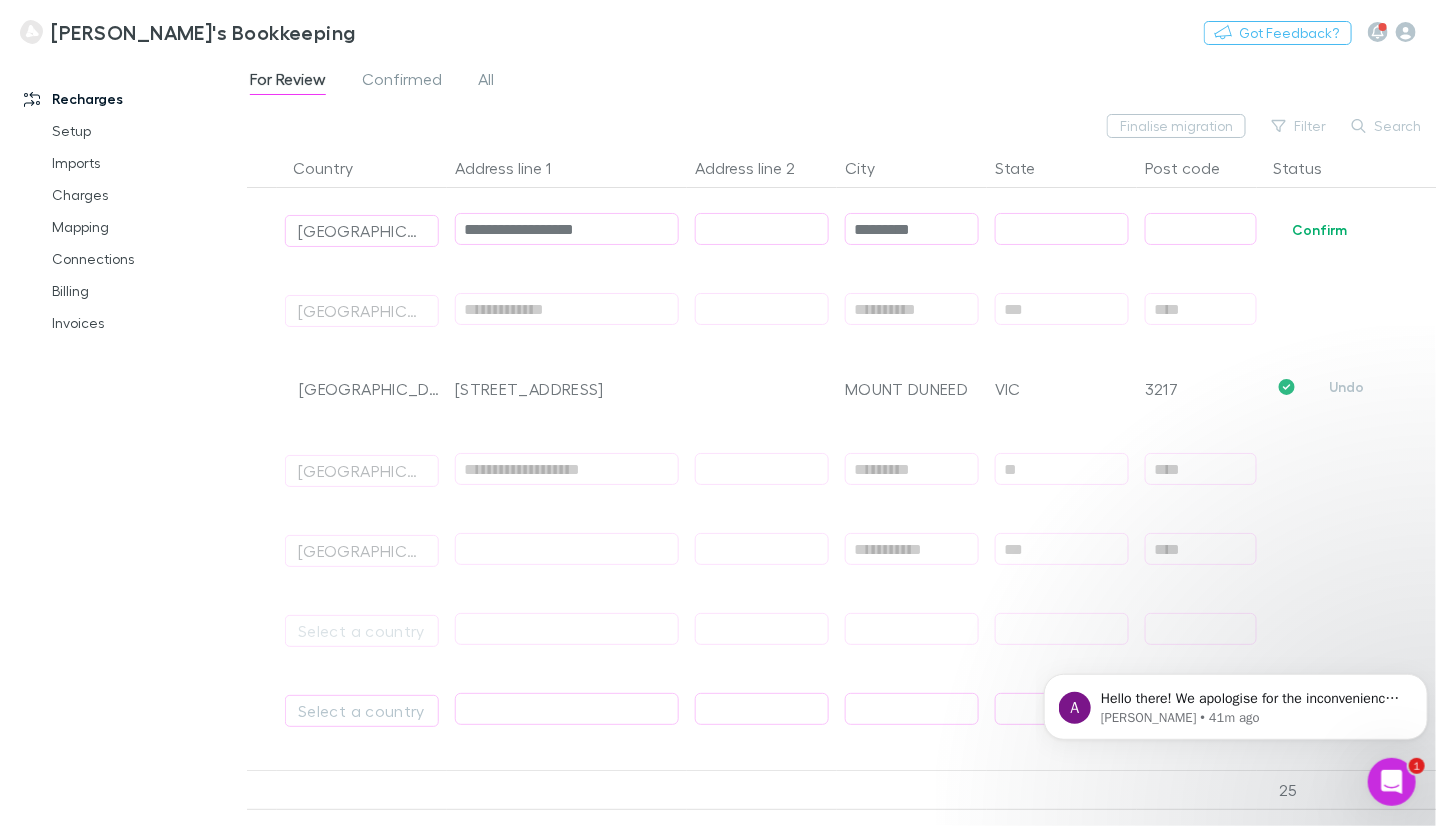 type on "*********" 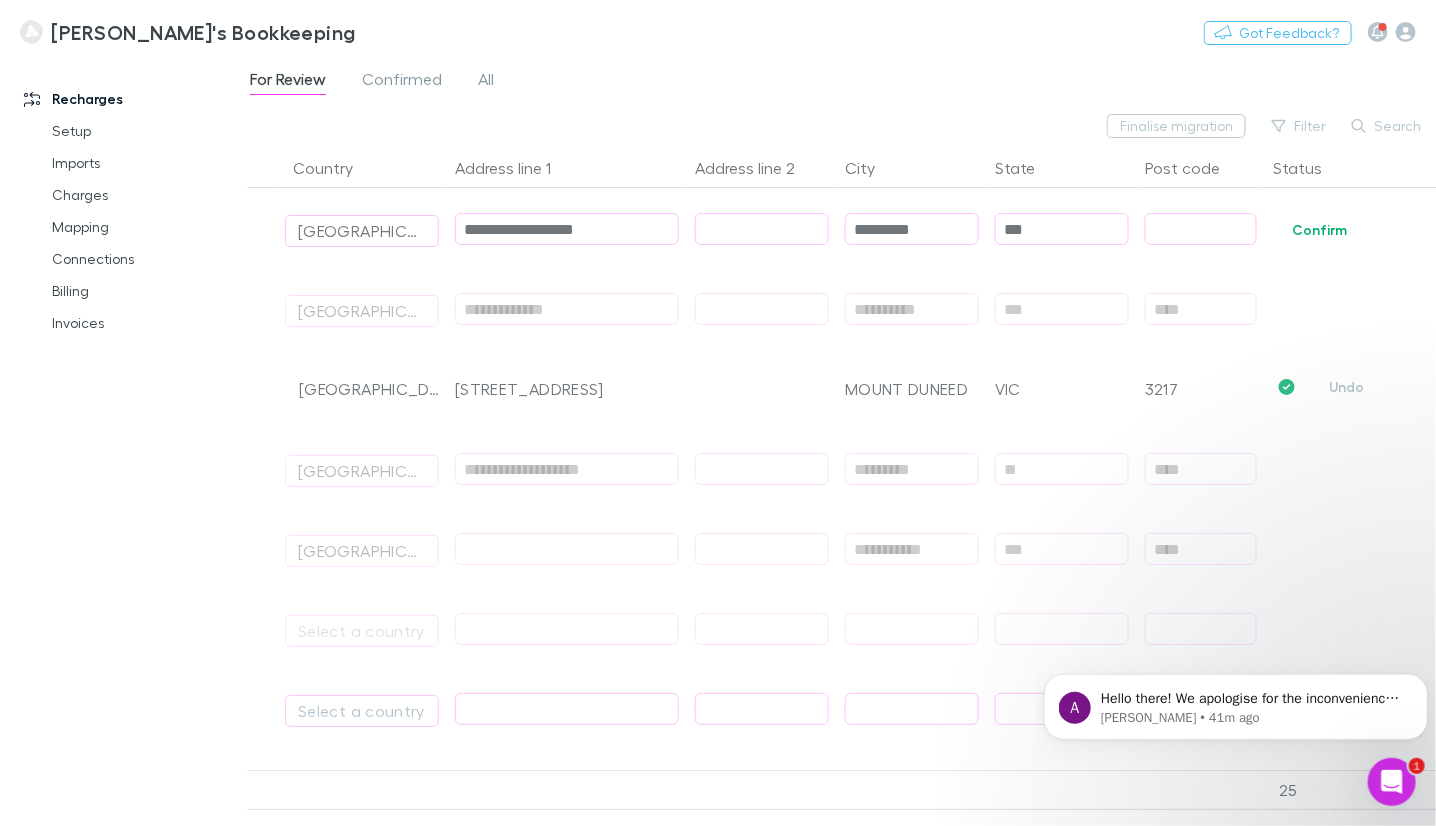 type on "***" 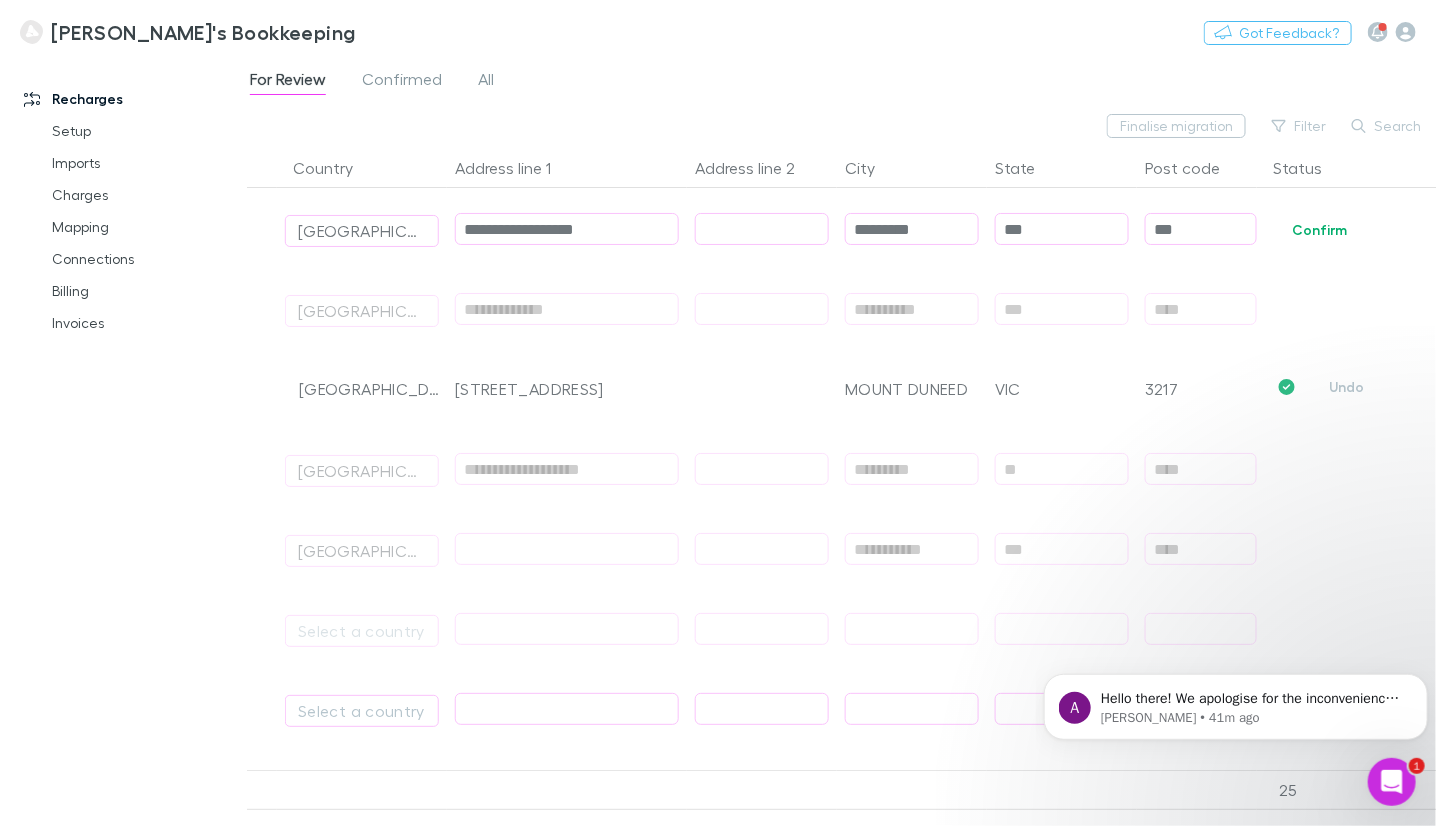 type on "****" 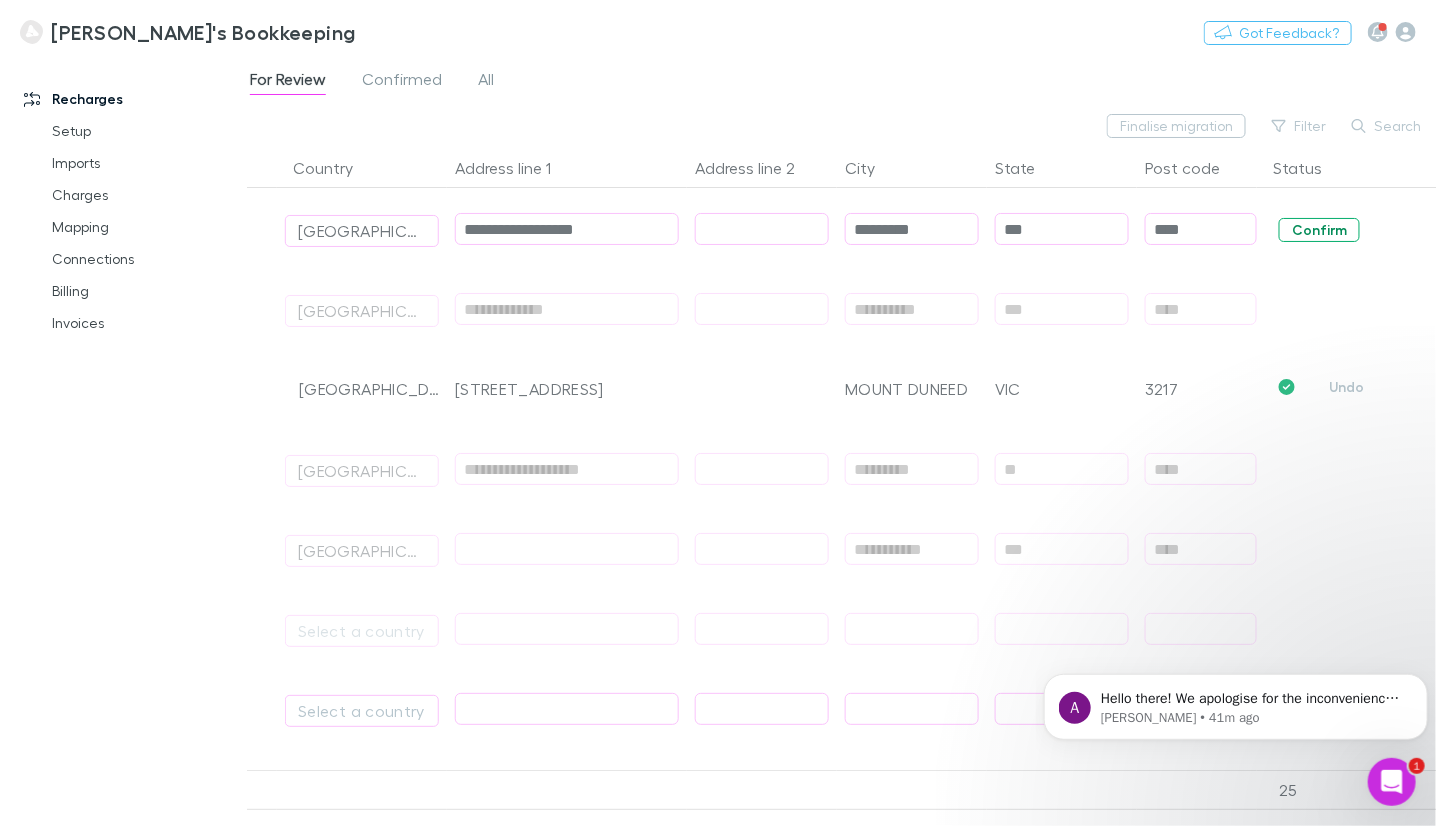 click on "Confirm" at bounding box center [1319, 230] 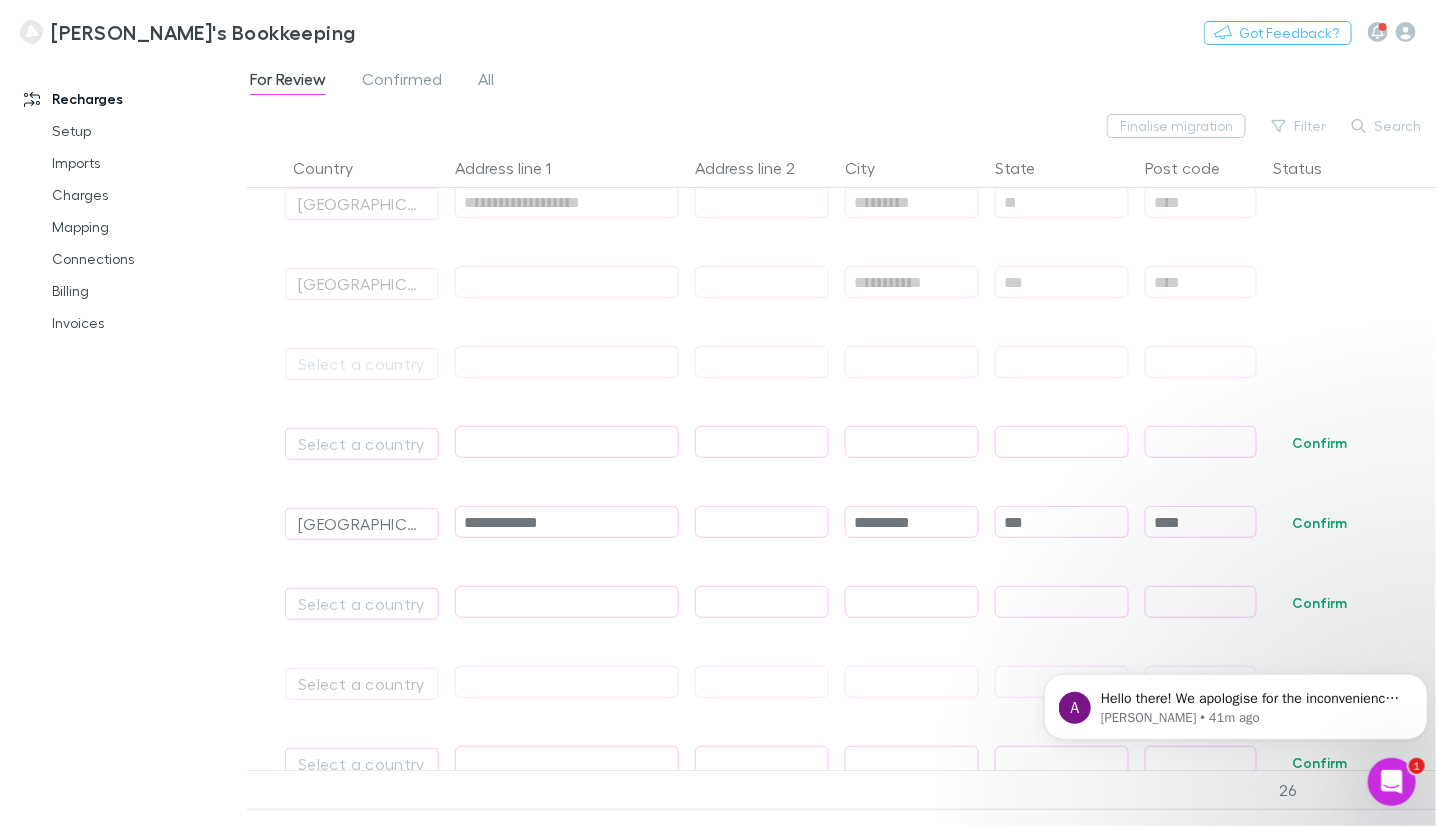 scroll, scrollTop: 6699, scrollLeft: 0, axis: vertical 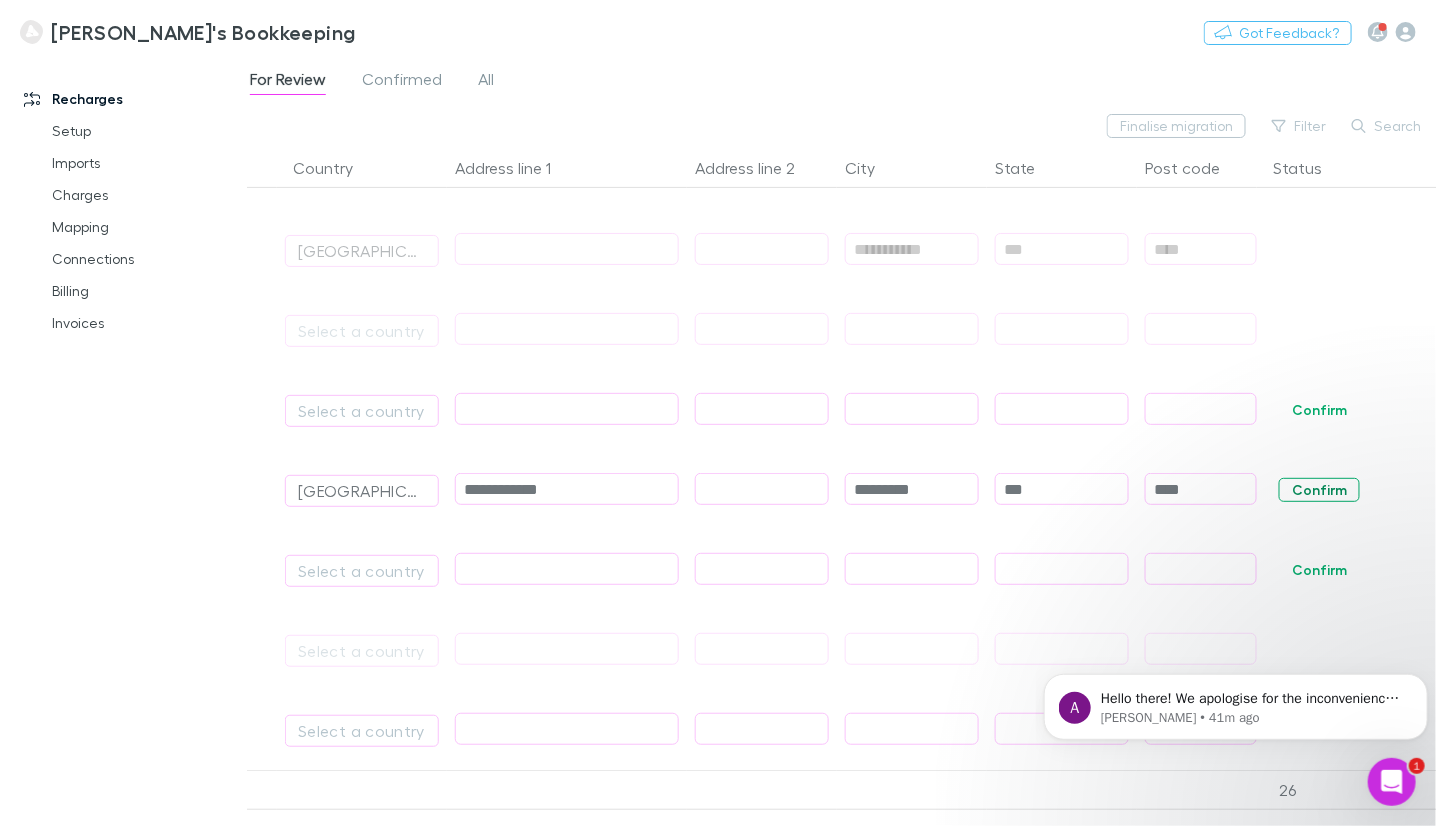 click on "Confirm" at bounding box center (1319, 490) 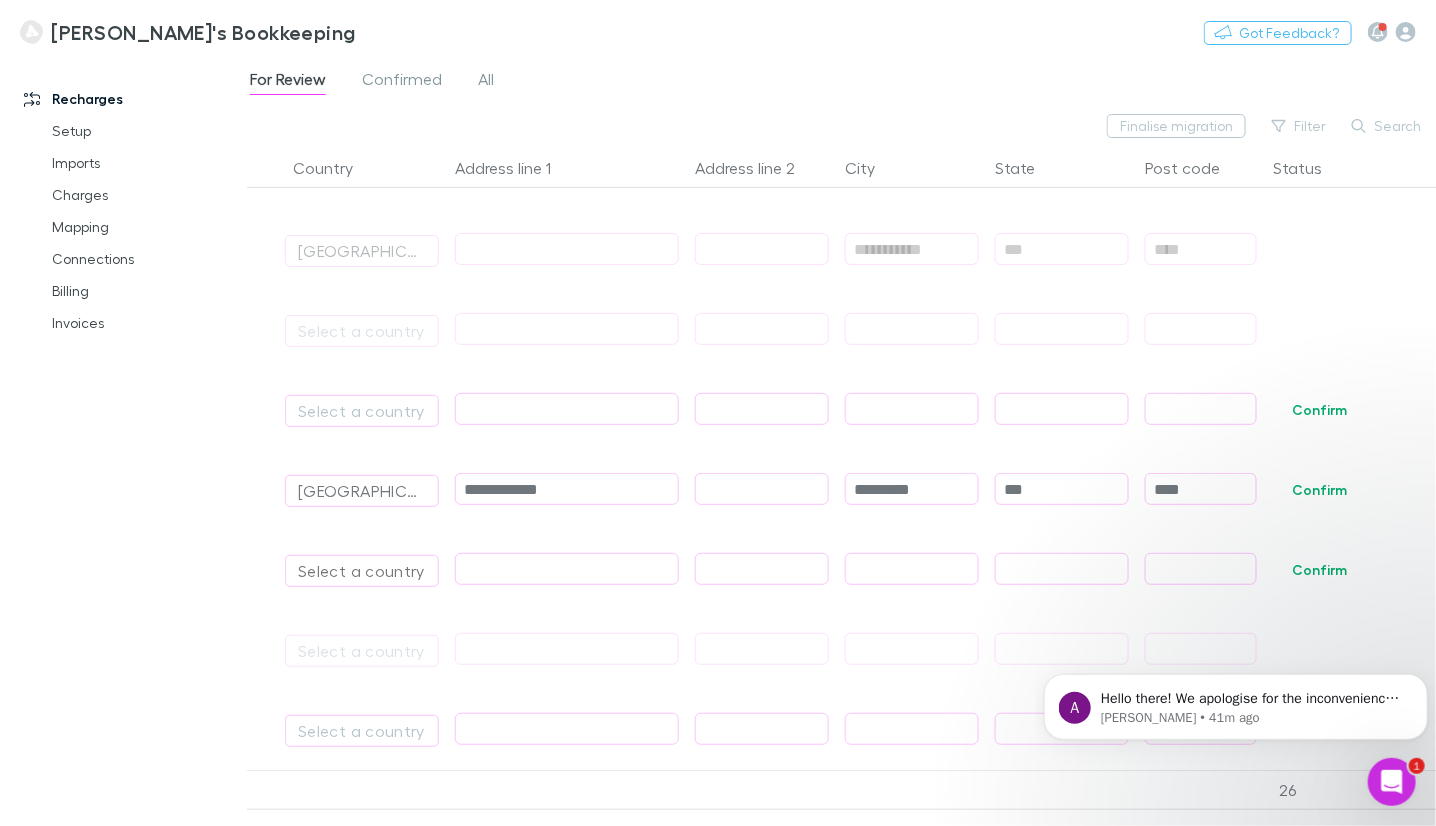 click on "Select a country" at bounding box center [362, 571] 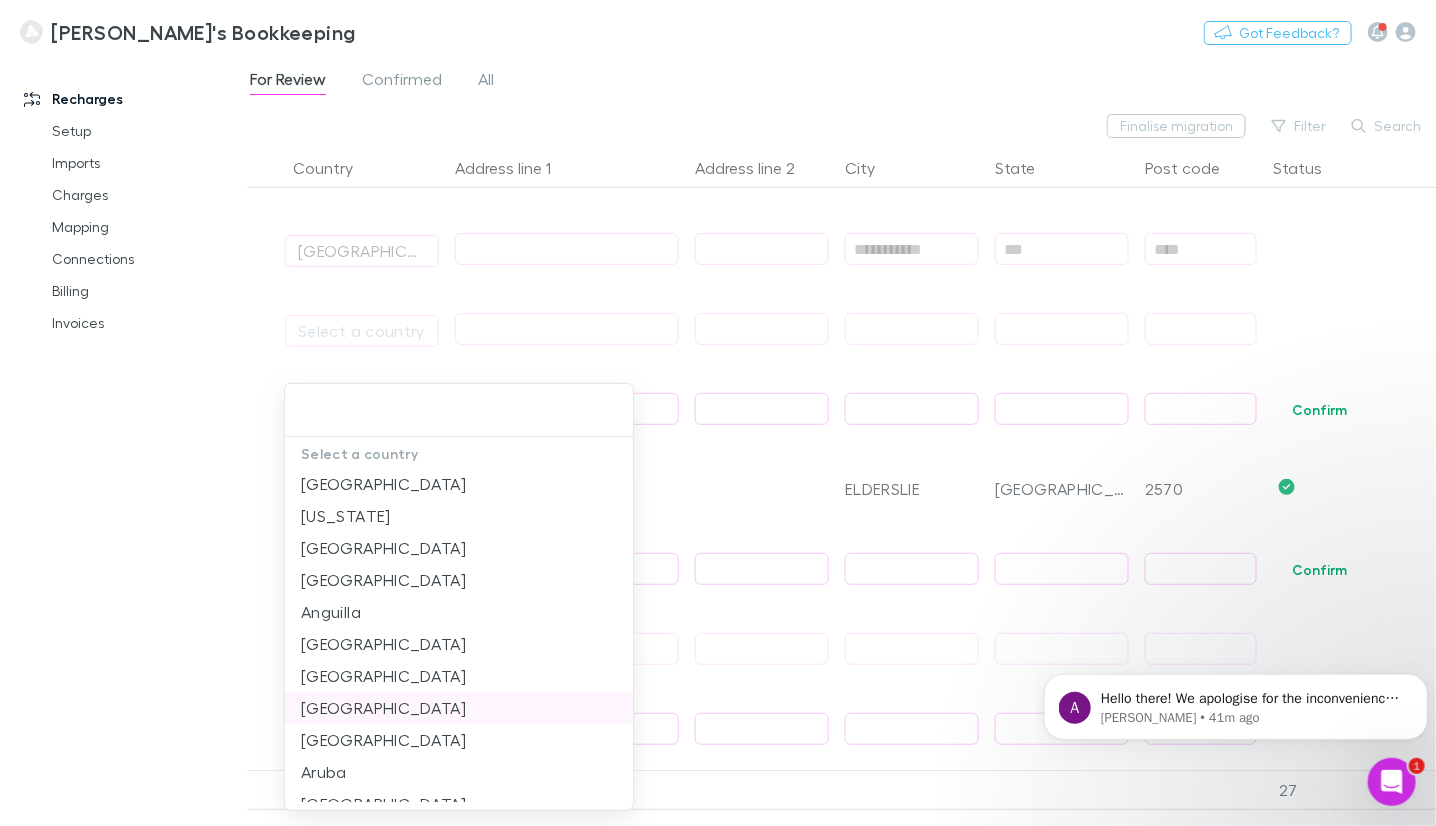 scroll, scrollTop: 199, scrollLeft: 0, axis: vertical 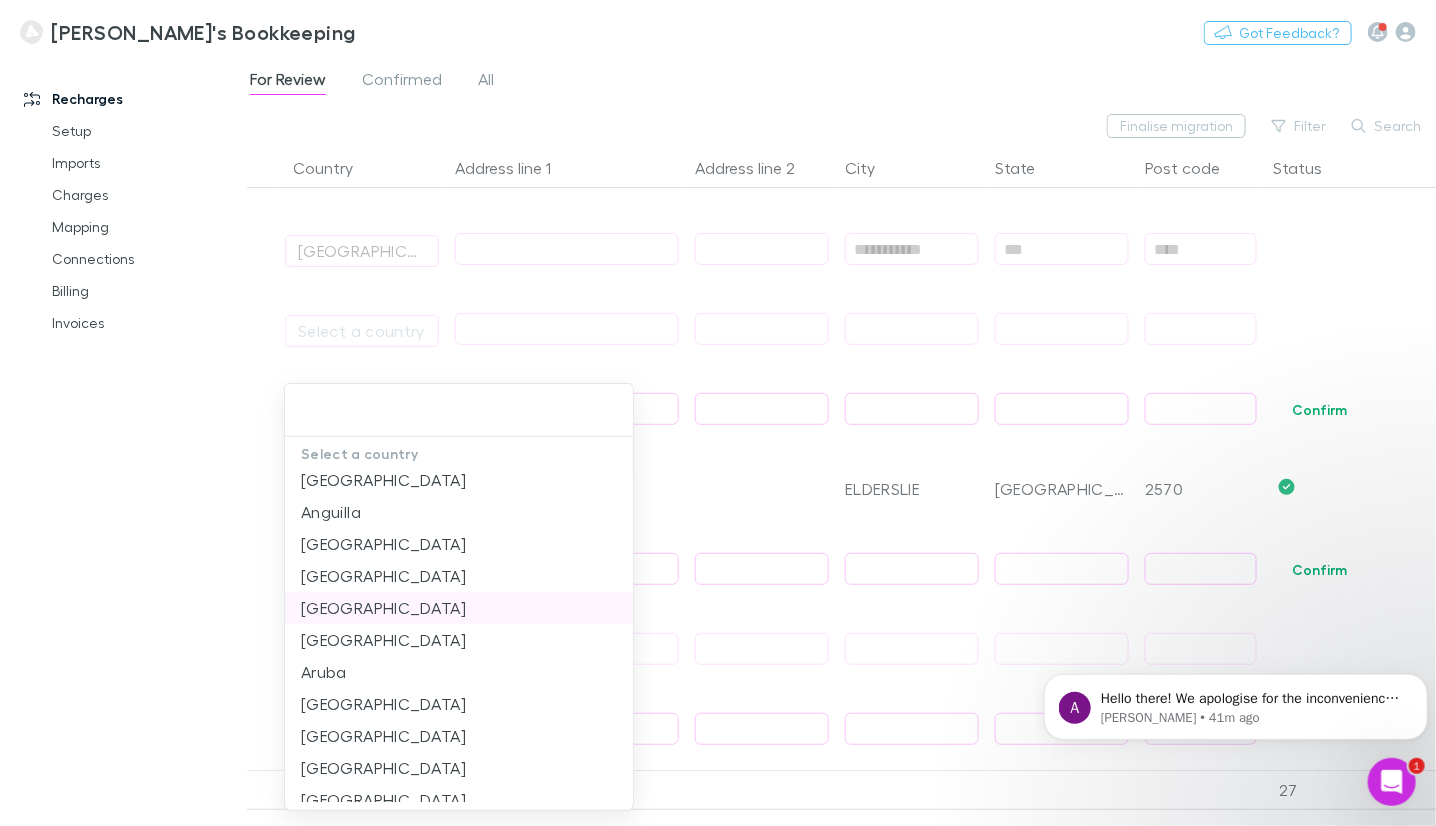 click on "[GEOGRAPHIC_DATA]" at bounding box center [459, 704] 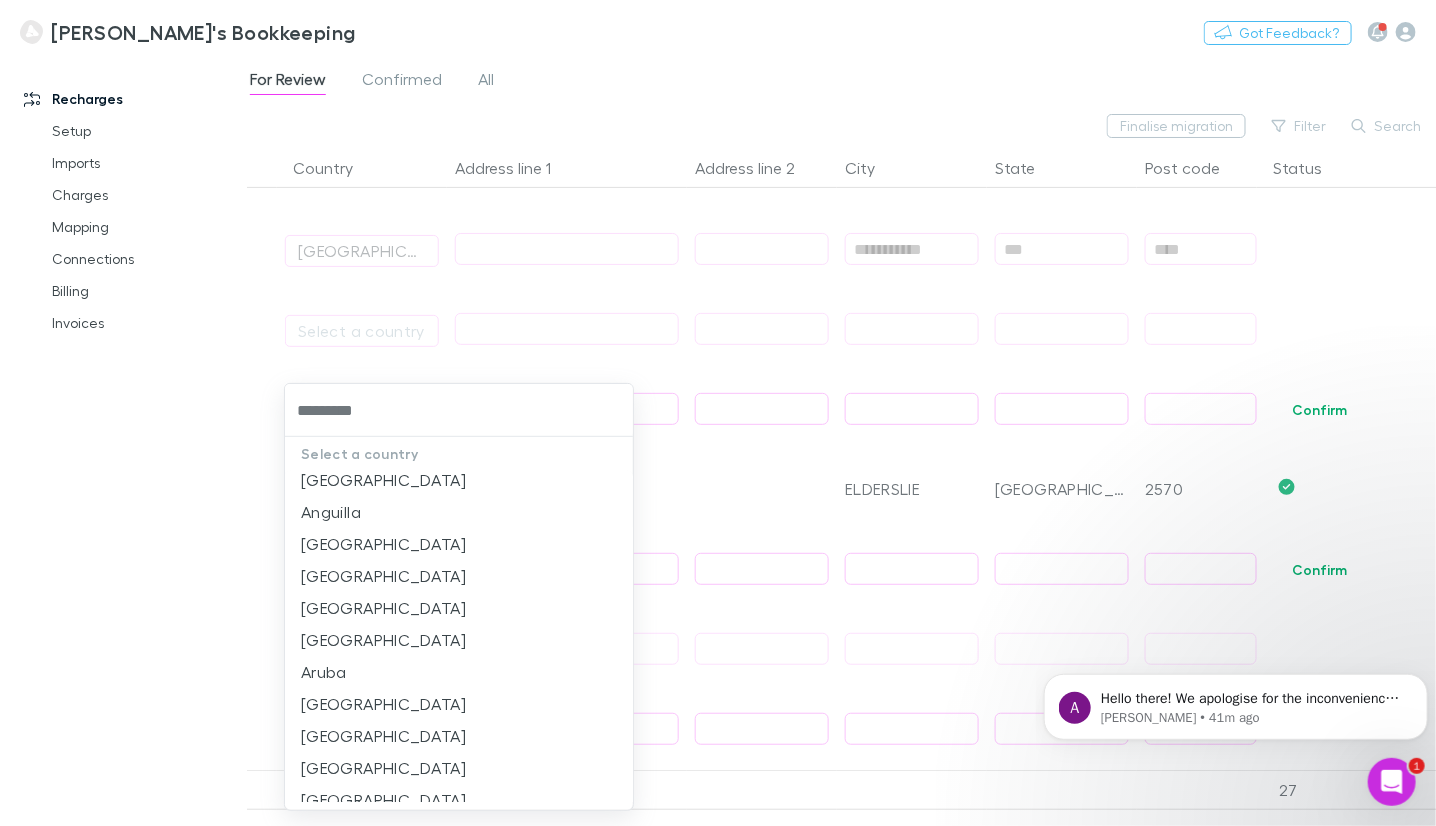click on "[GEOGRAPHIC_DATA]" at bounding box center (459, 384) 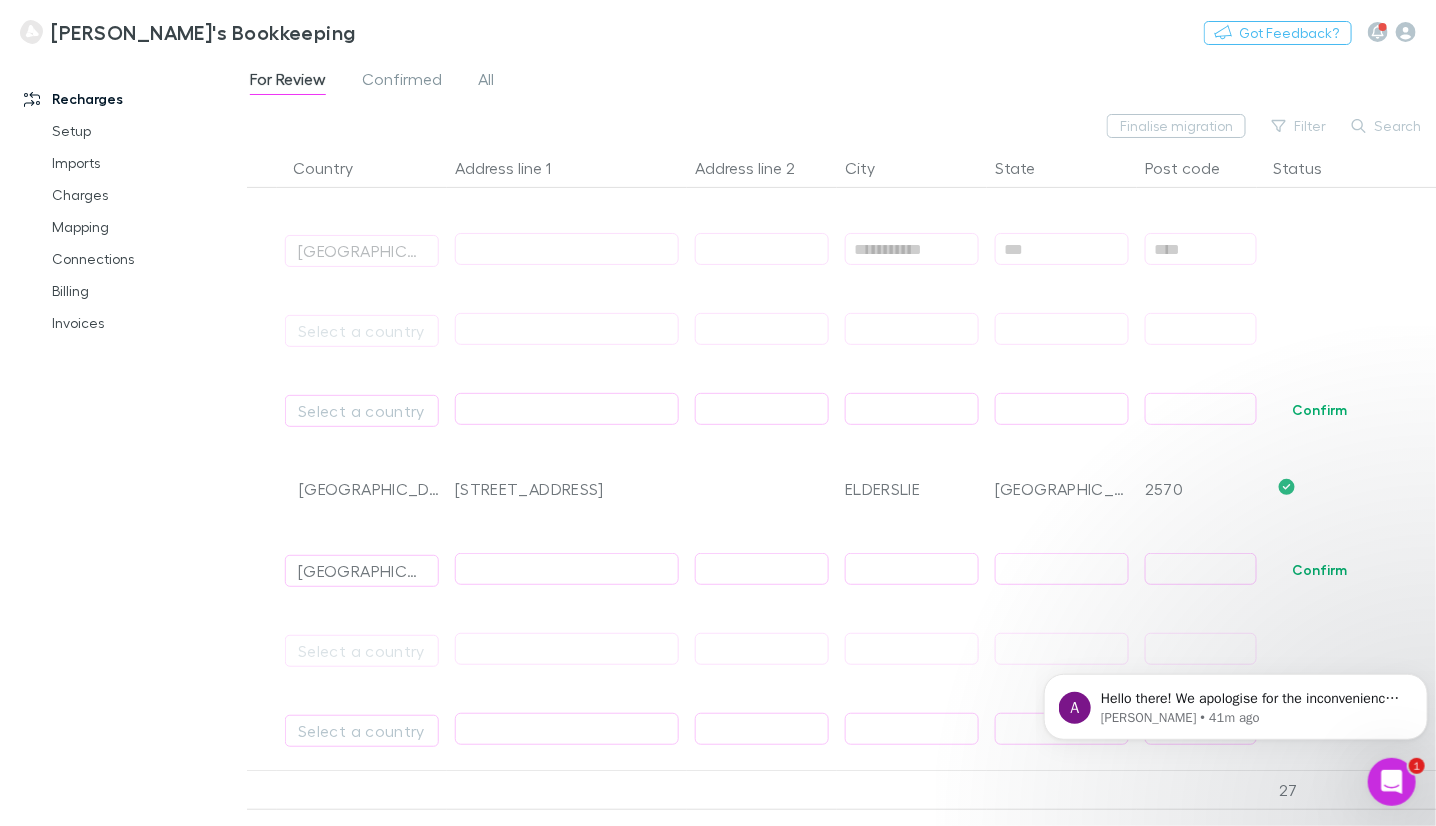 scroll, scrollTop: 0, scrollLeft: 0, axis: both 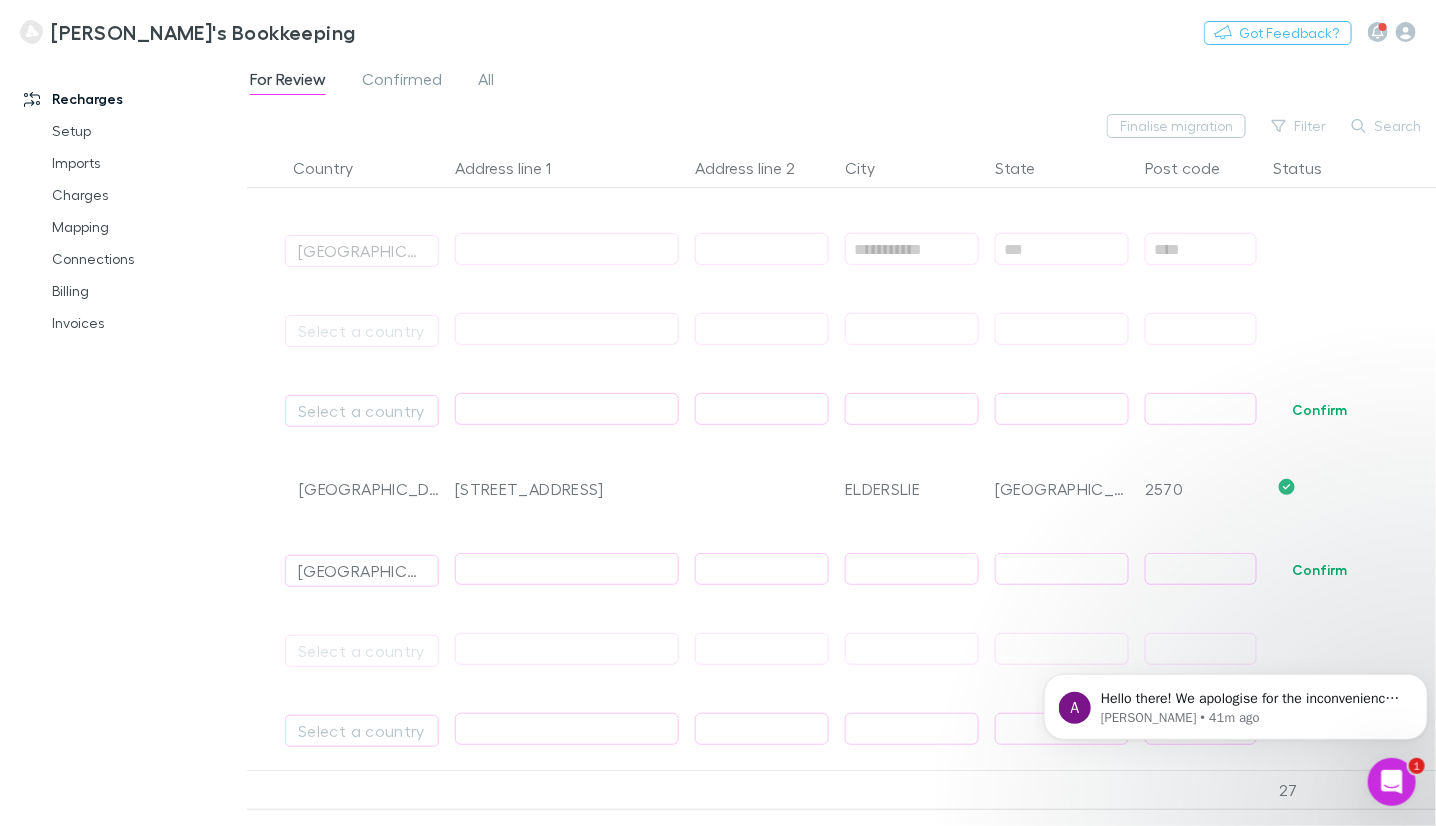 click at bounding box center [567, 569] 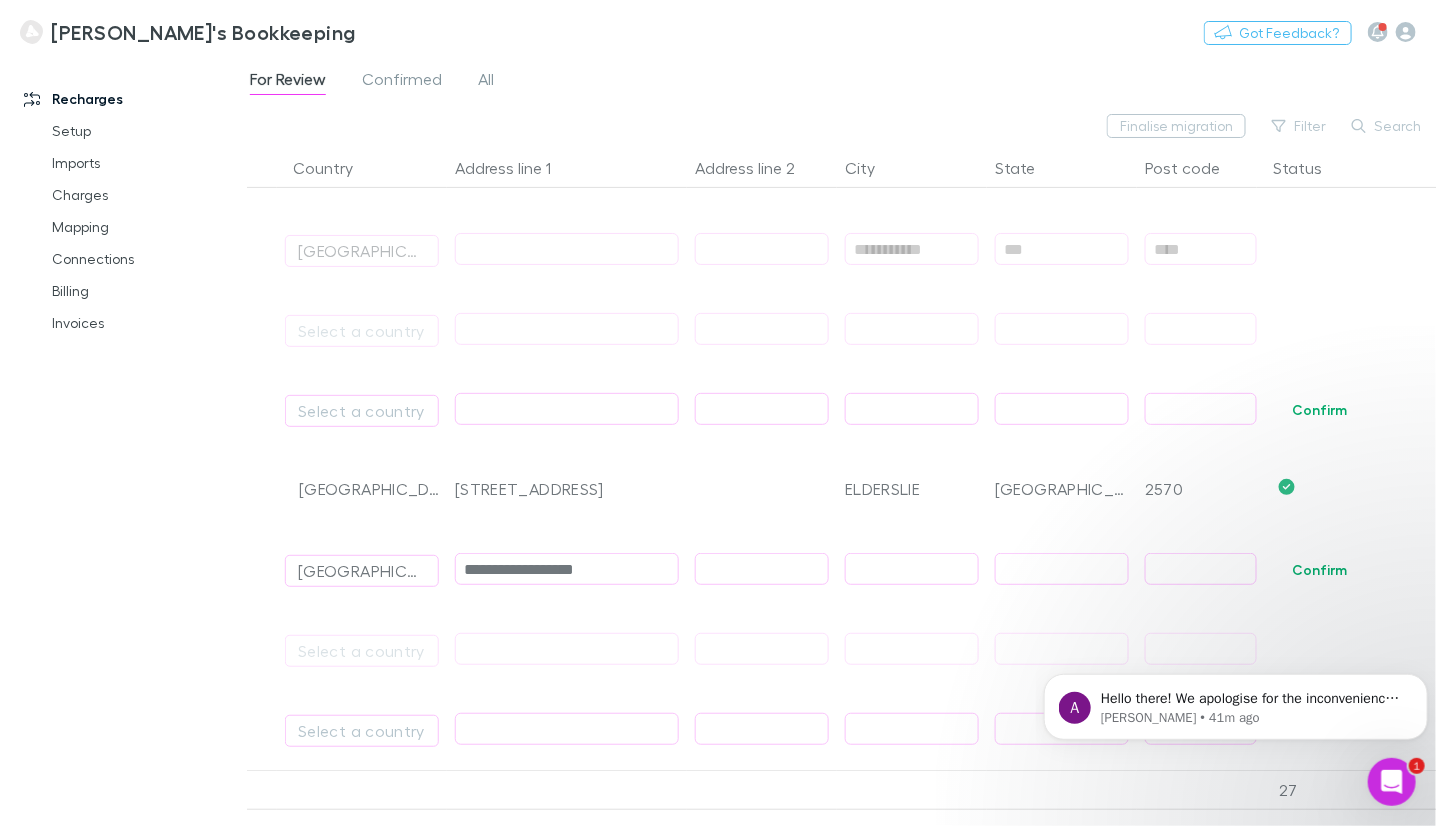 type on "**********" 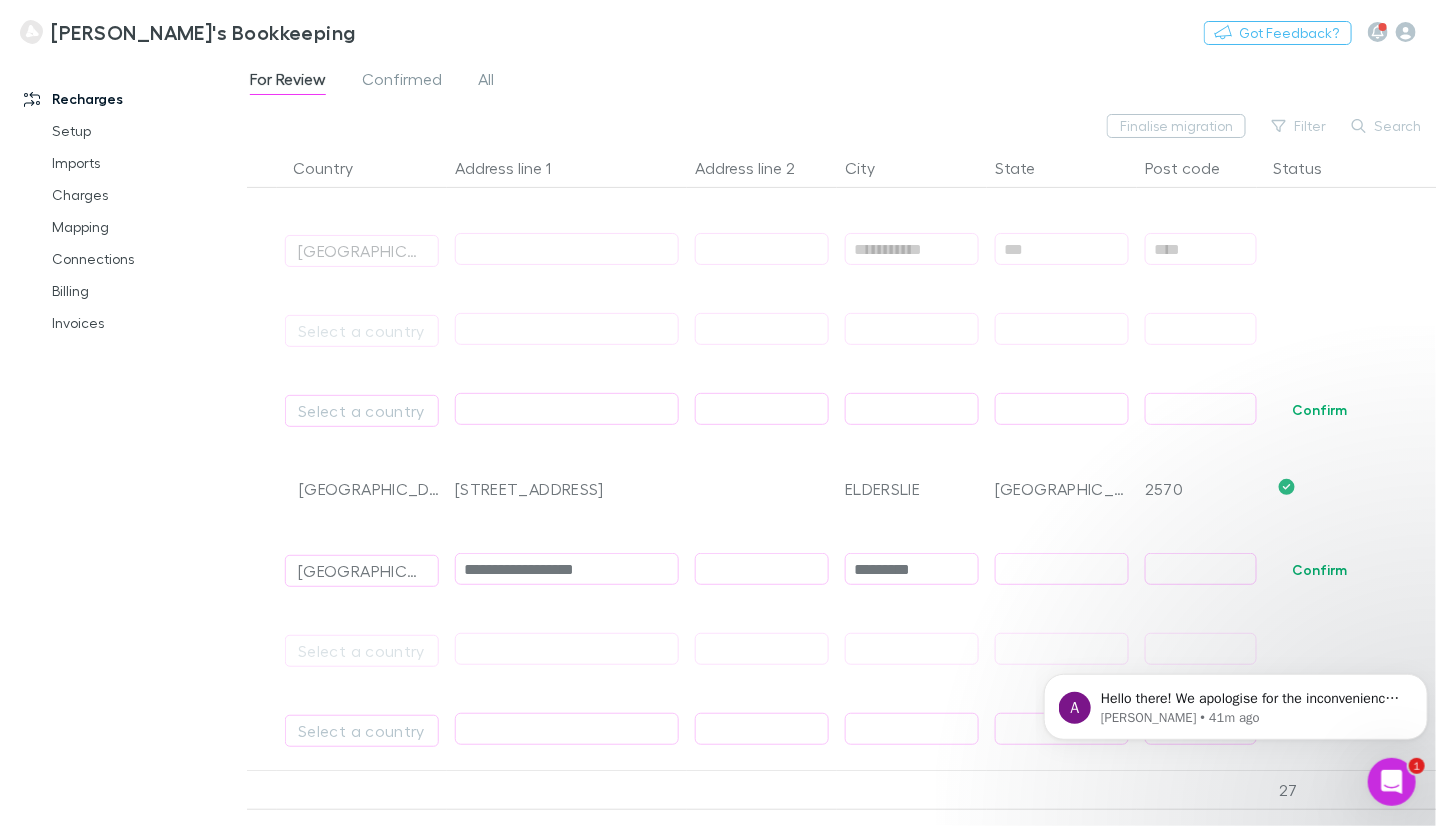 type on "*********" 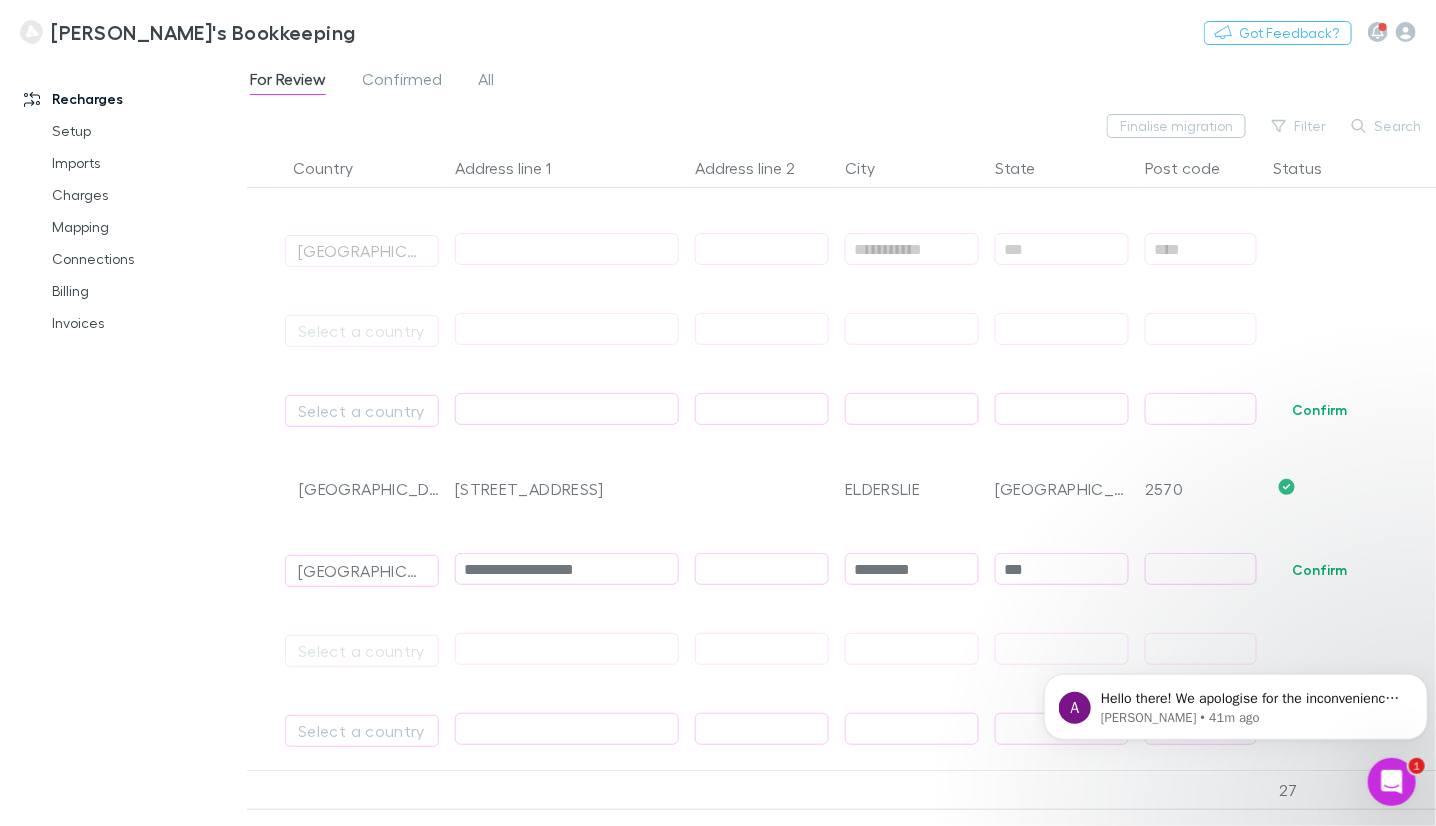 type on "***" 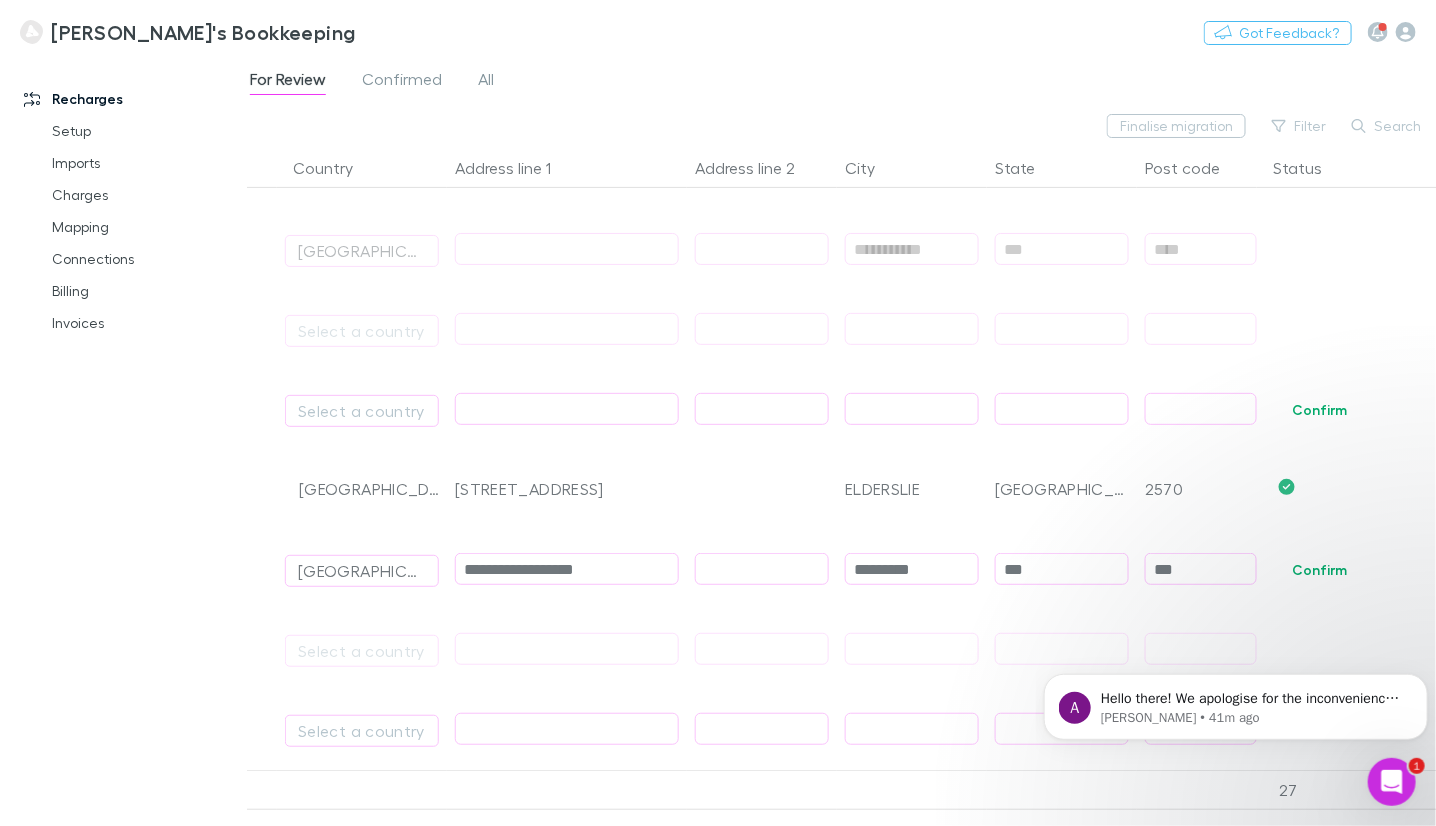 type on "****" 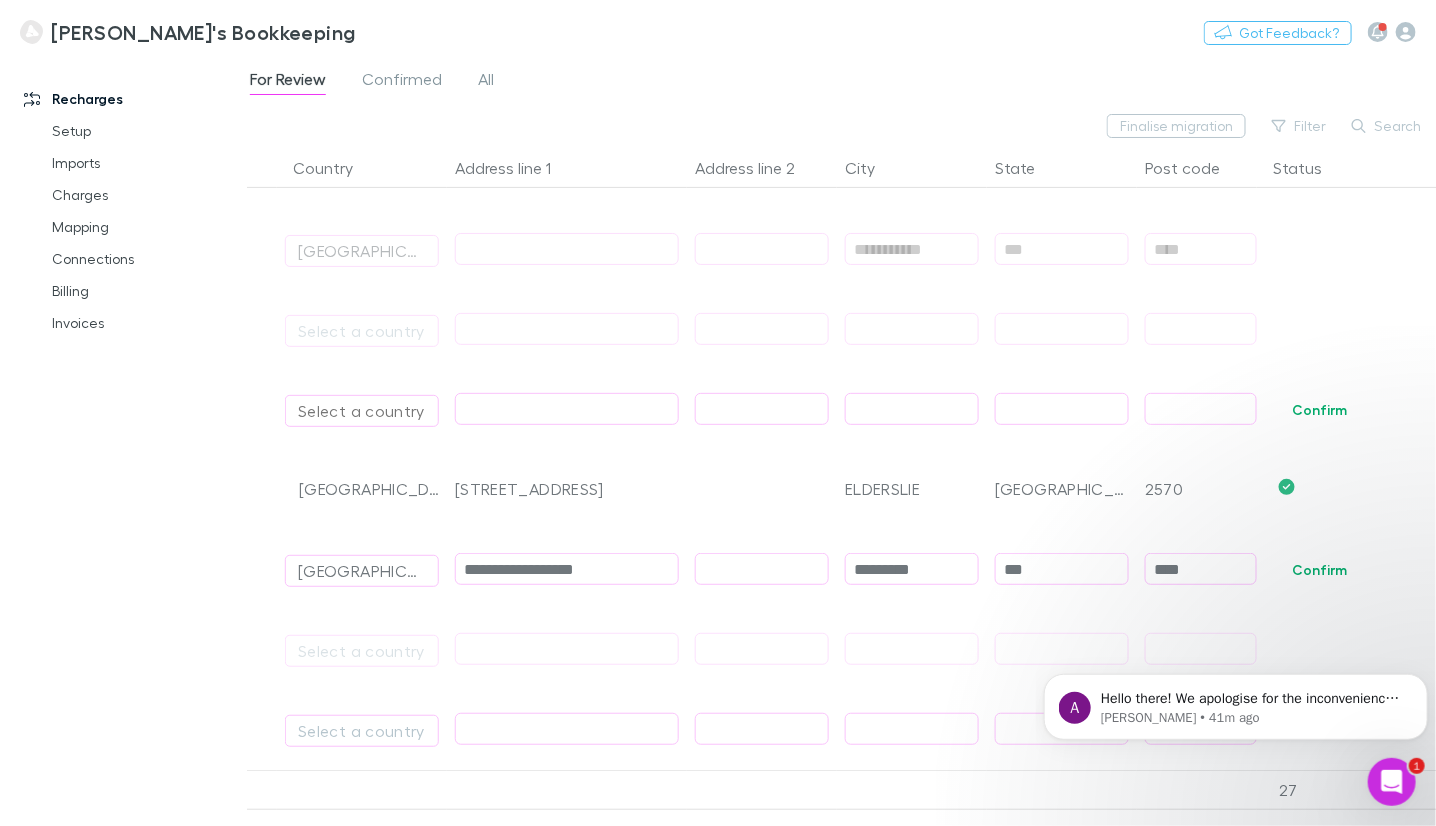 click on "Confirm" at bounding box center (1319, 570) 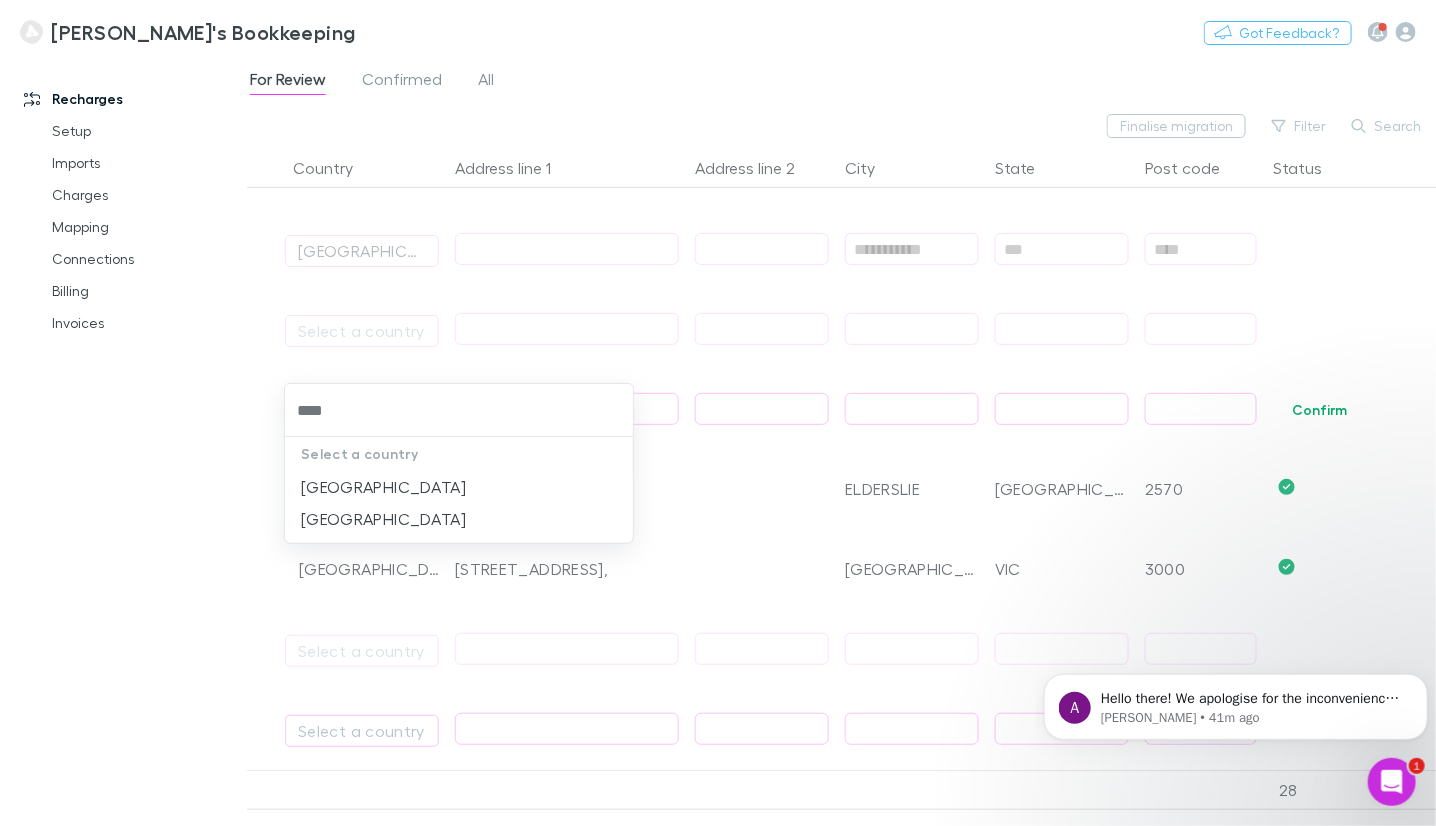 type on "*****" 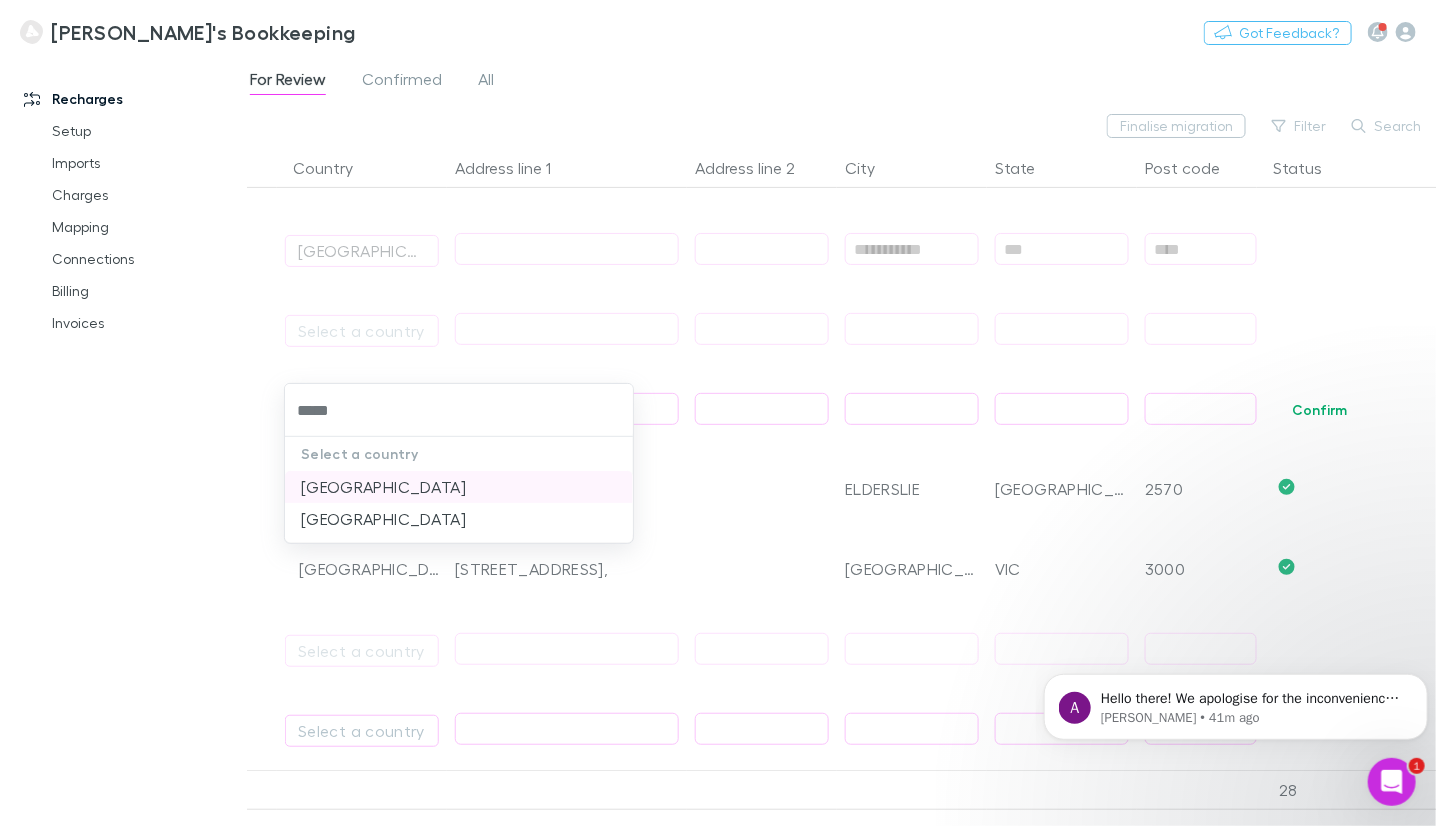 click on "[GEOGRAPHIC_DATA]" at bounding box center [459, 487] 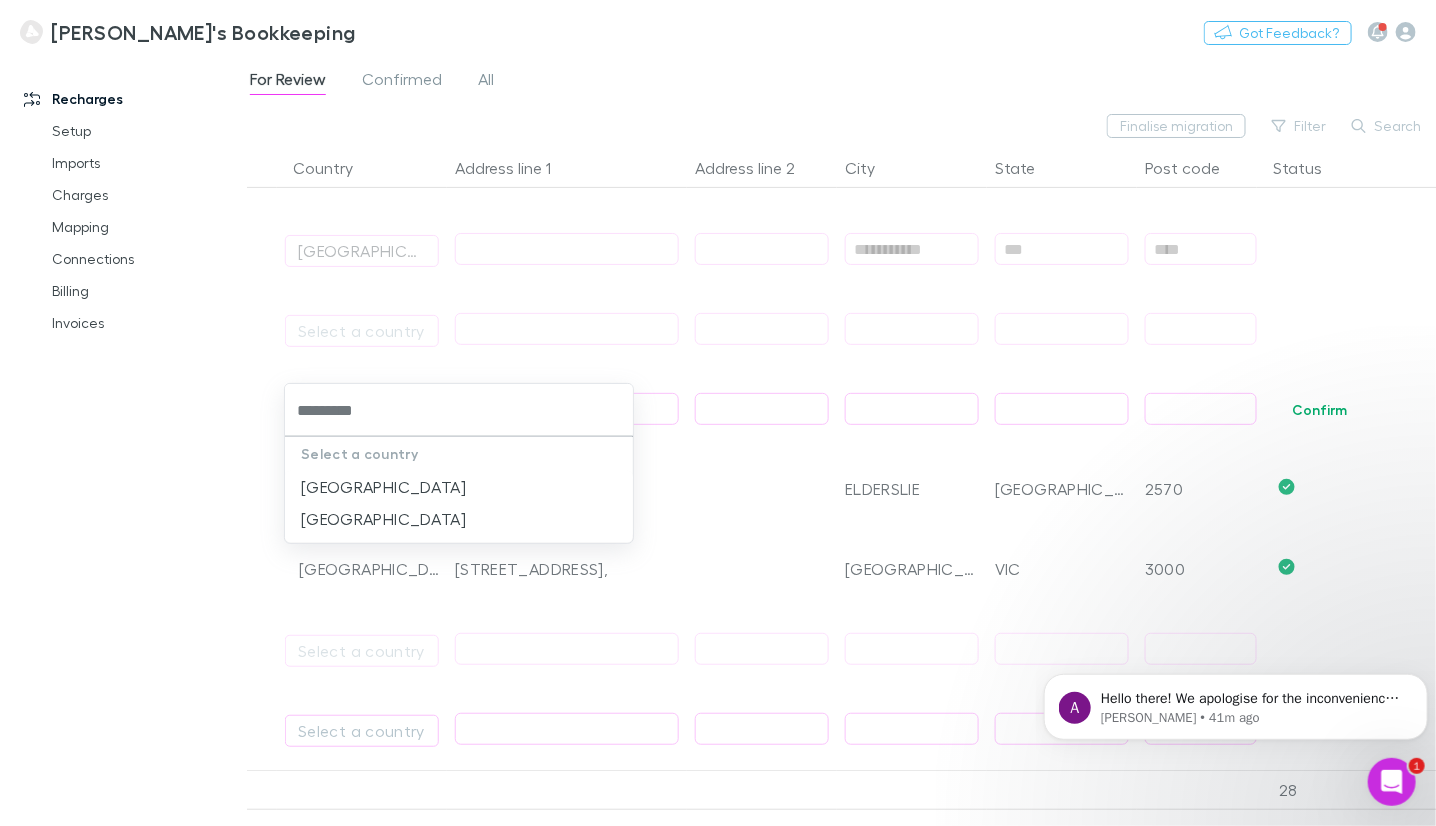 click on "*********" at bounding box center [459, 410] 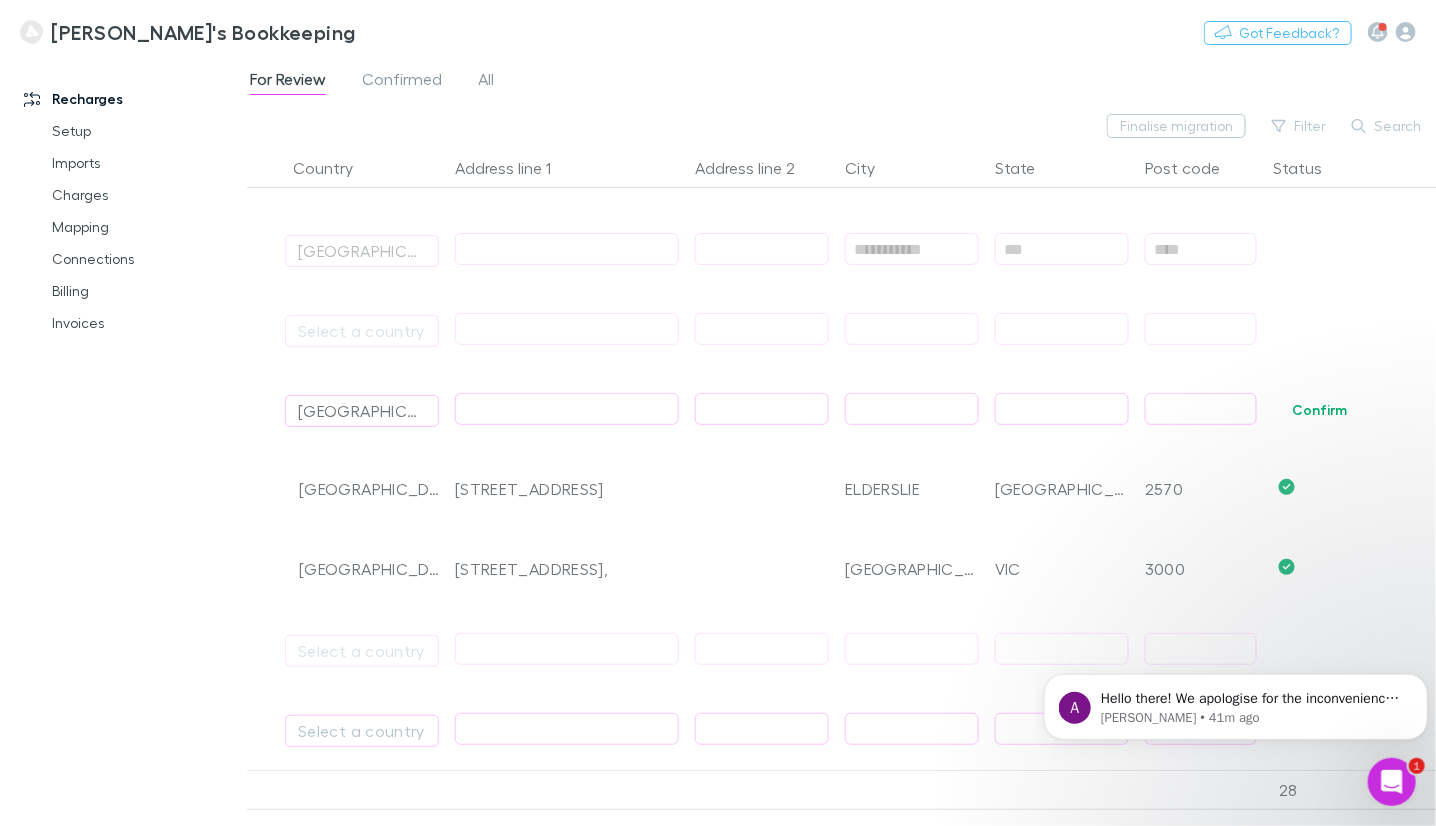 click at bounding box center [567, 409] 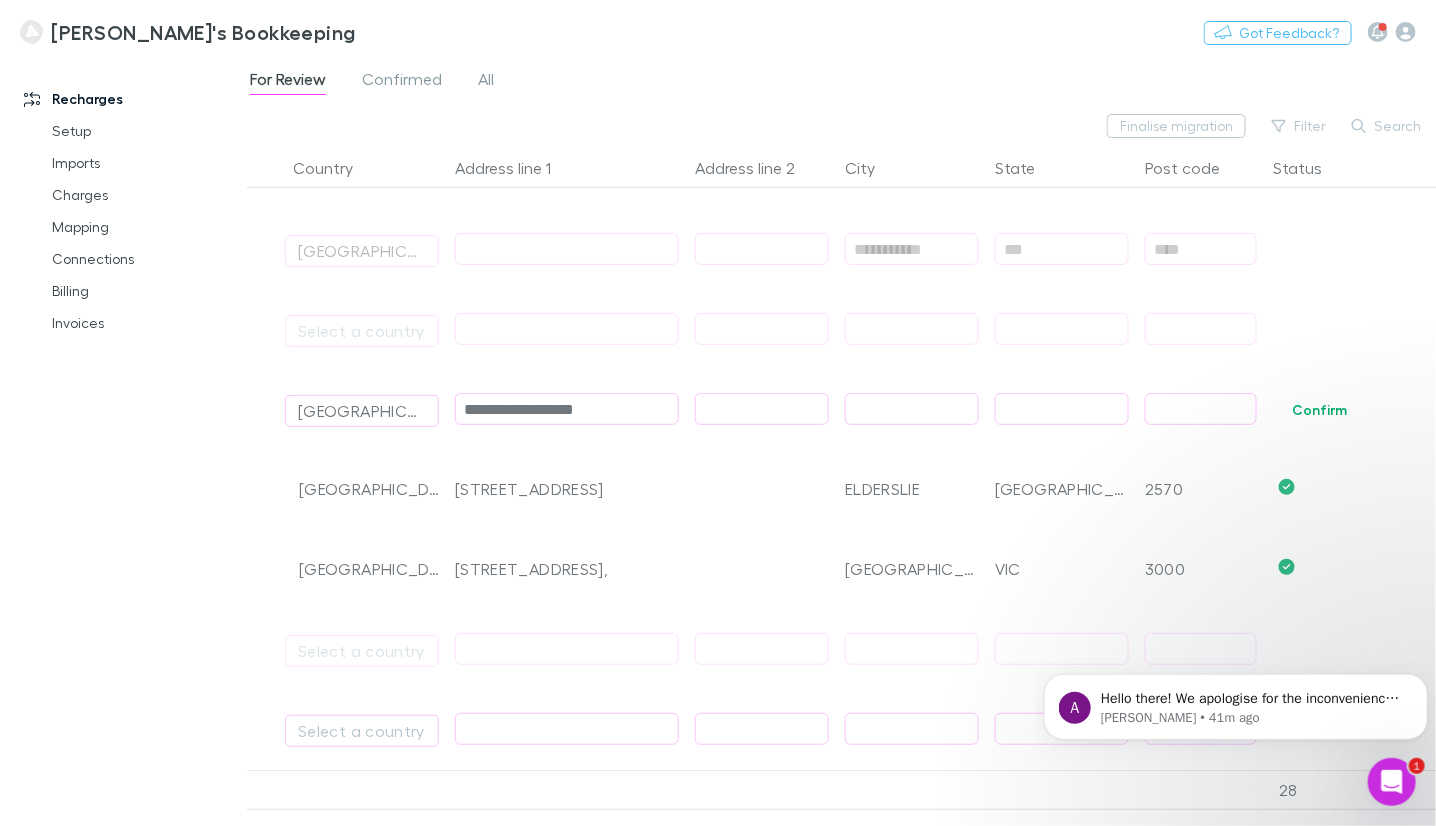 type on "**********" 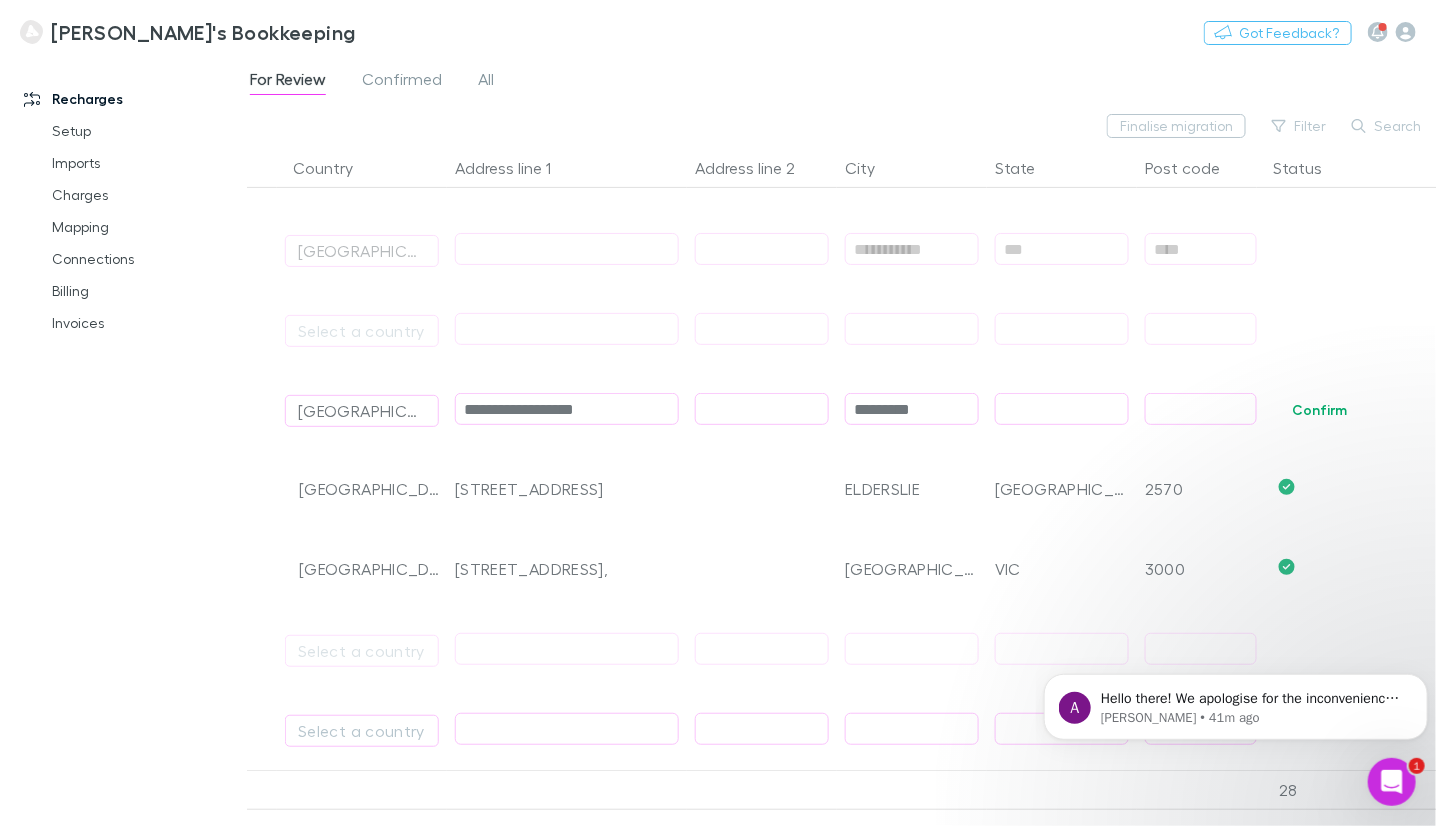 type on "*********" 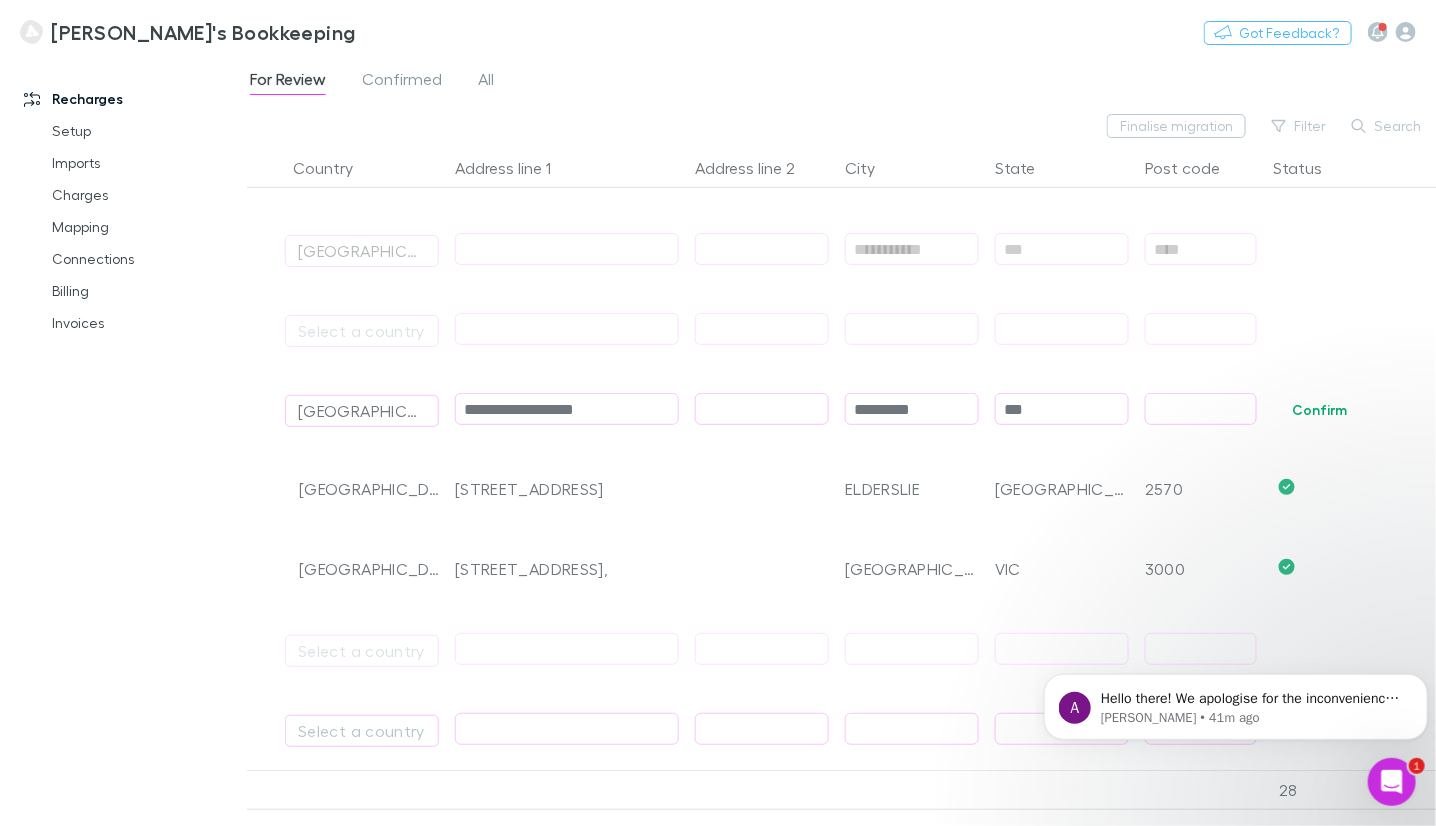 type on "***" 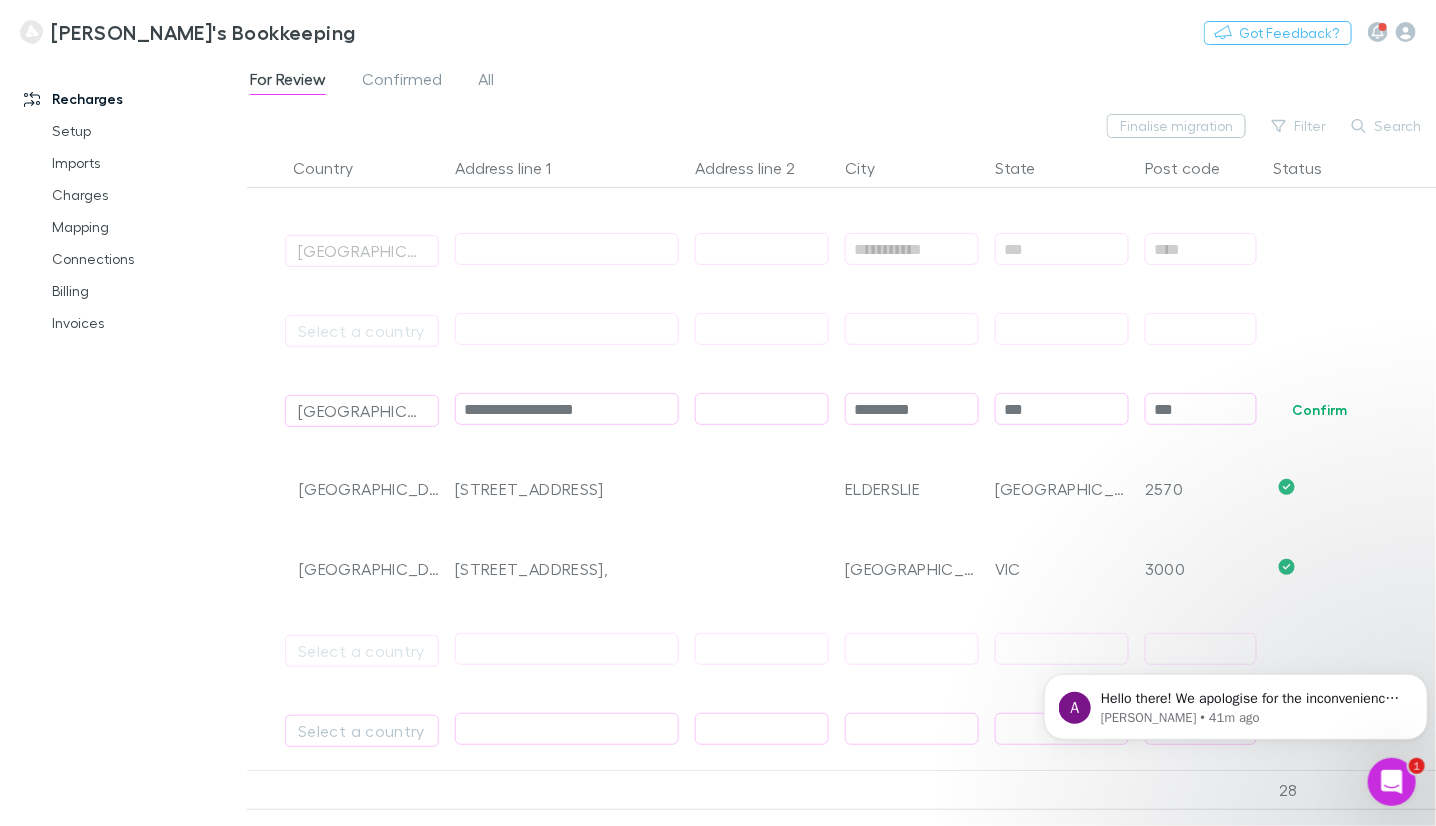 type on "****" 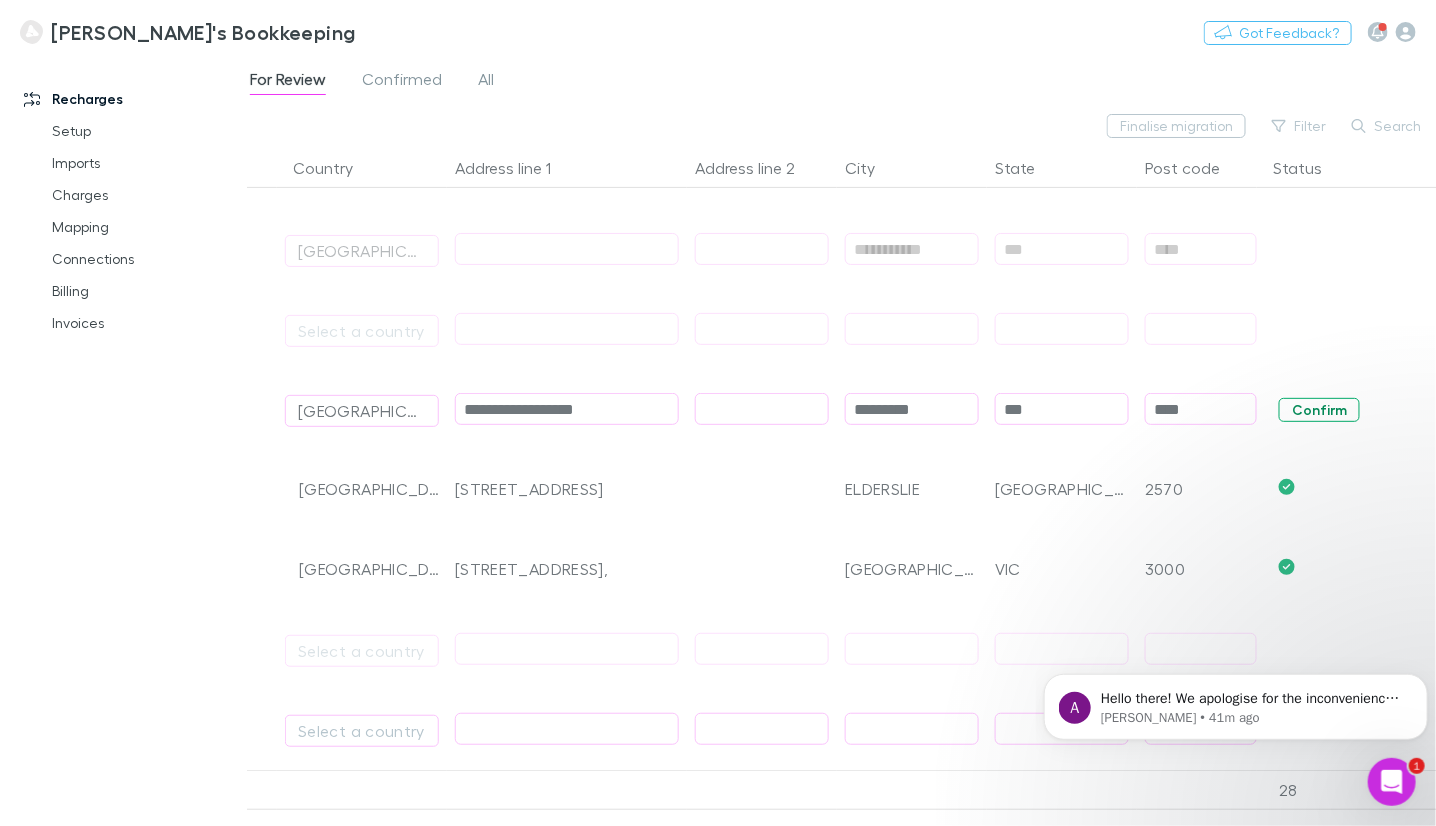 click on "Confirm" at bounding box center [1319, 410] 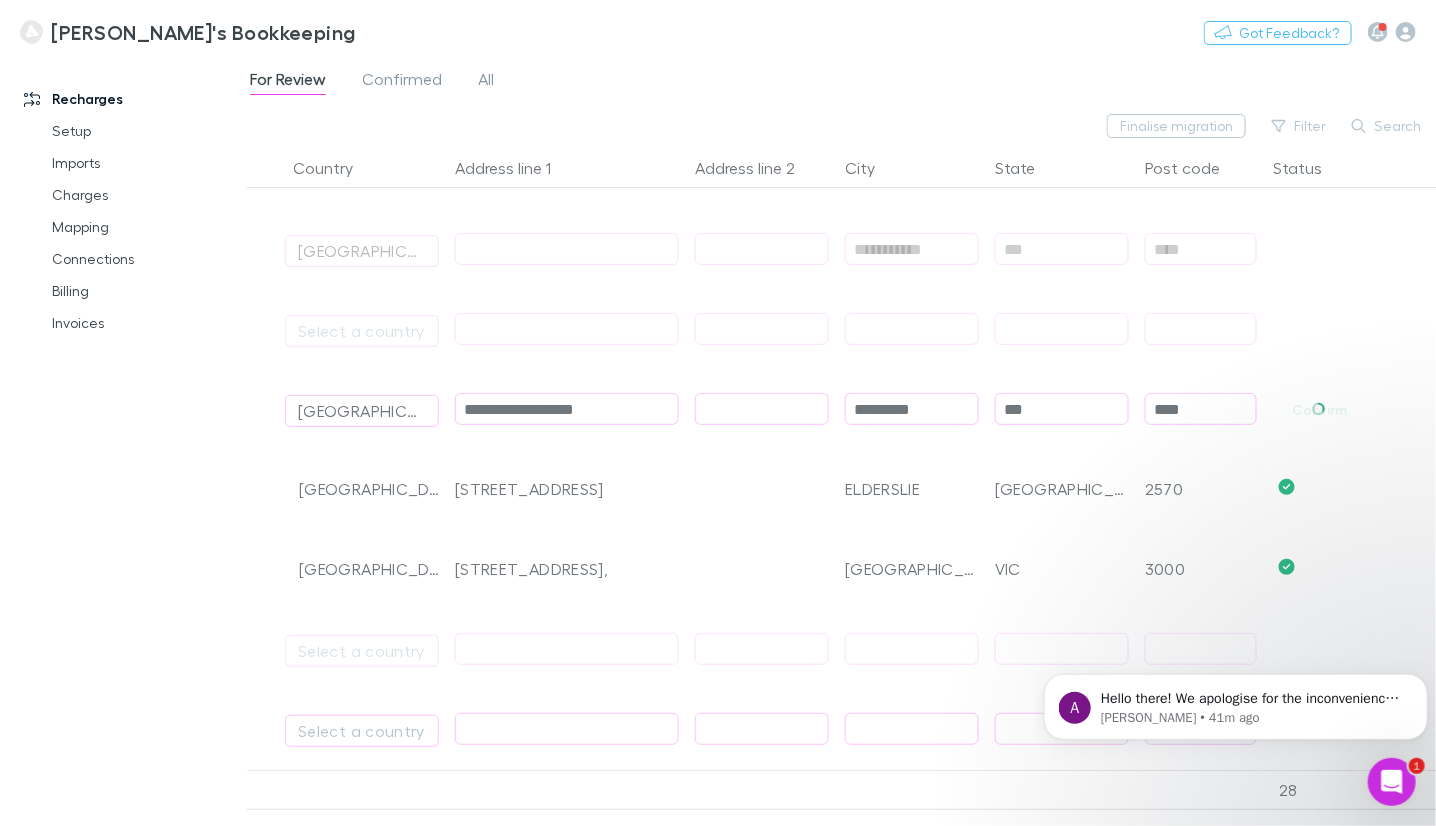 click on "Select a country" at bounding box center [362, 971] 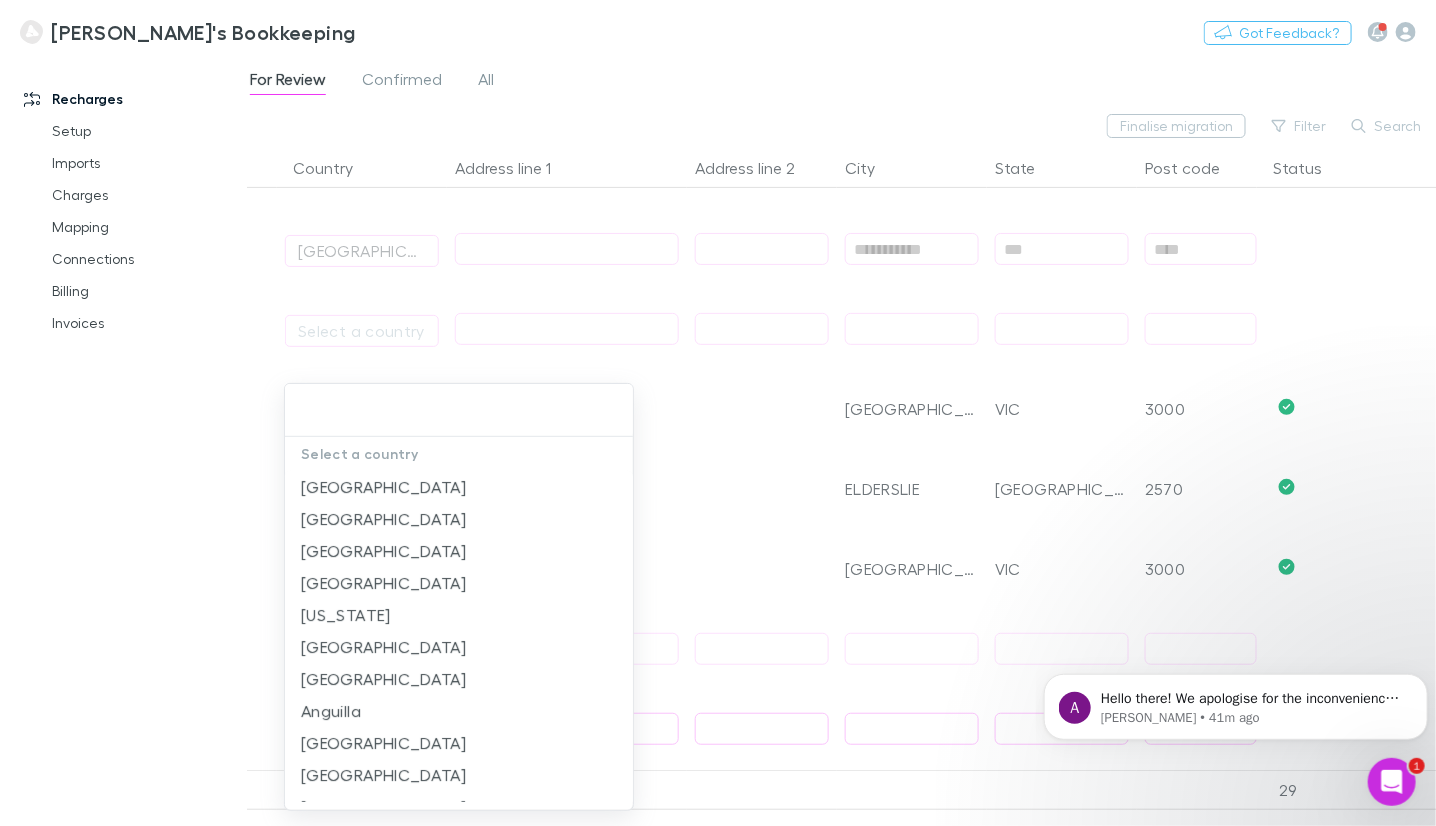 scroll, scrollTop: 7099, scrollLeft: 0, axis: vertical 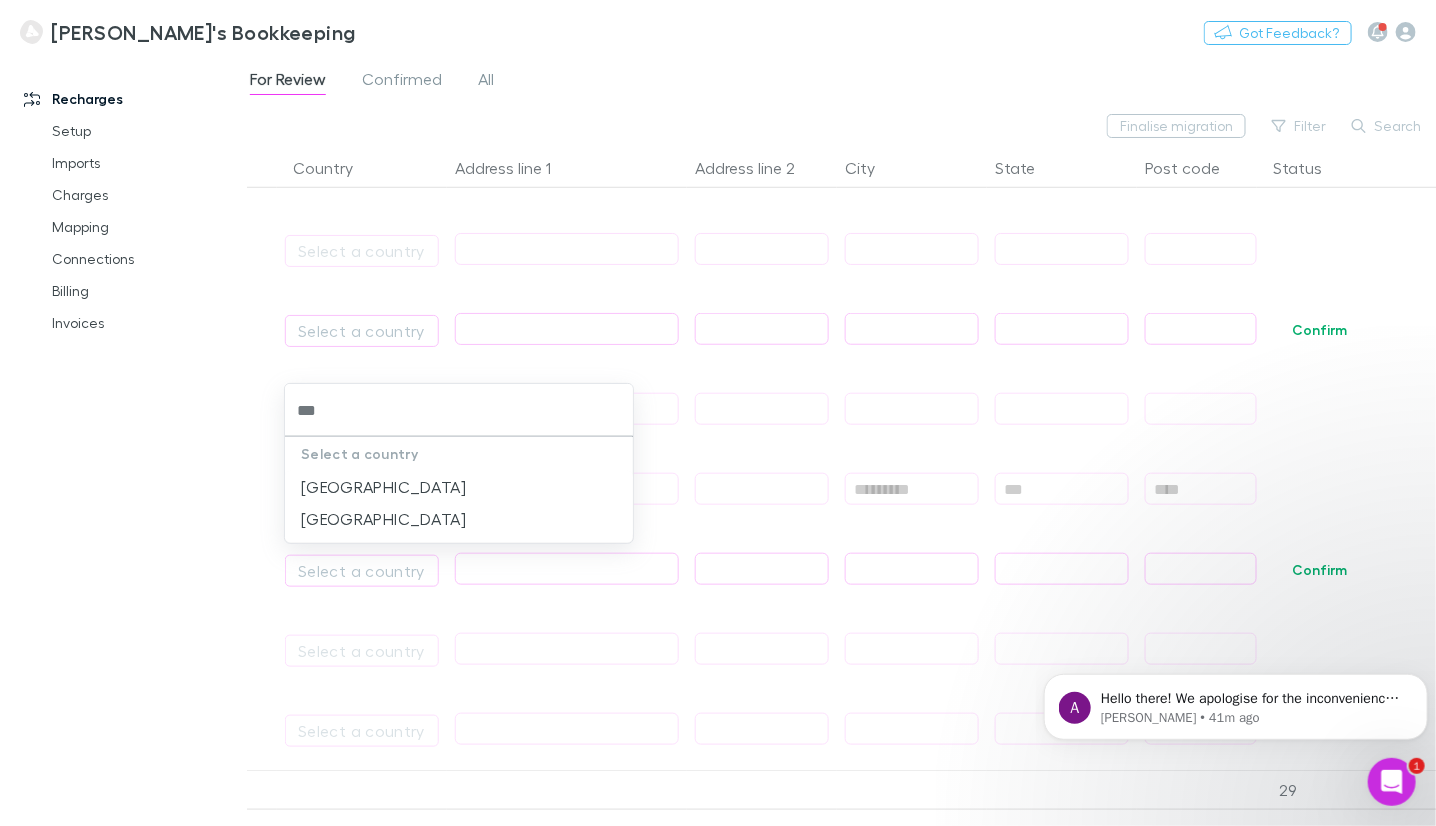type on "****" 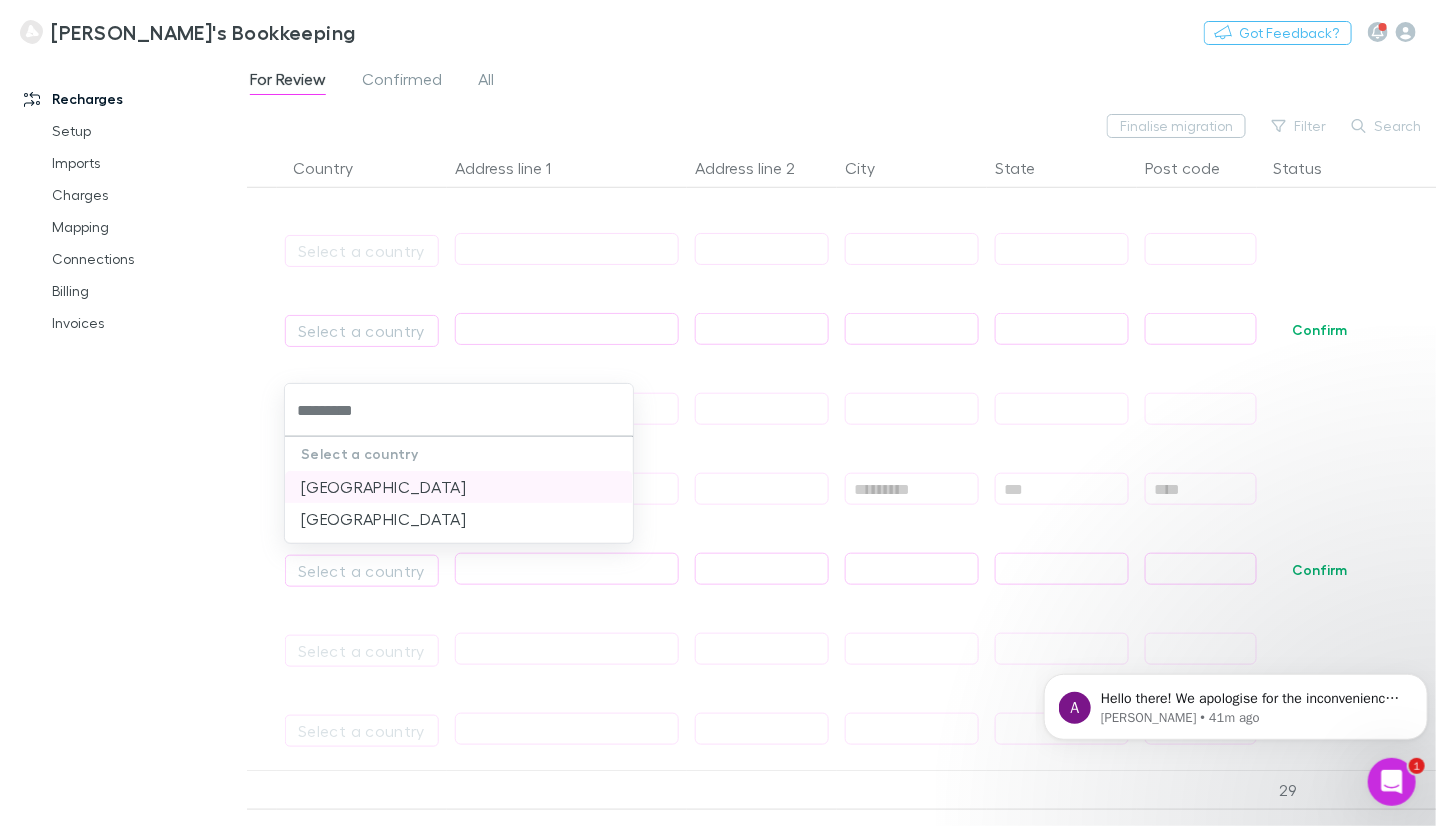 type 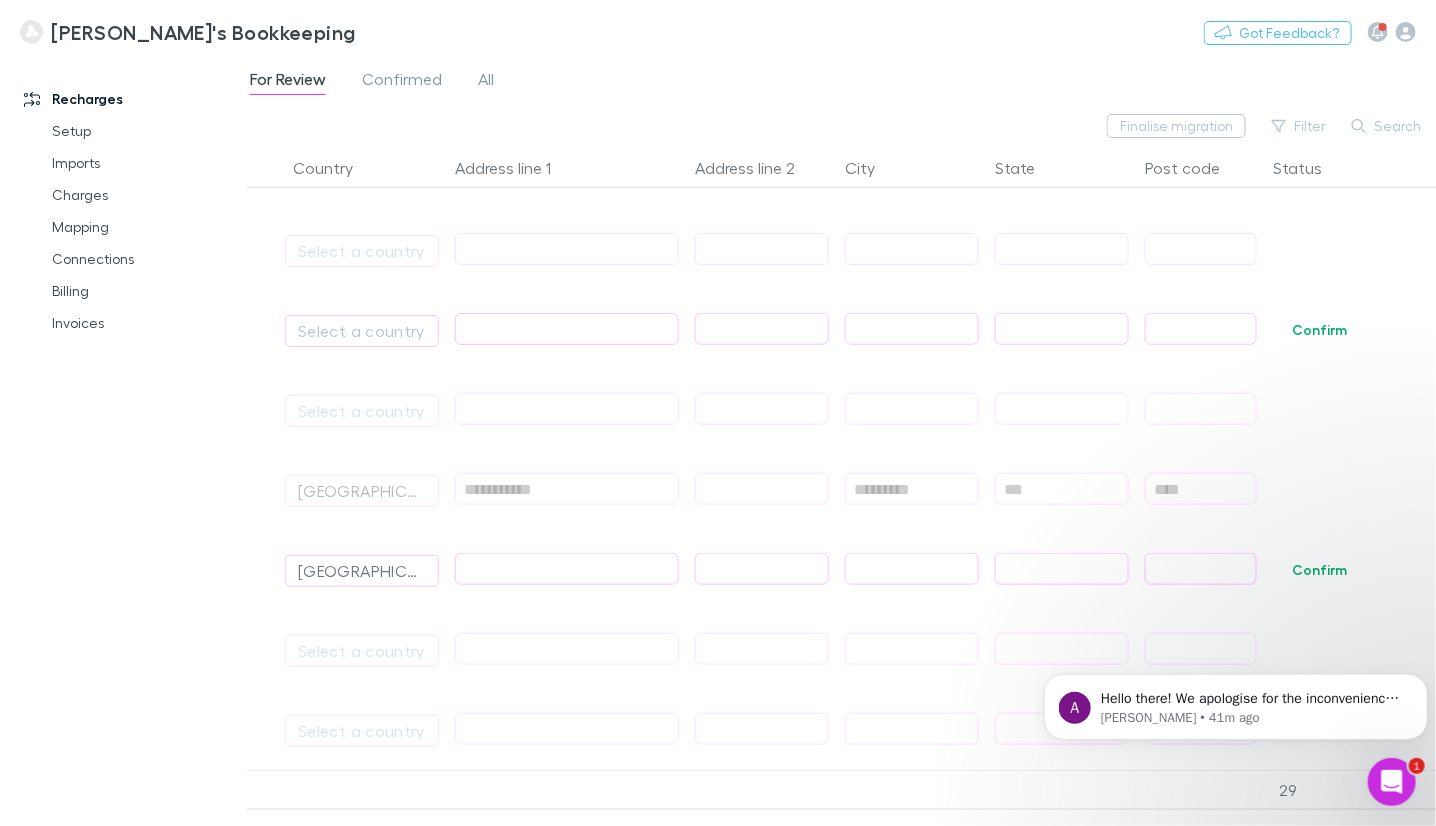 click at bounding box center [567, 569] 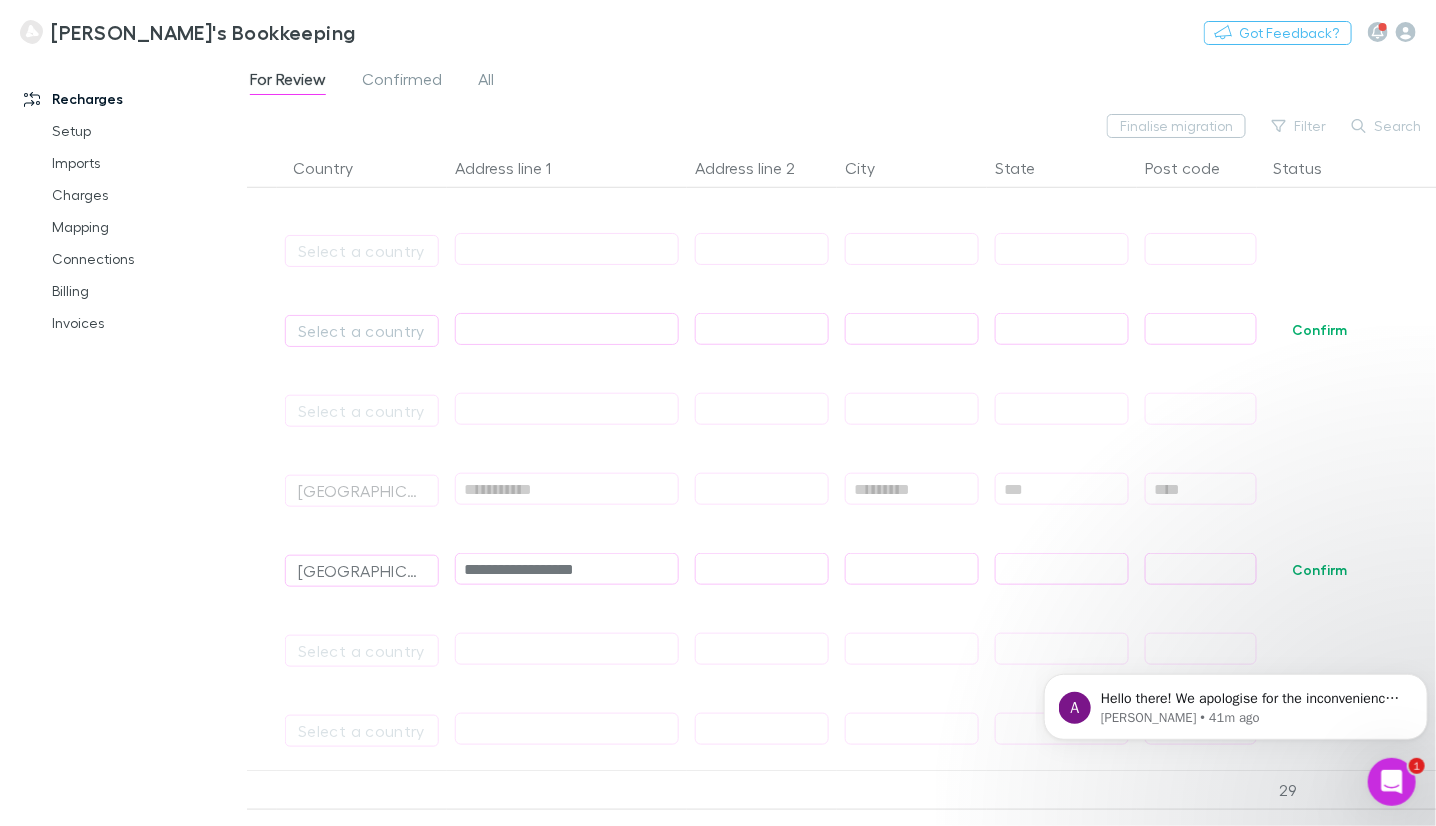 type on "**********" 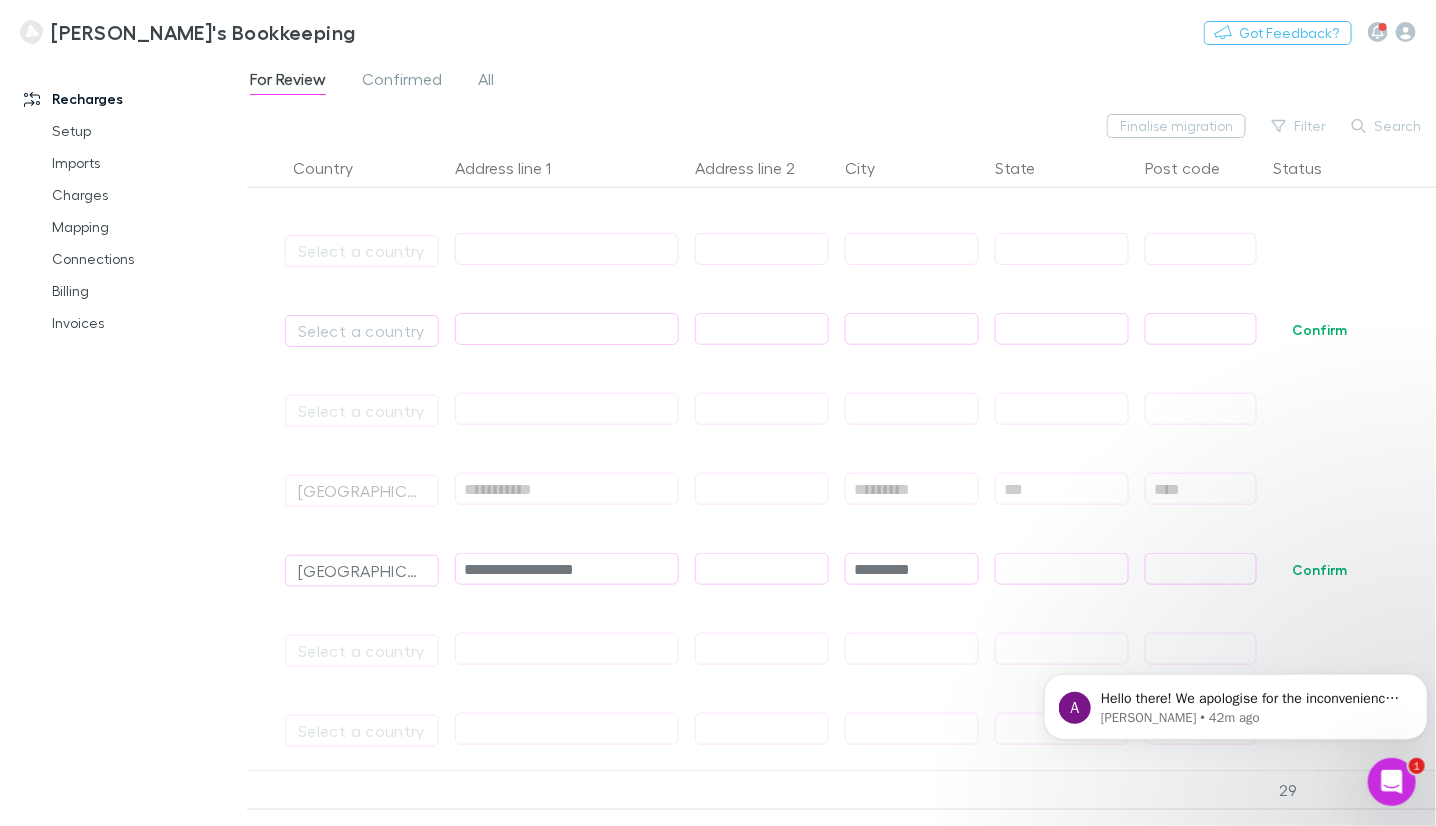 type on "*********" 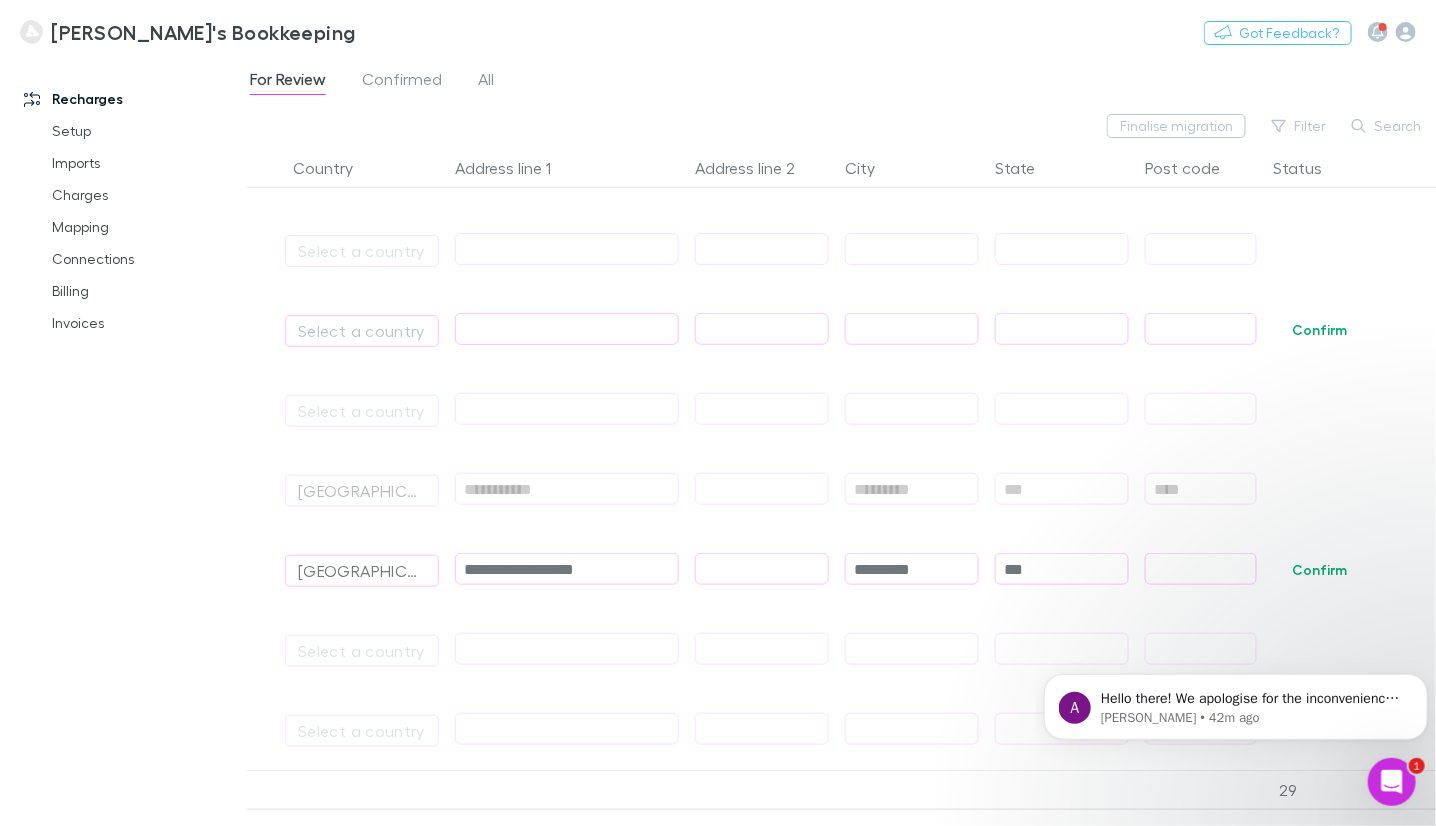 type on "***" 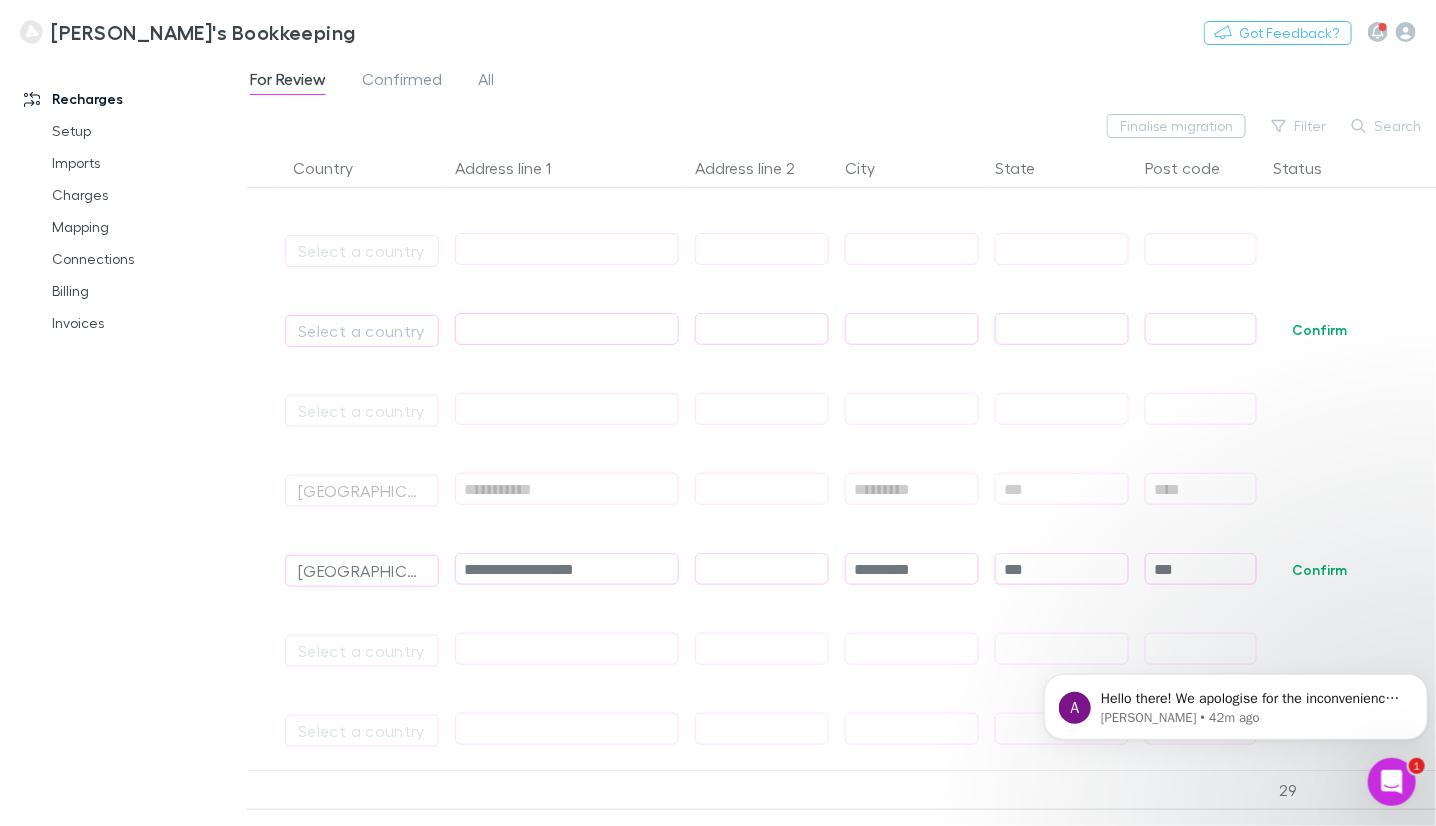 type on "****" 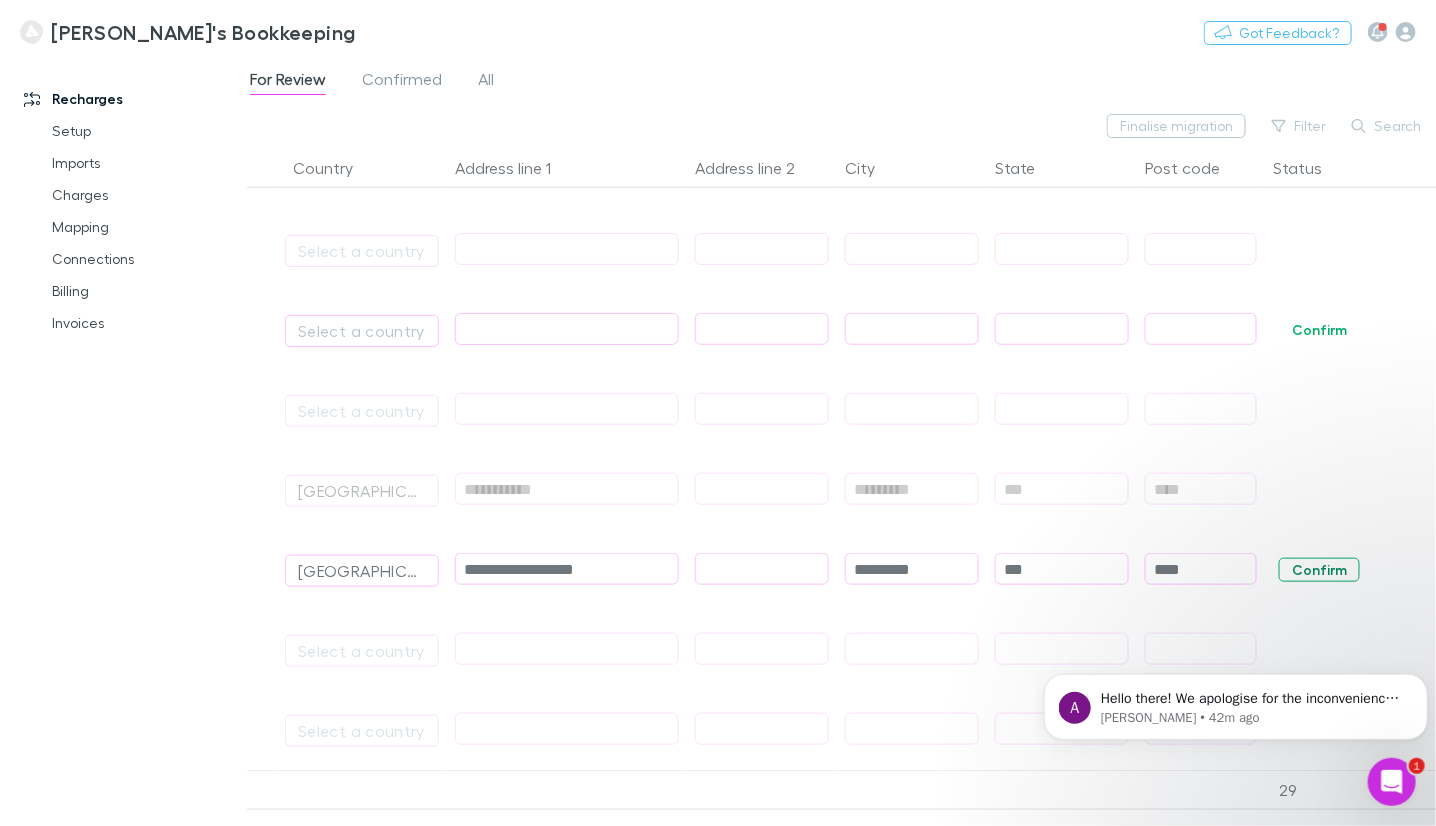 click on "Confirm" at bounding box center (1319, 570) 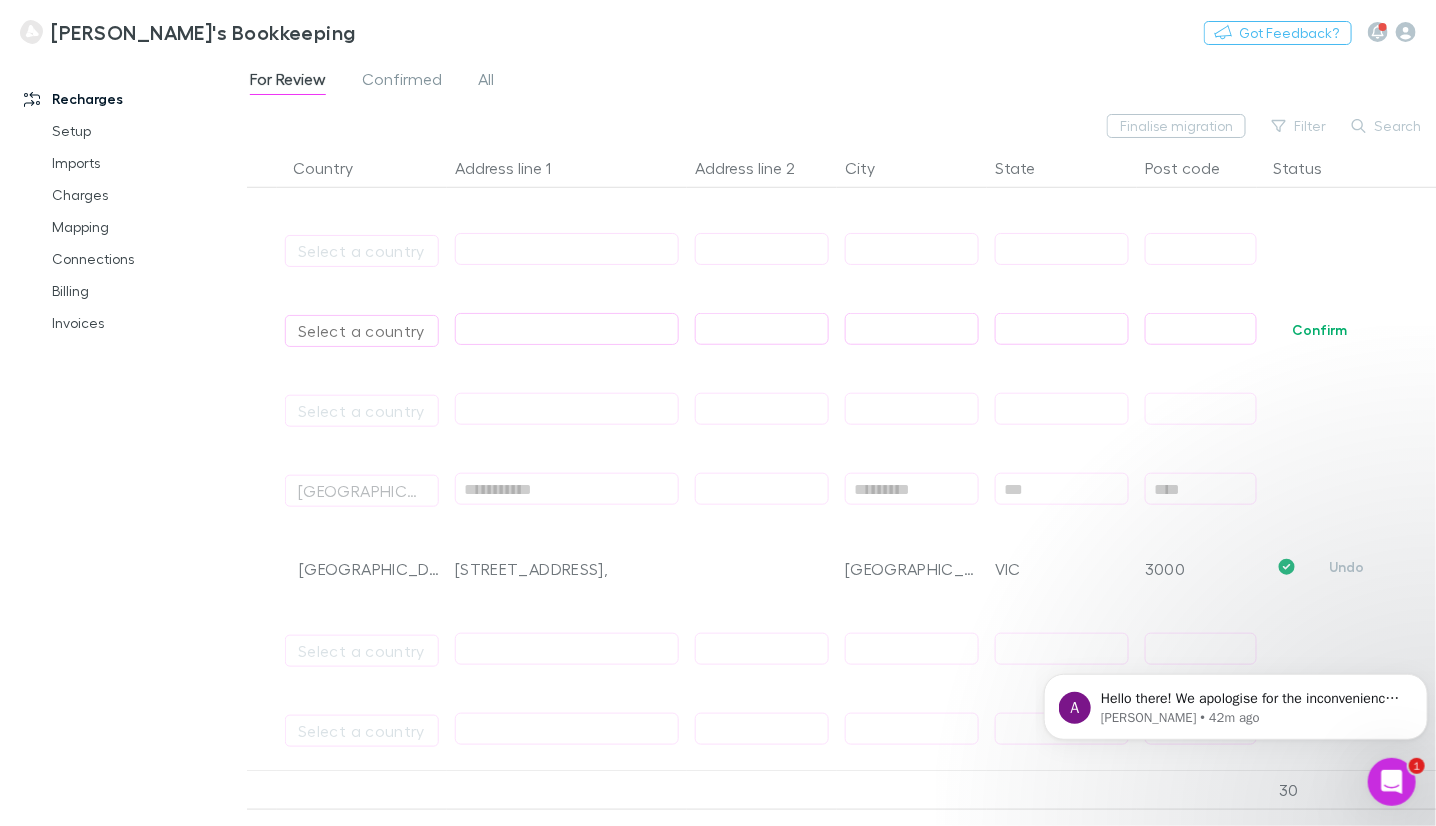 click on "Select a country" at bounding box center [362, 331] 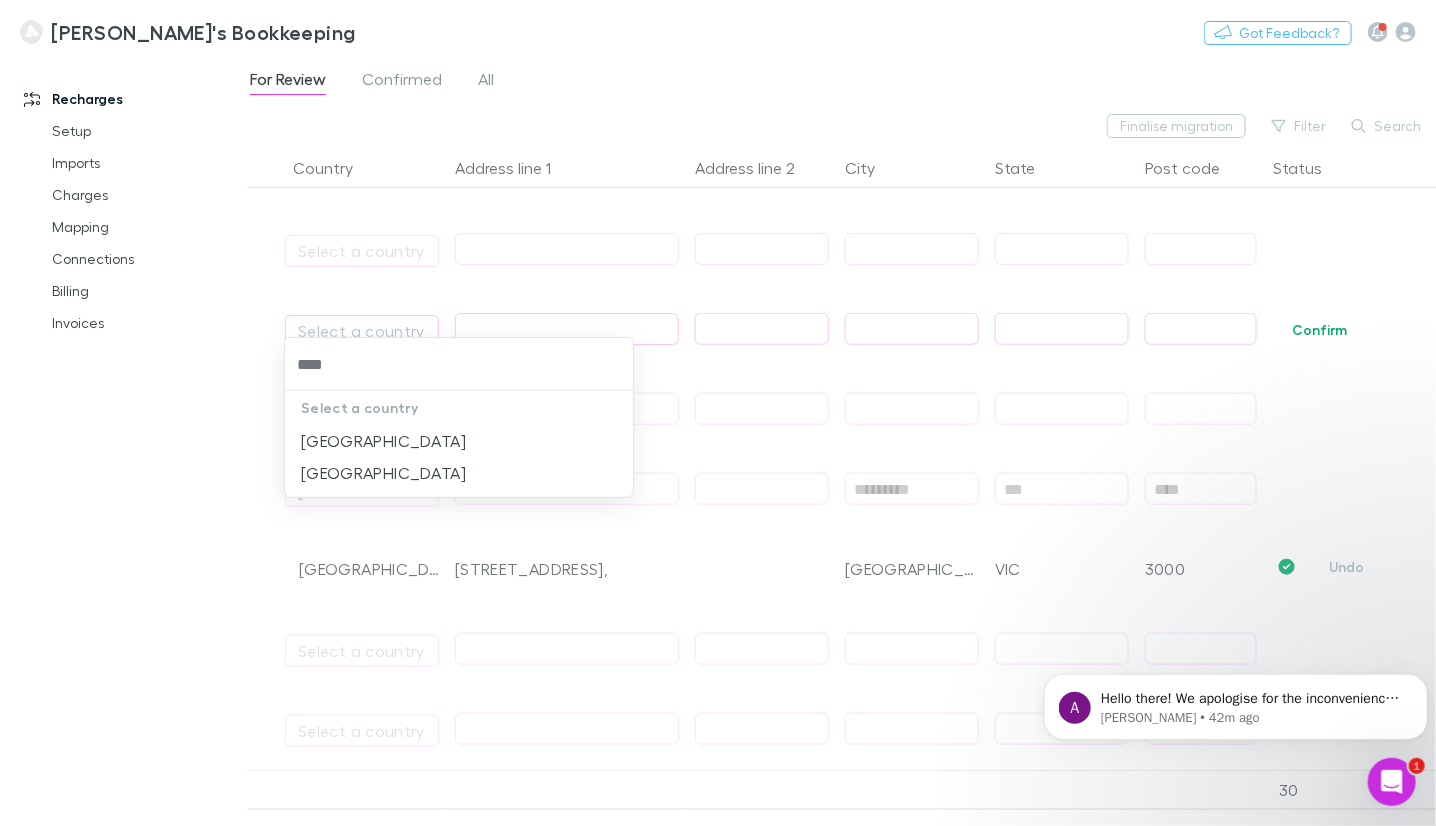 type on "*****" 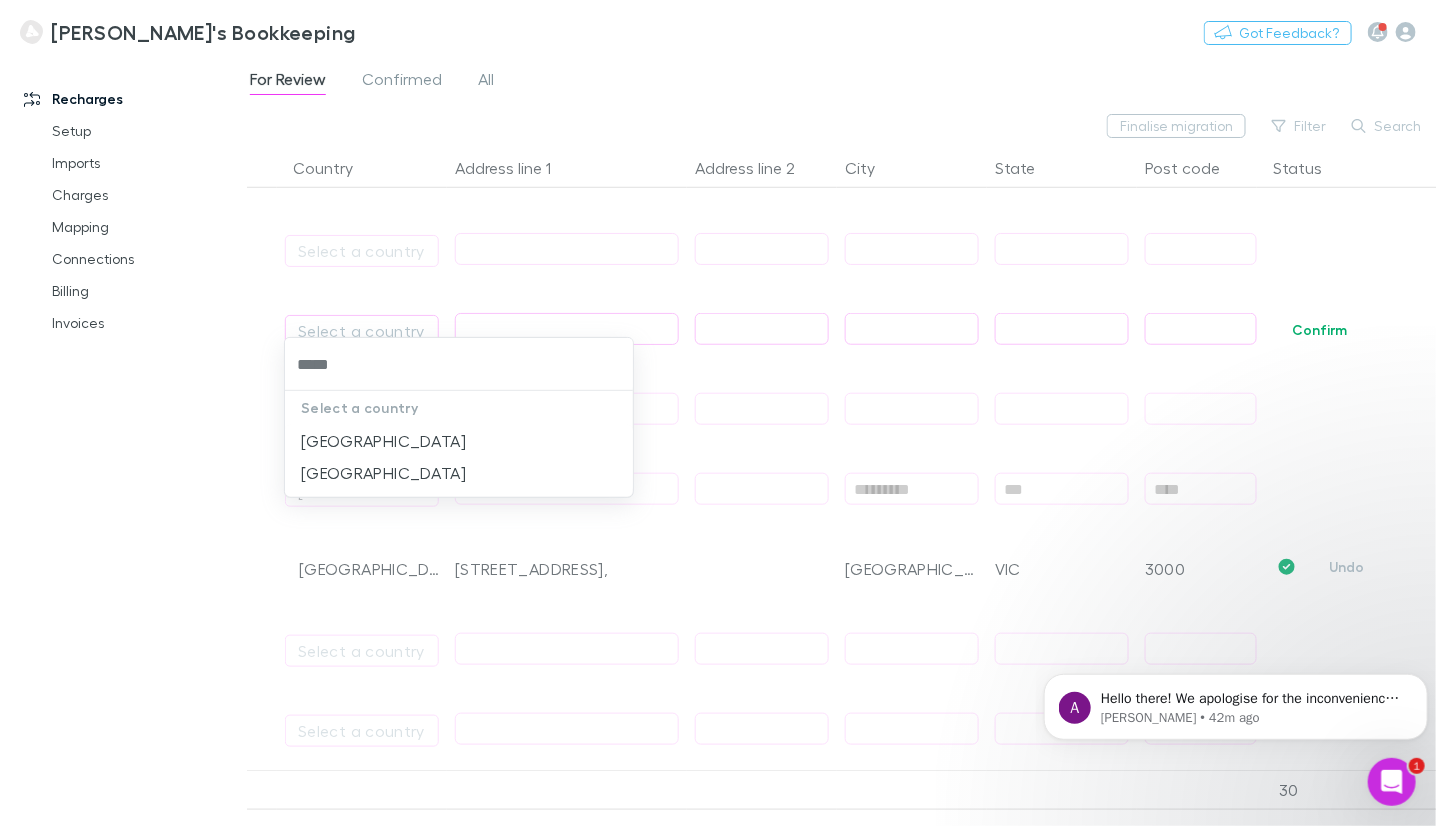 drag, startPoint x: 385, startPoint y: 448, endPoint x: 488, endPoint y: 318, distance: 165.85837 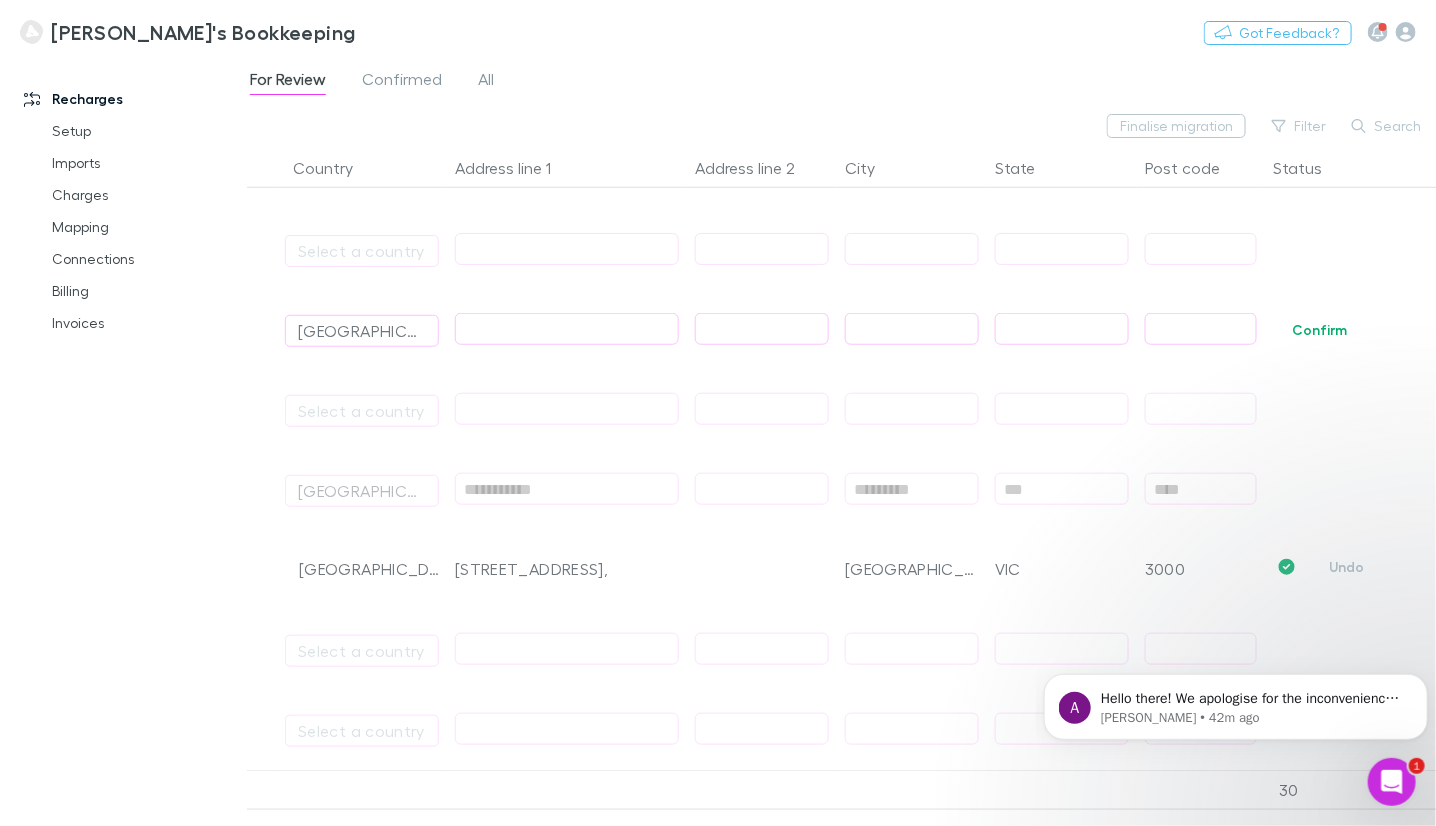 click at bounding box center [567, 329] 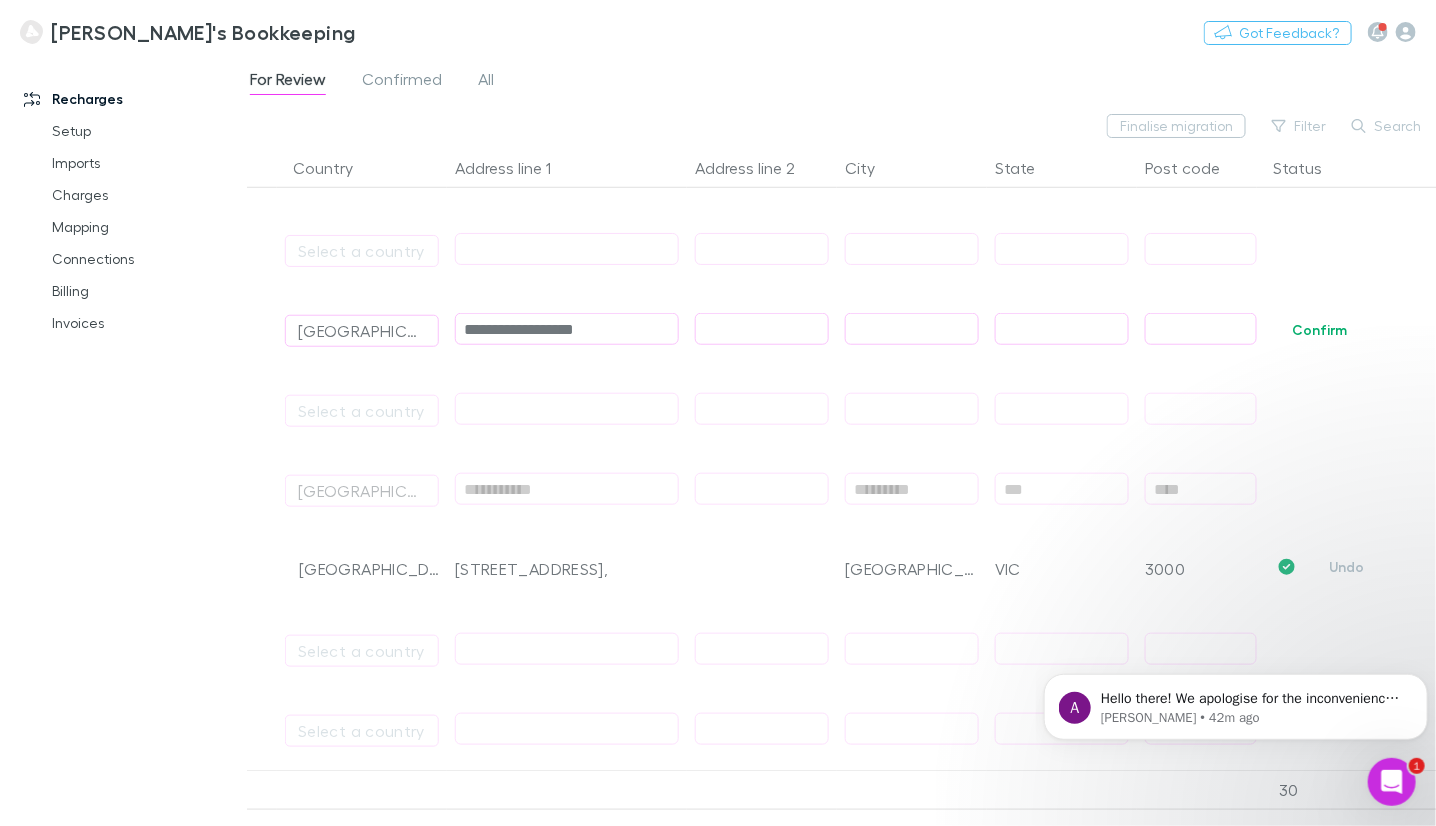 type on "**********" 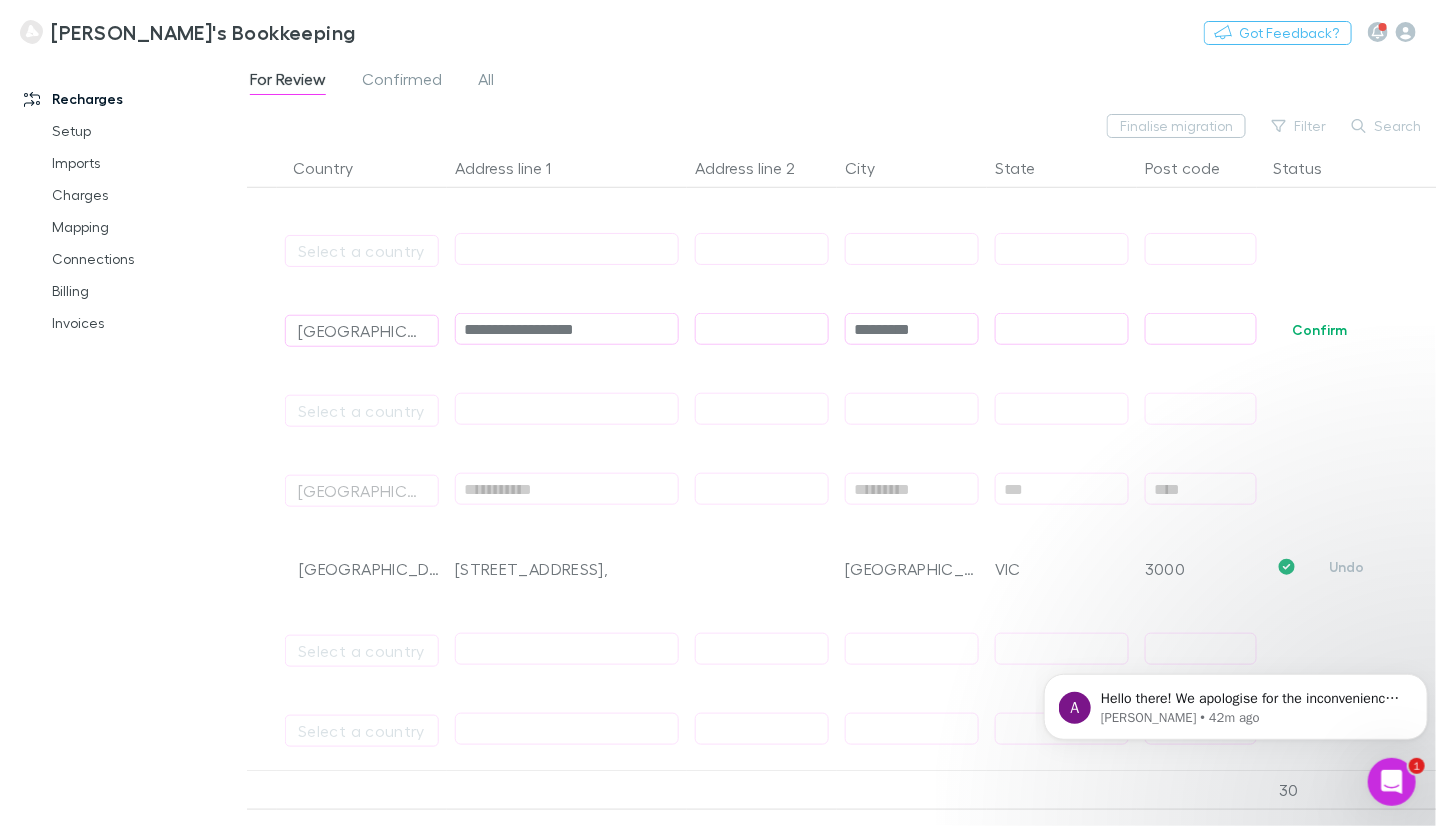 type on "*********" 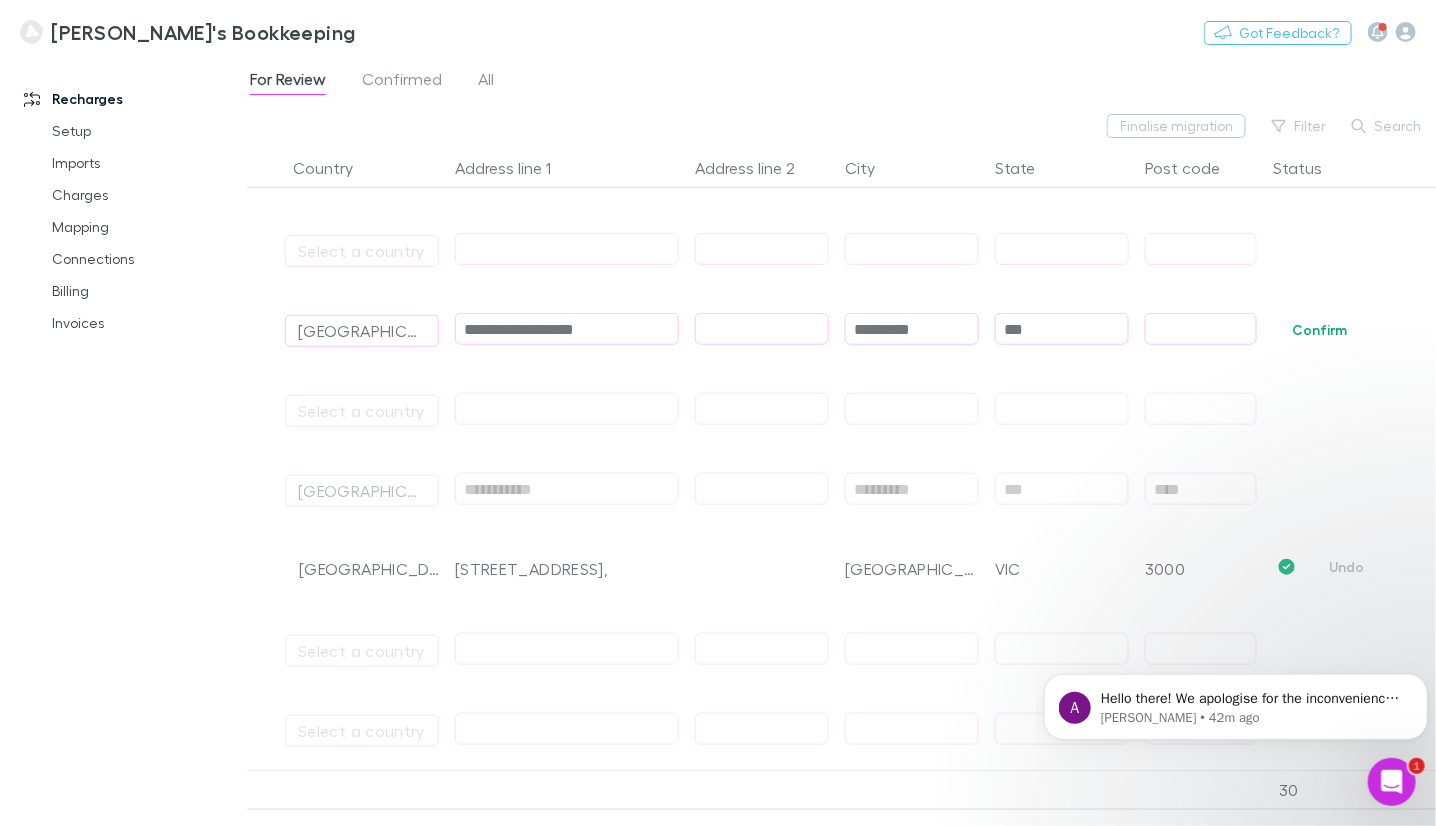 type on "***" 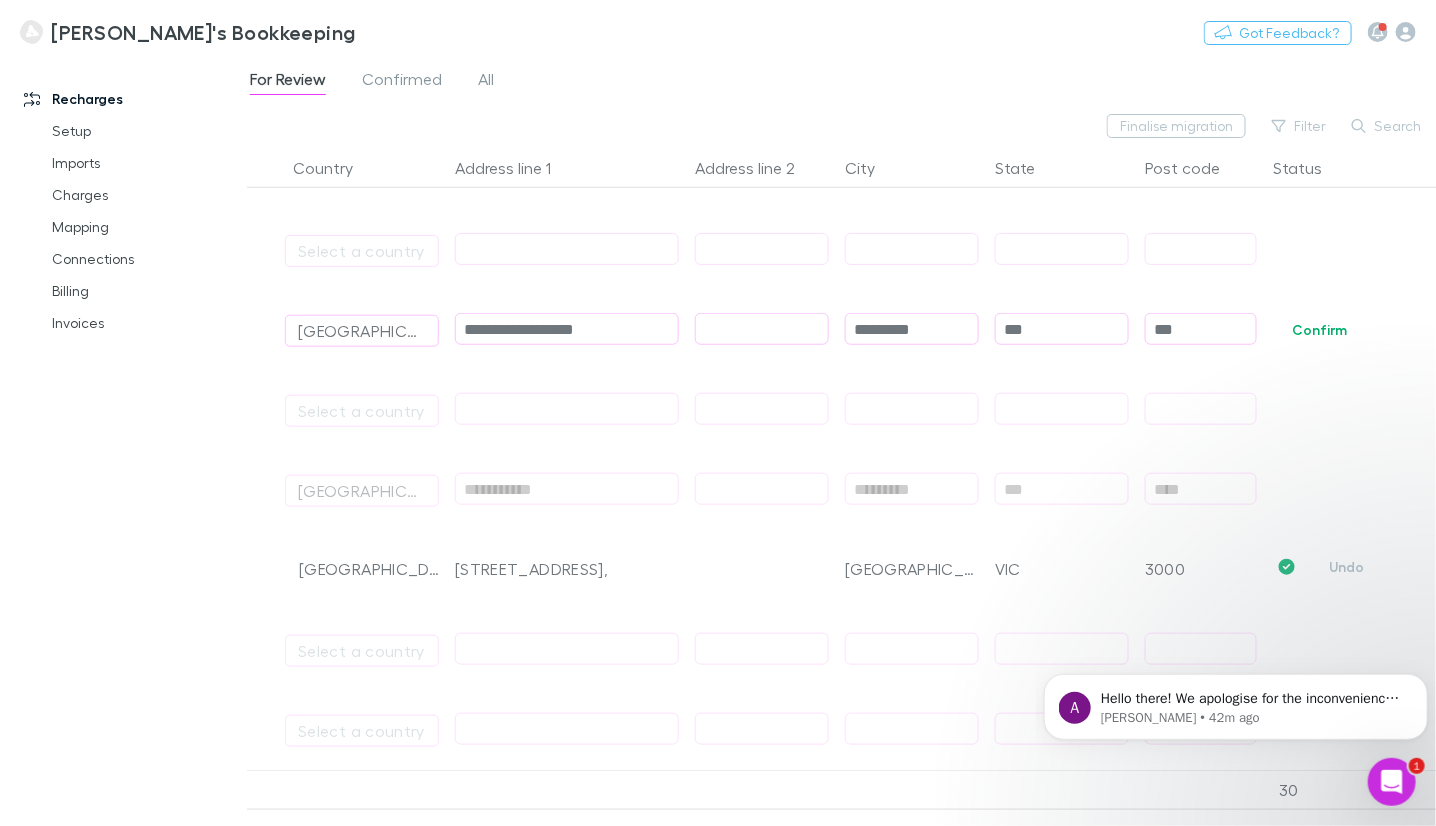 type on "****" 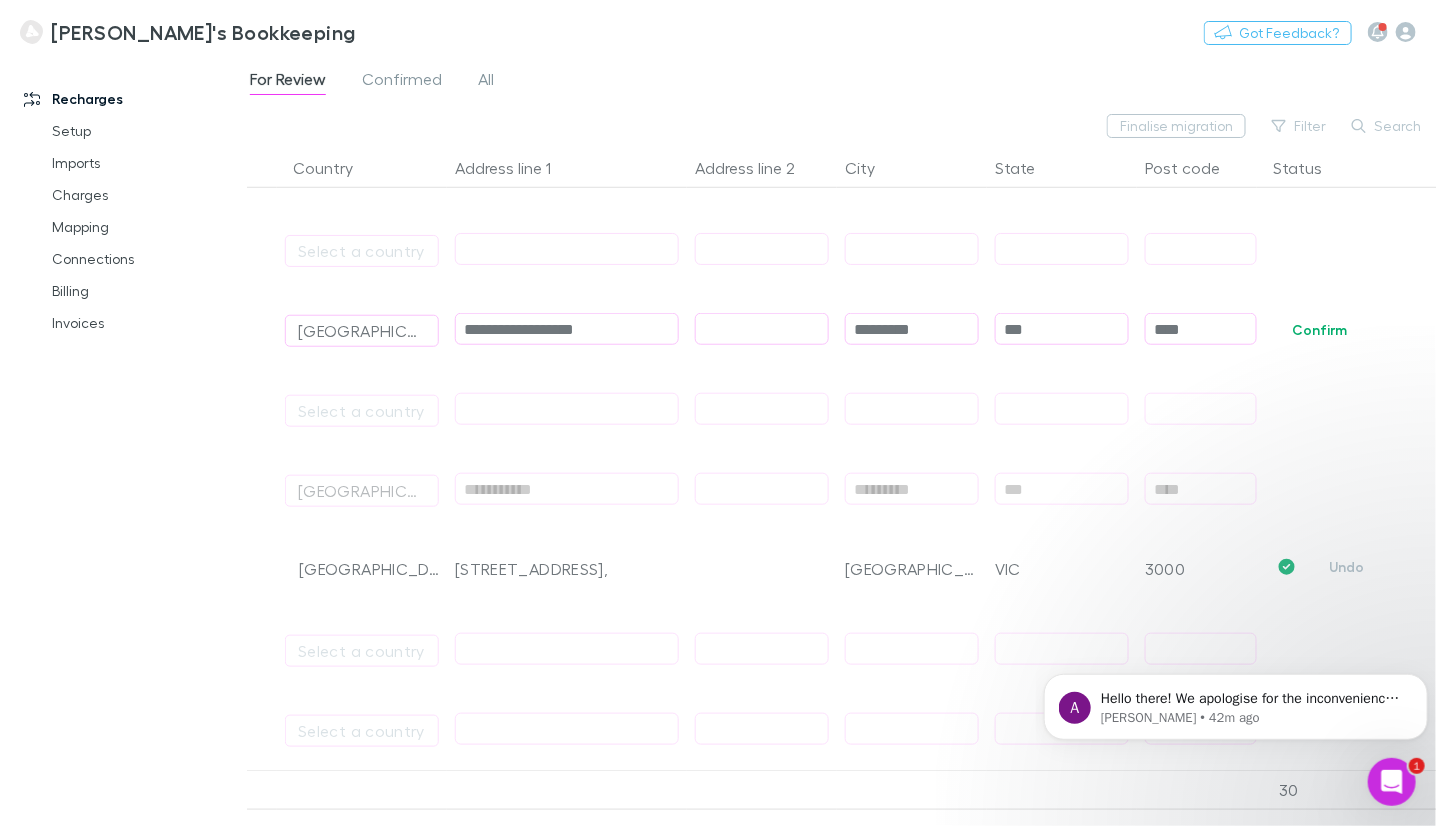 click on "Confirm" at bounding box center [1319, 330] 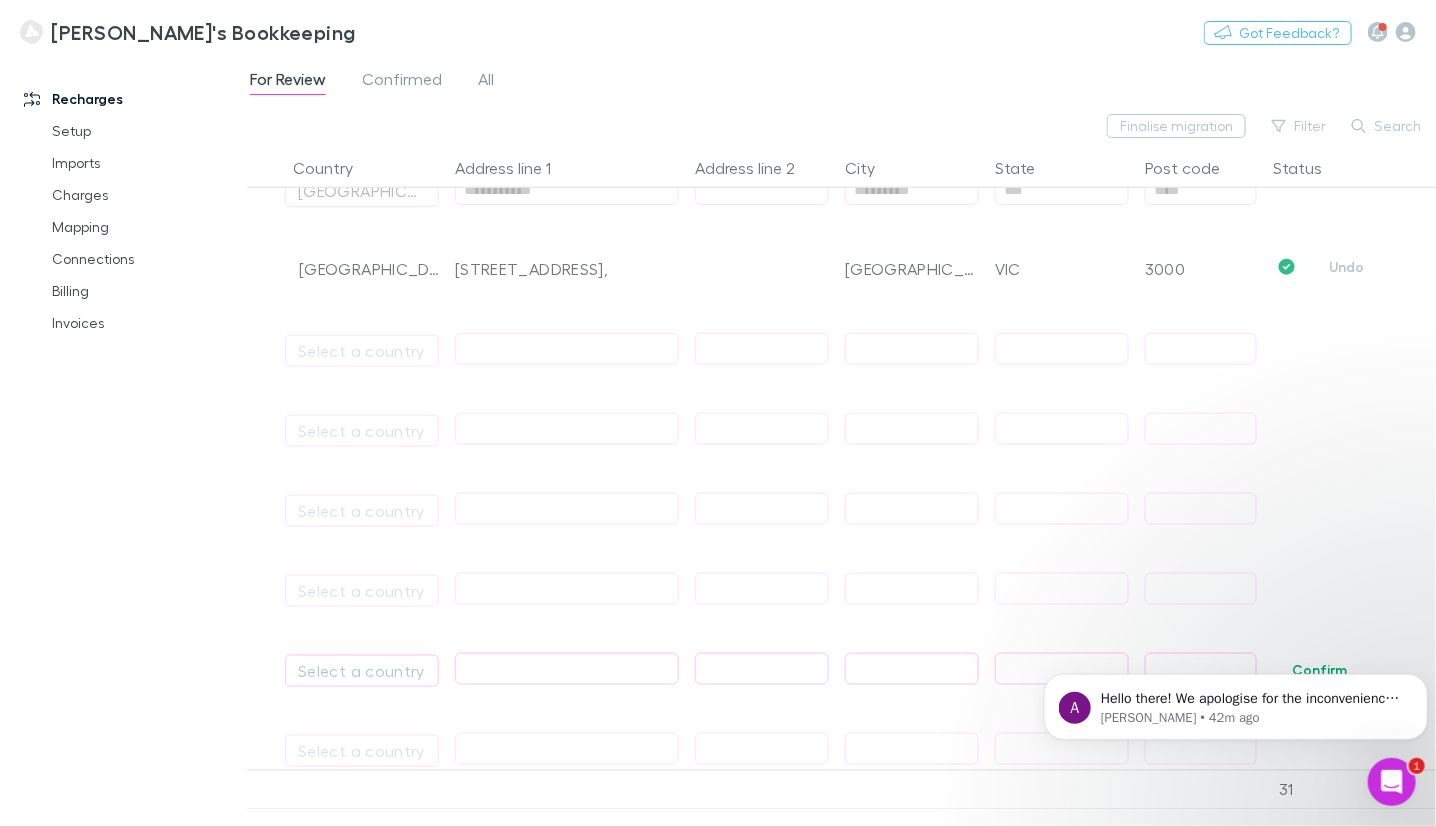 scroll, scrollTop: 7448, scrollLeft: 0, axis: vertical 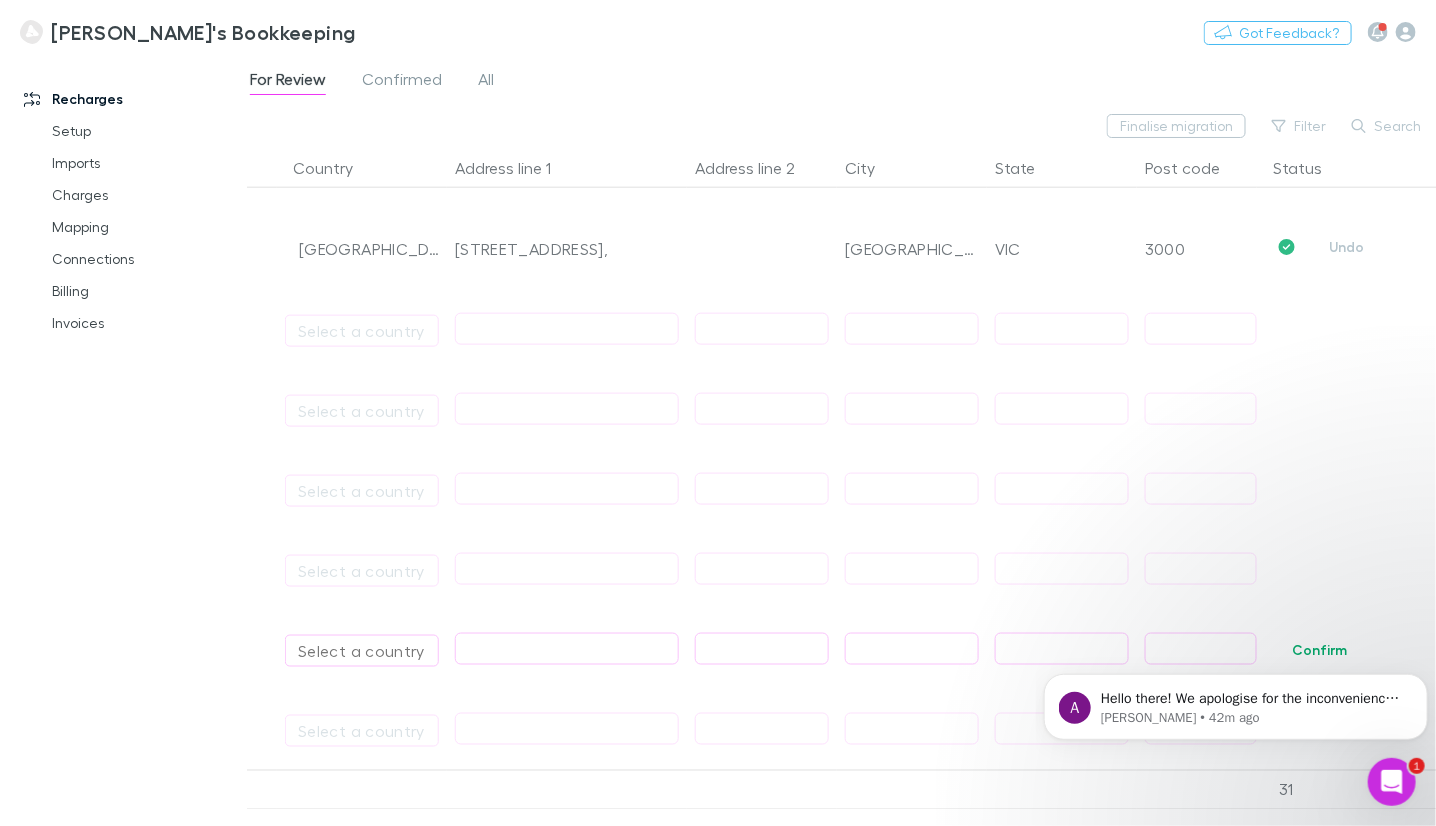 click on "Select a country" at bounding box center (362, 651) 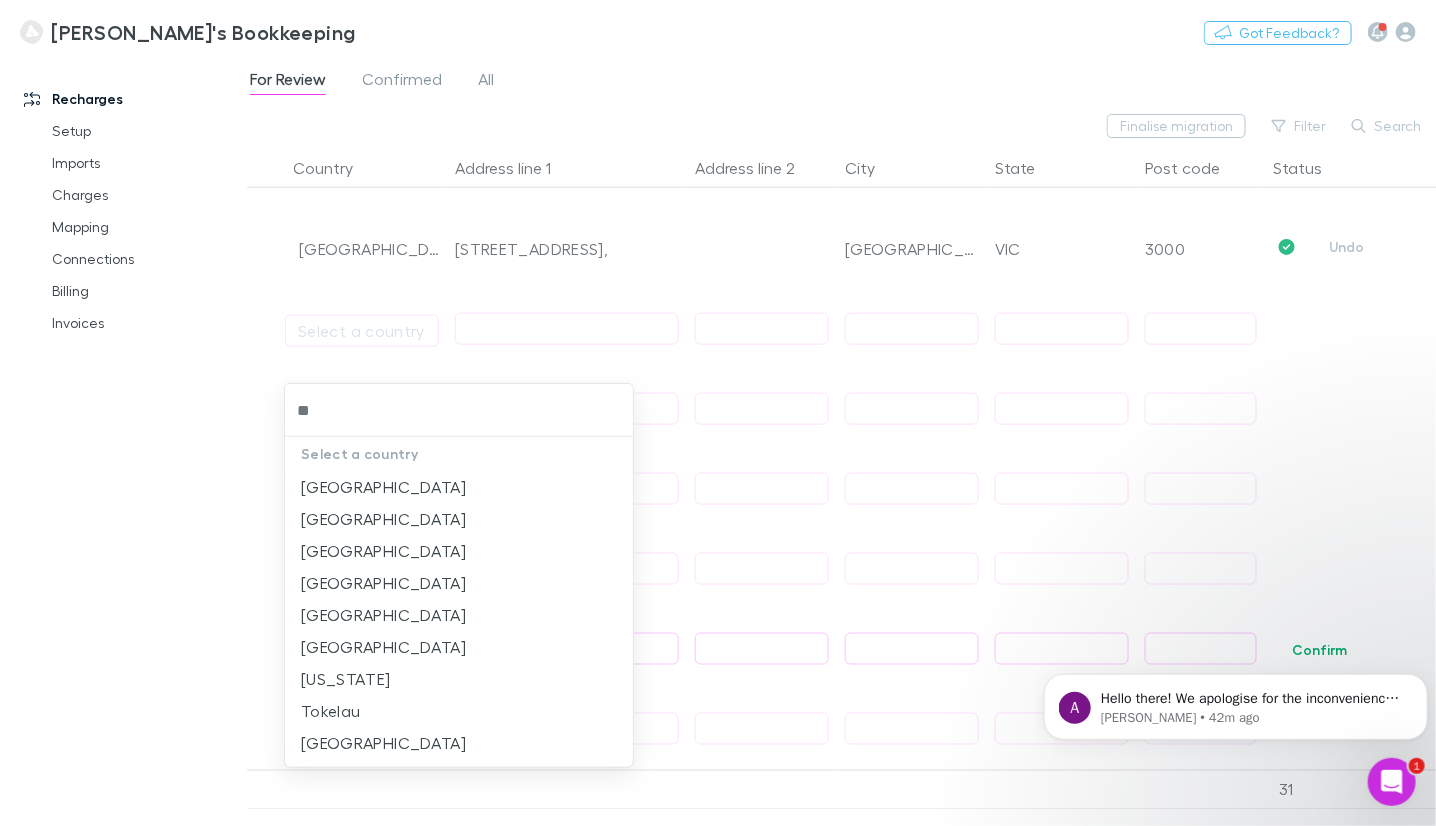 type on "***" 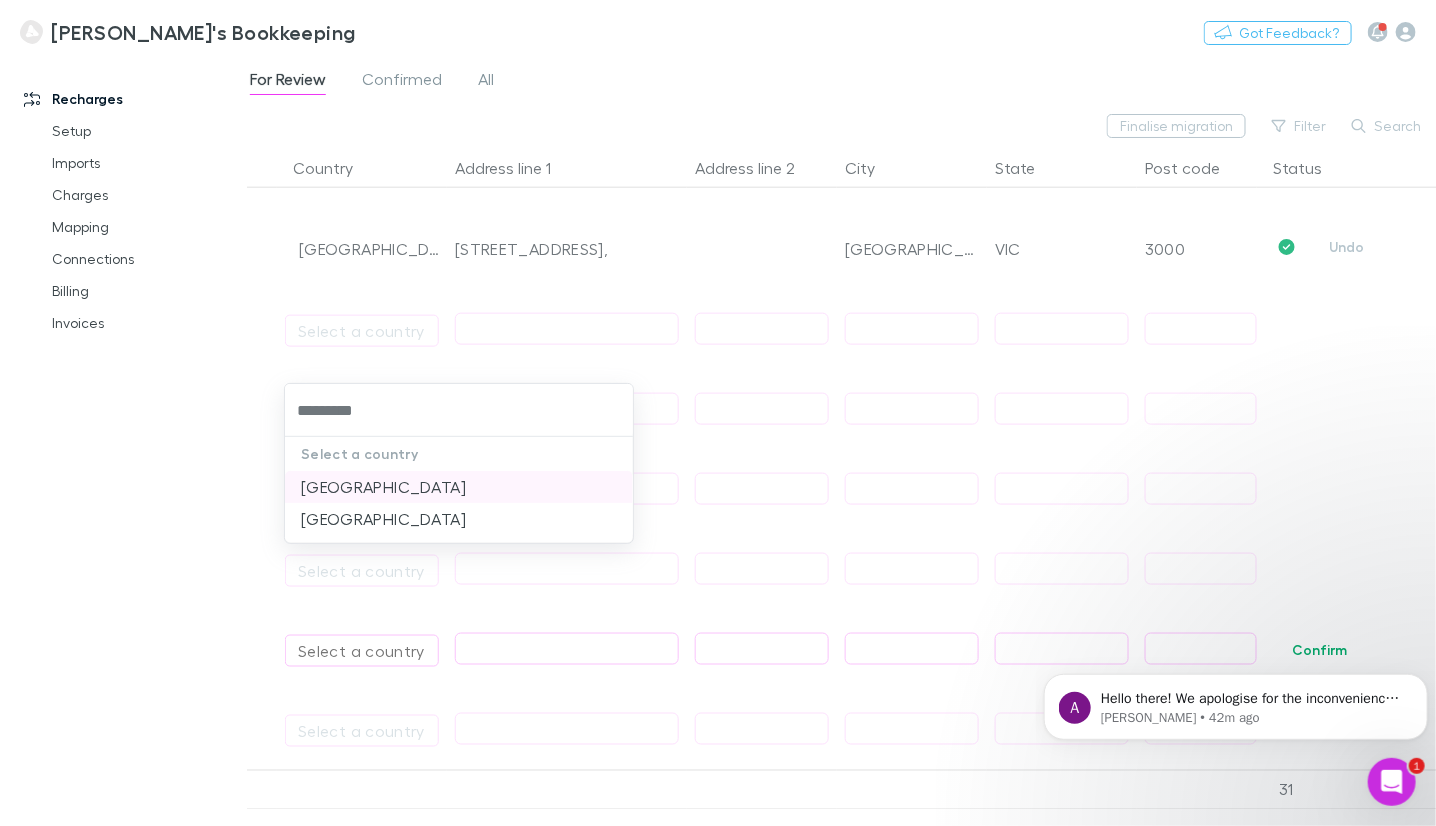 type 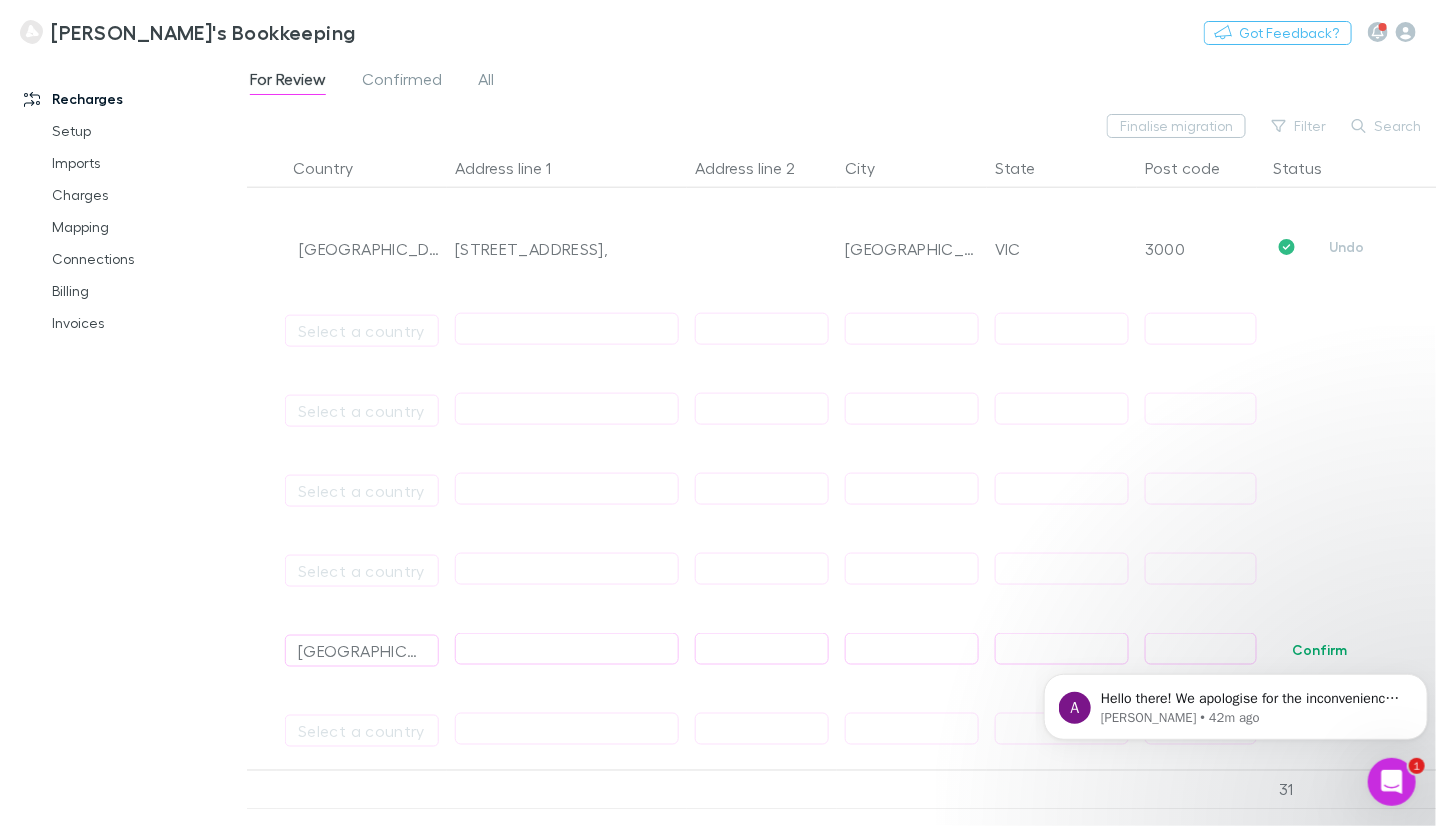 paste on "**********" 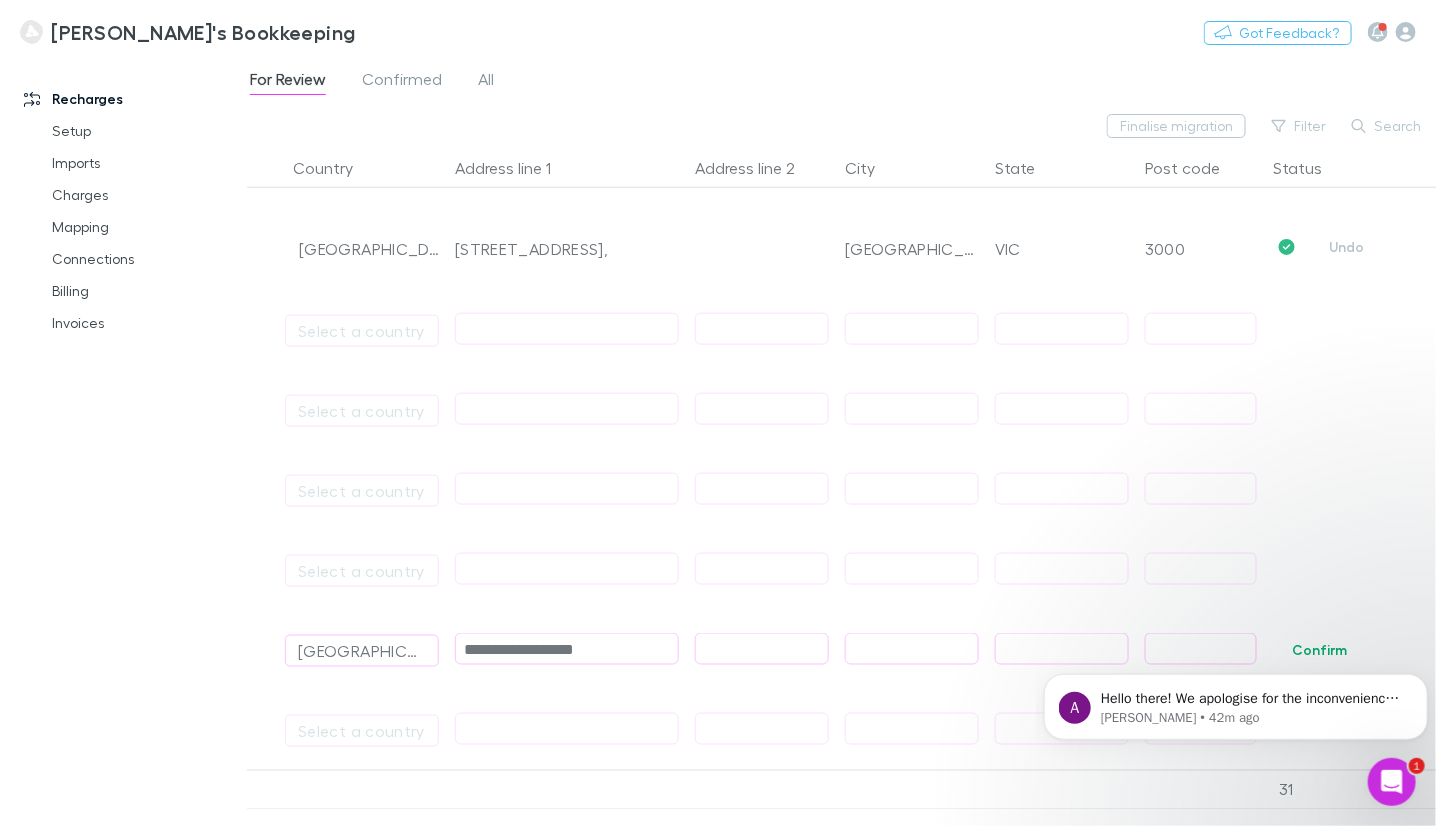 type on "**********" 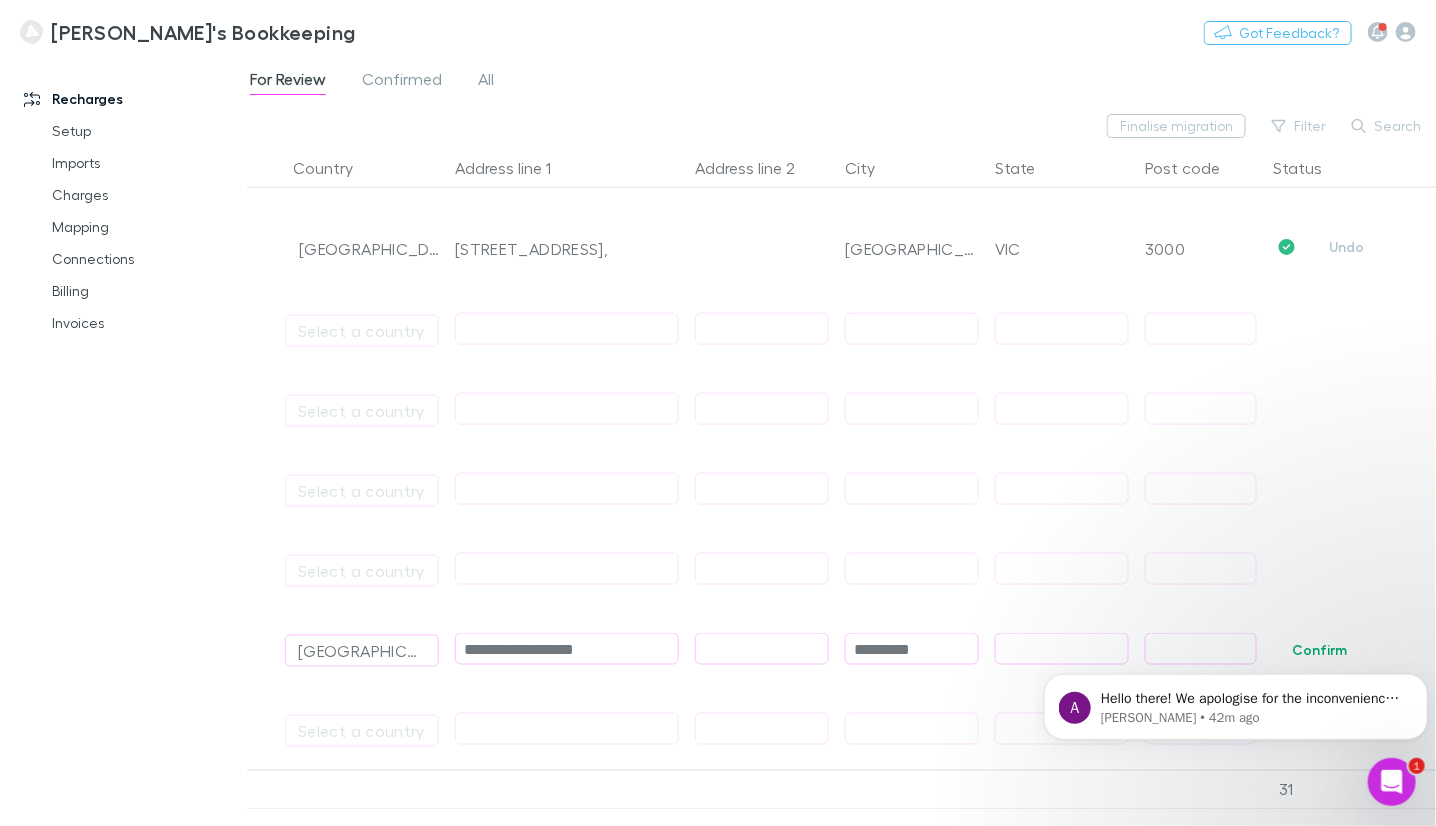 type on "*********" 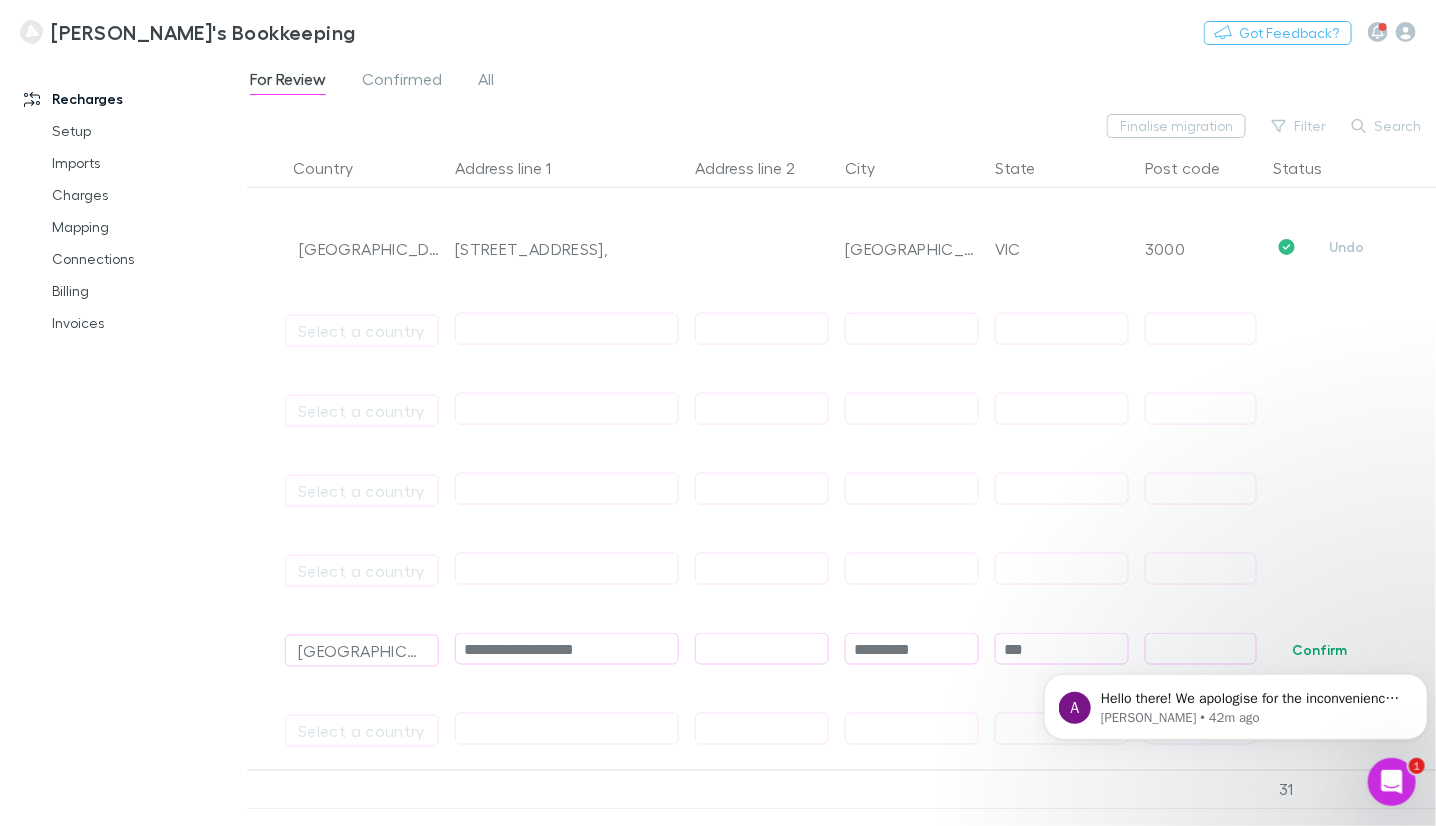 type on "***" 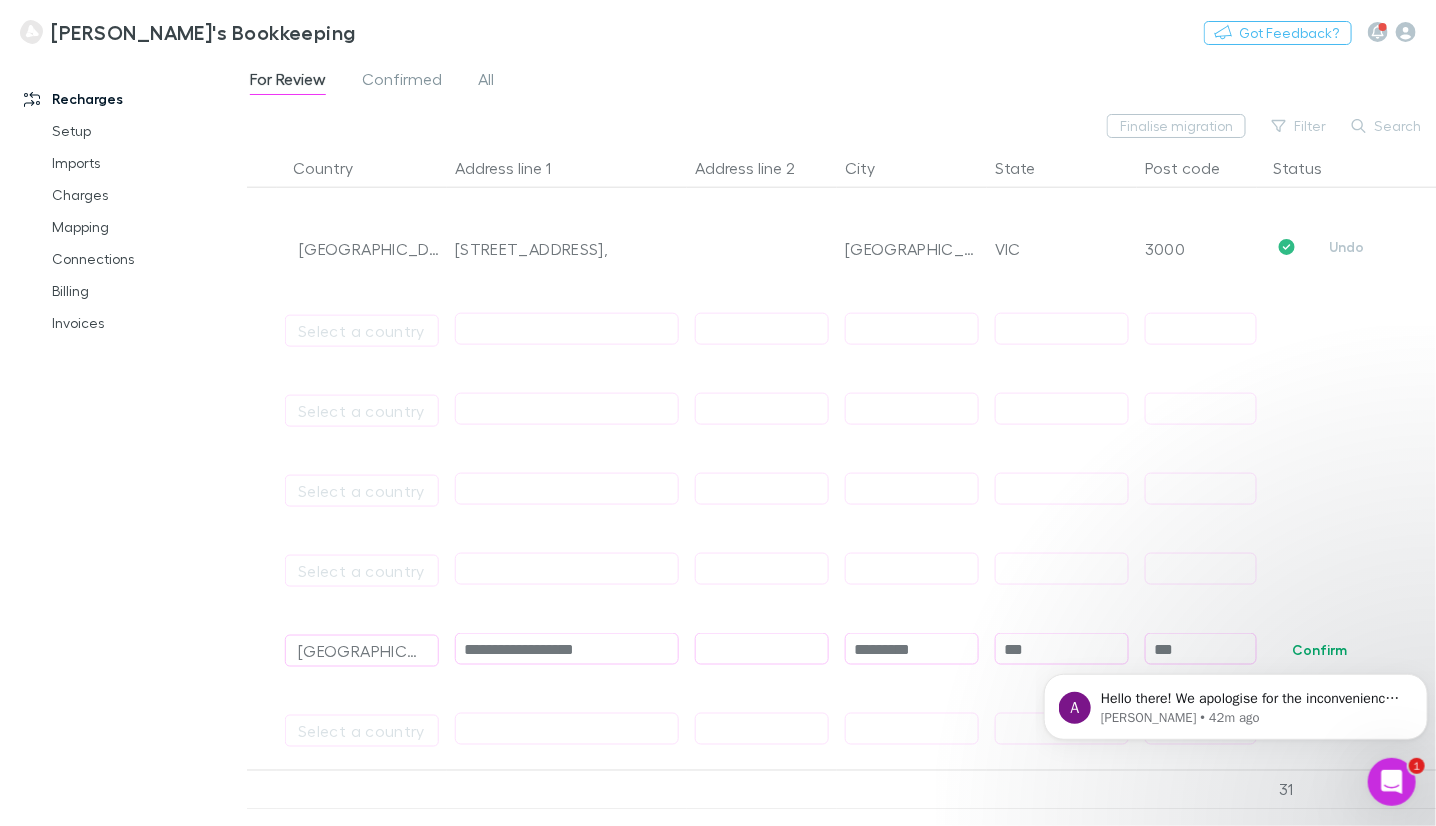 type on "****" 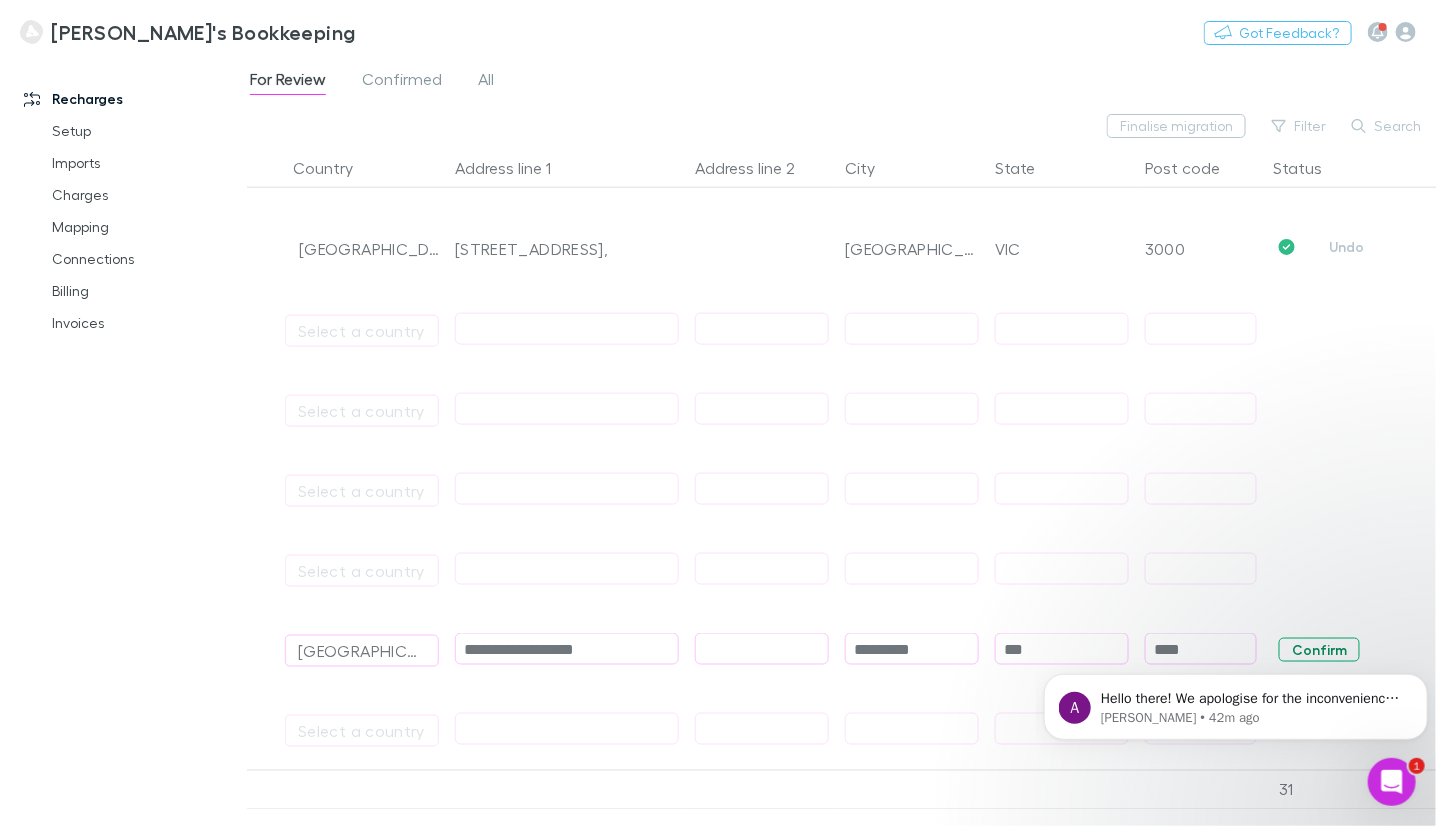 click on "Confirm" at bounding box center [1319, 650] 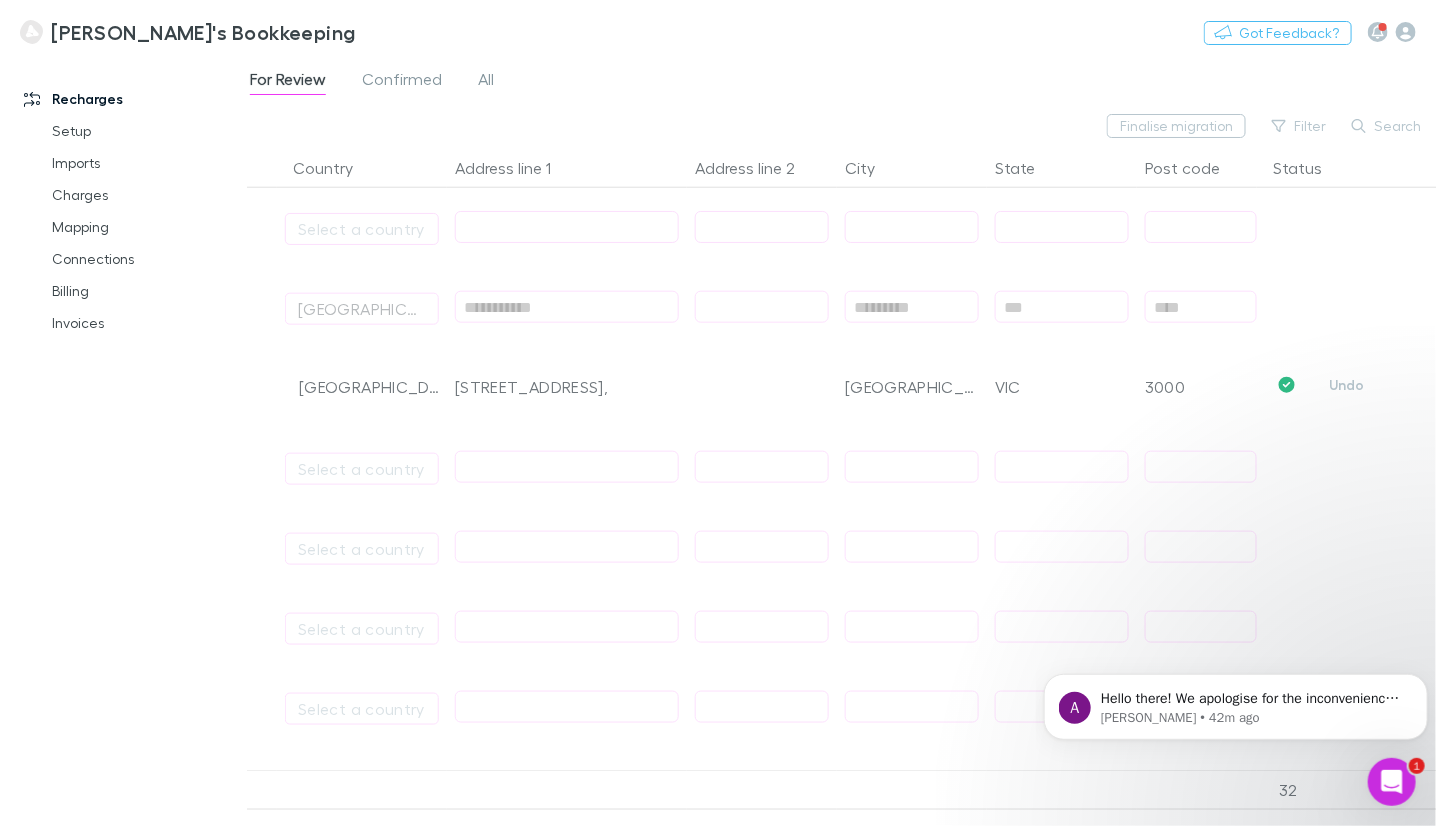 scroll, scrollTop: 7448, scrollLeft: 0, axis: vertical 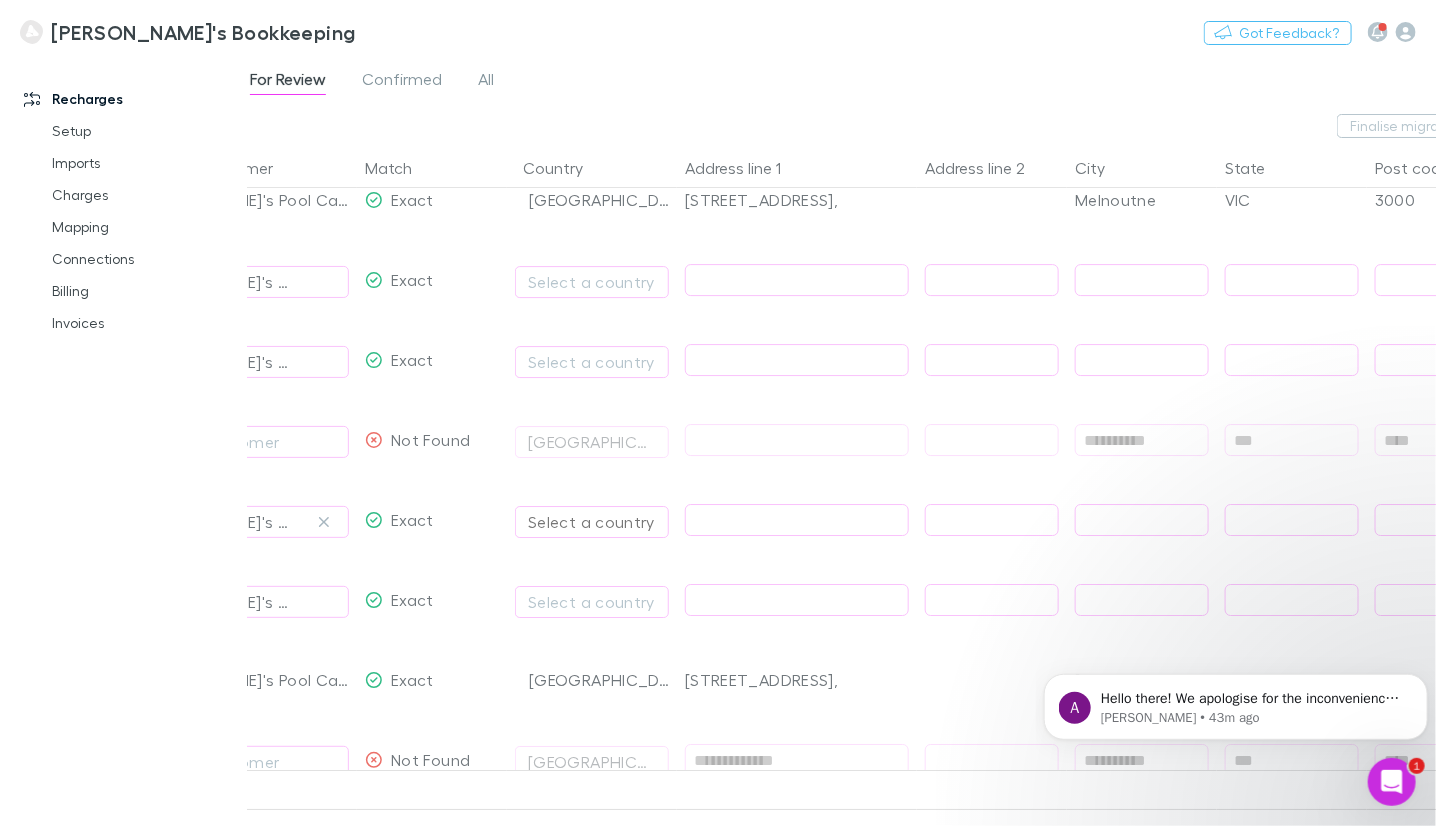 click on "Select a country" at bounding box center (592, 522) 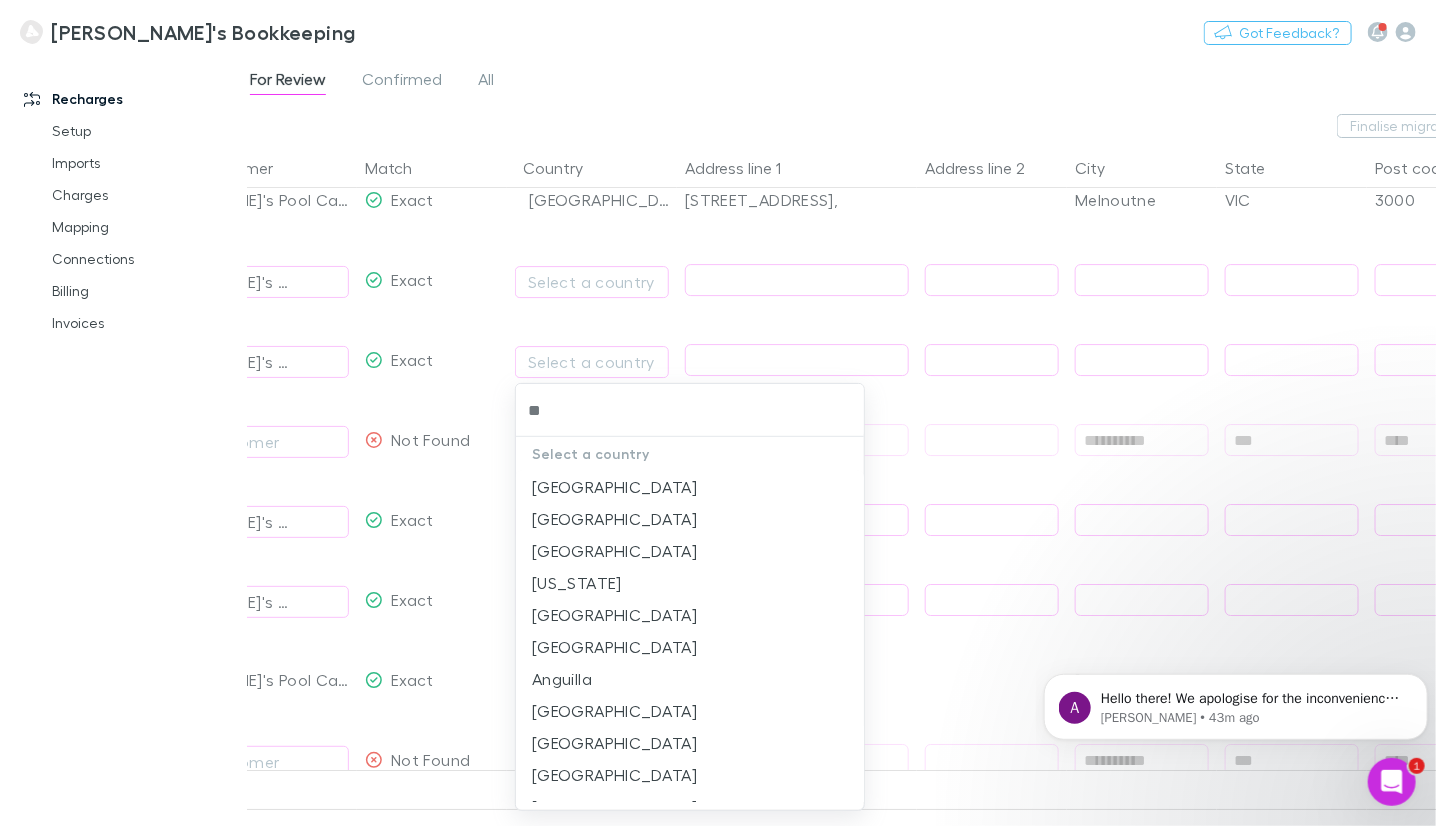 type on "***" 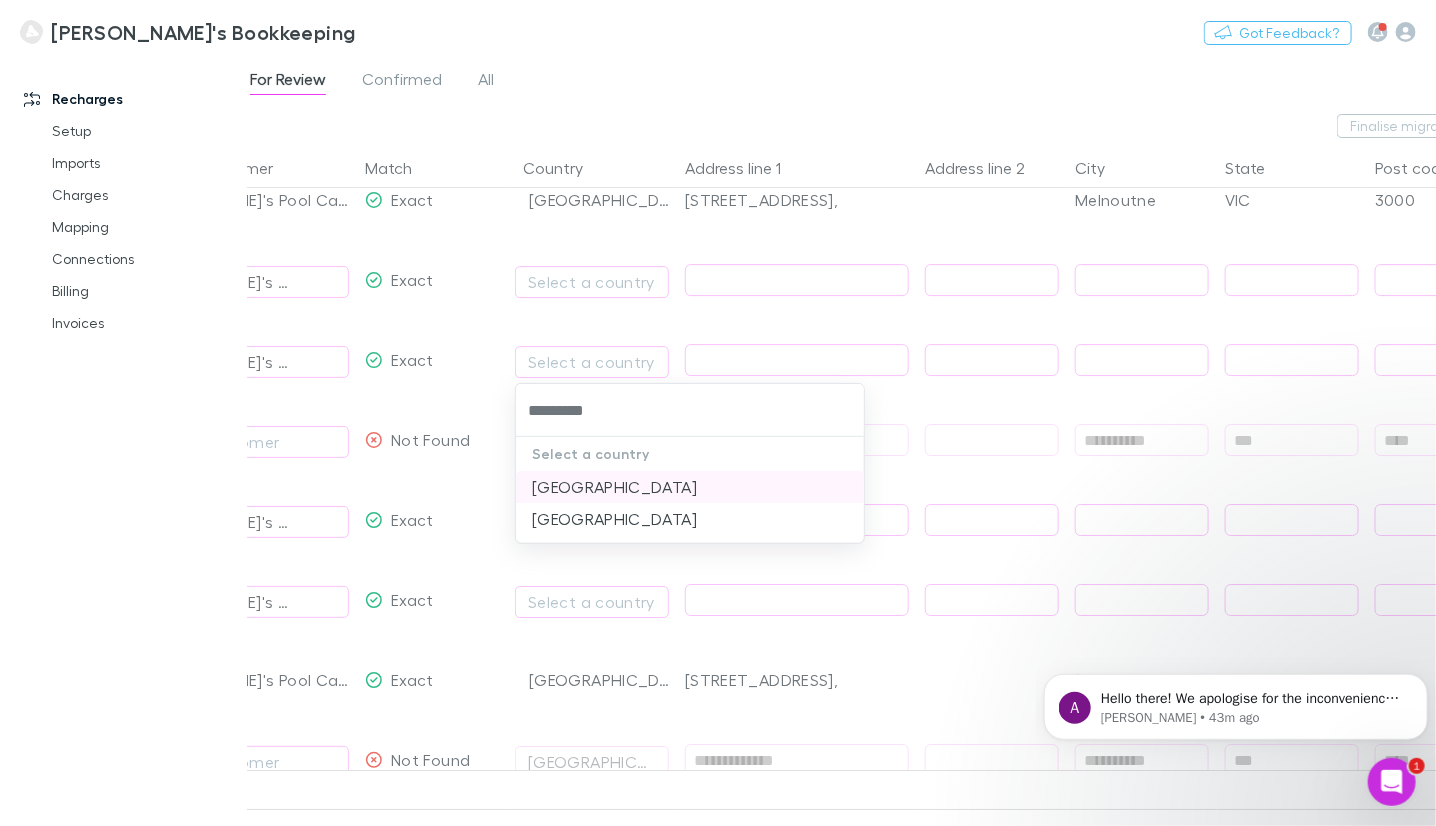 type 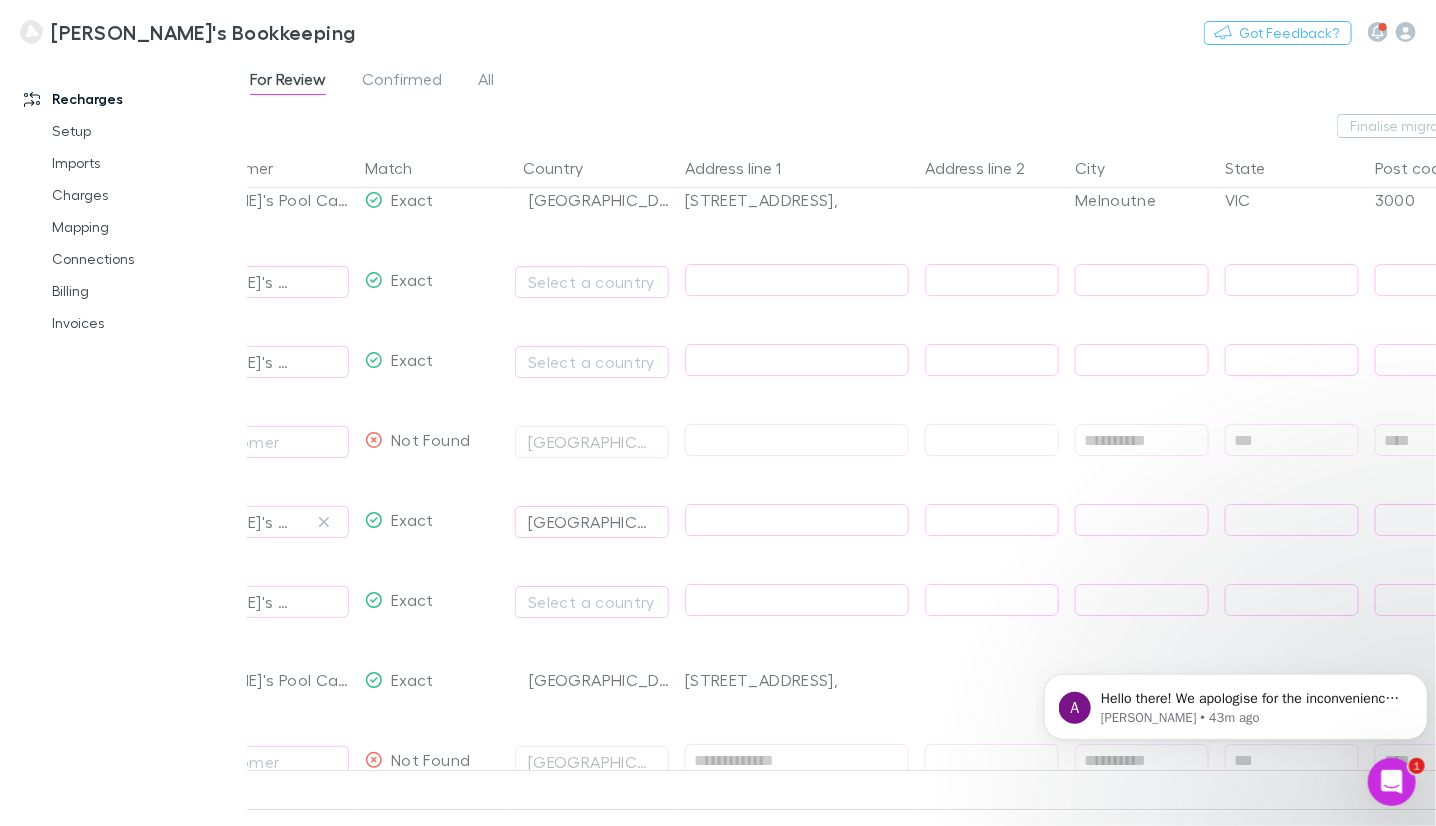 paste on "**********" 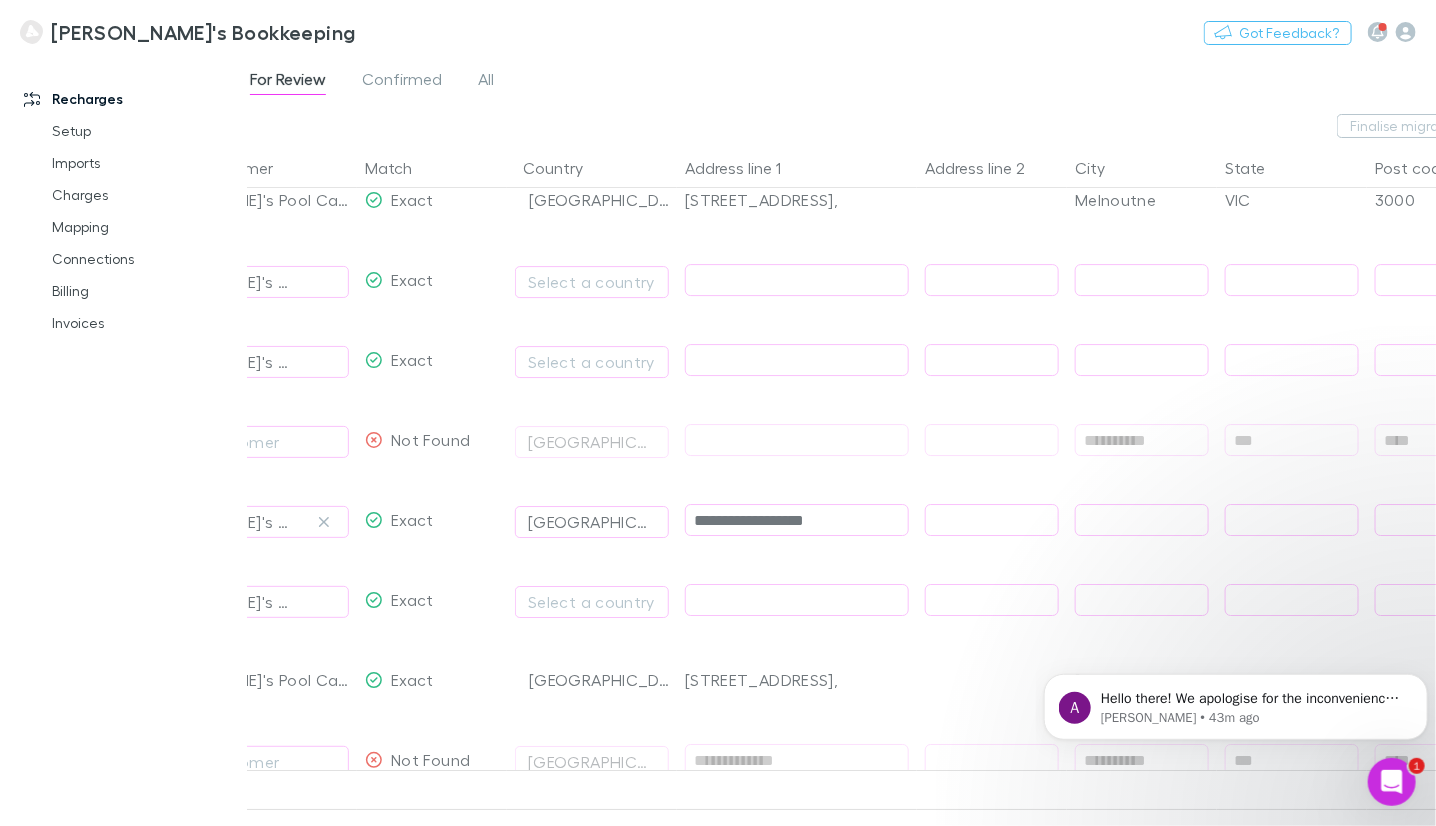type on "**********" 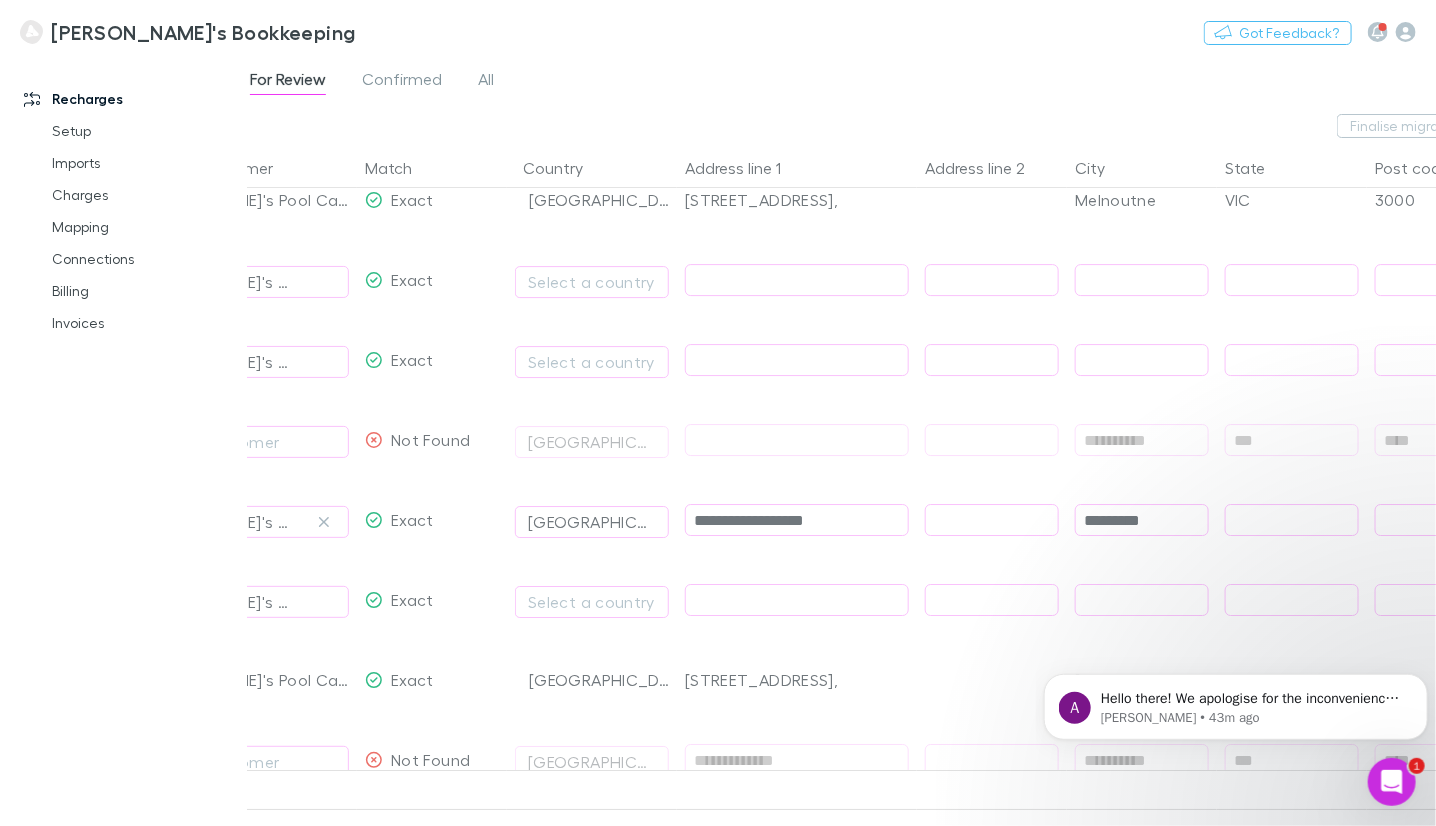 type on "*********" 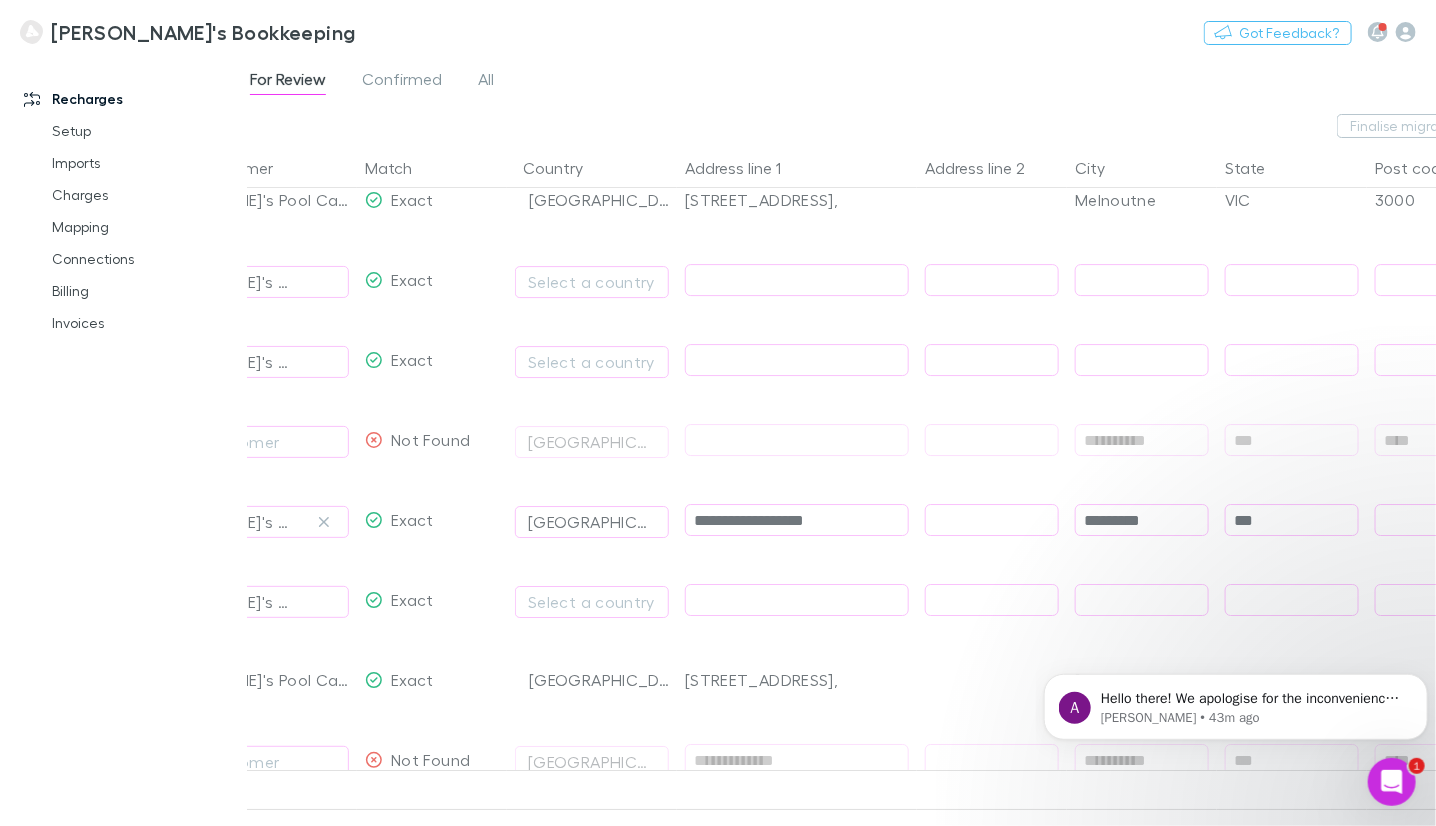 type on "***" 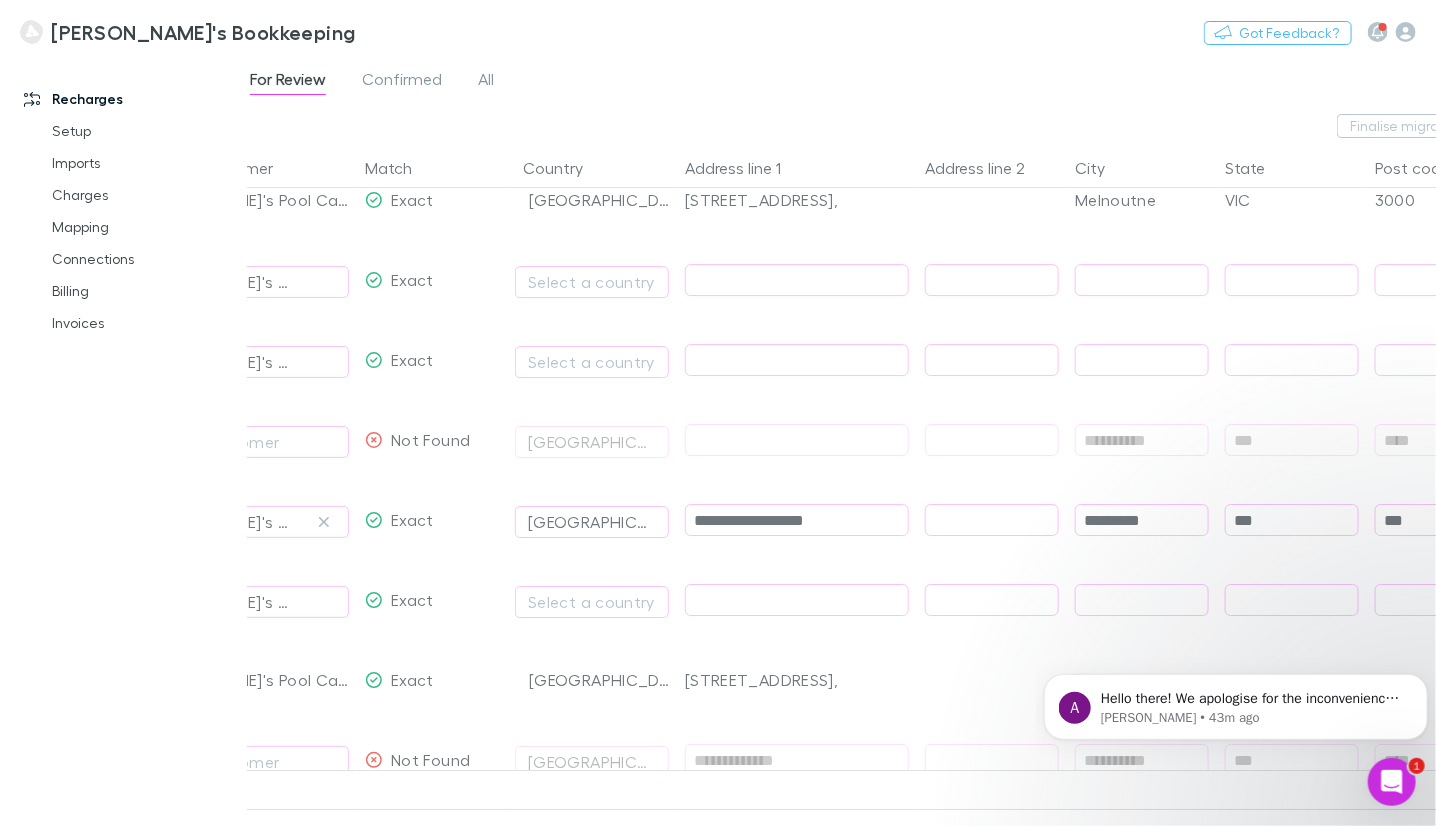 scroll, scrollTop: 0, scrollLeft: 420, axis: horizontal 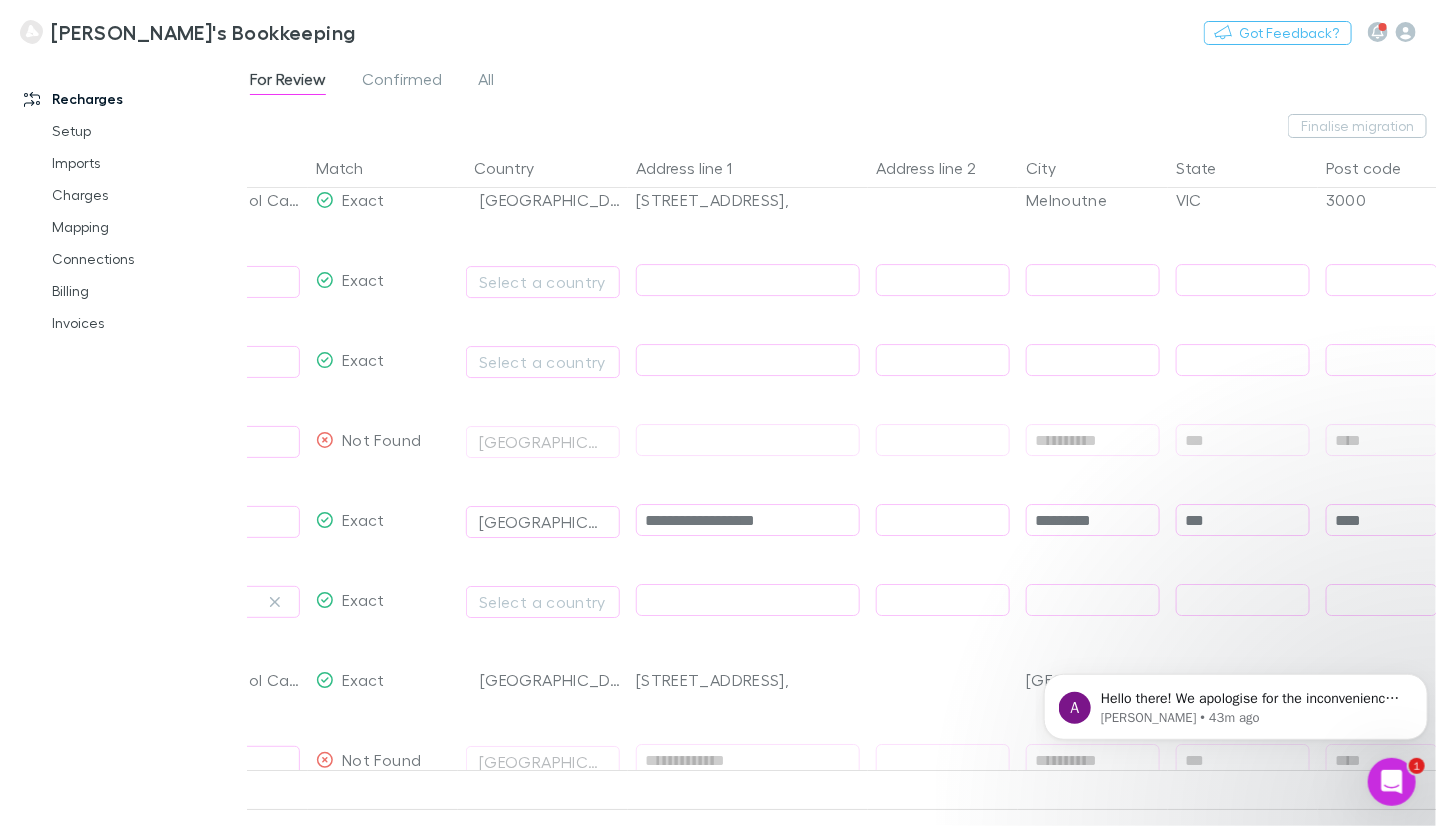 type on "****" 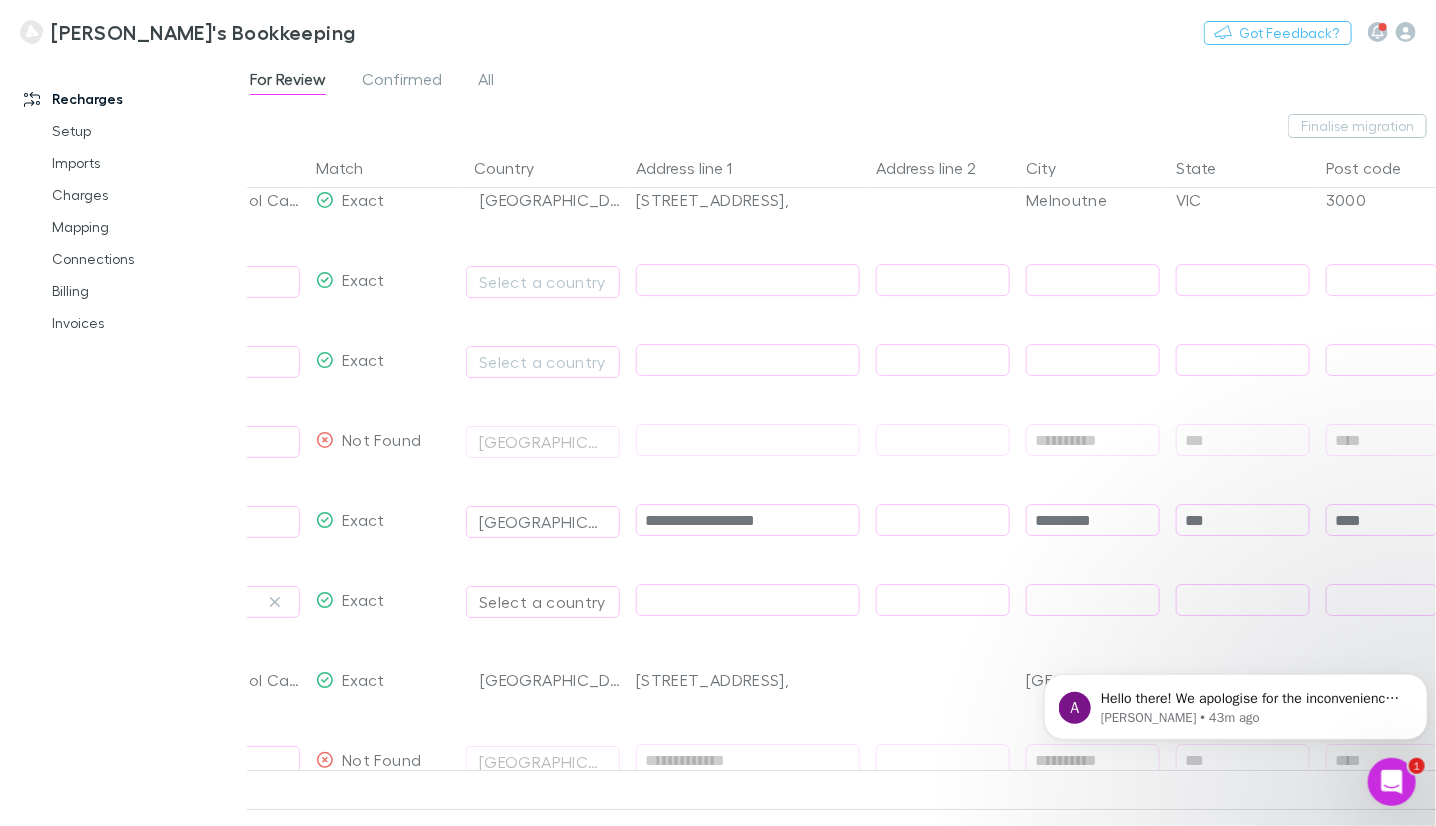 click on "Select a country" at bounding box center (543, 602) 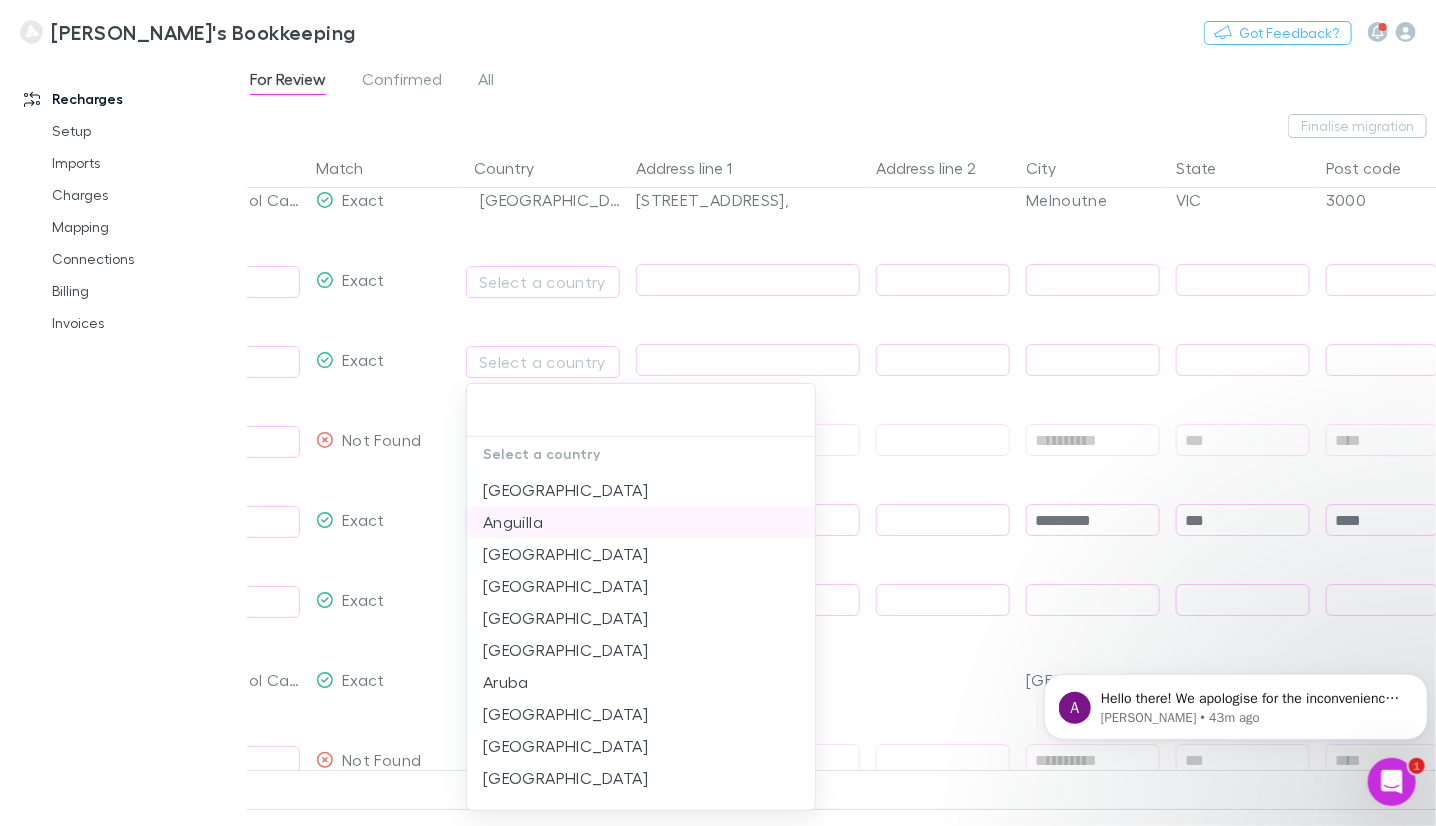 scroll, scrollTop: 199, scrollLeft: 0, axis: vertical 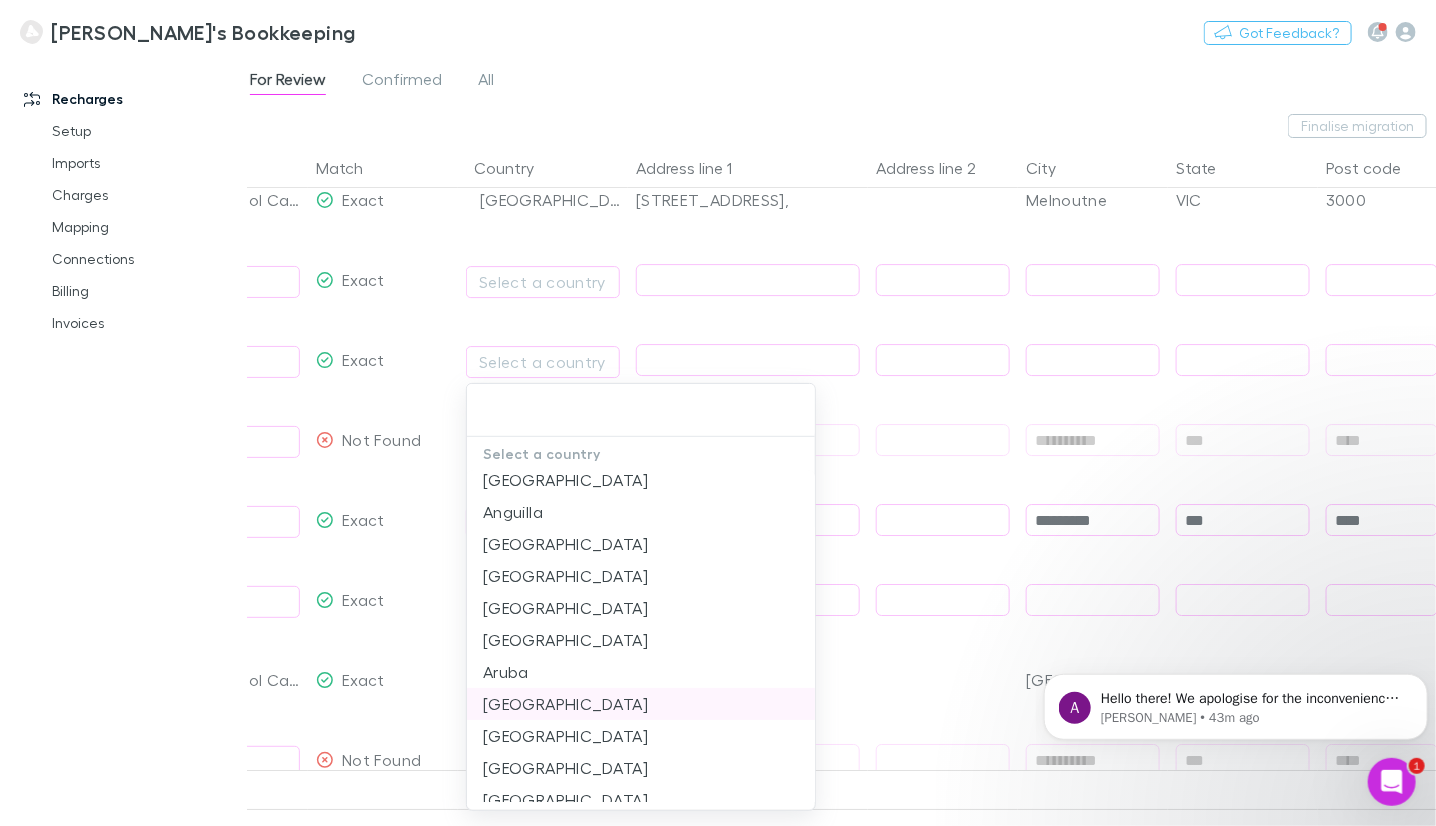 click on "[GEOGRAPHIC_DATA]" at bounding box center [641, 704] 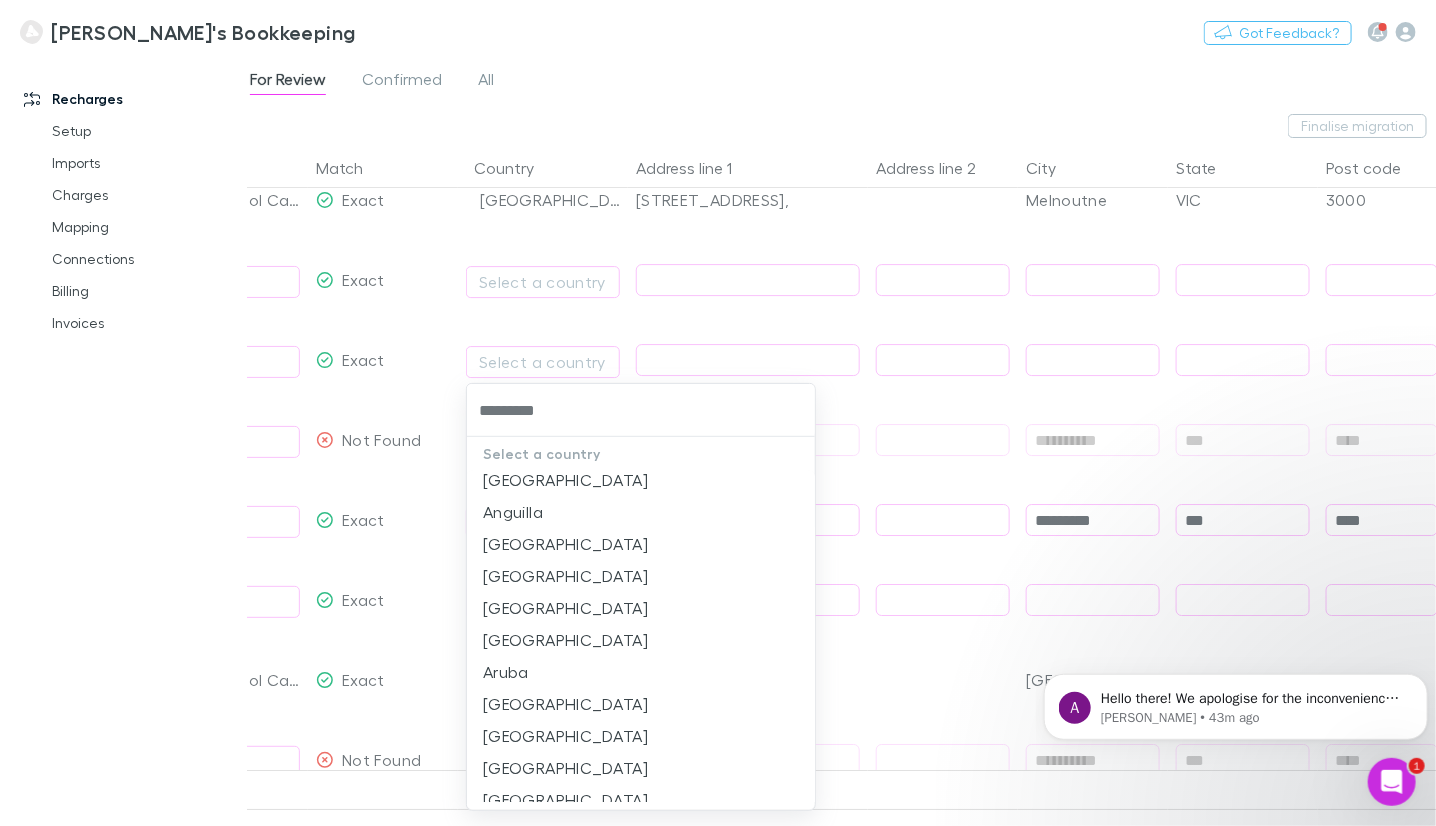 click on "[US_STATE]" at bounding box center [641, 416] 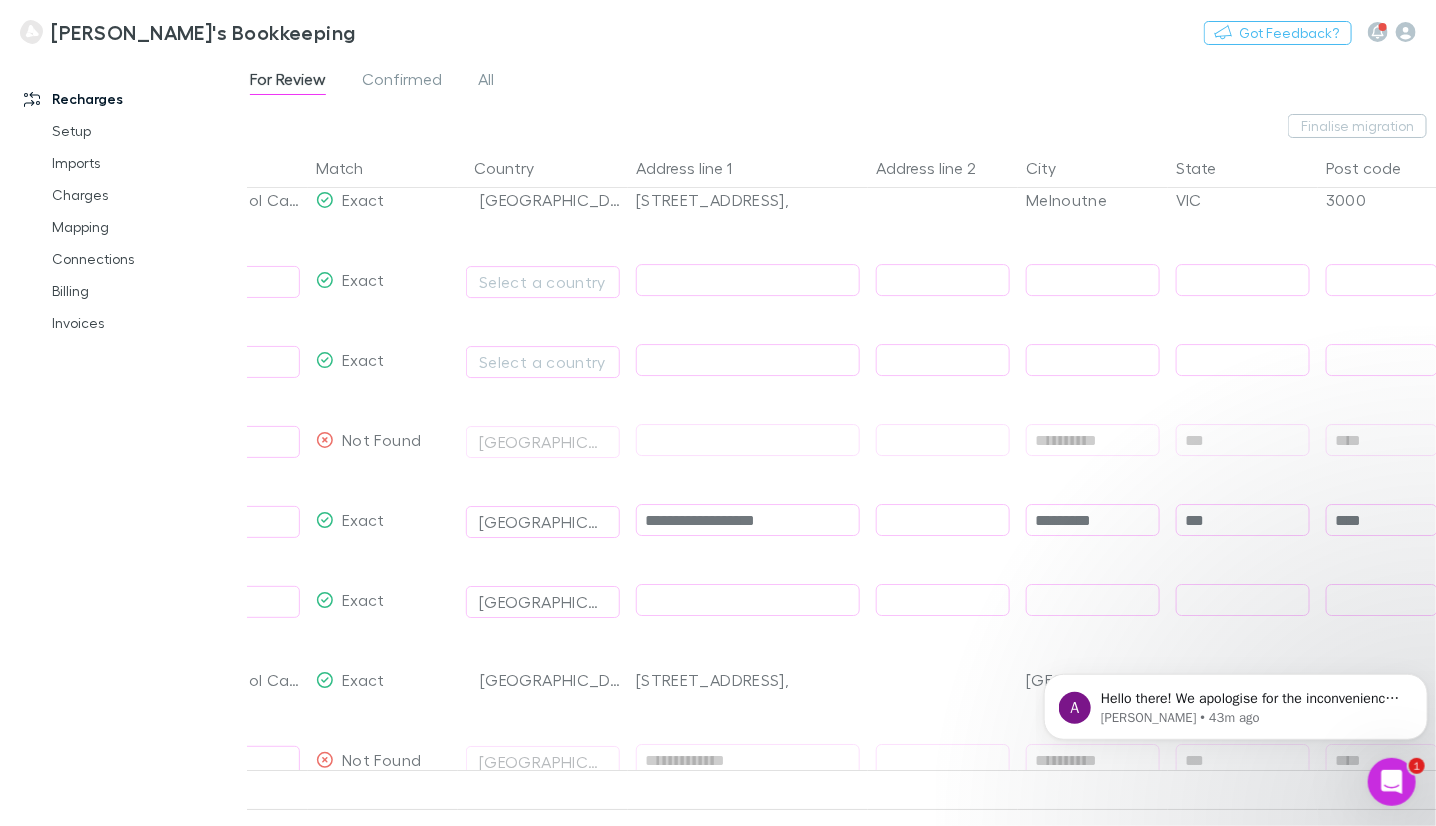 scroll, scrollTop: 0, scrollLeft: 0, axis: both 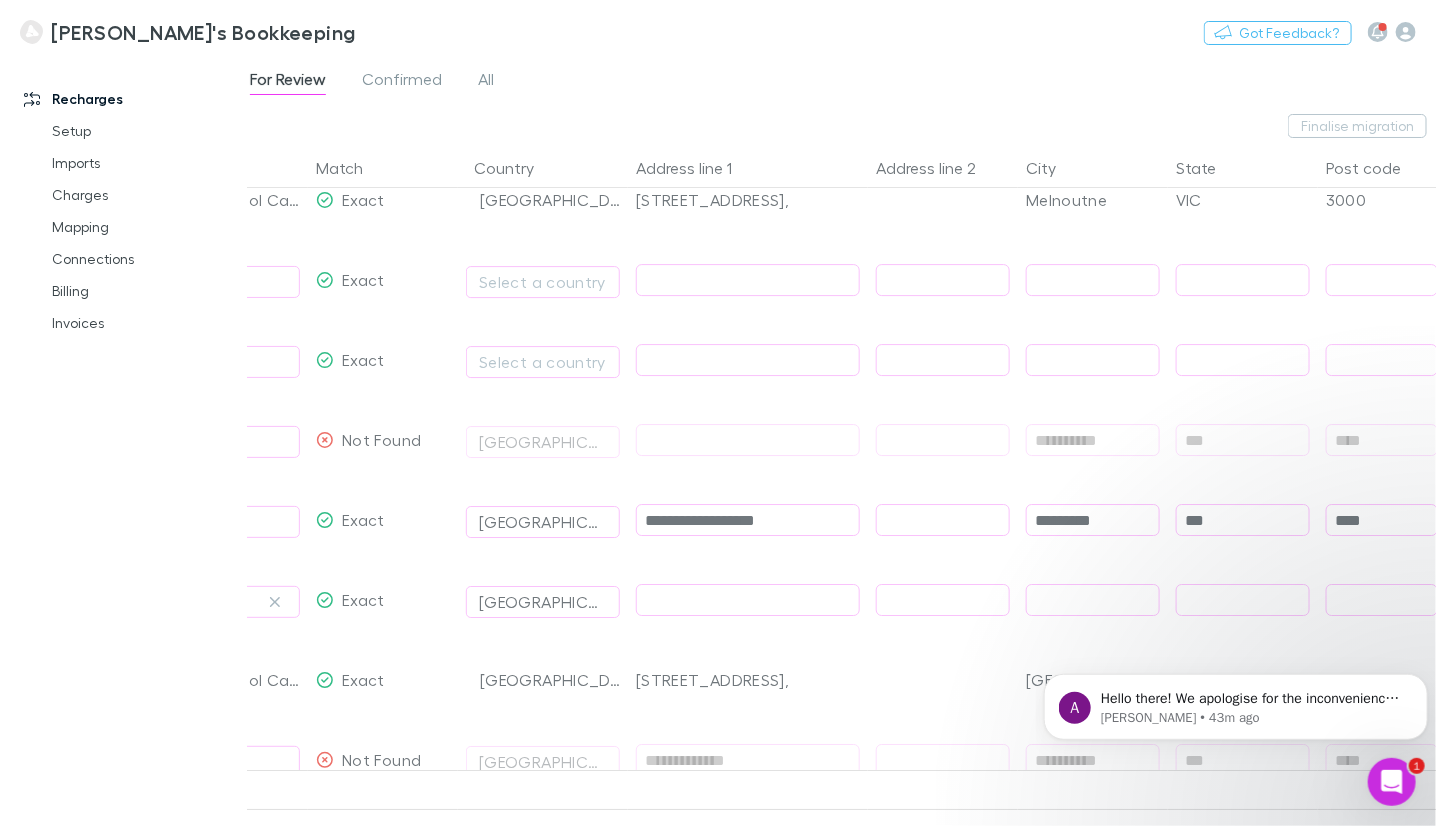 click at bounding box center [748, 600] 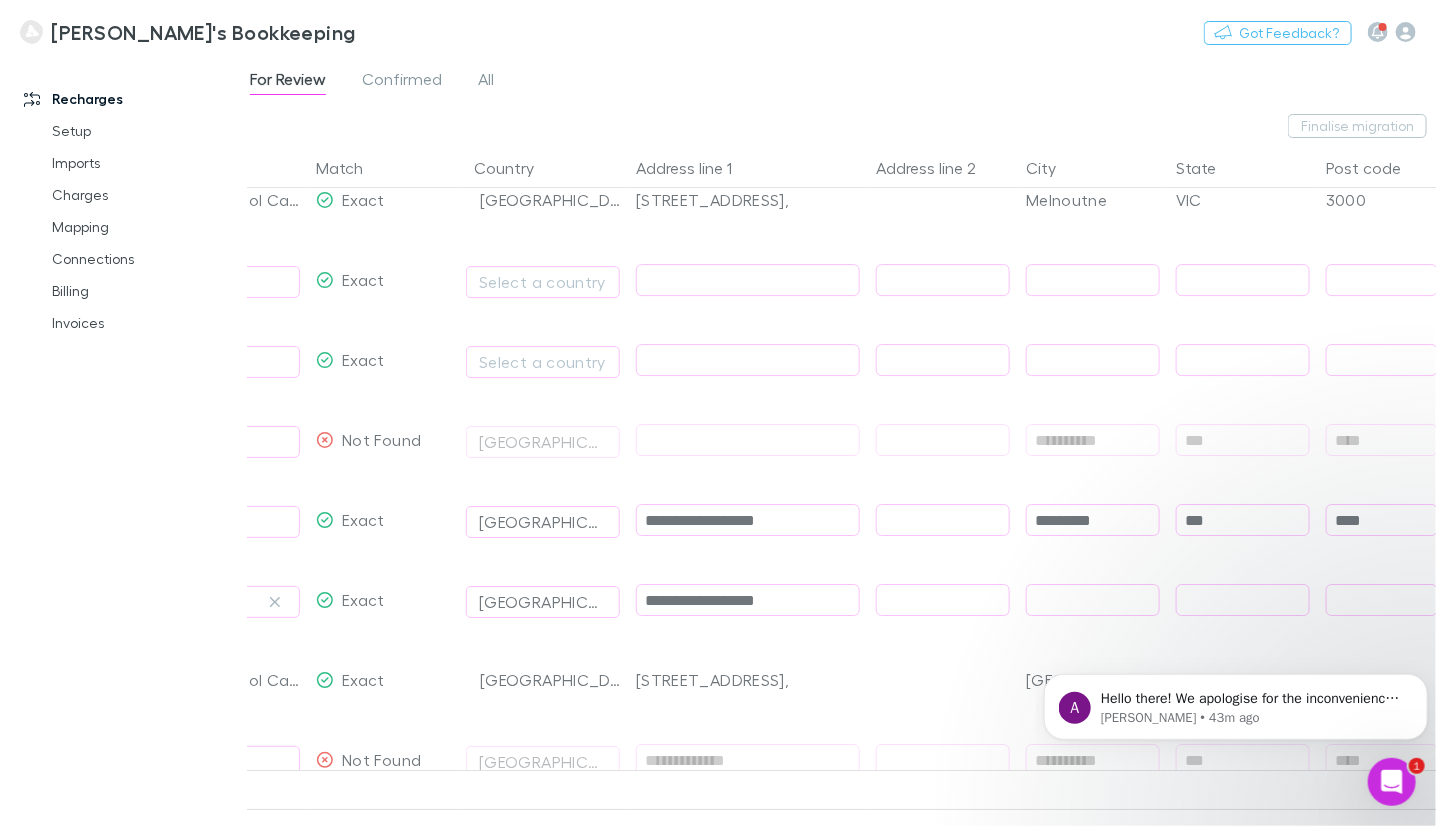 type on "**********" 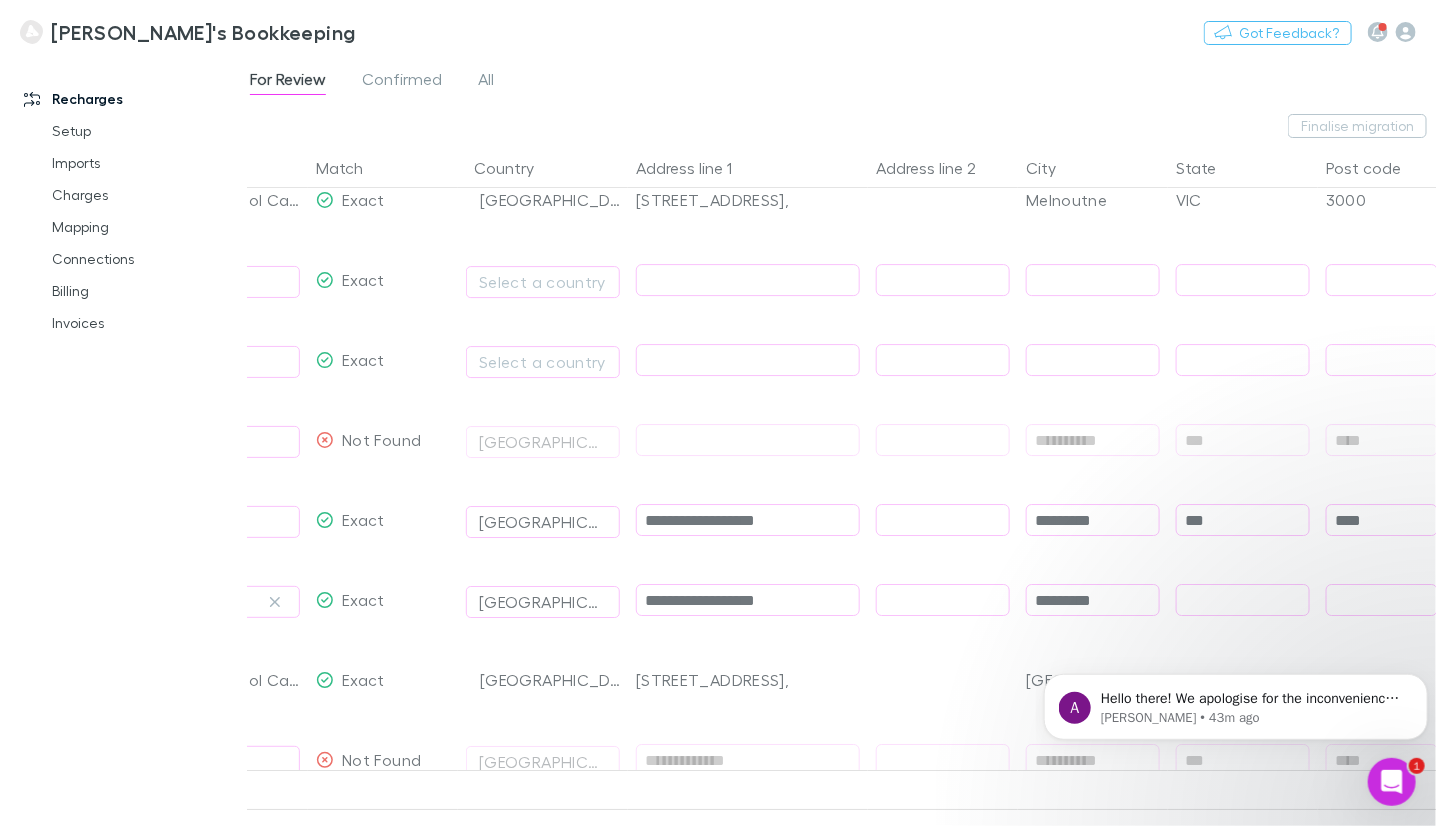 type on "*********" 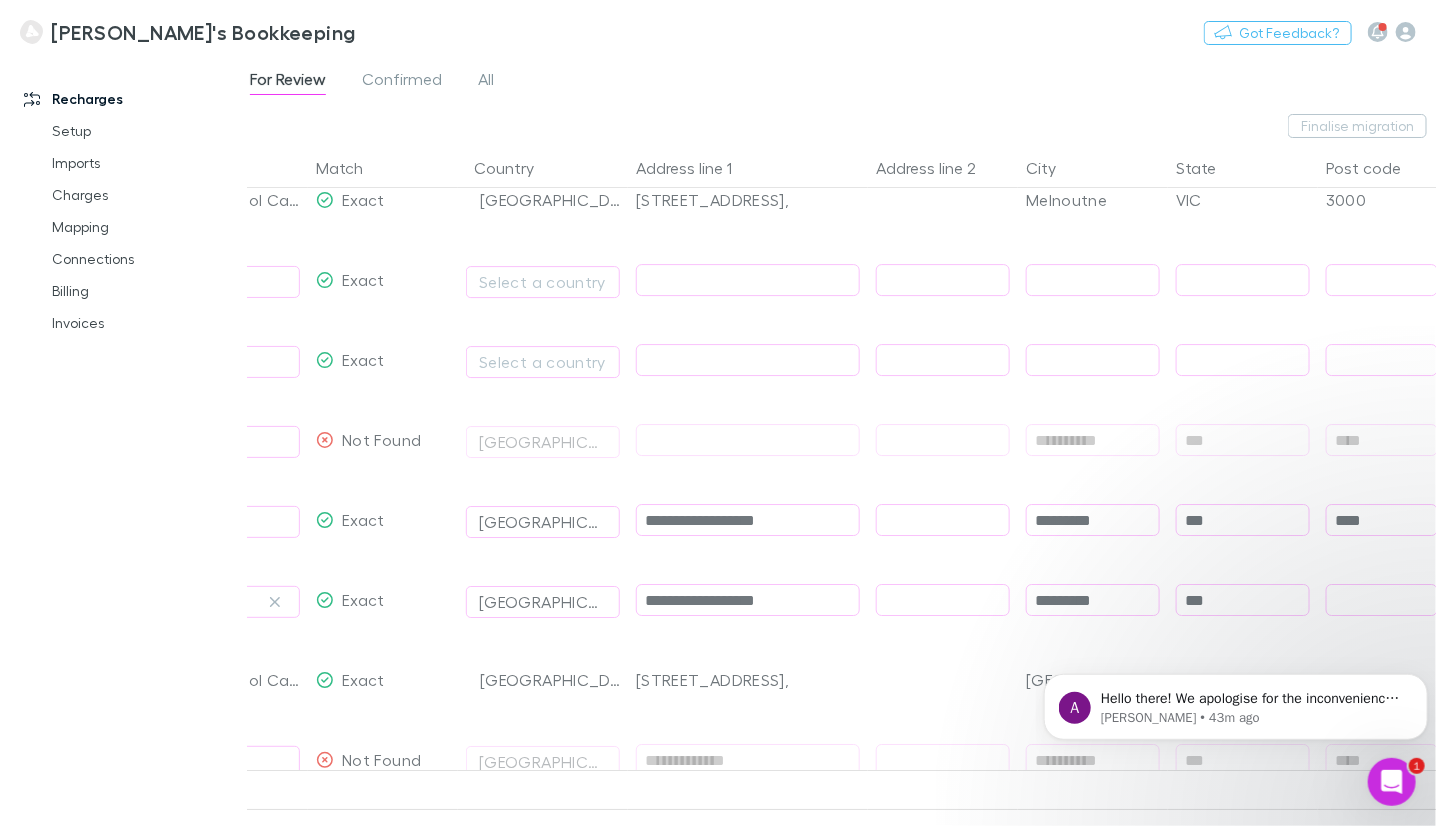 type on "***" 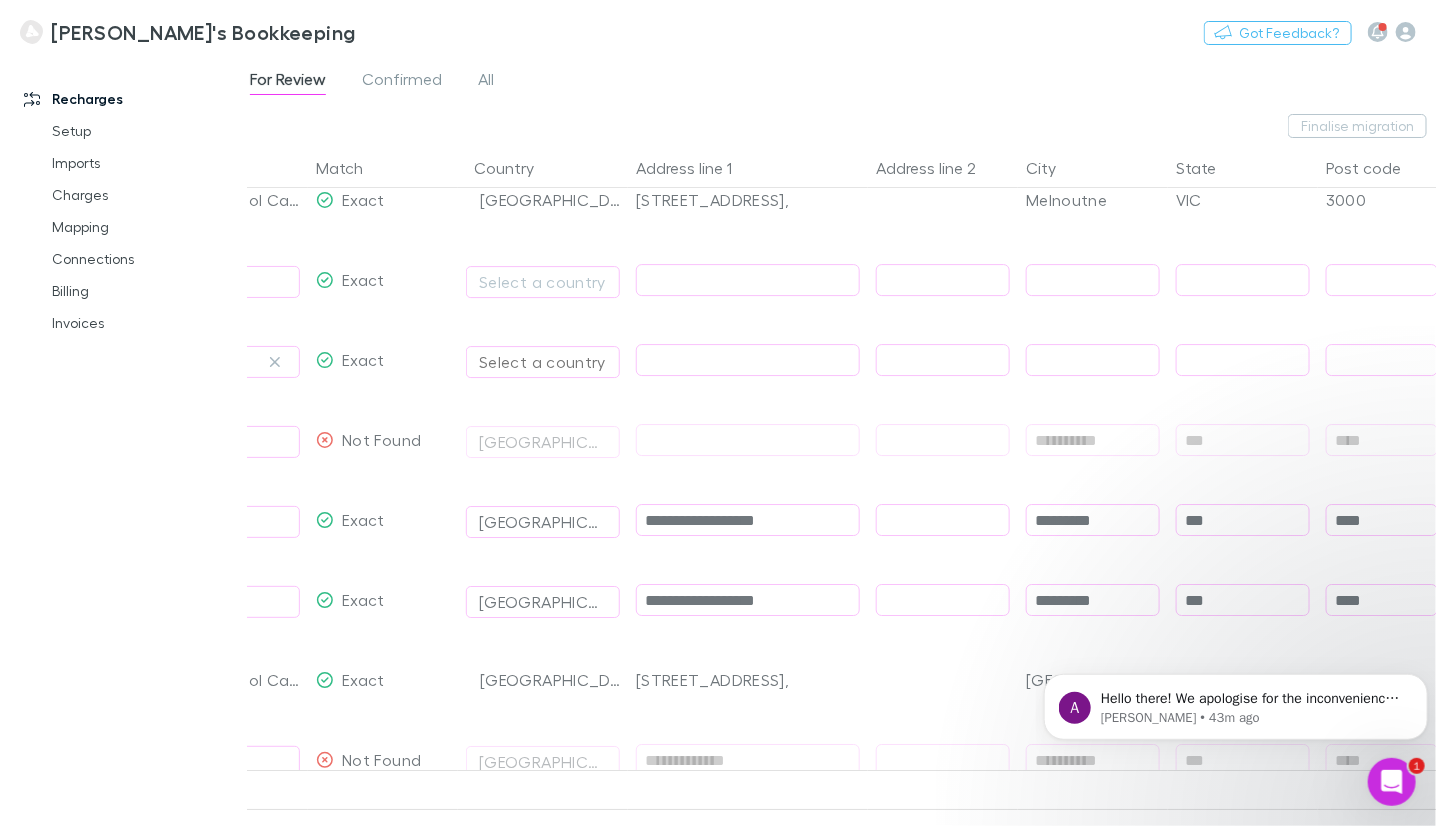 type on "****" 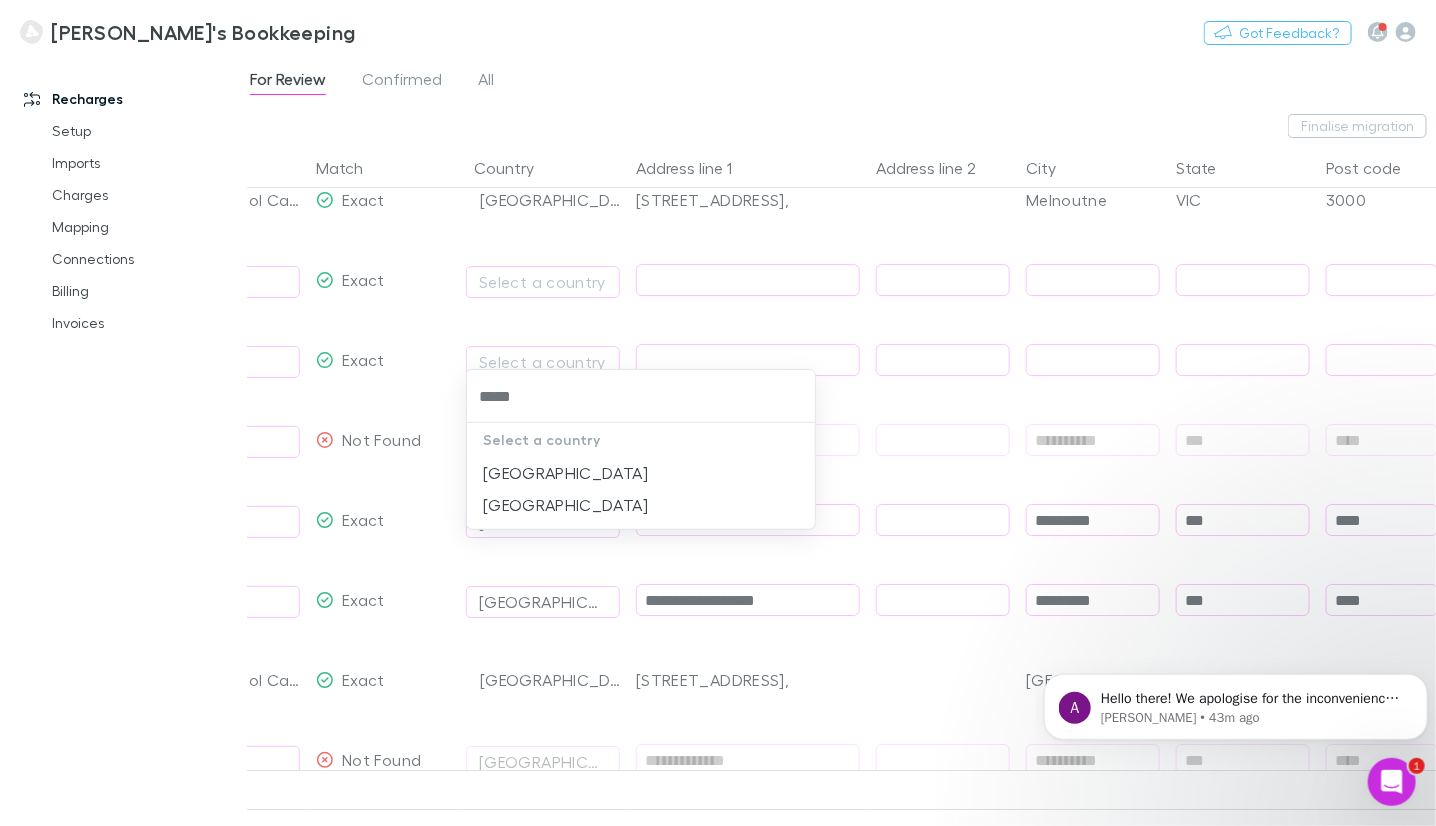 type on "******" 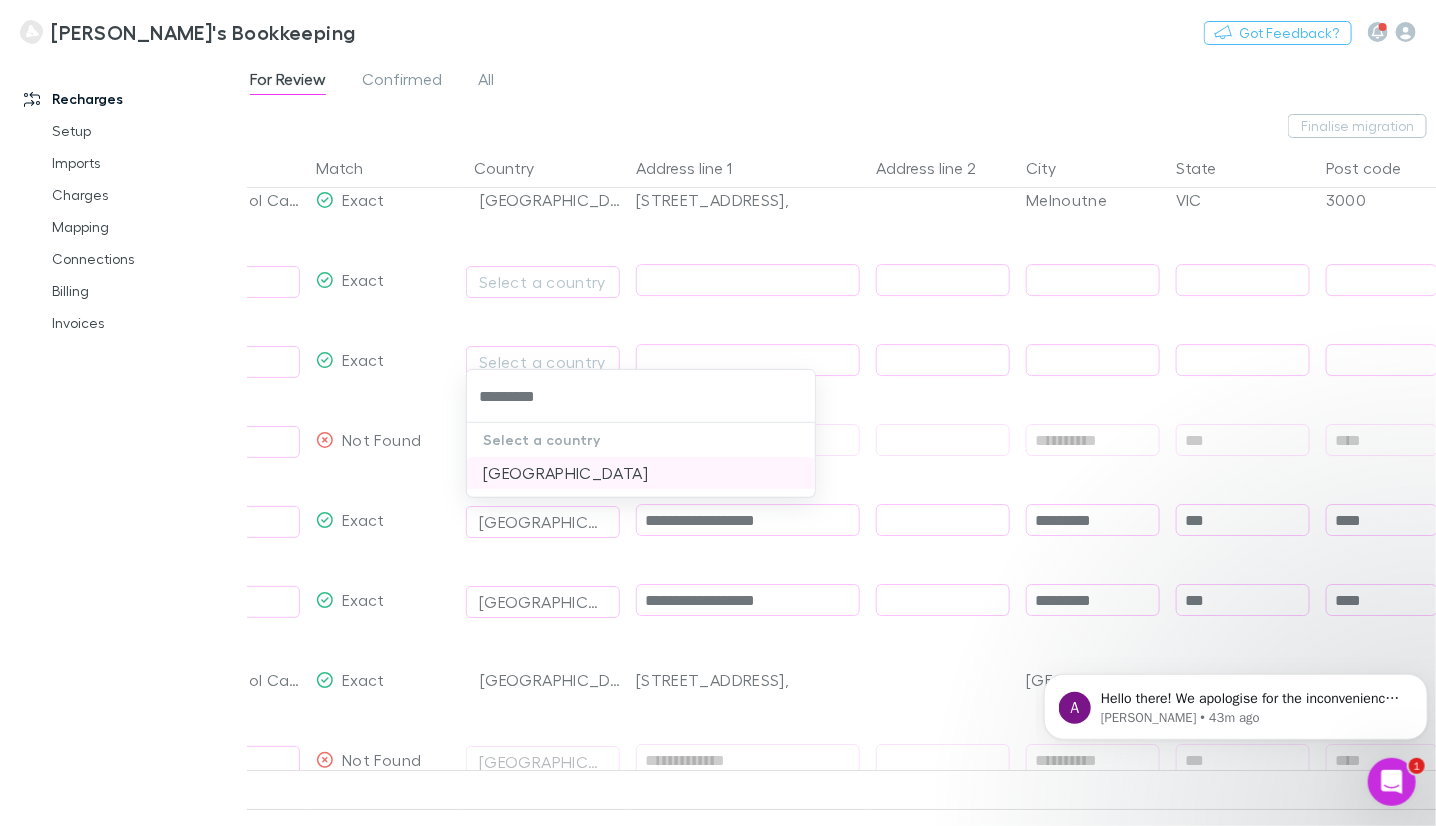 type 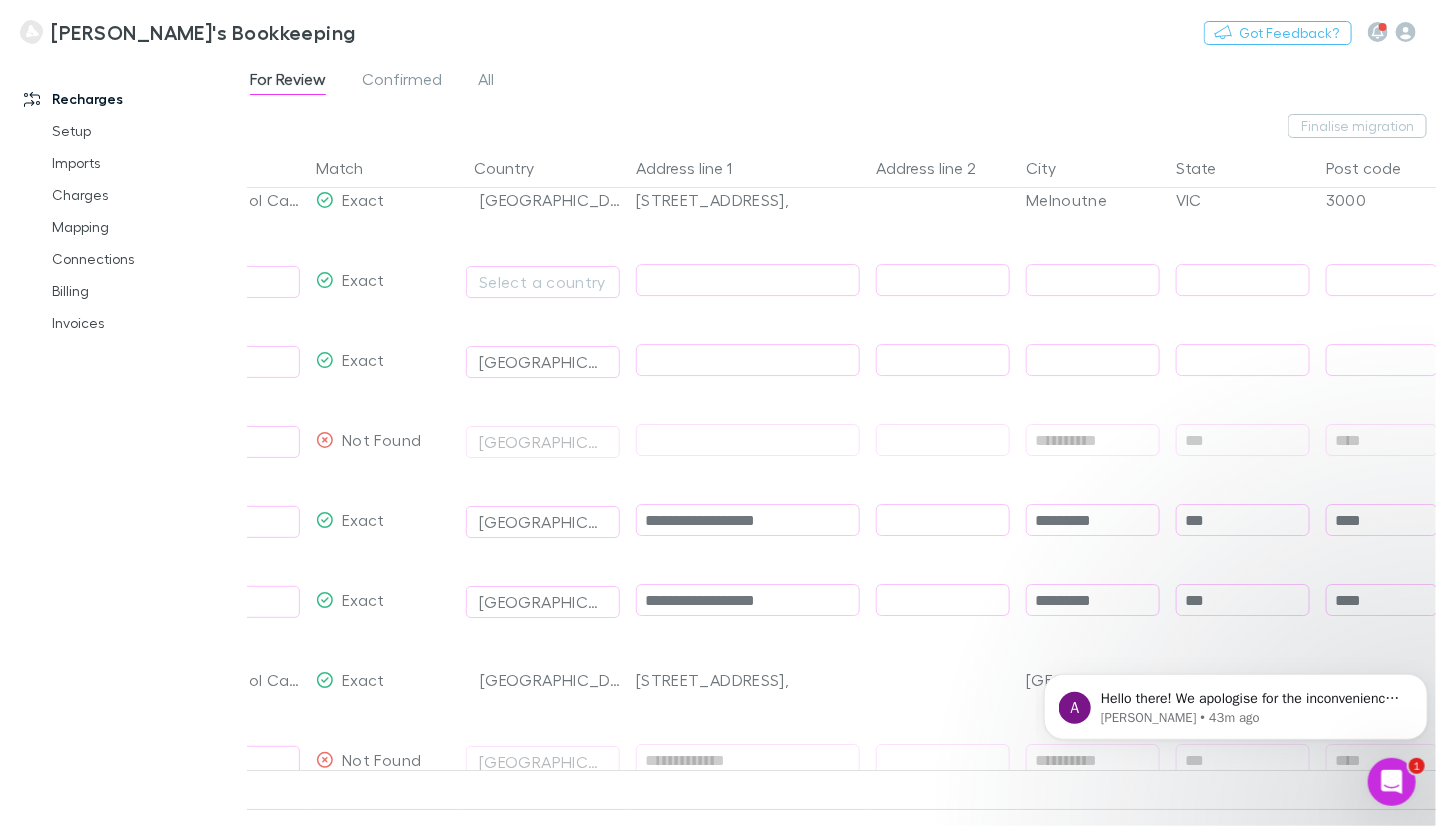 paste on "**********" 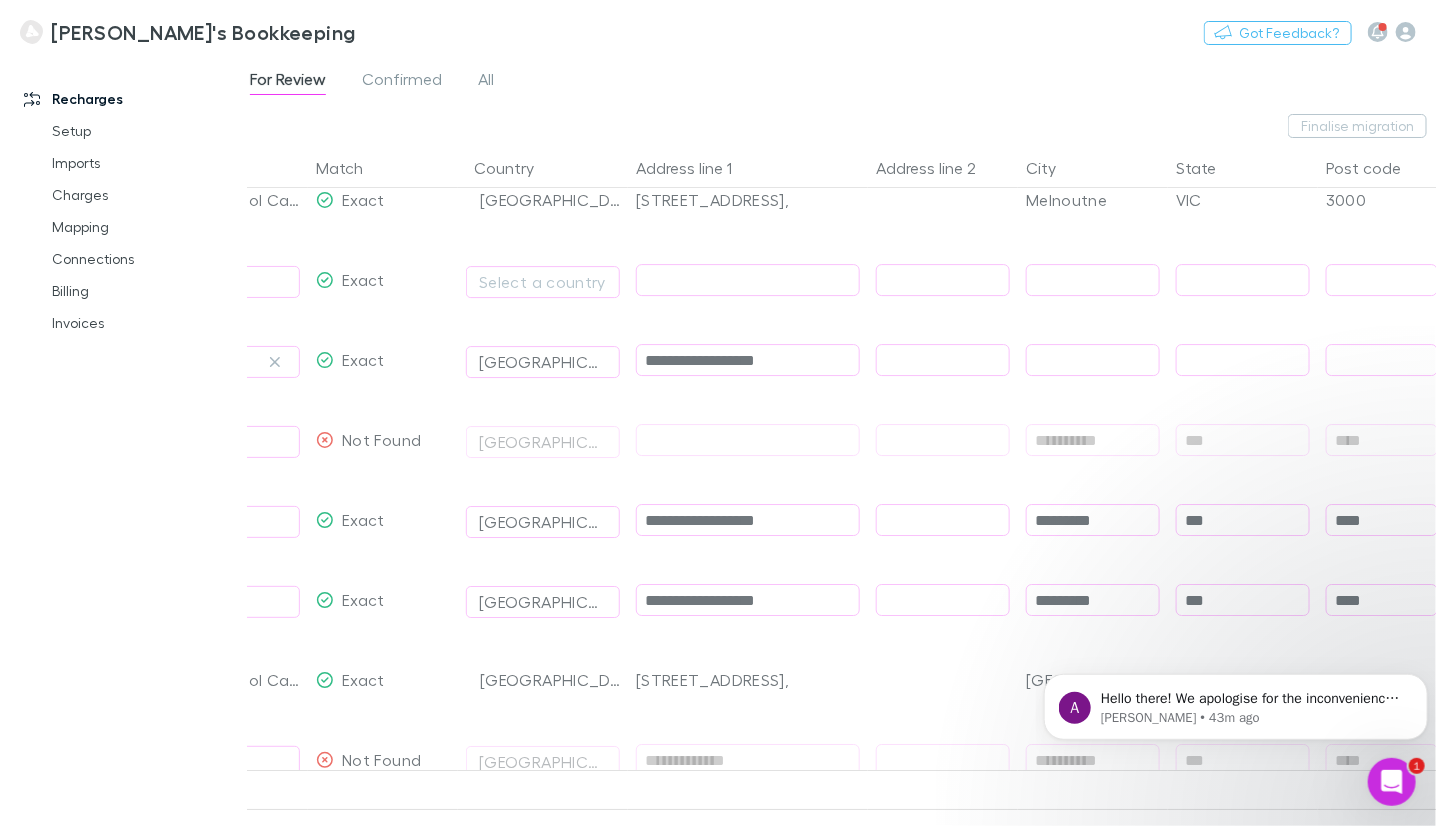 type on "**********" 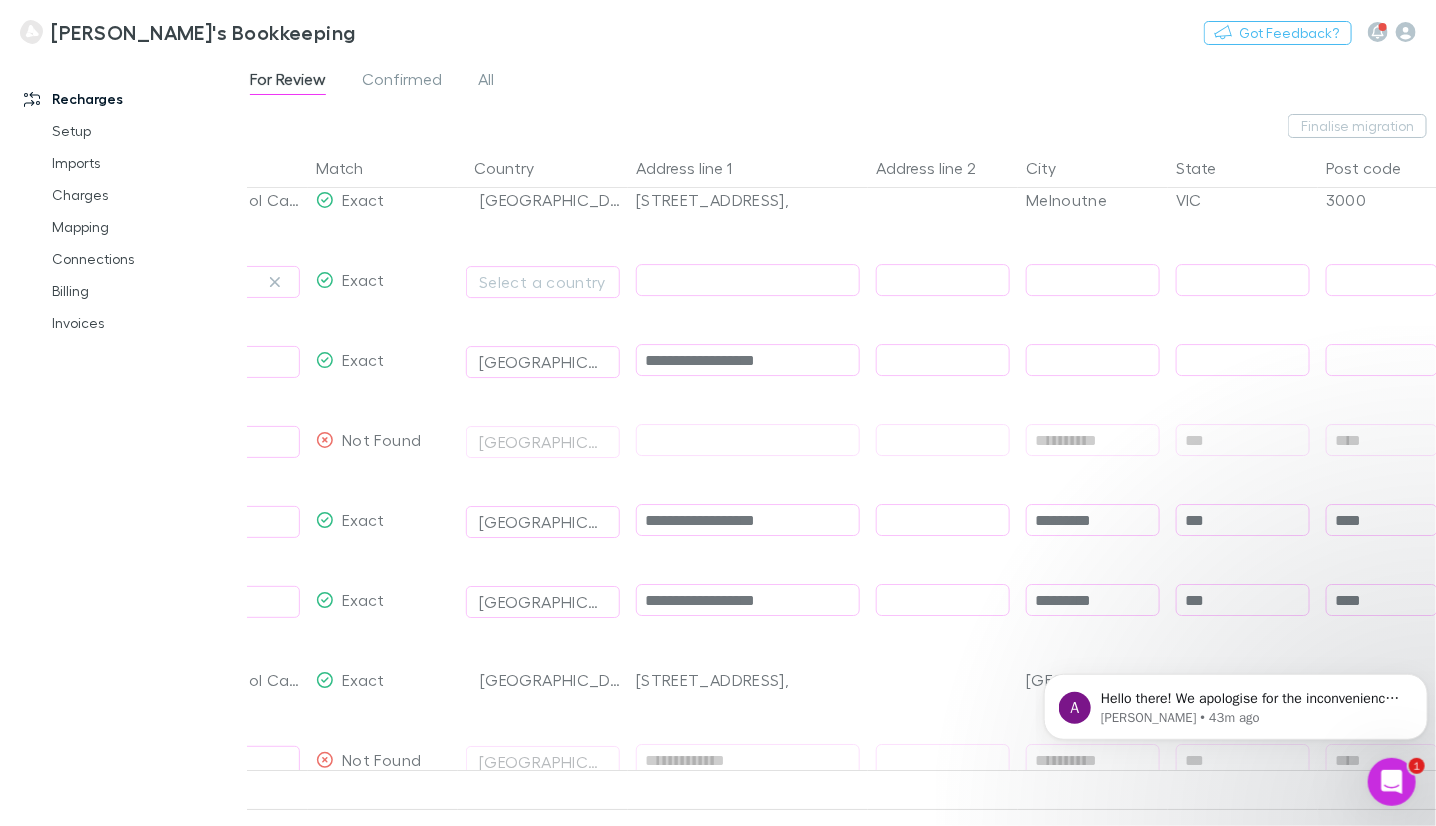 drag, startPoint x: 1083, startPoint y: 350, endPoint x: 1107, endPoint y: 298, distance: 57.271286 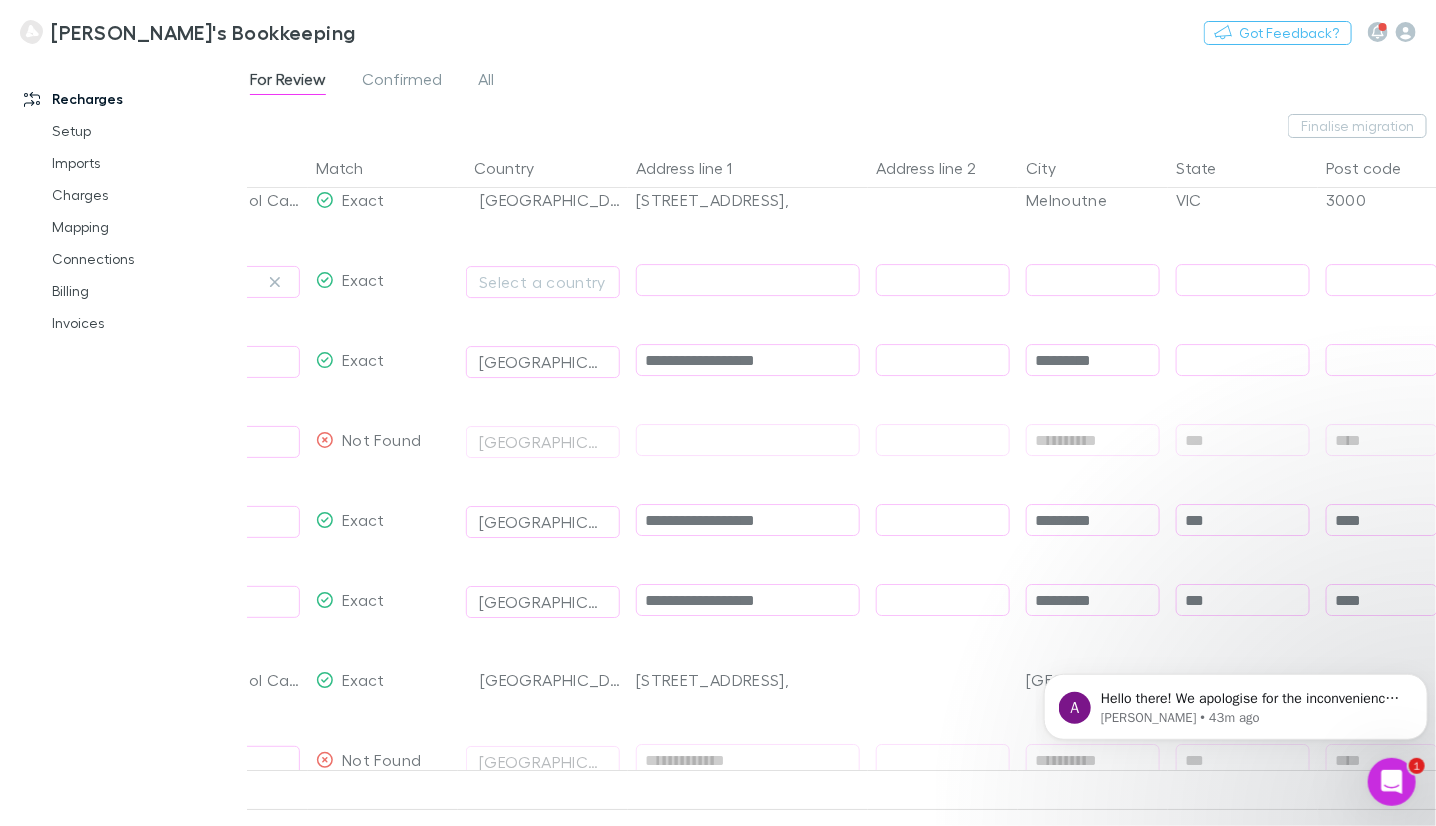type on "*********" 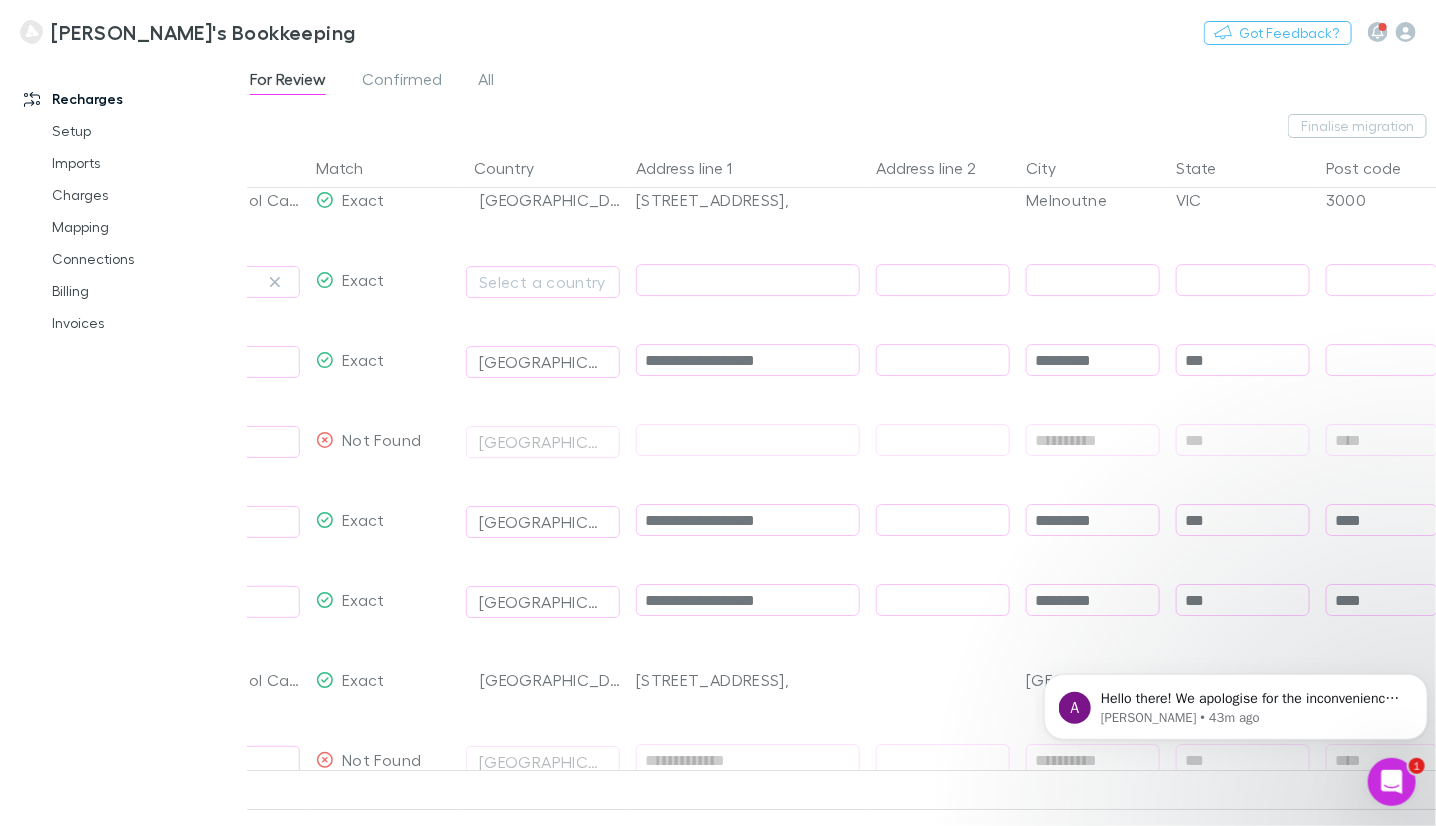 type on "***" 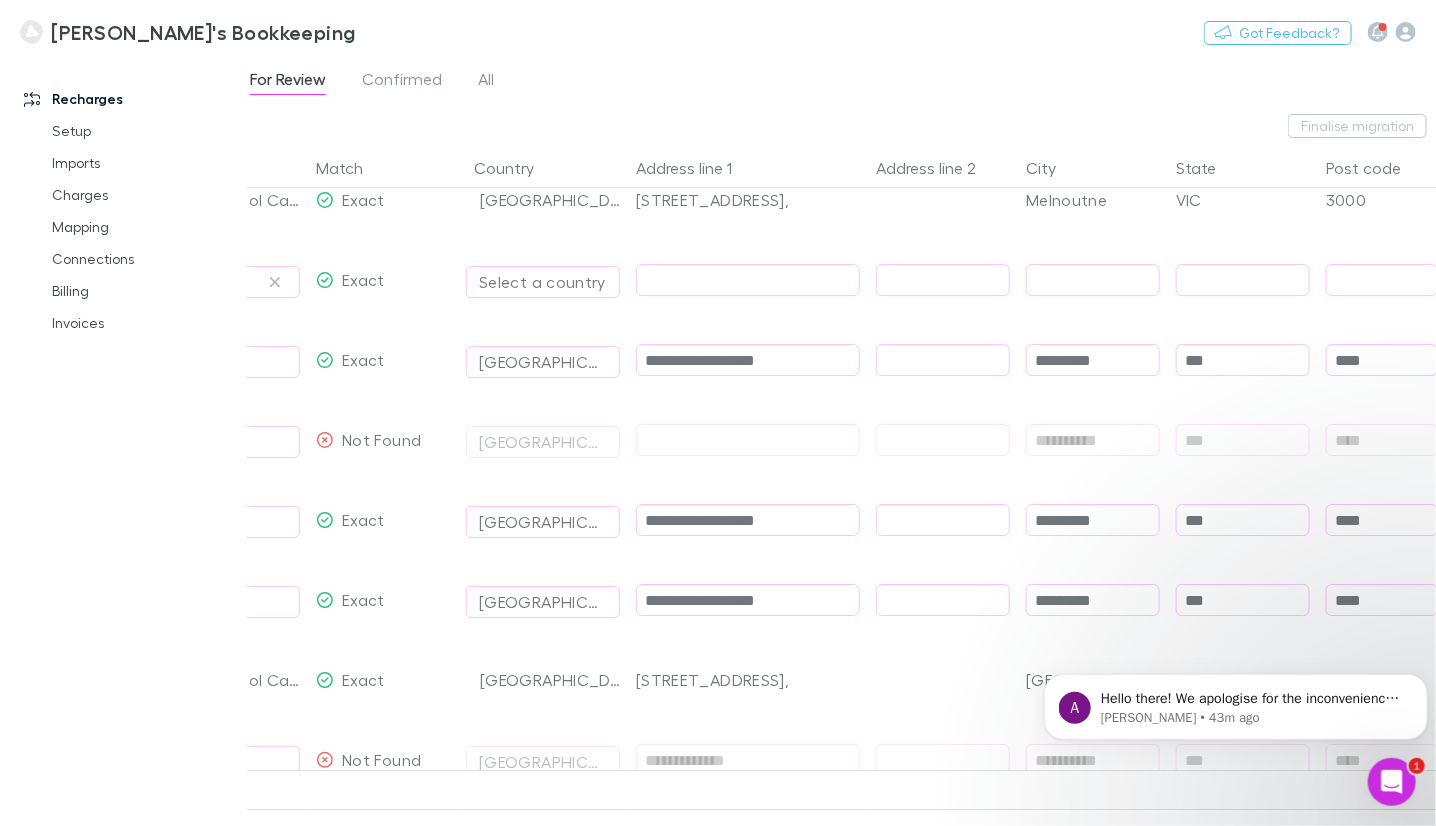 type on "****" 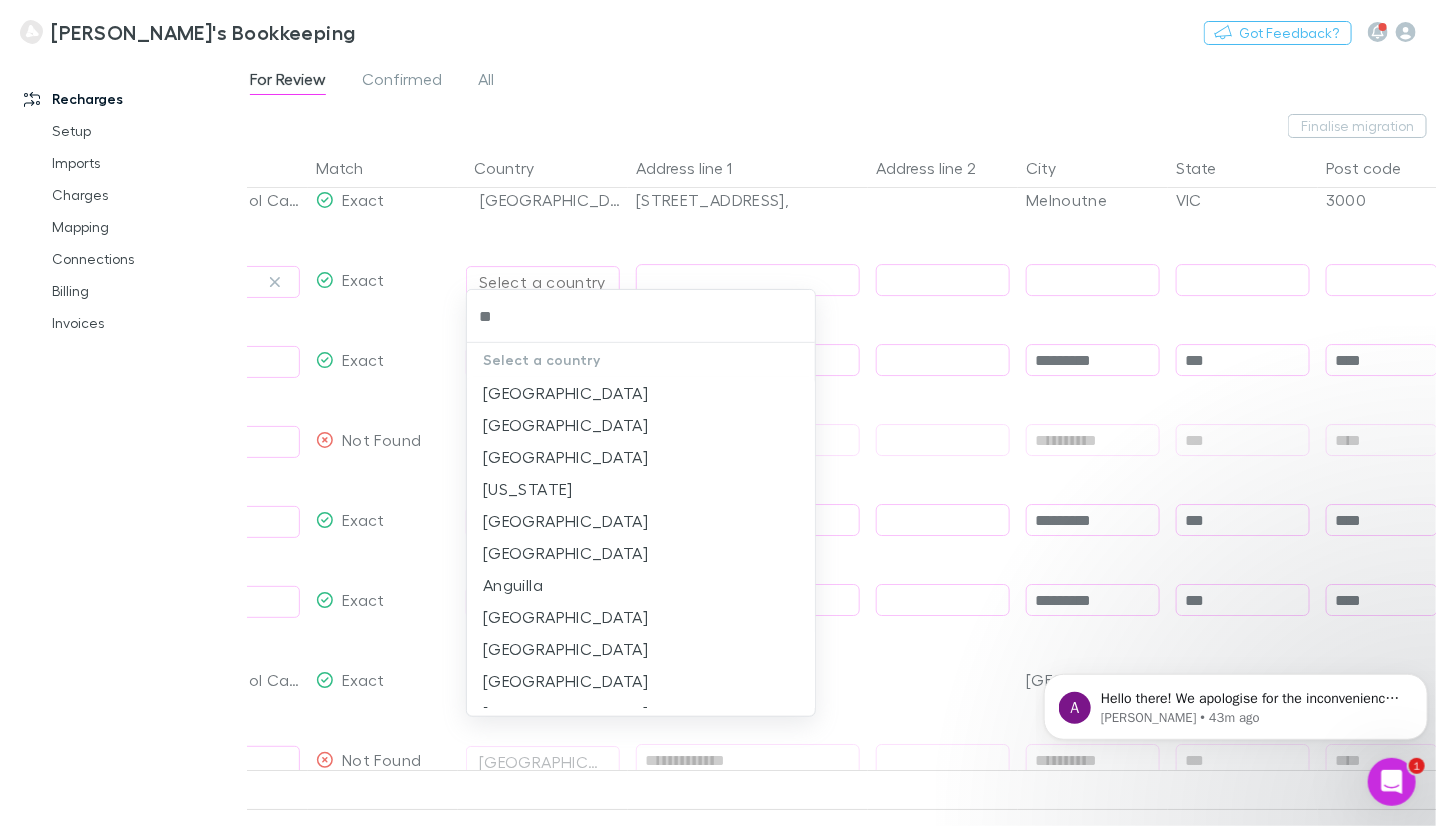 type on "***" 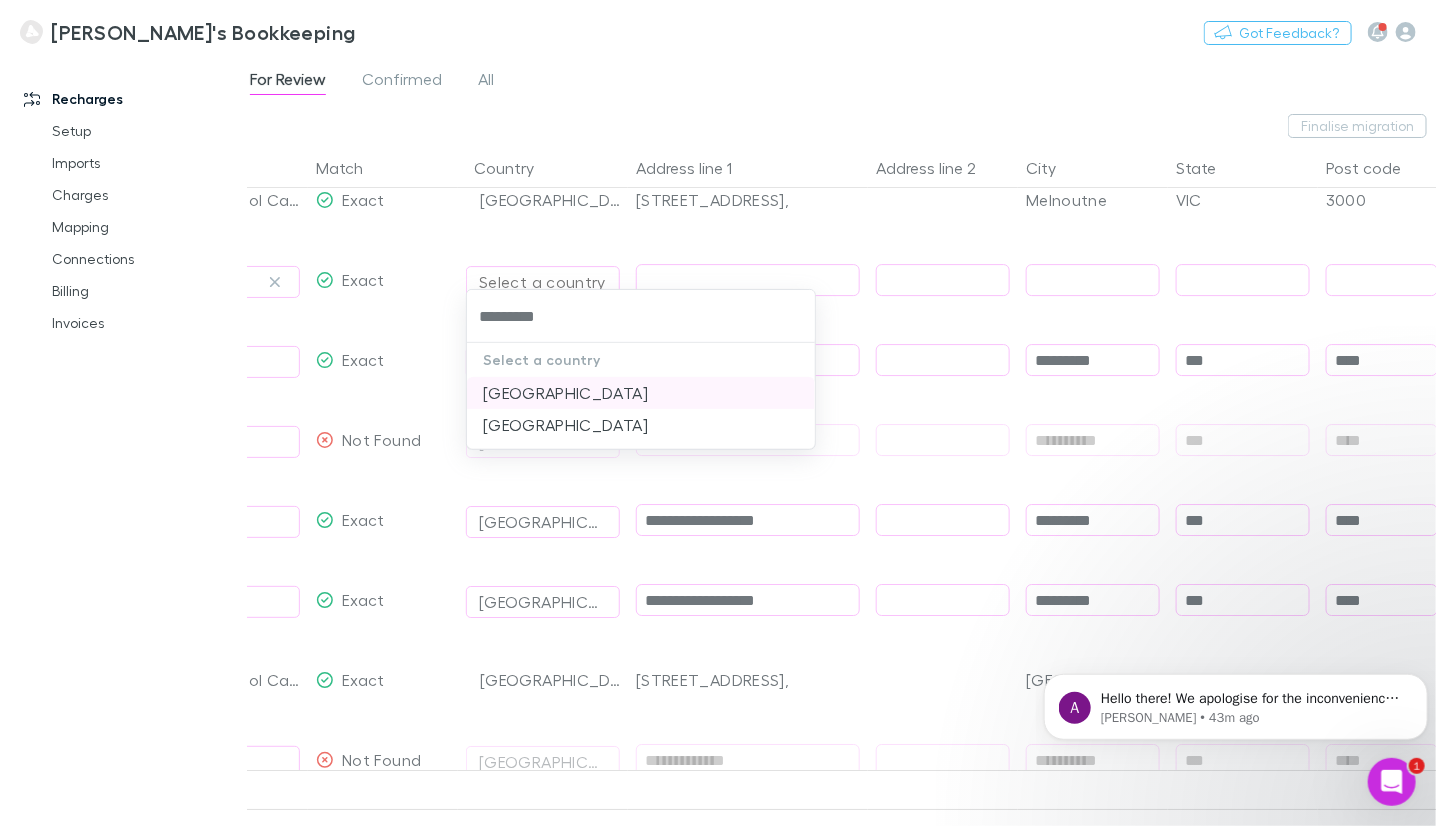 type 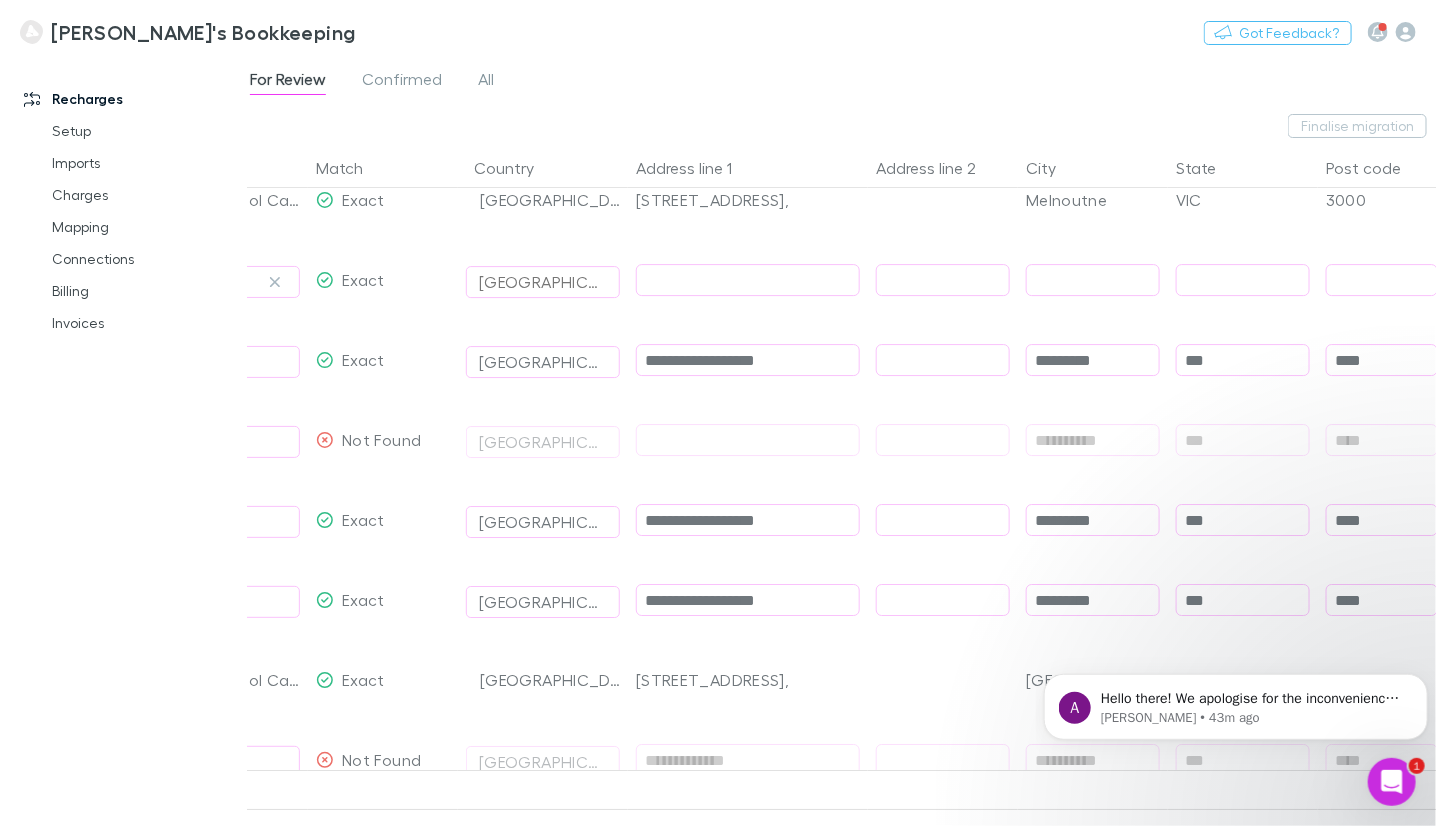 paste on "**********" 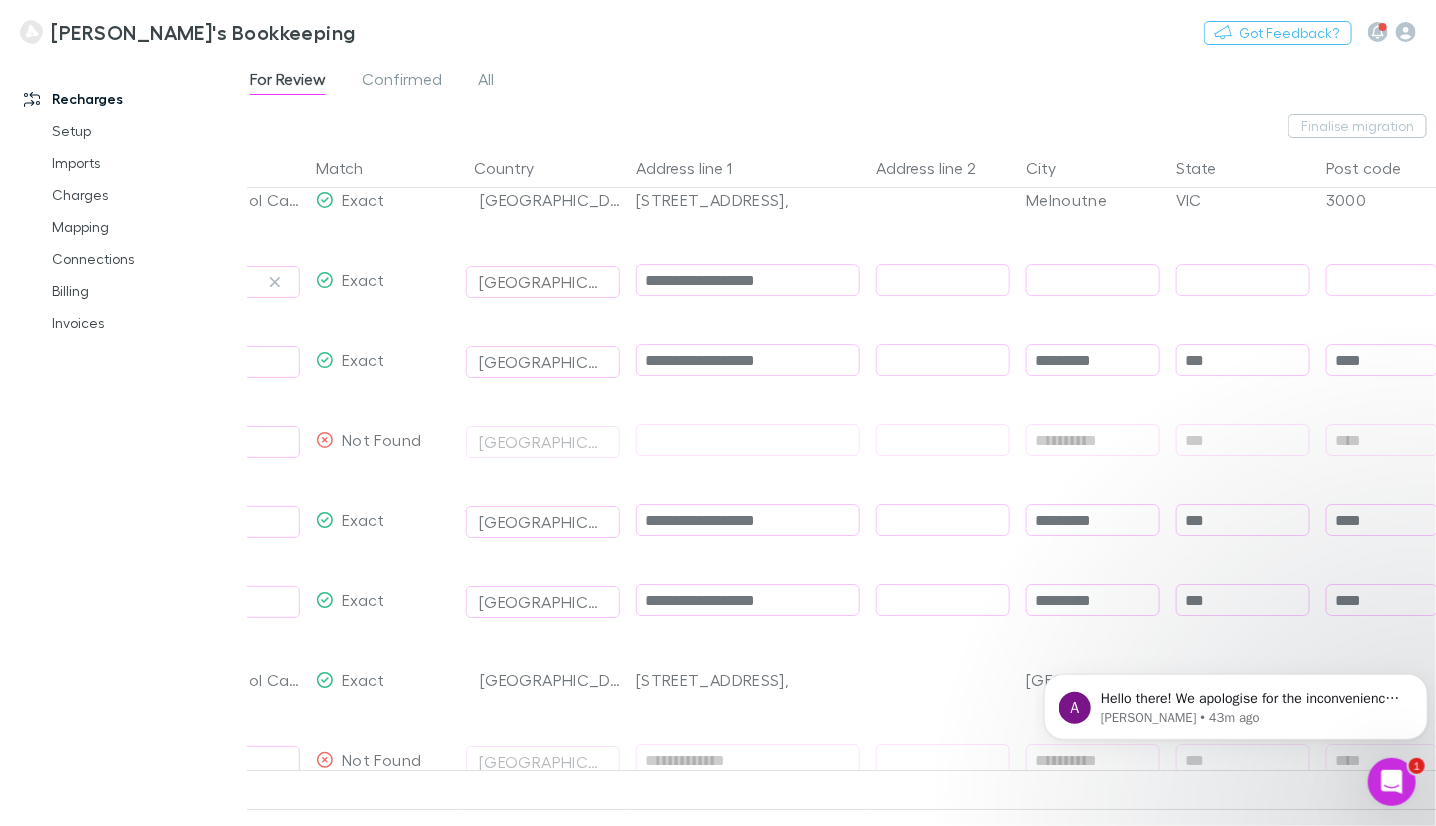 type on "**********" 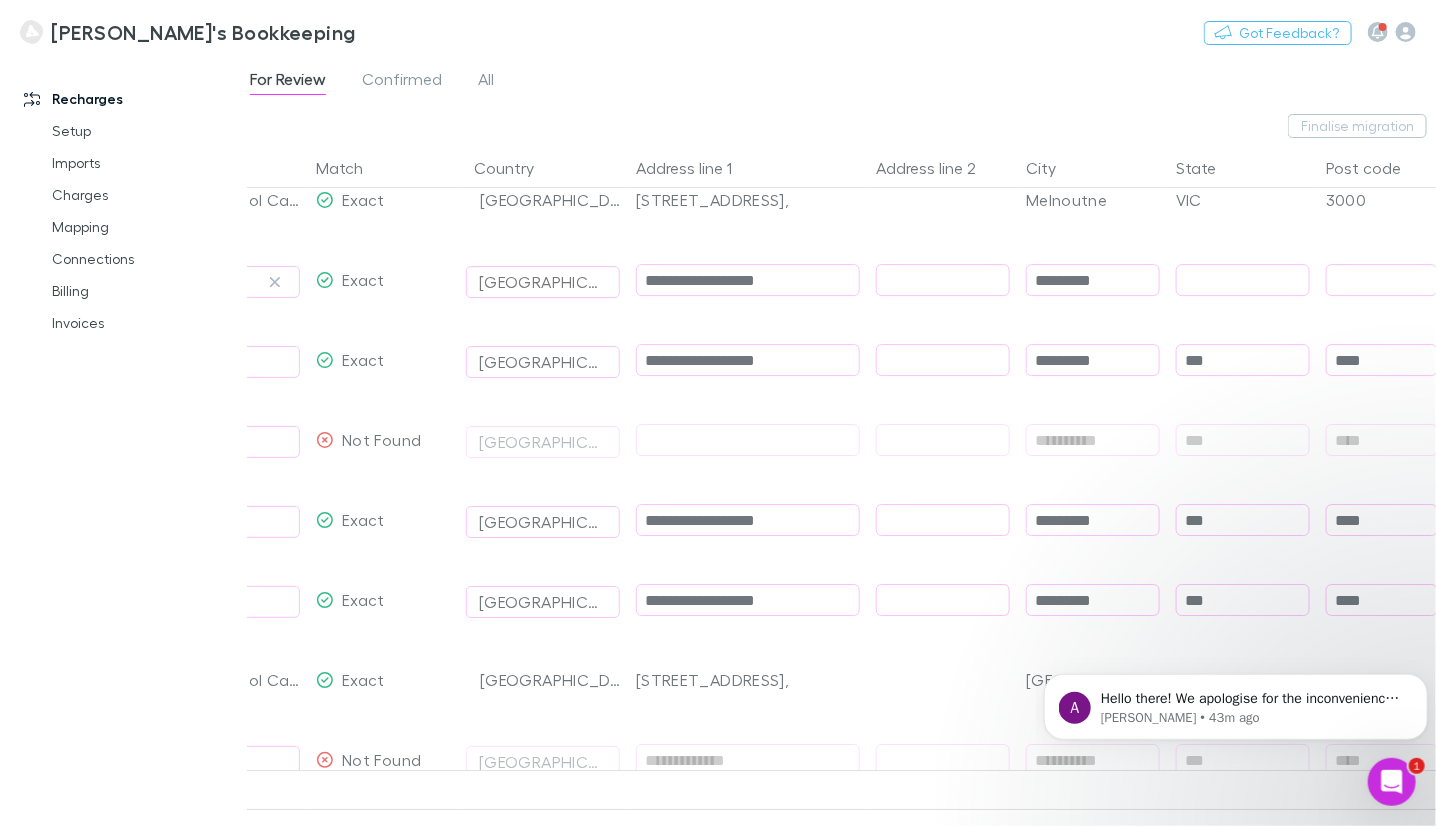 type on "*********" 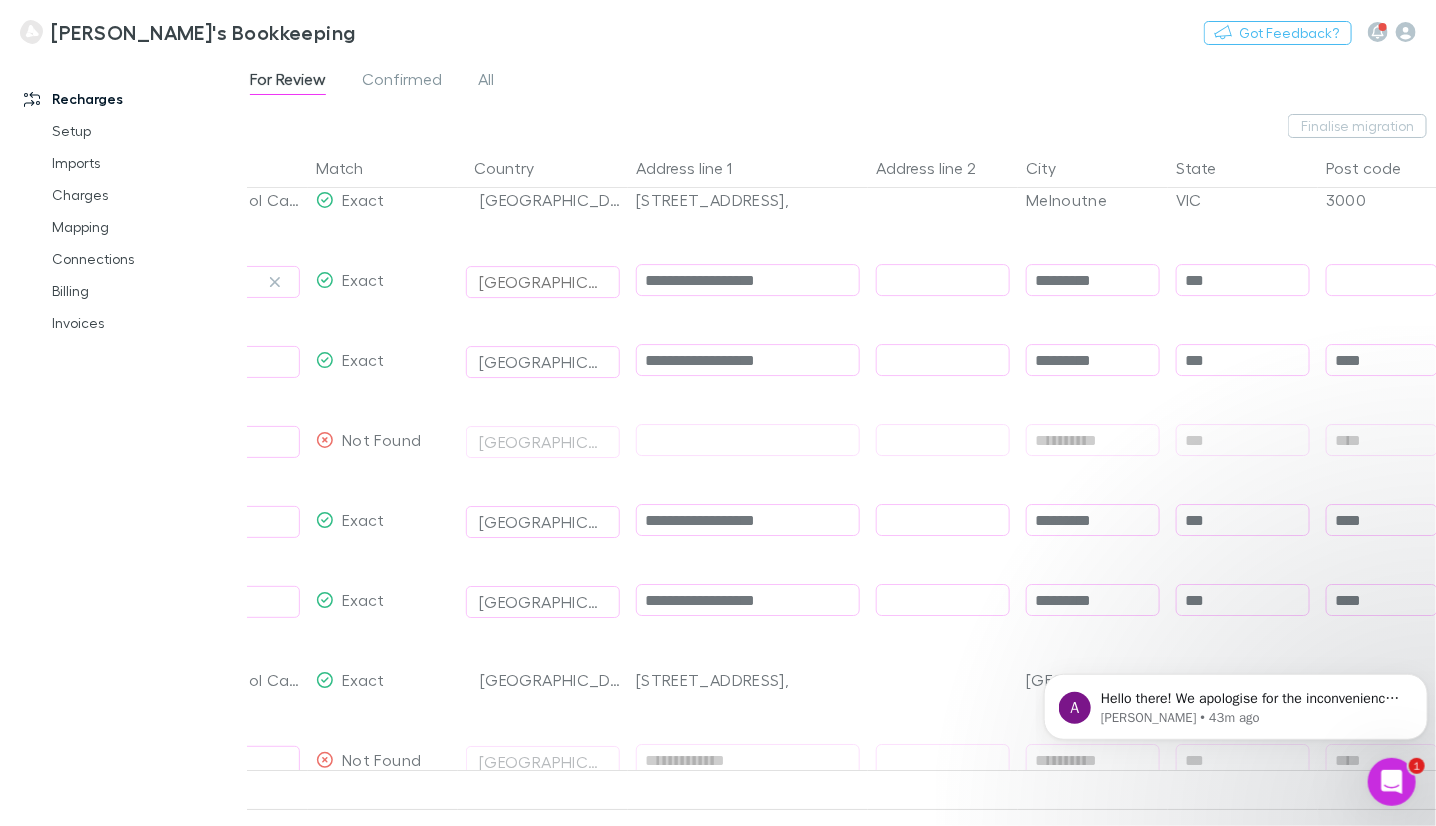 type on "***" 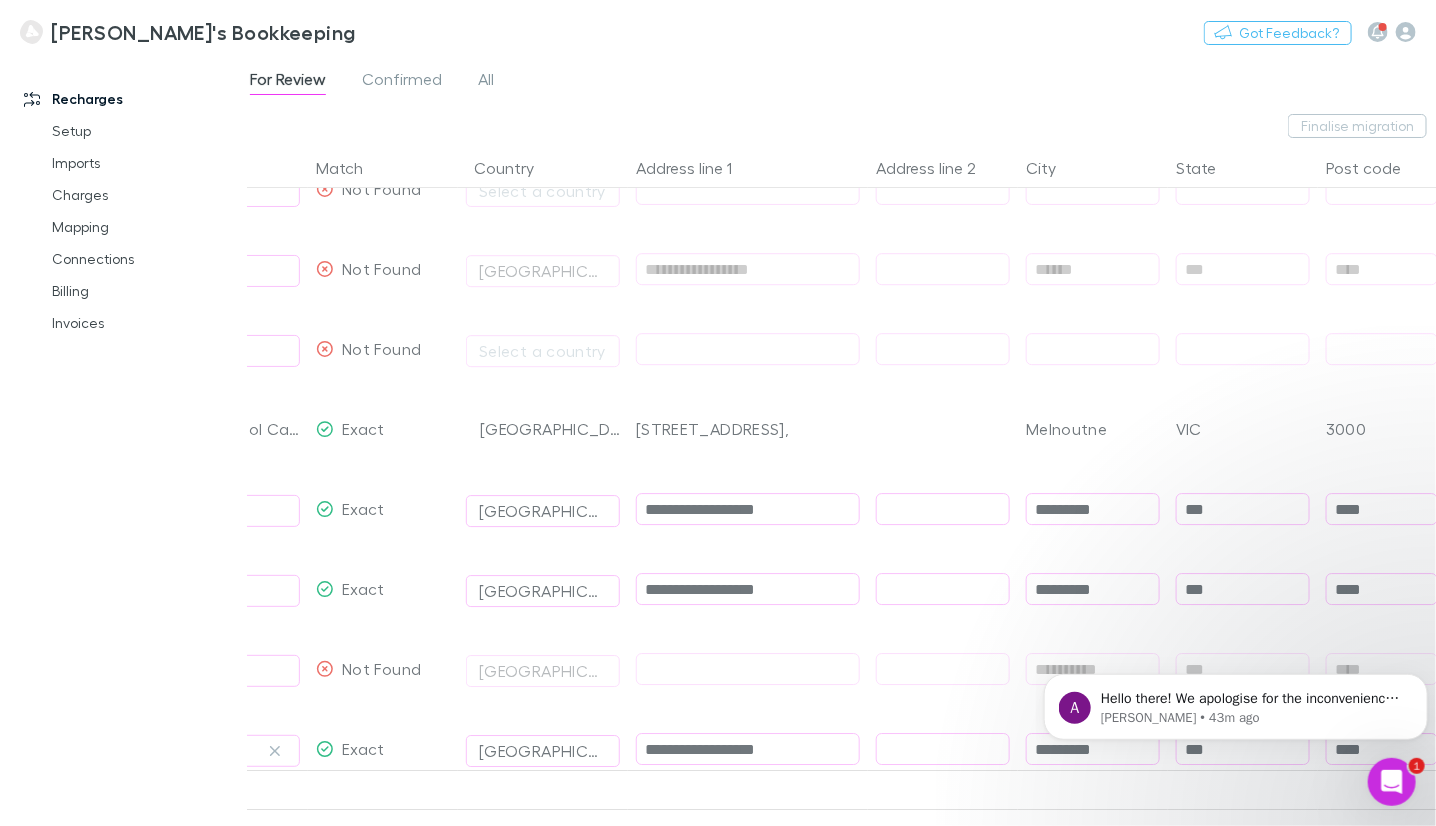 scroll, scrollTop: 5948, scrollLeft: 0, axis: vertical 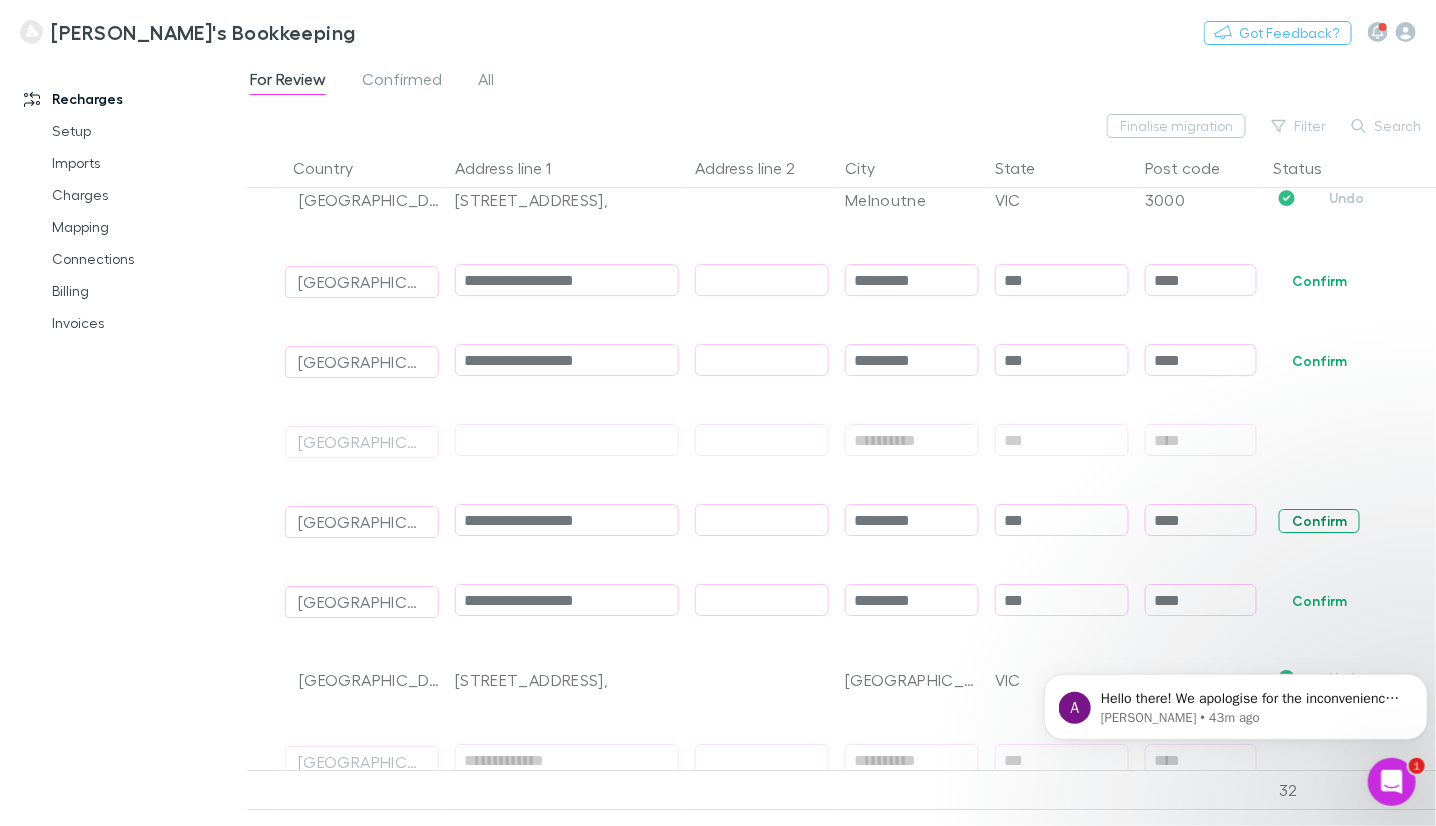 type on "****" 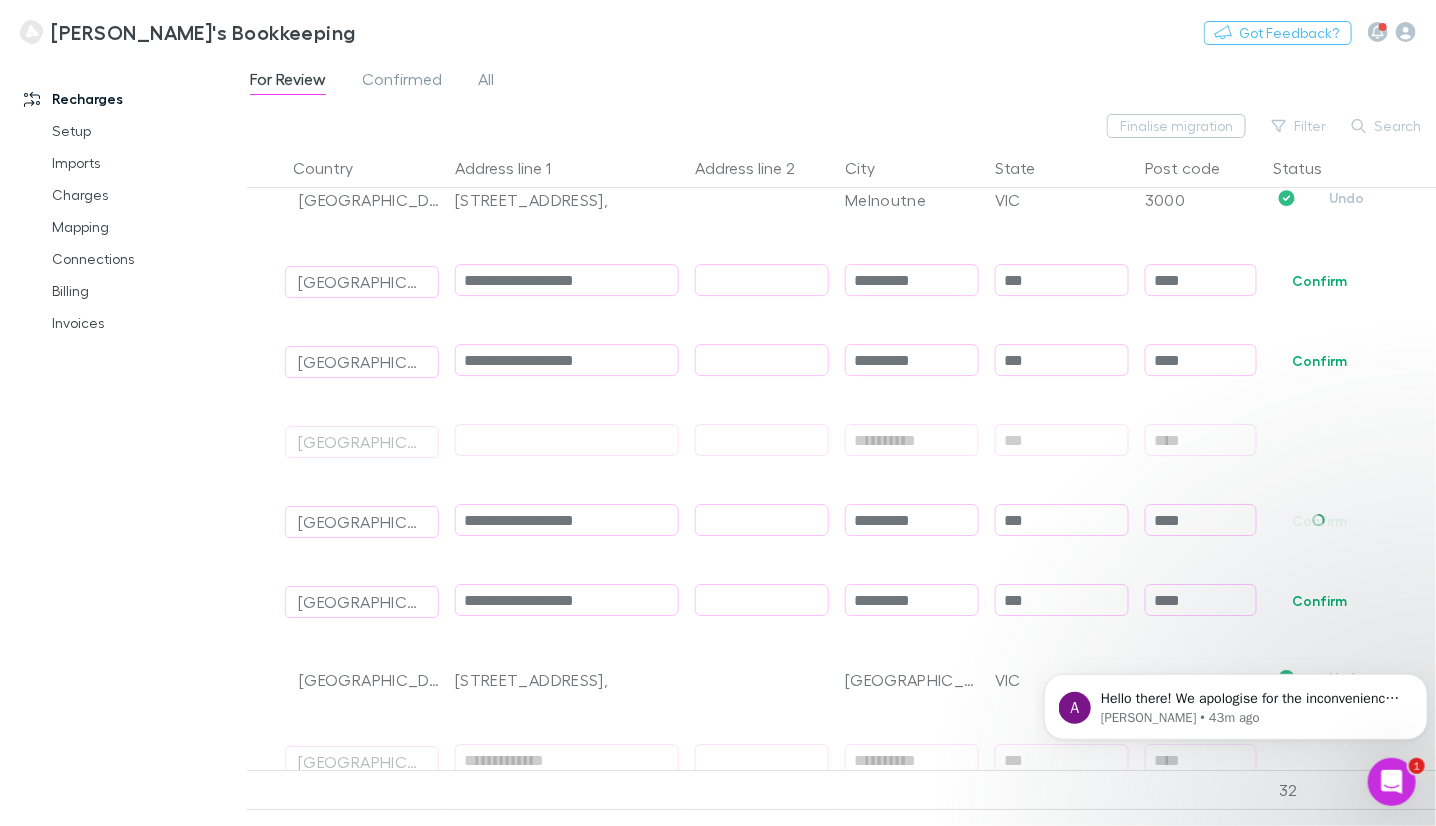 click on "Confirm" at bounding box center [1319, 361] 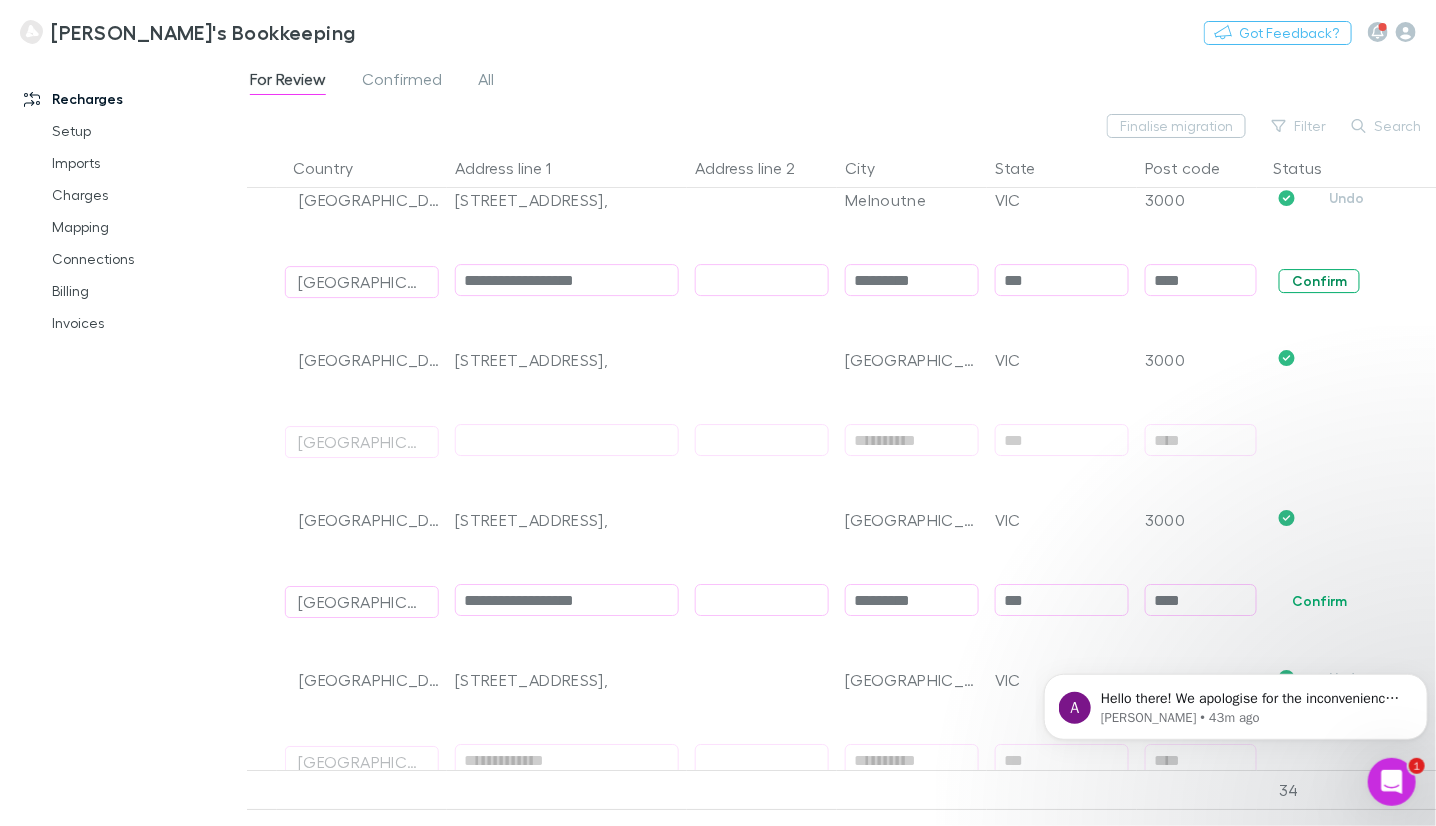click on "Confirm" at bounding box center [1319, 281] 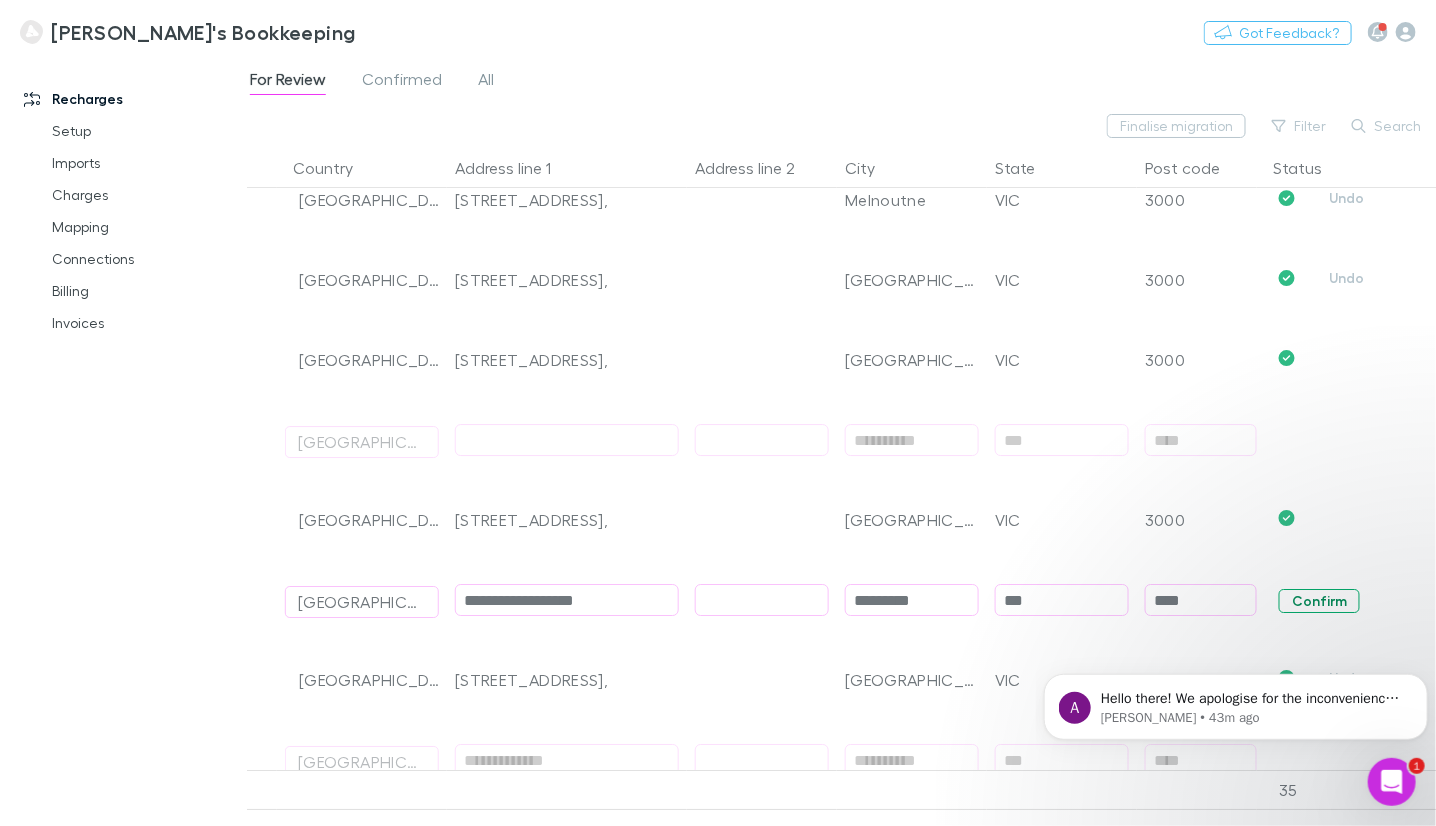 click on "Confirm" at bounding box center (1319, 601) 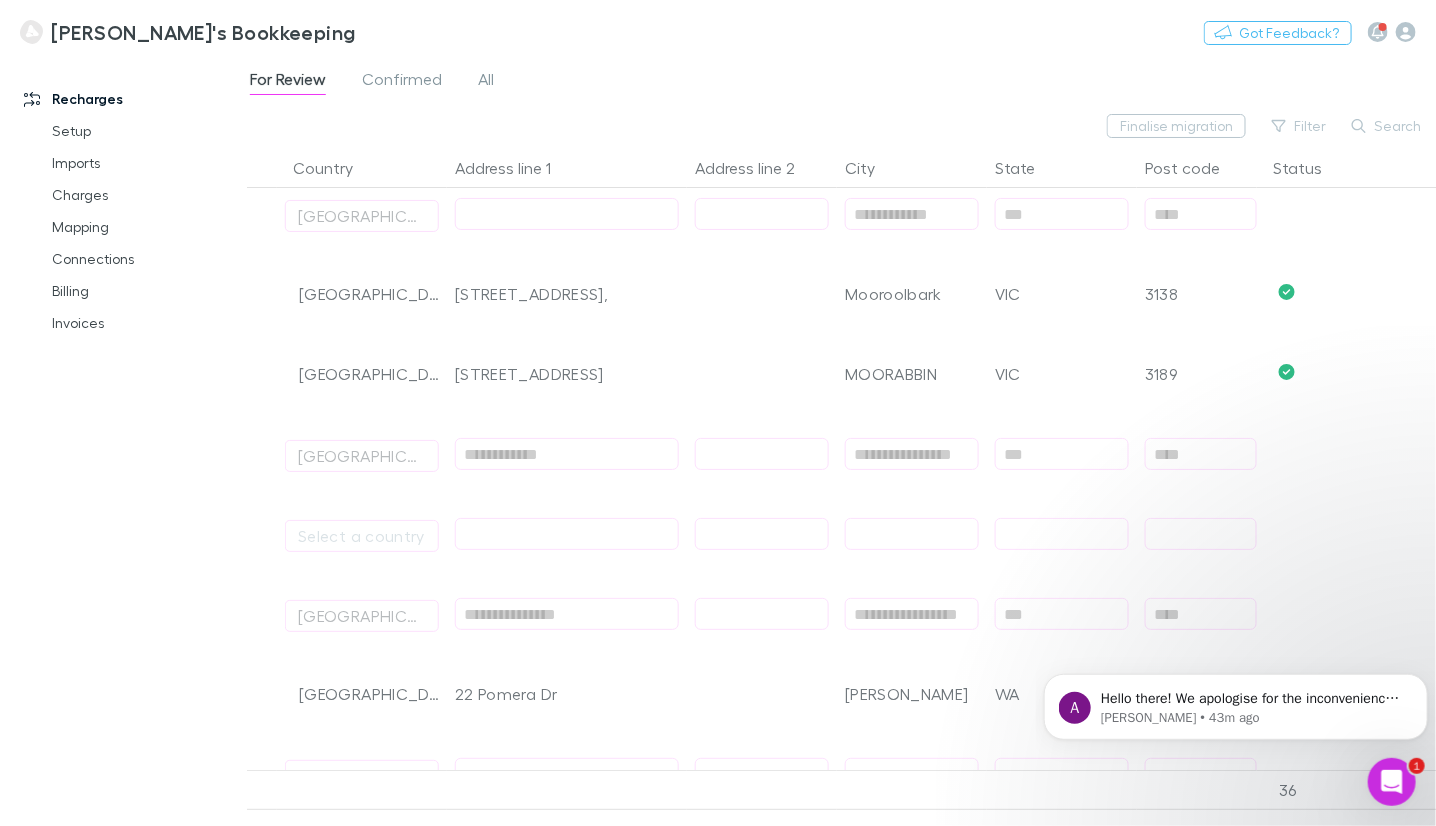 scroll, scrollTop: 0, scrollLeft: 0, axis: both 